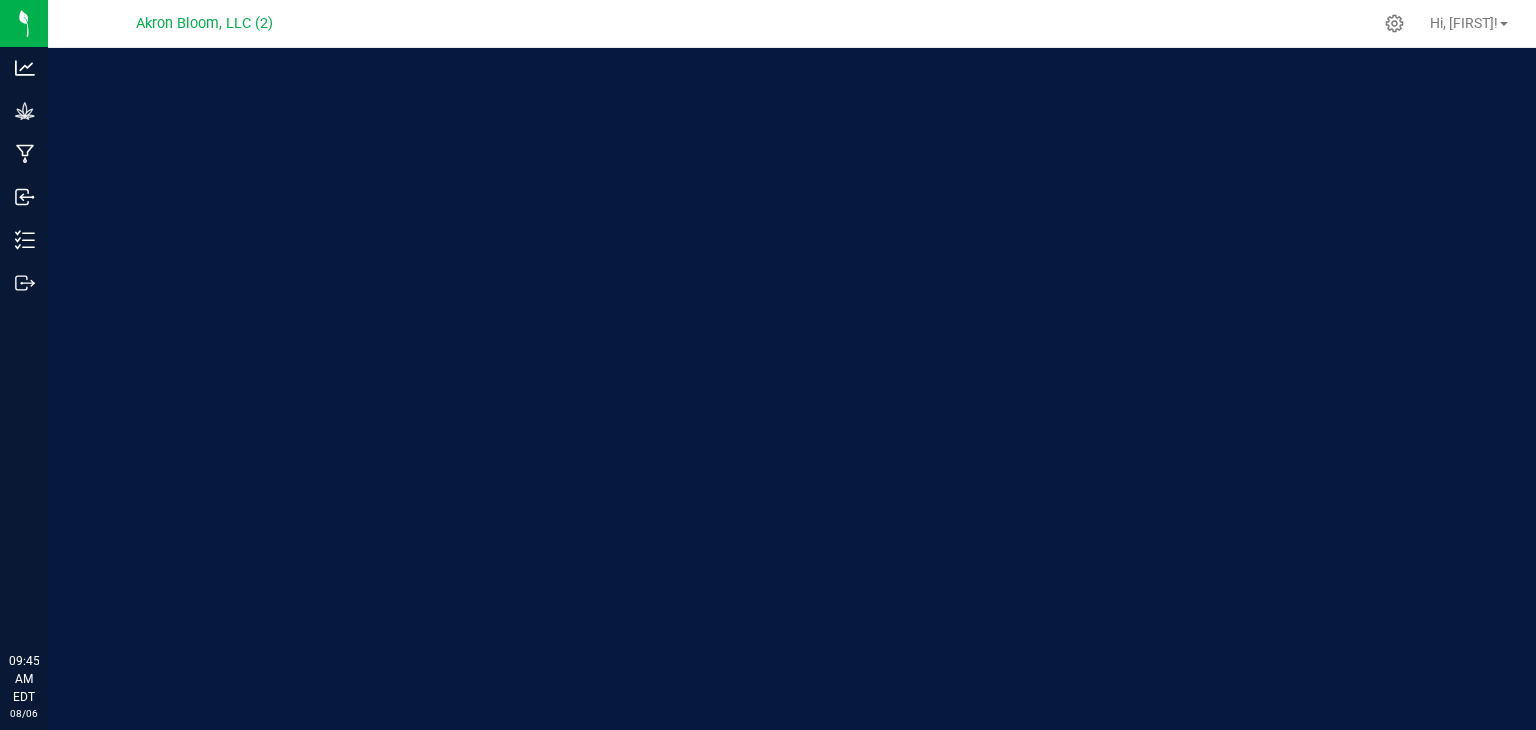 scroll, scrollTop: 0, scrollLeft: 0, axis: both 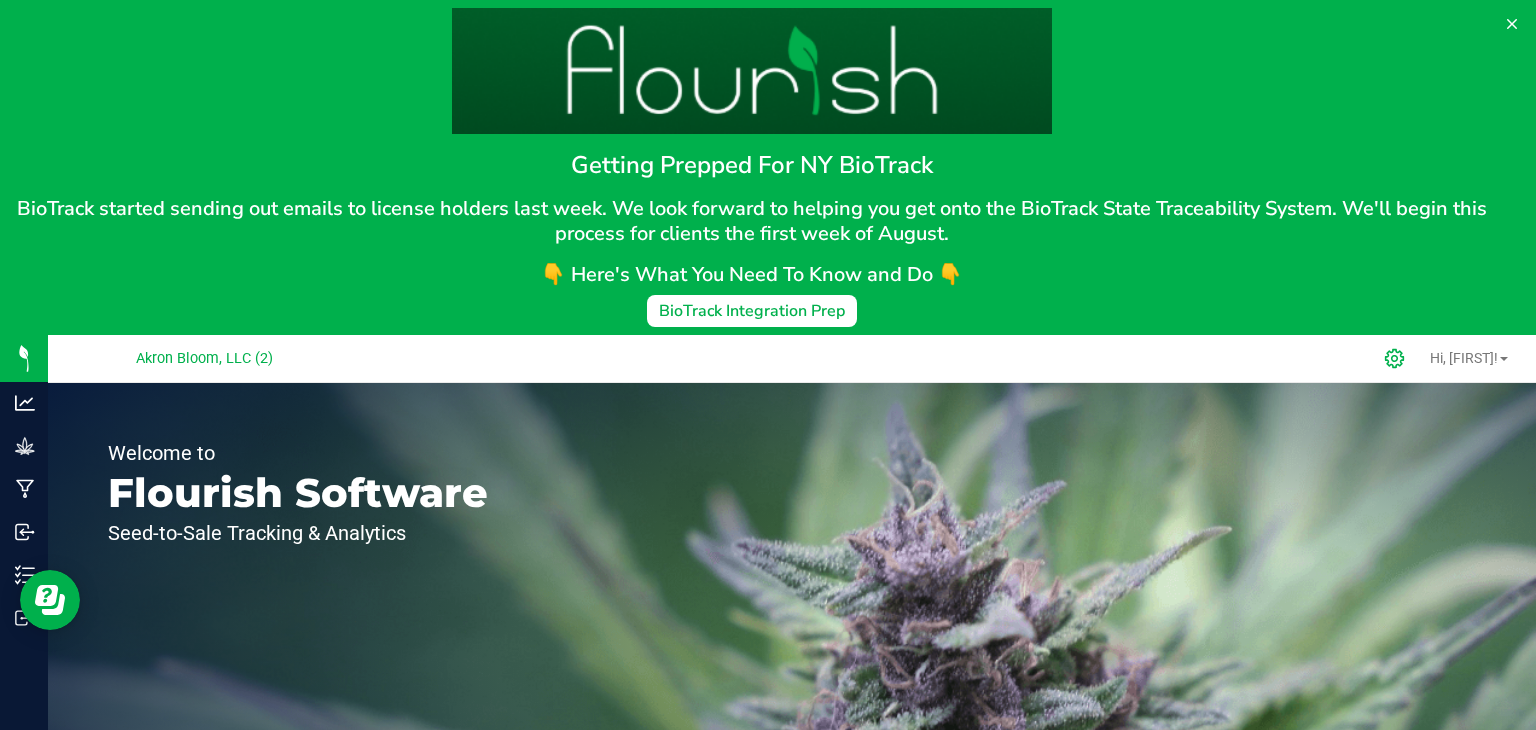 click 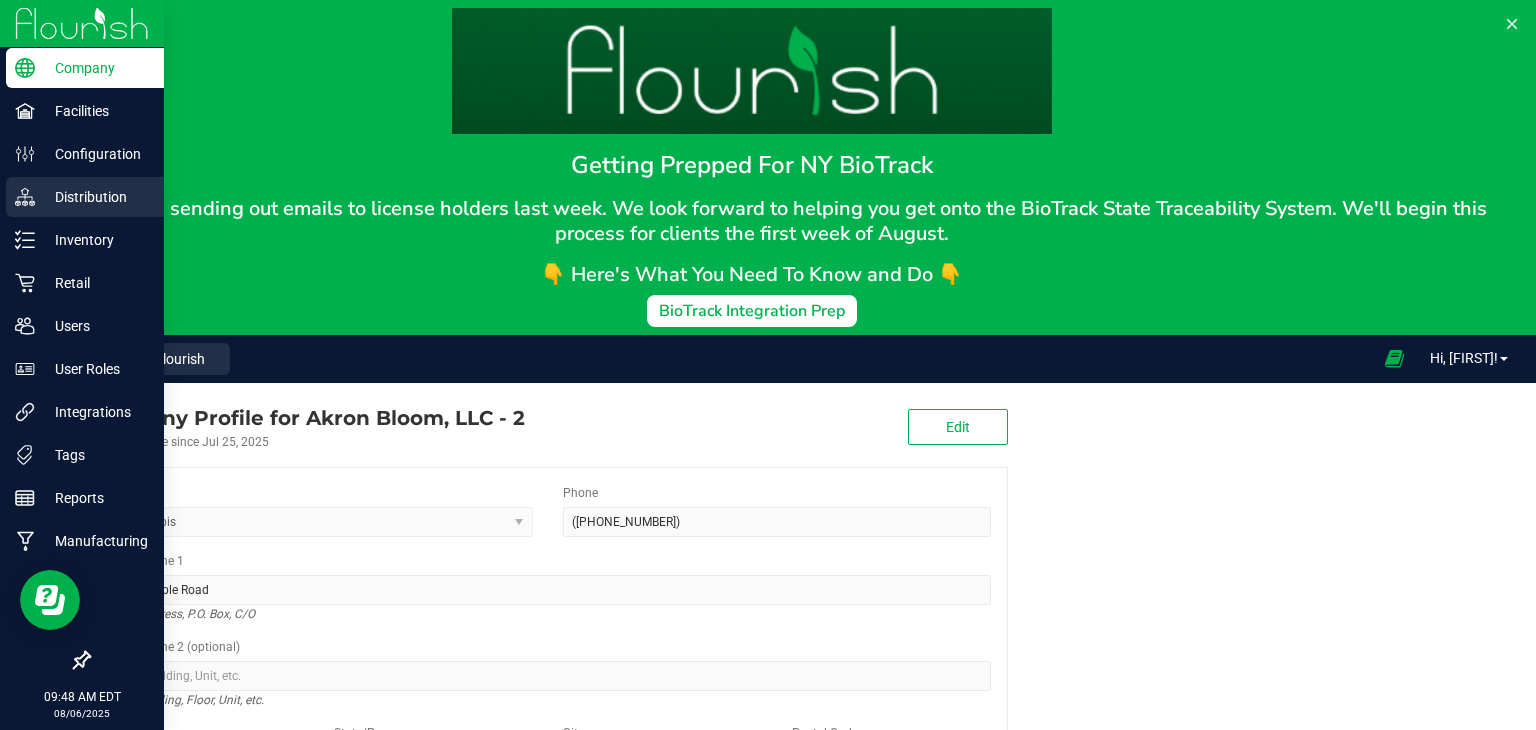 click on "Distribution" at bounding box center (95, 197) 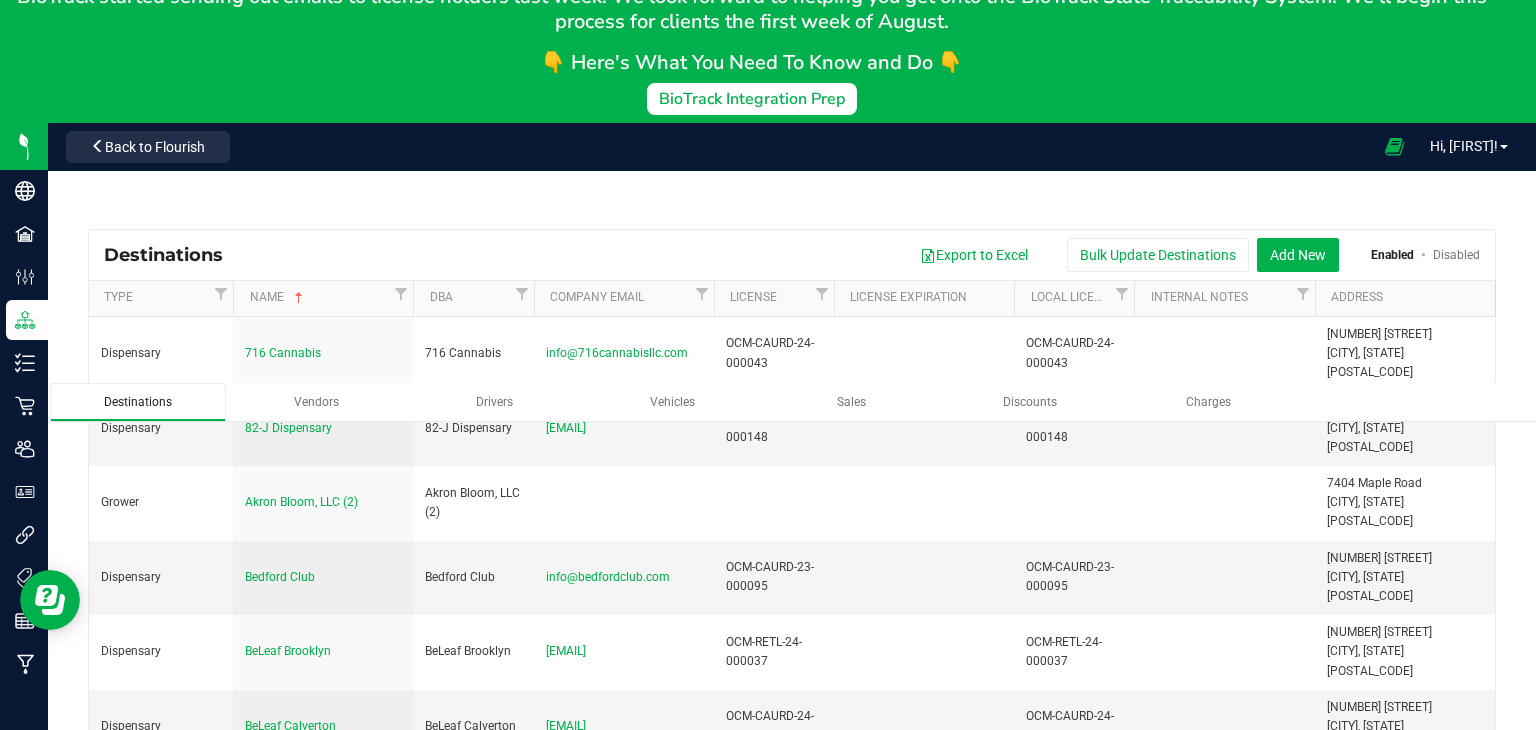 scroll, scrollTop: 213, scrollLeft: 0, axis: vertical 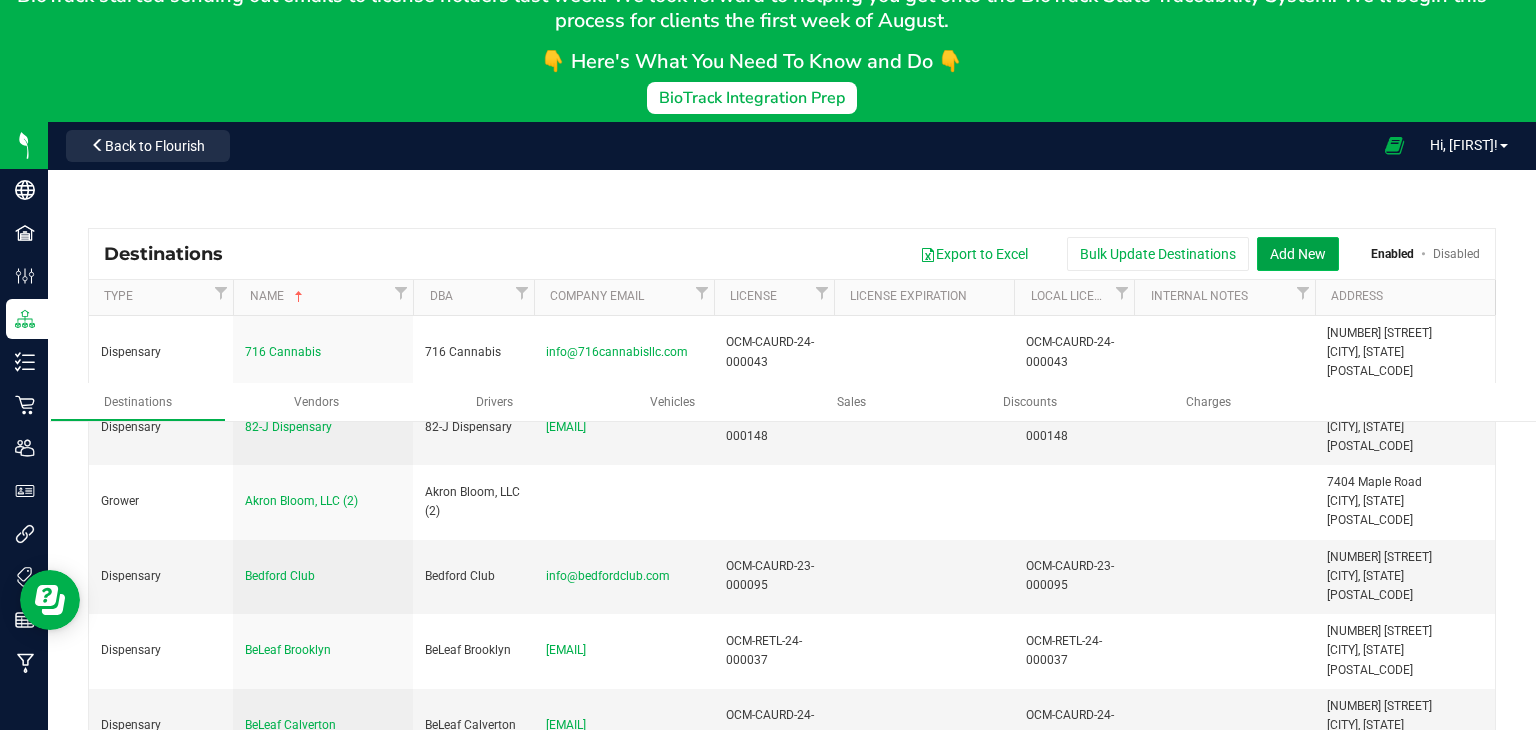 click on "Add New" at bounding box center (1298, 254) 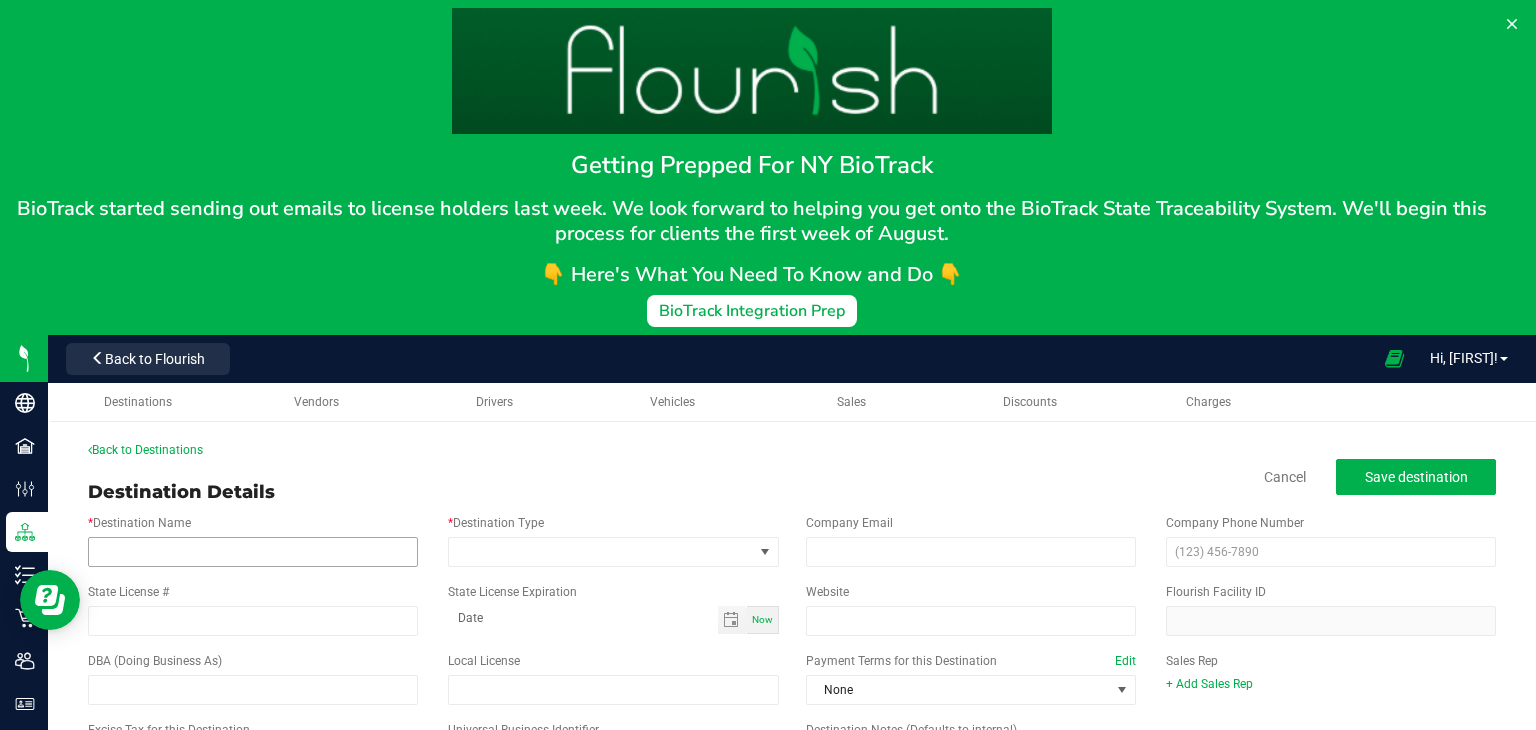 scroll, scrollTop: 166, scrollLeft: 0, axis: vertical 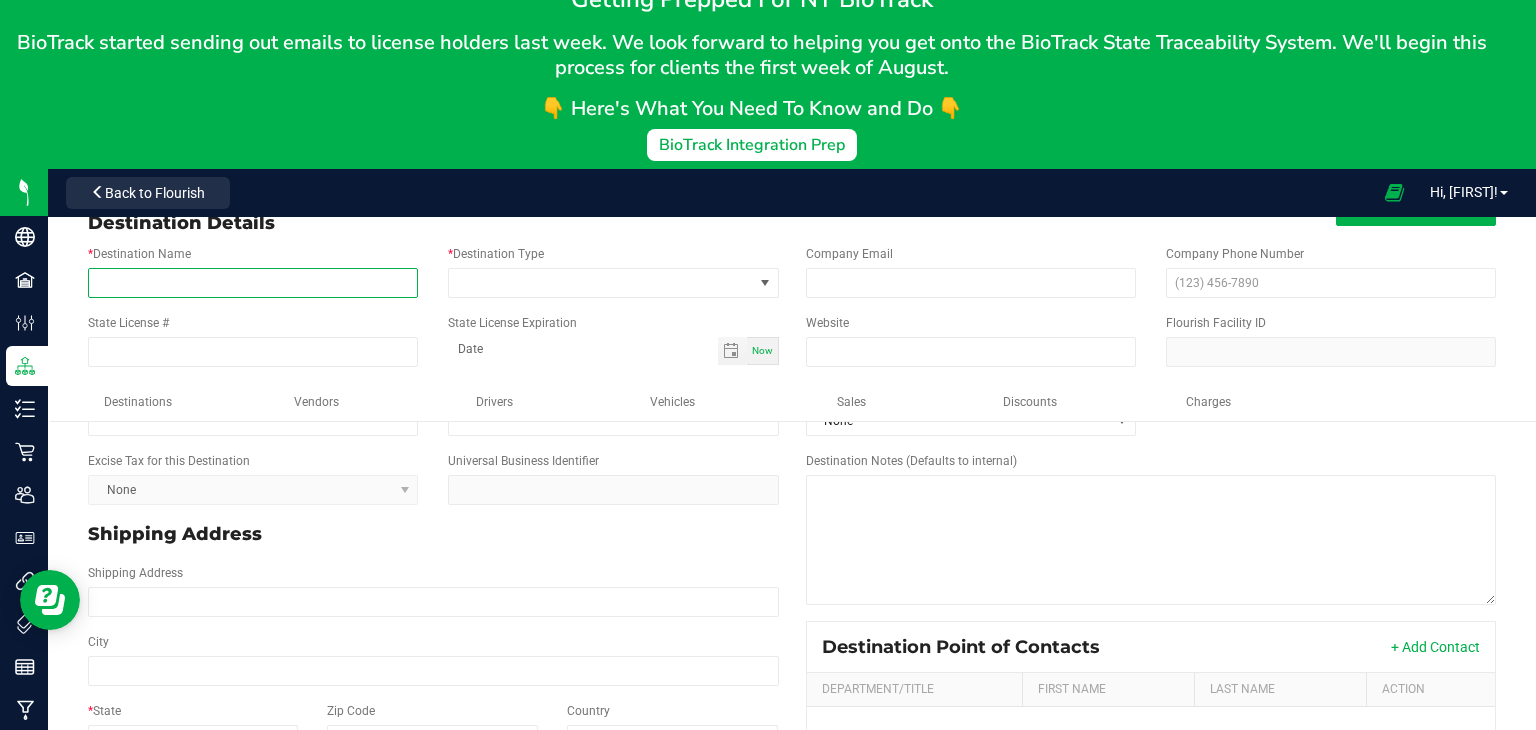 click on "*  Destination Name" at bounding box center (253, 283) 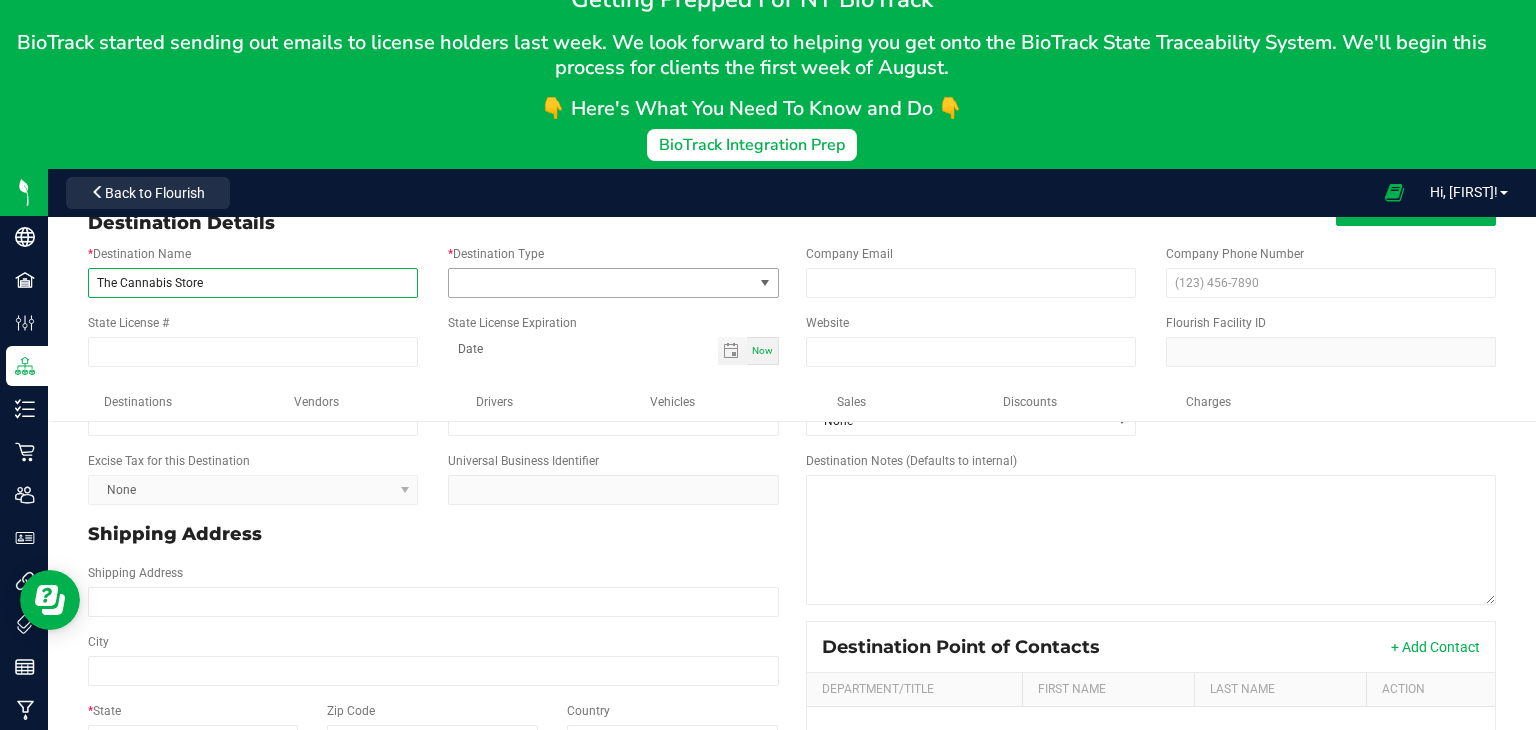 type on "The Cannabis Store" 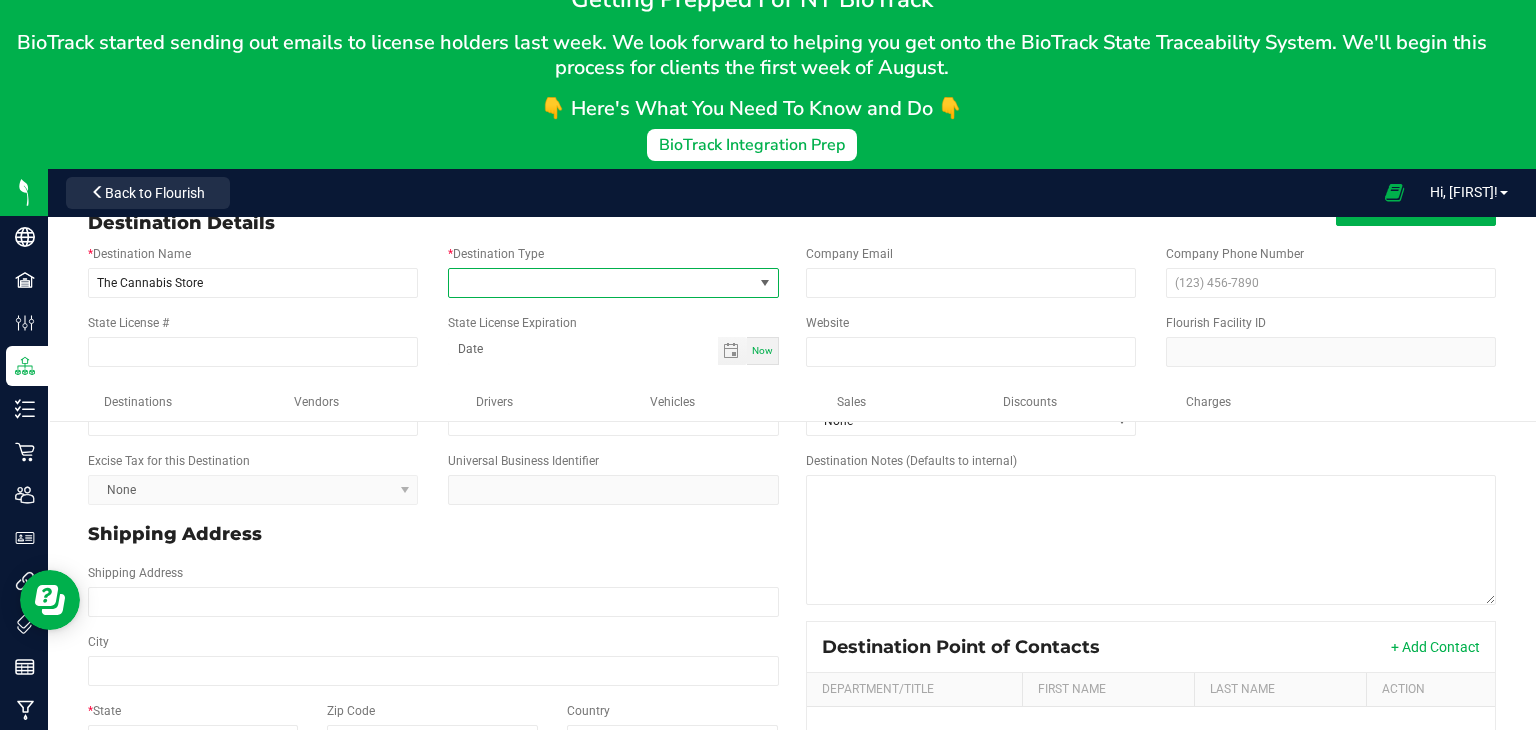 click at bounding box center [765, 283] 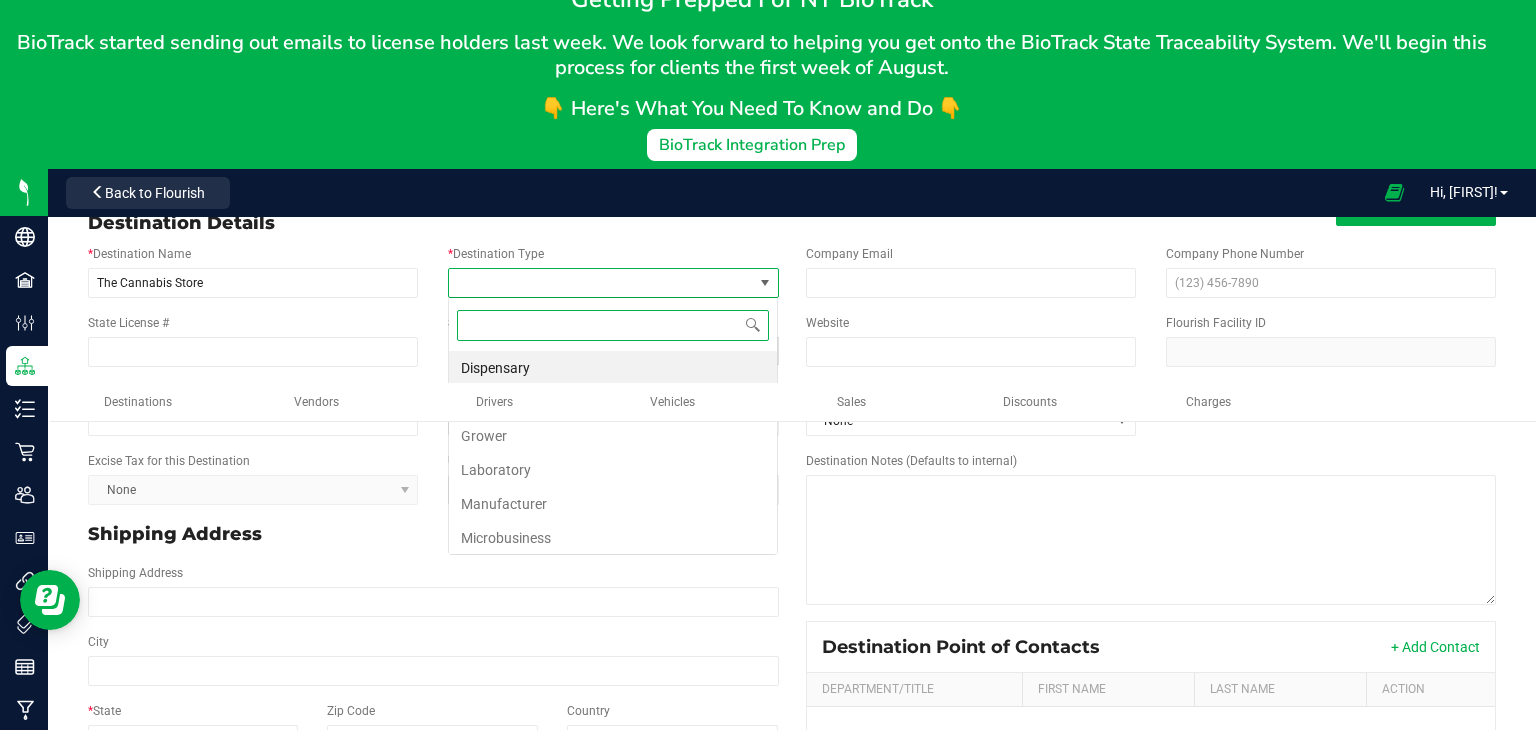 scroll, scrollTop: 99970, scrollLeft: 99669, axis: both 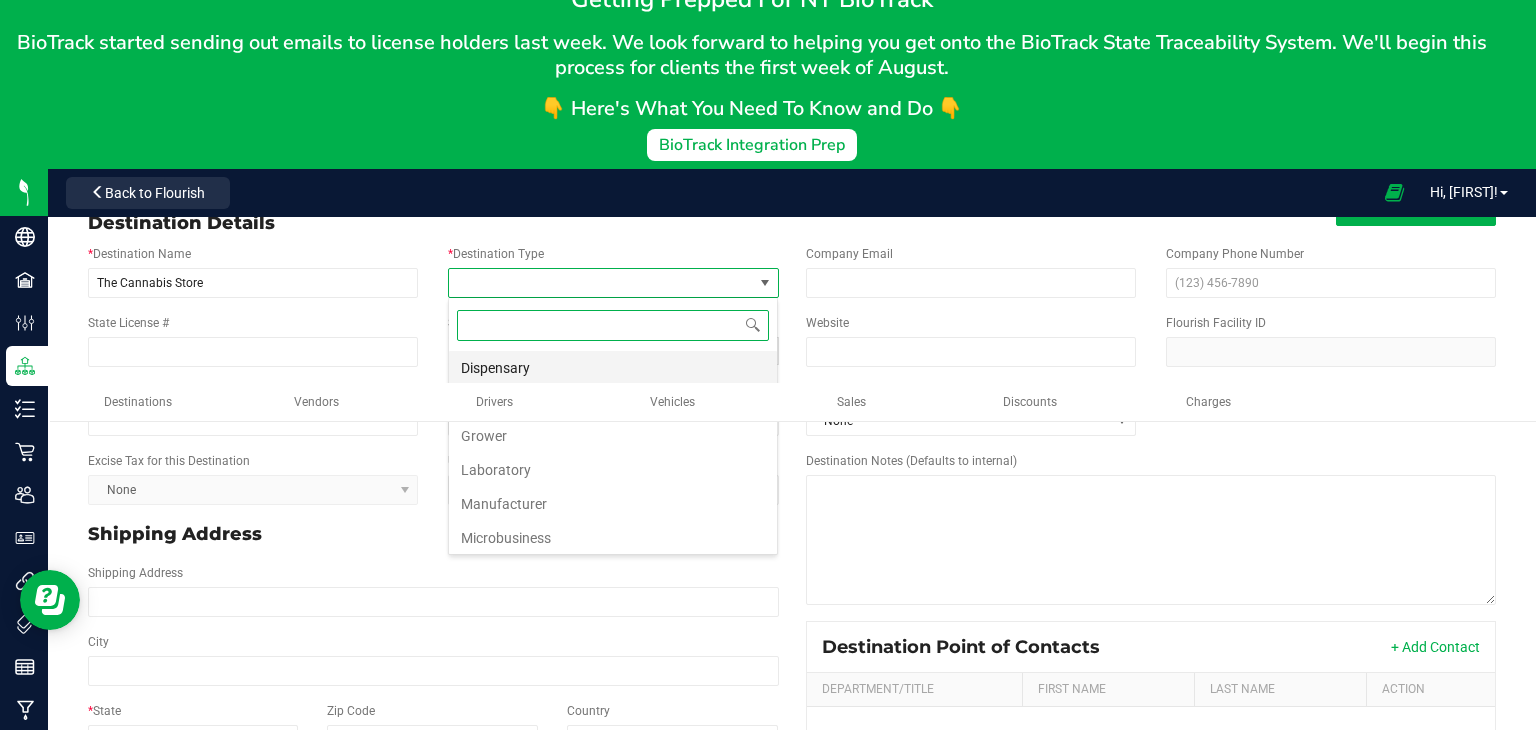 click on "Dispensary" at bounding box center (613, 368) 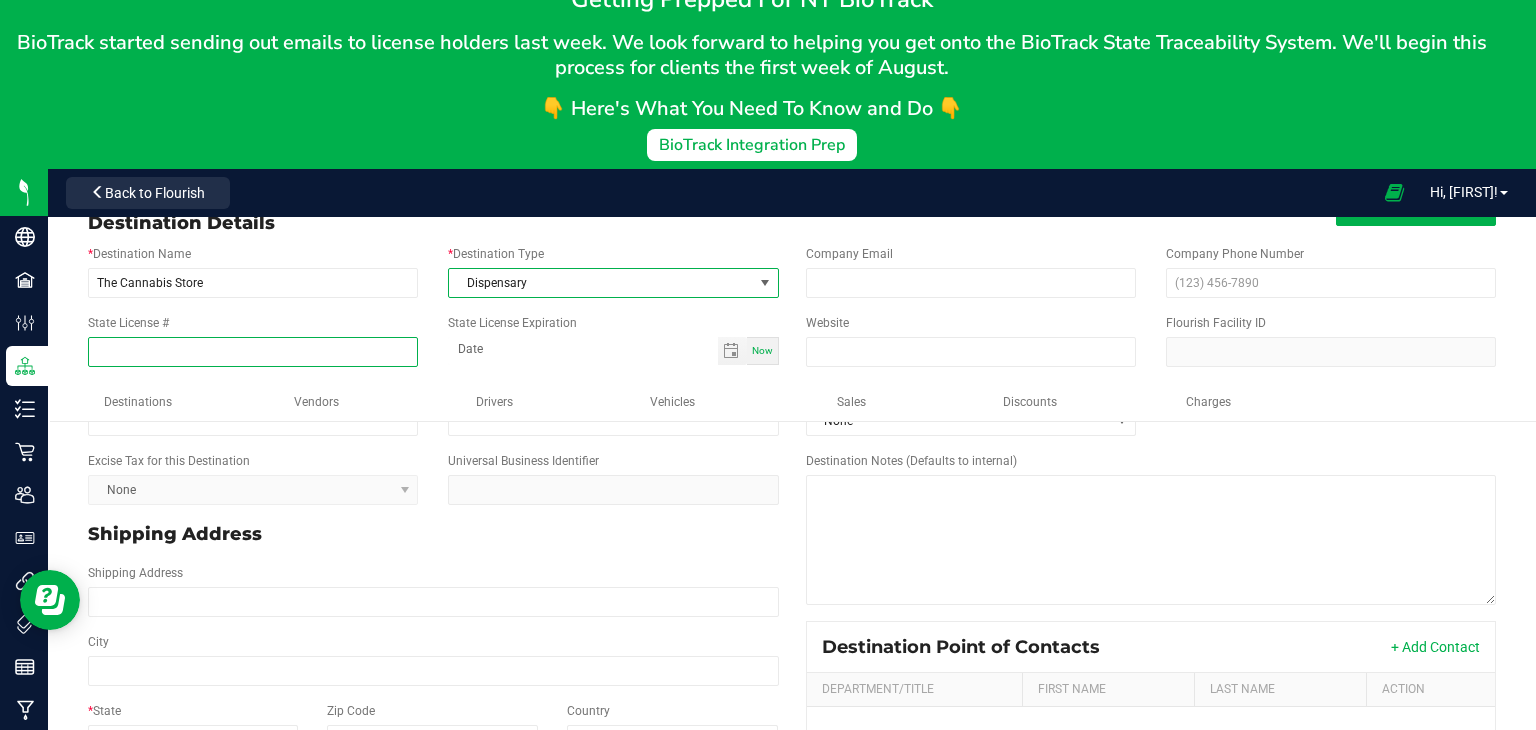 click on "State License #" at bounding box center (253, 352) 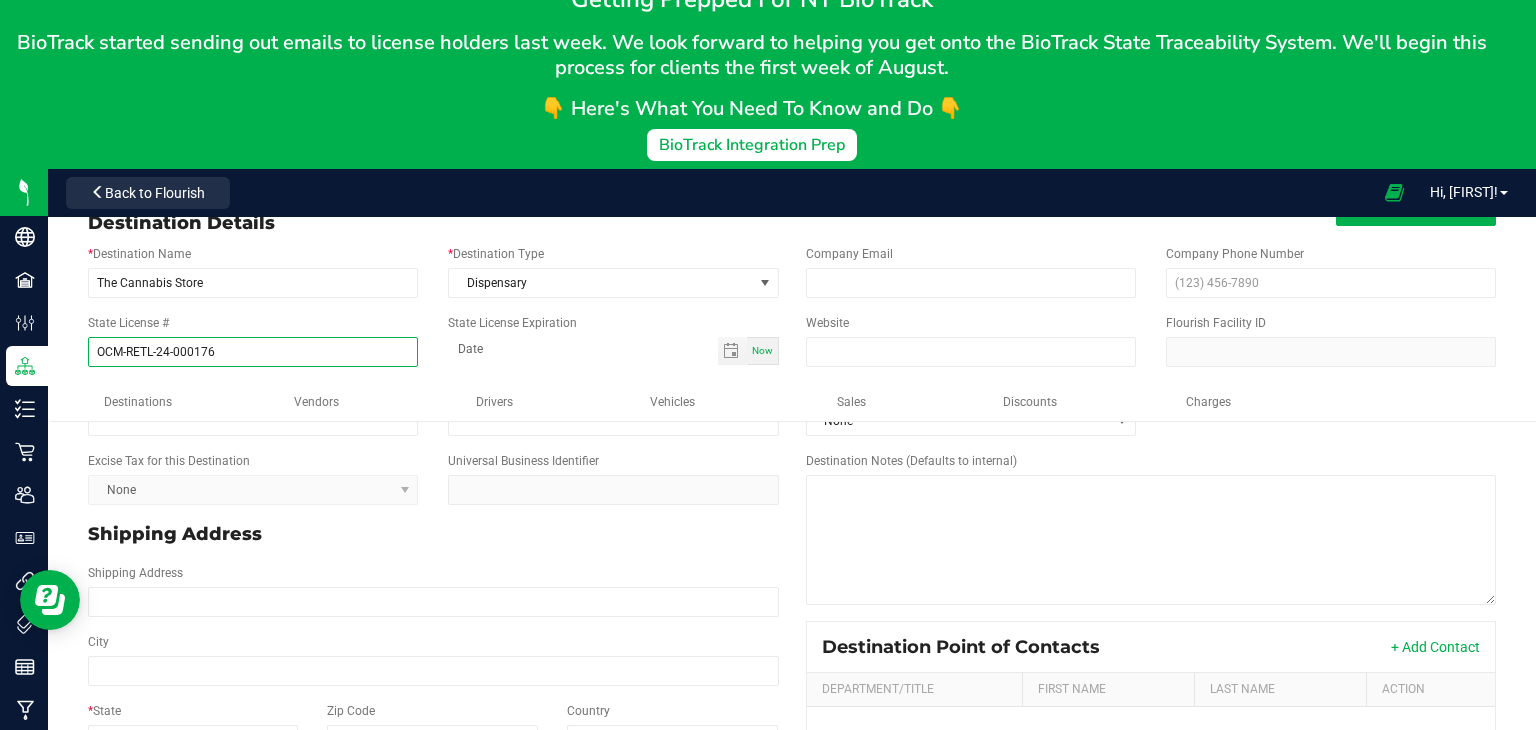 scroll, scrollTop: 241, scrollLeft: 0, axis: vertical 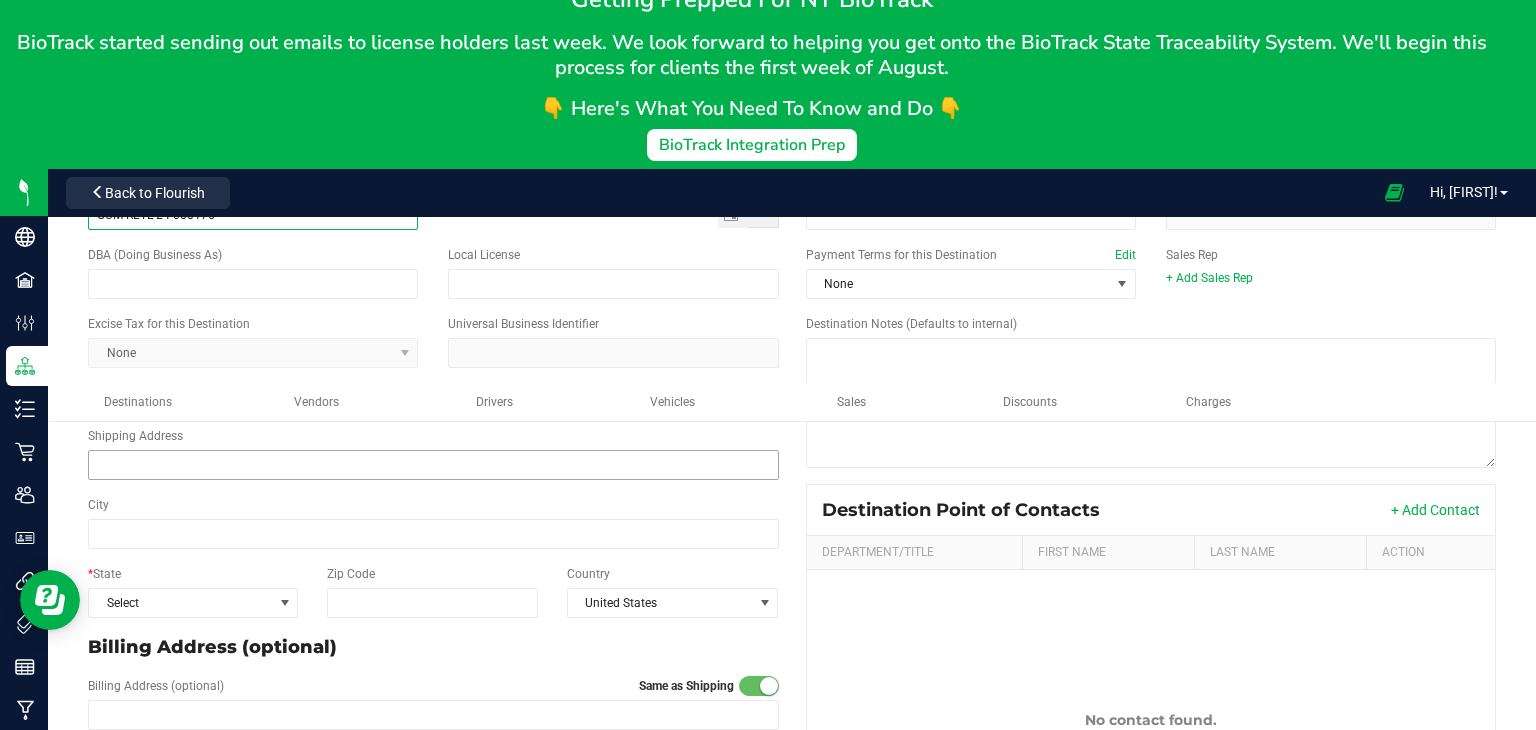 type on "OCM-RETL-24-000176" 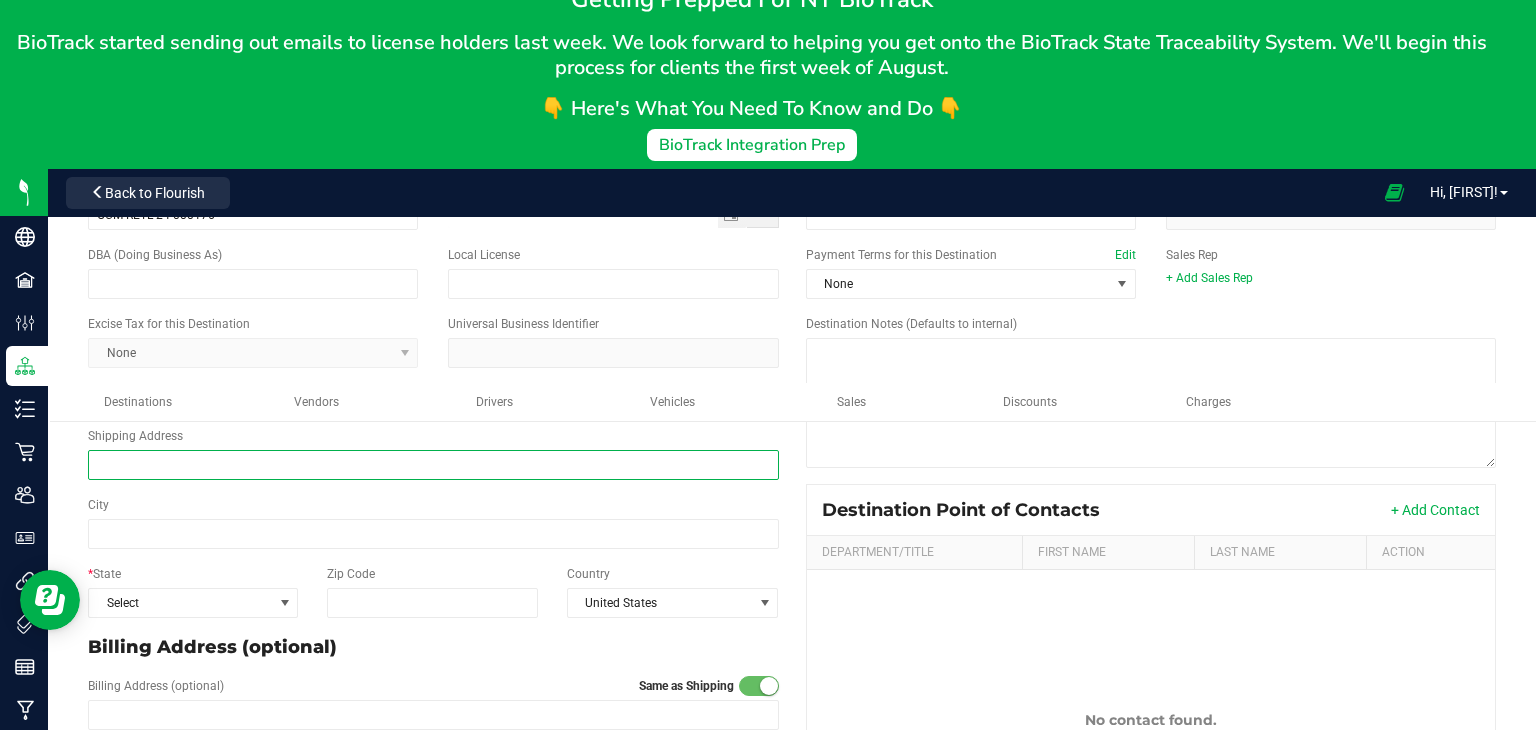 click on "Shipping Address" at bounding box center (433, 465) 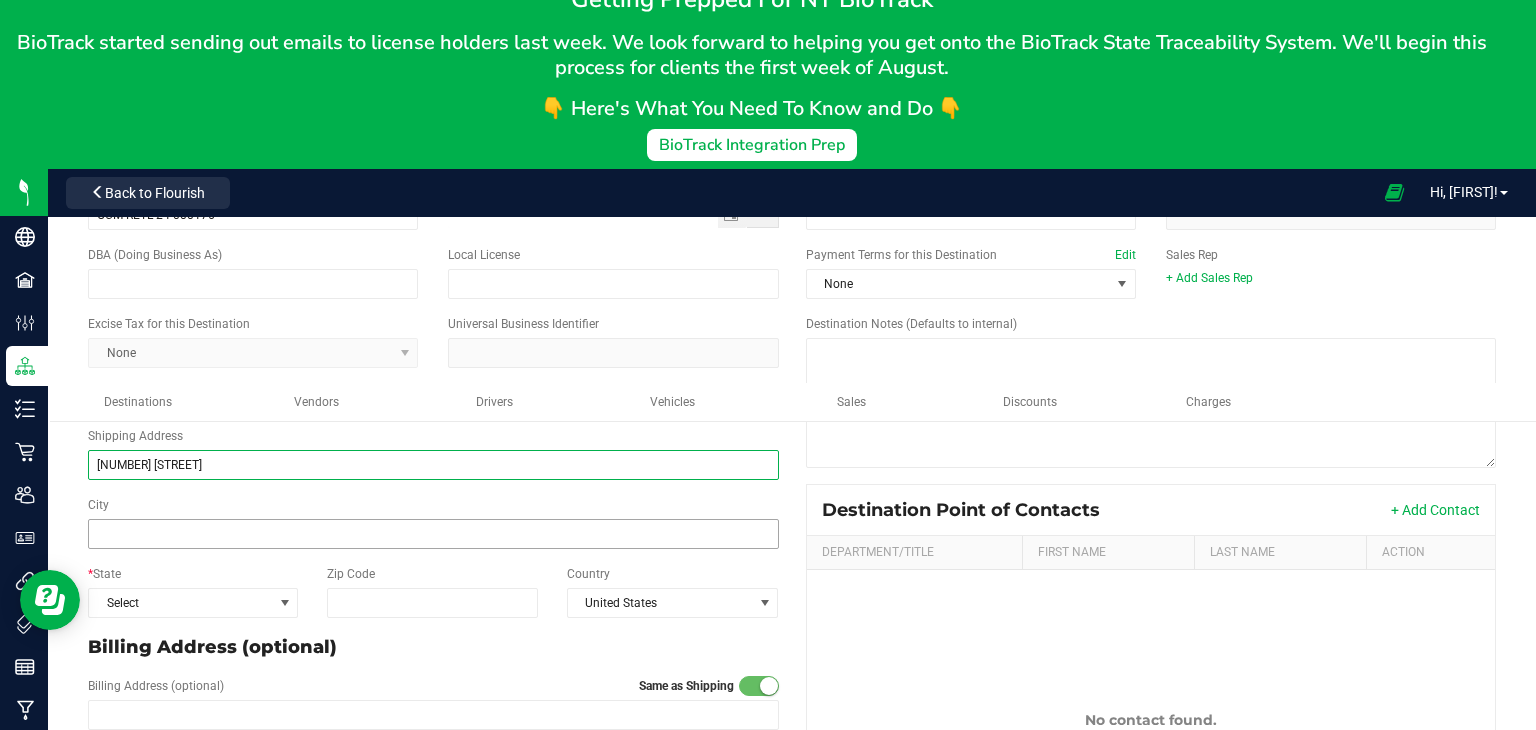 type on "[NUMBER] [STREET]" 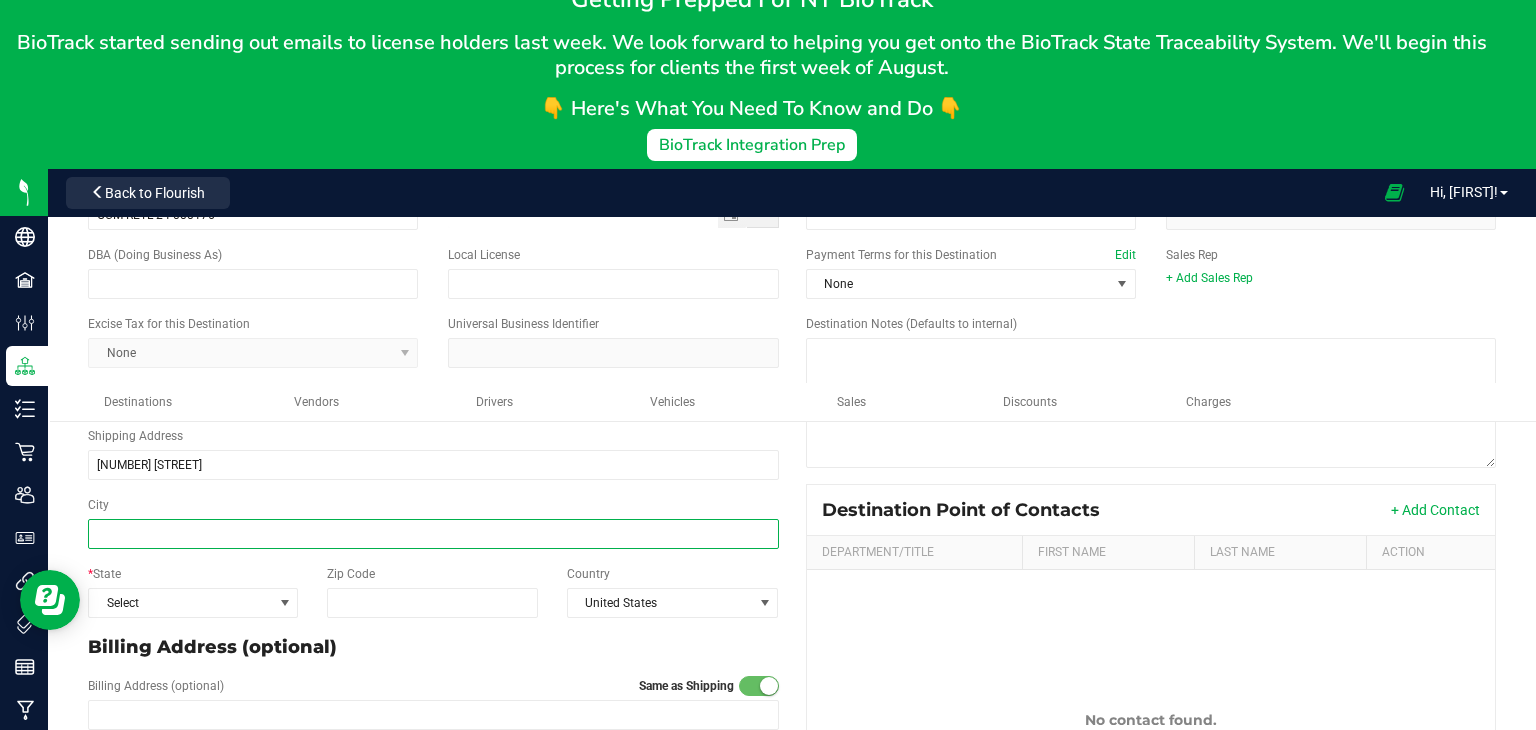 type on "[NUMBER] [STREET]" 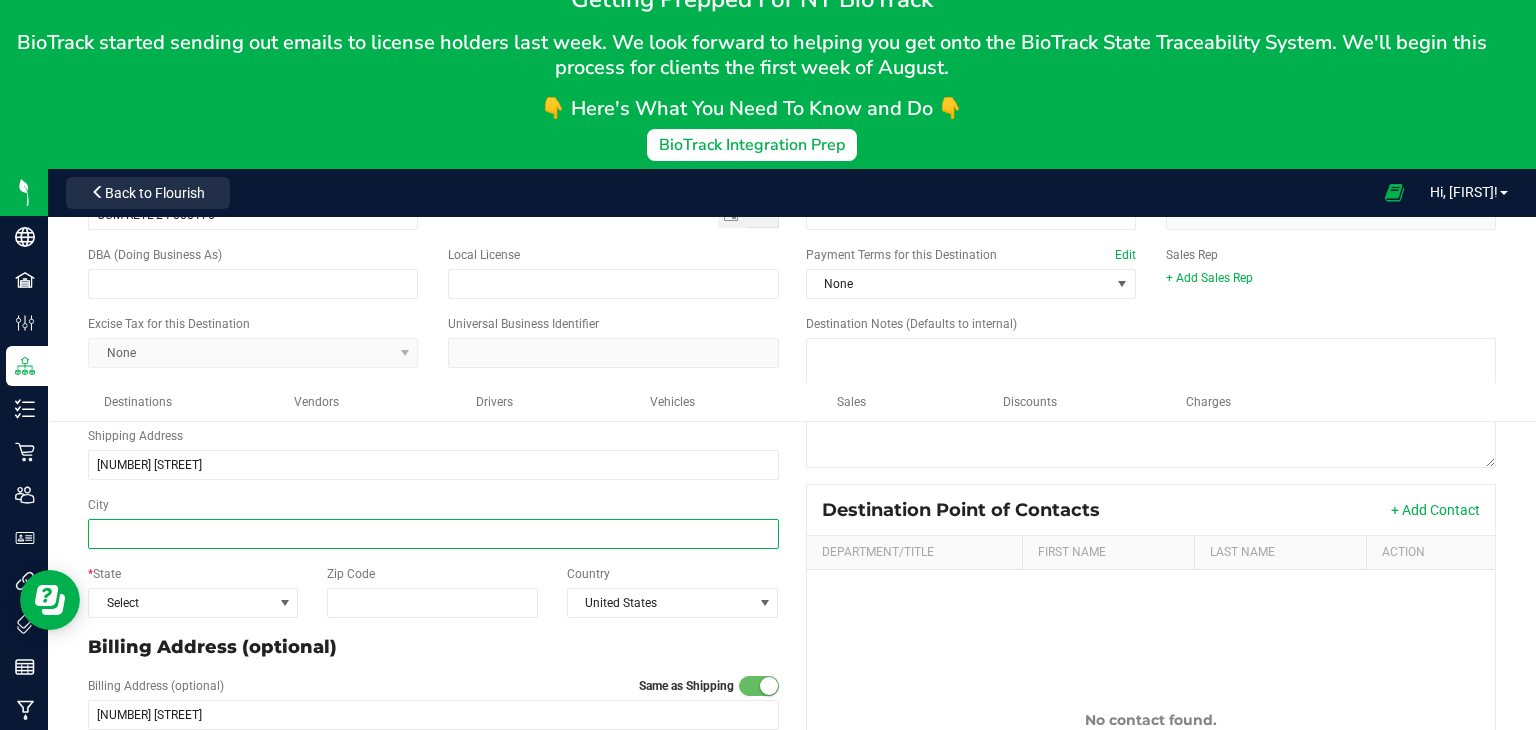 click on "City" at bounding box center (433, 534) 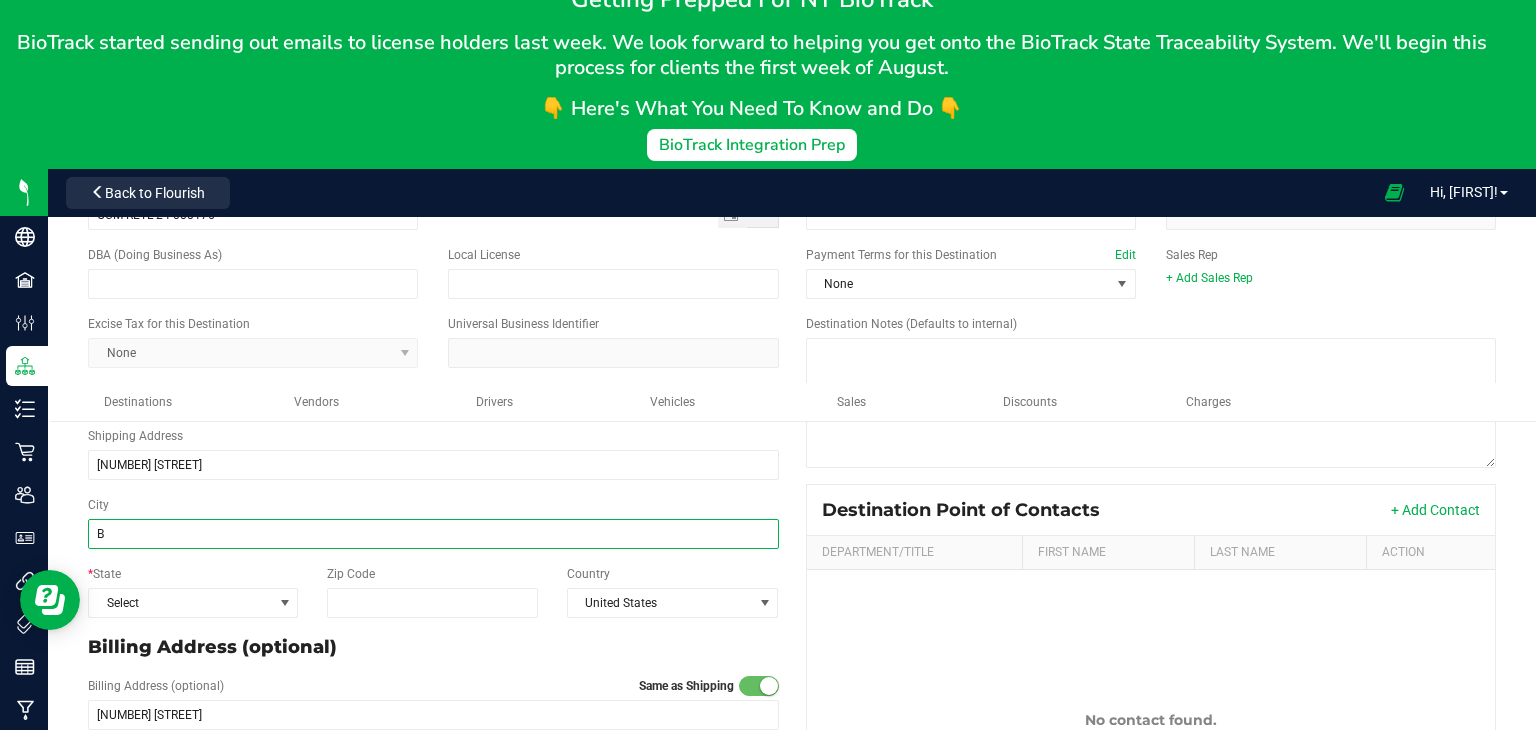 type on "Buffalo" 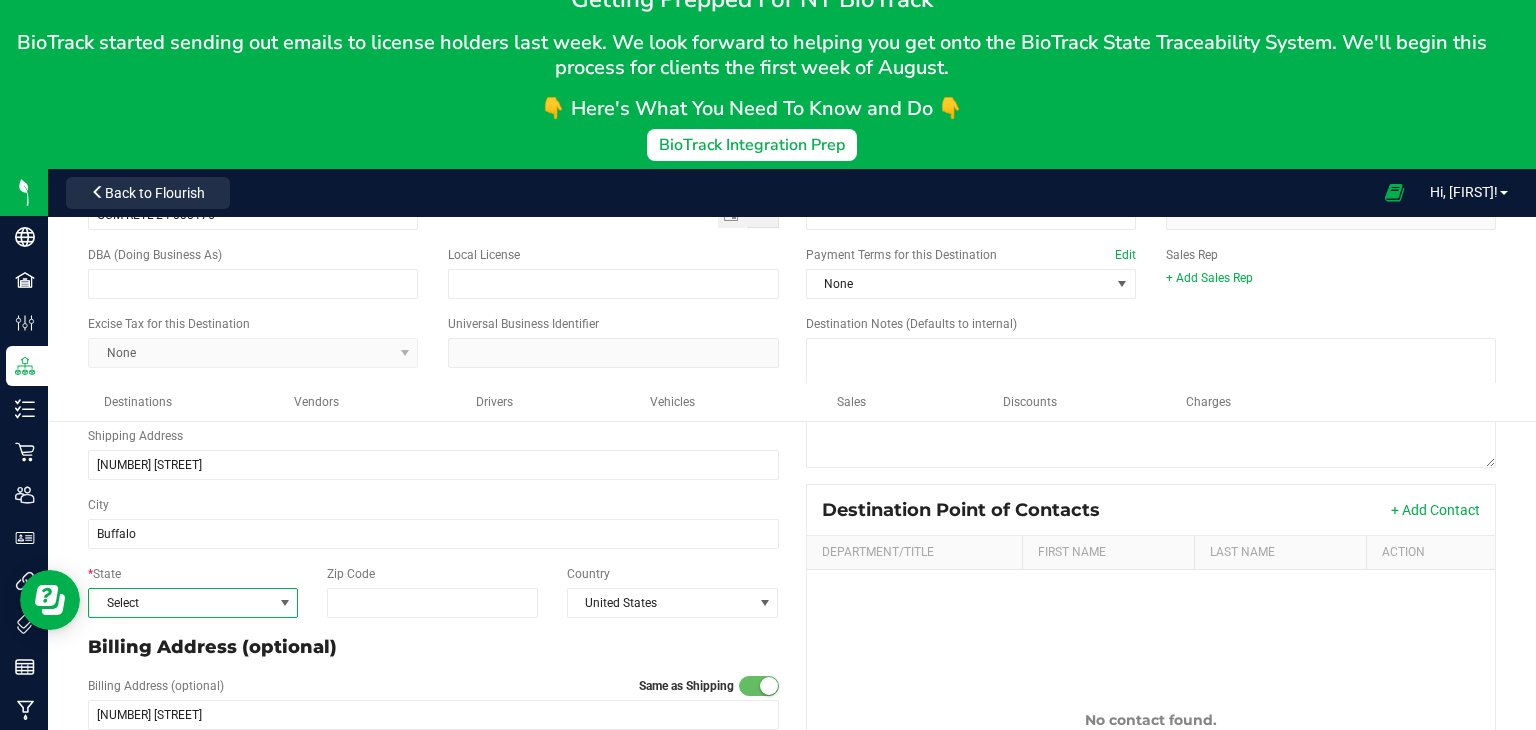 type on "Buffalo" 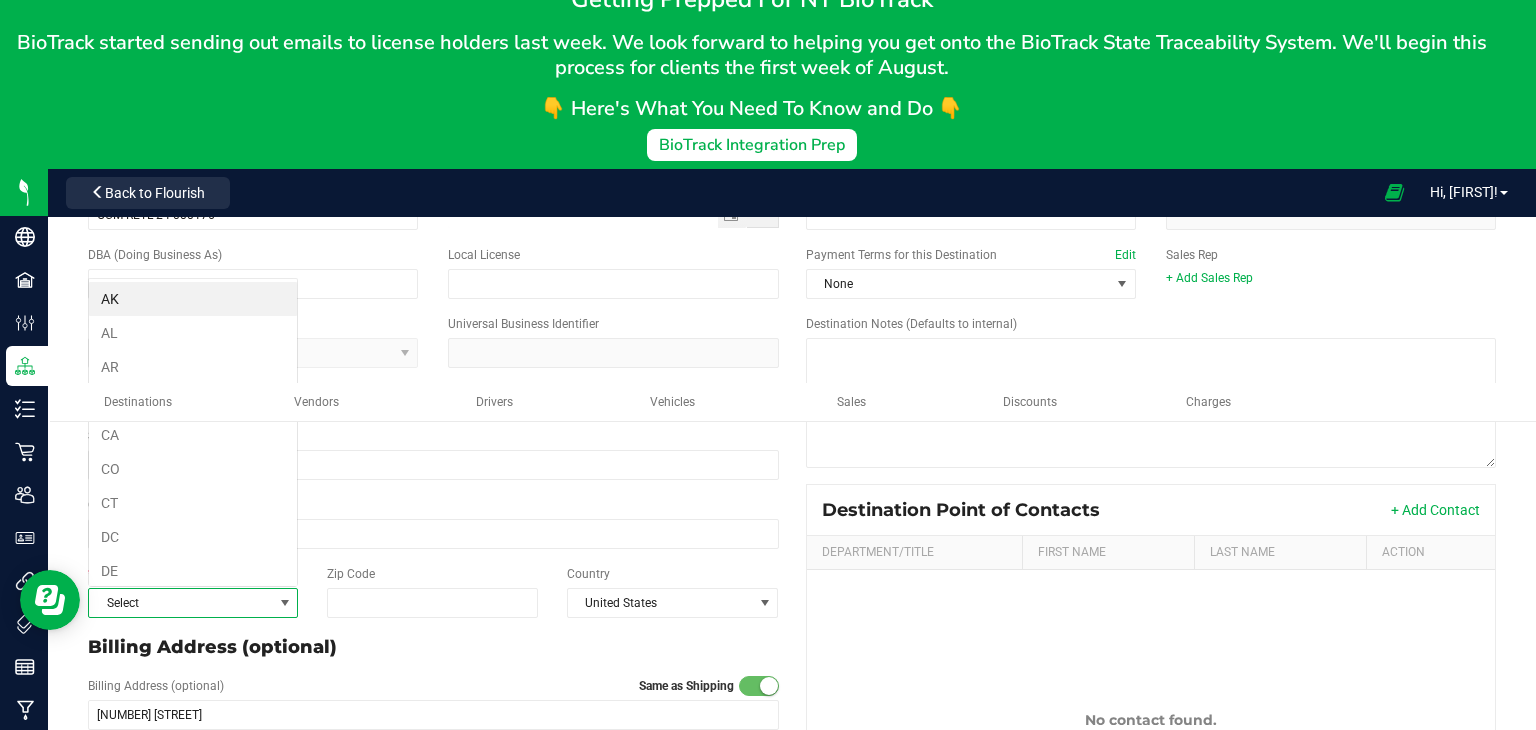 scroll, scrollTop: 99970, scrollLeft: 99789, axis: both 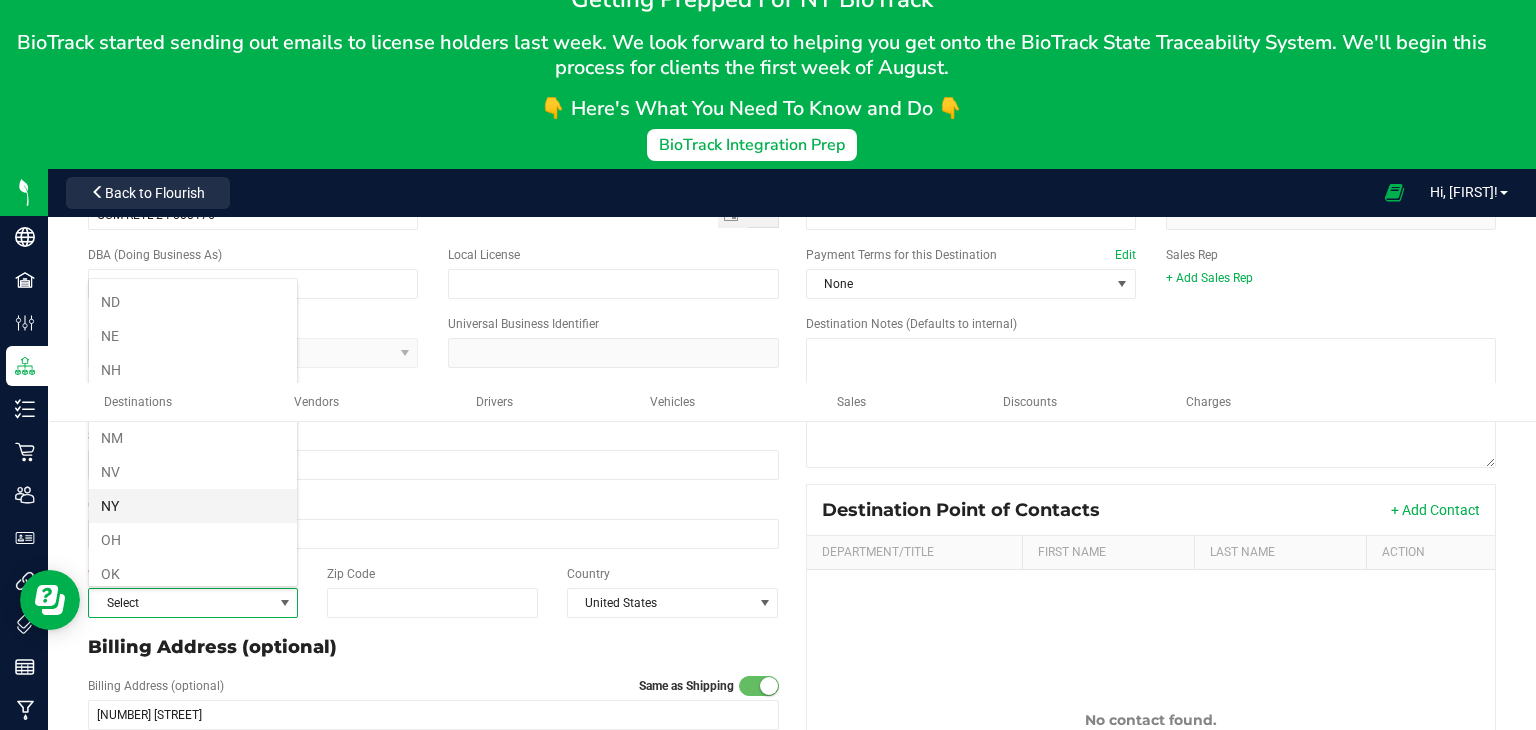 click on "NY" at bounding box center (193, 506) 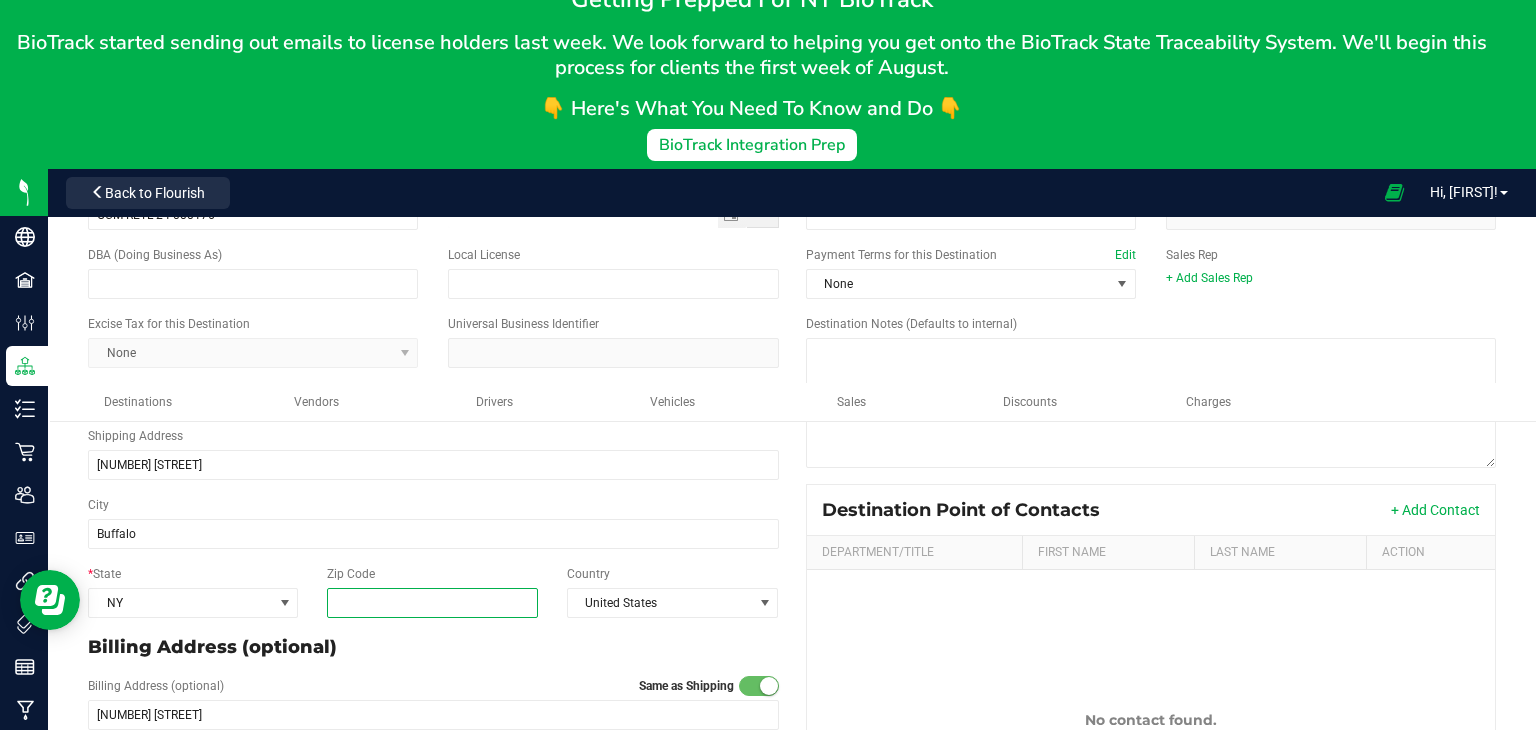 click on "Zip Code" at bounding box center [433, 603] 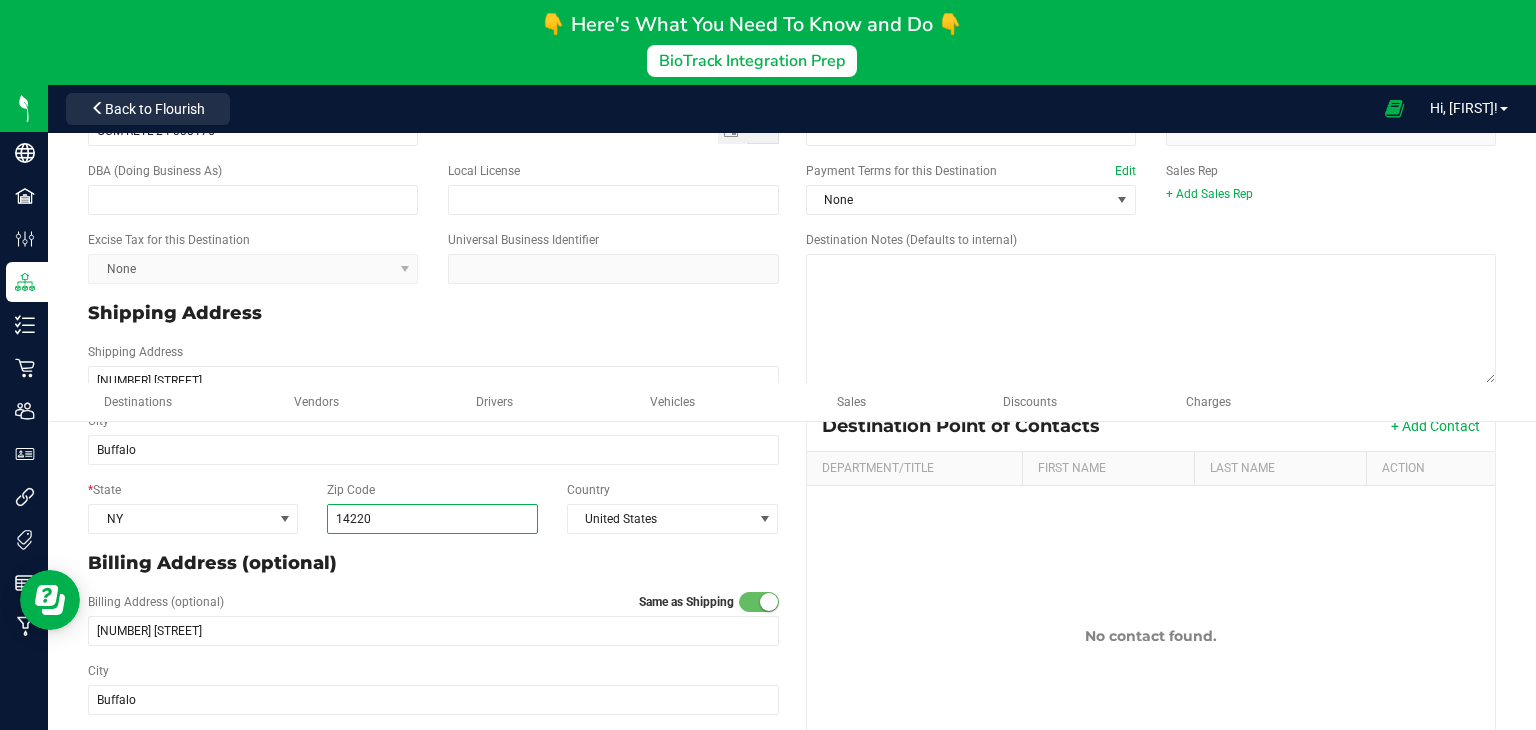 scroll, scrollTop: 335, scrollLeft: 0, axis: vertical 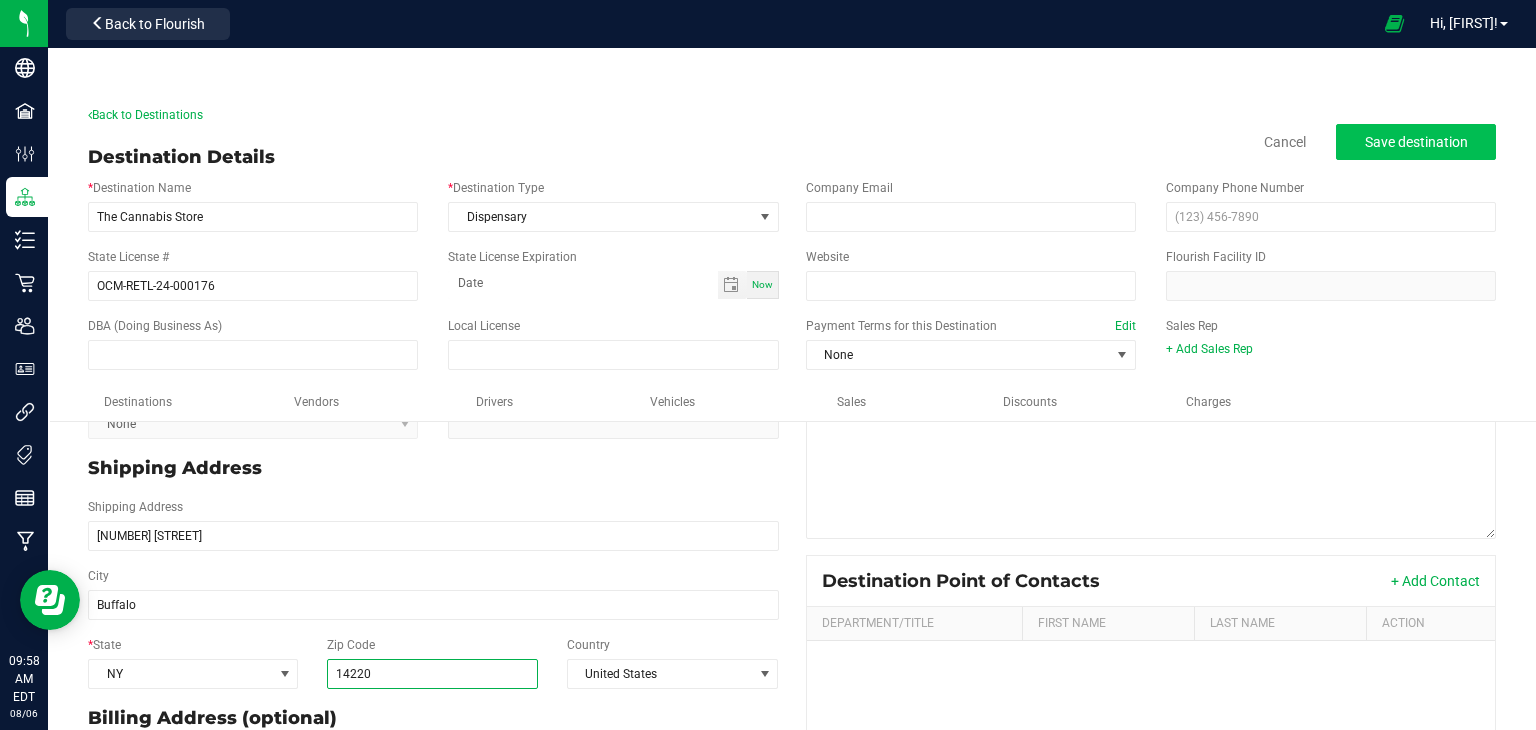 type on "14220" 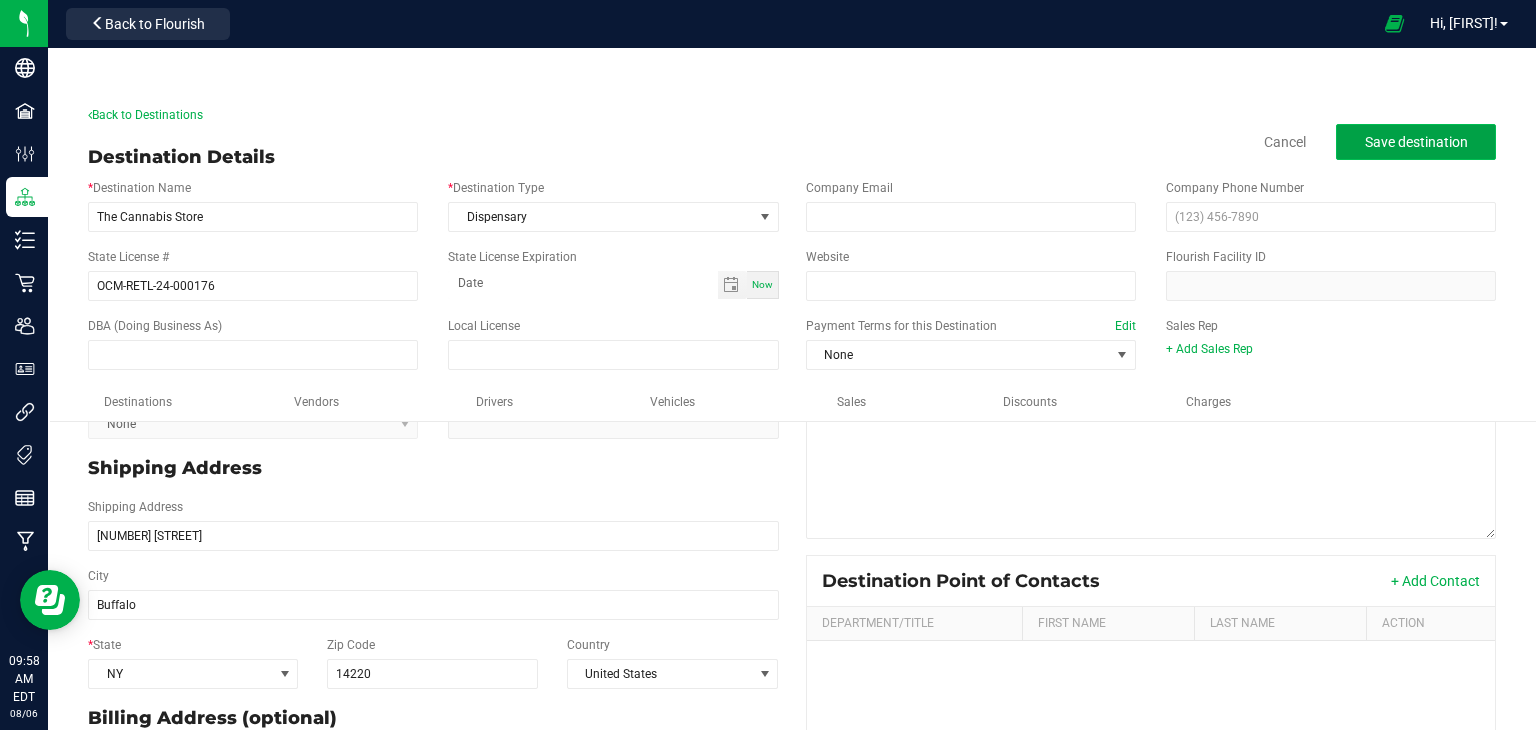 type on "14220" 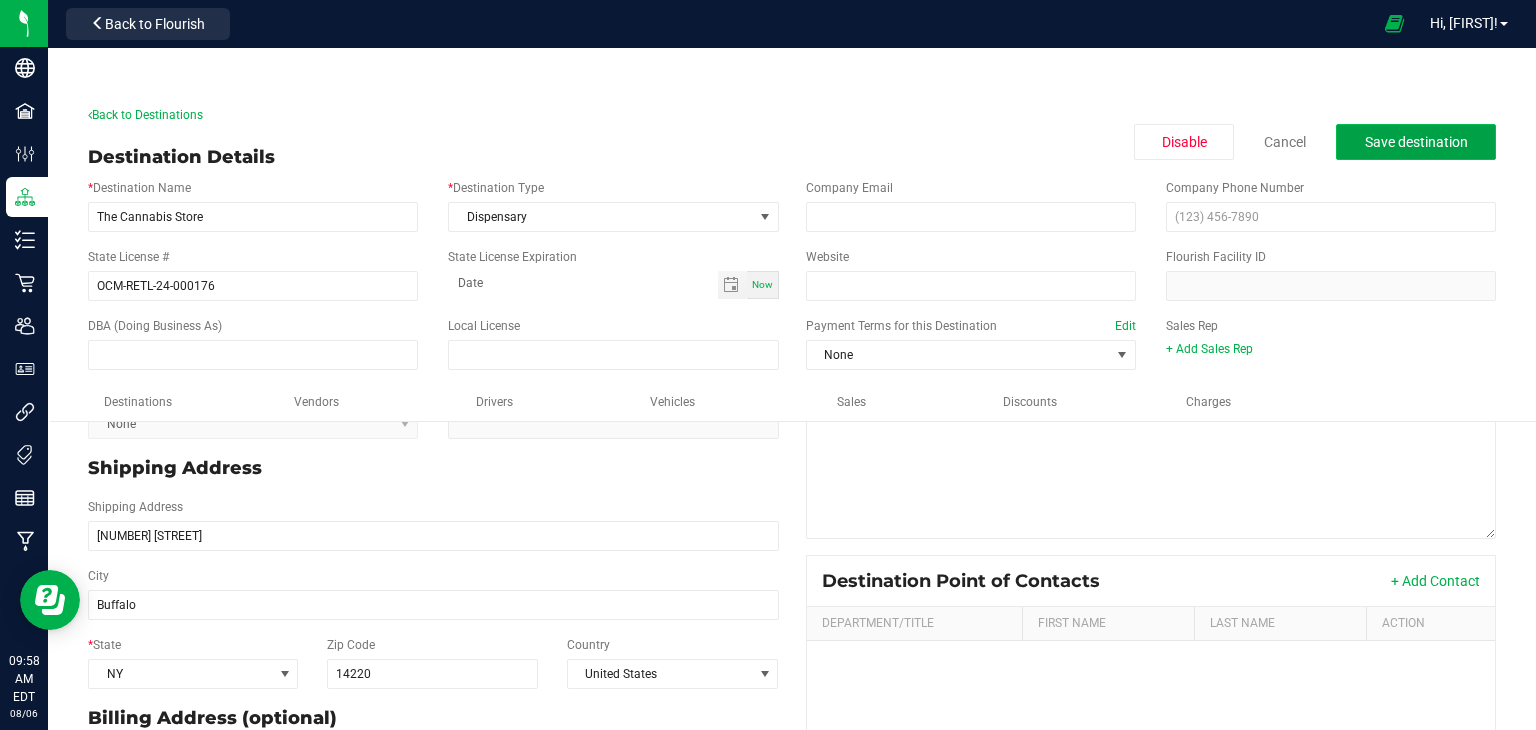 click on "Save destination" 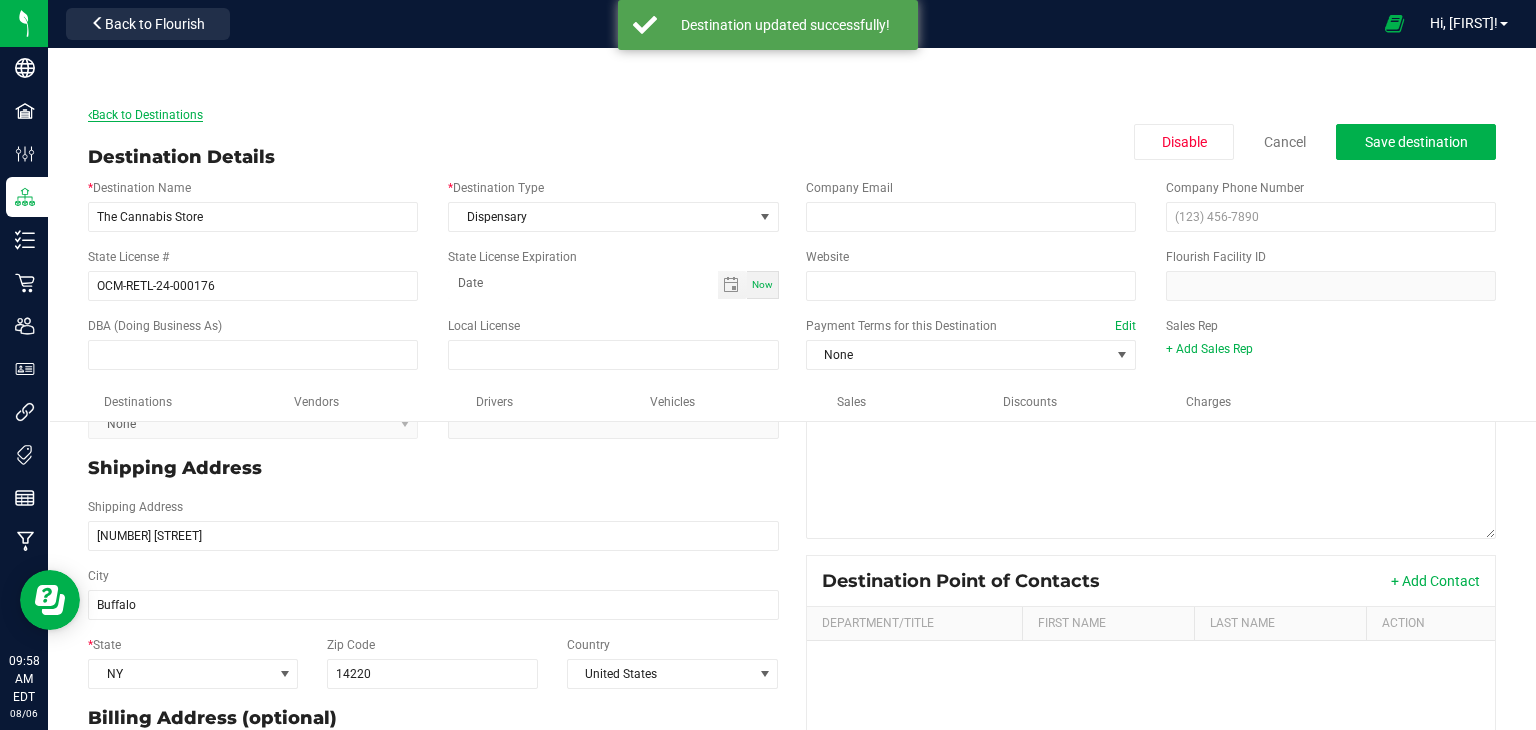 click on "Back to Destinations" at bounding box center [145, 115] 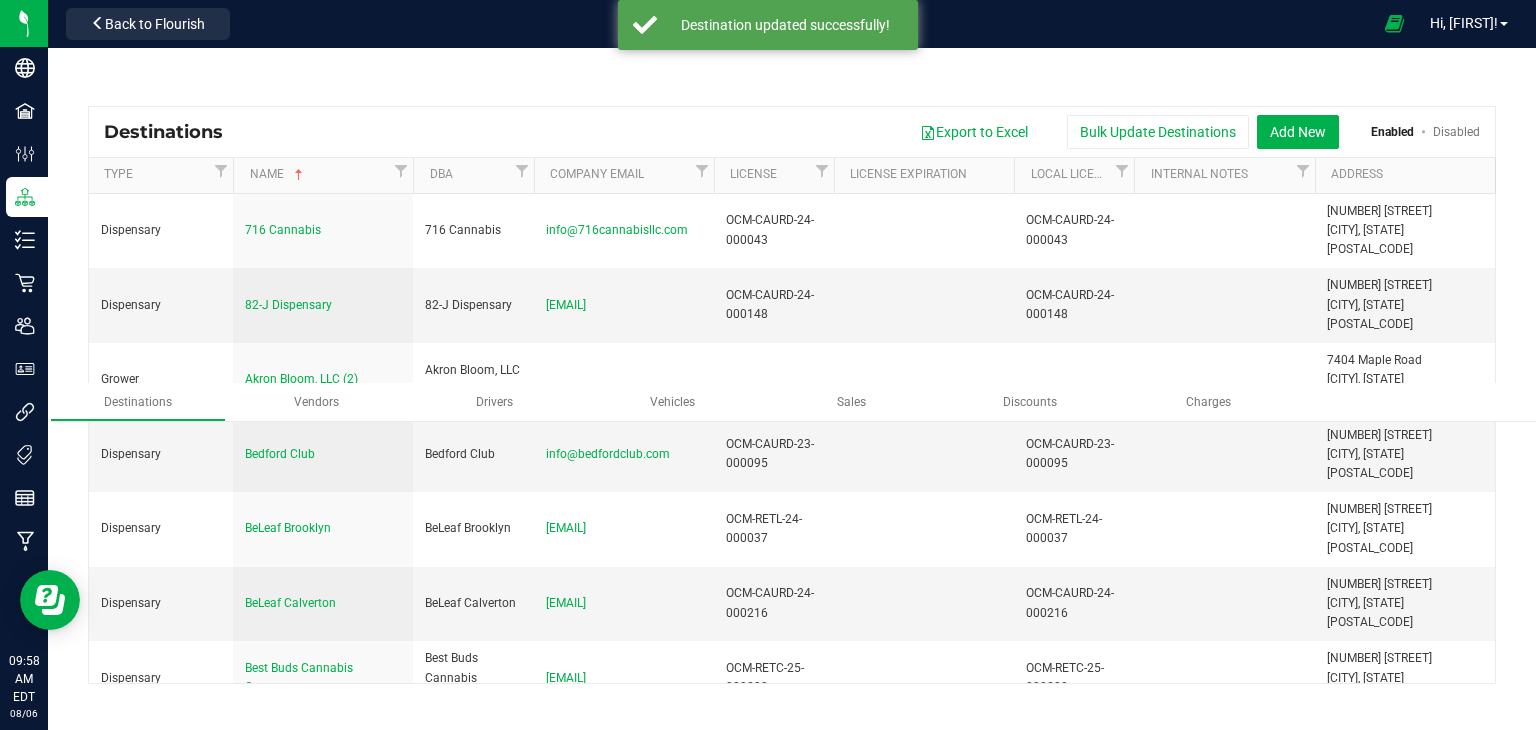 scroll, scrollTop: 0, scrollLeft: 0, axis: both 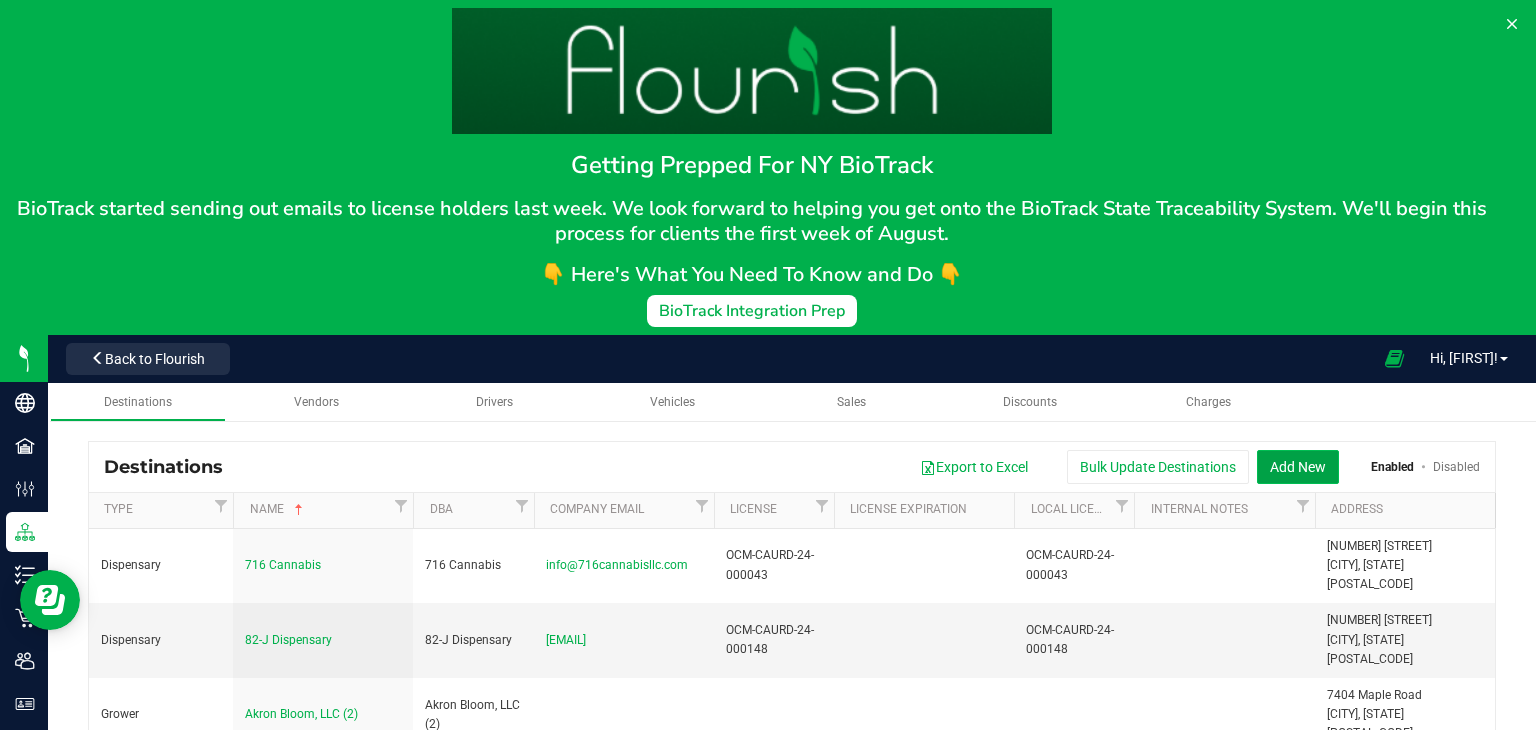 click on "Add New" at bounding box center [1298, 467] 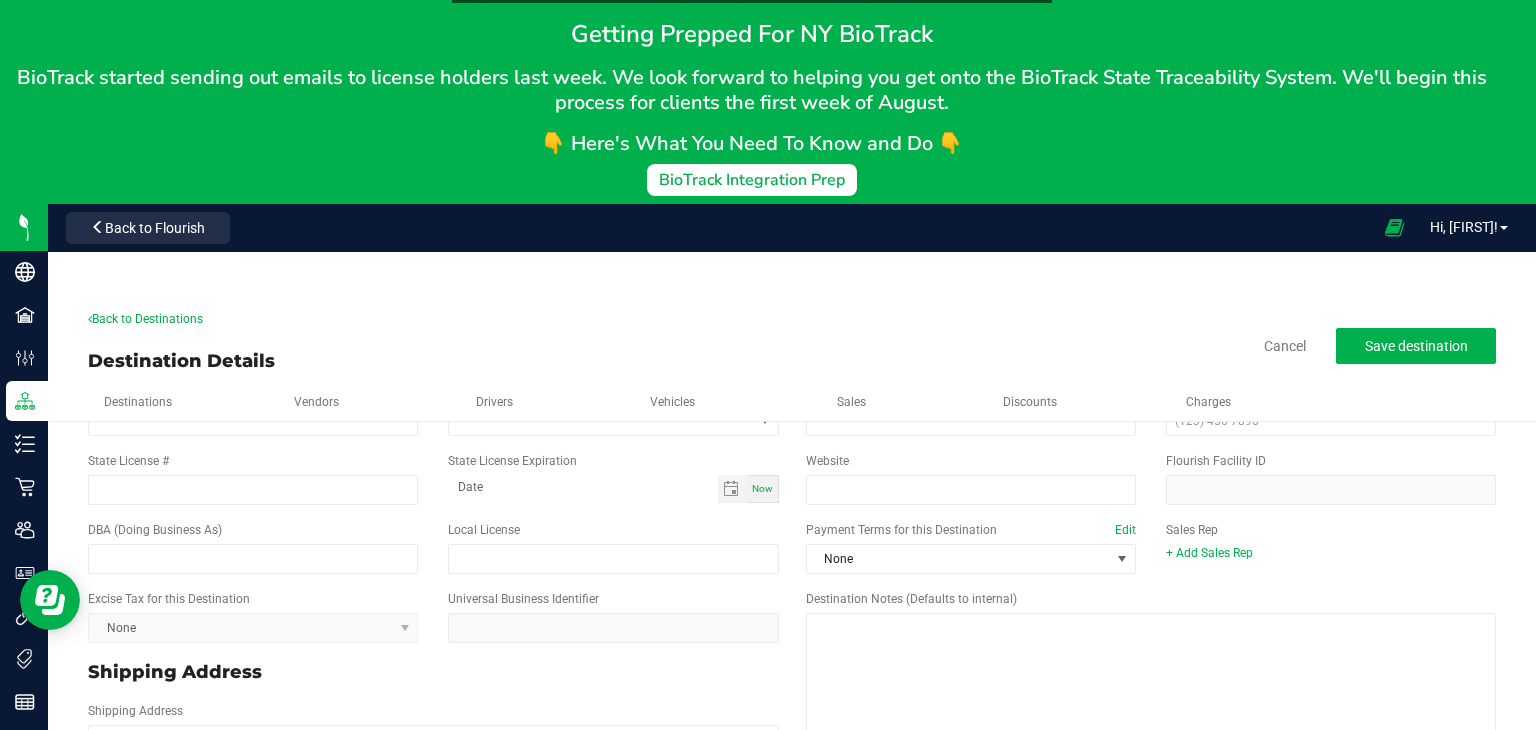 scroll, scrollTop: 135, scrollLeft: 0, axis: vertical 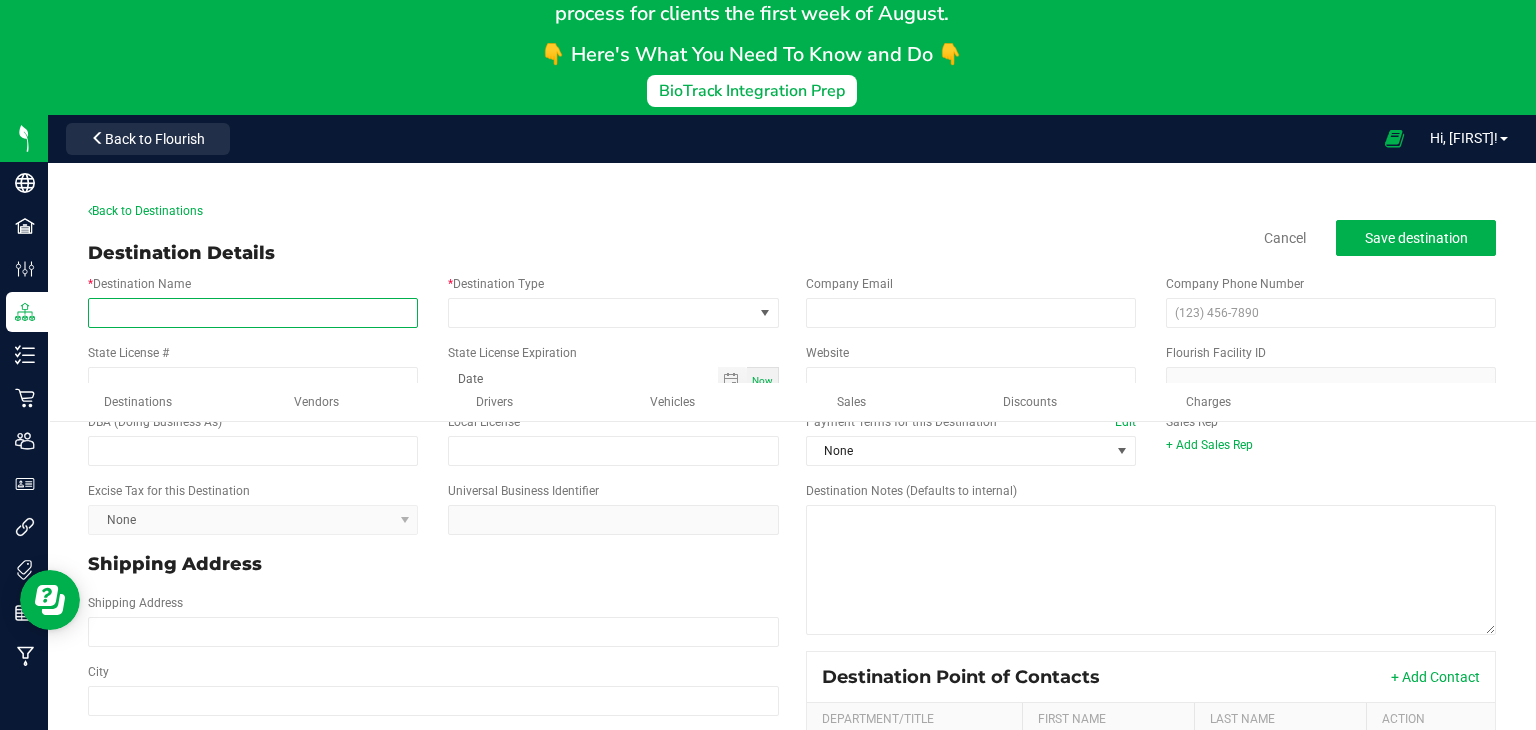 click on "*  Destination Name" at bounding box center (253, 313) 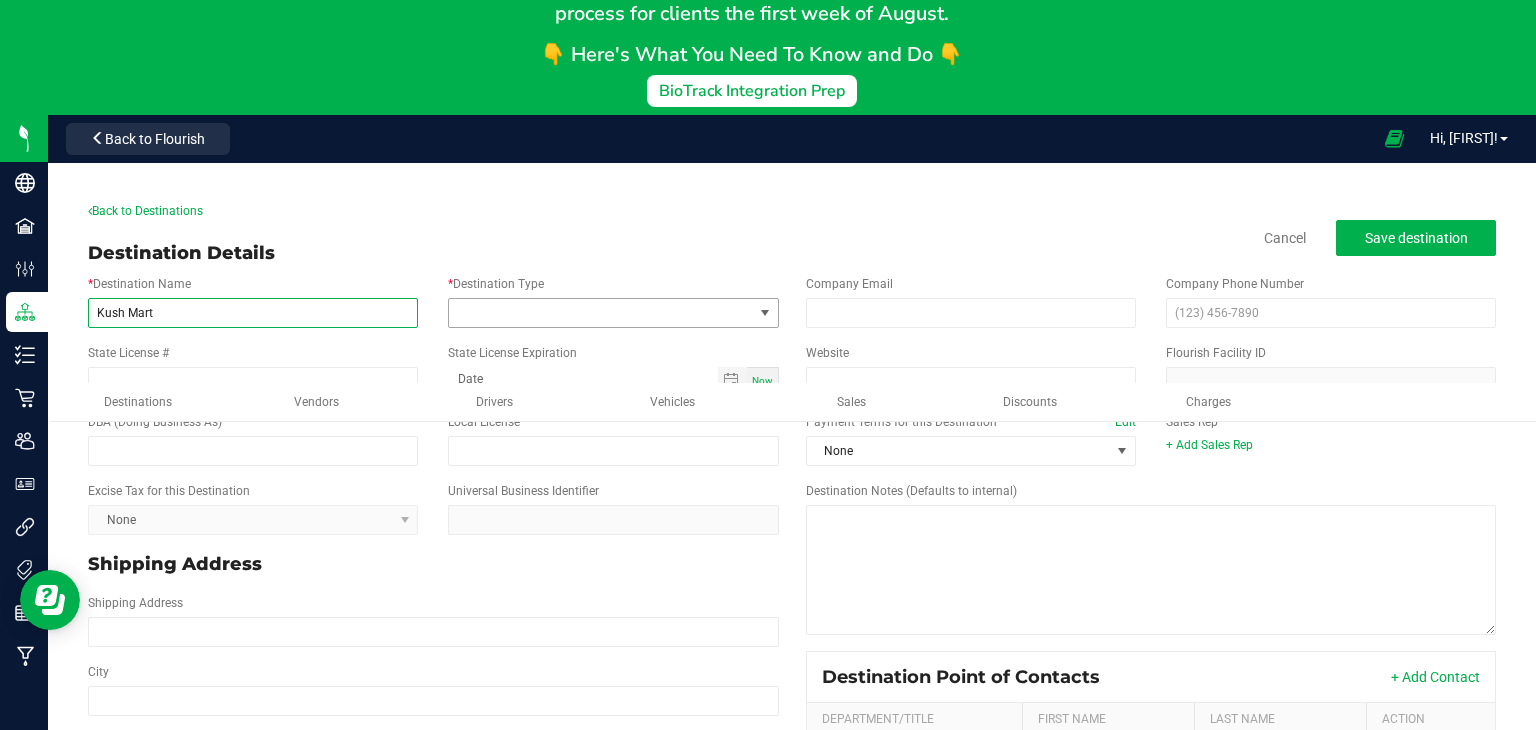 type on "Kush Mart" 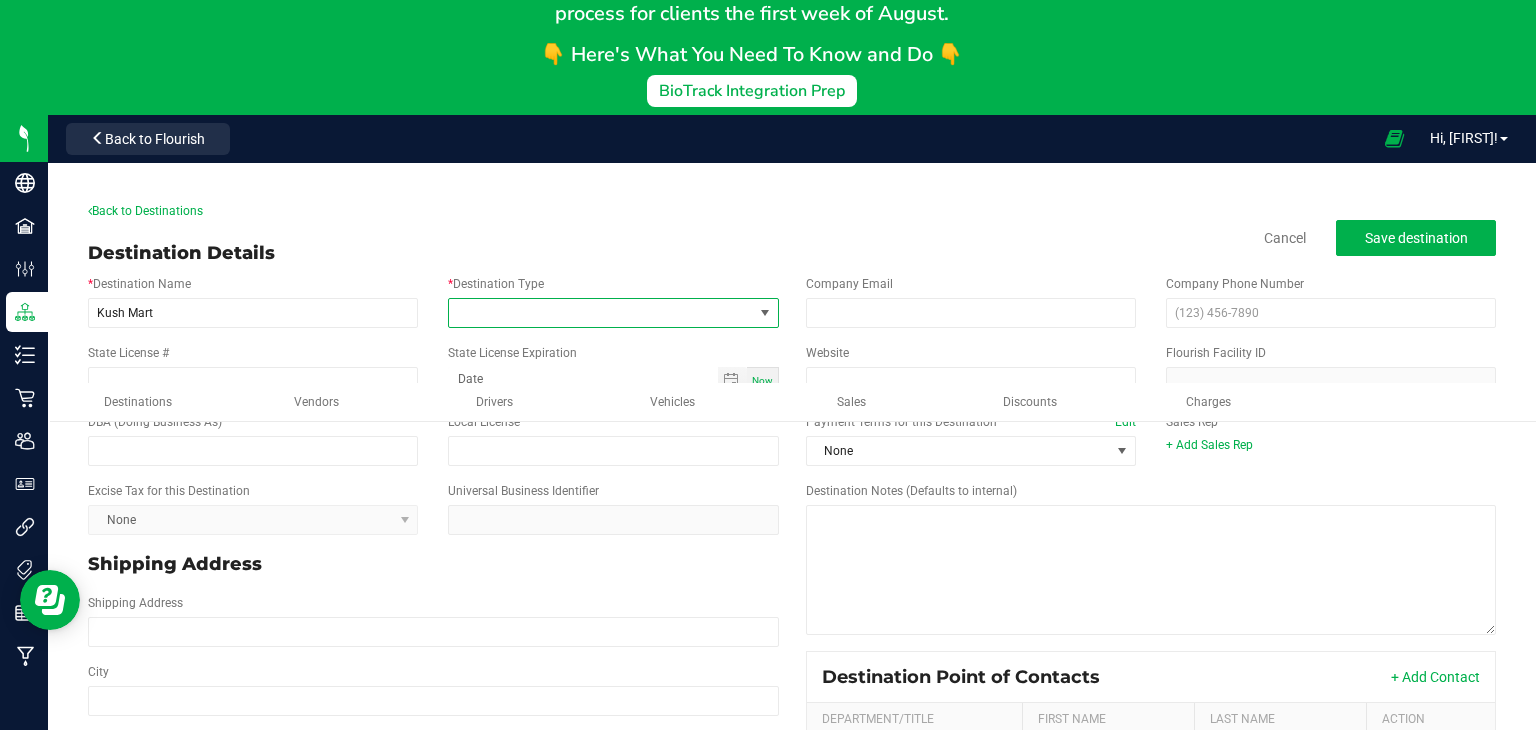 click at bounding box center (765, 313) 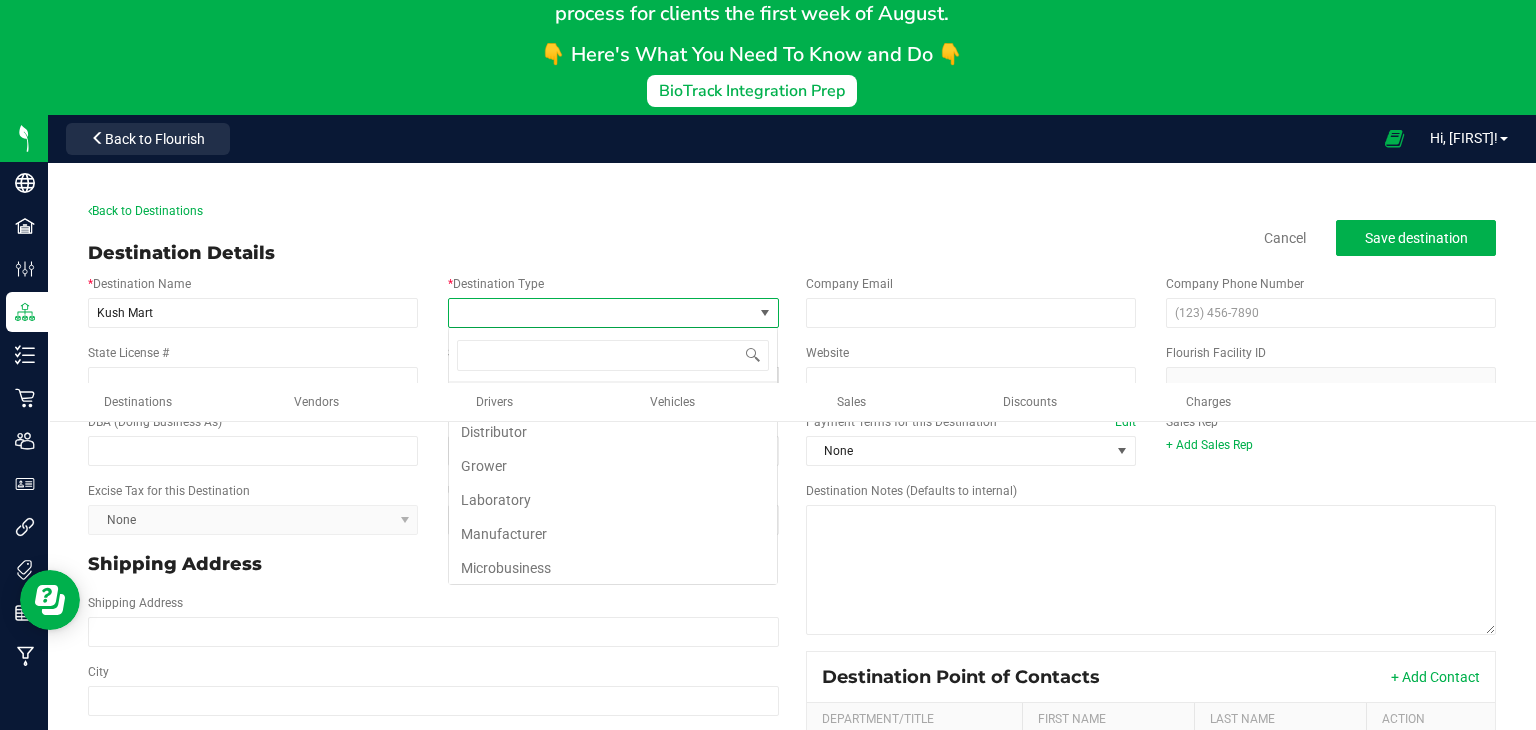scroll, scrollTop: 99970, scrollLeft: 99669, axis: both 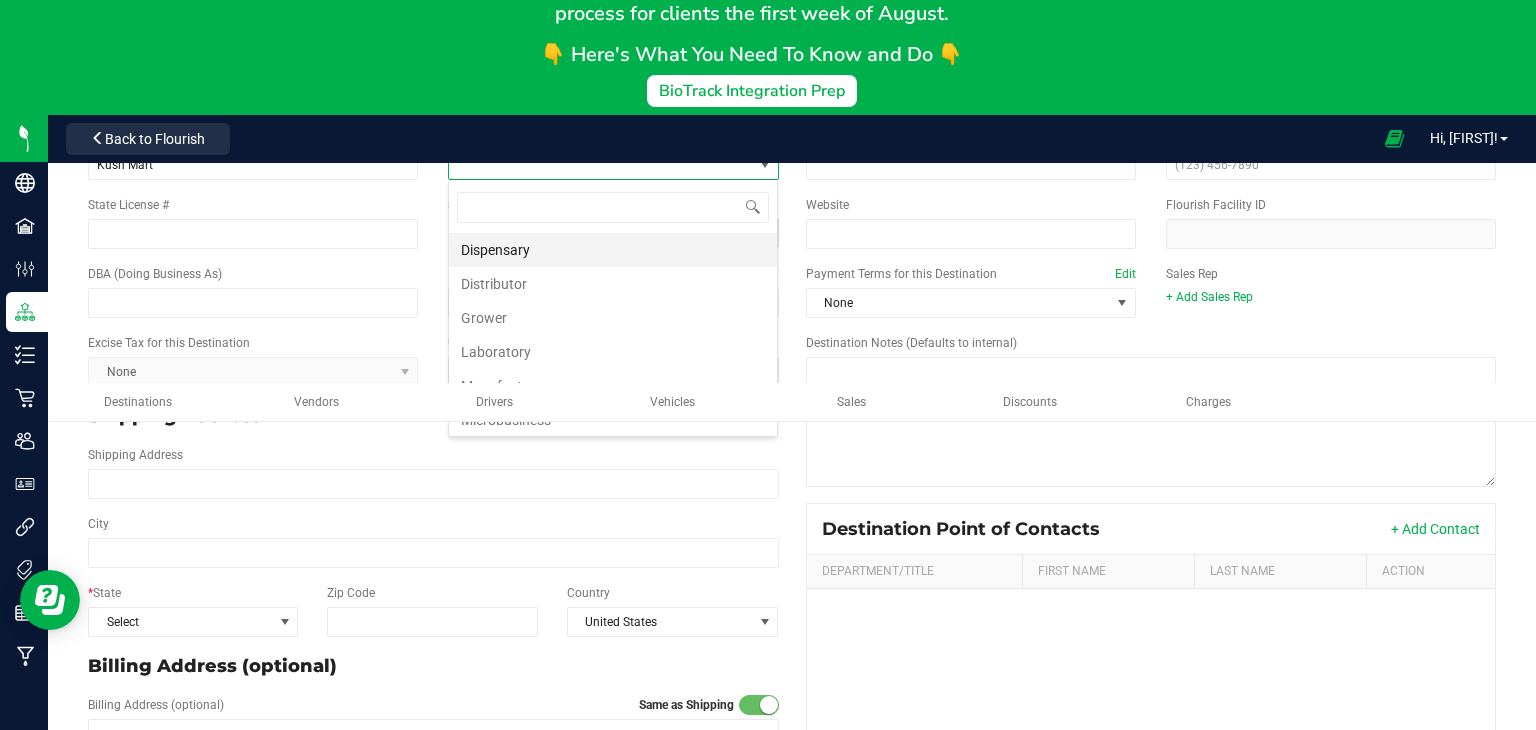 click on "Dispensary" at bounding box center (613, 250) 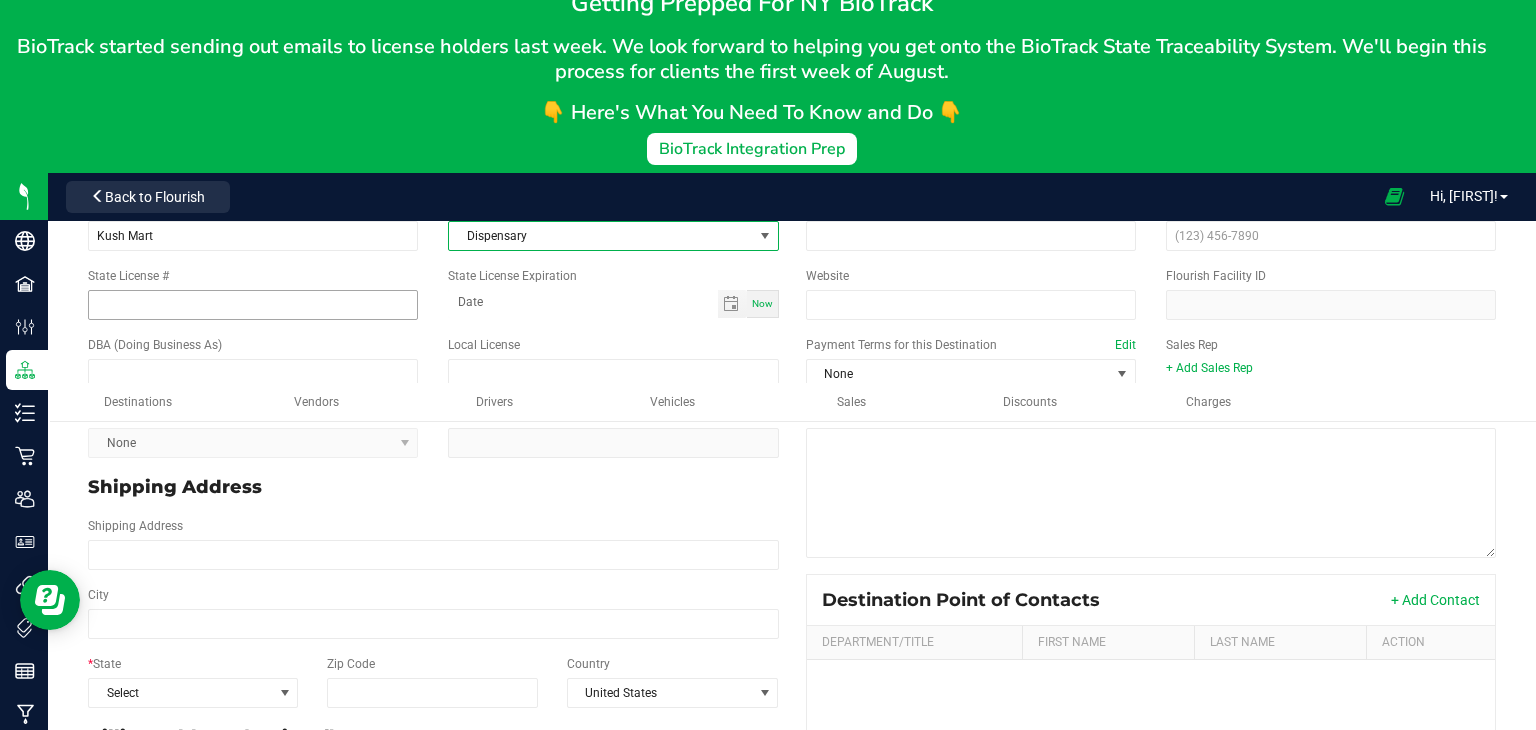 scroll, scrollTop: 163, scrollLeft: 0, axis: vertical 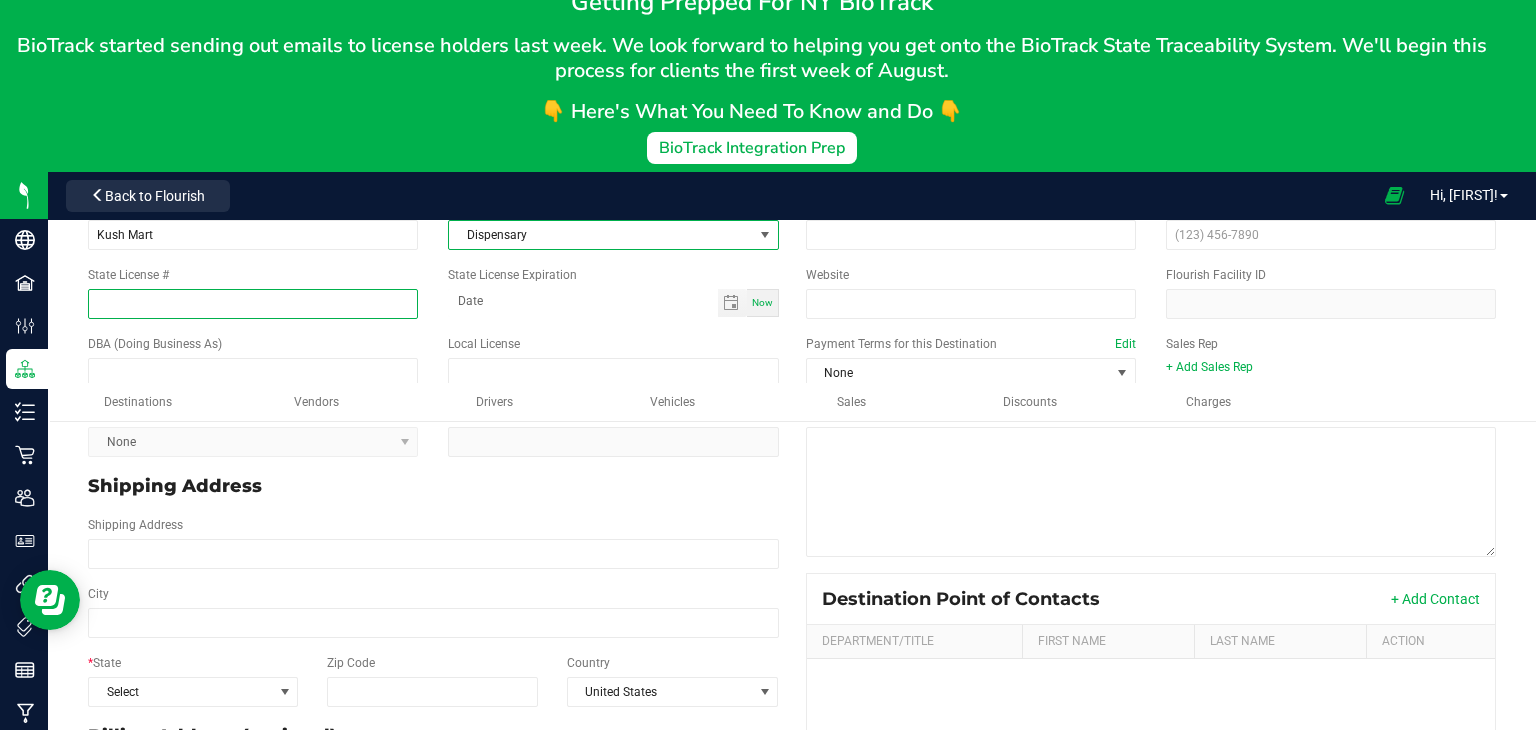 click on "State License #" at bounding box center [253, 304] 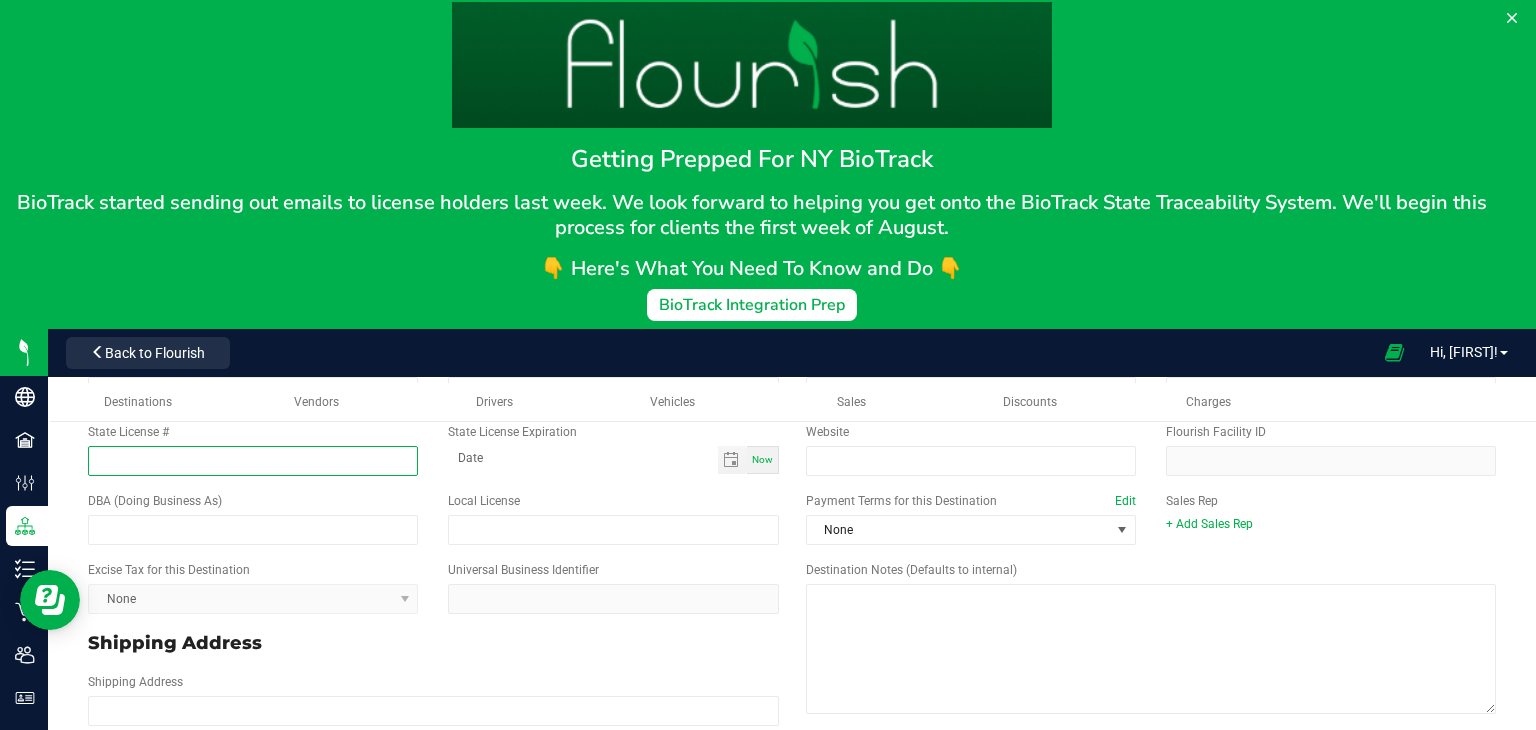 scroll, scrollTop: 0, scrollLeft: 0, axis: both 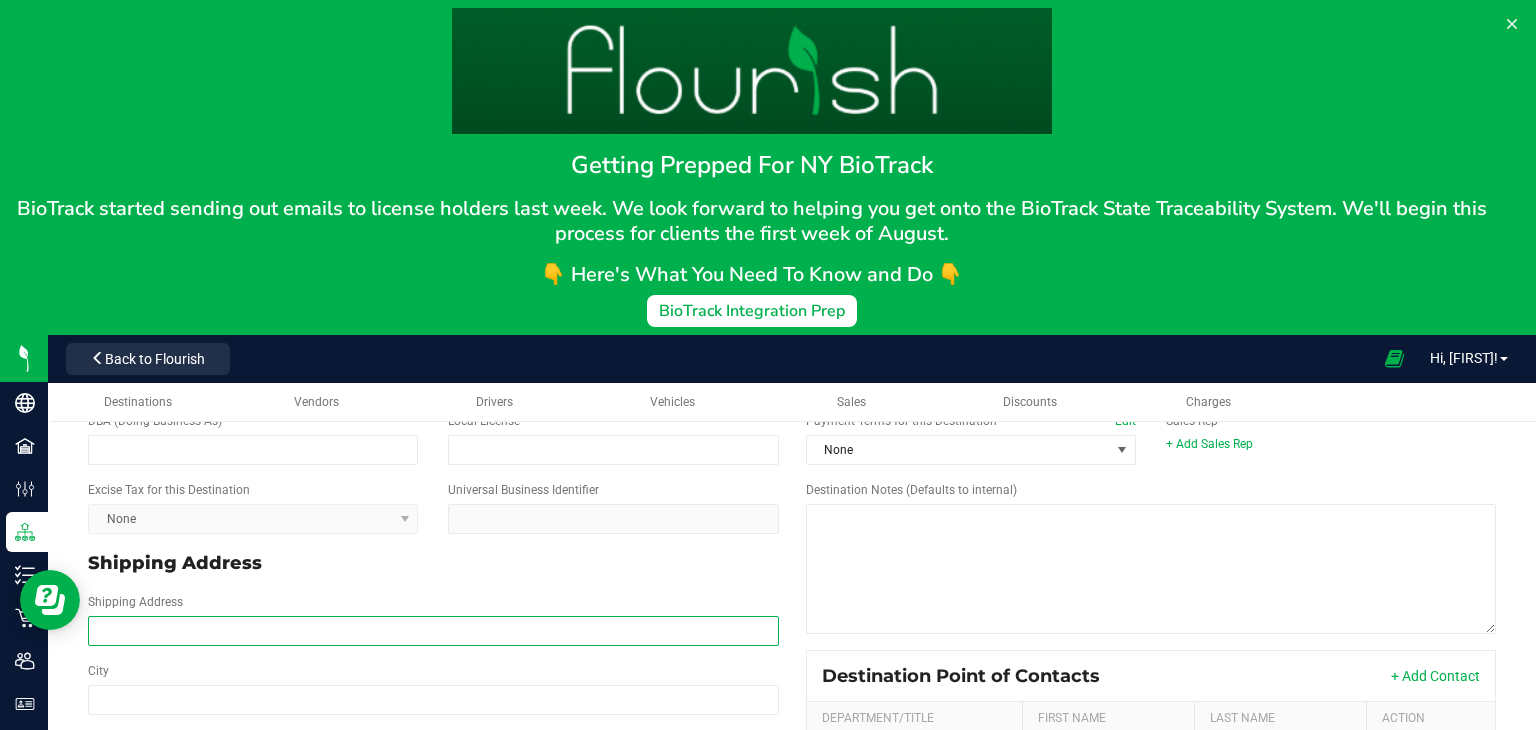 click on "Shipping Address" at bounding box center (433, 631) 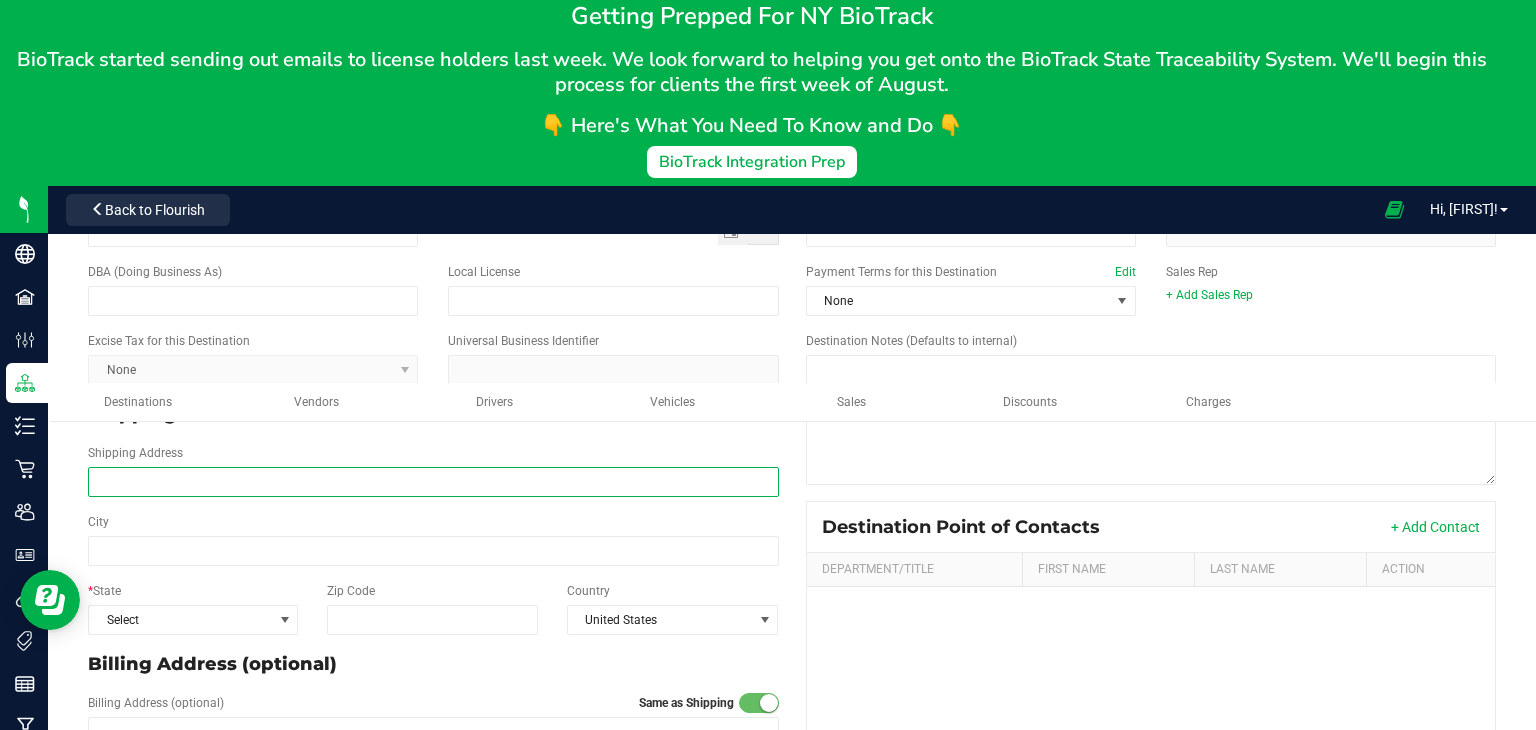 scroll, scrollTop: 150, scrollLeft: 0, axis: vertical 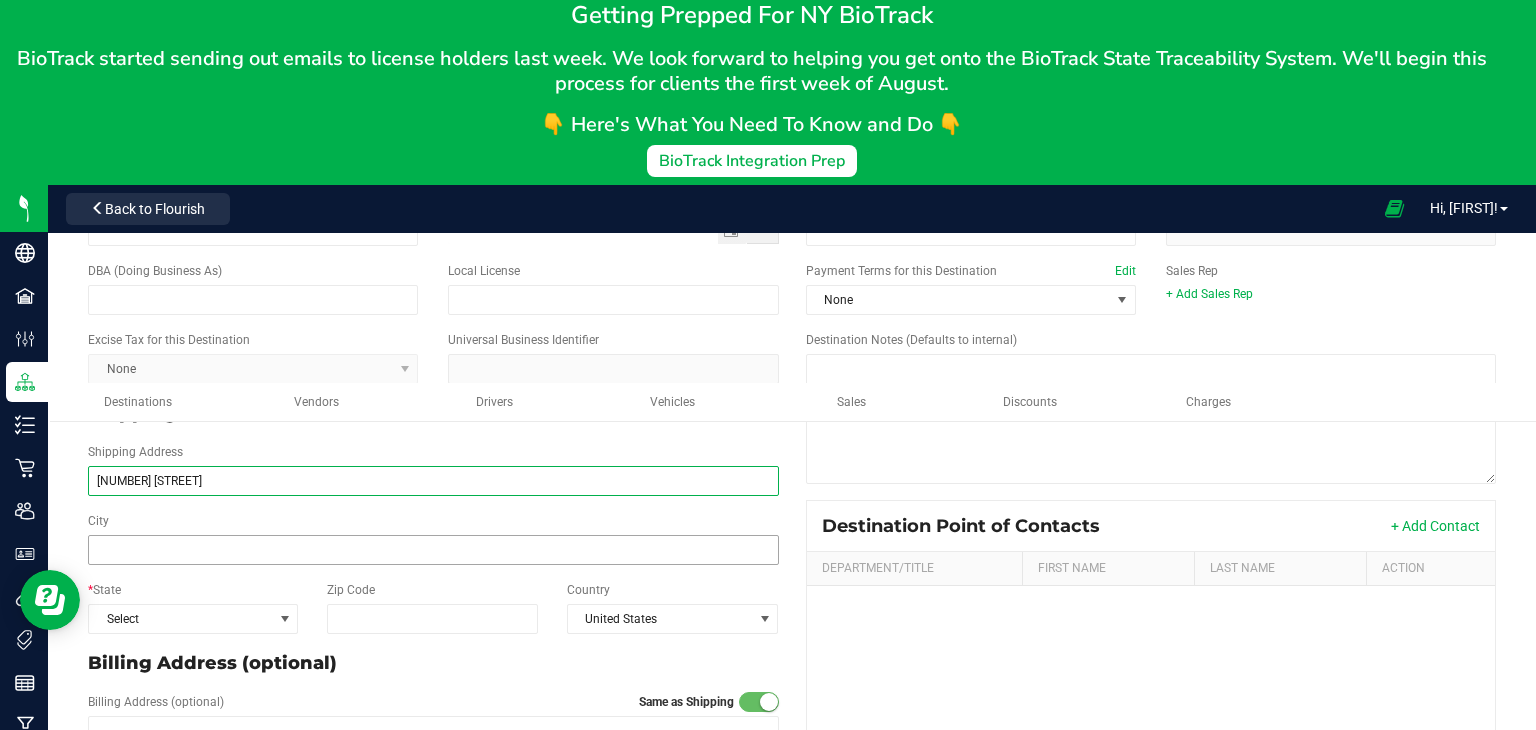 type on "[NUMBER] [STREET]" 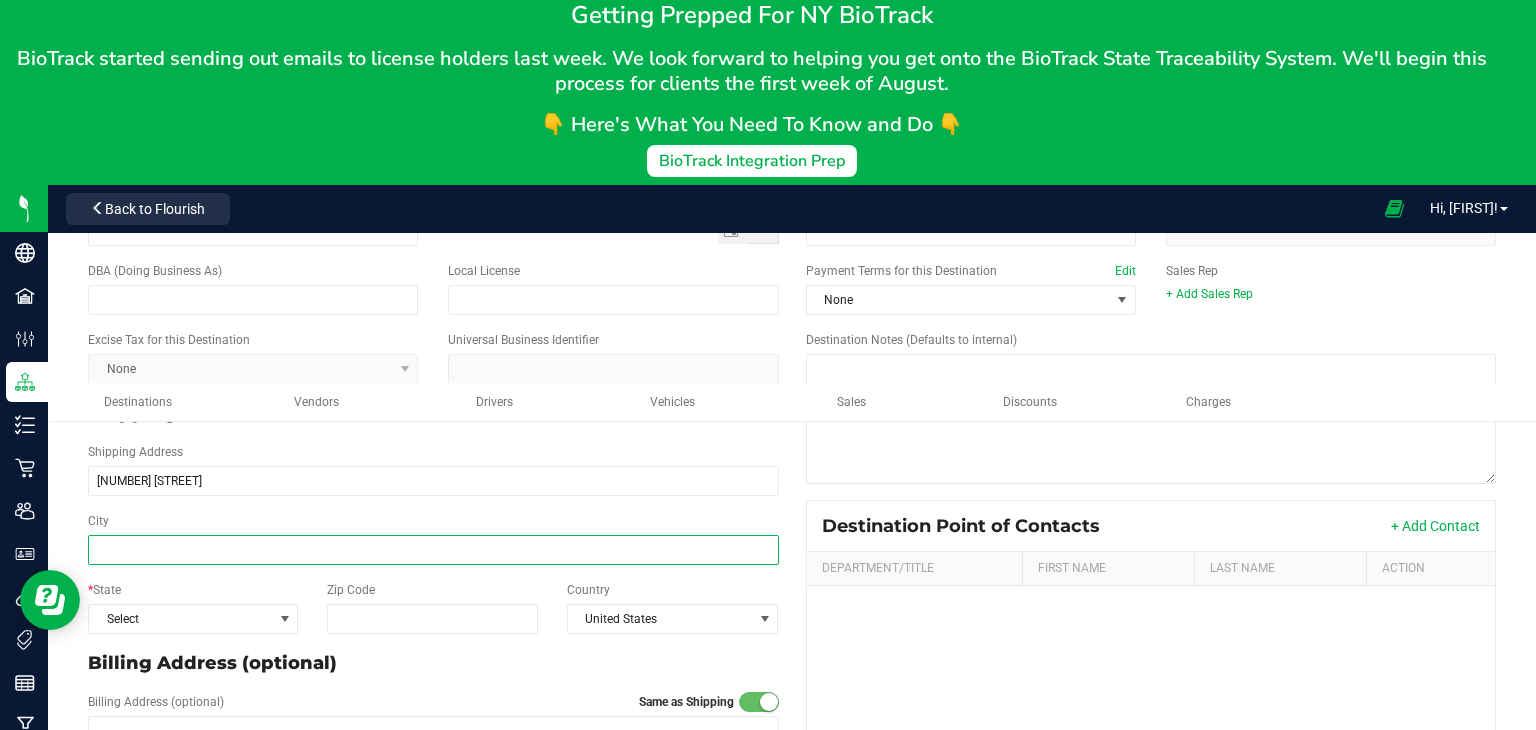 type on "[NUMBER] [STREET]" 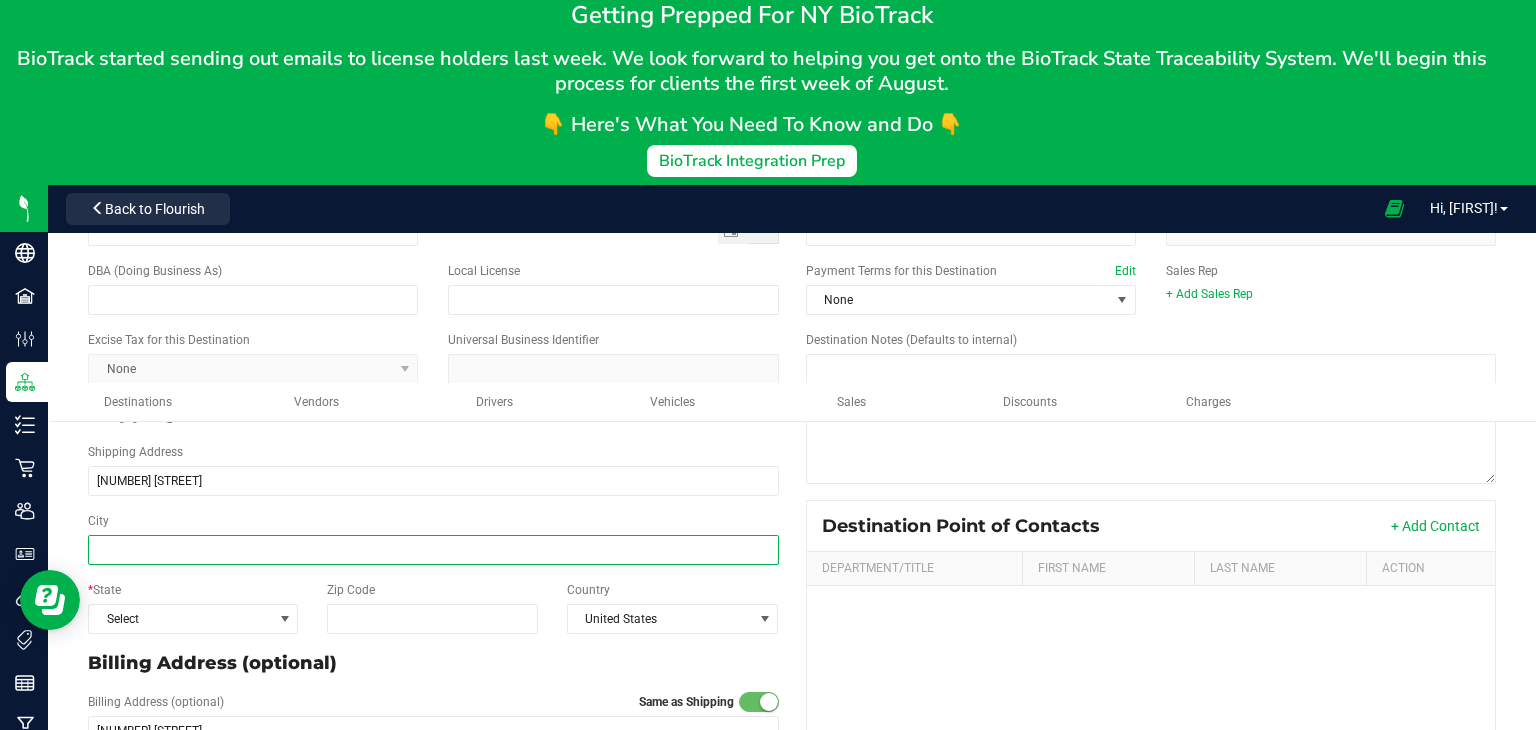click on "City" at bounding box center [433, 550] 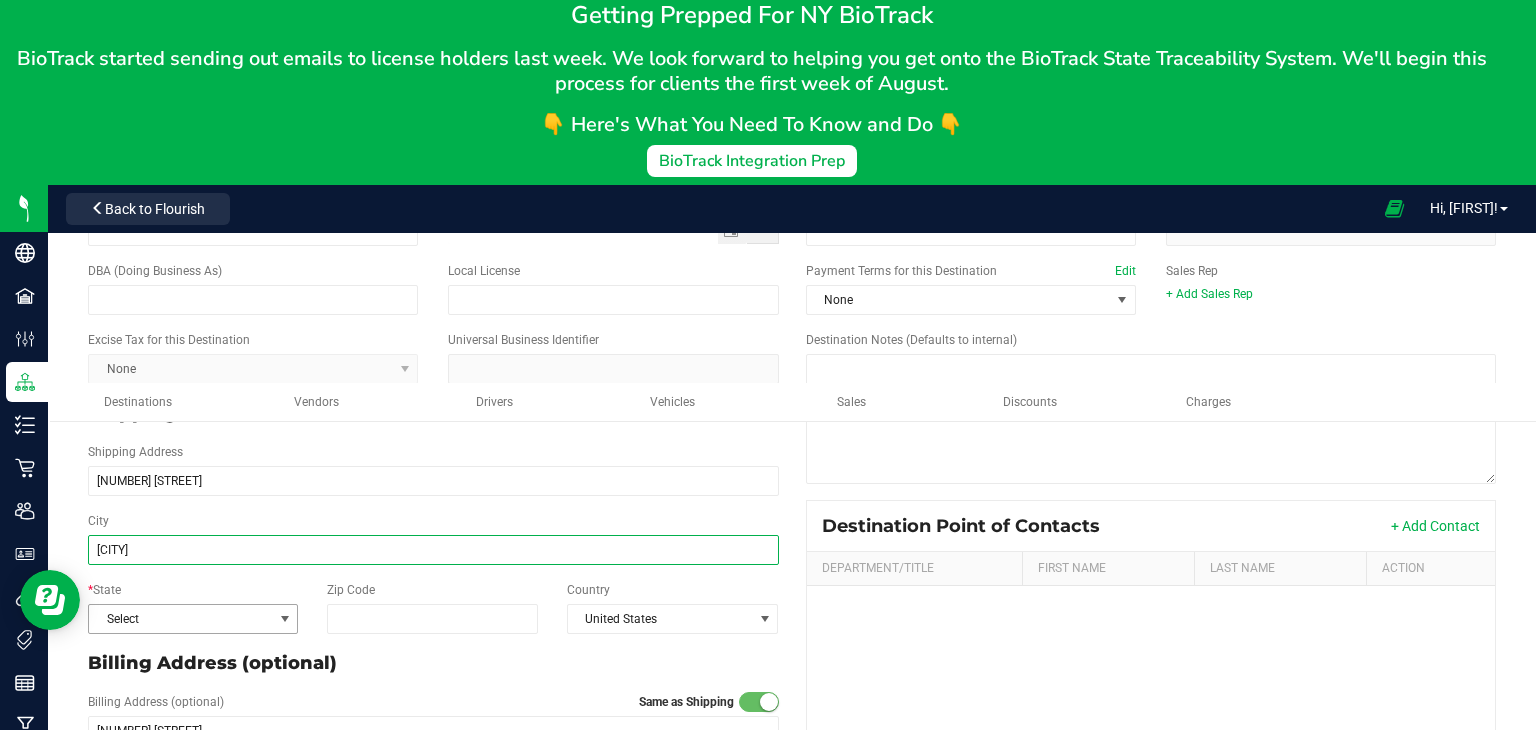 type on "[CITY]" 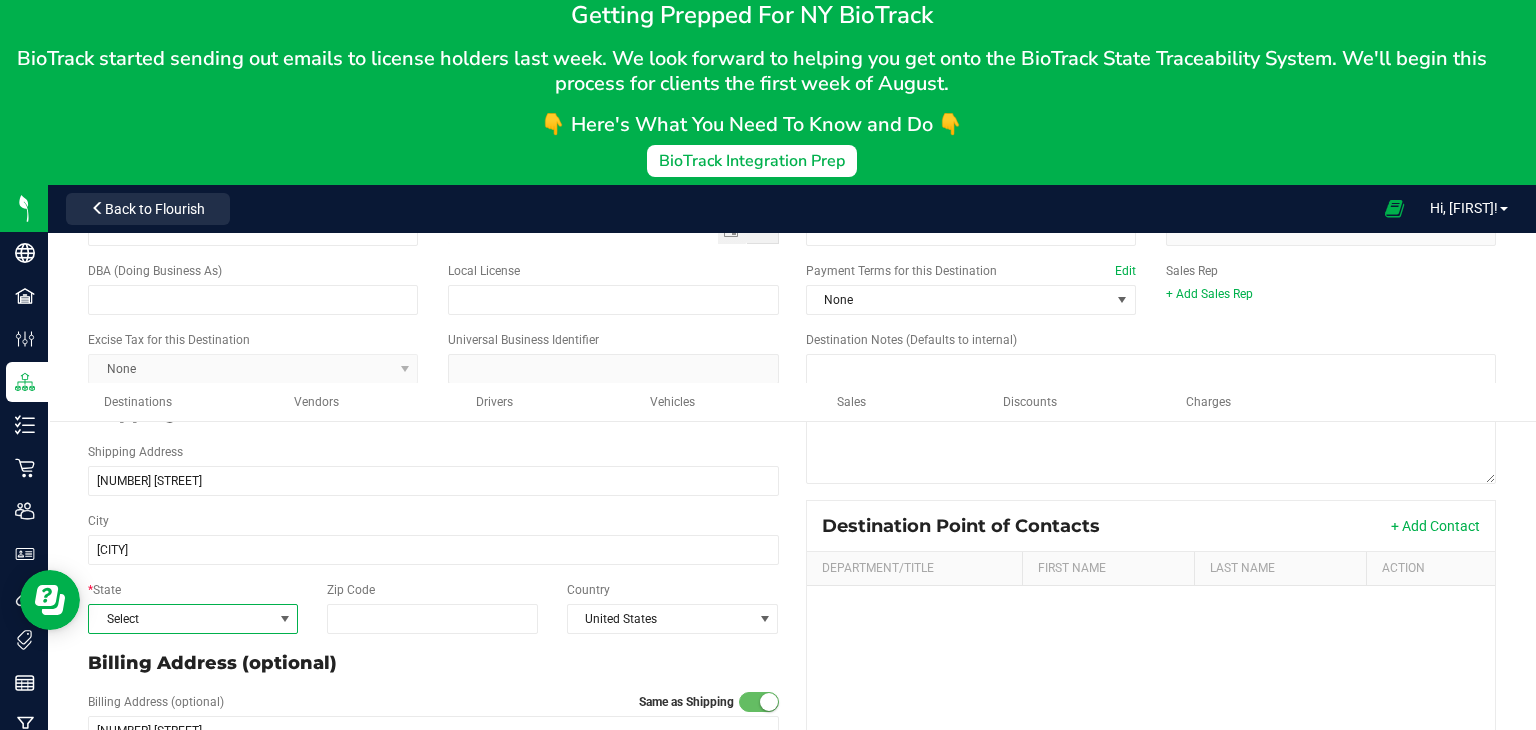 type on "[CITY]" 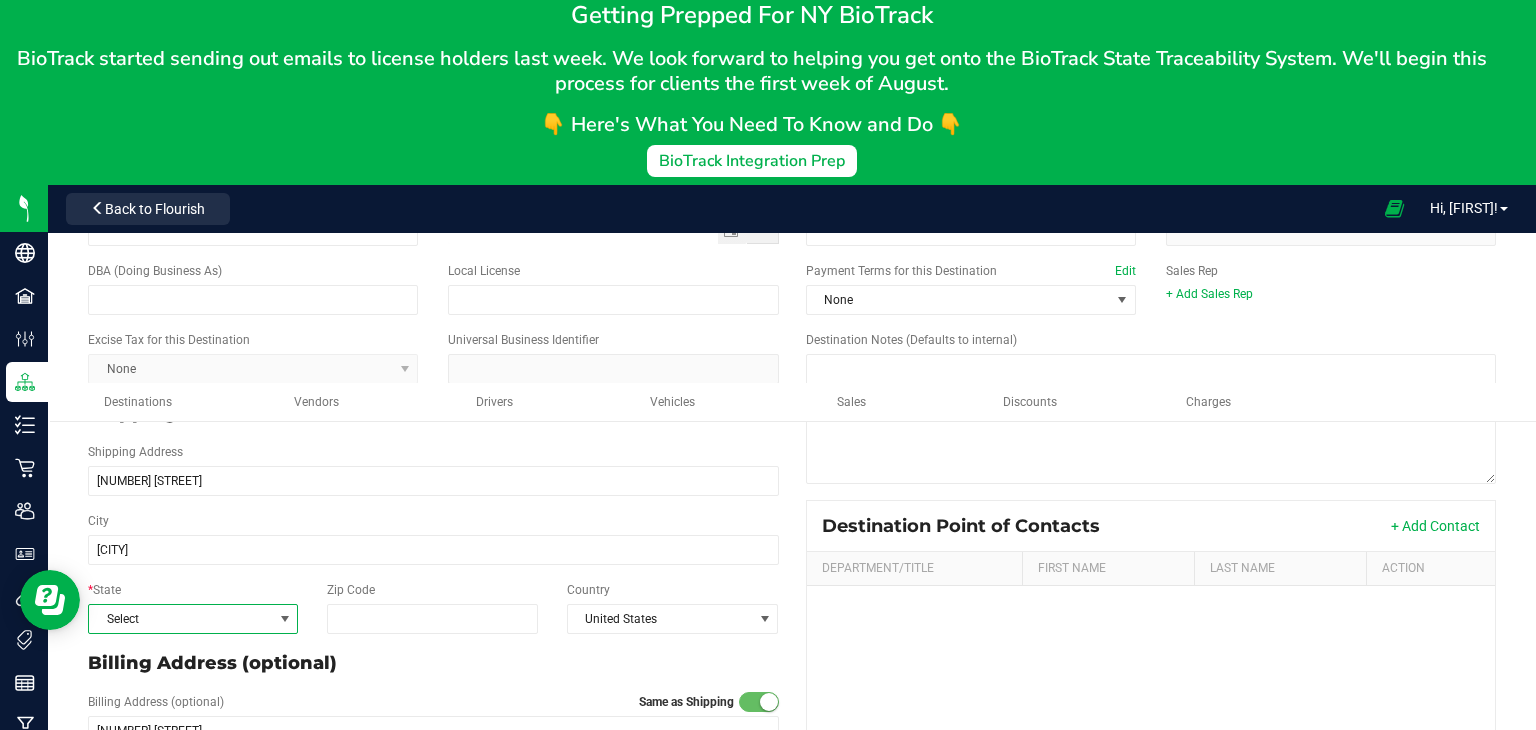 click at bounding box center (285, 619) 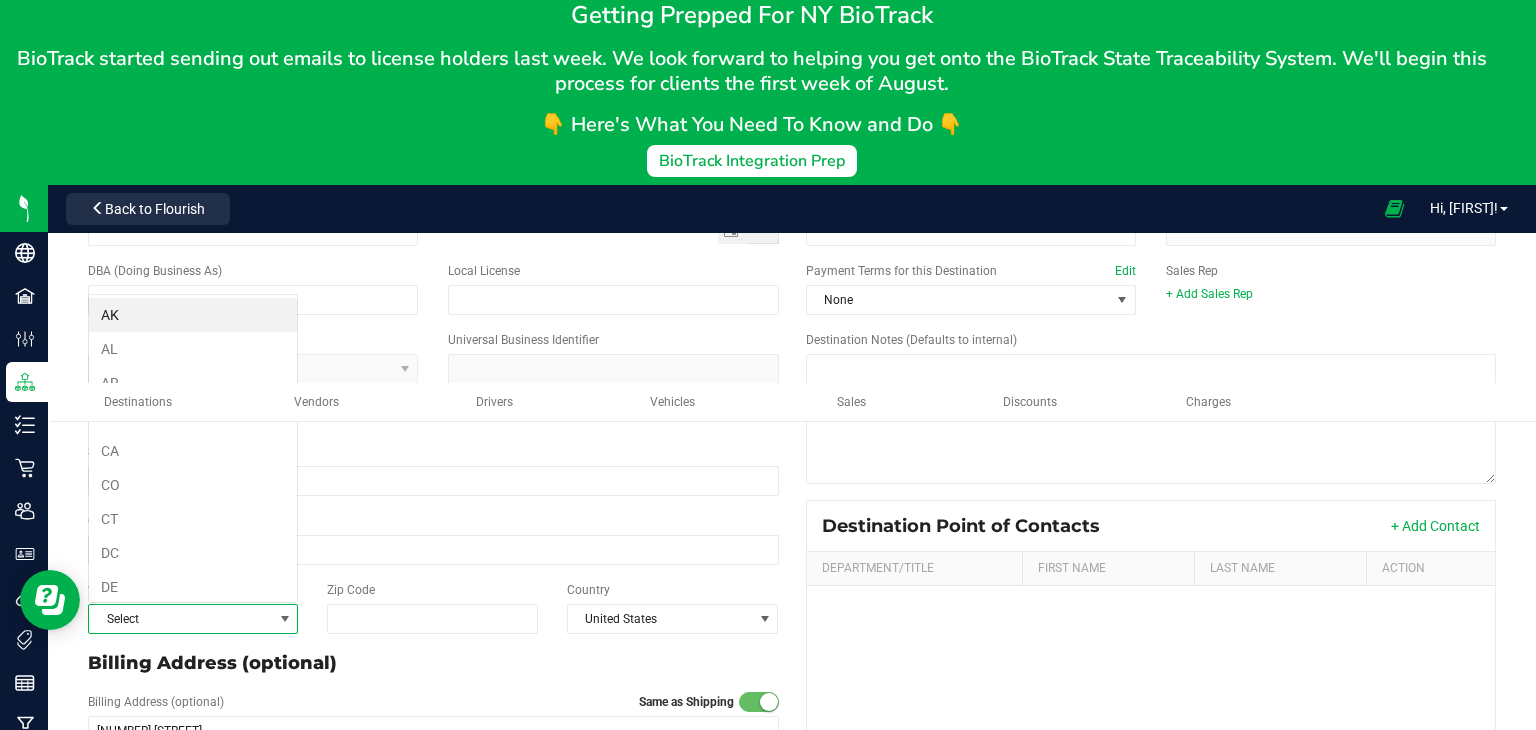 scroll, scrollTop: 99970, scrollLeft: 99789, axis: both 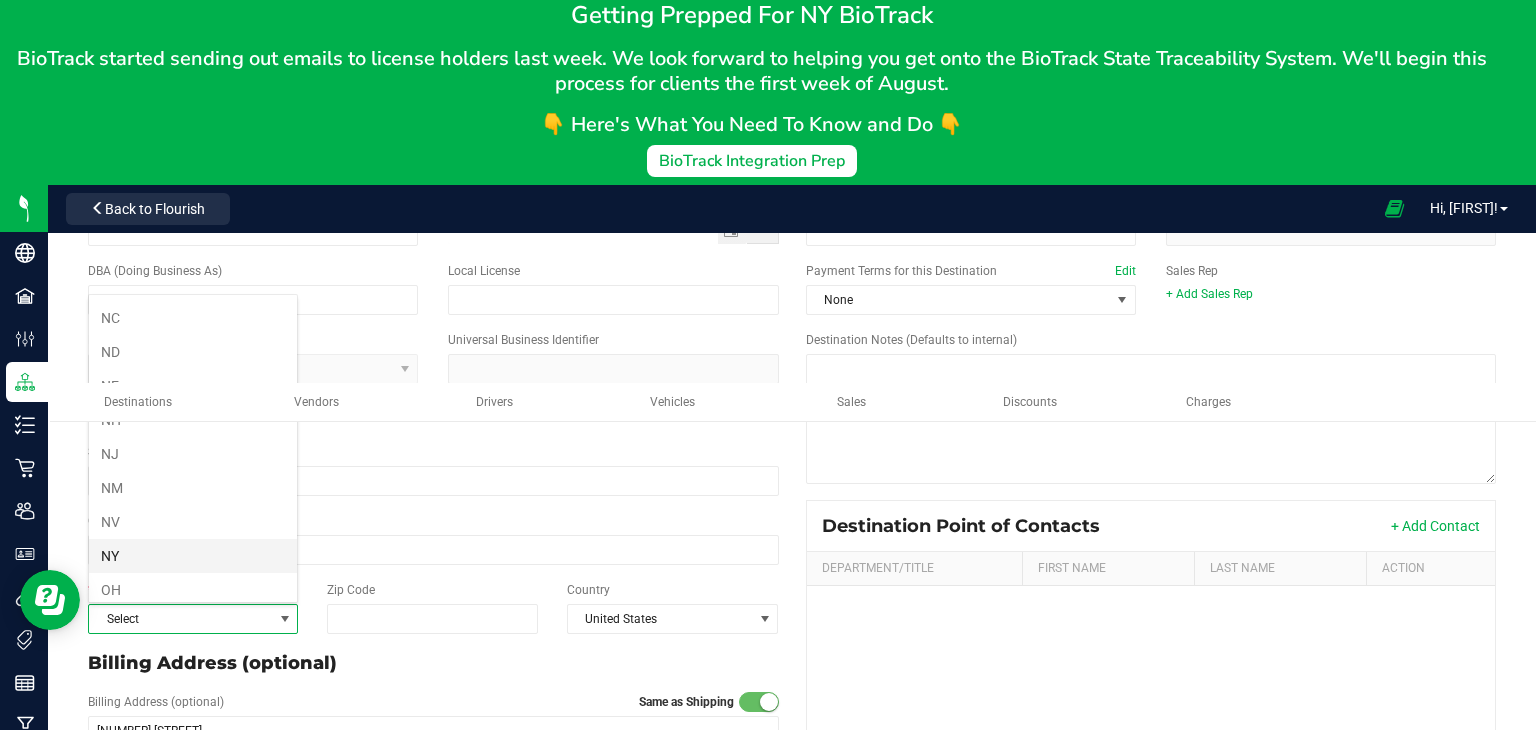 click on "NY" at bounding box center (193, 556) 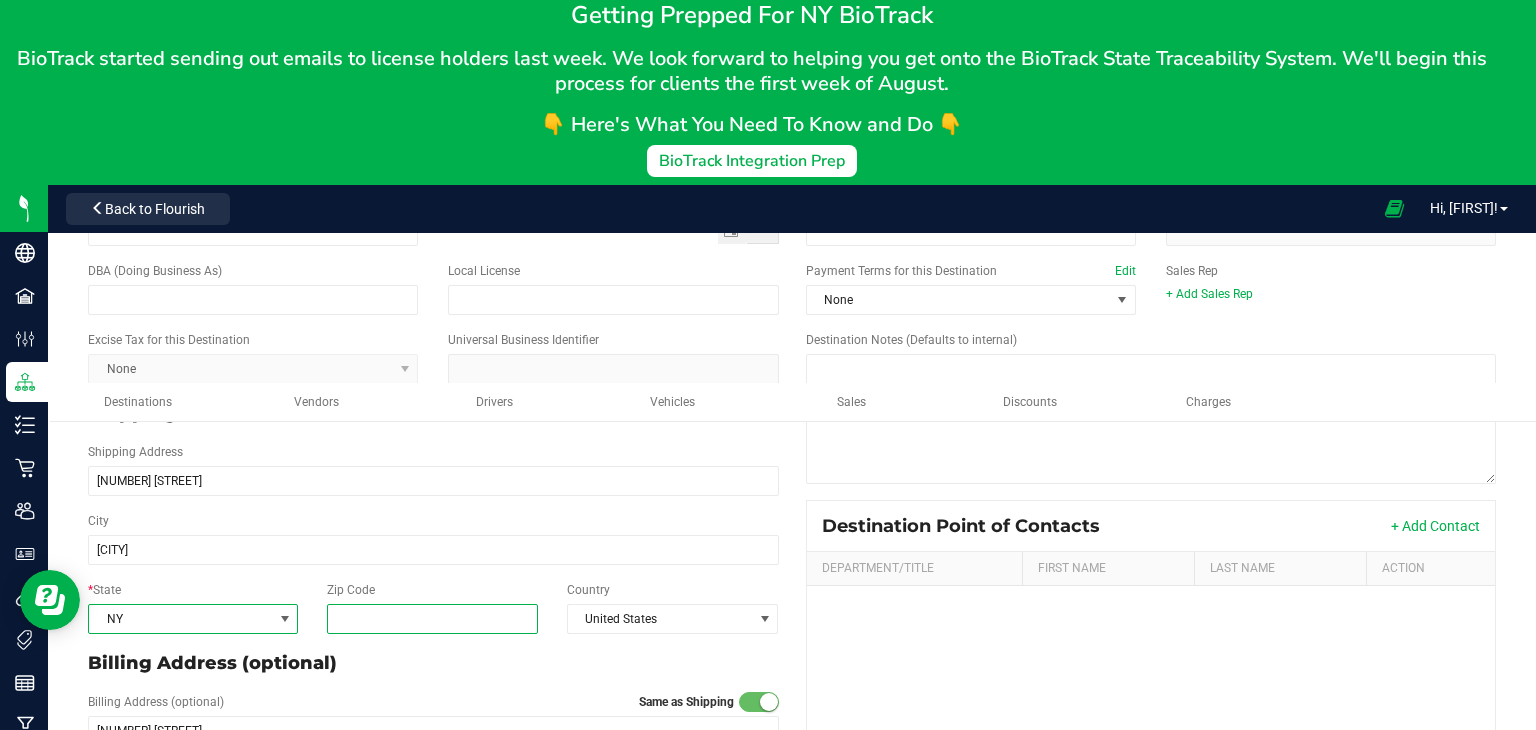 click on "Zip Code" at bounding box center [433, 619] 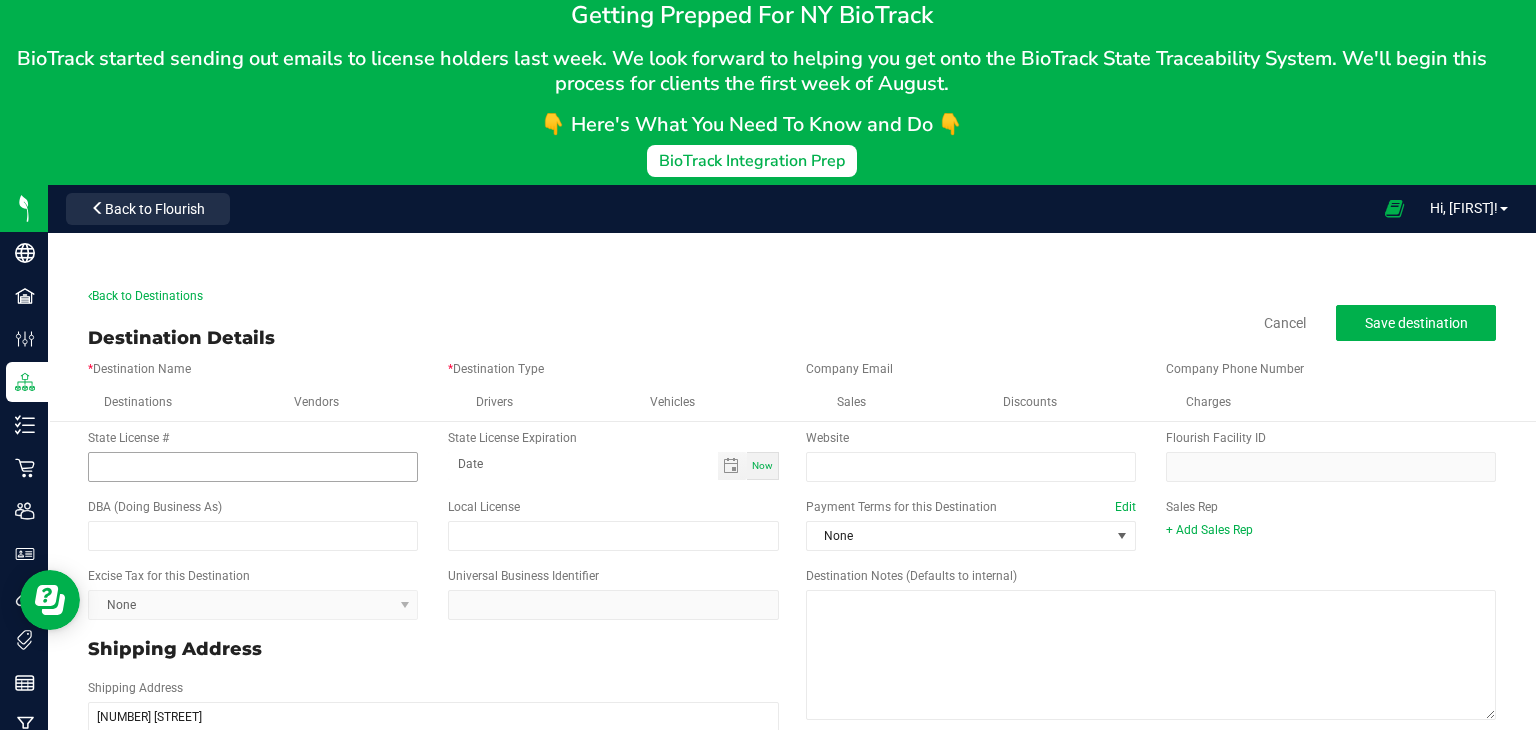 scroll, scrollTop: 0, scrollLeft: 0, axis: both 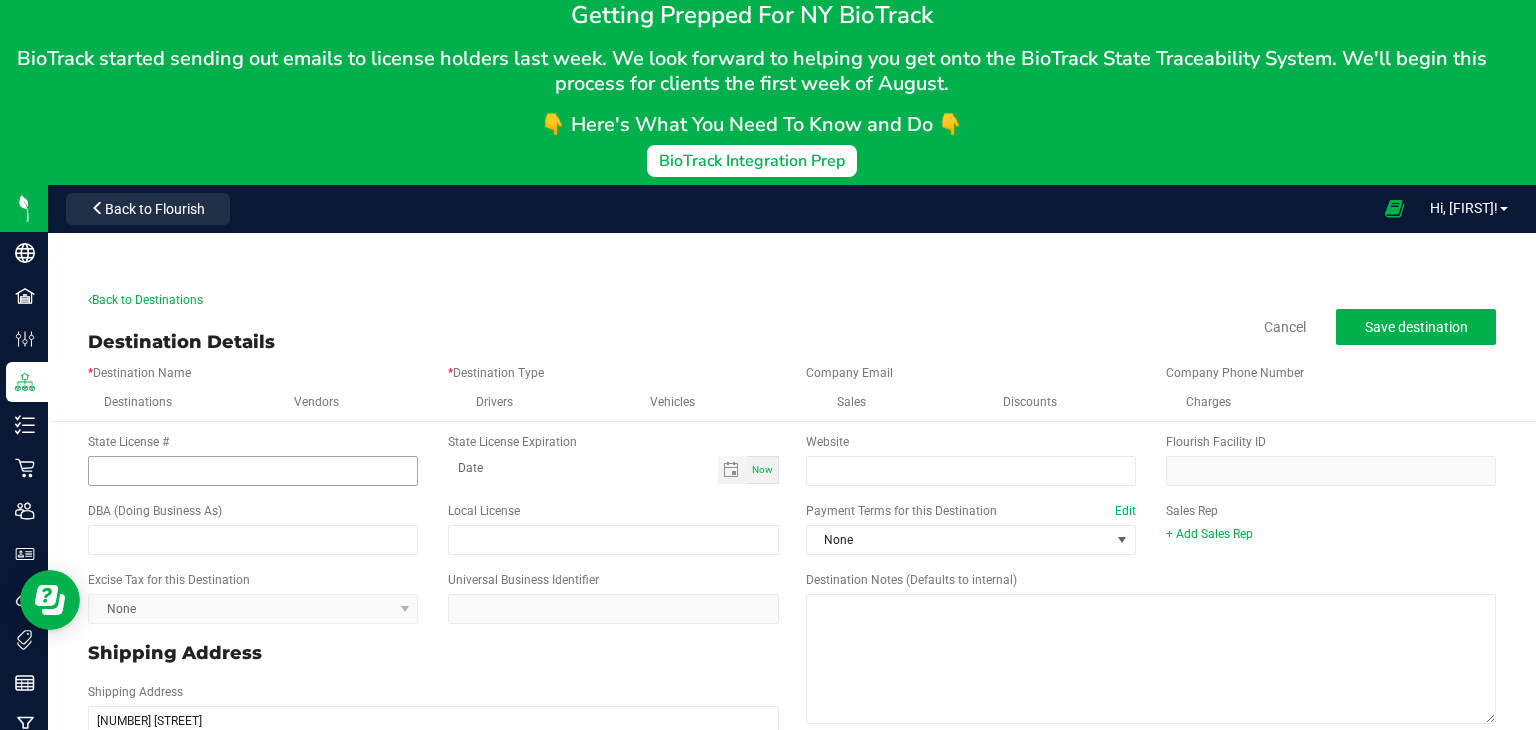type on "14086" 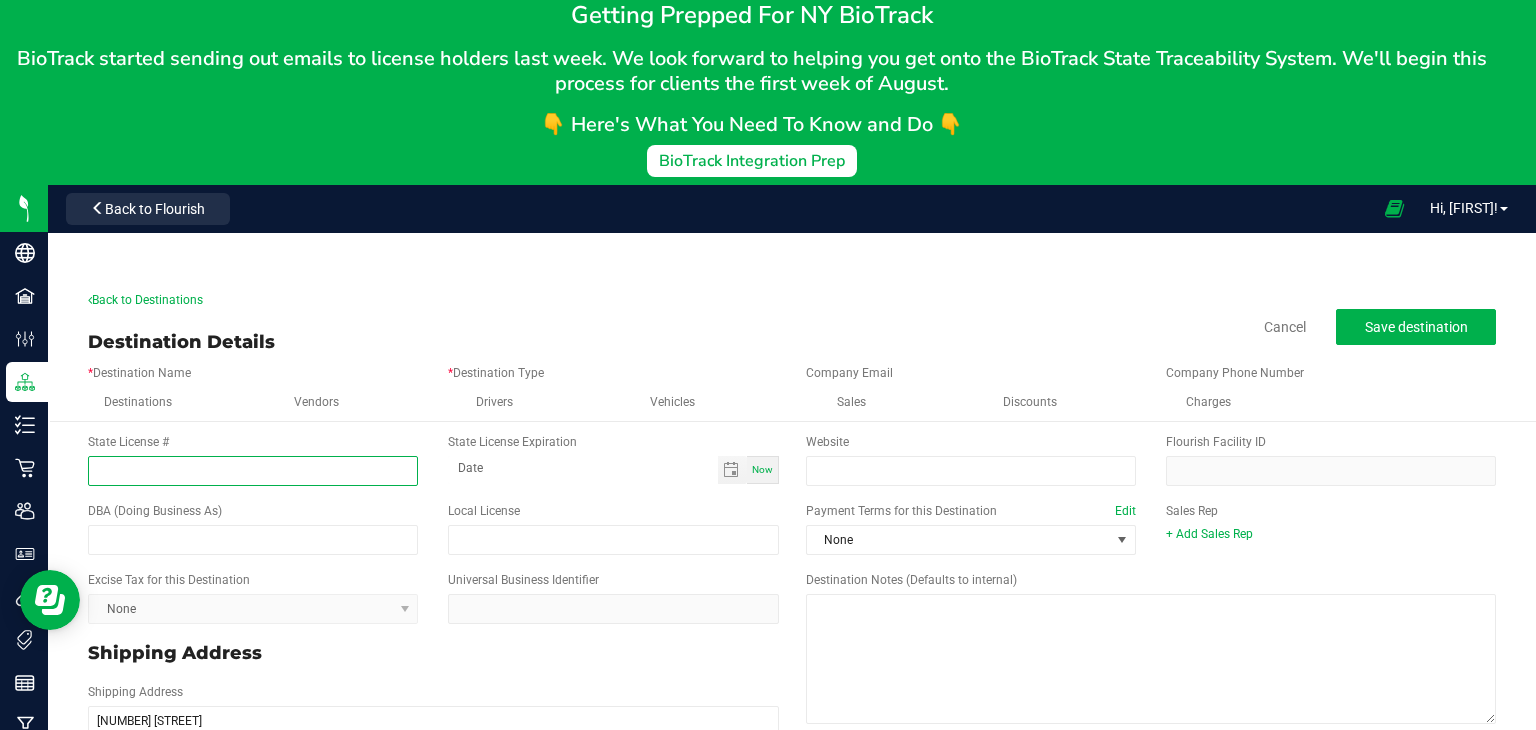 type on "14086" 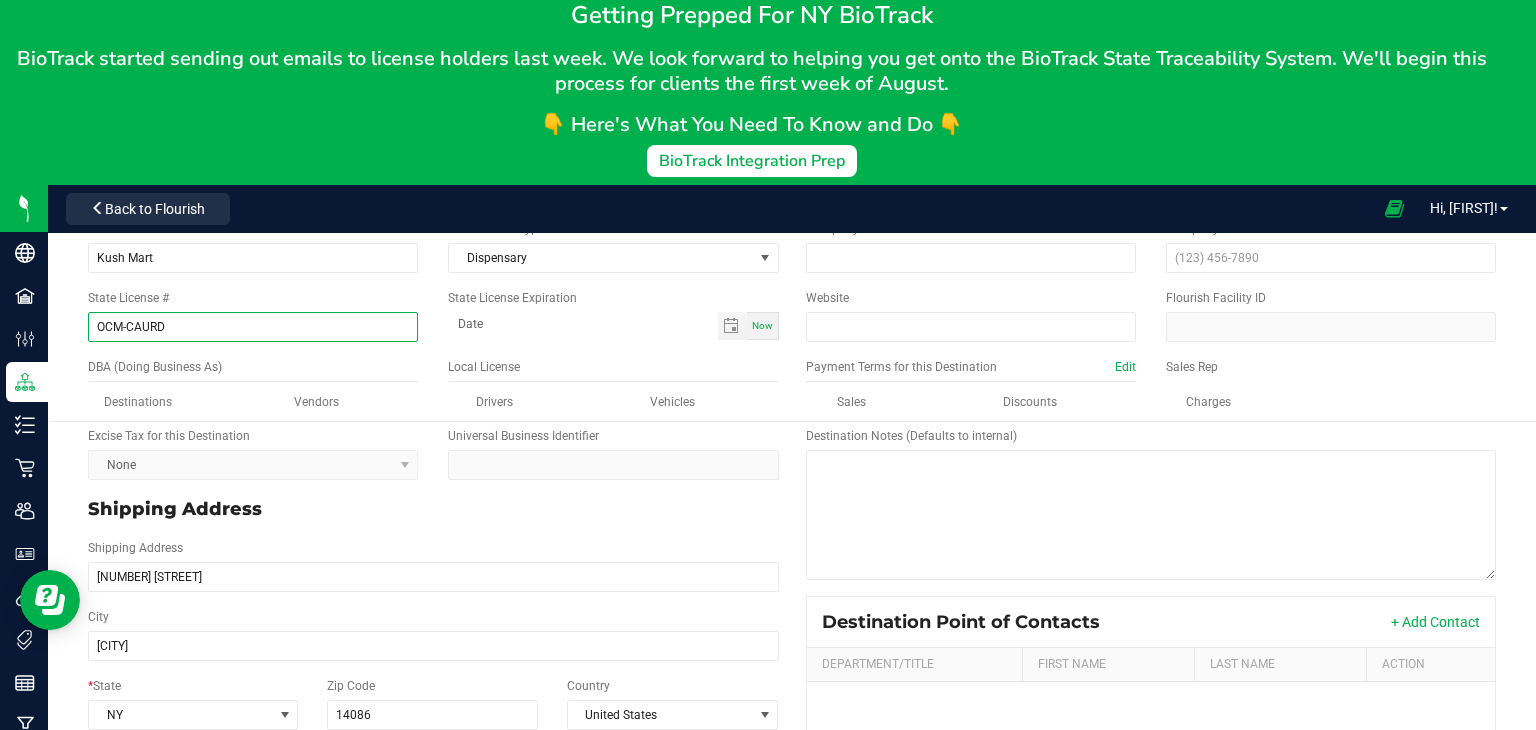 scroll, scrollTop: 0, scrollLeft: 0, axis: both 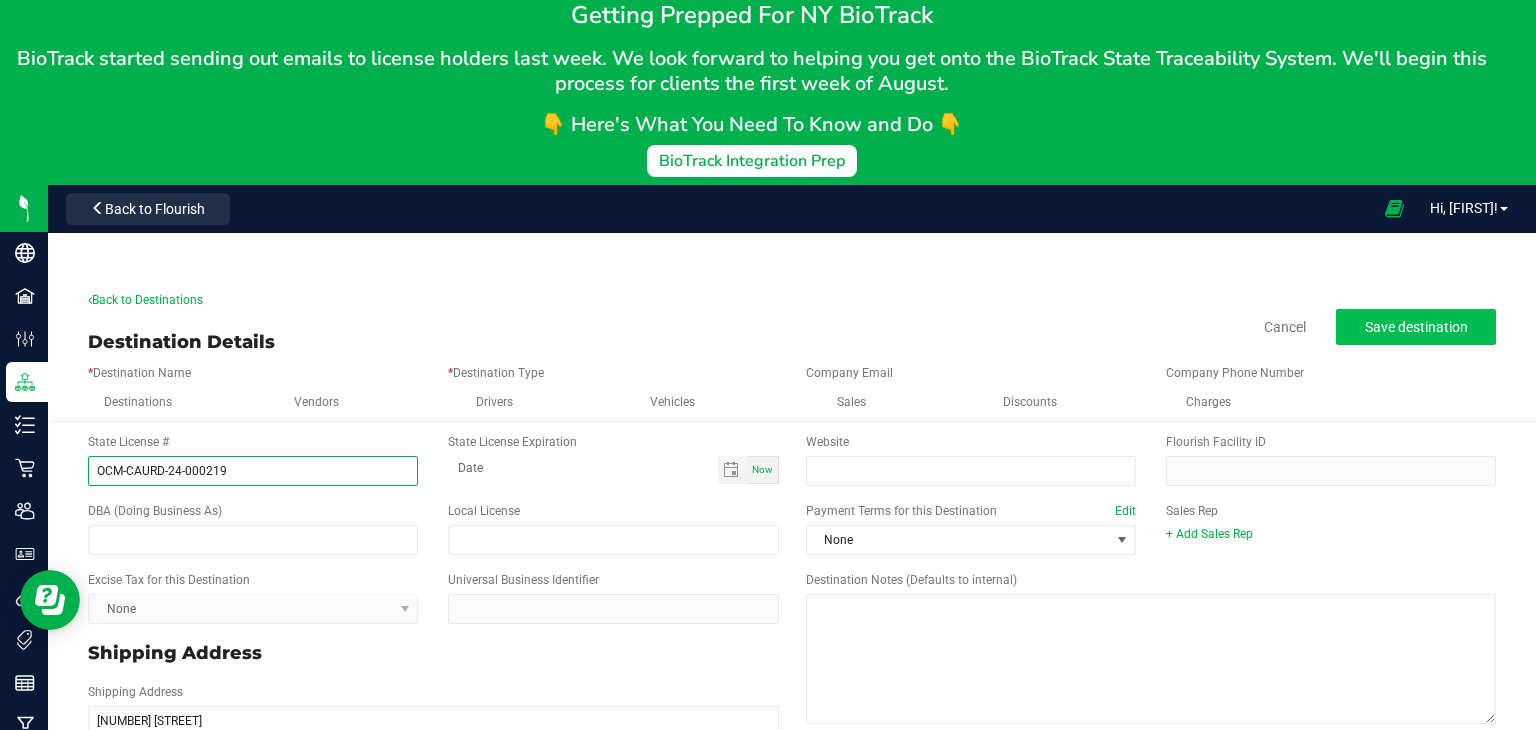 type on "OCM-CAURD-24-000219" 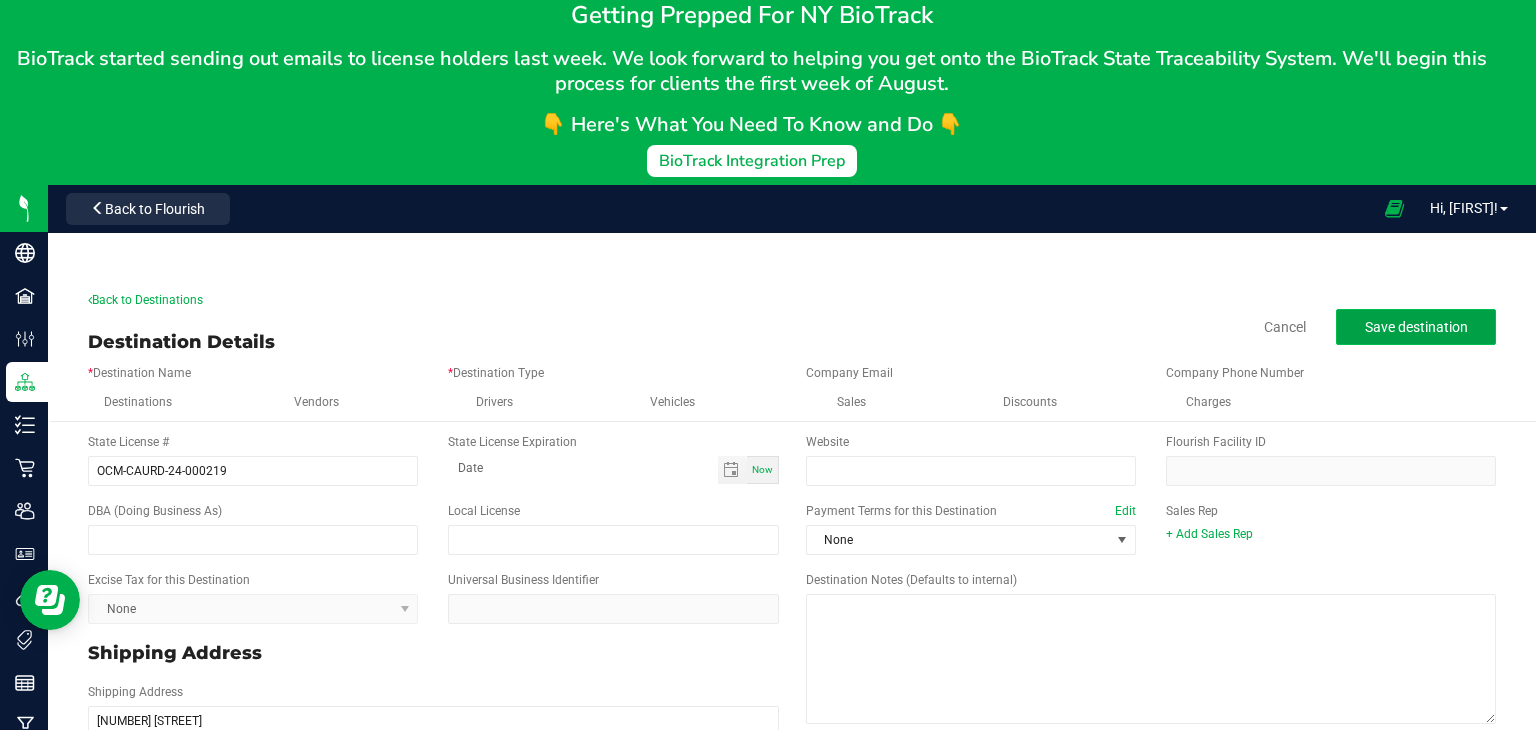 click on "Save destination" 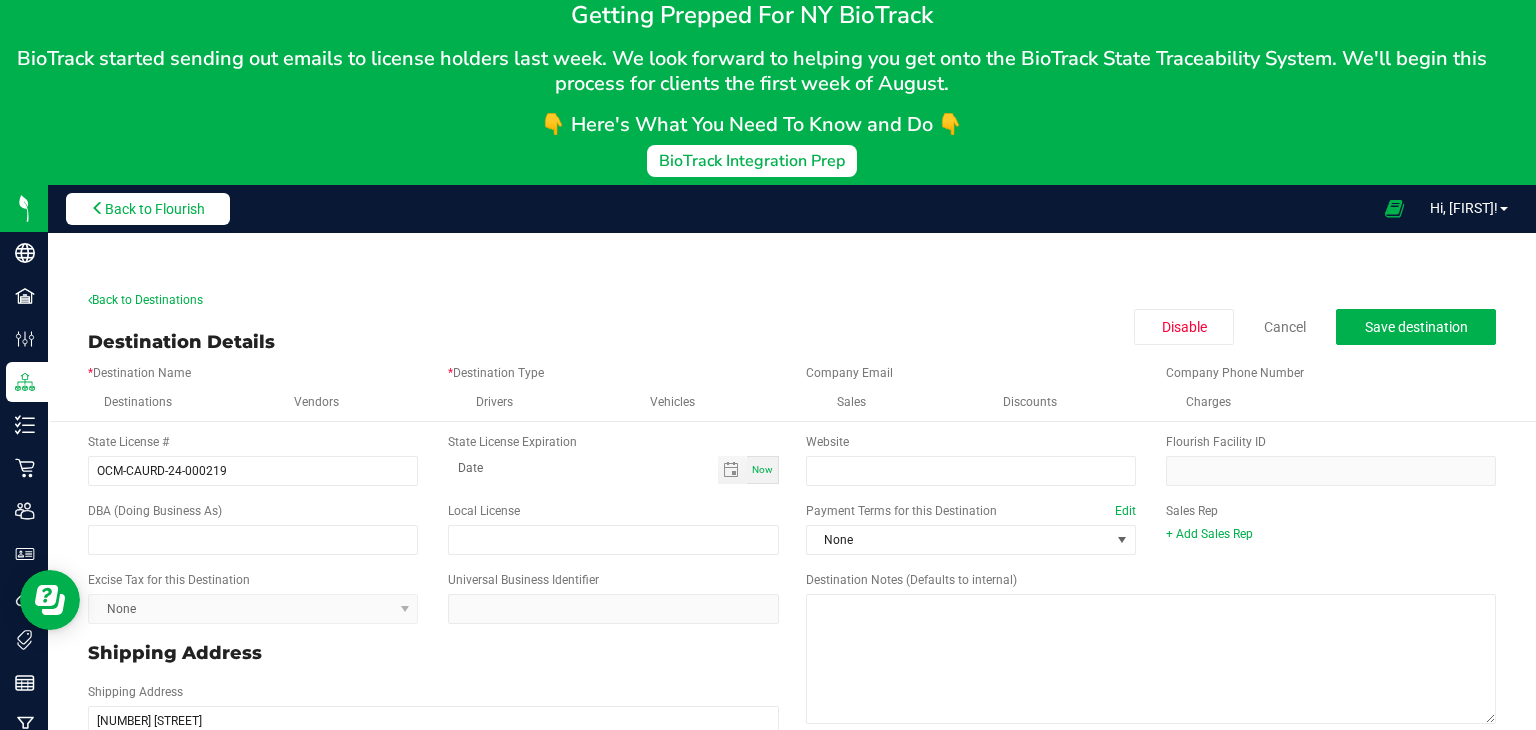 click on "Back to Flourish" at bounding box center (155, 209) 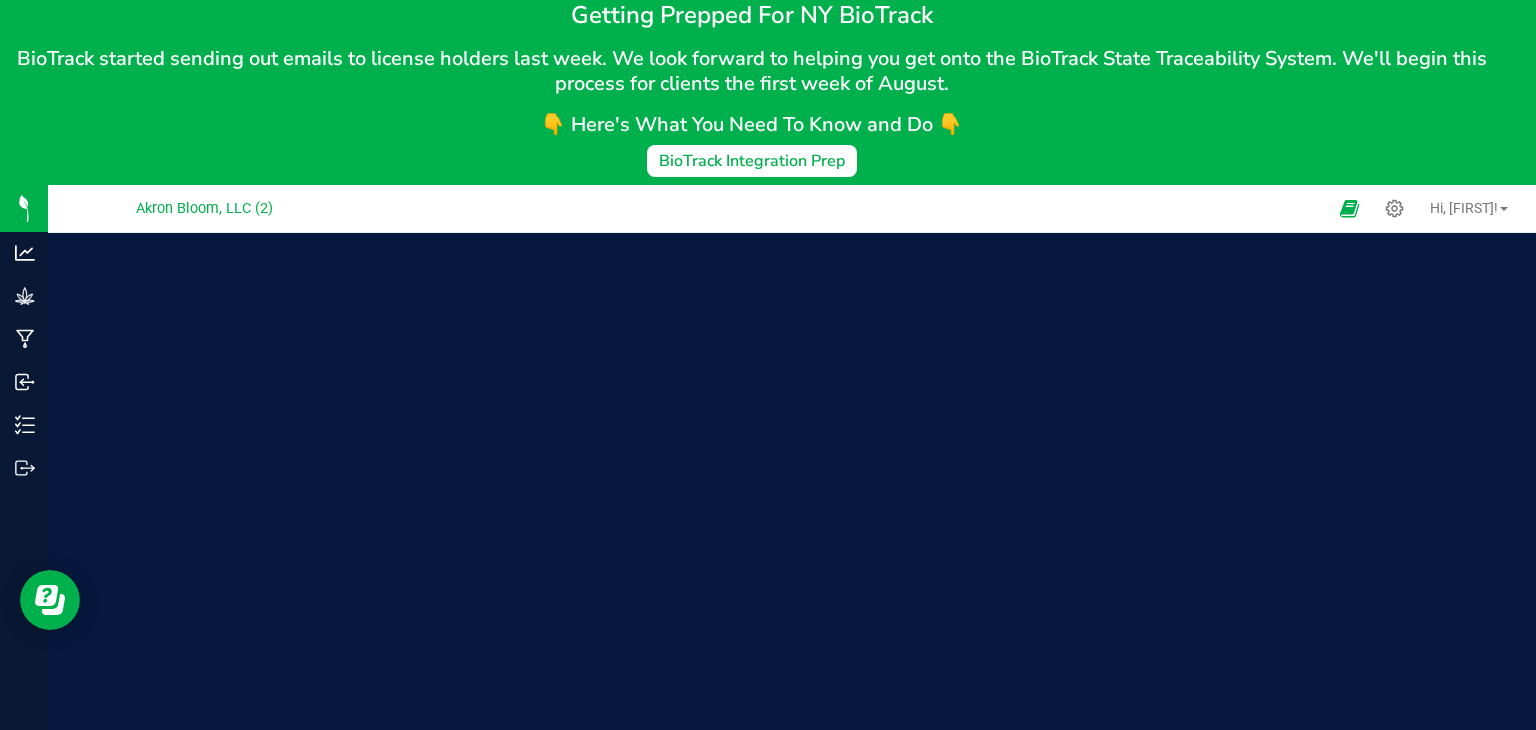 scroll, scrollTop: 0, scrollLeft: 0, axis: both 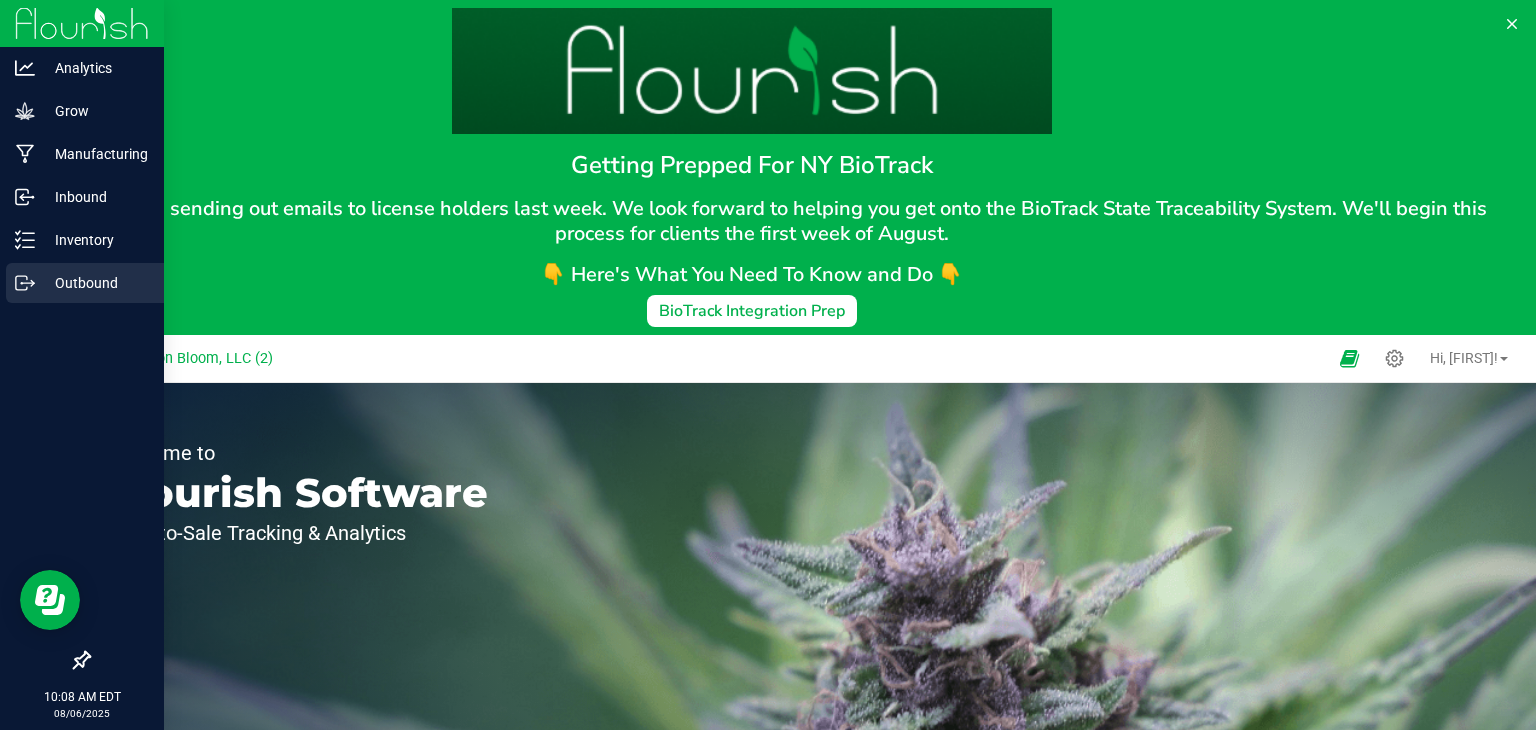 click on "Outbound" at bounding box center [95, 283] 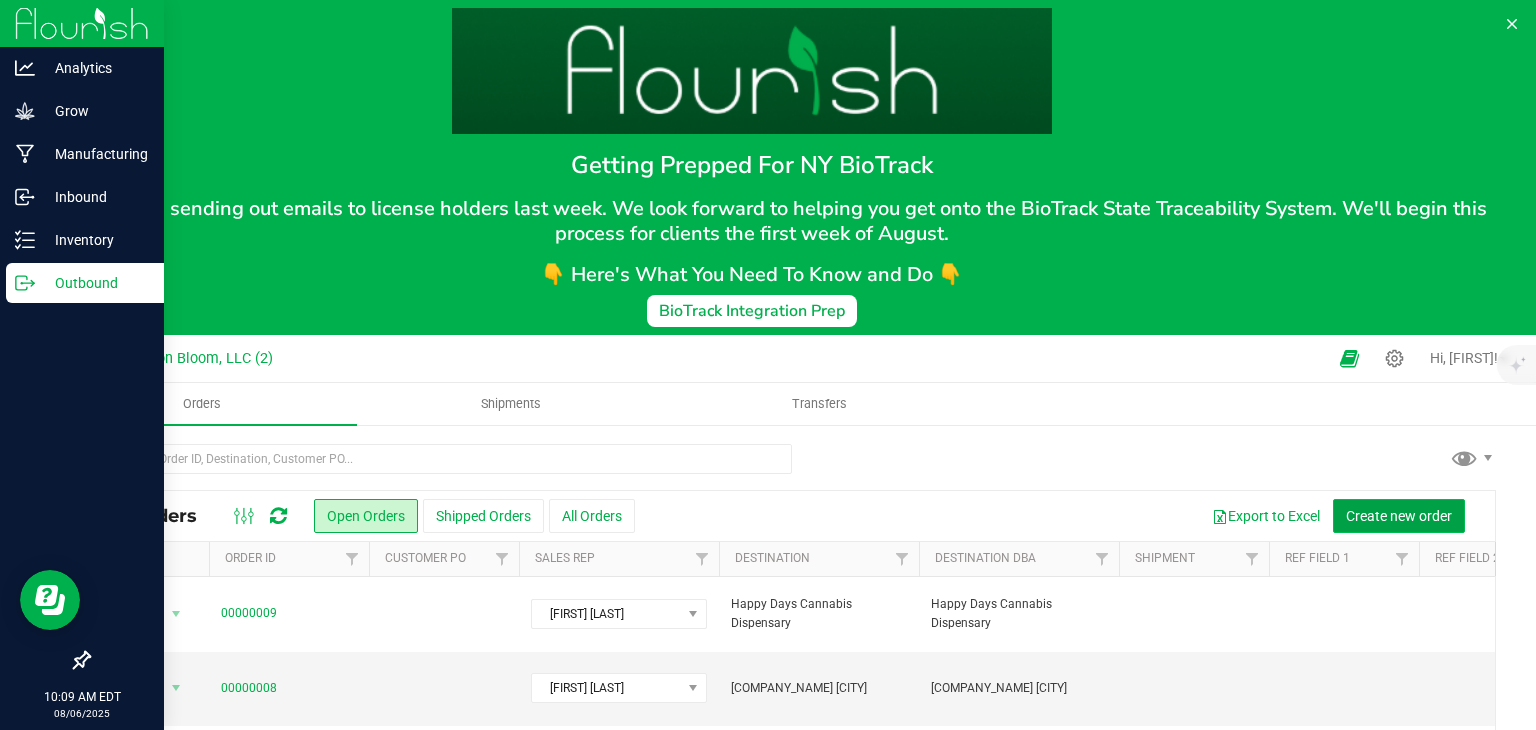 click on "Create new order" at bounding box center [1399, 516] 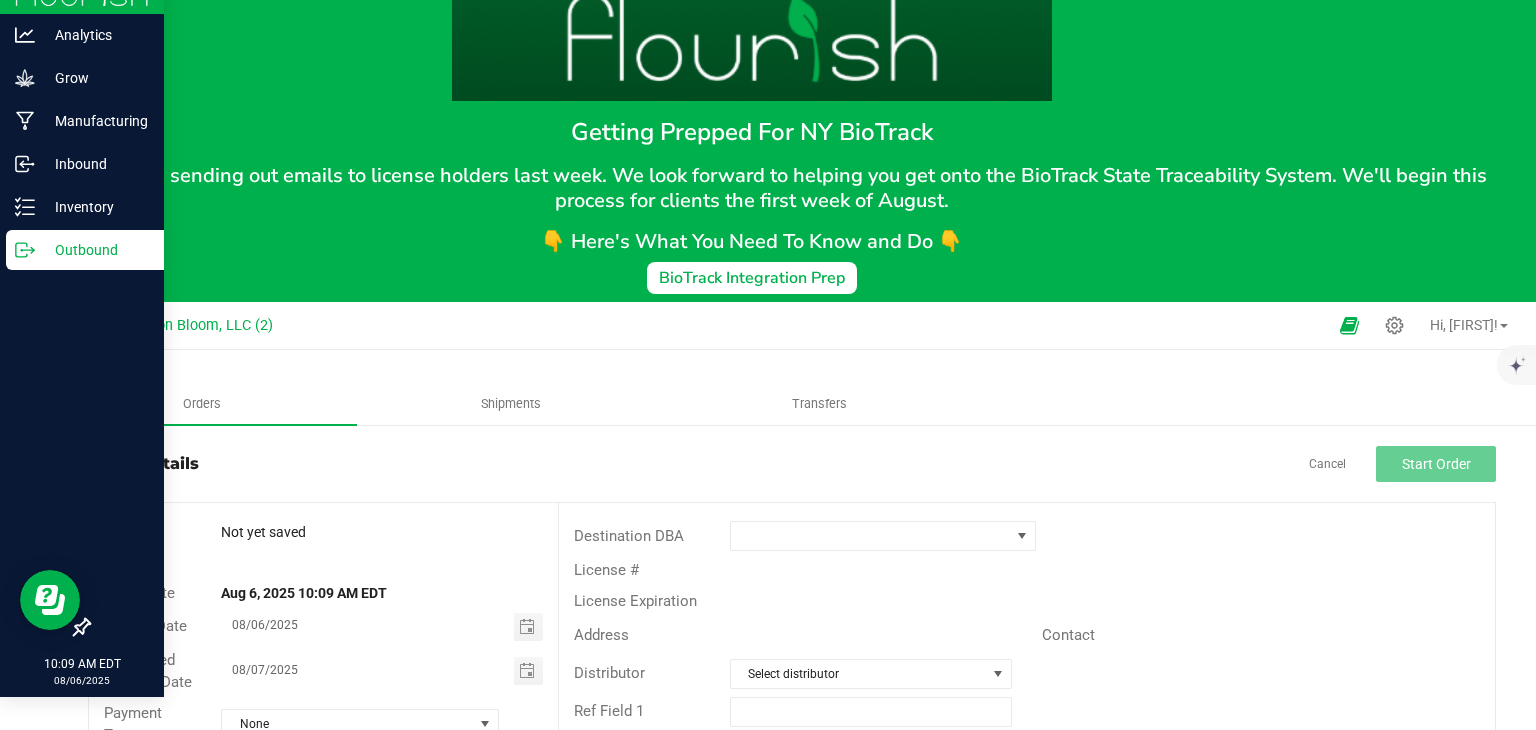scroll, scrollTop: 65, scrollLeft: 0, axis: vertical 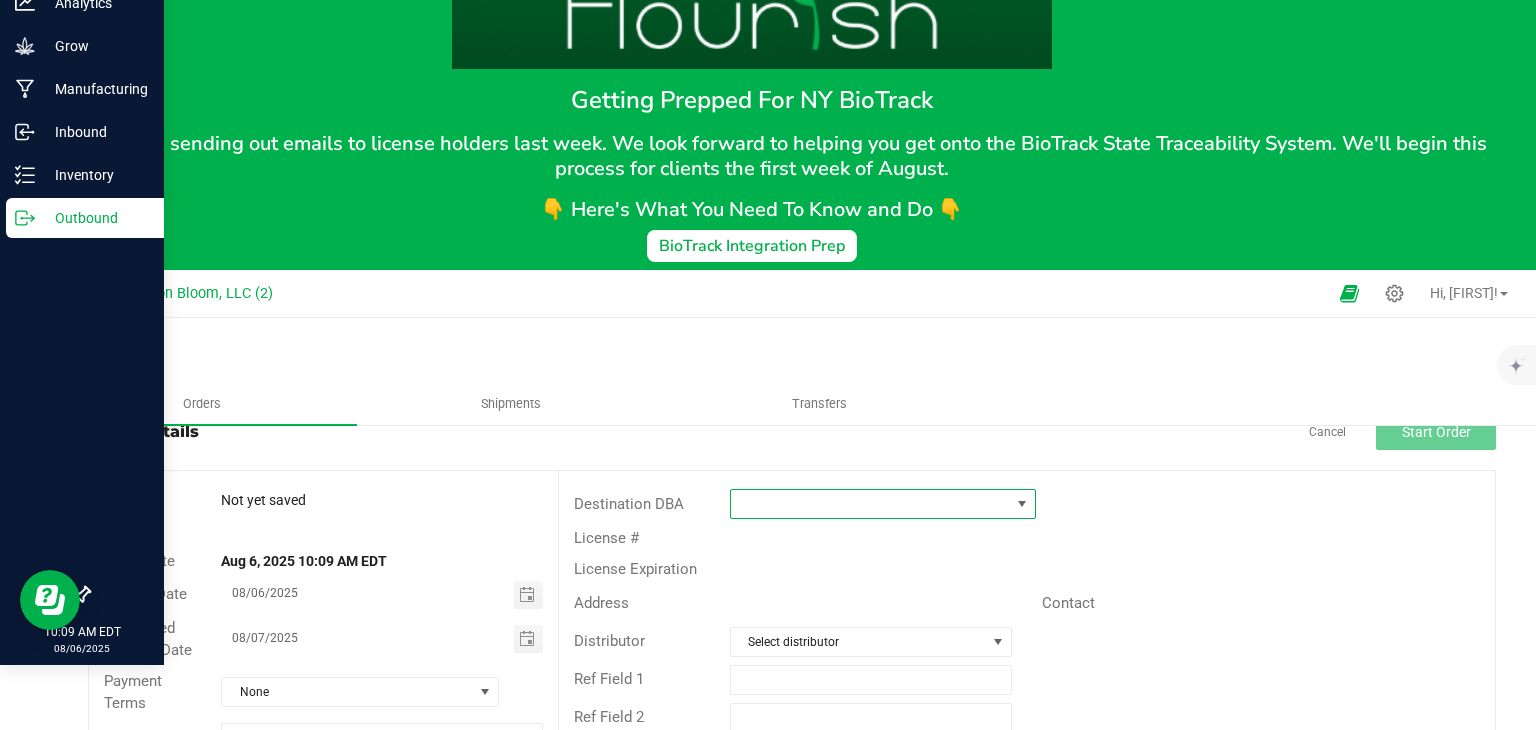 click at bounding box center (1022, 504) 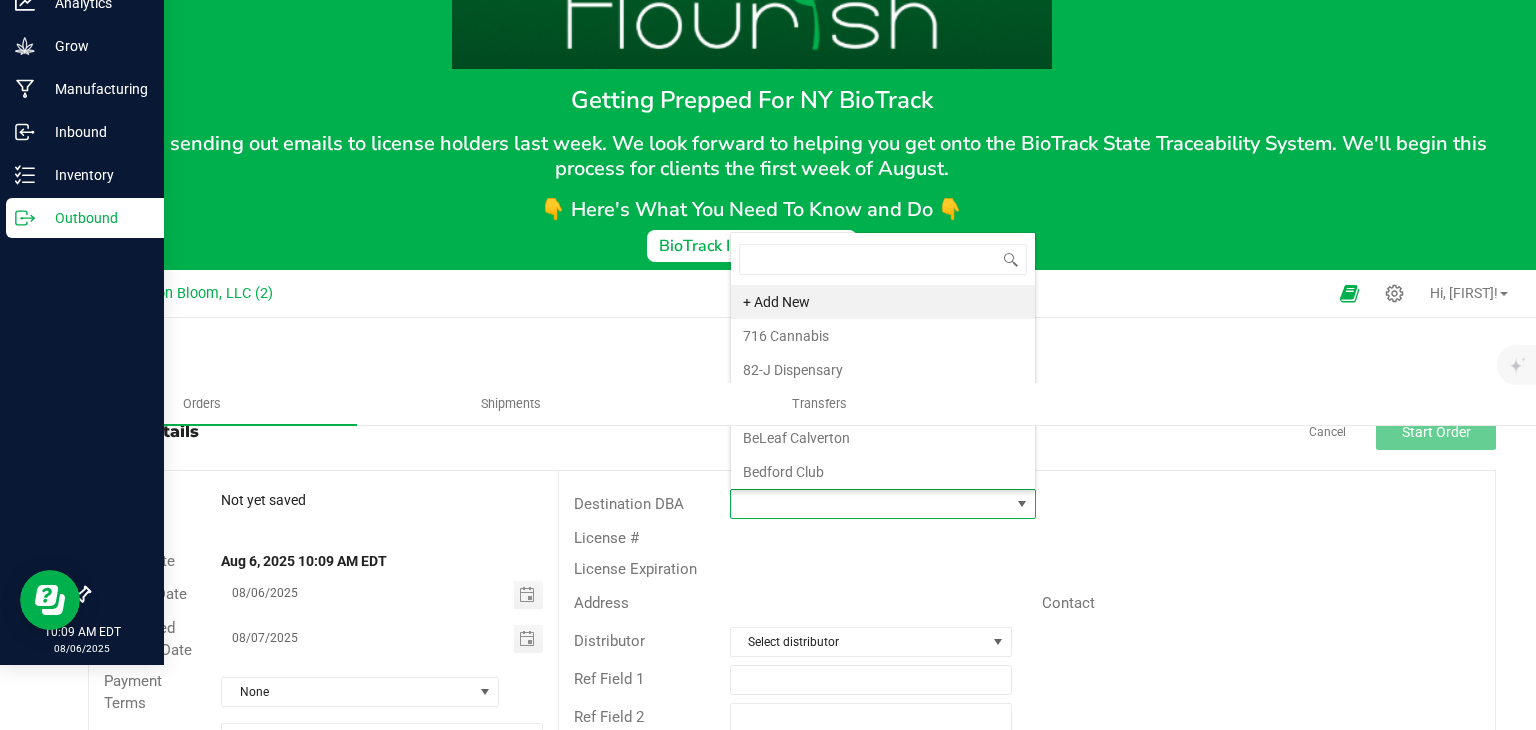 scroll, scrollTop: 0, scrollLeft: 0, axis: both 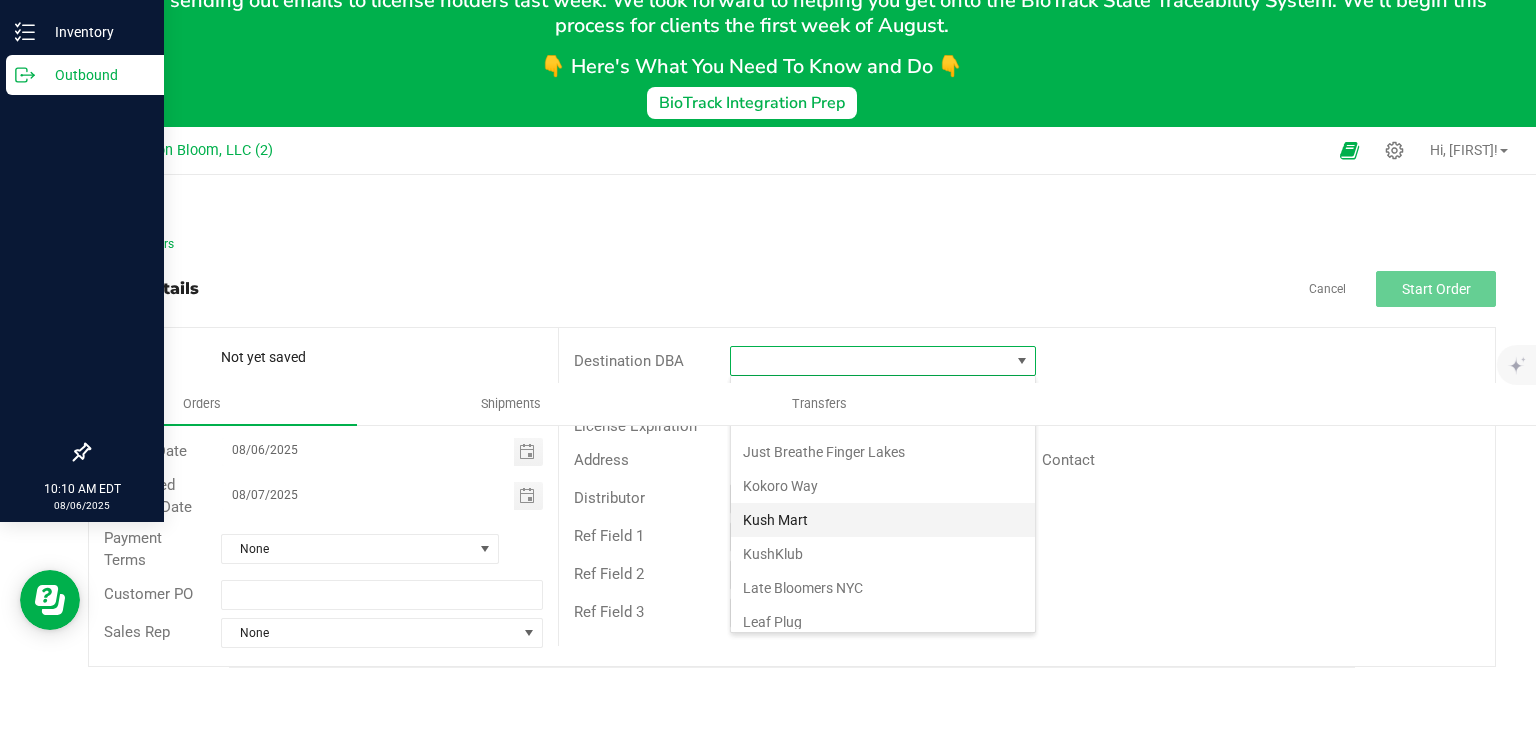 click on "Kush Mart" at bounding box center [883, 520] 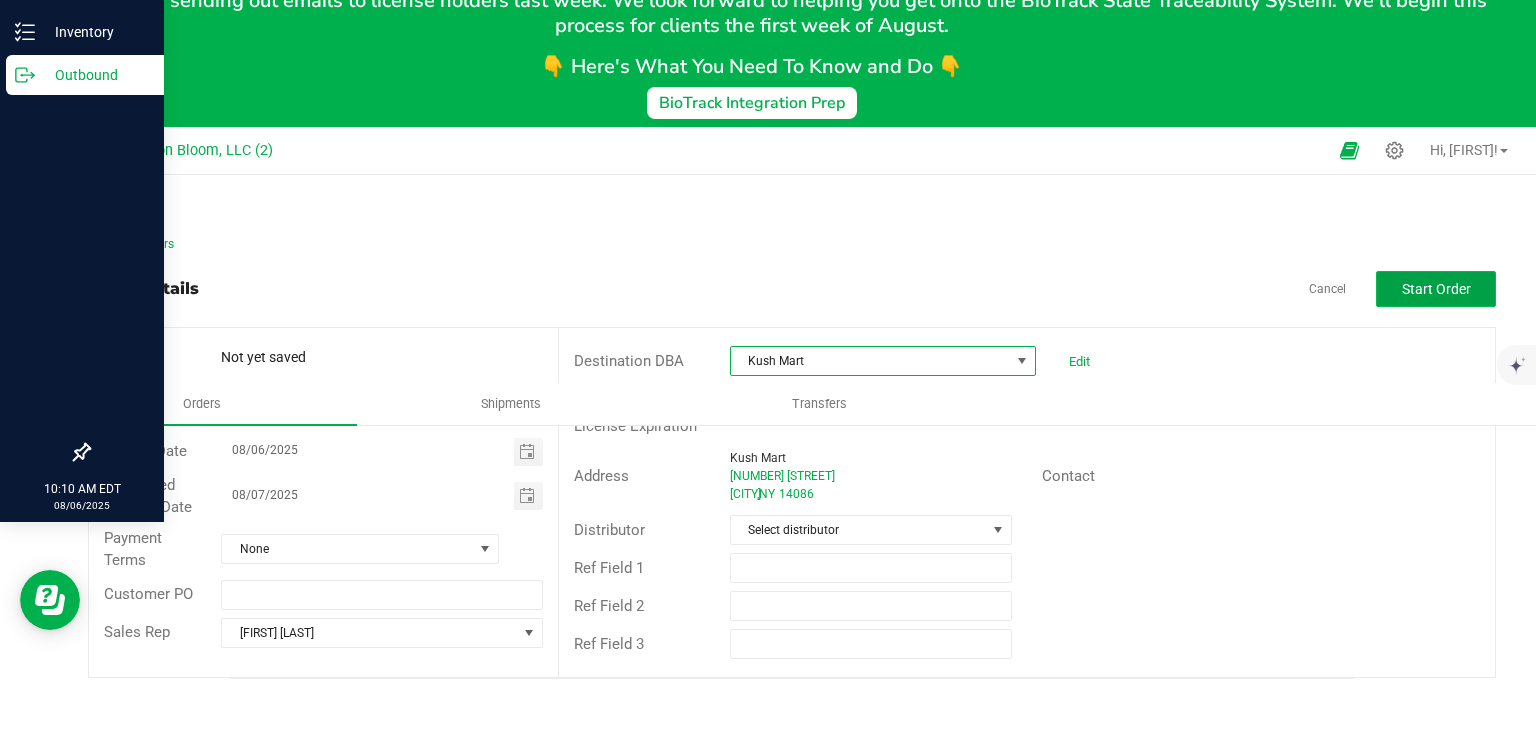 click on "Start Order" at bounding box center (1436, 289) 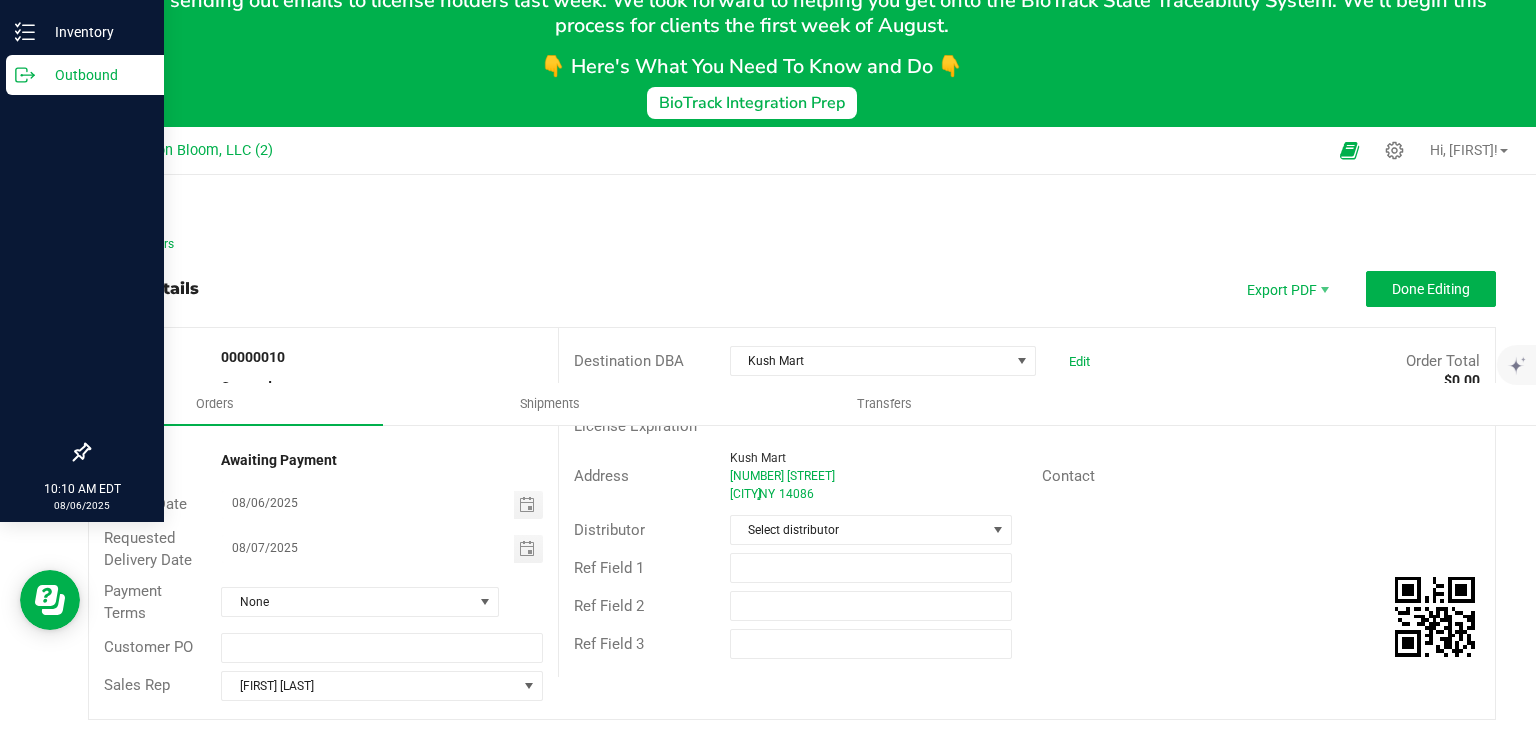 scroll, scrollTop: 0, scrollLeft: 0, axis: both 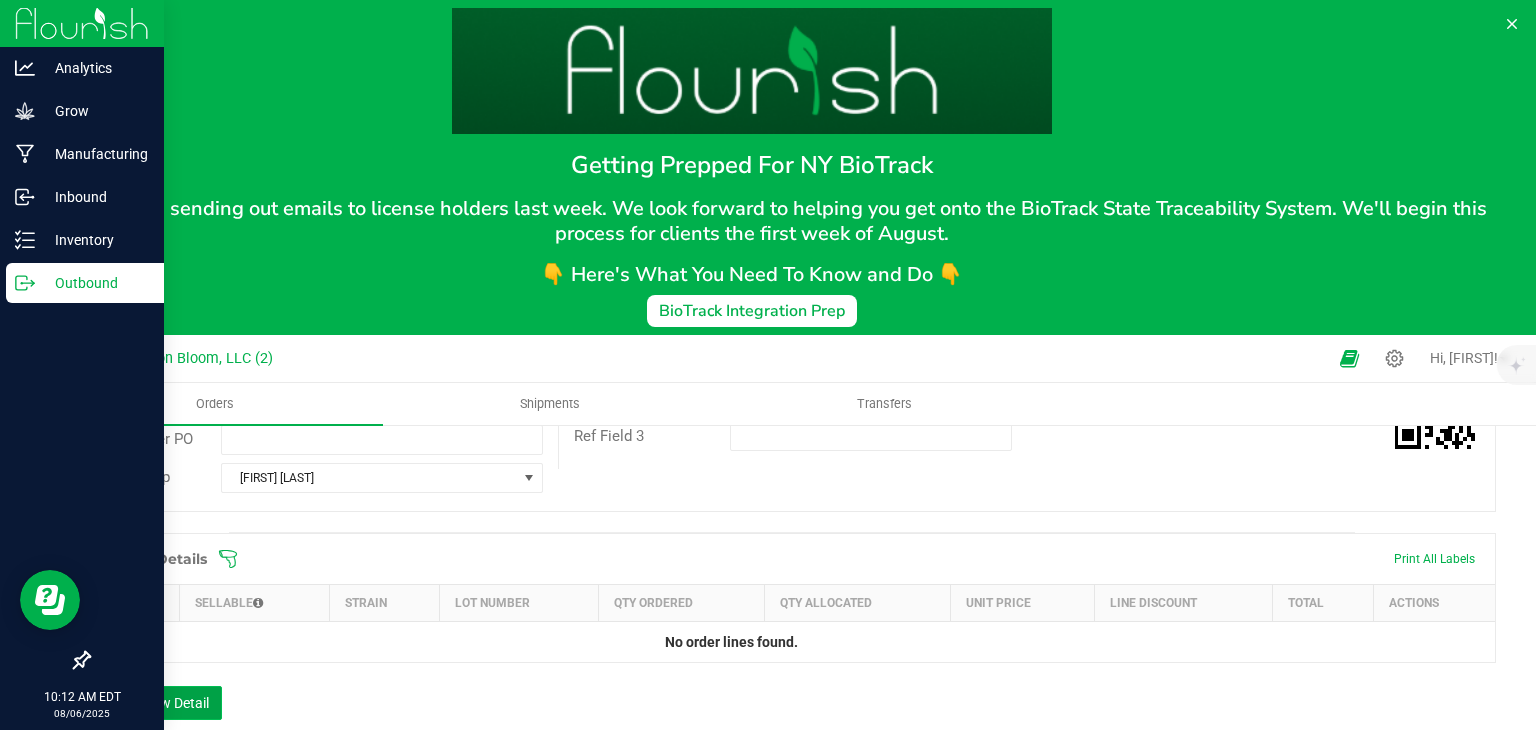 click on "Add New Detail" at bounding box center (155, 703) 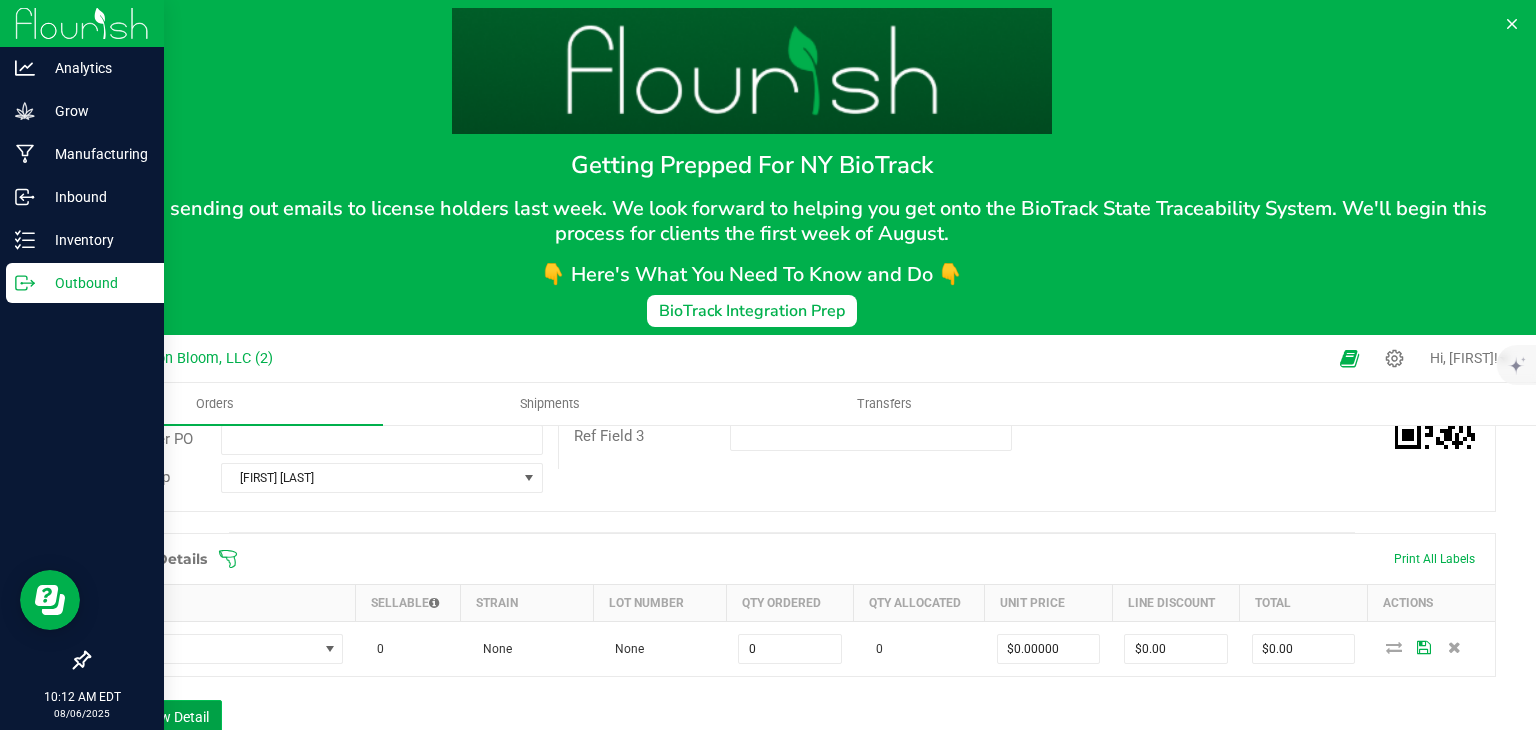 click on "Add New Detail" at bounding box center [155, 717] 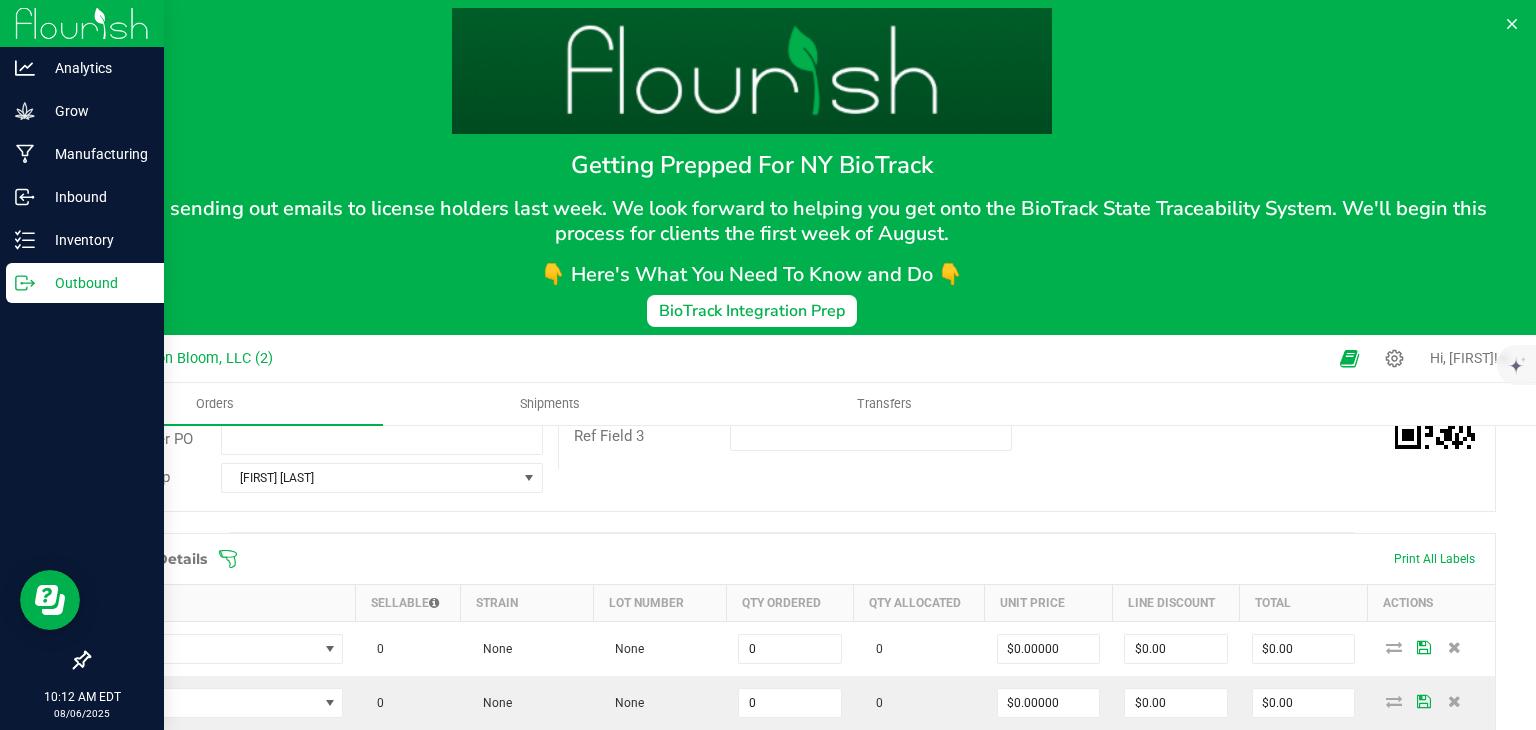 scroll, scrollTop: 483, scrollLeft: 0, axis: vertical 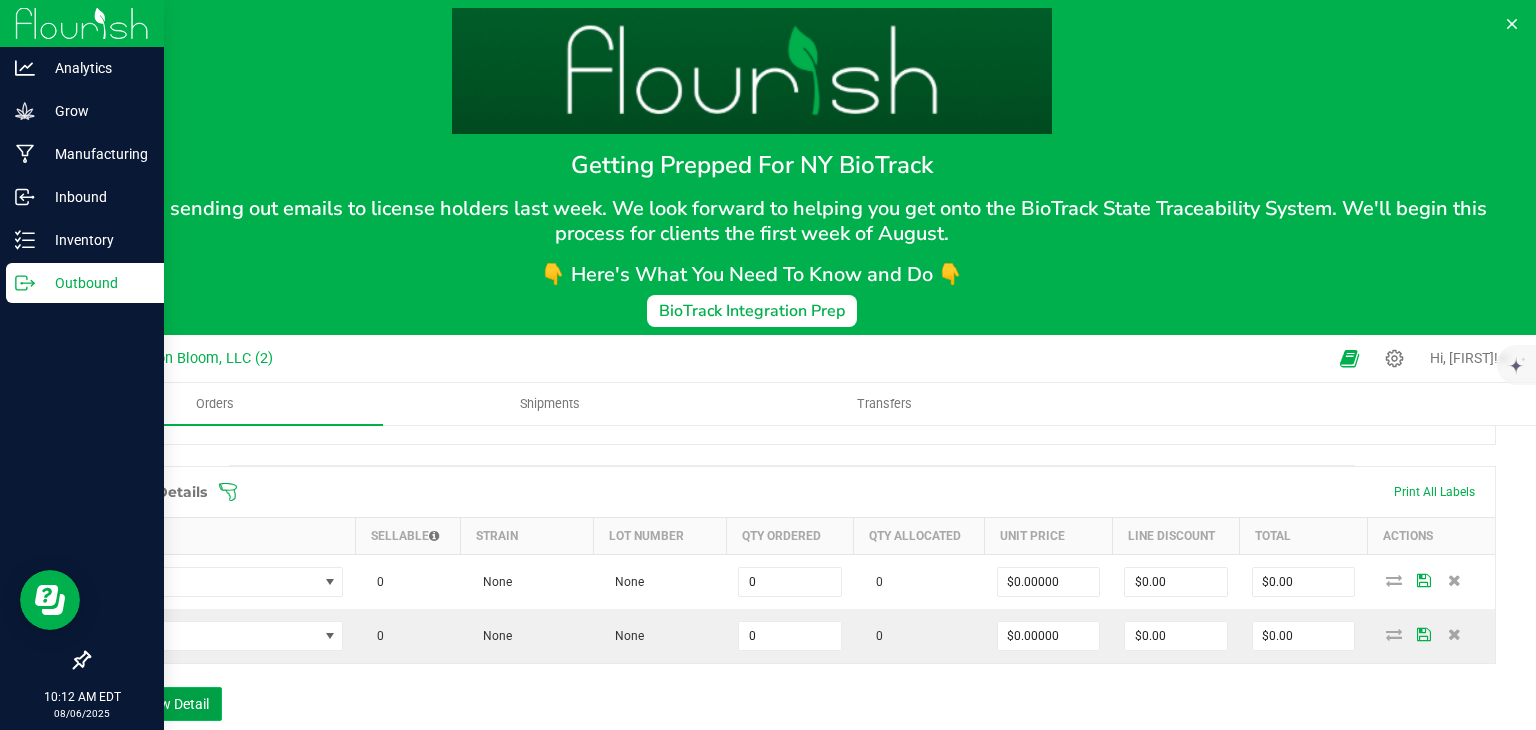 click on "Add New Detail" at bounding box center (155, 704) 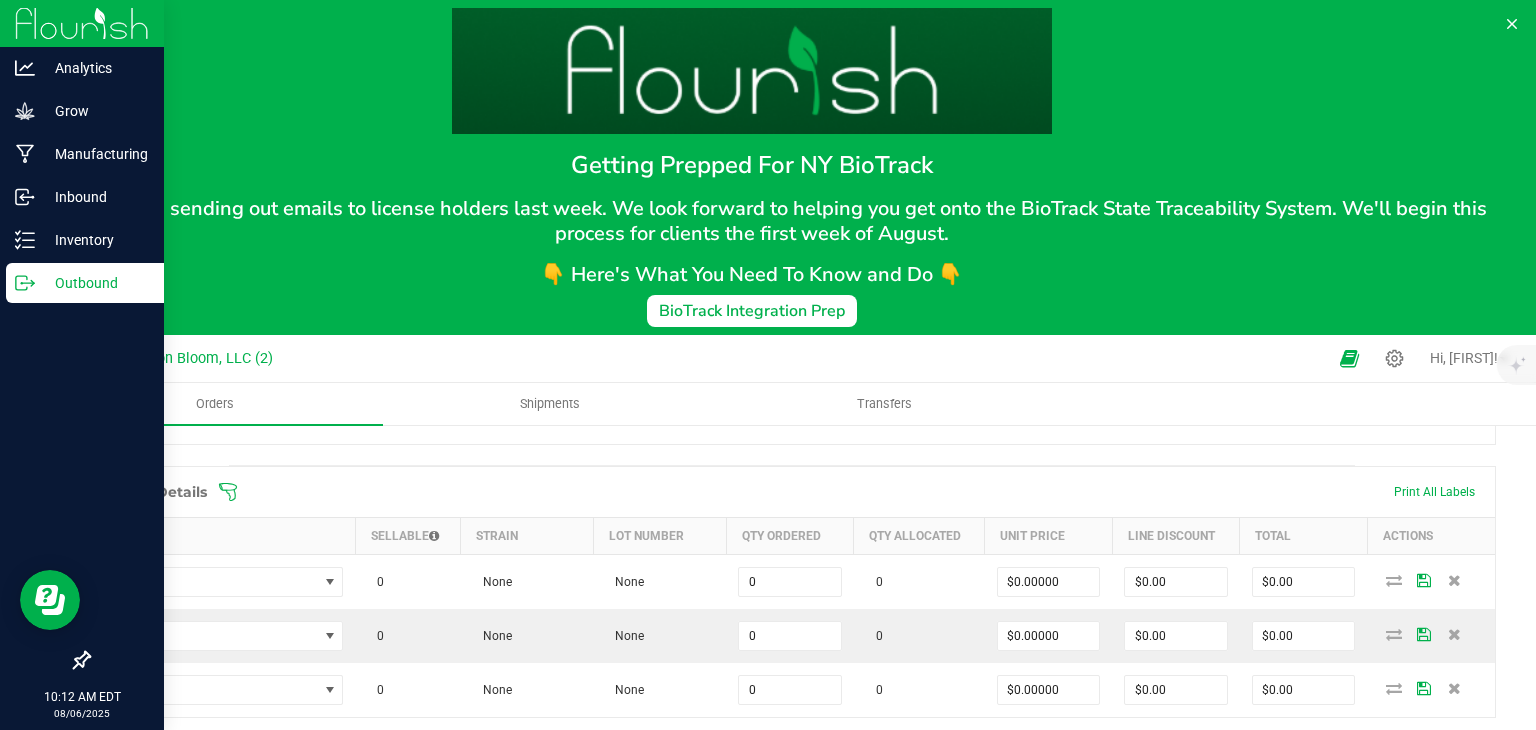scroll, scrollTop: 536, scrollLeft: 0, axis: vertical 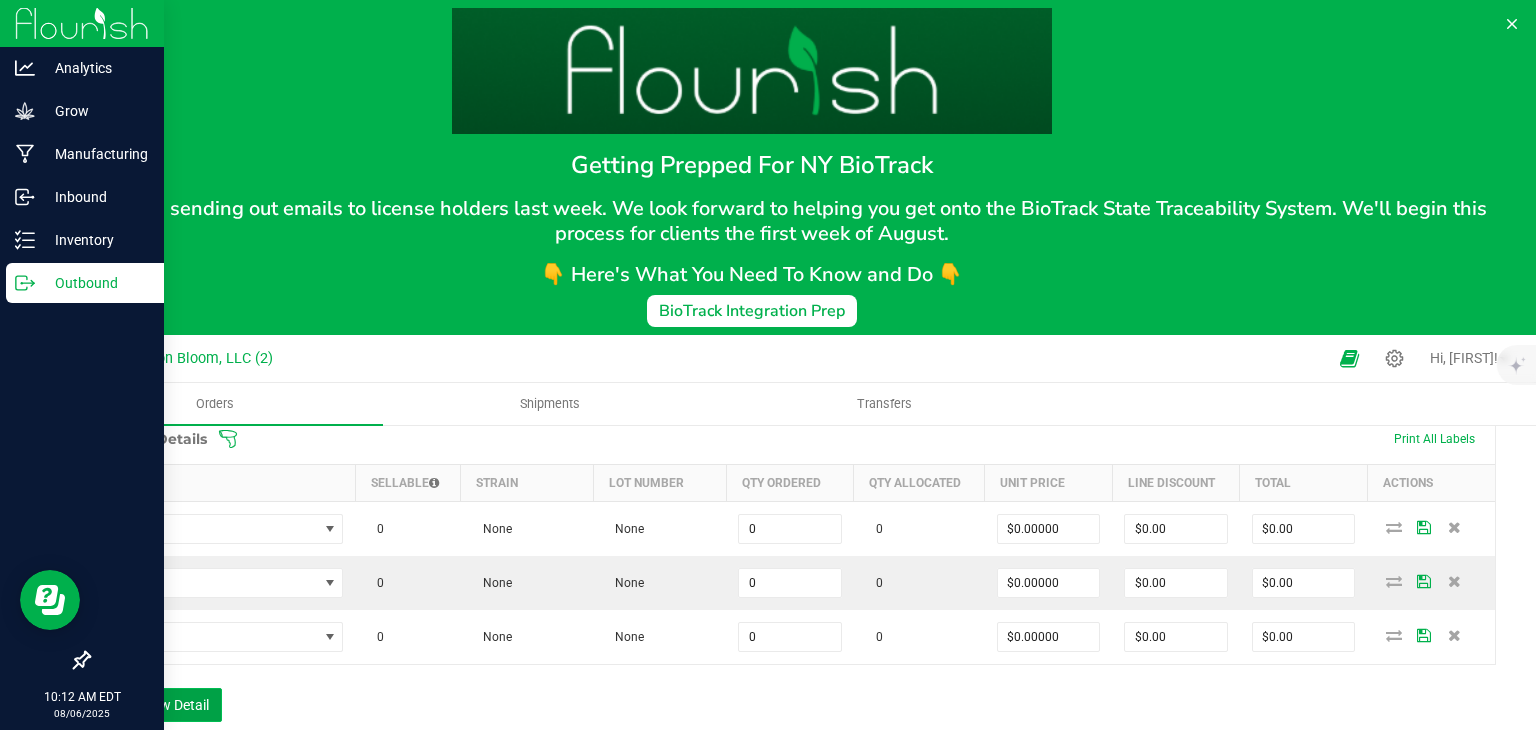 click on "Add New Detail" at bounding box center (155, 705) 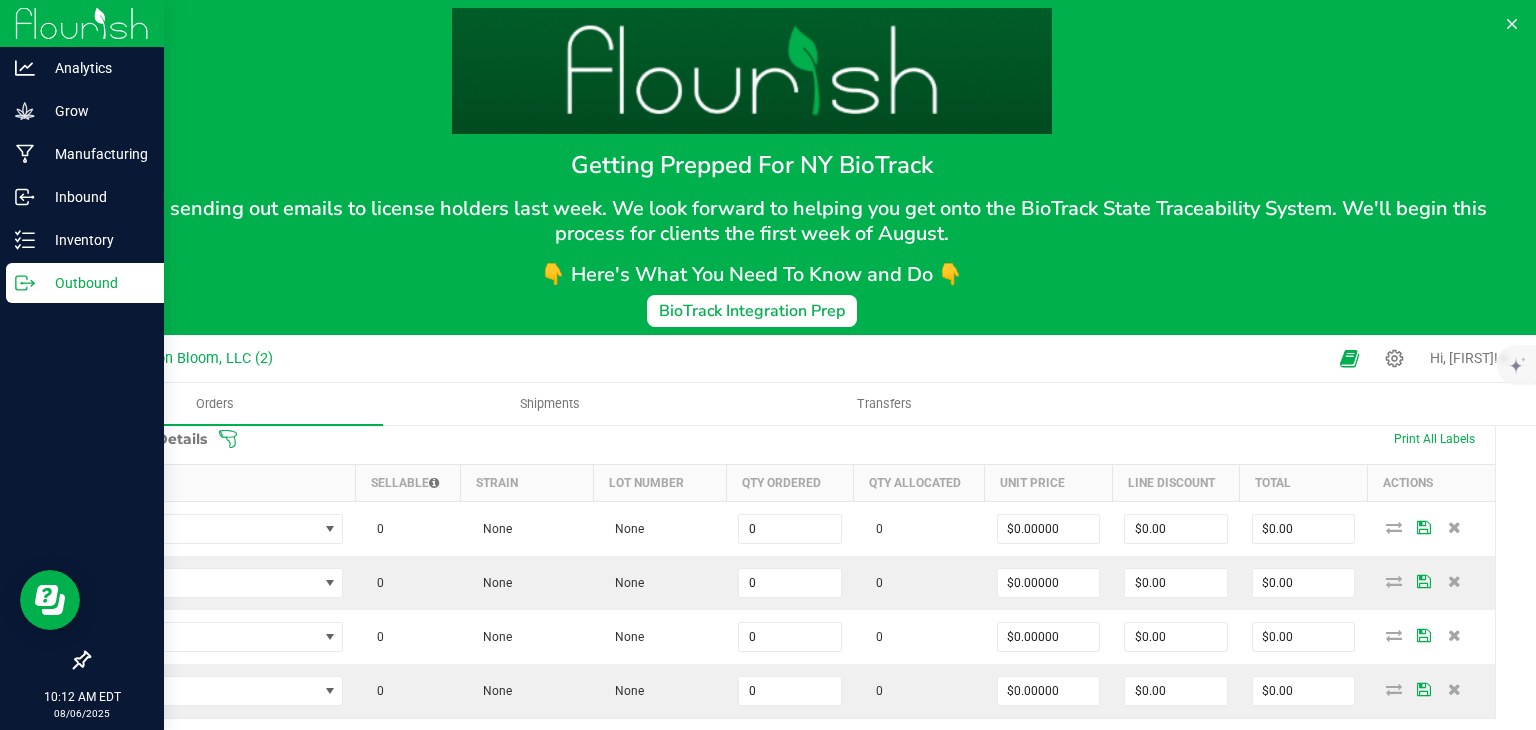 scroll, scrollTop: 590, scrollLeft: 0, axis: vertical 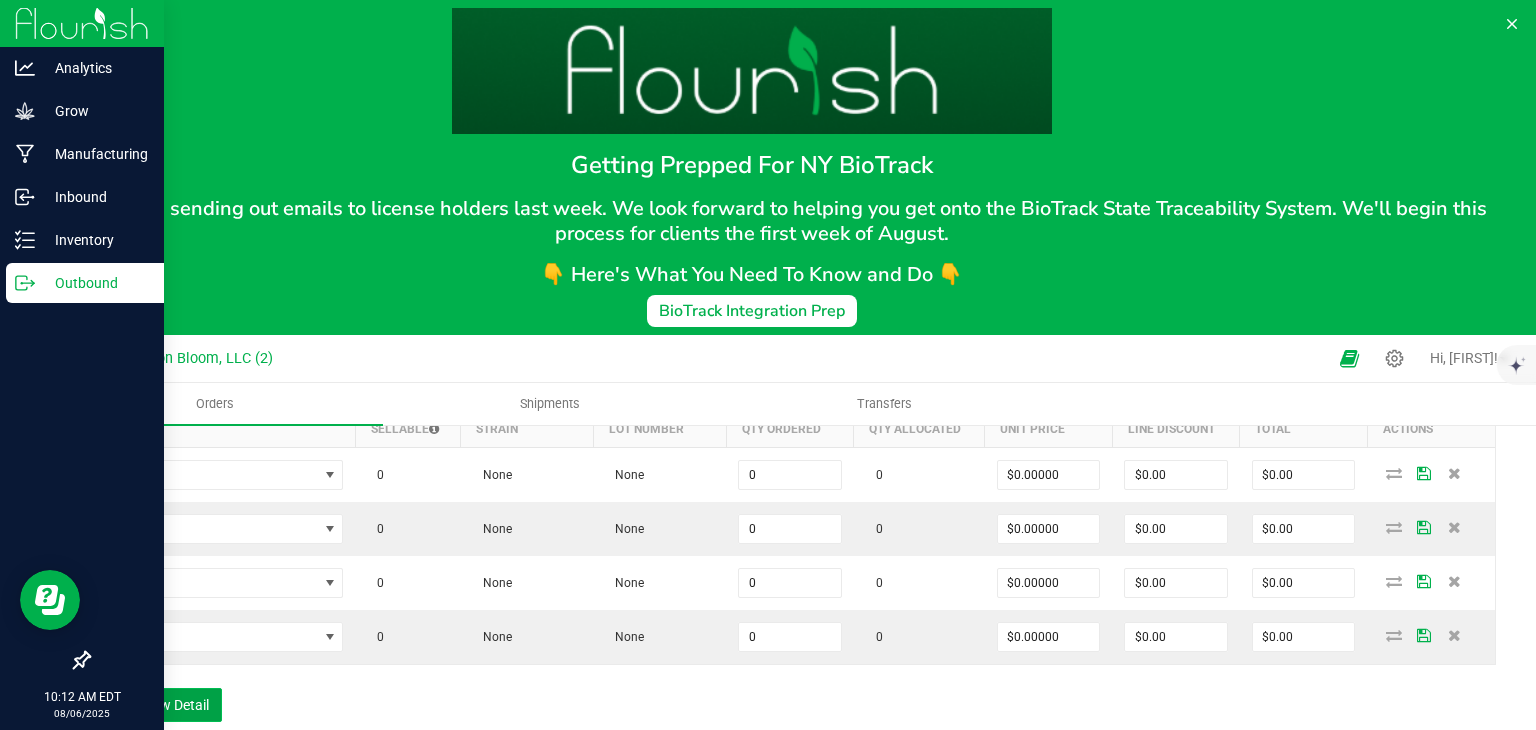 click on "Add New Detail" at bounding box center (155, 705) 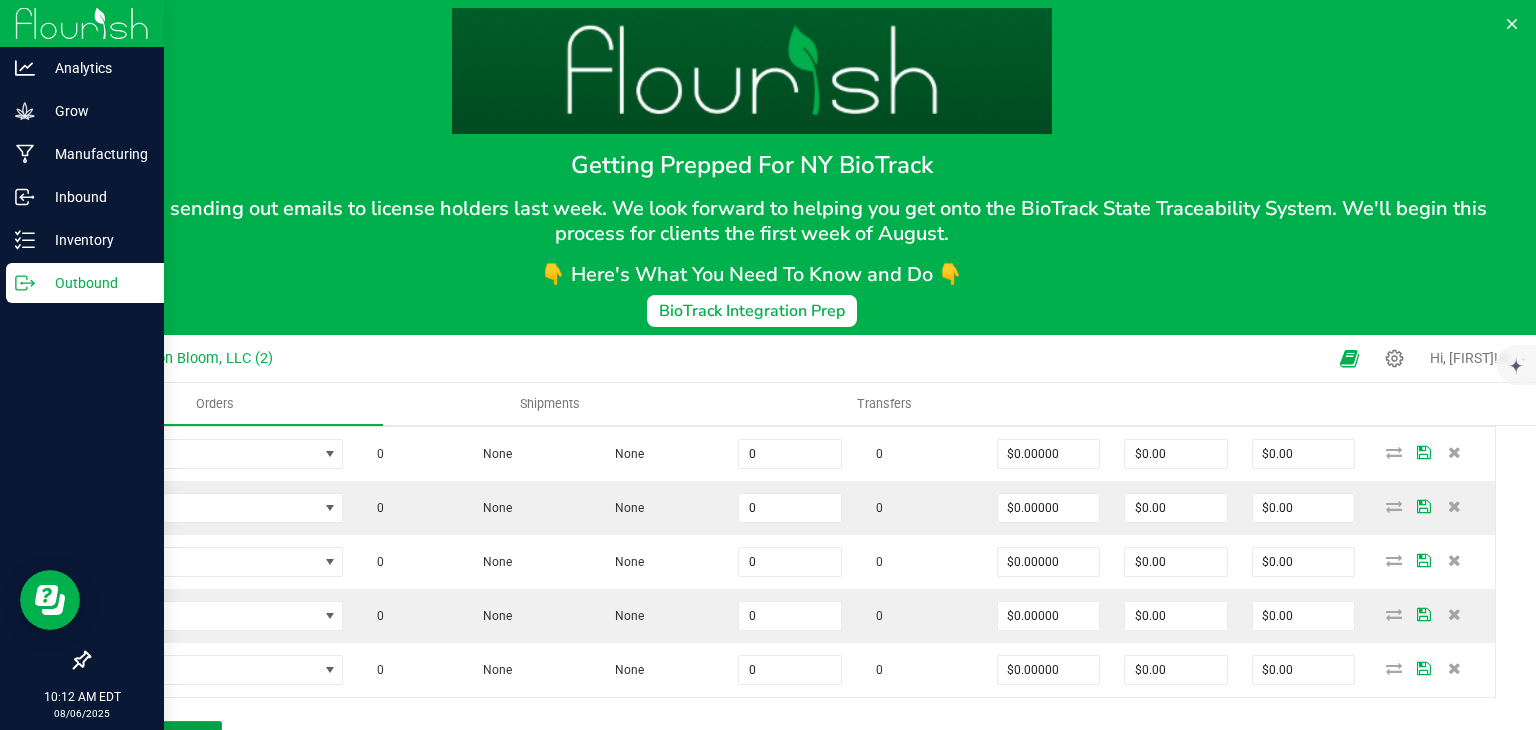 scroll, scrollTop: 644, scrollLeft: 0, axis: vertical 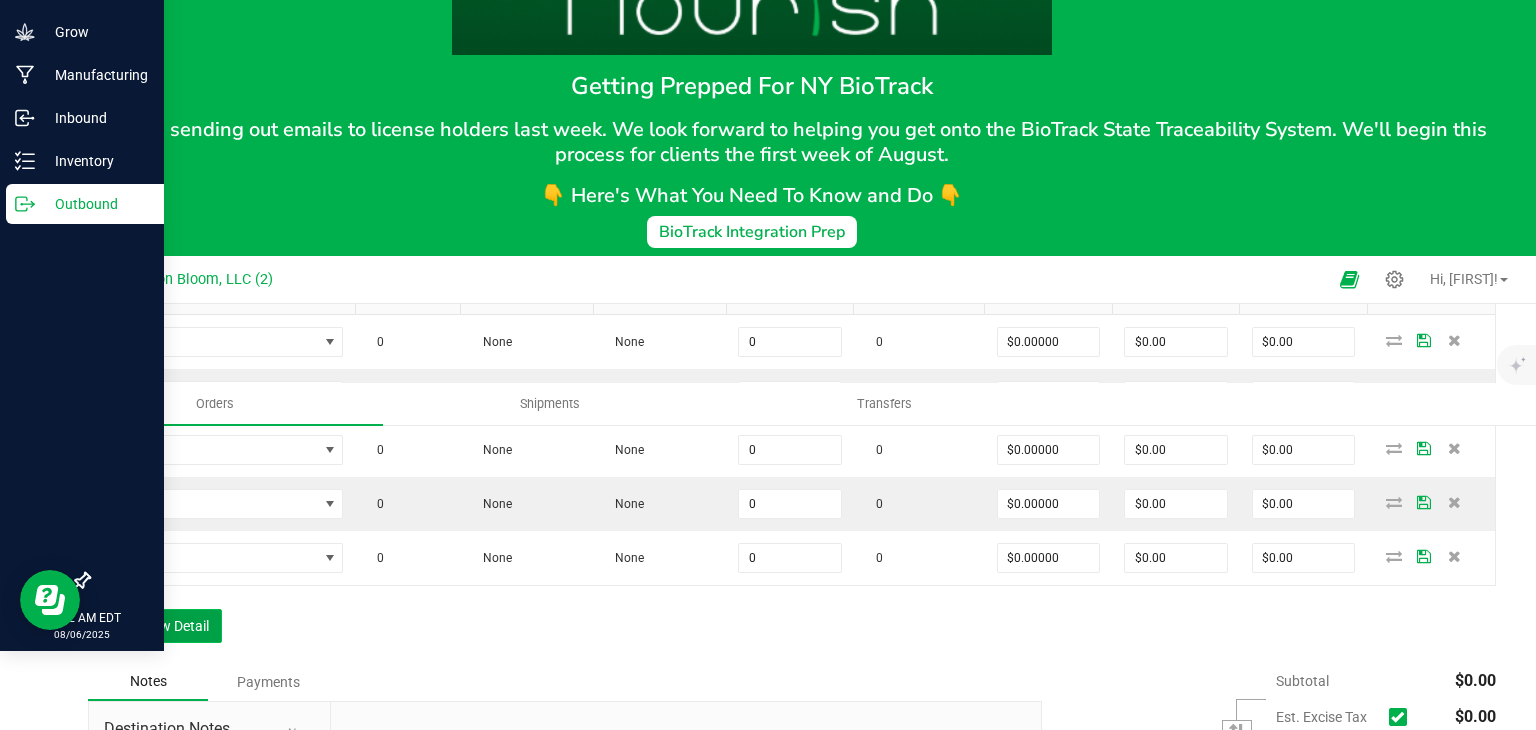 click on "Add New Detail" at bounding box center (155, 626) 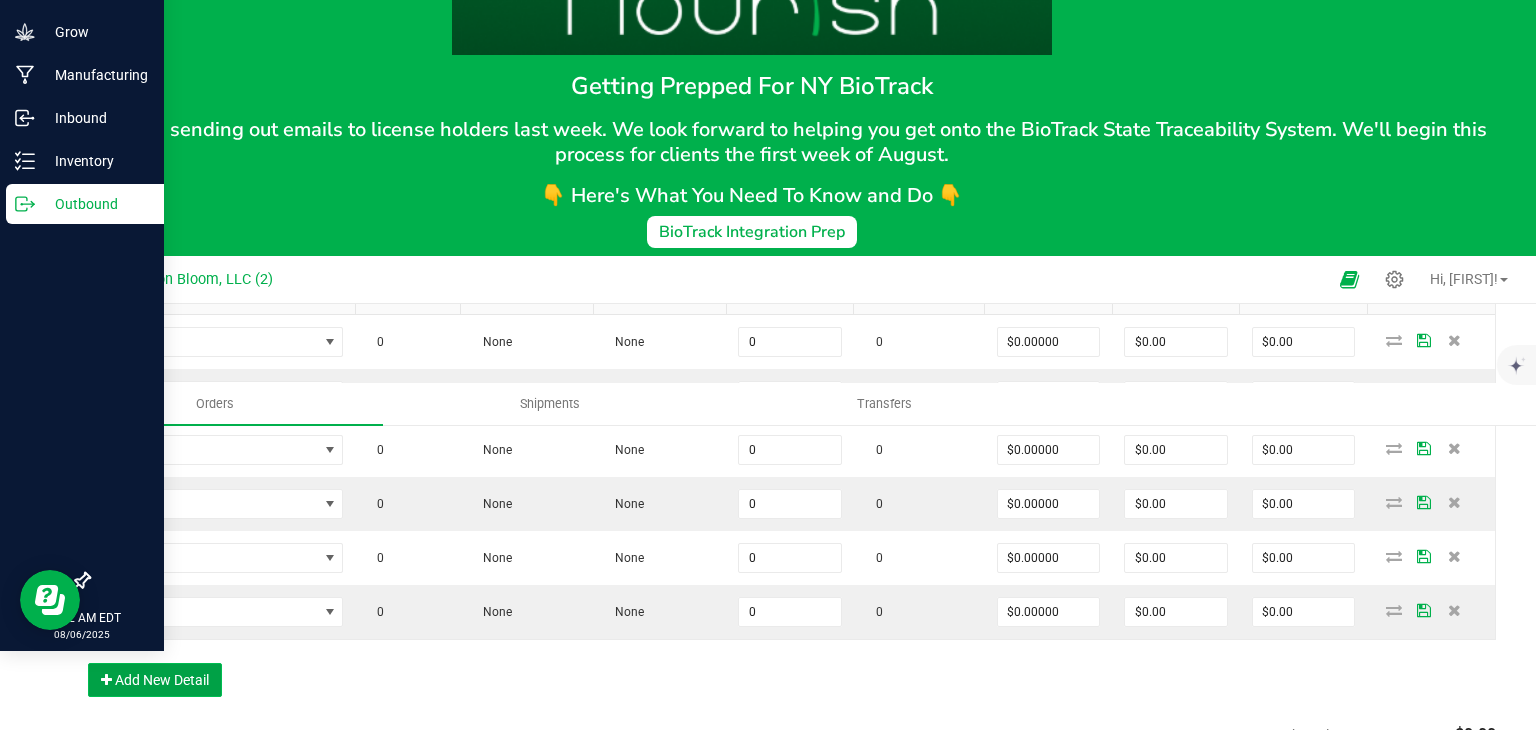 click on "Add New Detail" at bounding box center (155, 680) 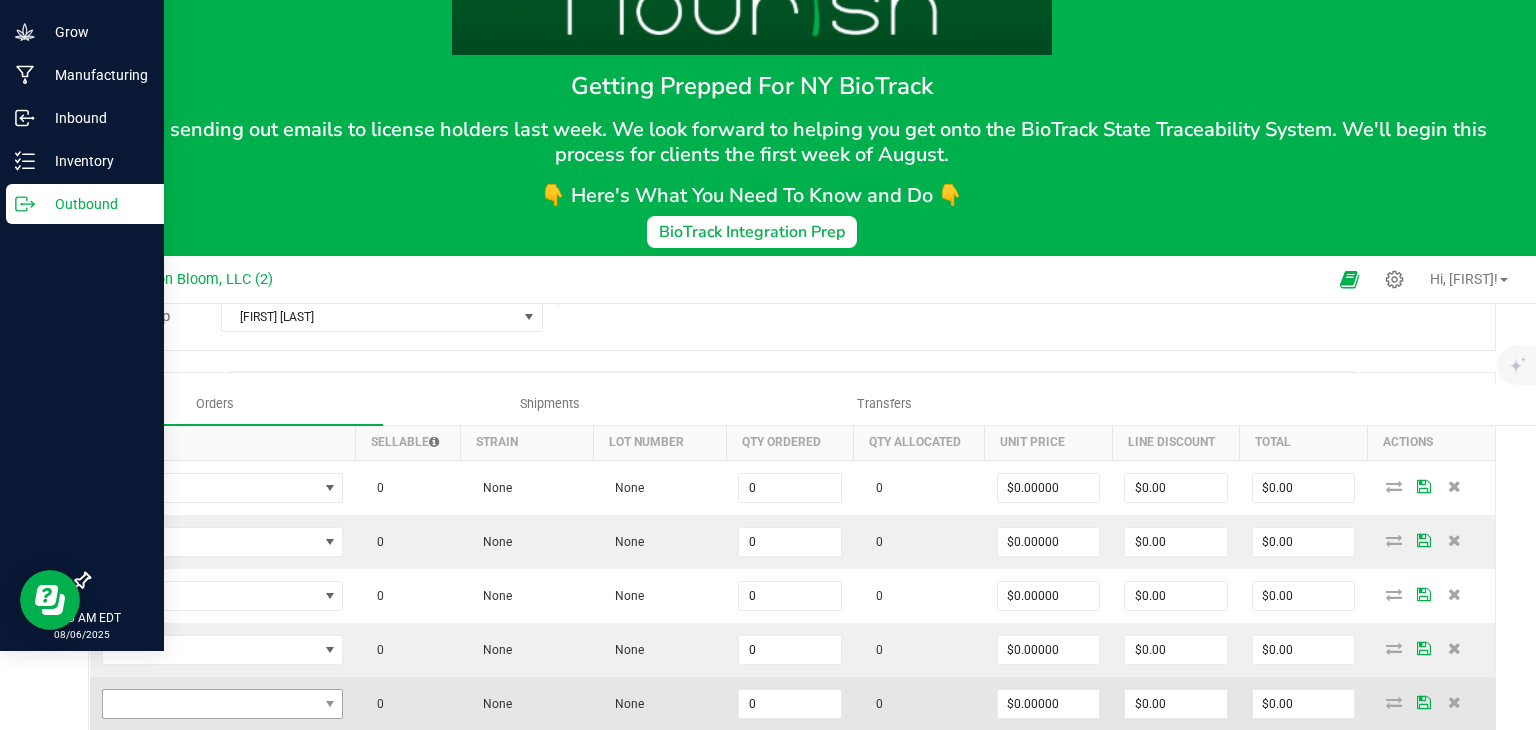 scroll, scrollTop: 507, scrollLeft: 0, axis: vertical 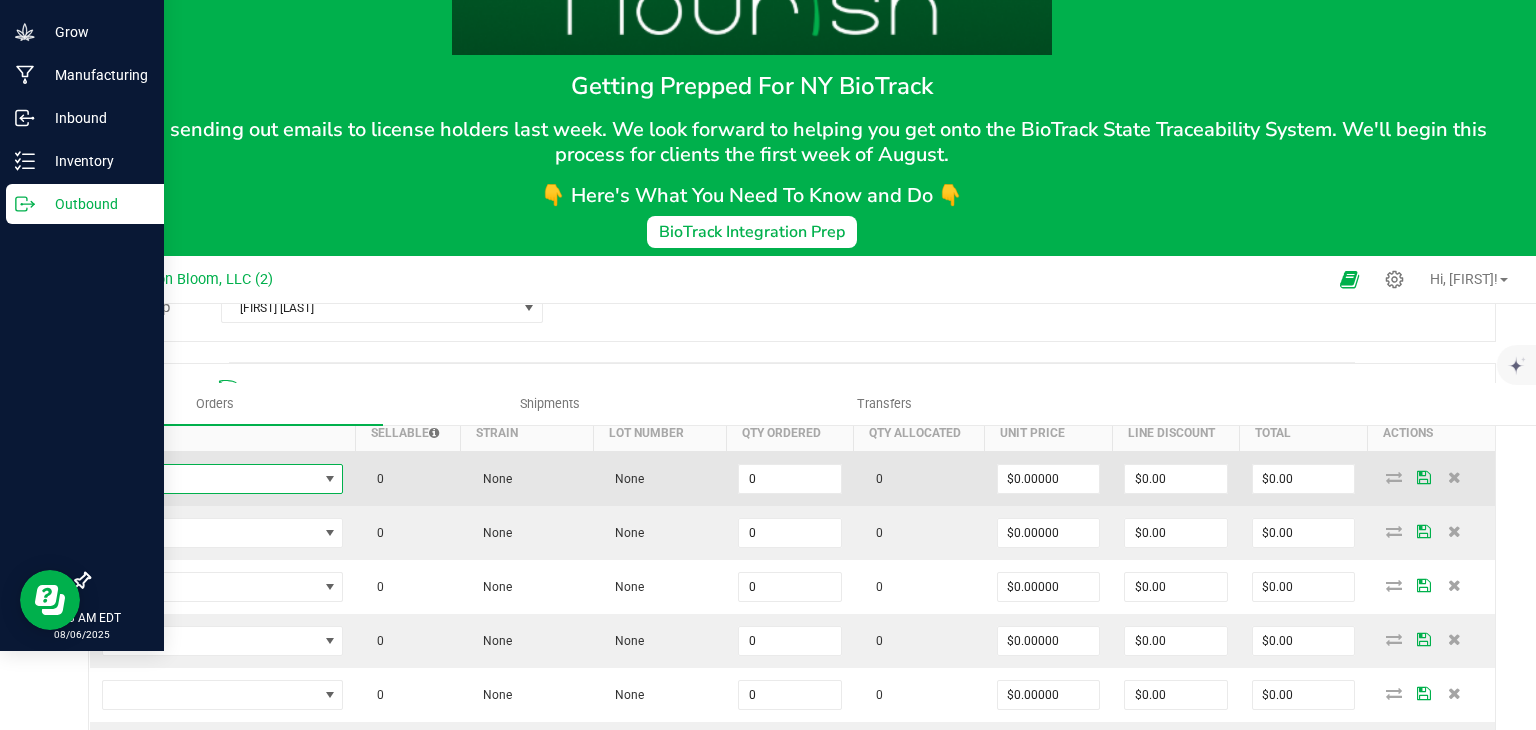click at bounding box center [330, 479] 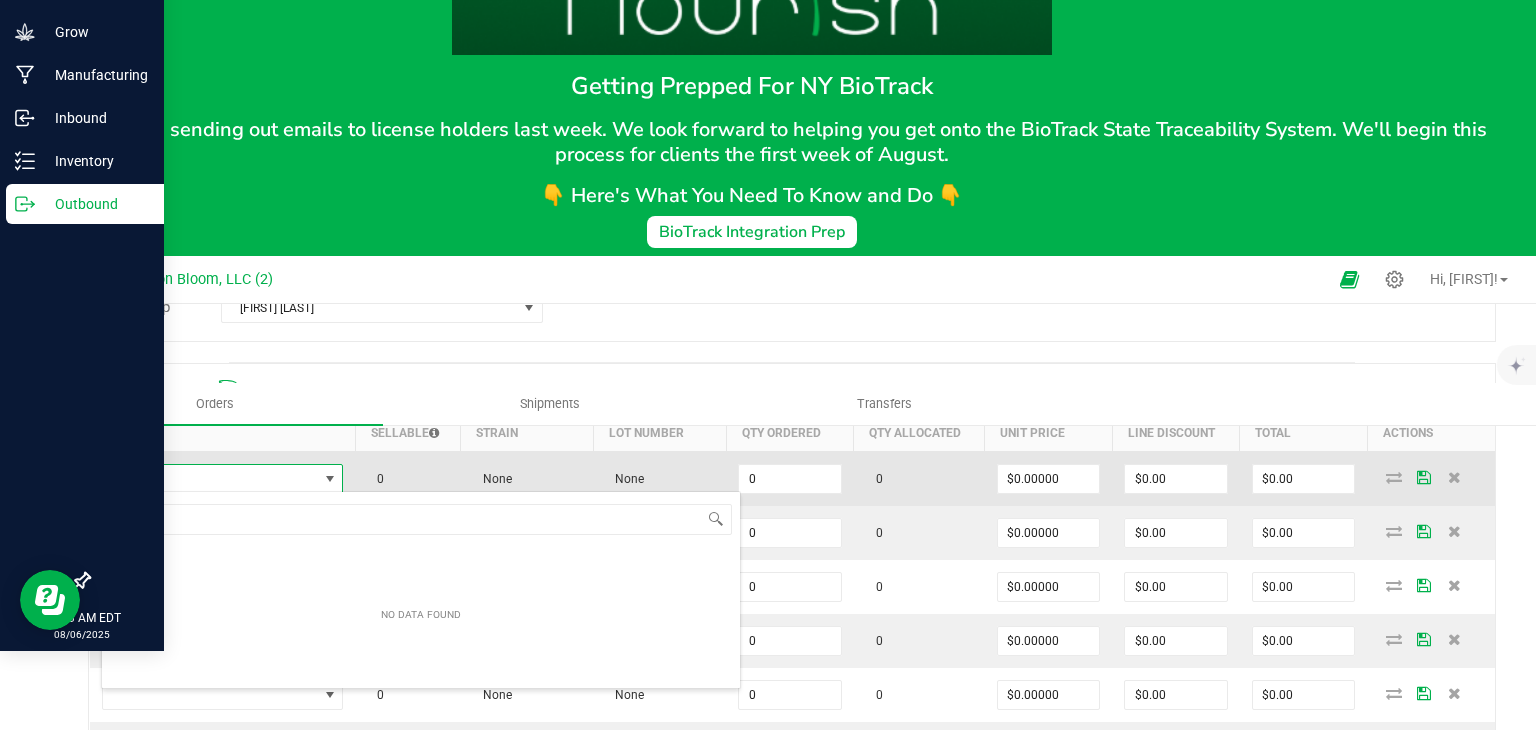 scroll, scrollTop: 99970, scrollLeft: 99758, axis: both 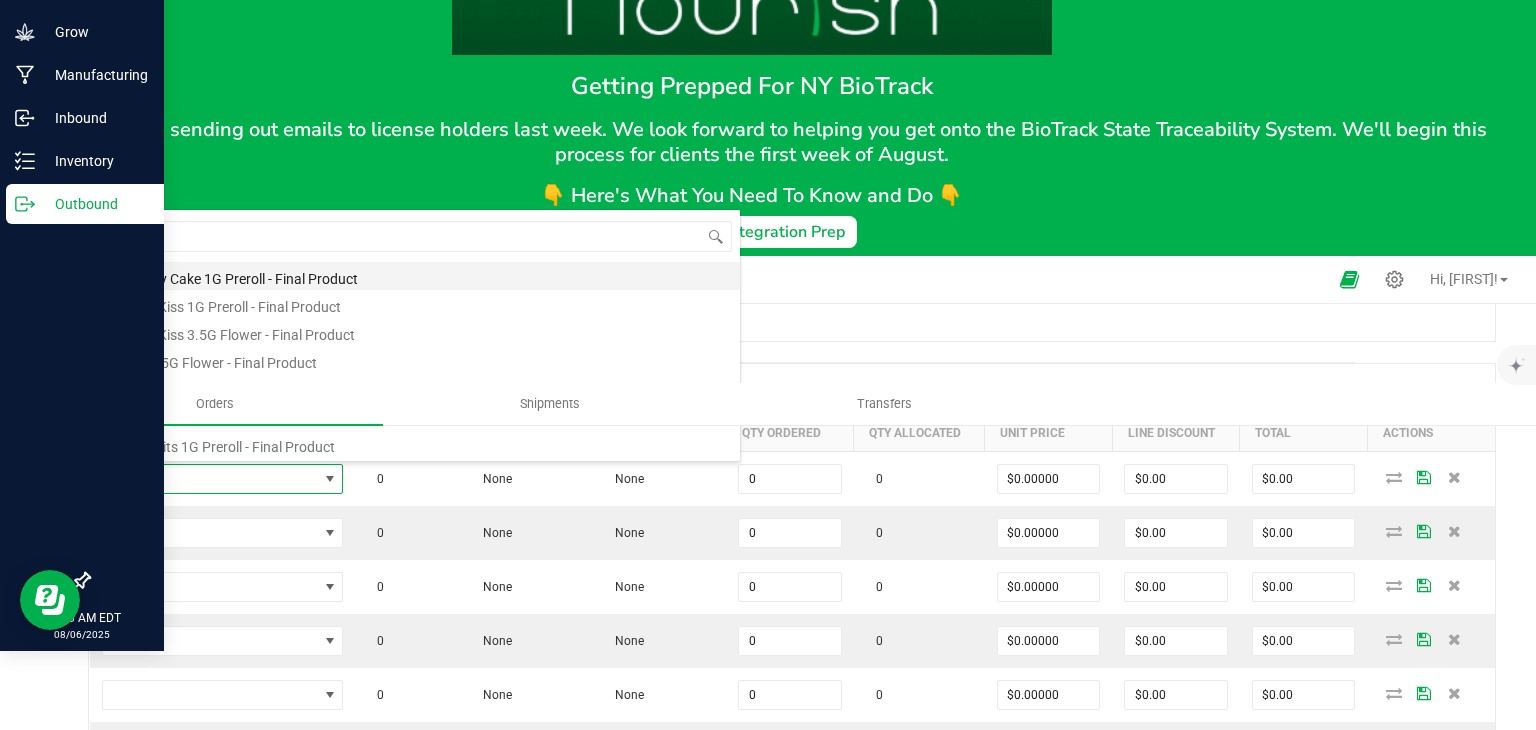 click on "Birthday Cake 1G Preroll - Final Product" at bounding box center (421, 276) 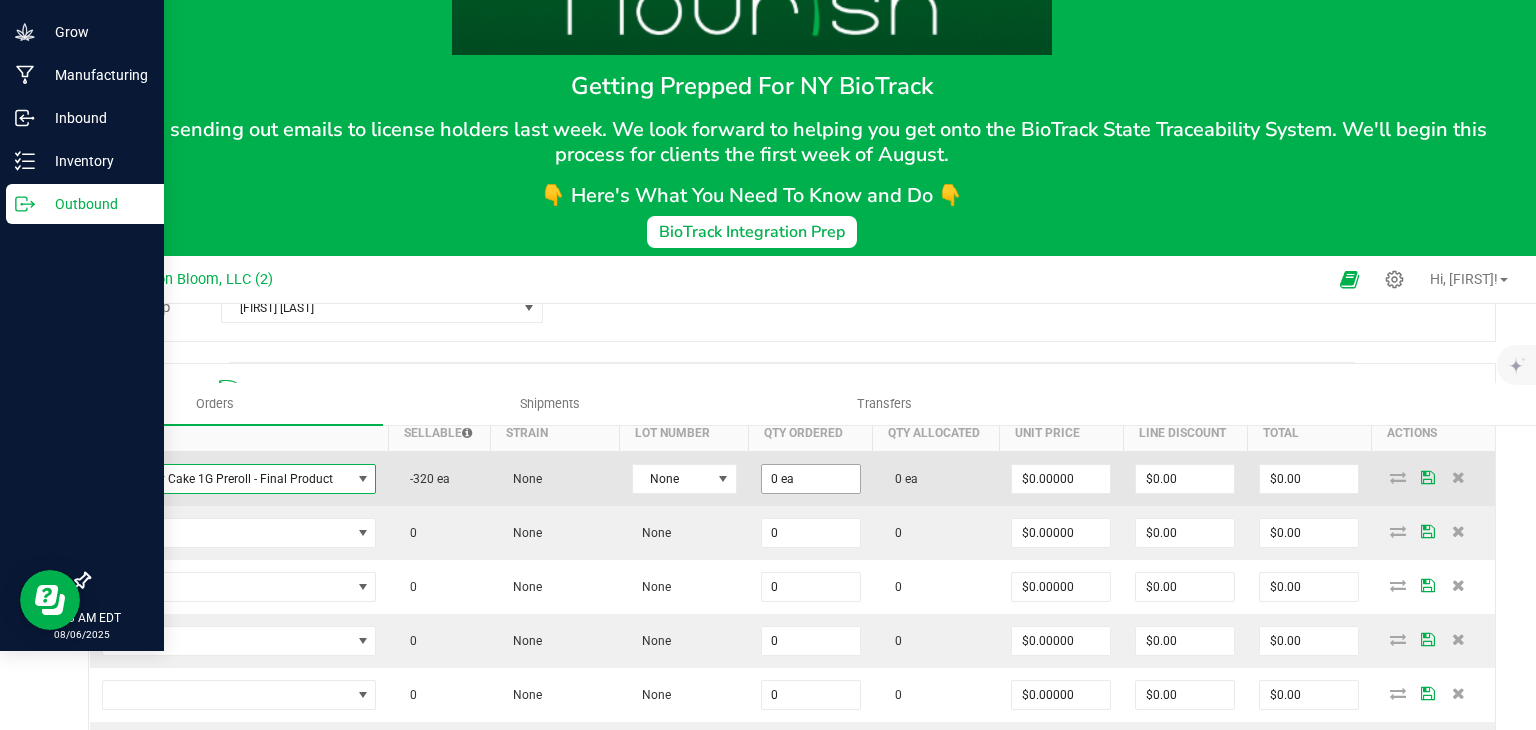 click on "0 ea" at bounding box center [811, 479] 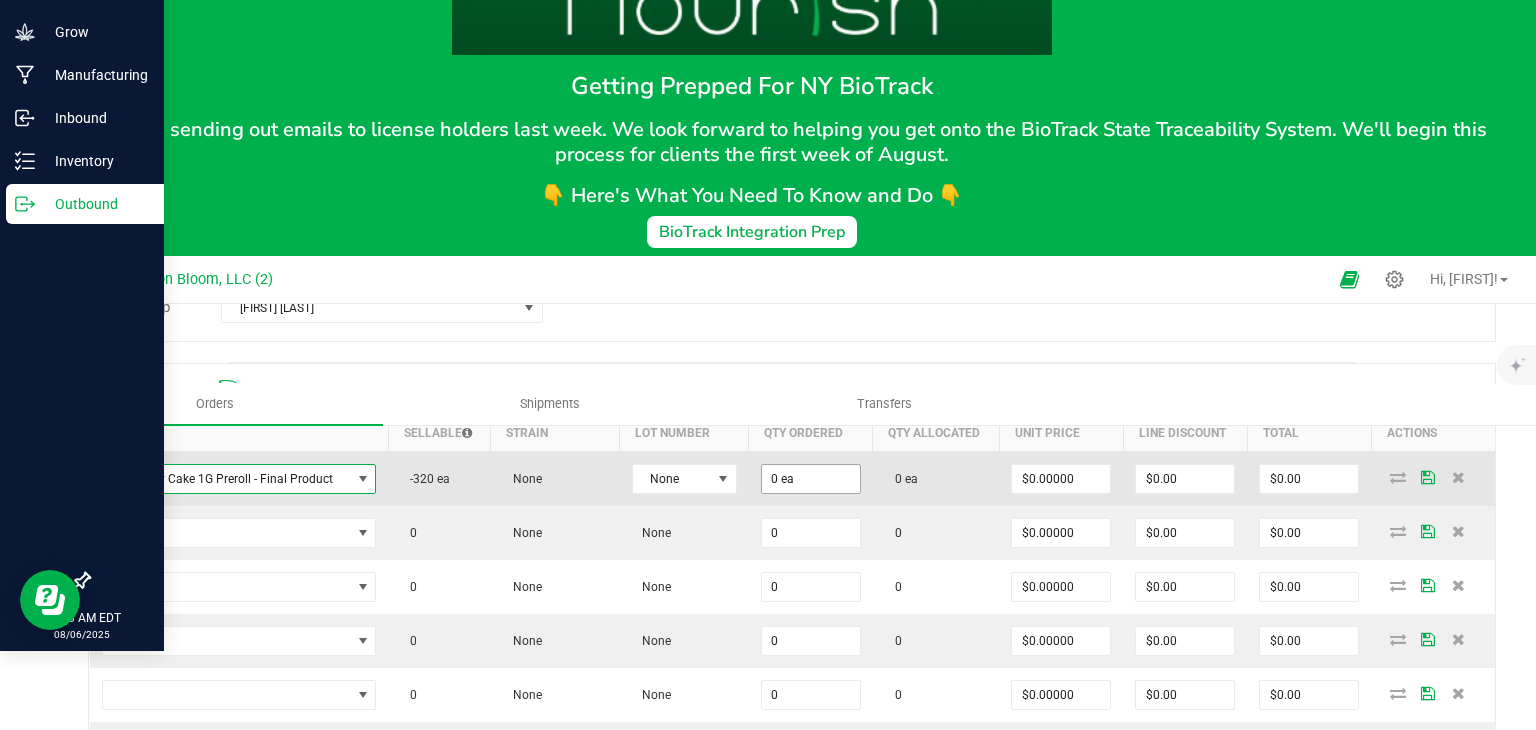 type on "0" 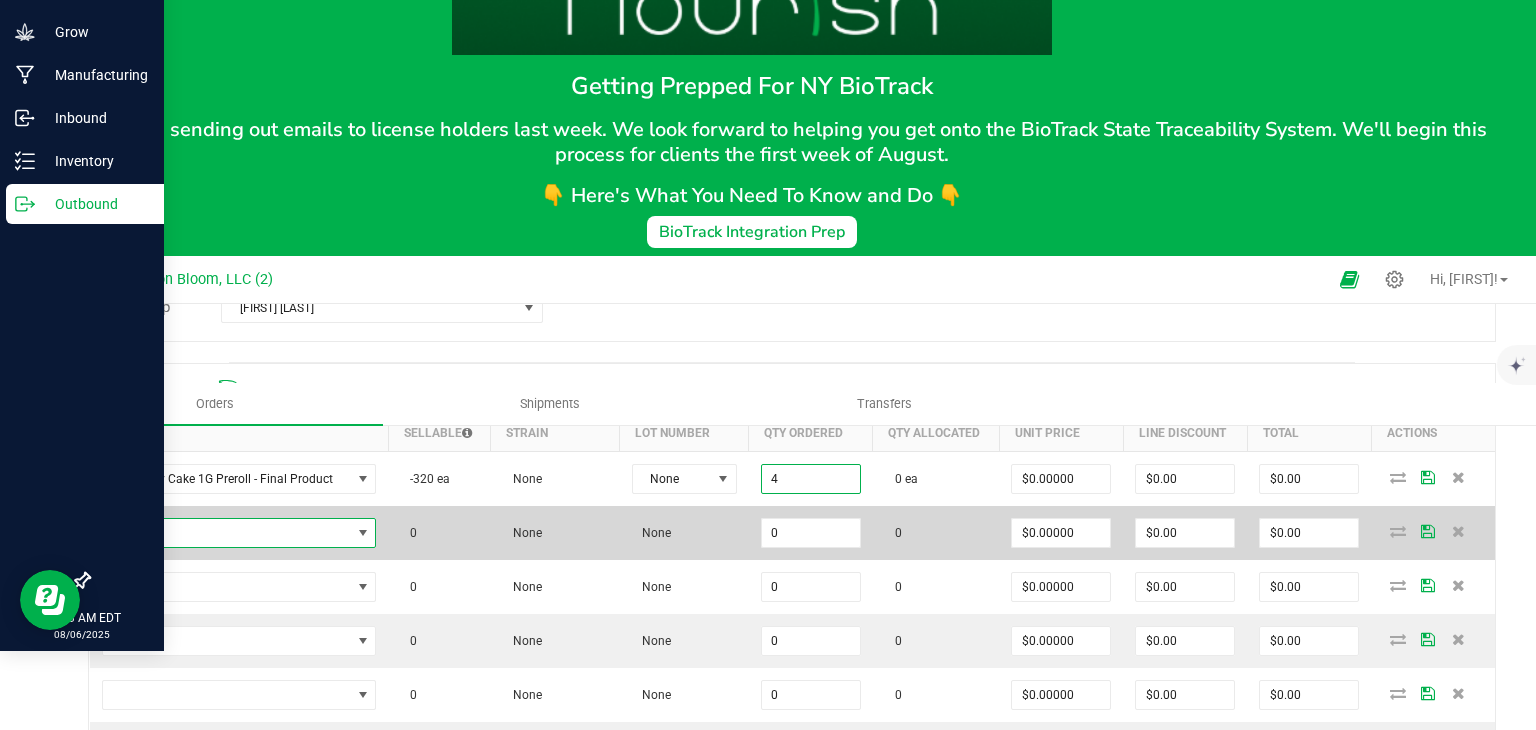 click at bounding box center [363, 533] 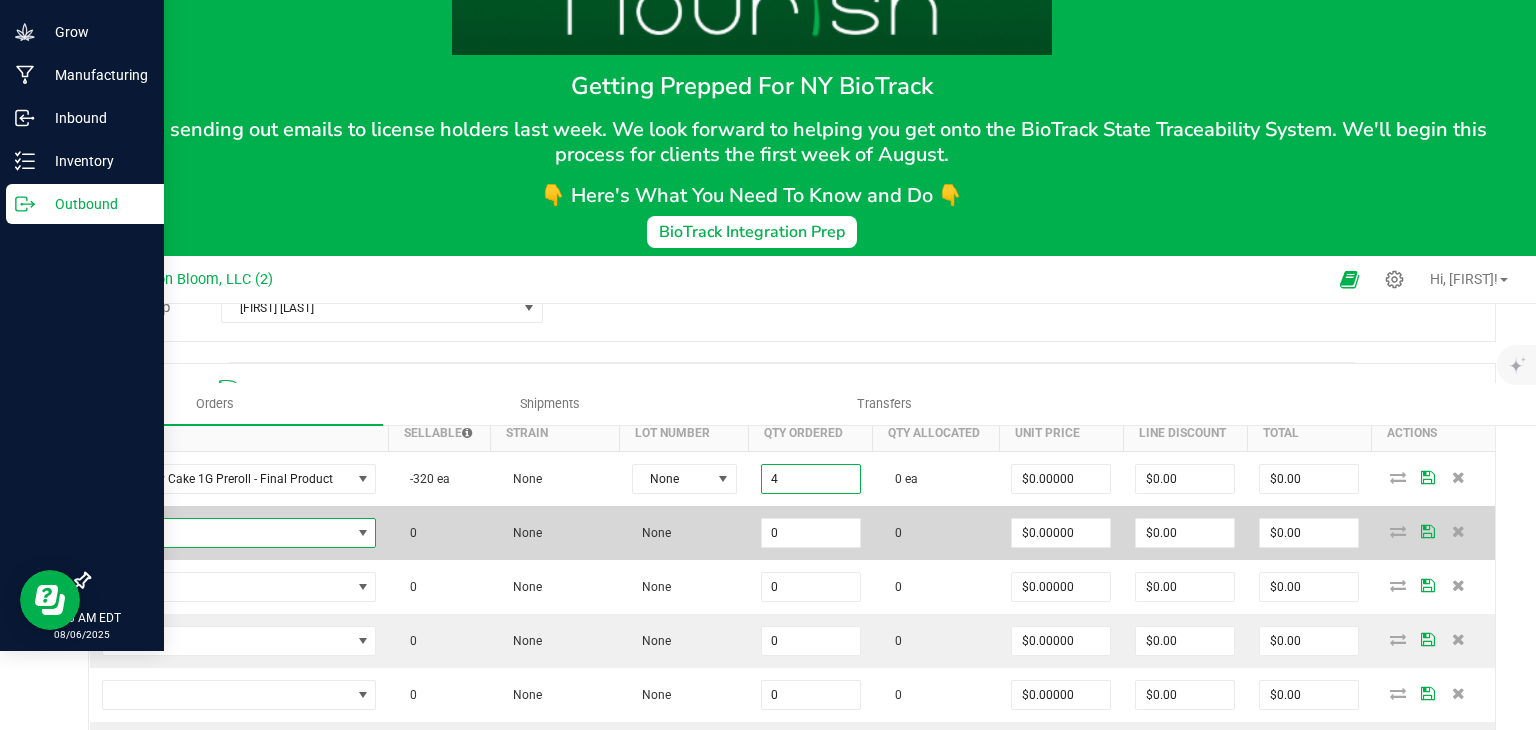 type on "4 ea" 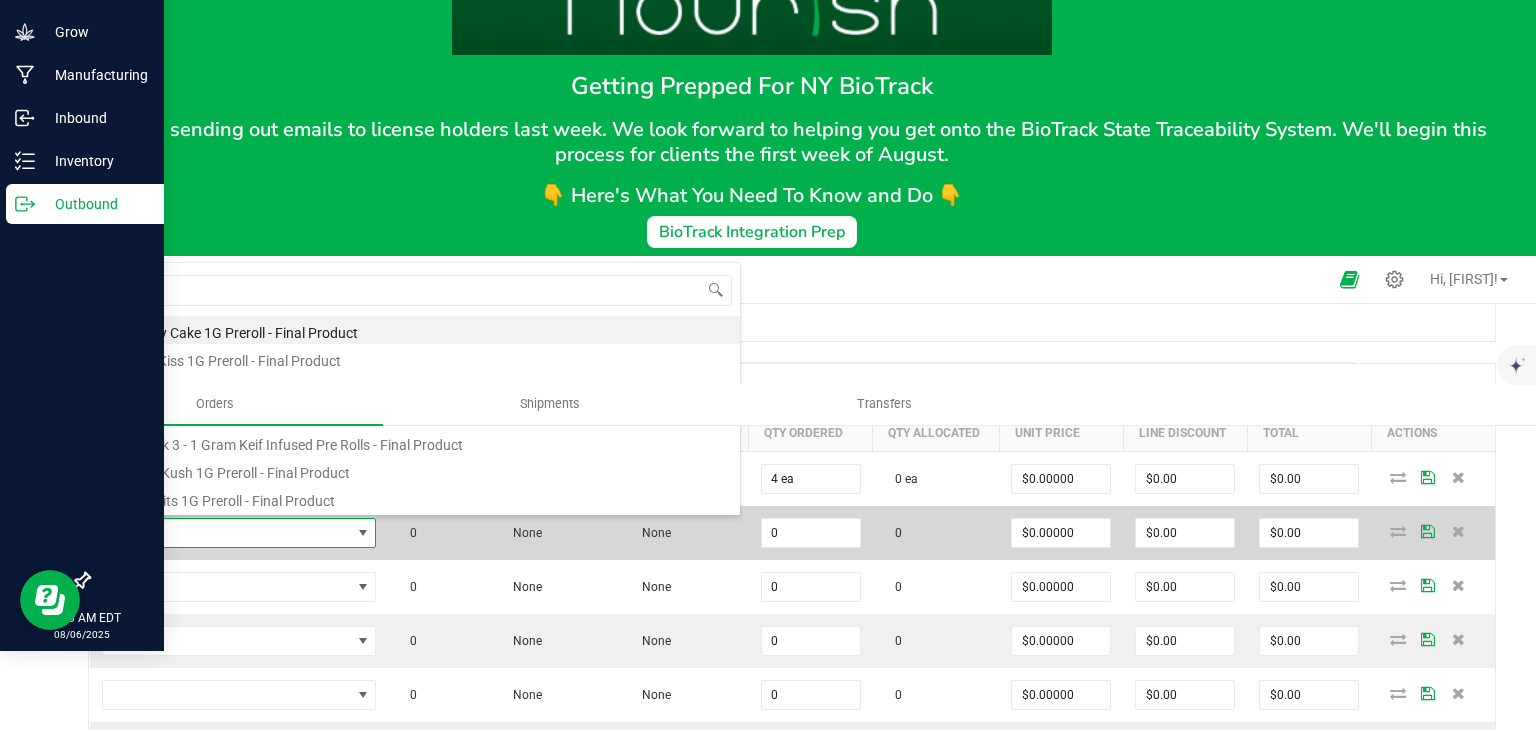scroll, scrollTop: 0, scrollLeft: 0, axis: both 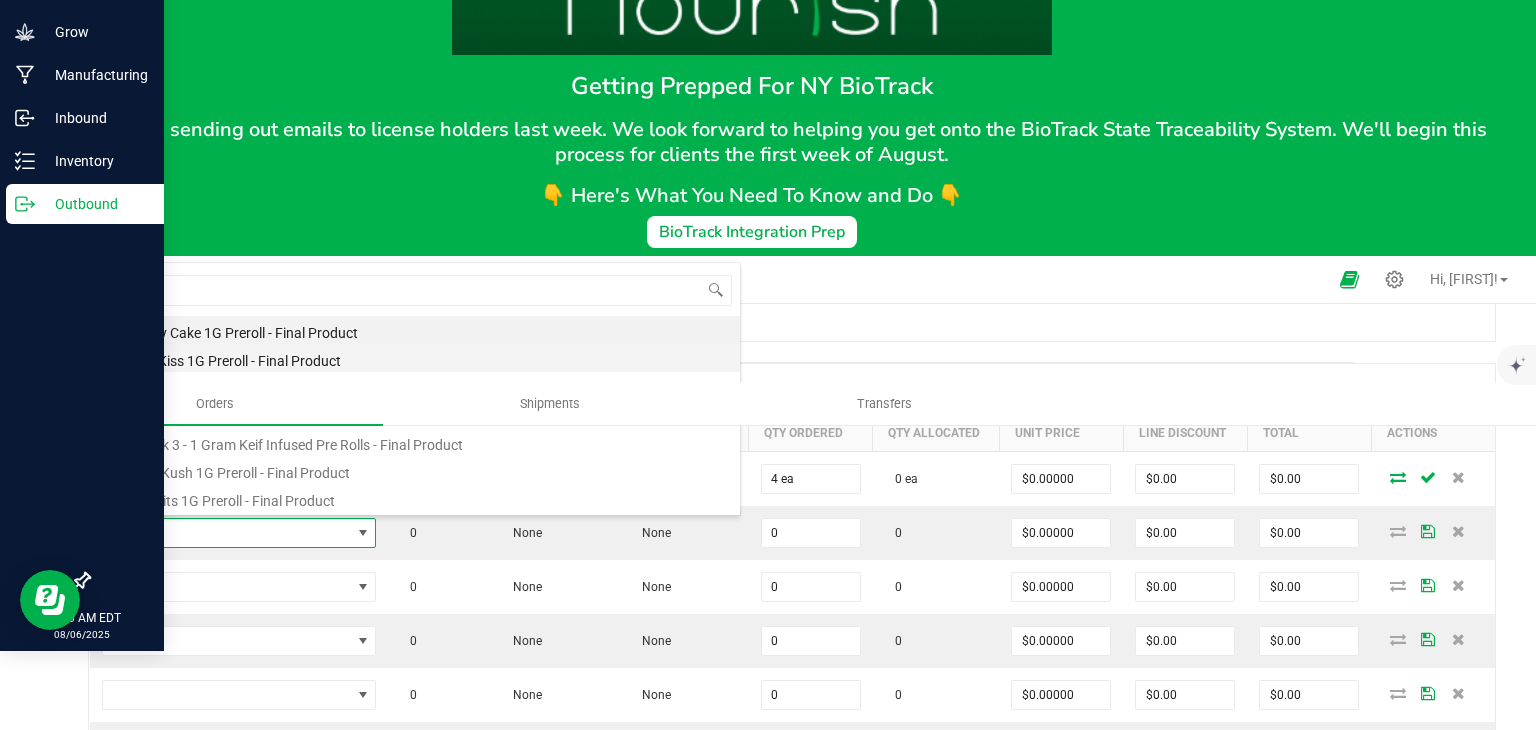 click on "Cherry Kiss 1G Preroll - Final Product" at bounding box center [421, 358] 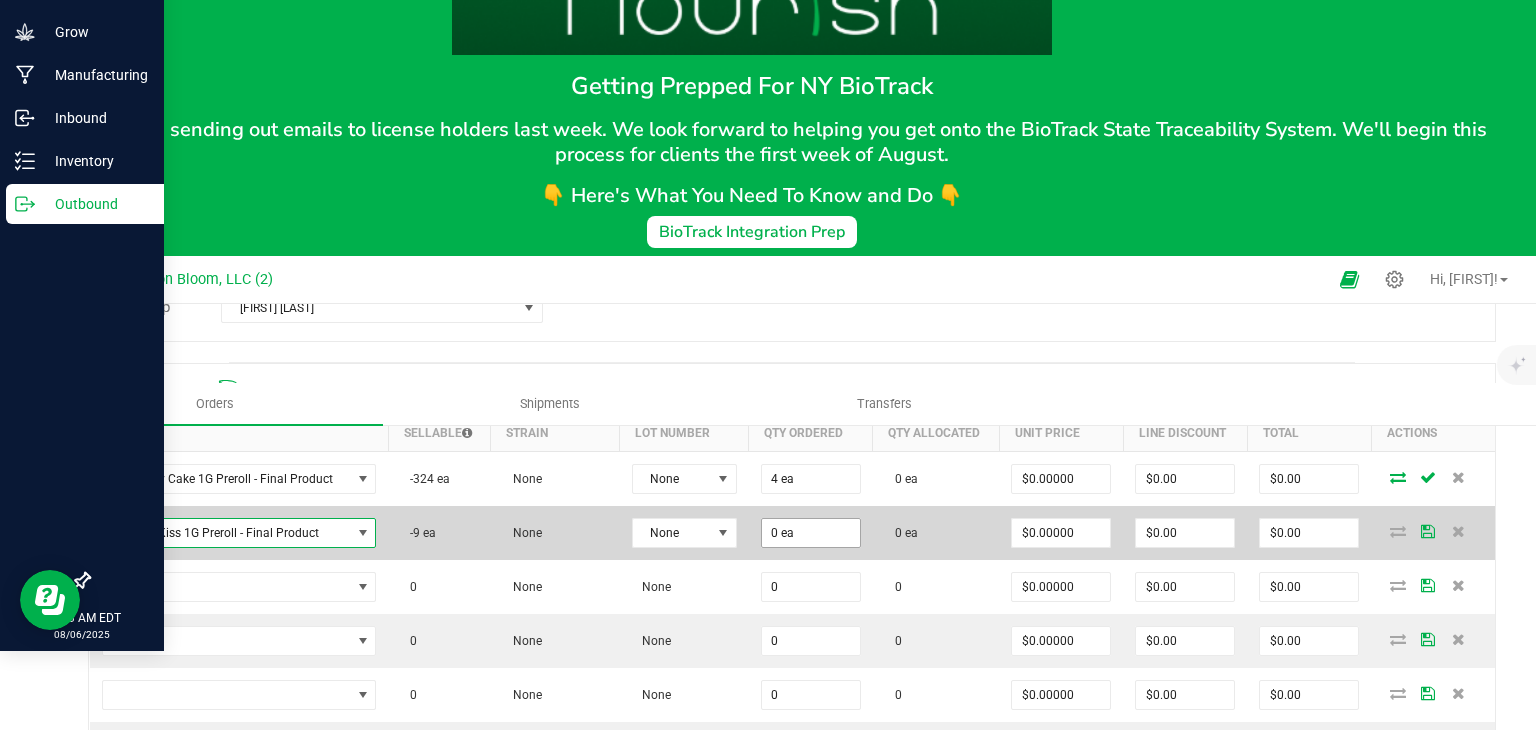 click on "0 ea" at bounding box center (811, 533) 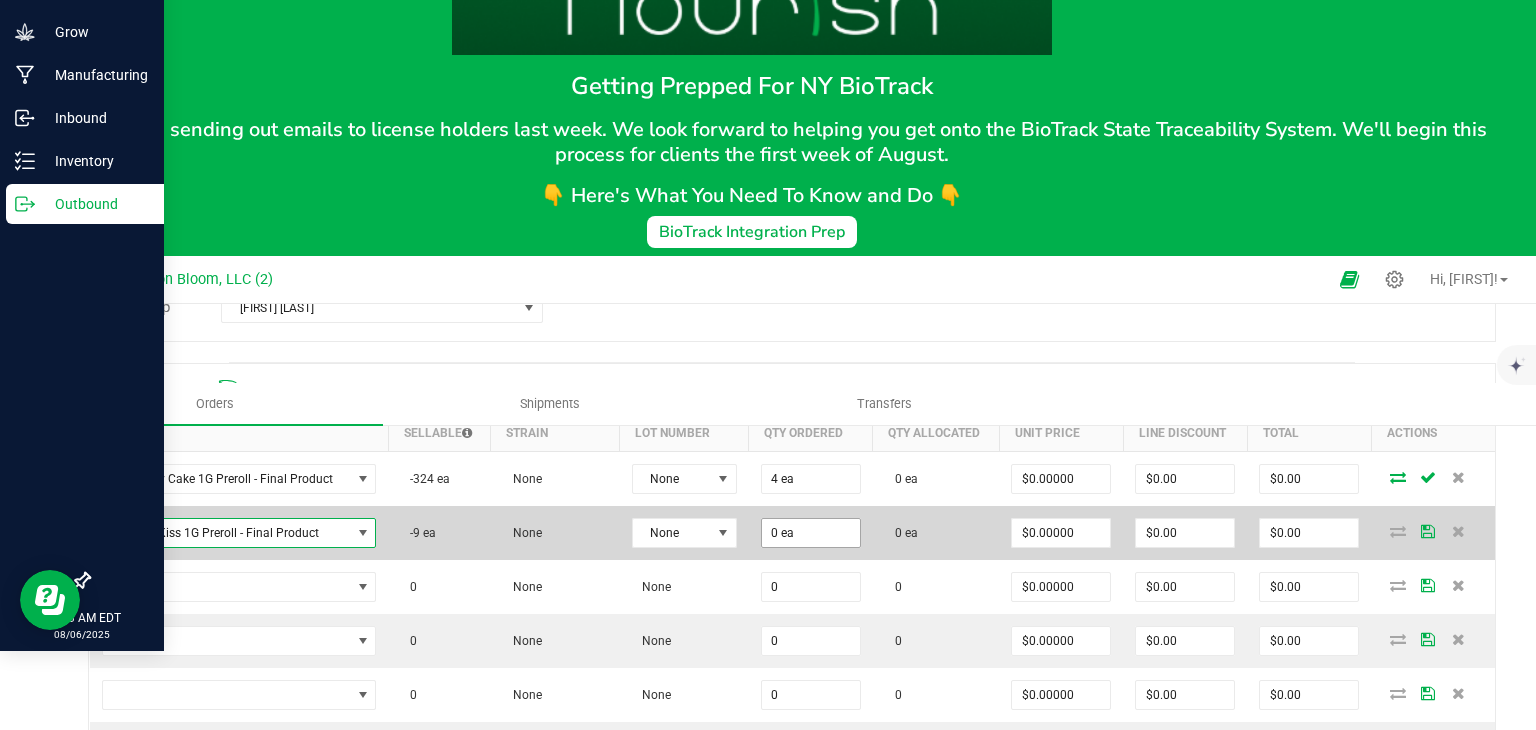 type on "0" 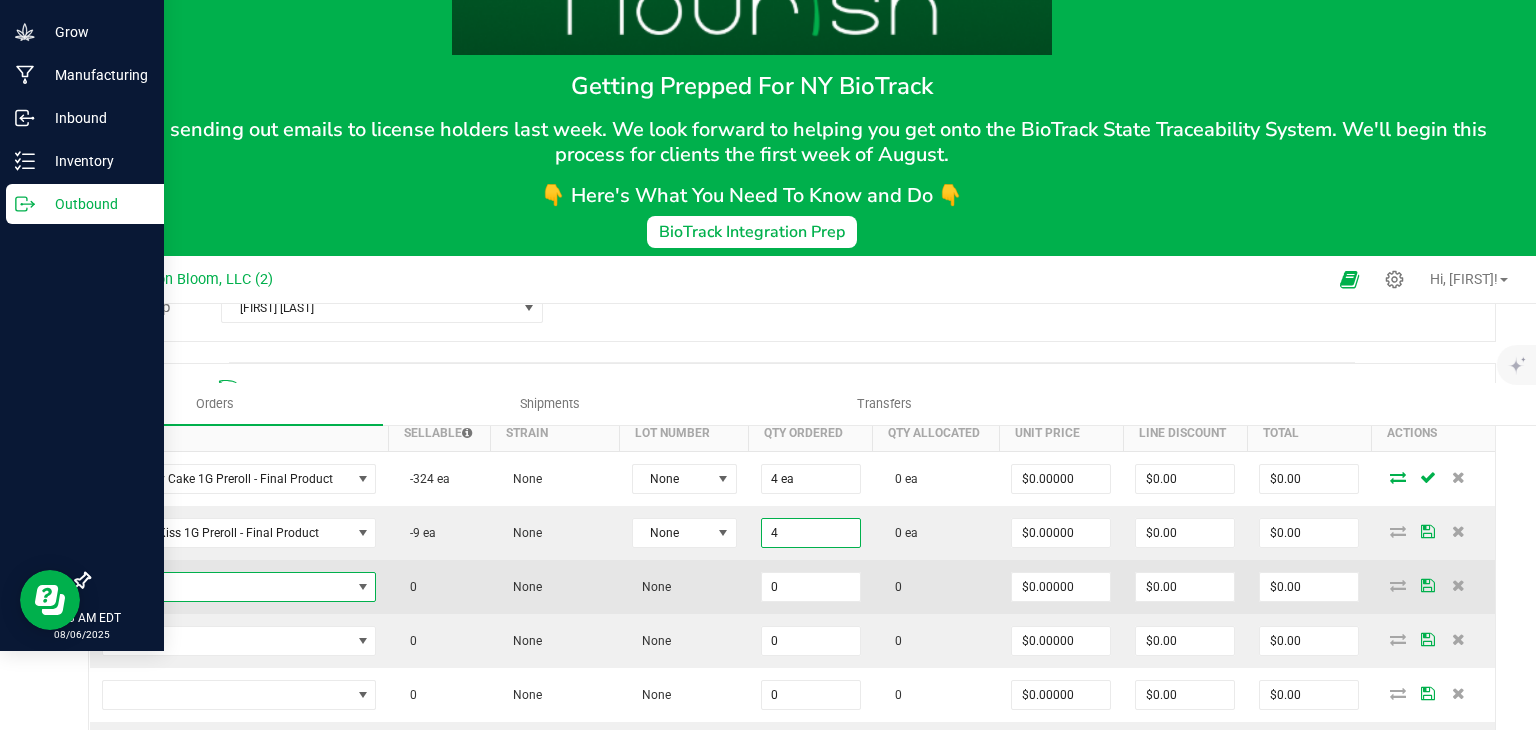 click at bounding box center (363, 587) 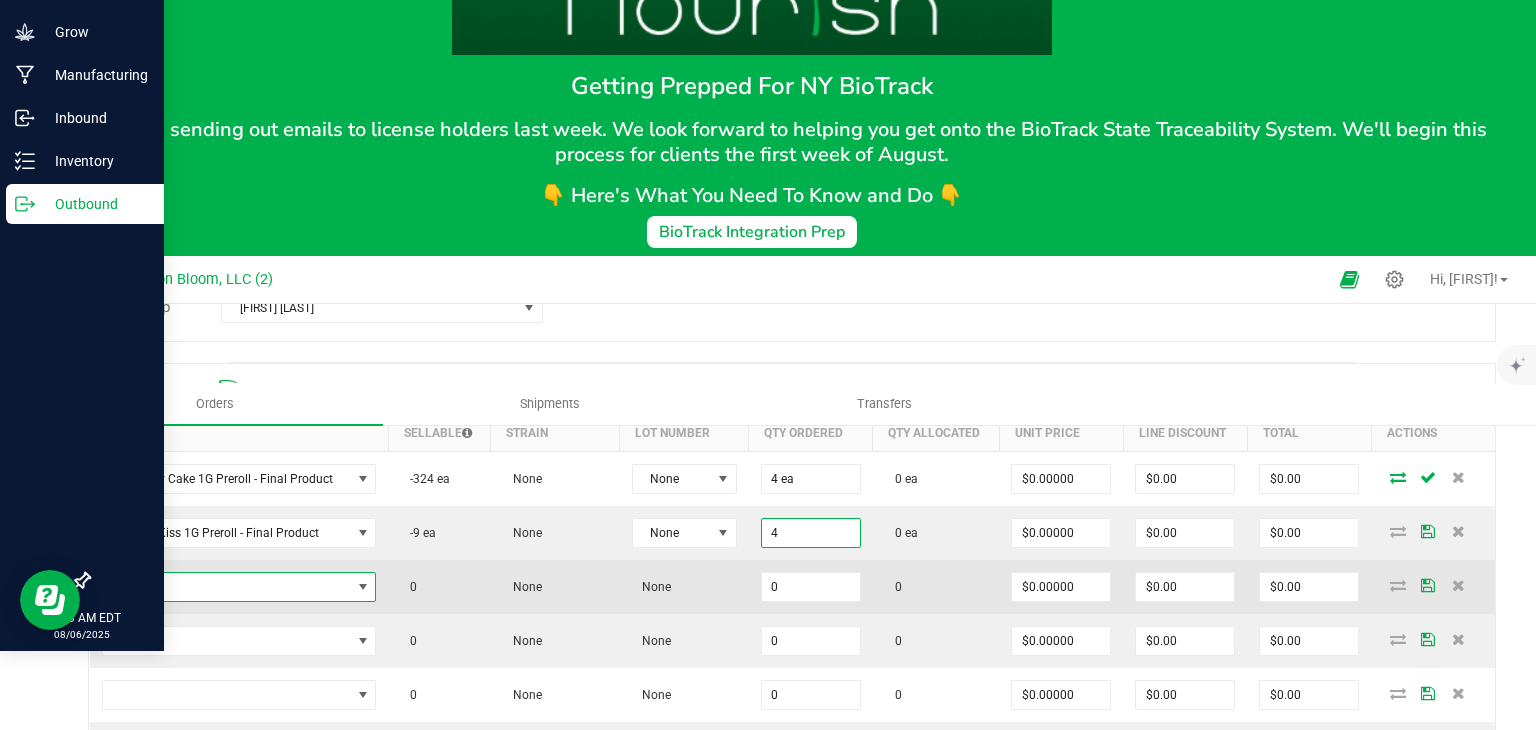 type on "4 ea" 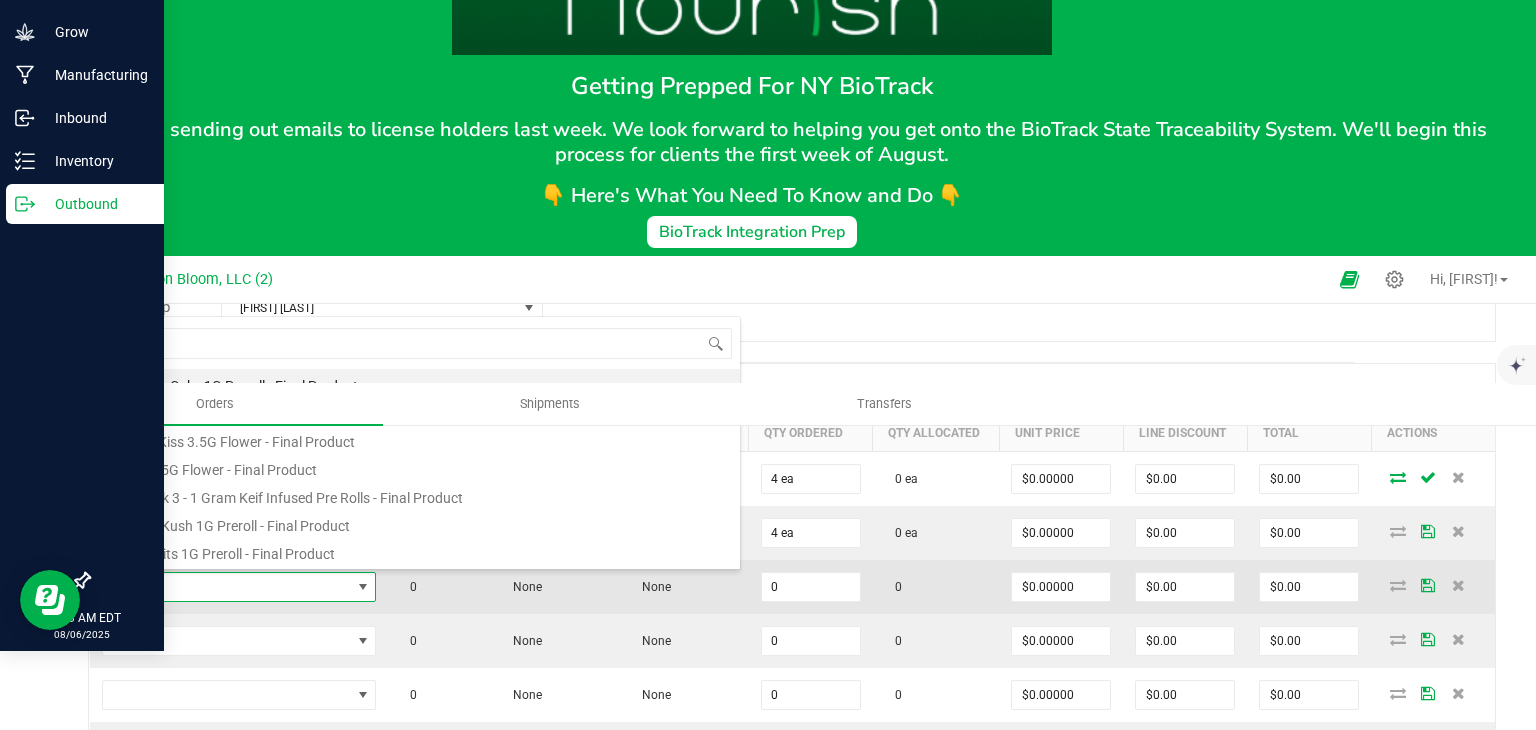 scroll, scrollTop: 99970, scrollLeft: 99728, axis: both 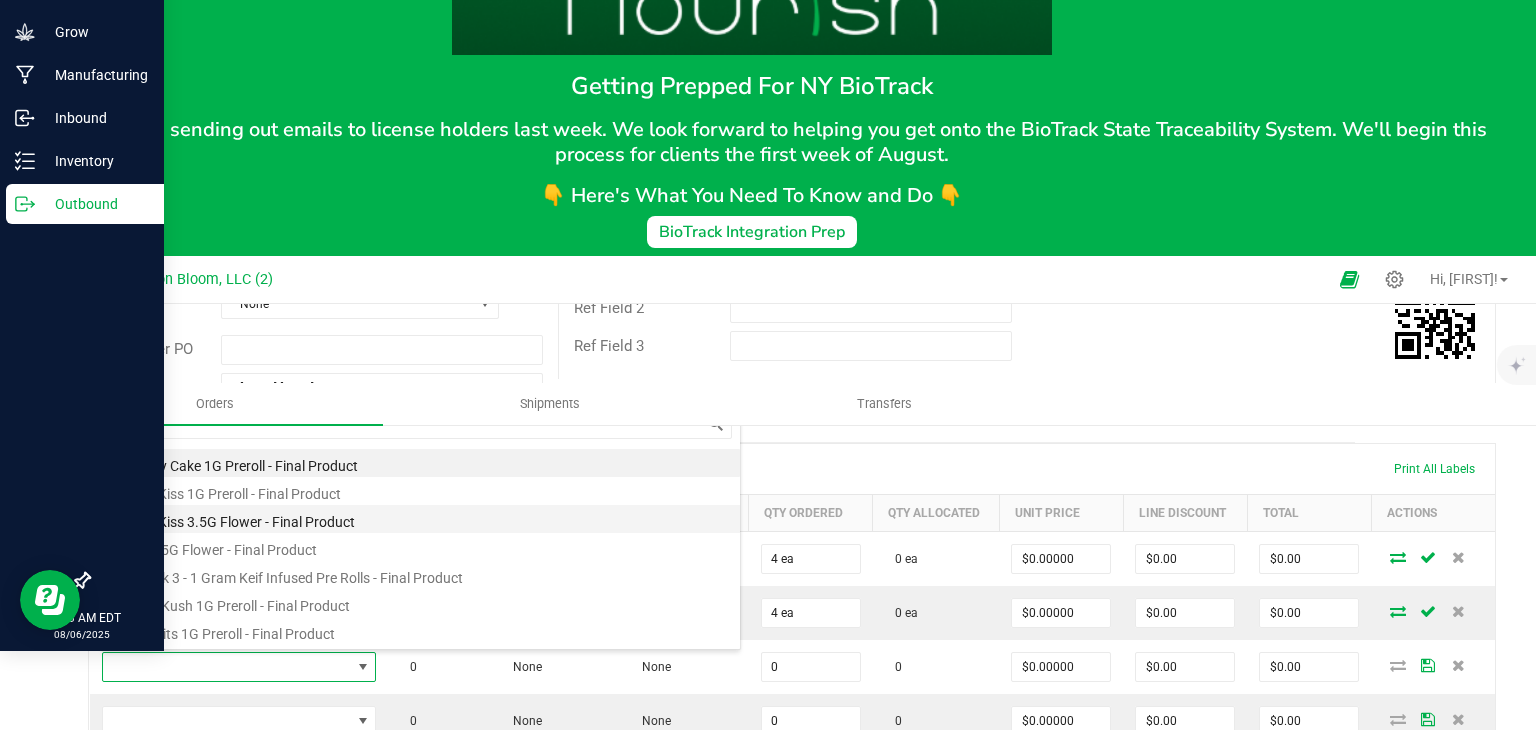 click on "Cherry Kiss 3.5G Flower - Final Product" at bounding box center [421, 519] 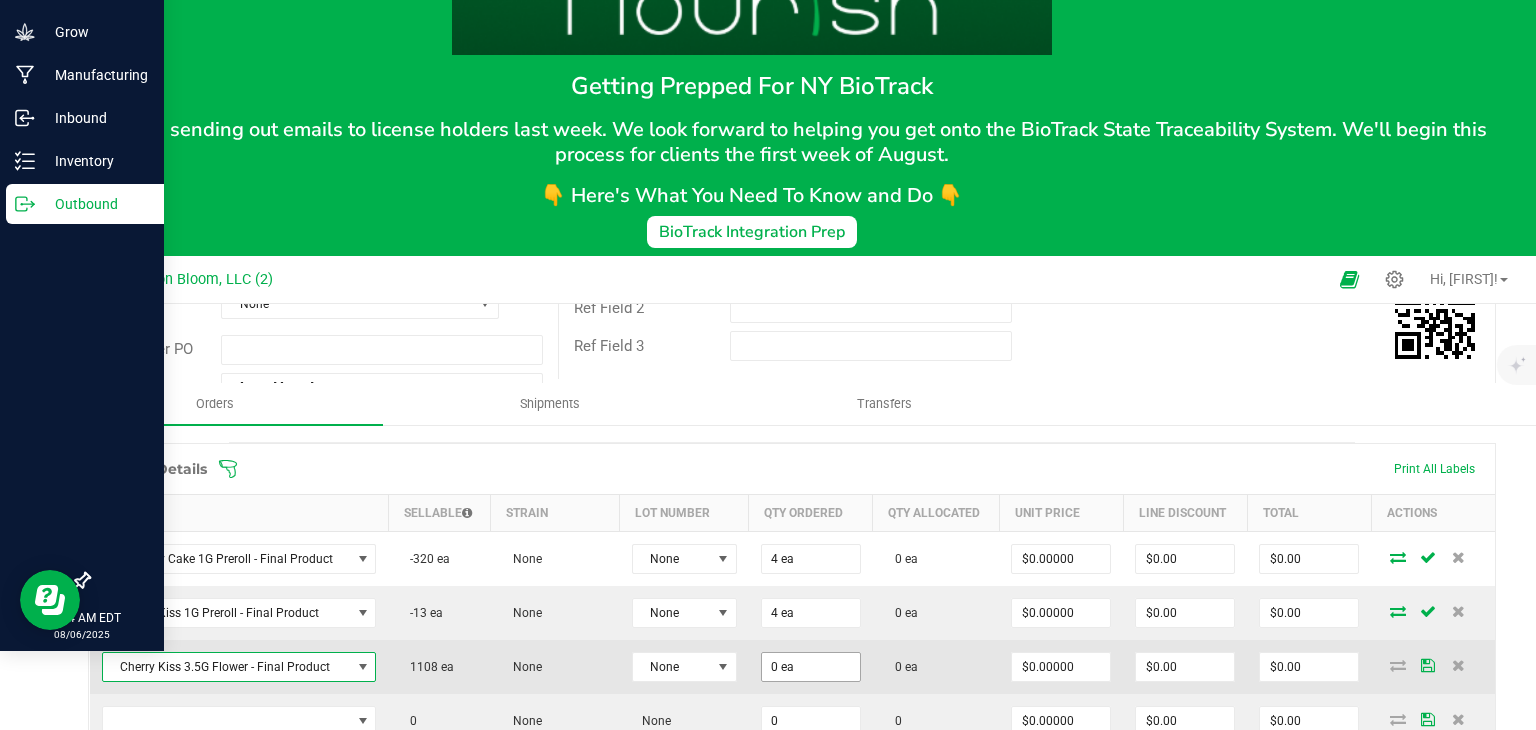 type on "0" 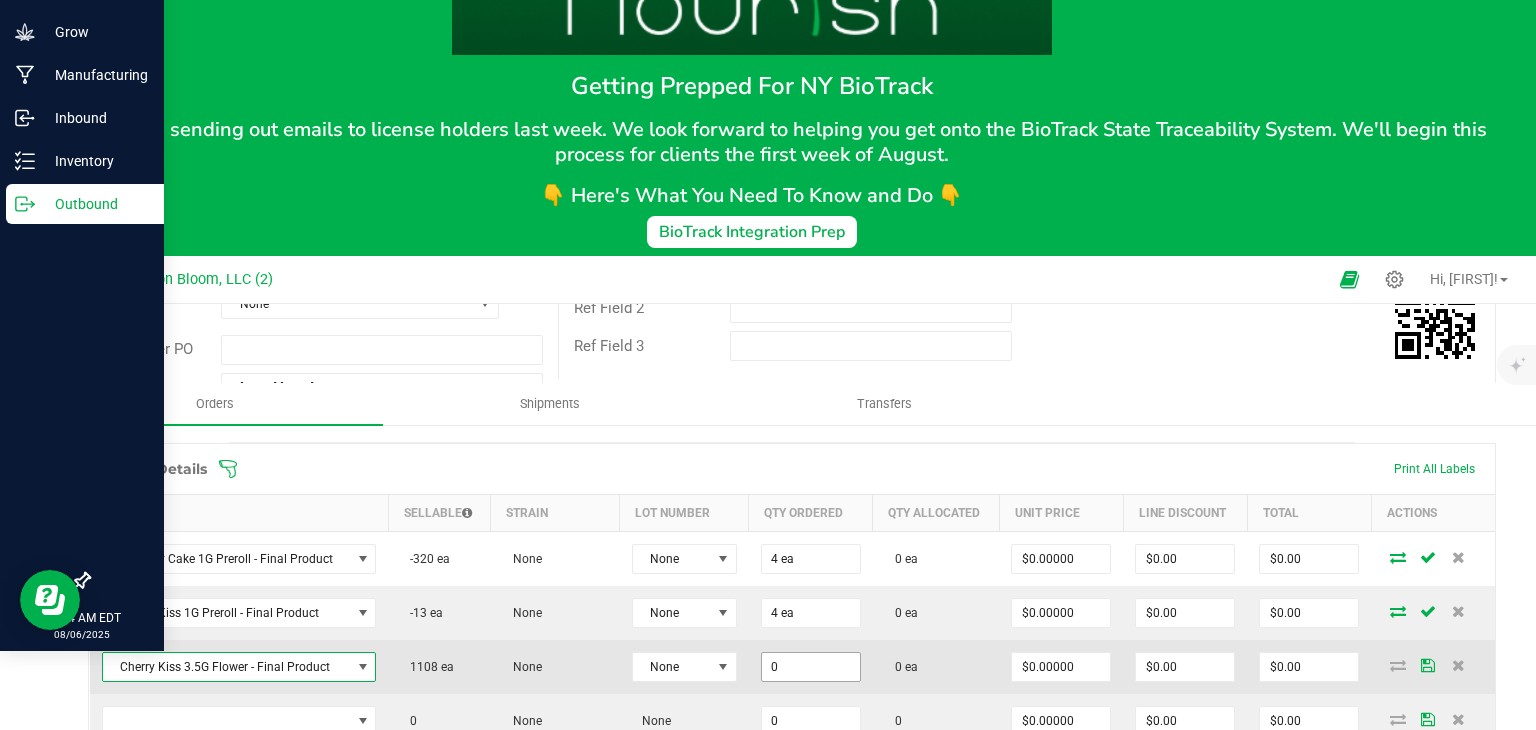click on "0" at bounding box center [811, 667] 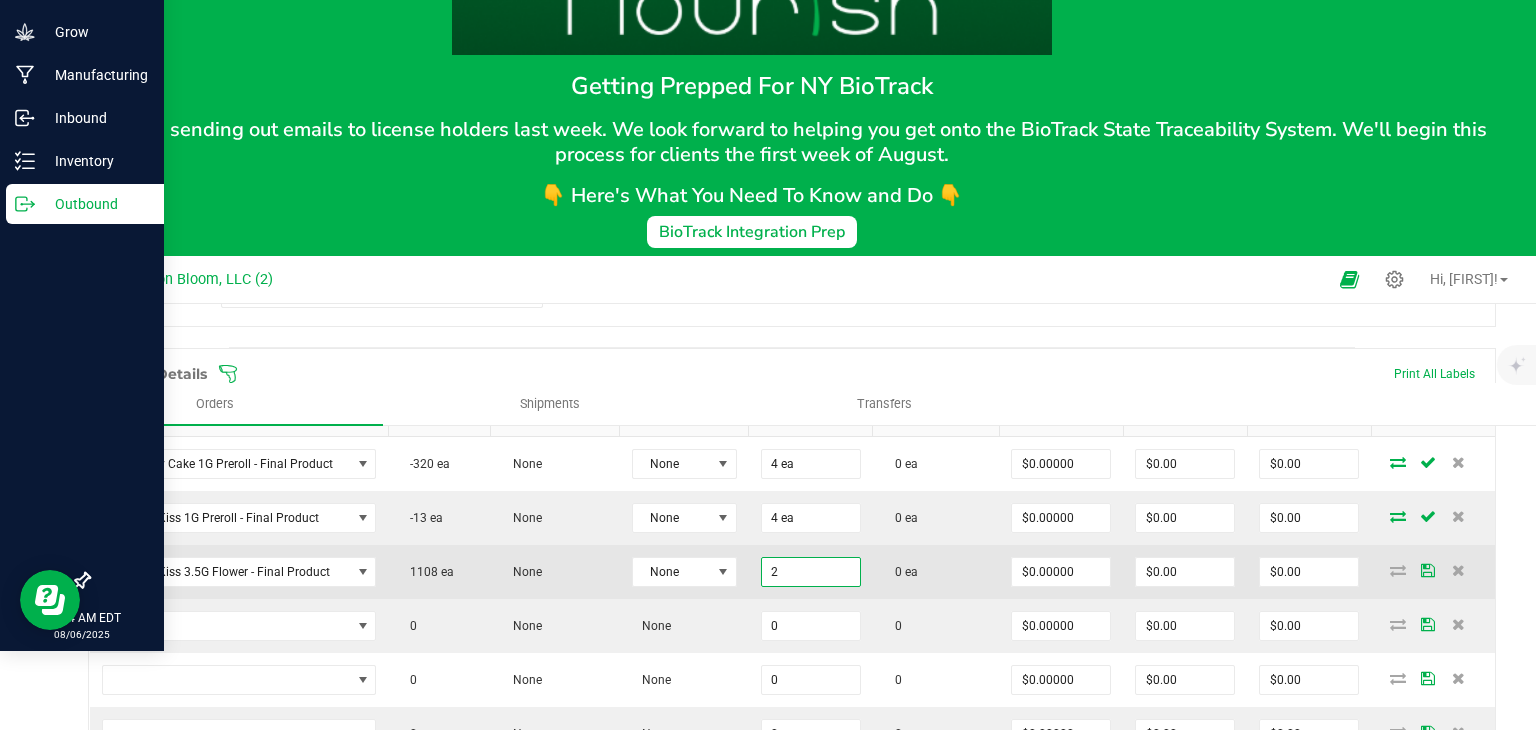 scroll, scrollTop: 536, scrollLeft: 0, axis: vertical 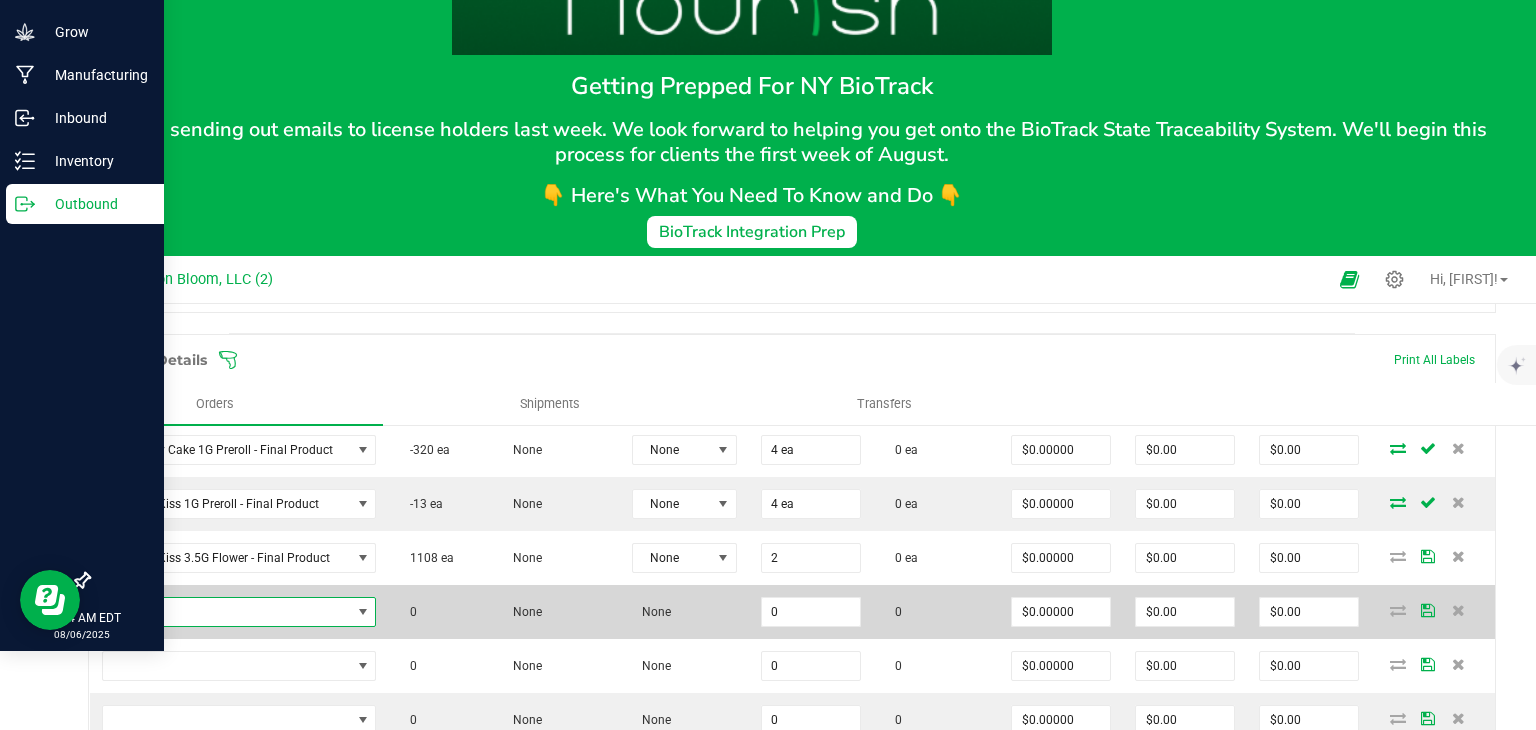 type on "2 ea" 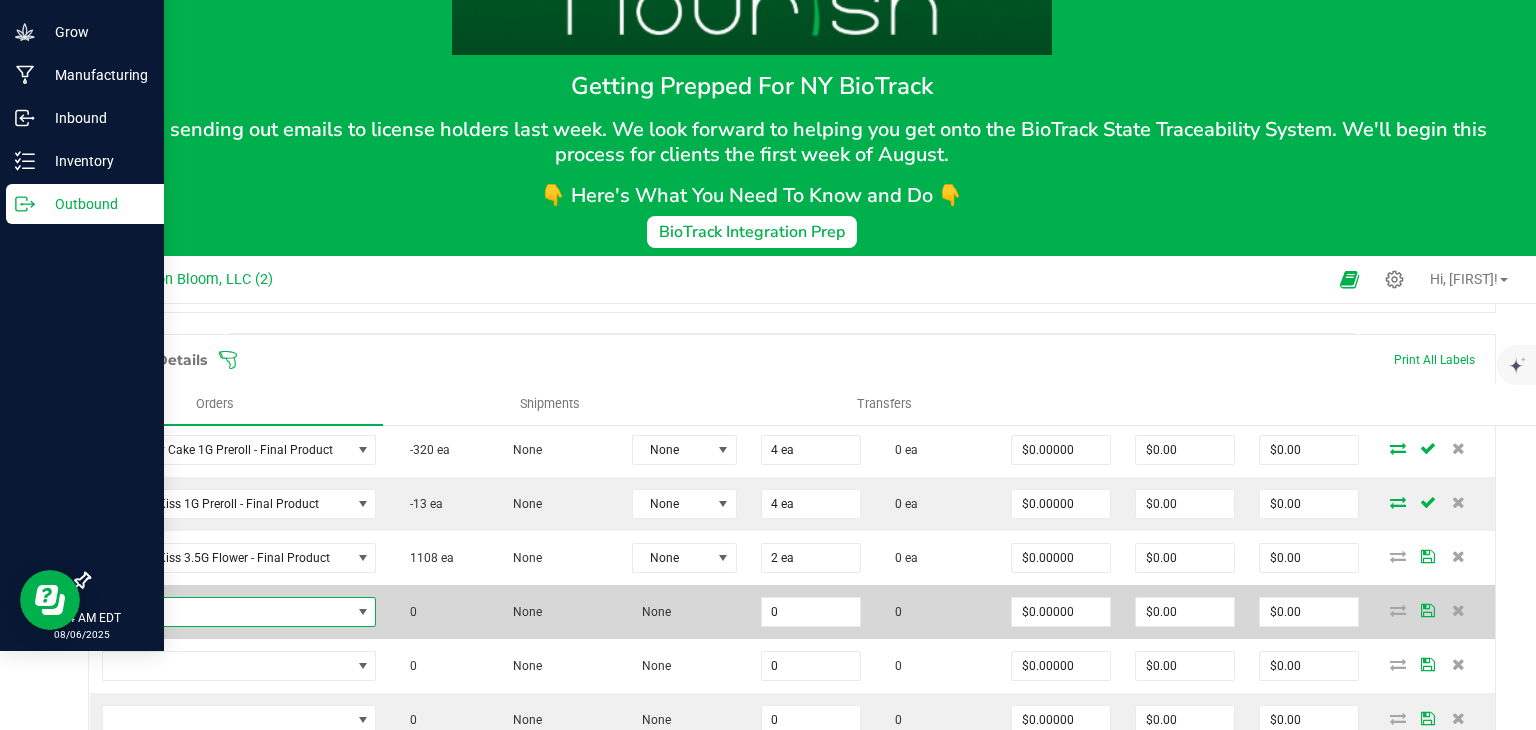 click at bounding box center [363, 612] 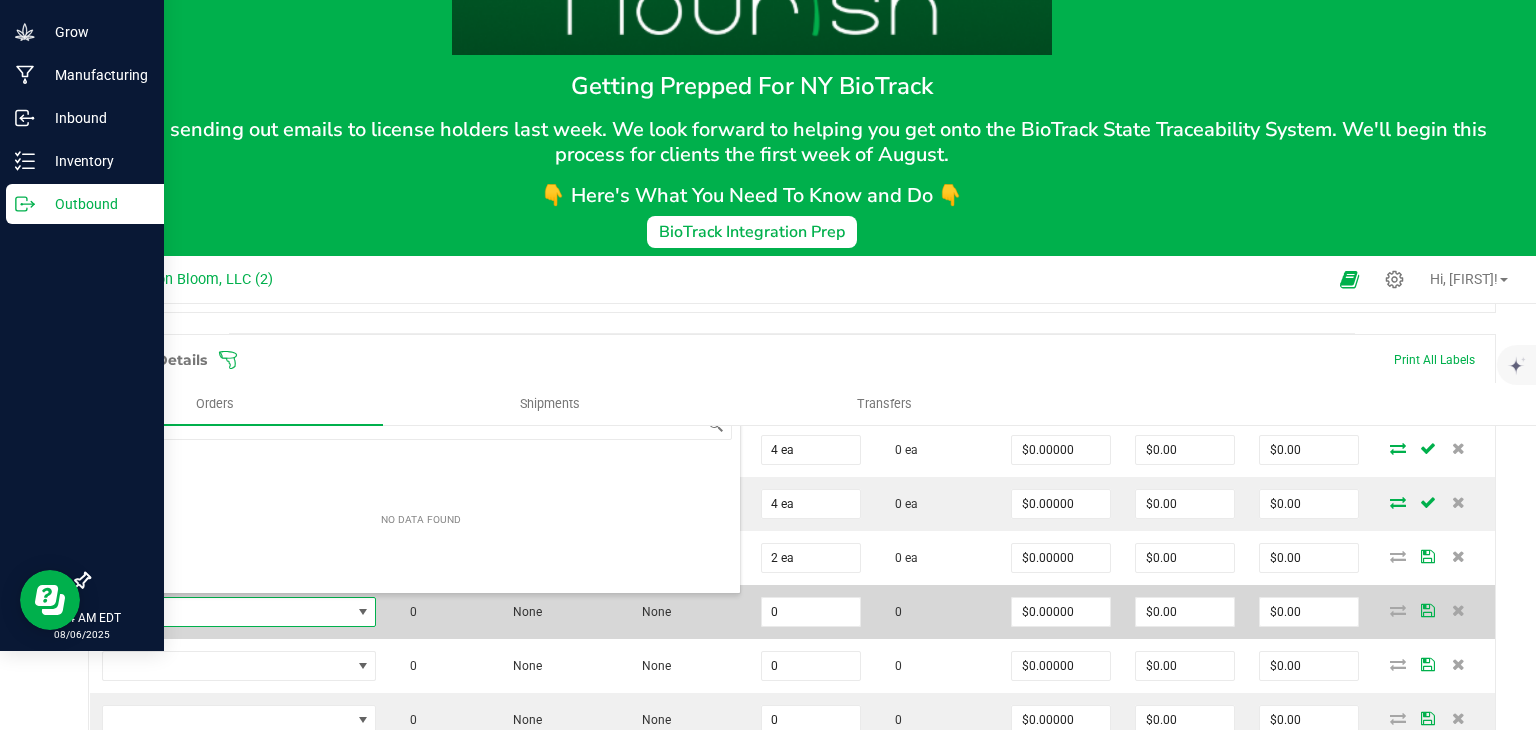 scroll, scrollTop: 0, scrollLeft: 0, axis: both 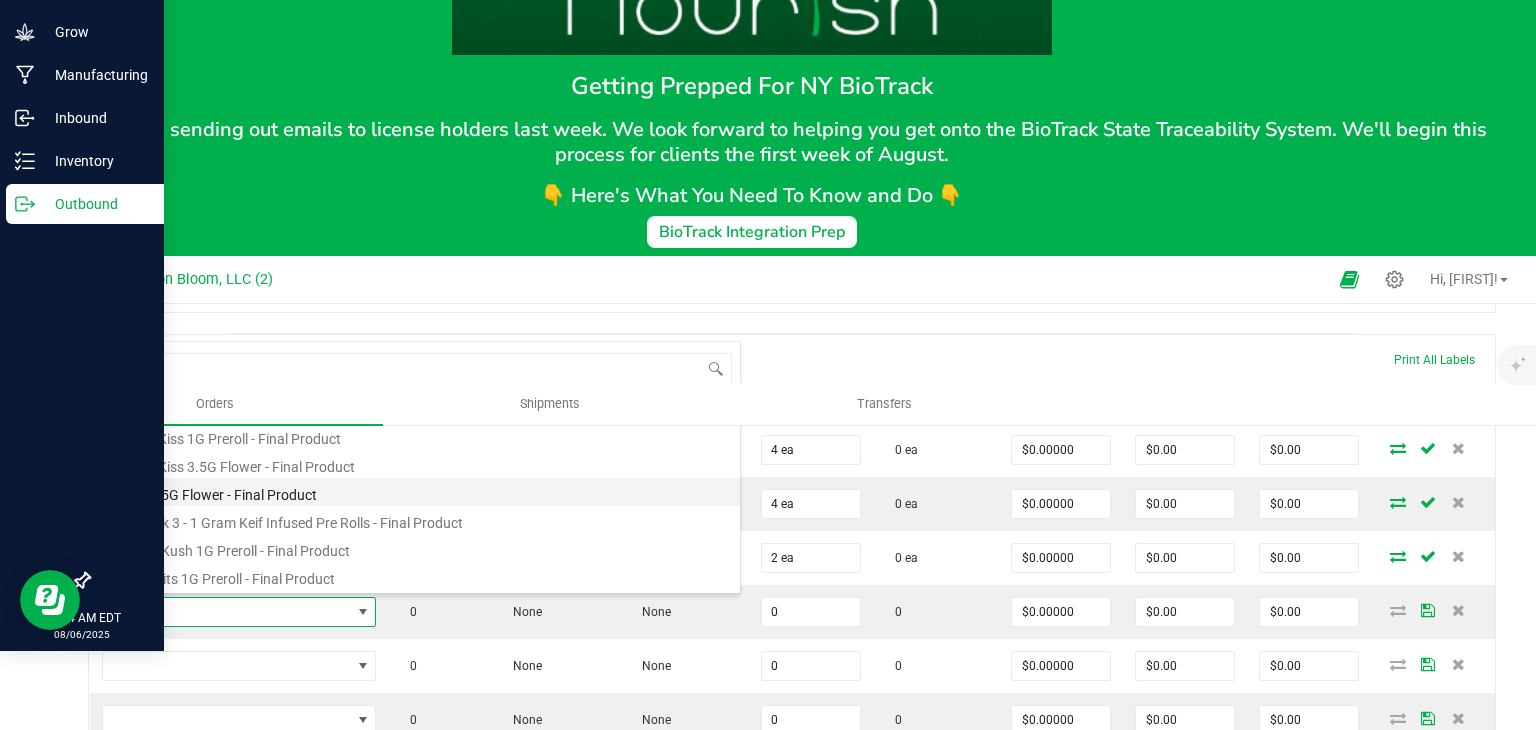 click on "GMO 3.5G Flower - Final Product" at bounding box center [421, 492] 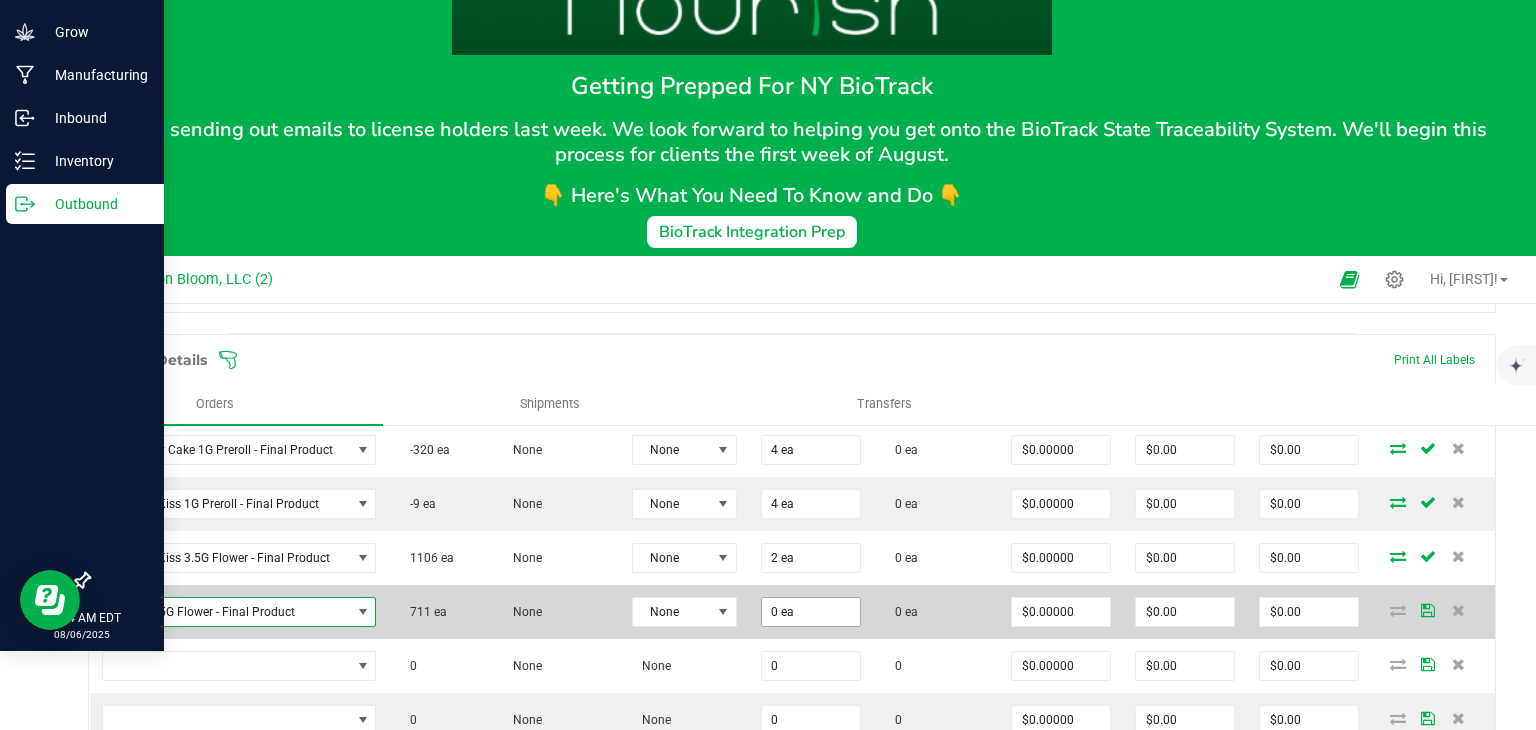 type on "0" 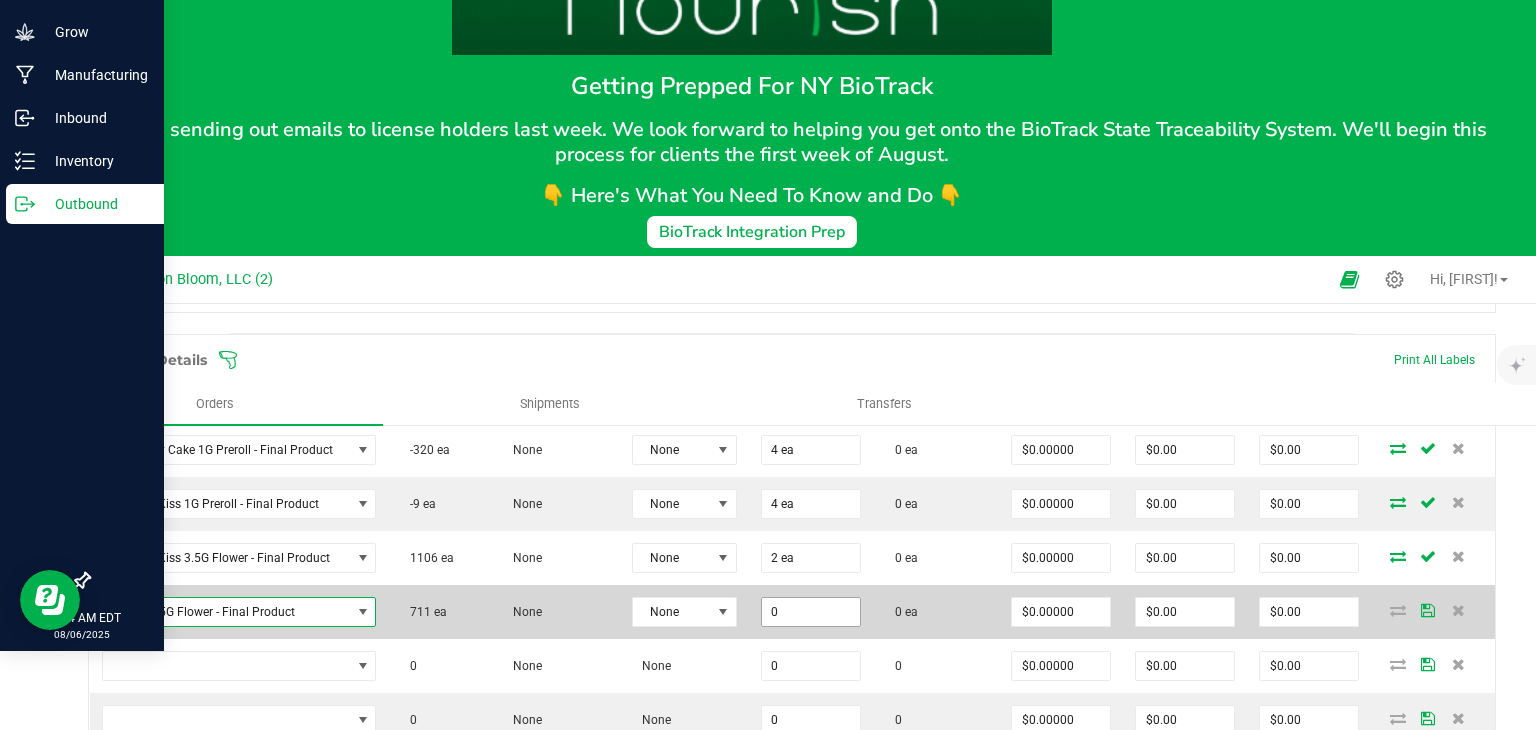 click on "0" at bounding box center (811, 612) 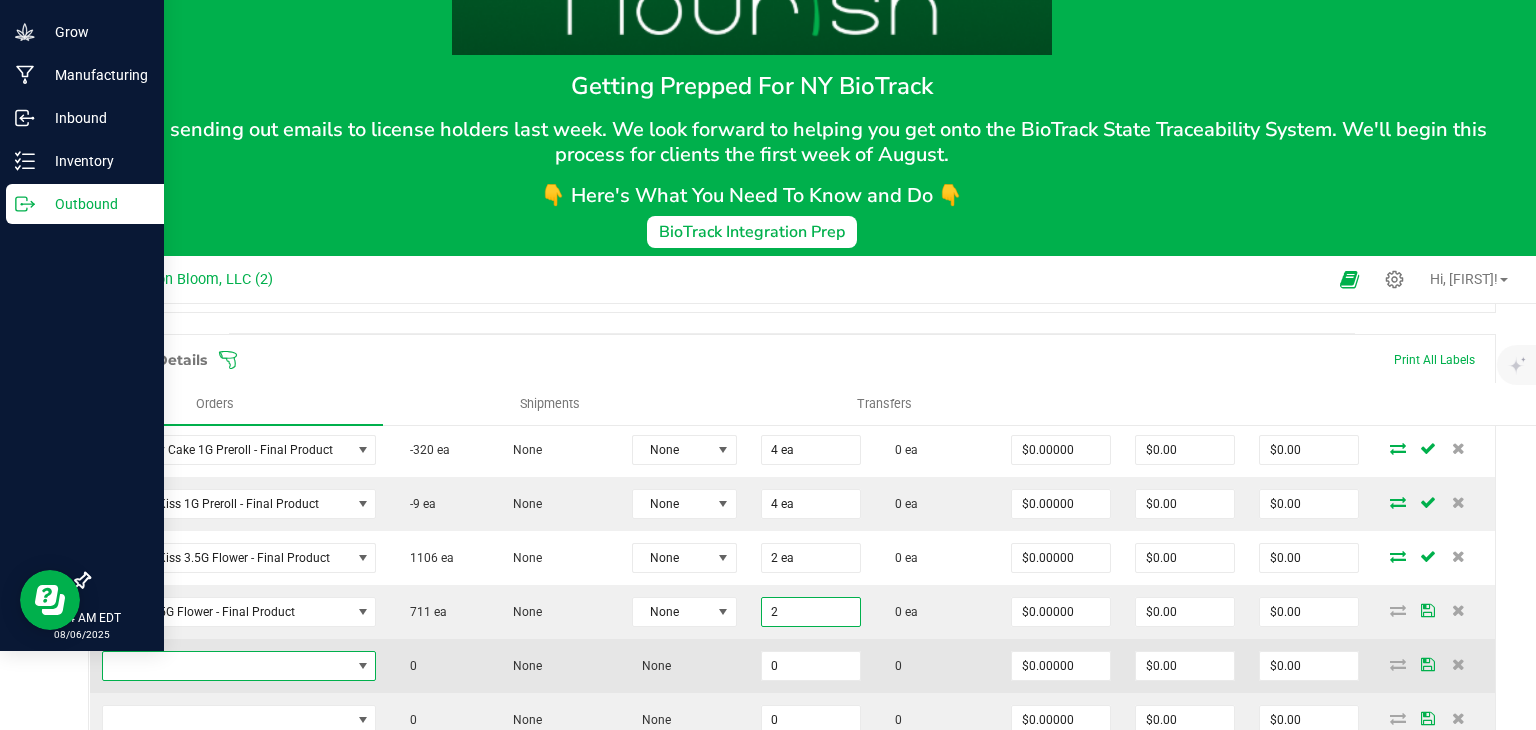 type on "2 ea" 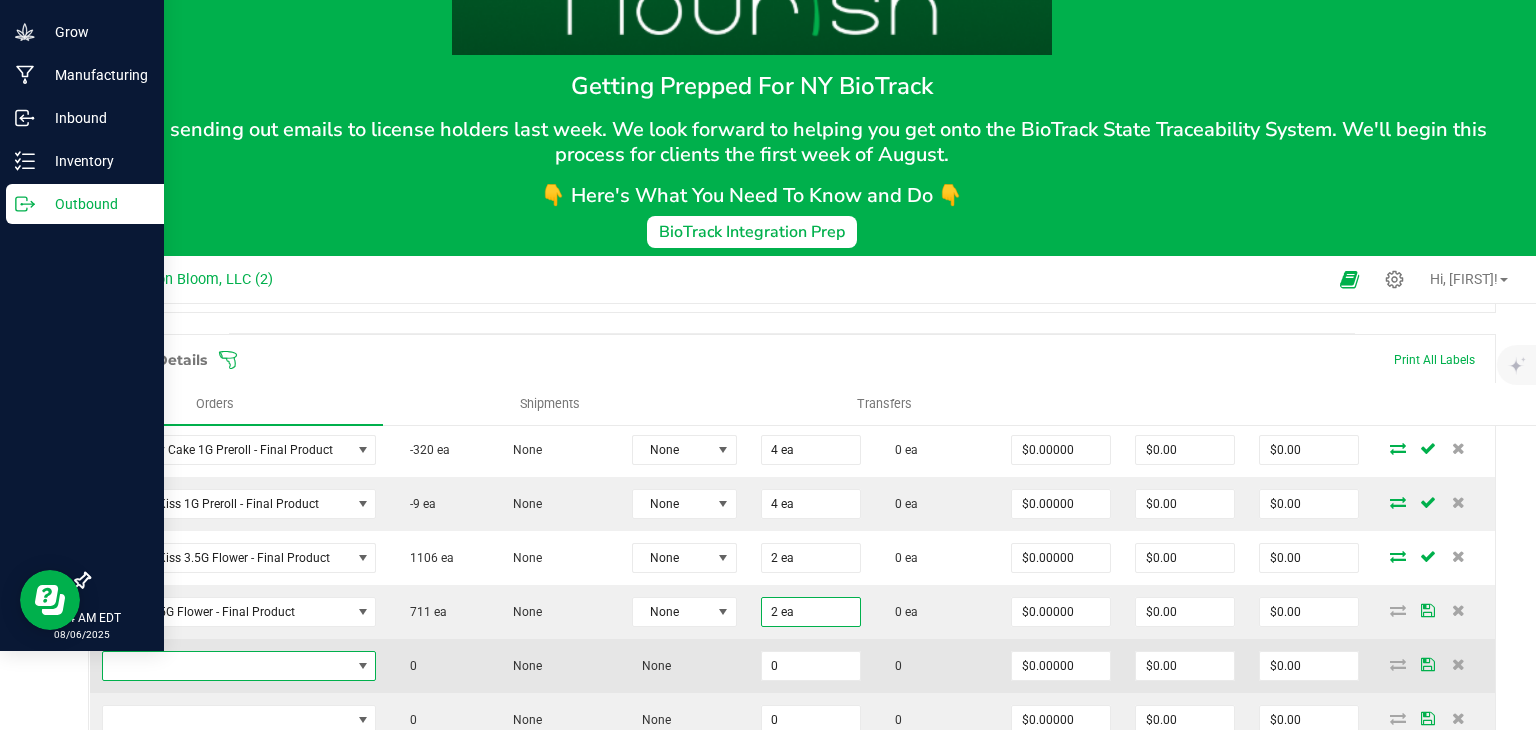 click at bounding box center [363, 666] 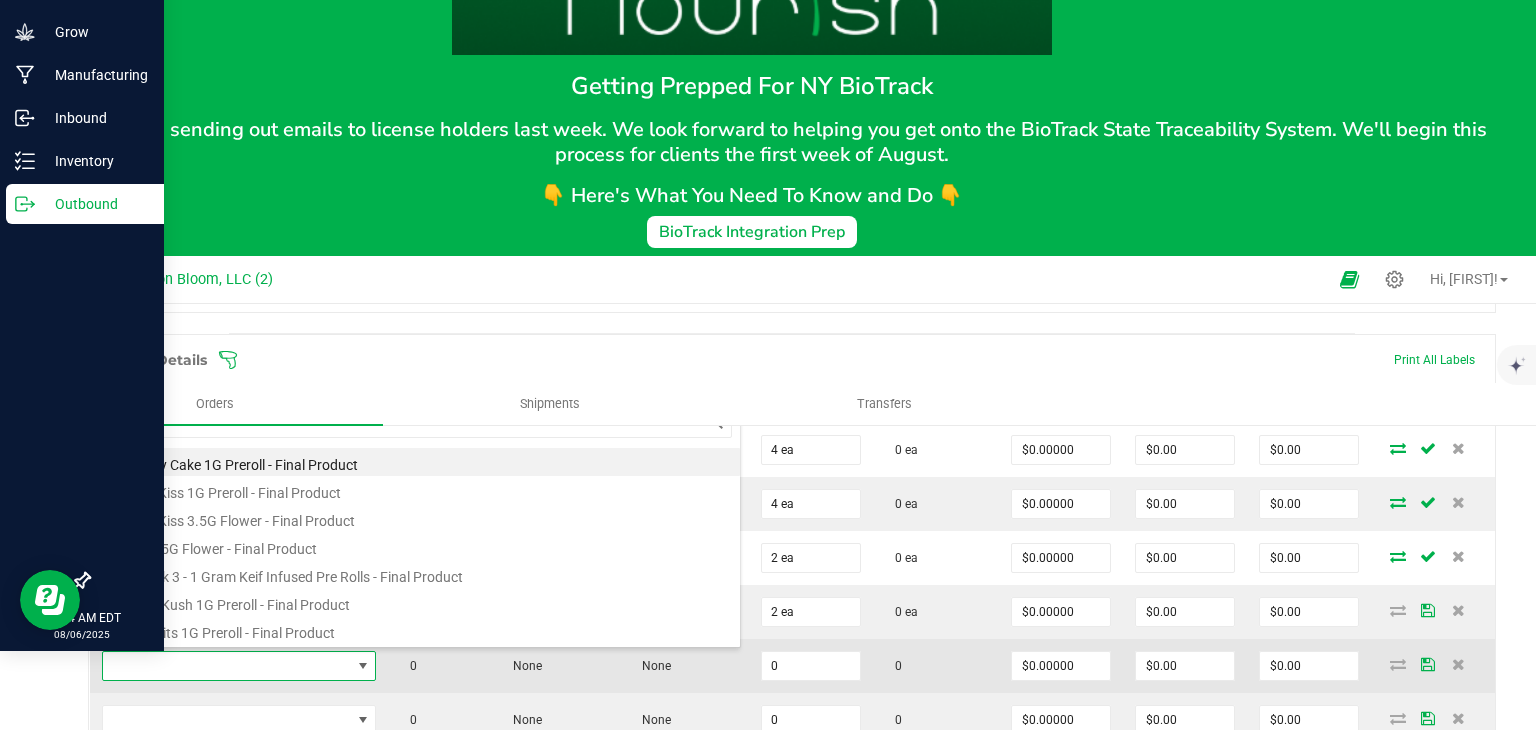 scroll, scrollTop: 0, scrollLeft: 0, axis: both 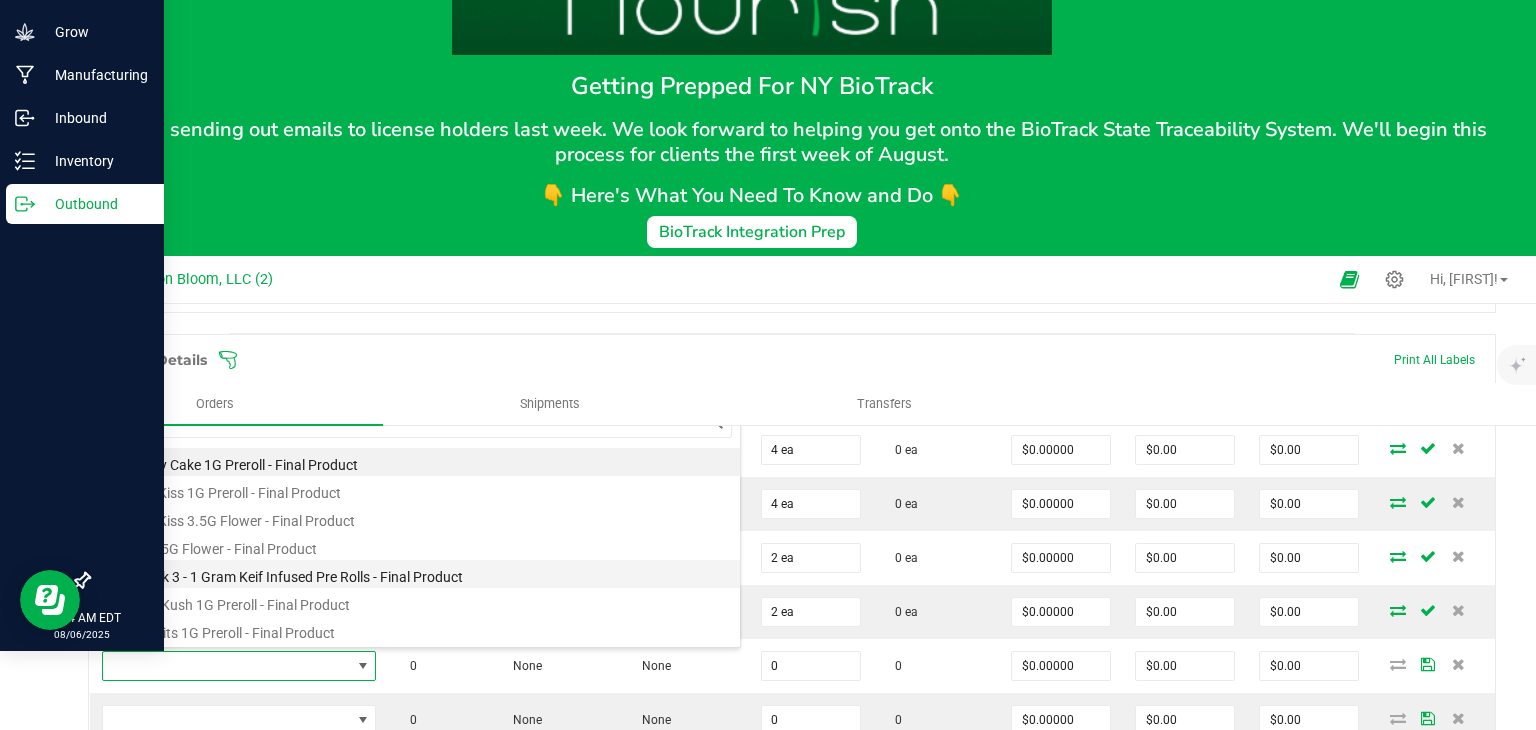 click on "Hat Trick 3 - 1 Gram Keif Infused Pre Rolls - Final Product" at bounding box center [421, 574] 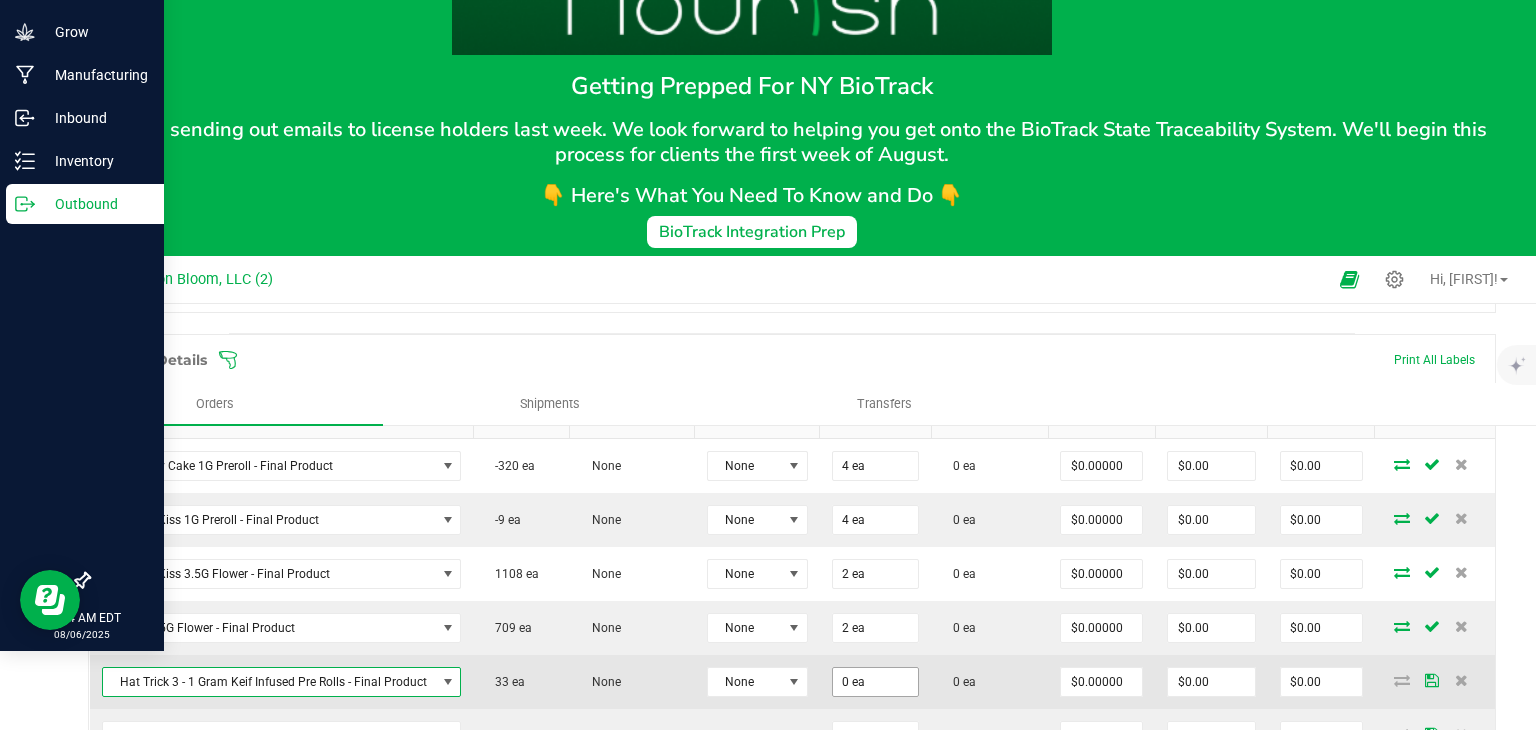 type on "0" 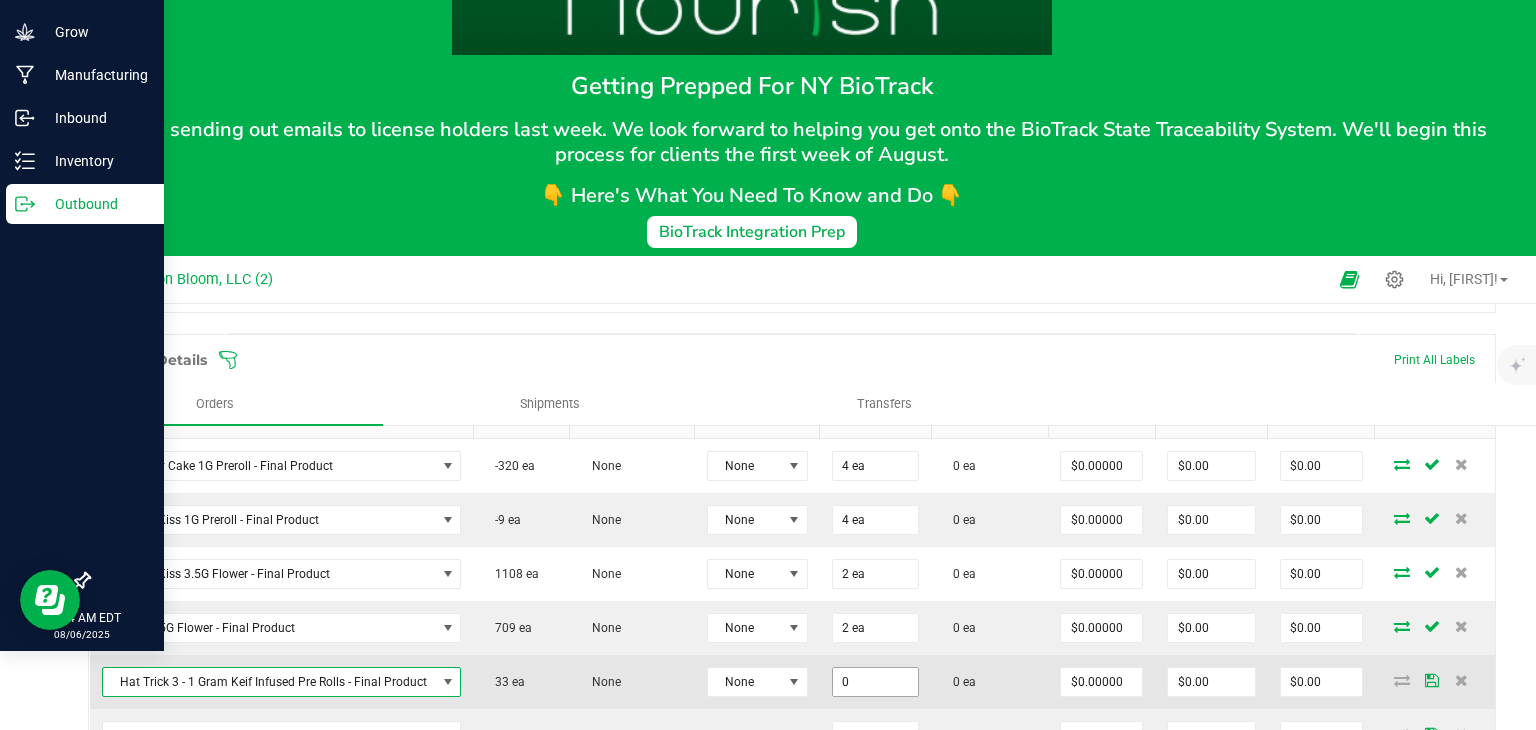 click on "0" at bounding box center (876, 682) 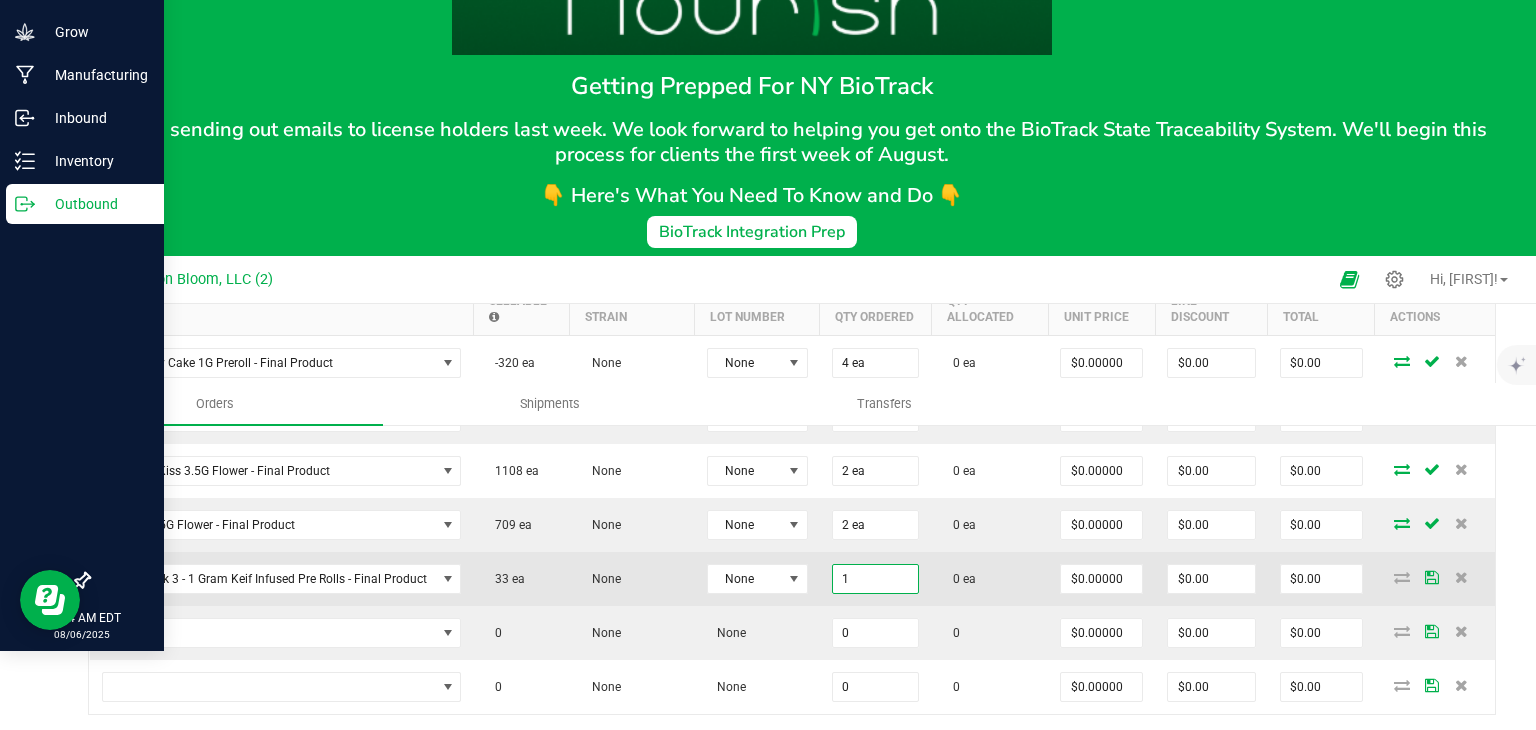 scroll, scrollTop: 641, scrollLeft: 0, axis: vertical 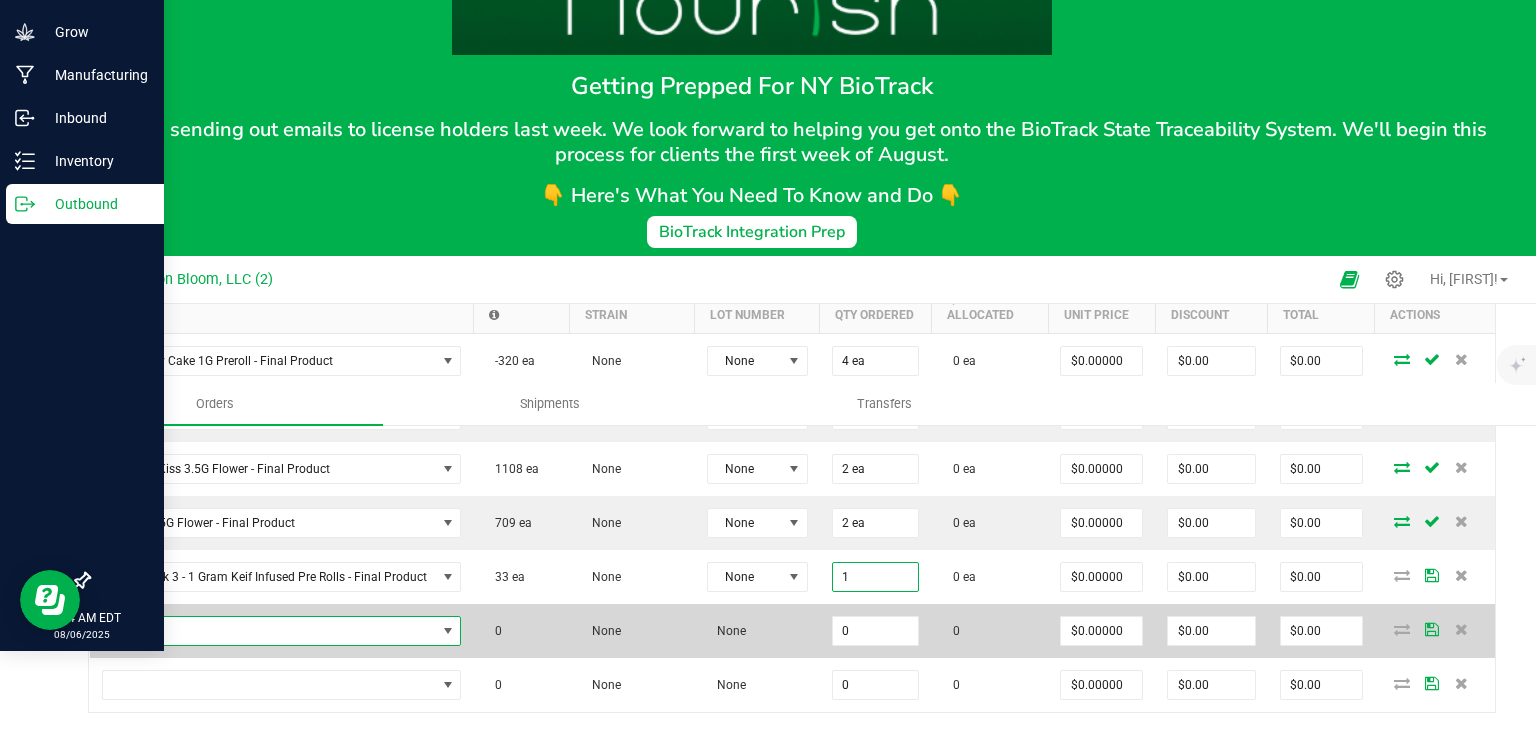 click at bounding box center [448, 631] 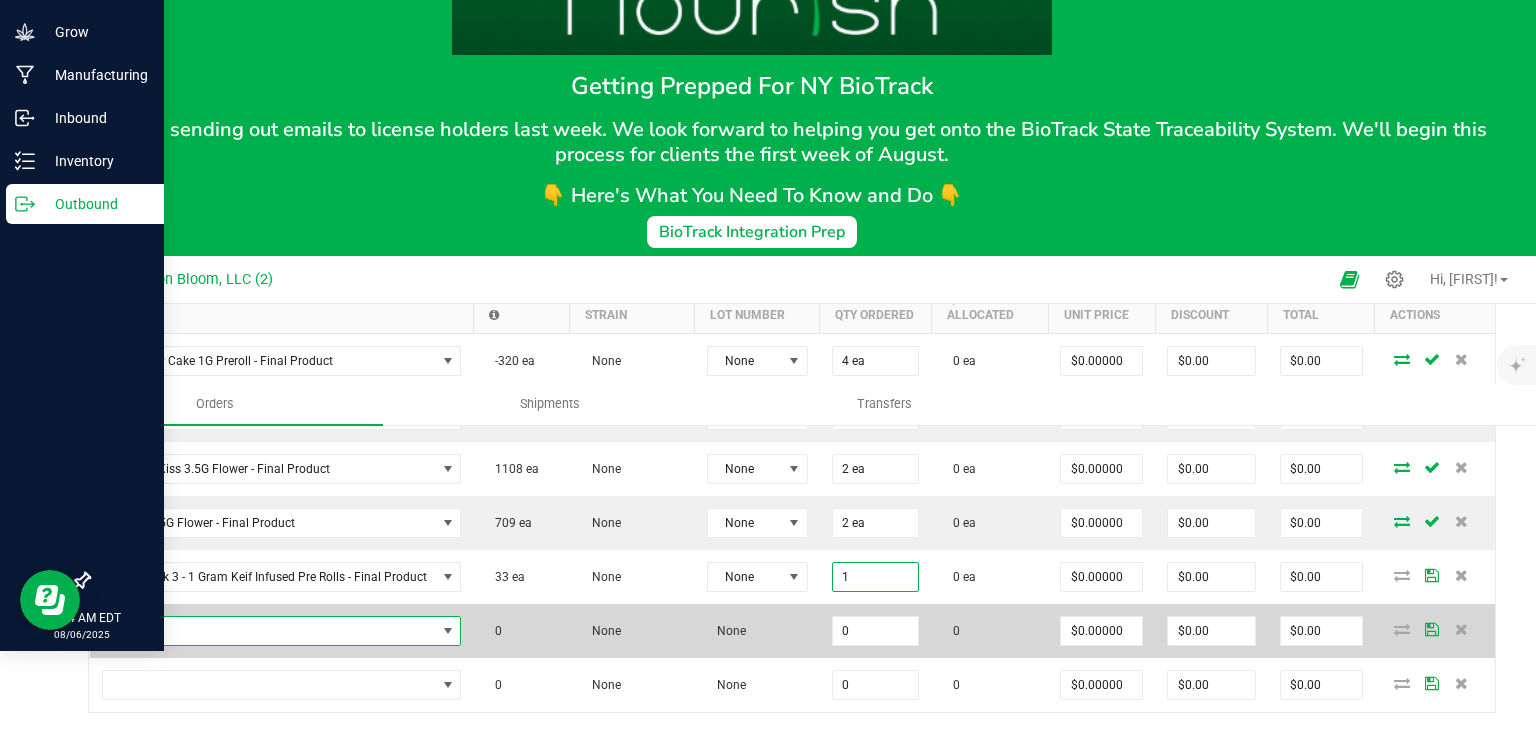 type on "1 ea" 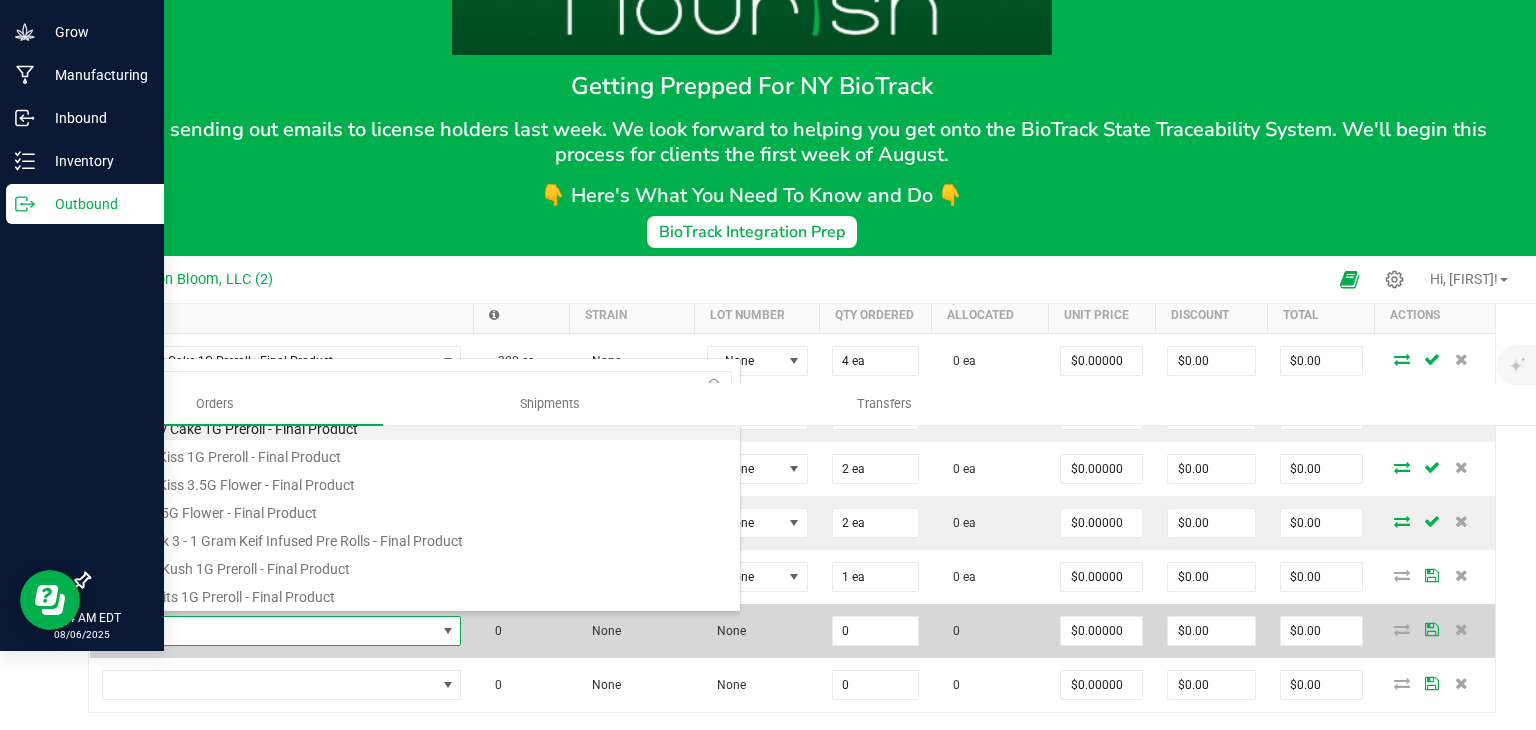 scroll, scrollTop: 99970, scrollLeft: 99645, axis: both 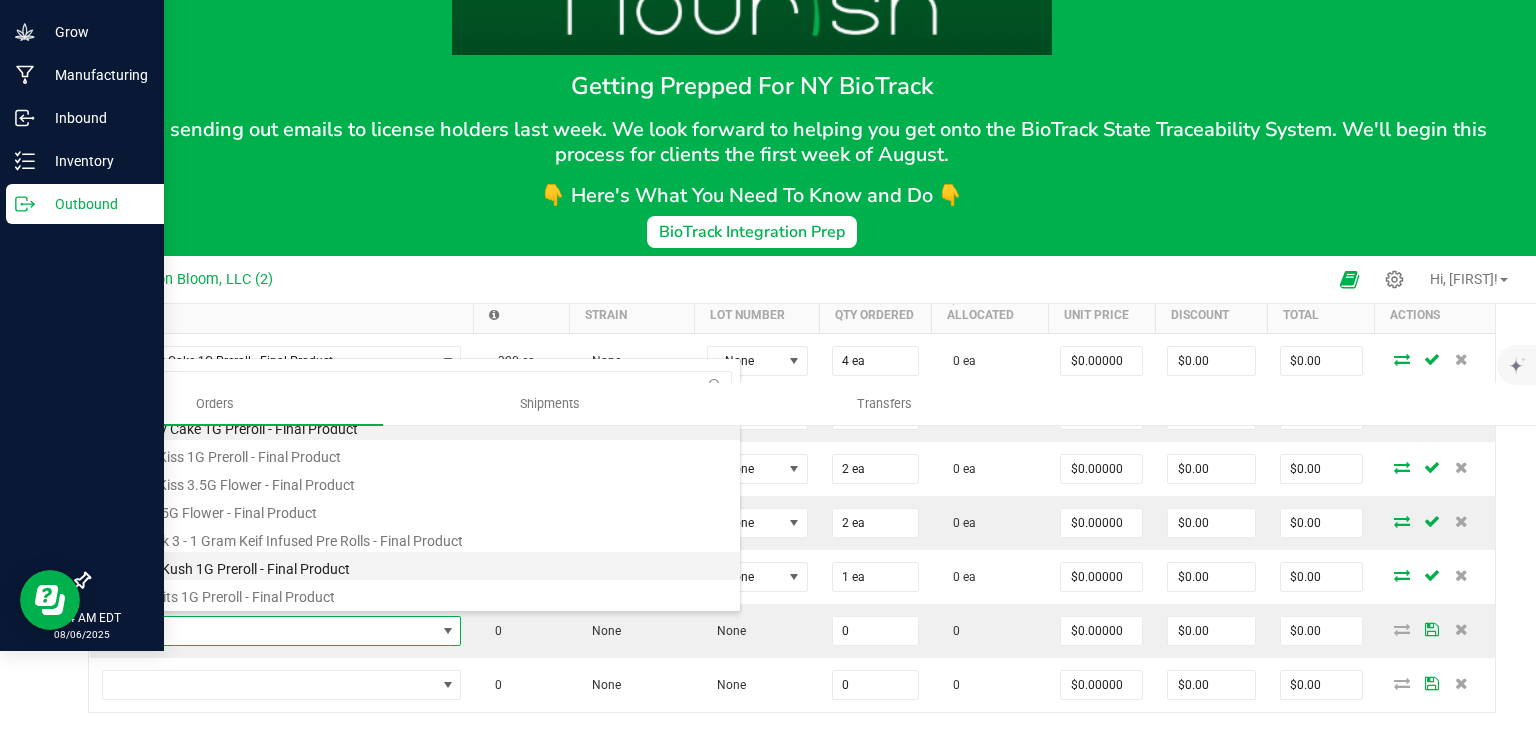 click on "Kosher Kush 1G Preroll - Final Product" at bounding box center [421, 566] 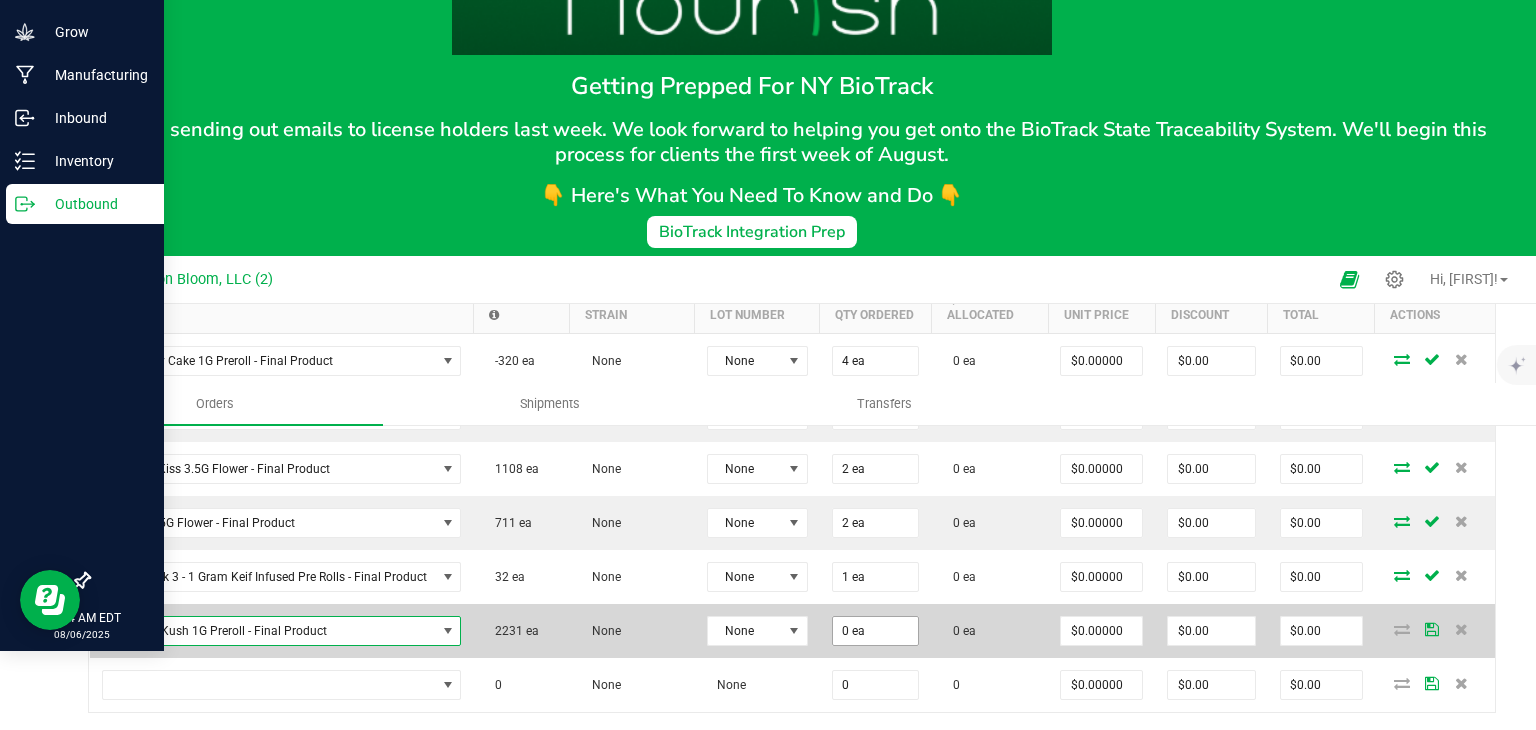 type on "0" 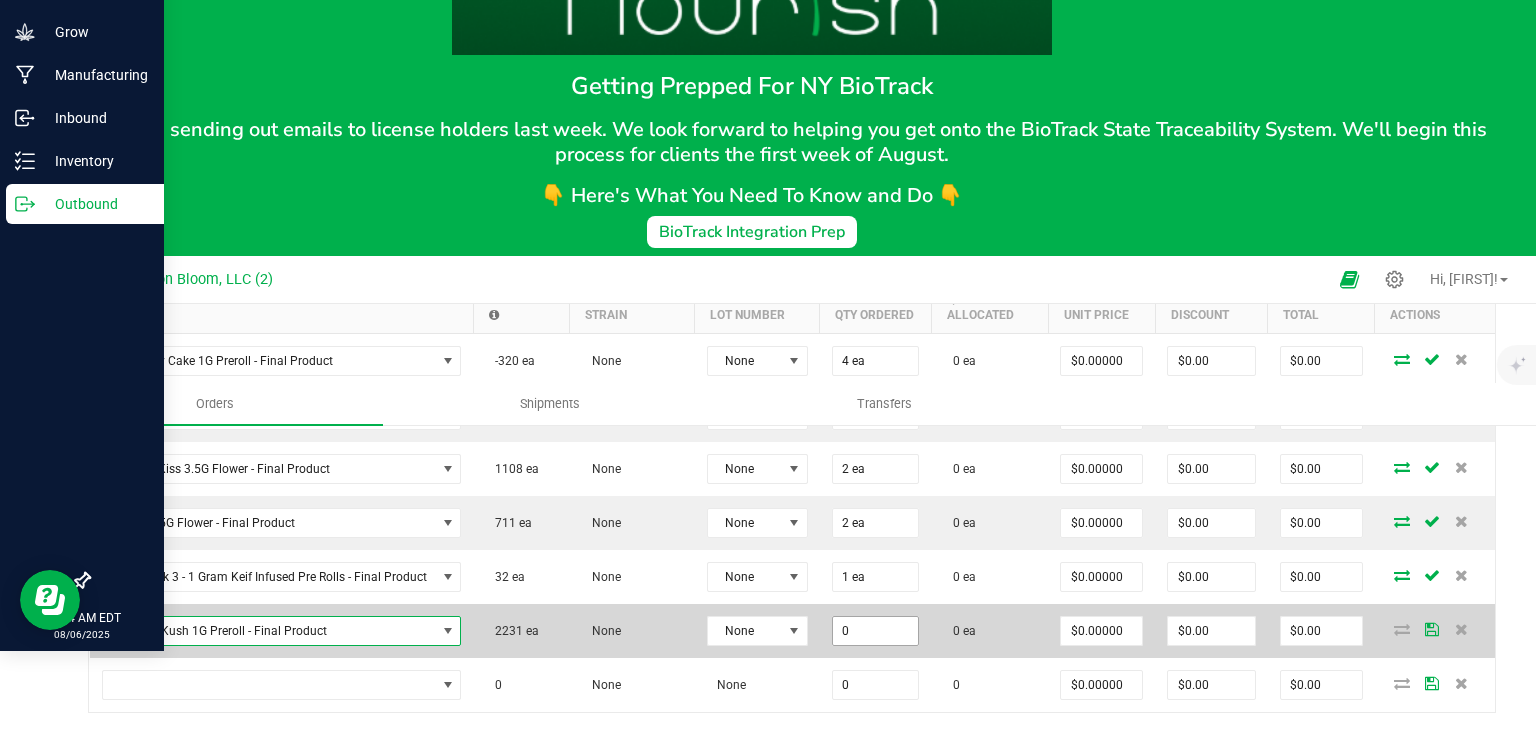 click on "0" at bounding box center (876, 631) 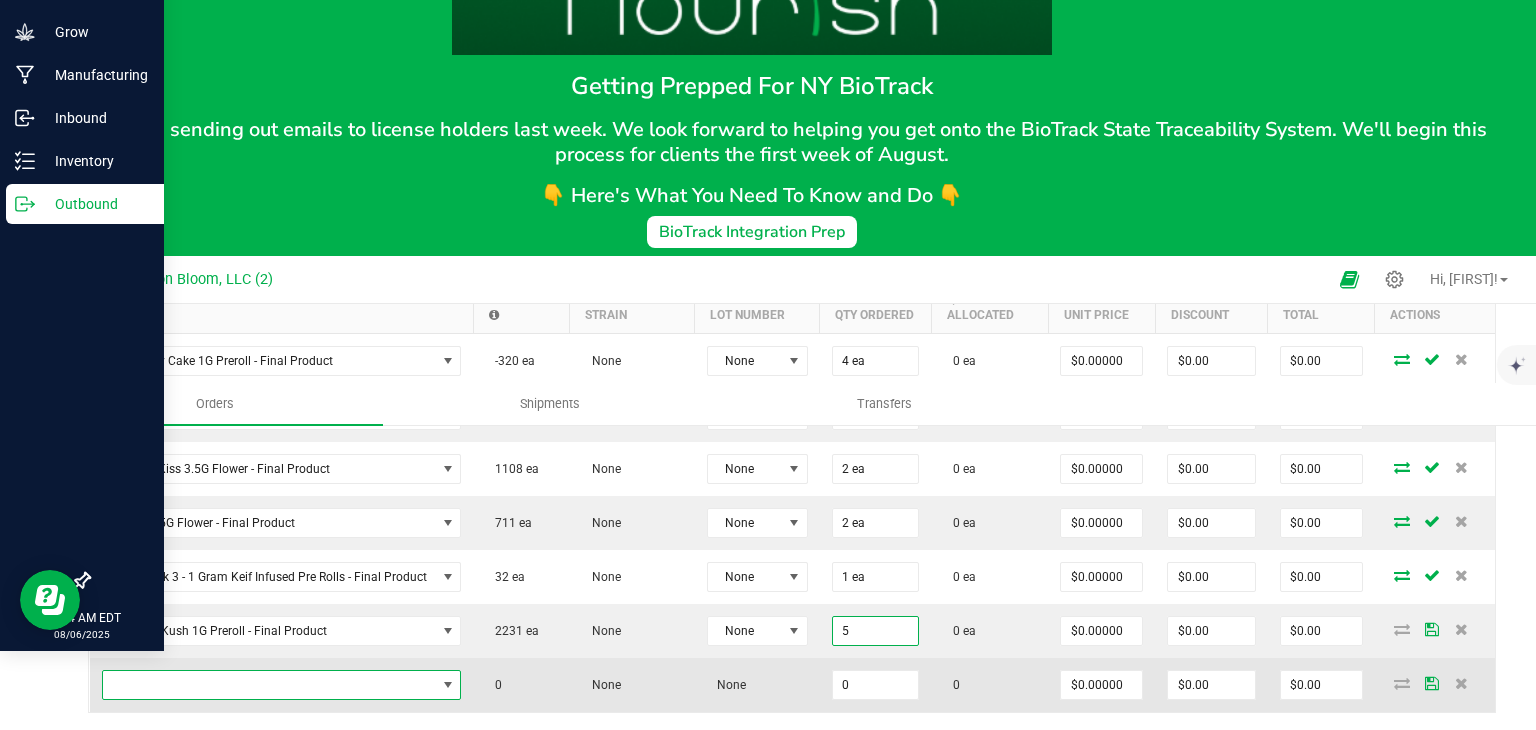 click at bounding box center [448, 685] 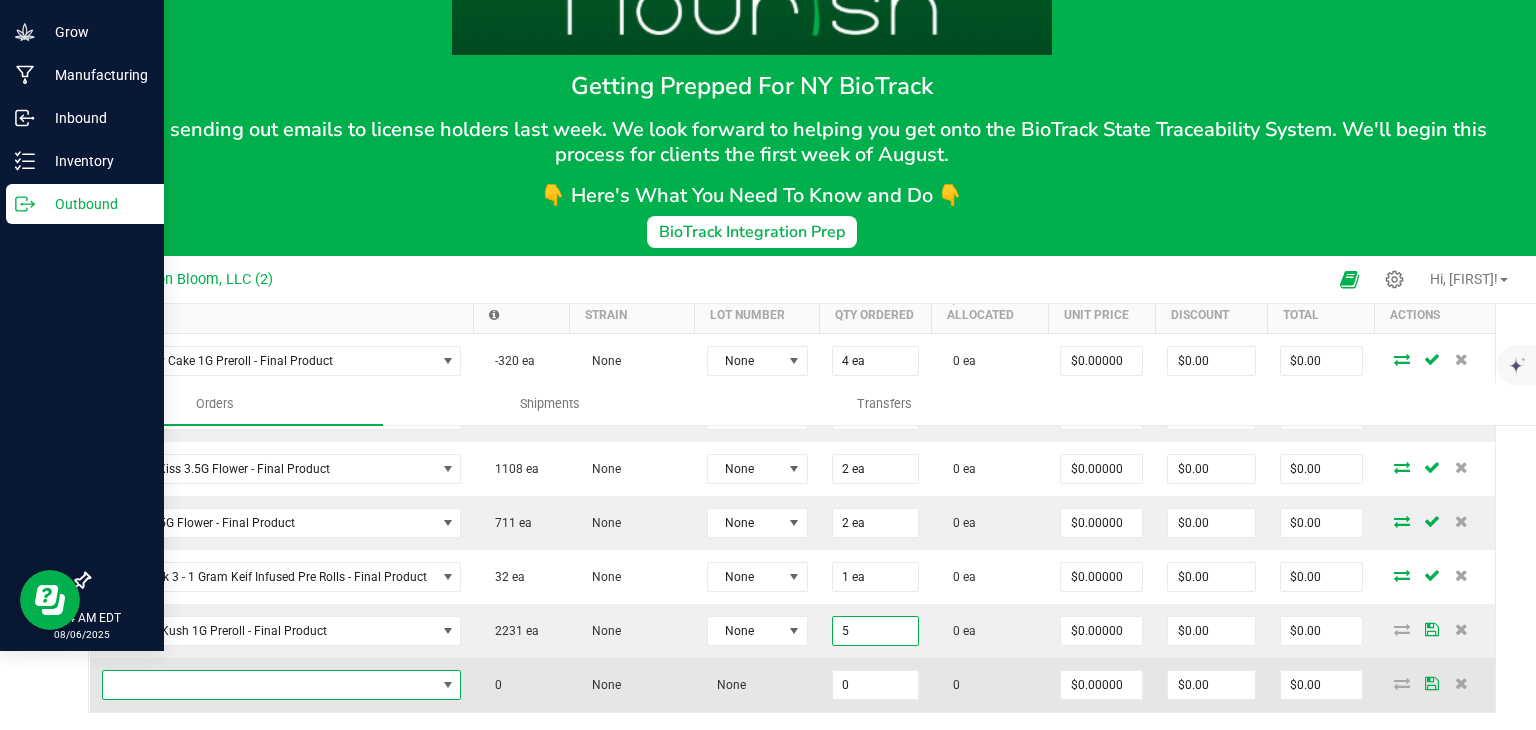 type on "5 ea" 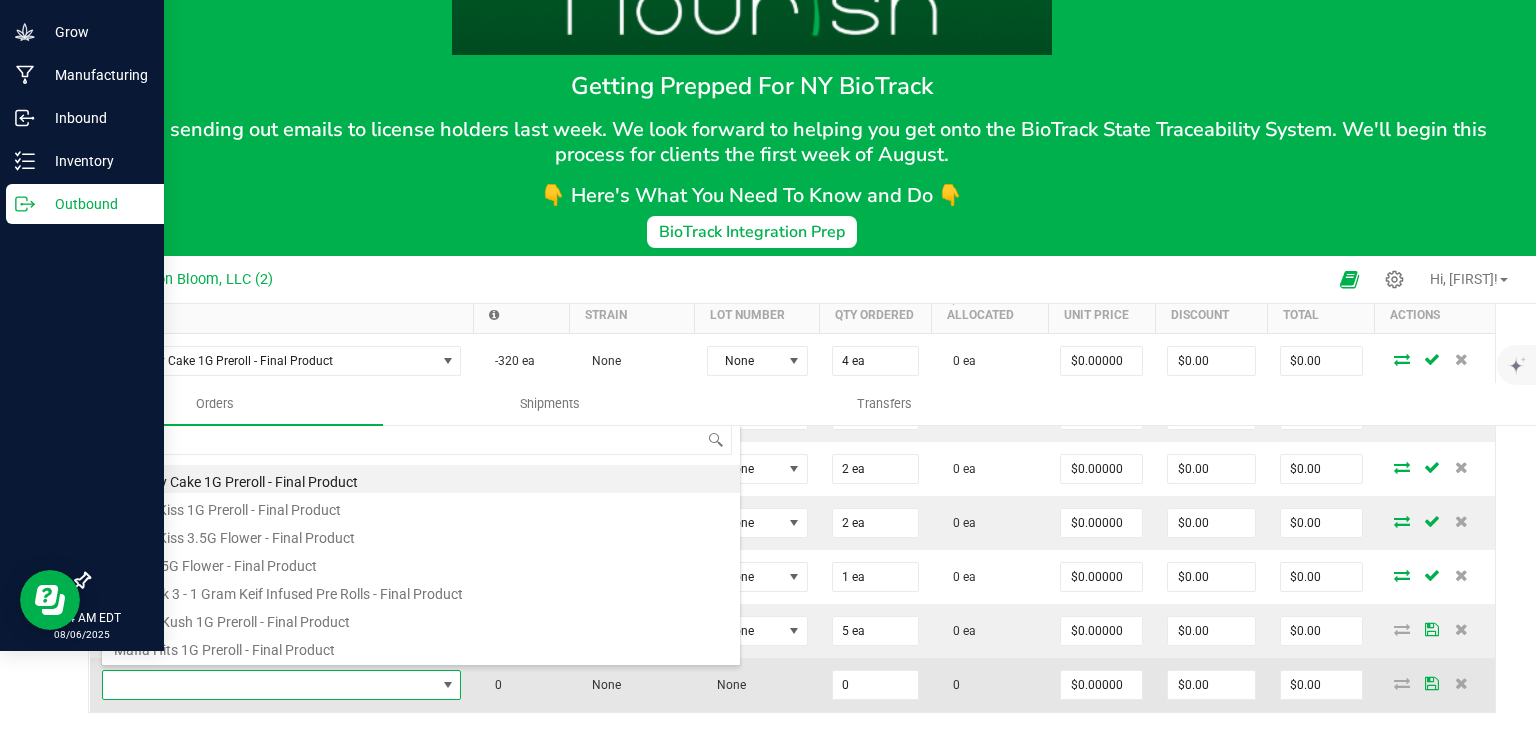scroll, scrollTop: 0, scrollLeft: 0, axis: both 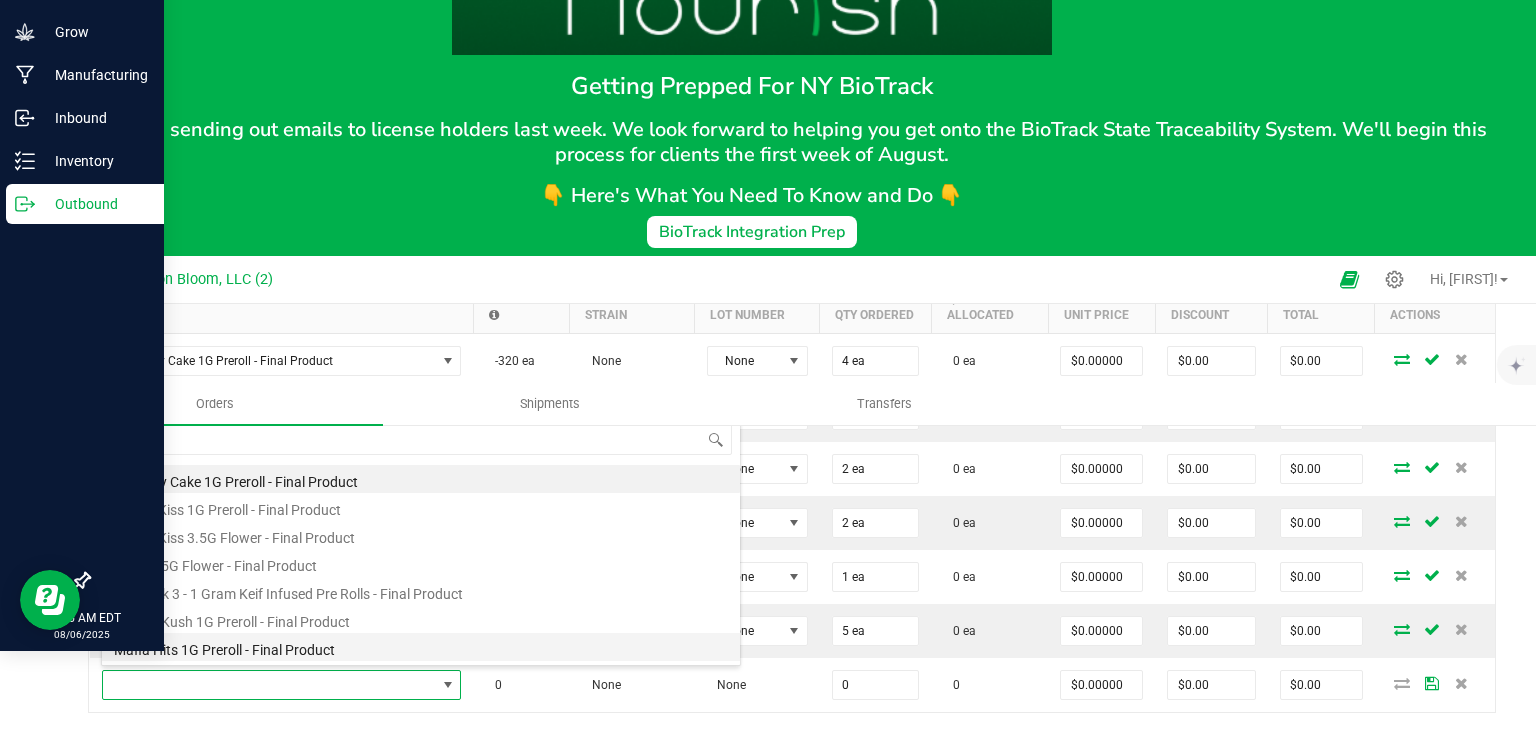 click on "Mafia Hits 1G Preroll - Final Product" at bounding box center (421, 647) 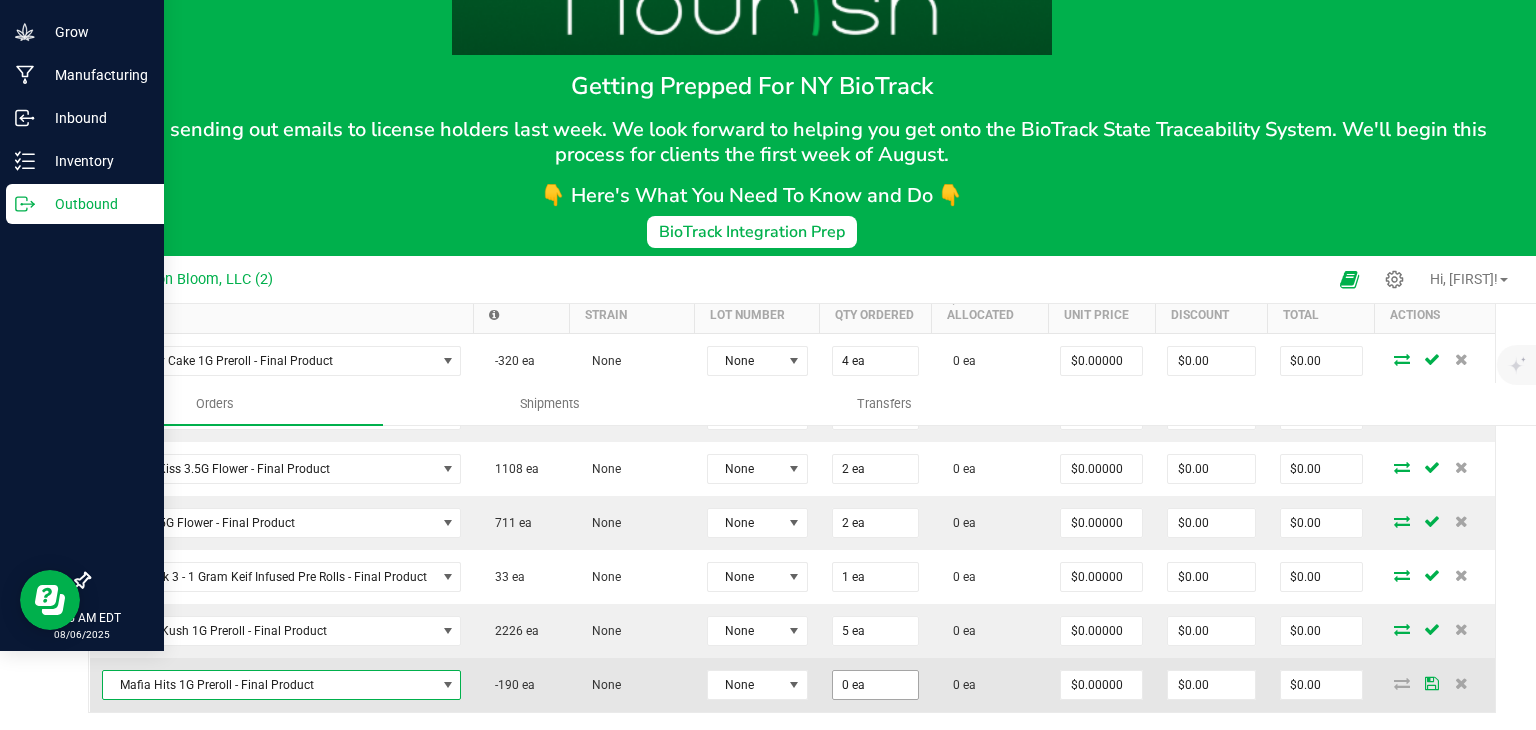 type on "0" 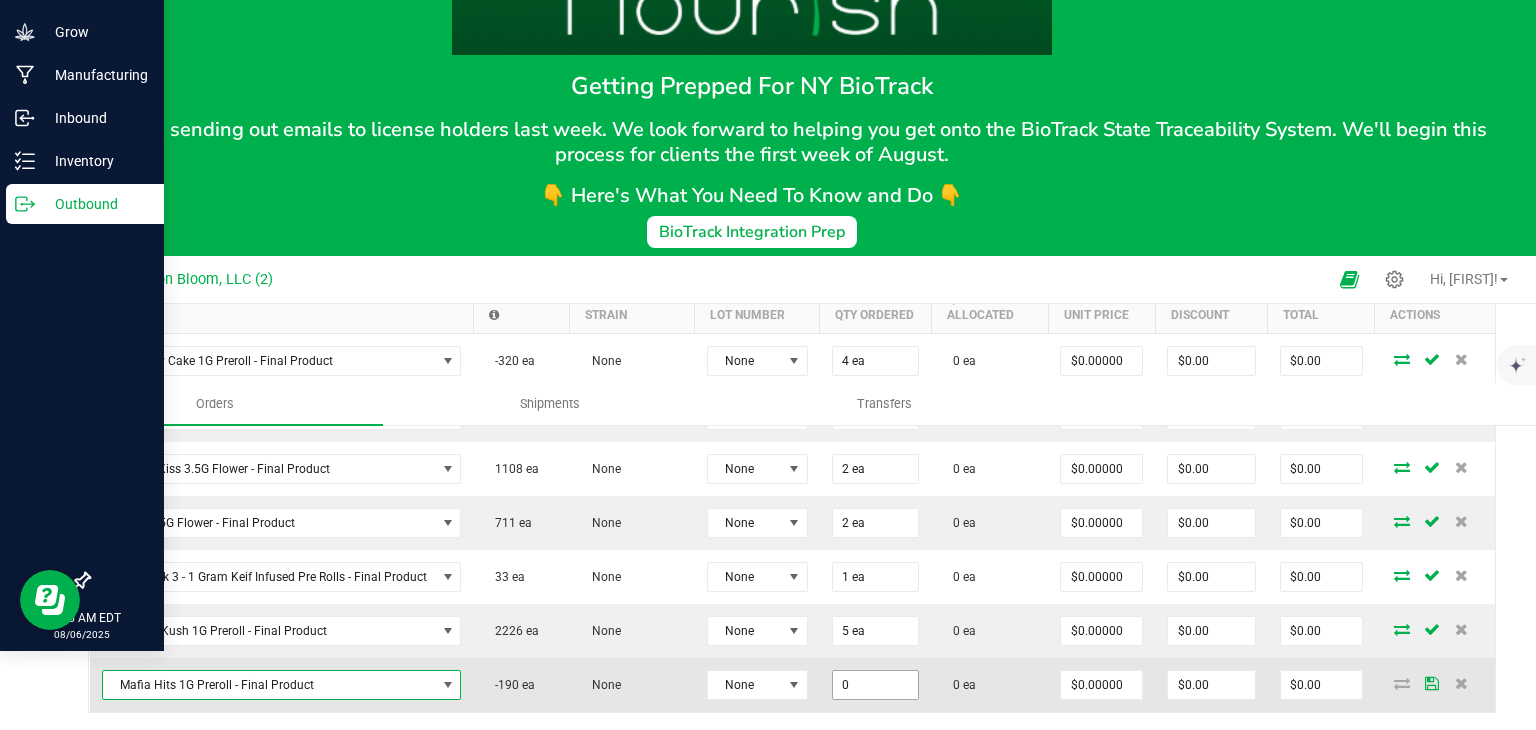 click on "0" at bounding box center (876, 685) 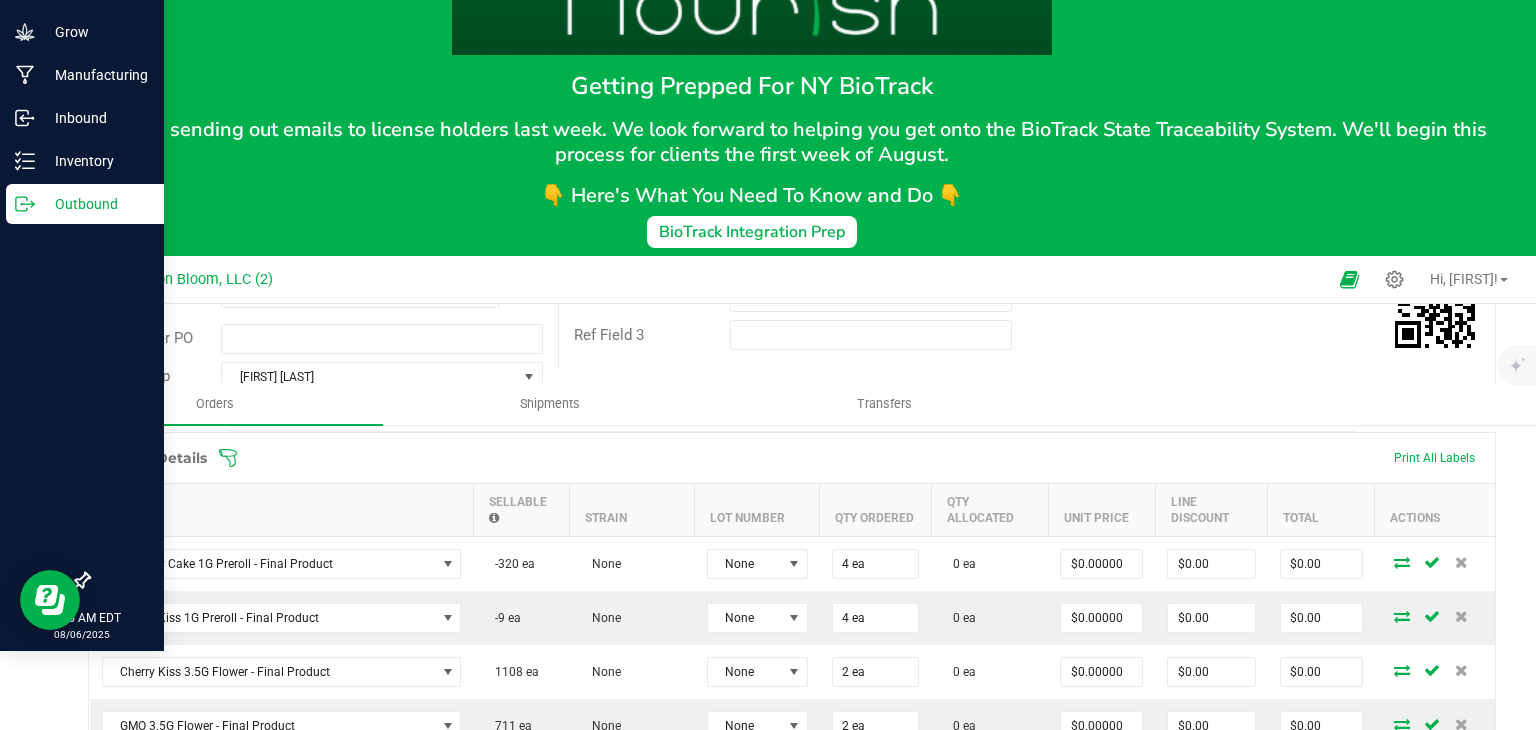 scroll, scrollTop: 426, scrollLeft: 0, axis: vertical 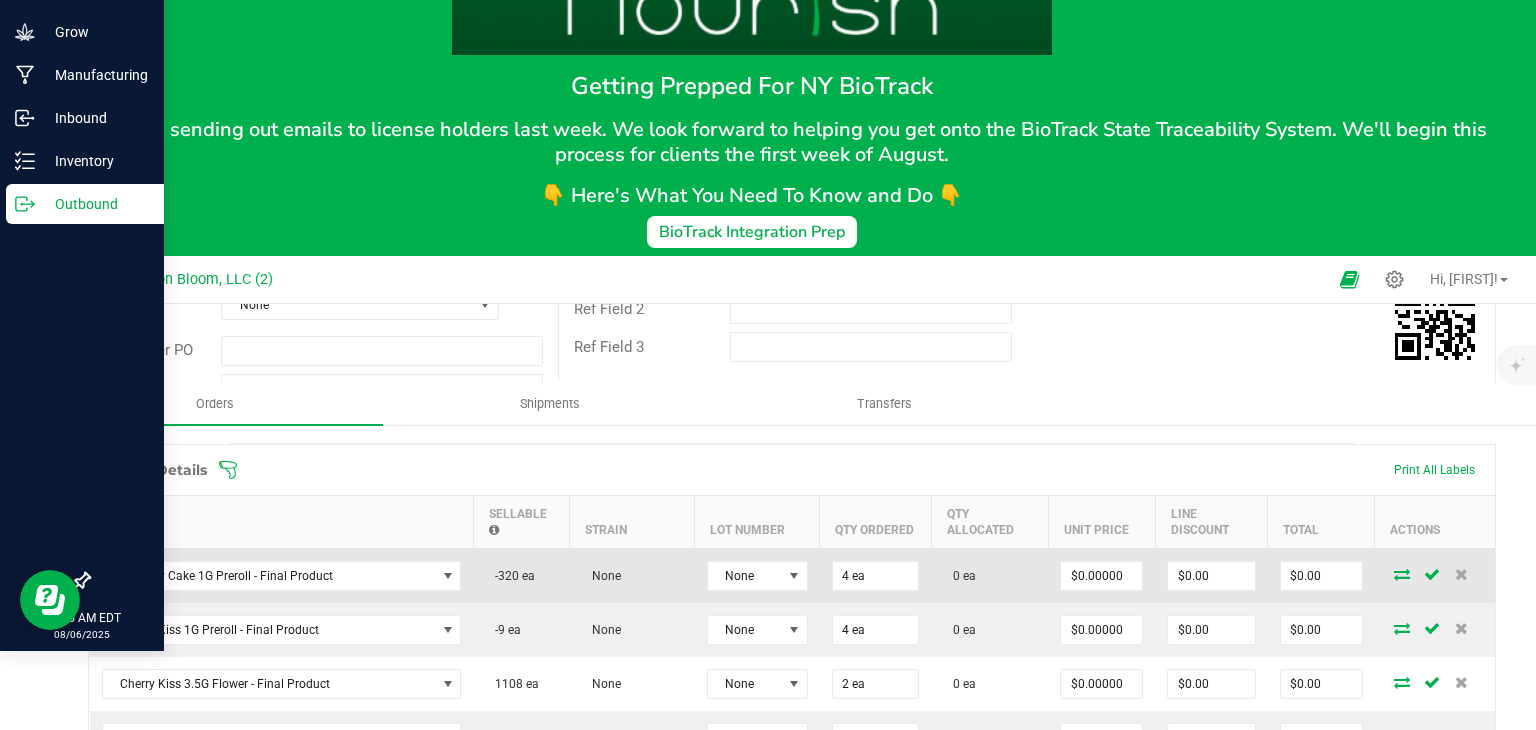 type on "5 ea" 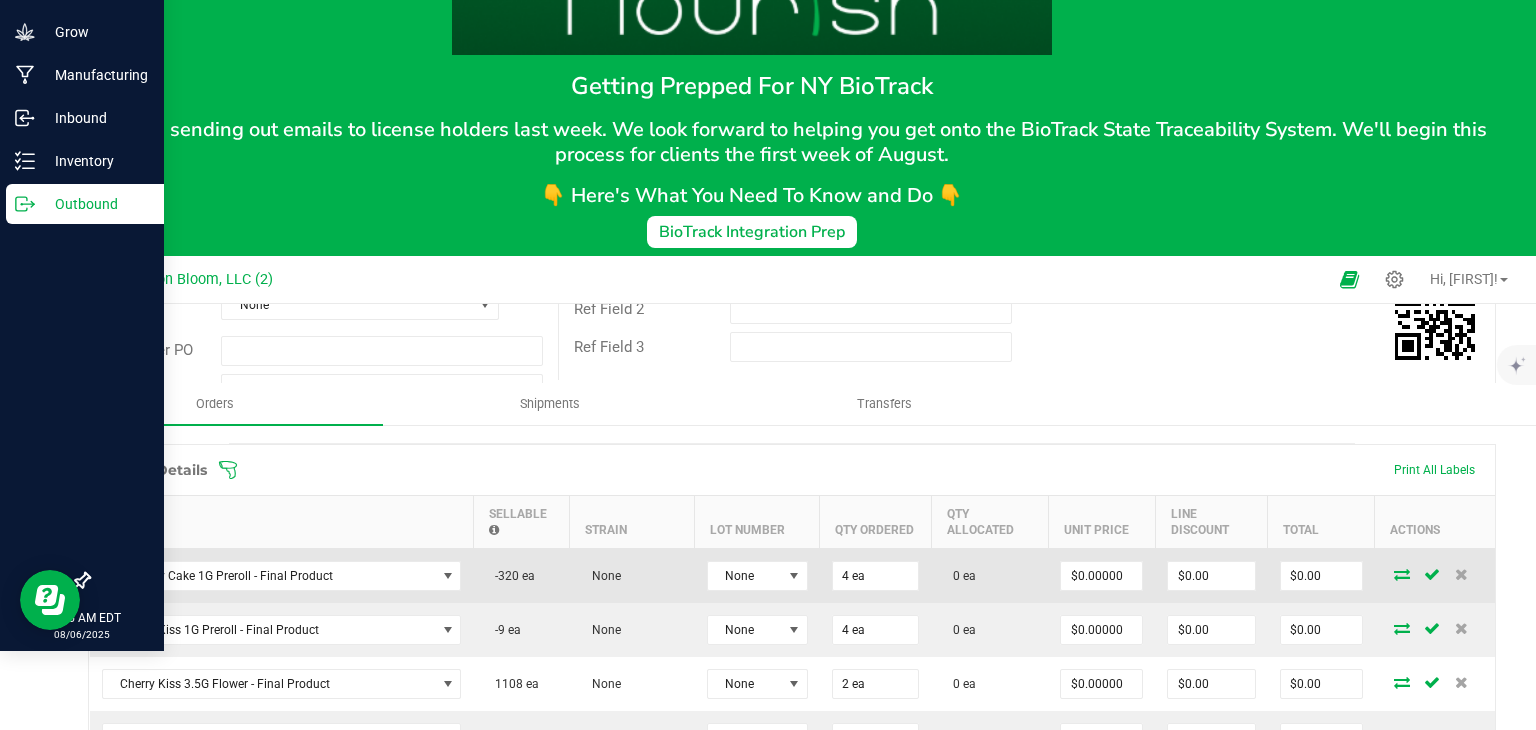 click at bounding box center (1402, 574) 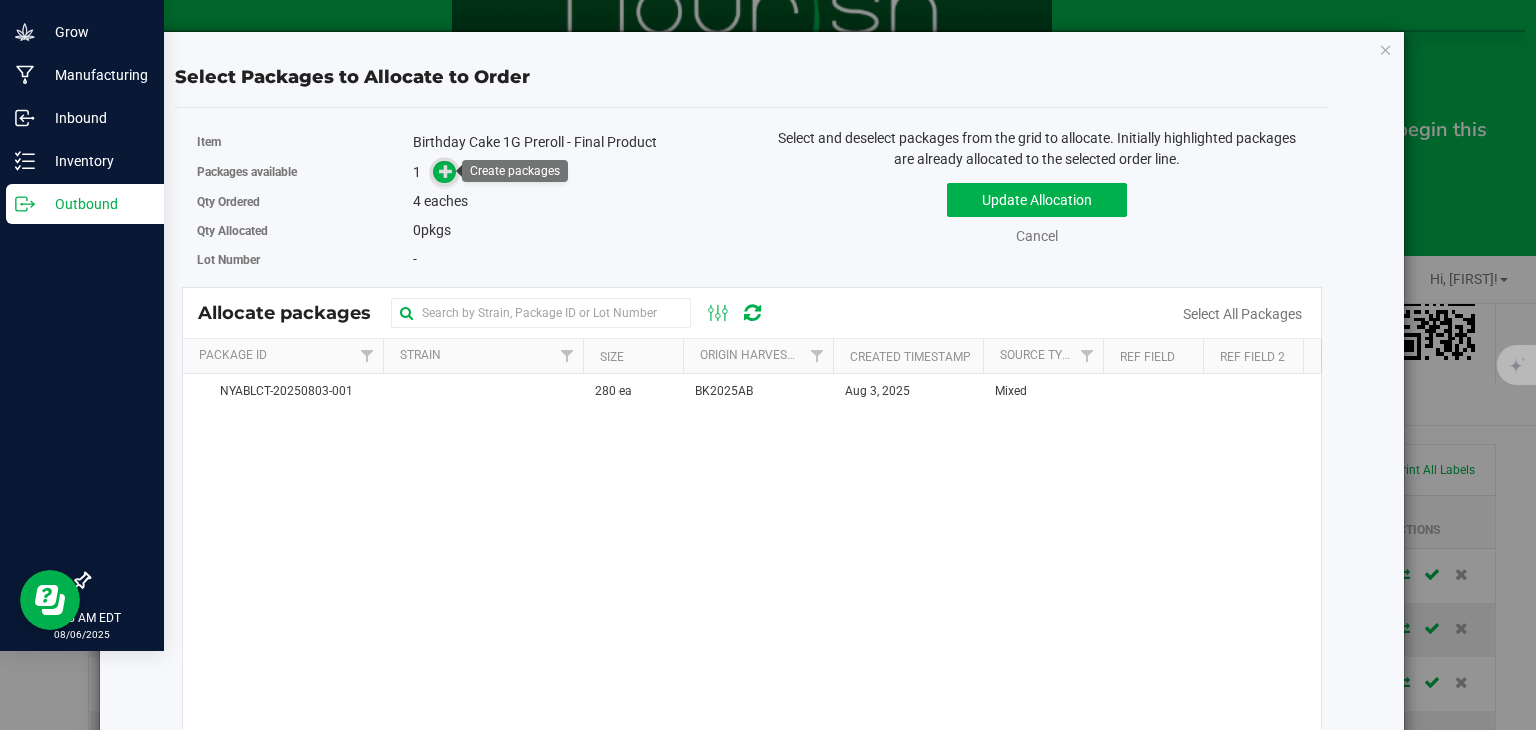 click at bounding box center [446, 171] 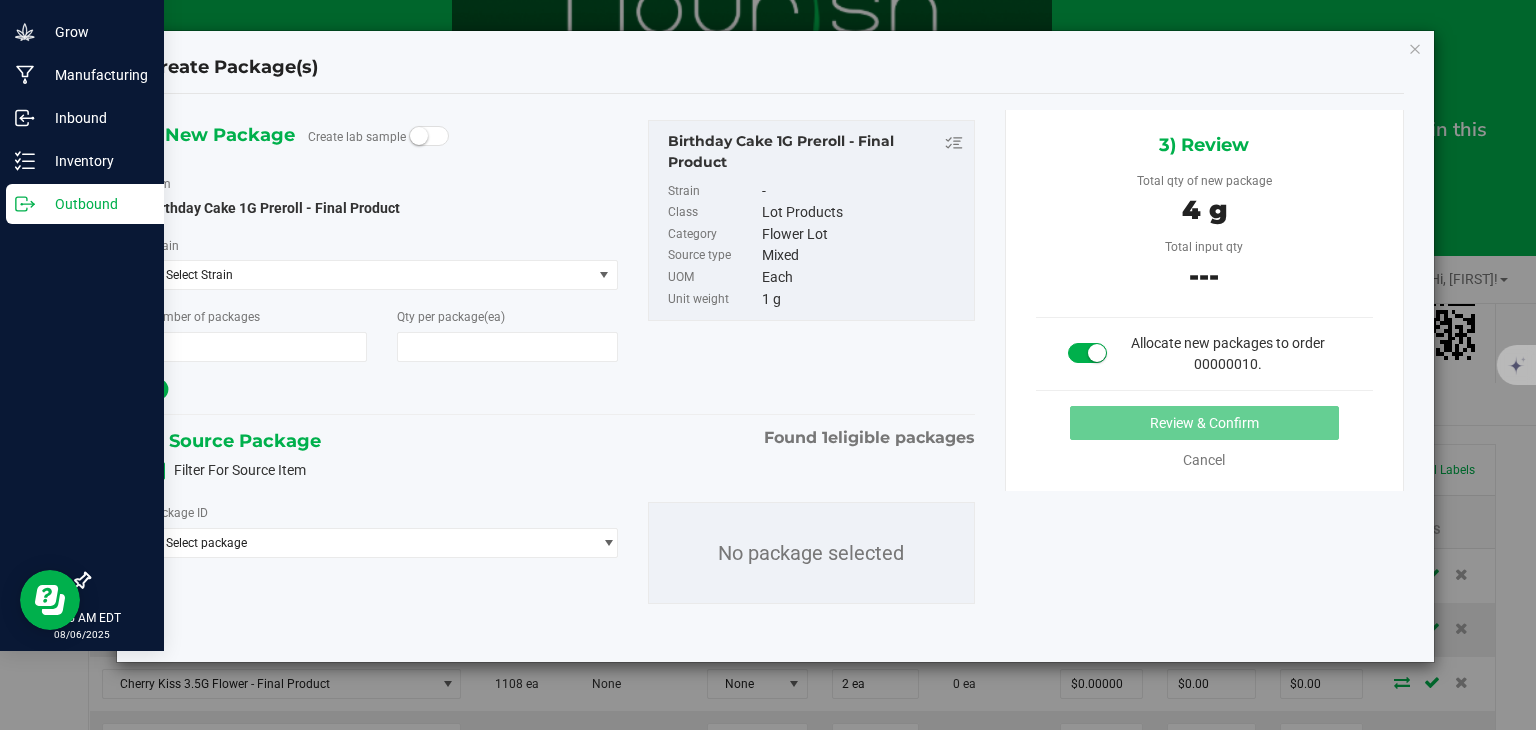 scroll, scrollTop: 0, scrollLeft: 0, axis: both 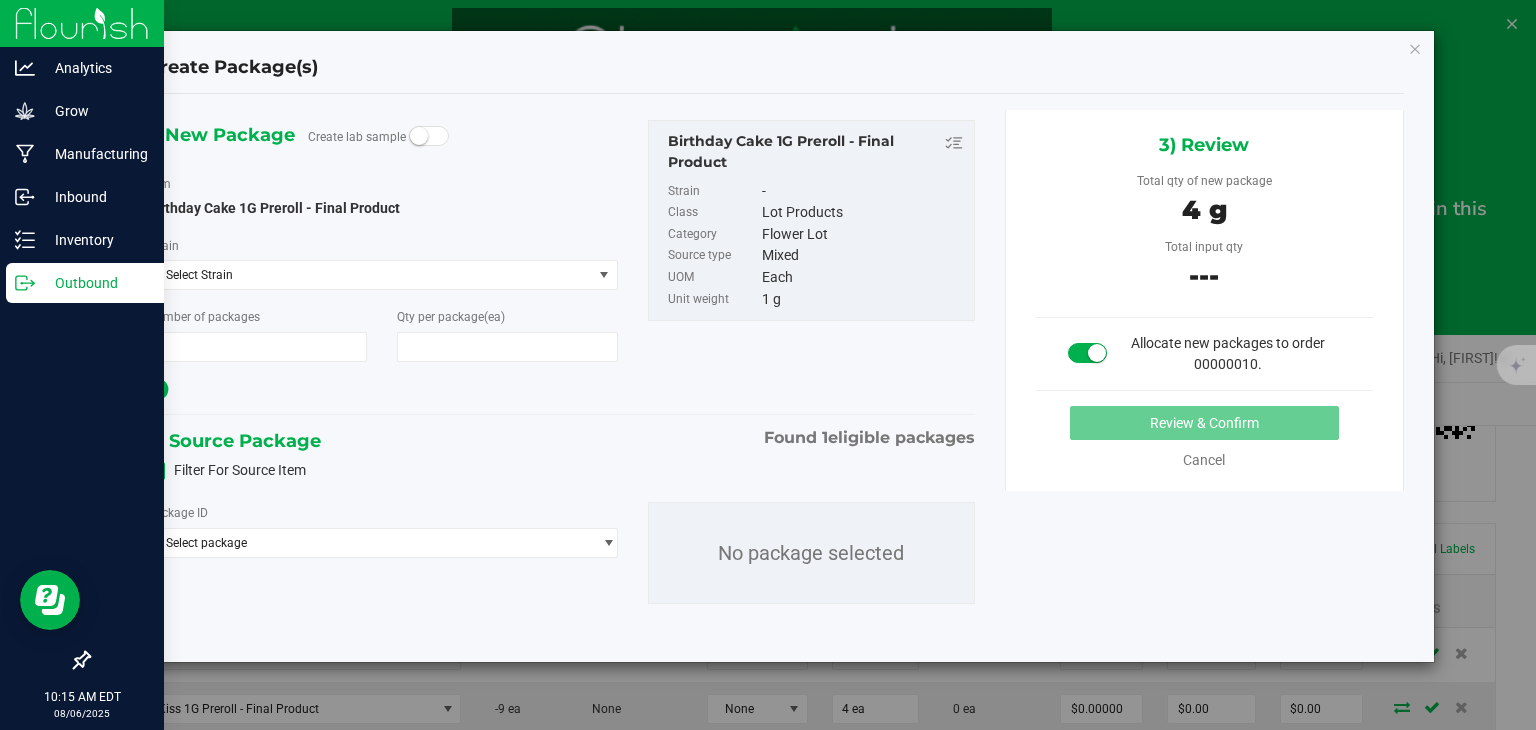 type on "1" 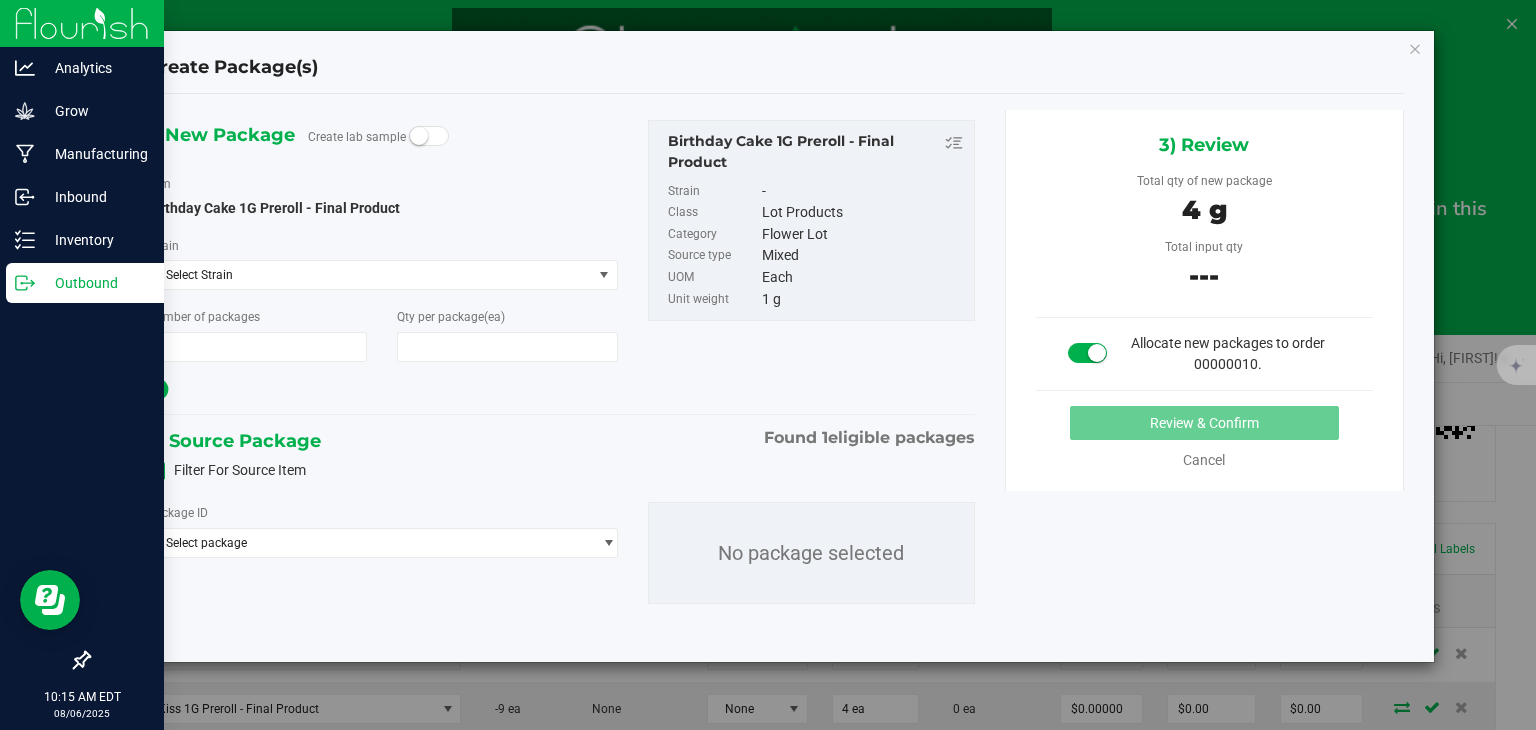 type on "4" 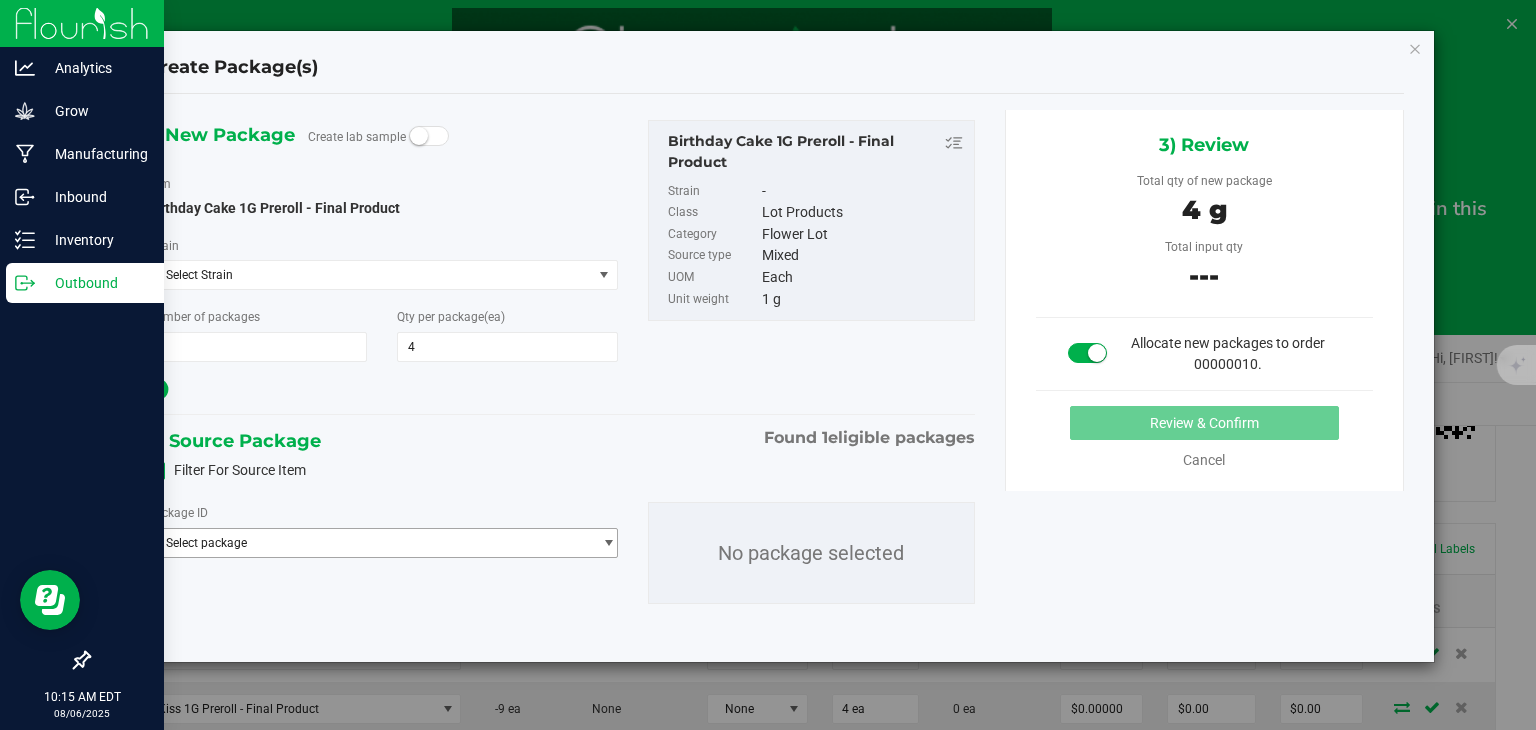 click at bounding box center (608, 543) 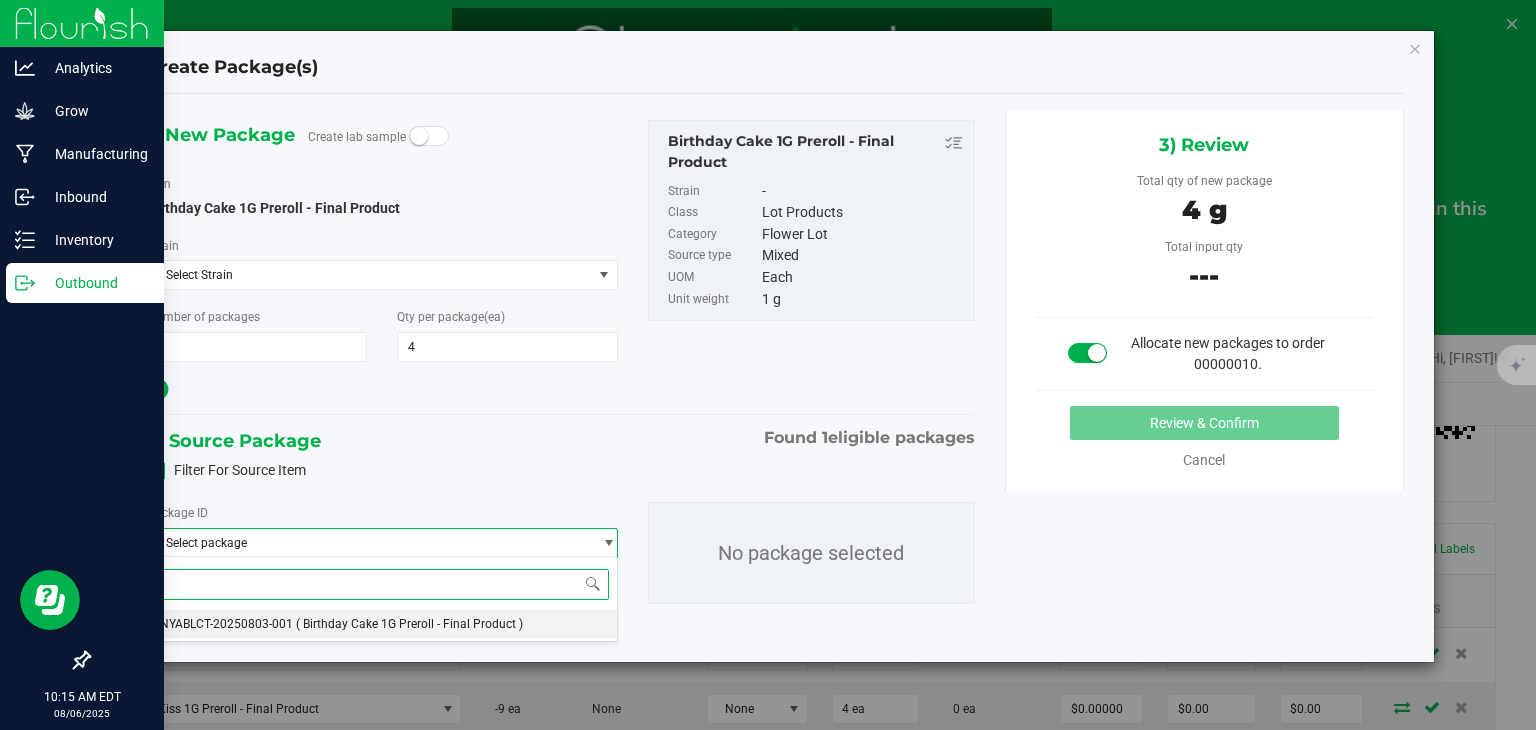 click on "[PRODUCT_CODE] [DATE] [TIME] [TIMEZONE]" at bounding box center (382, 624) 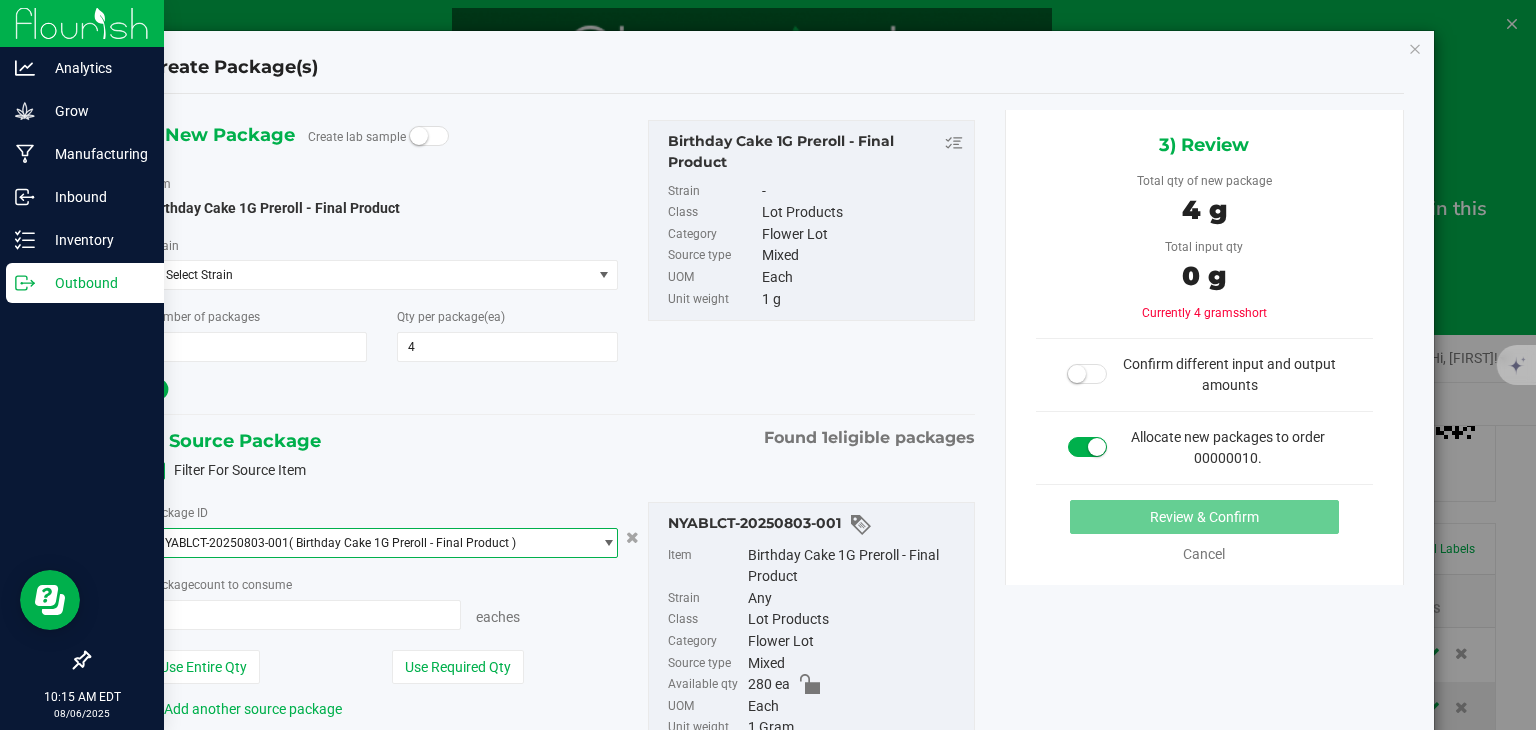 type on "0 ea" 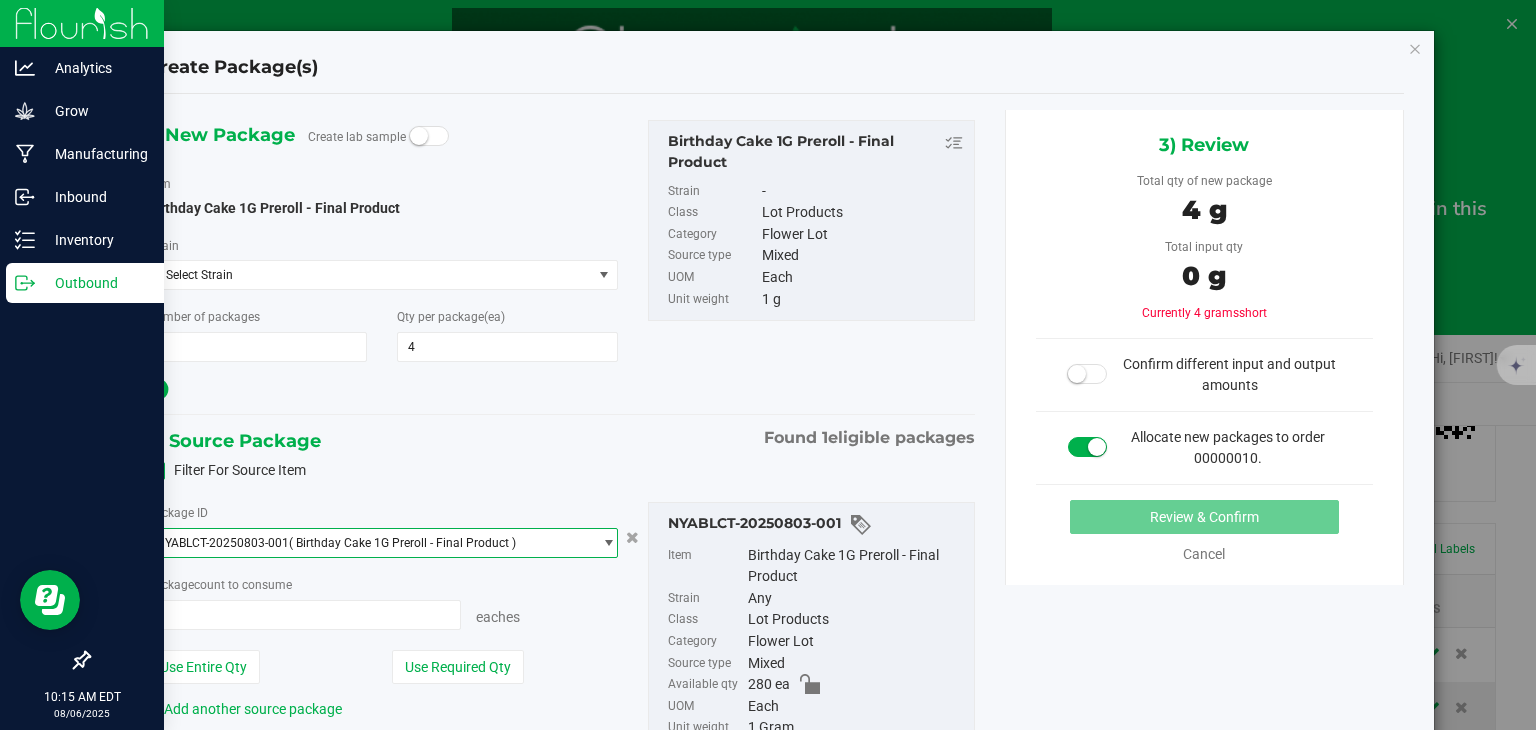 type on "0" 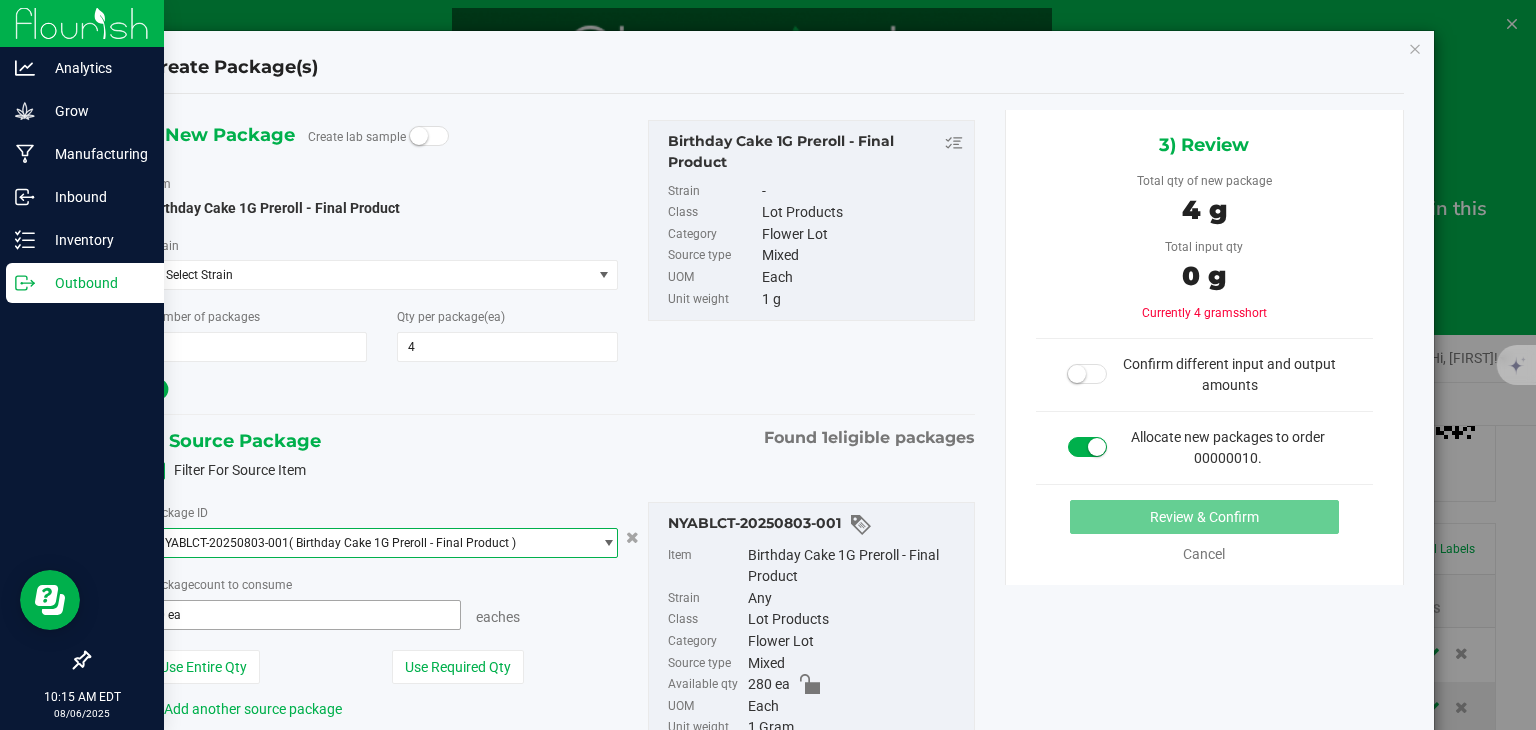 click on "0 ea 0" at bounding box center (303, 615) 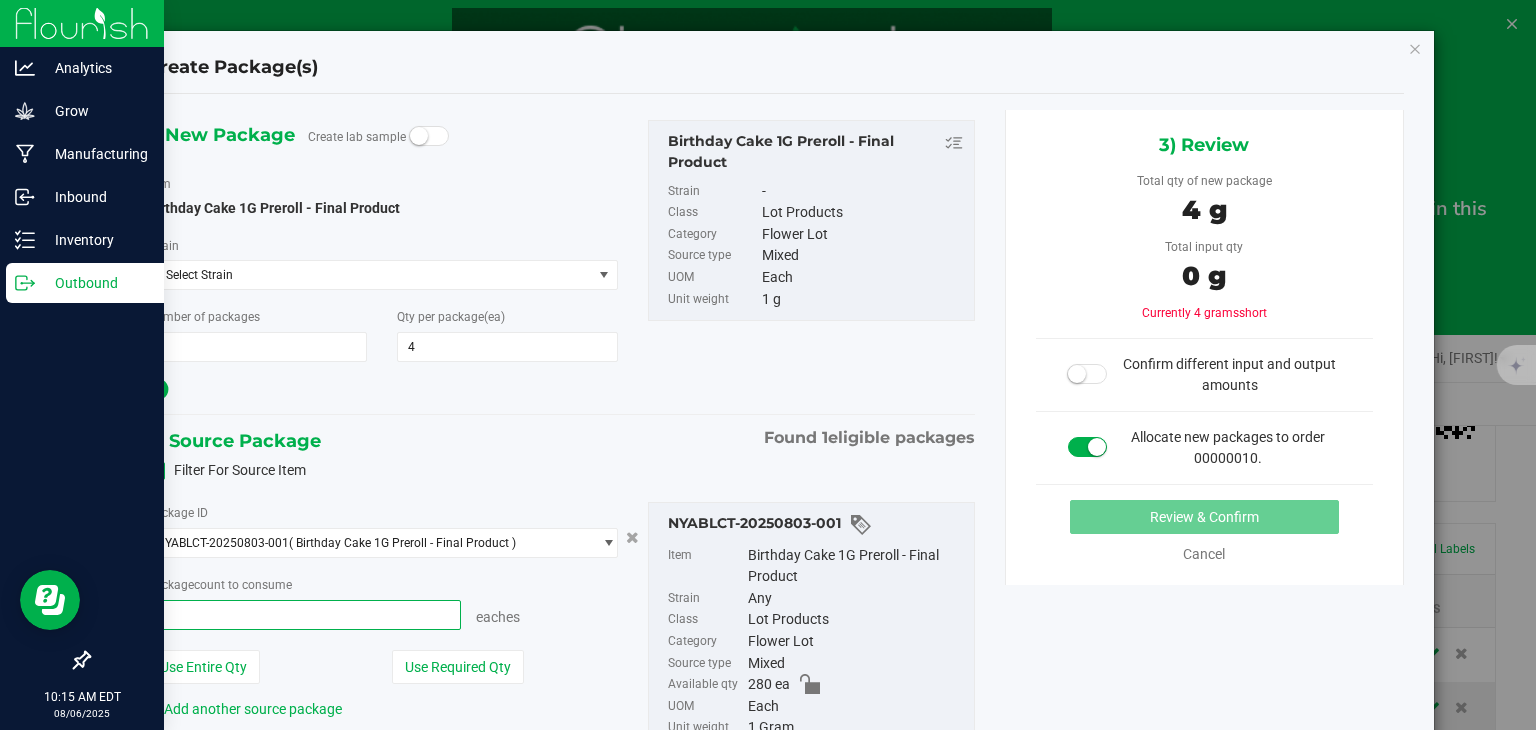 type on "4" 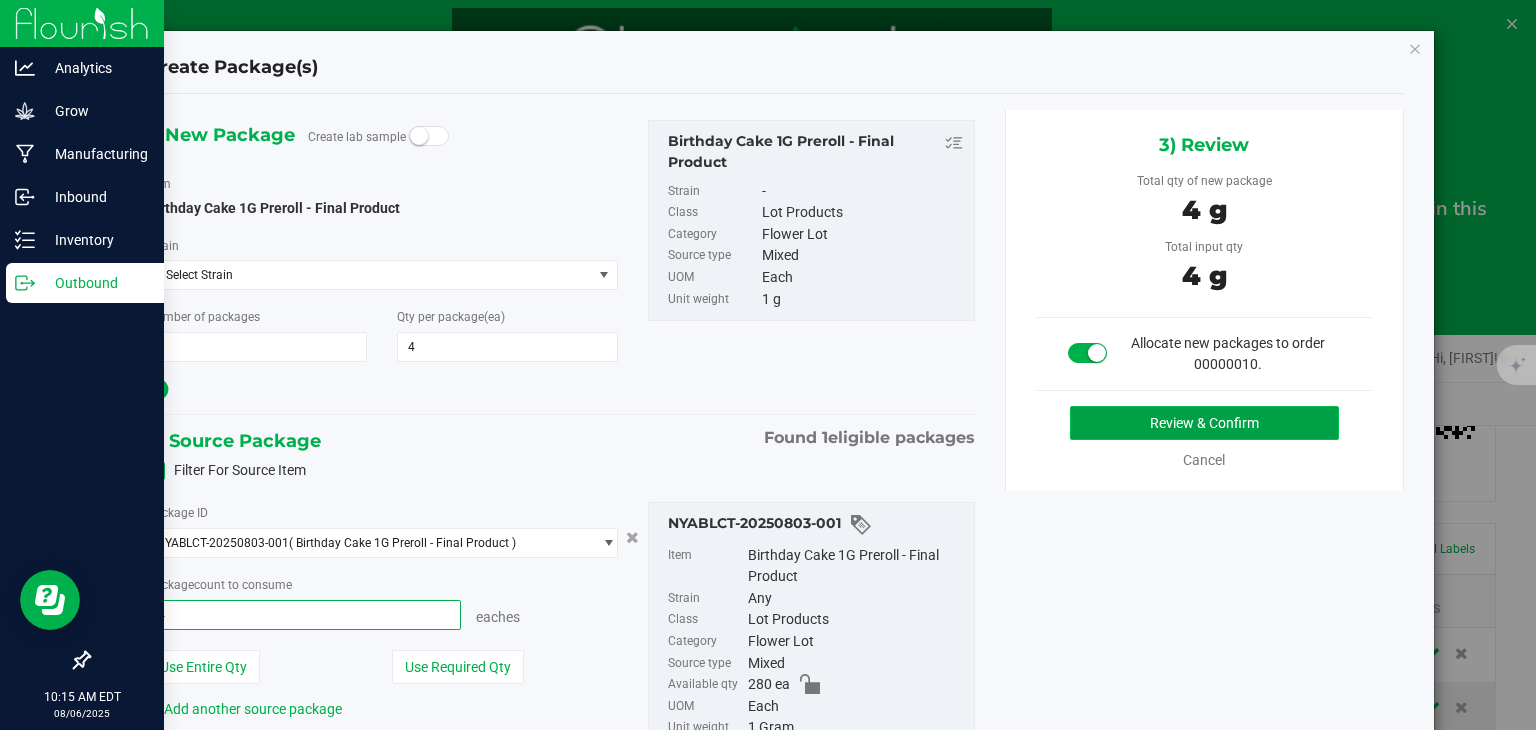 click on "Review & Confirm" at bounding box center (1204, 423) 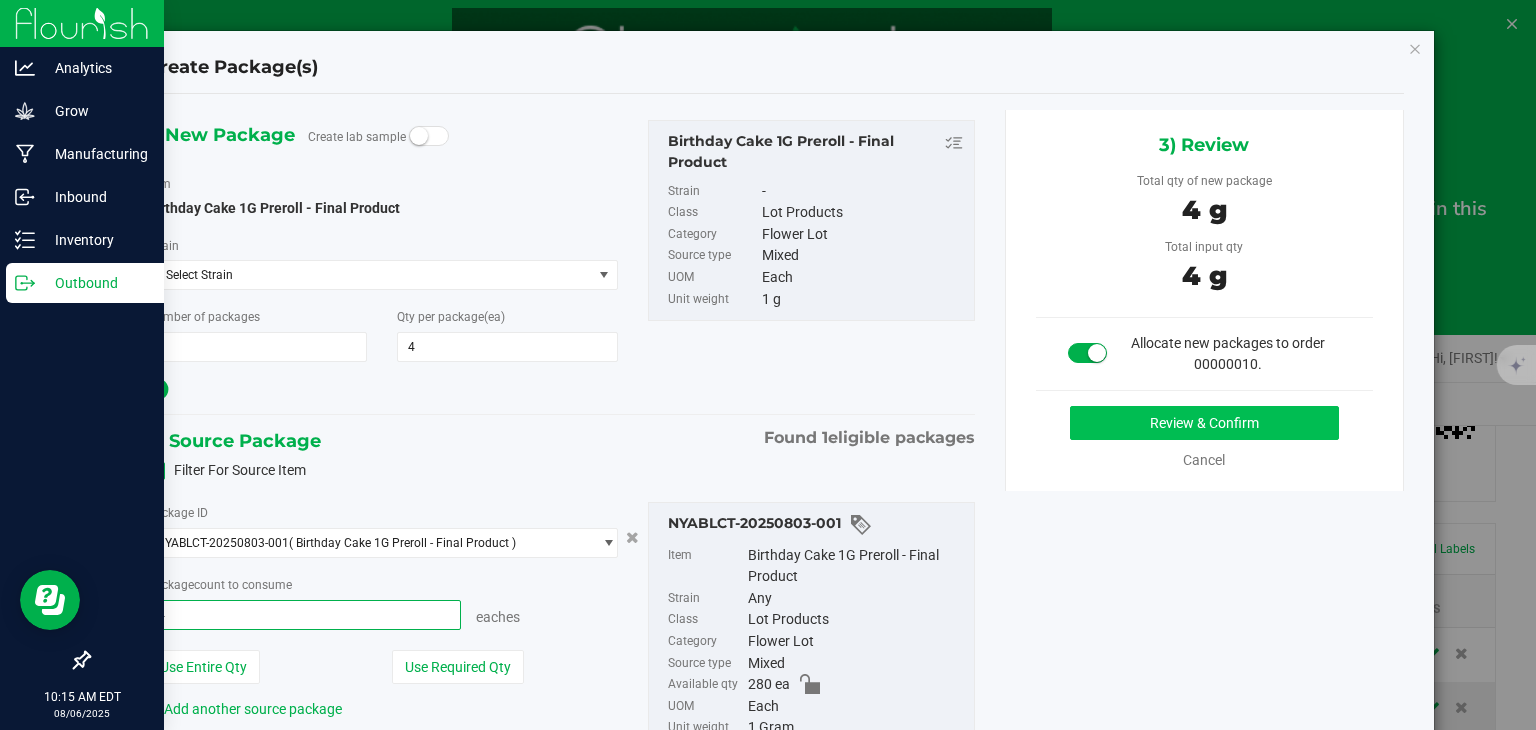type on "4 ea" 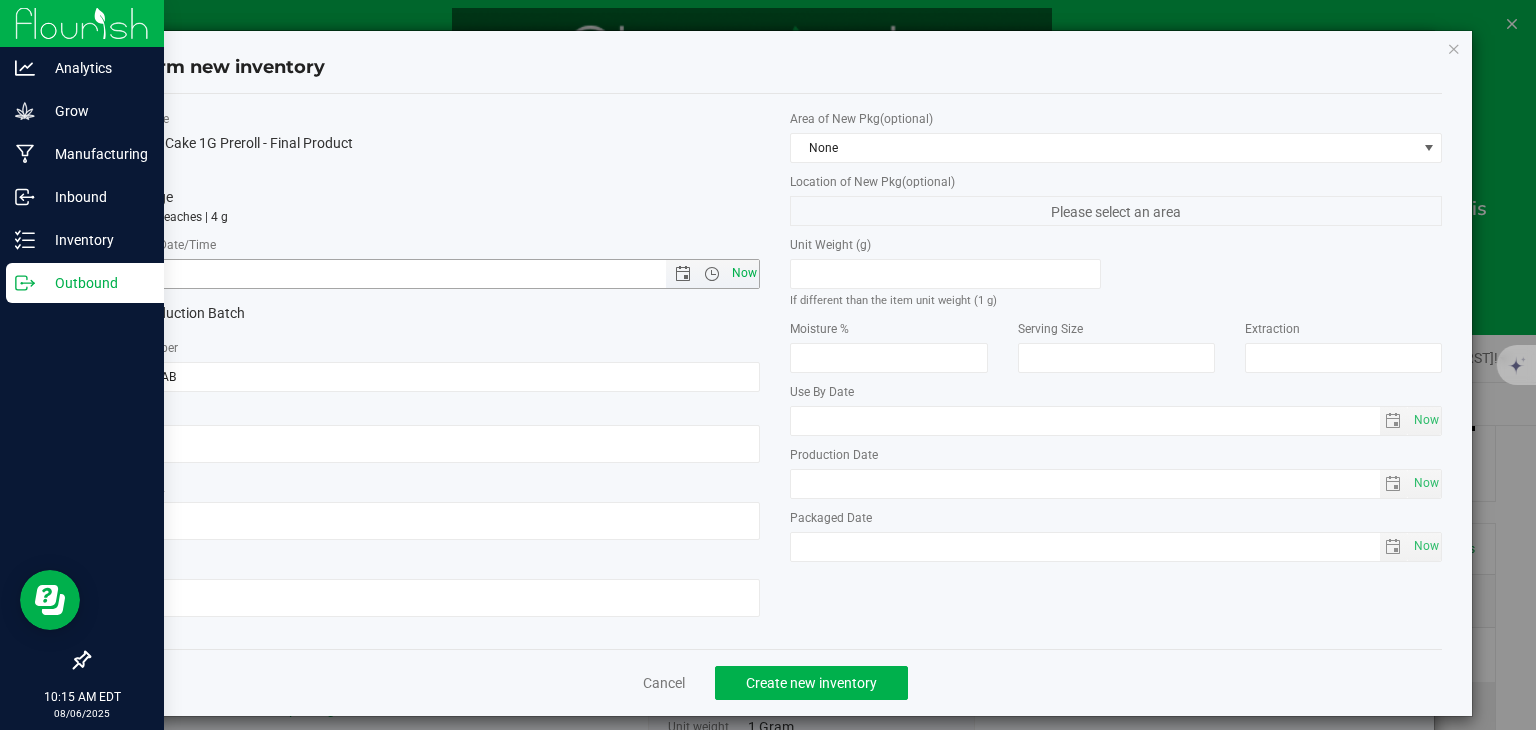 click on "Now" at bounding box center (744, 273) 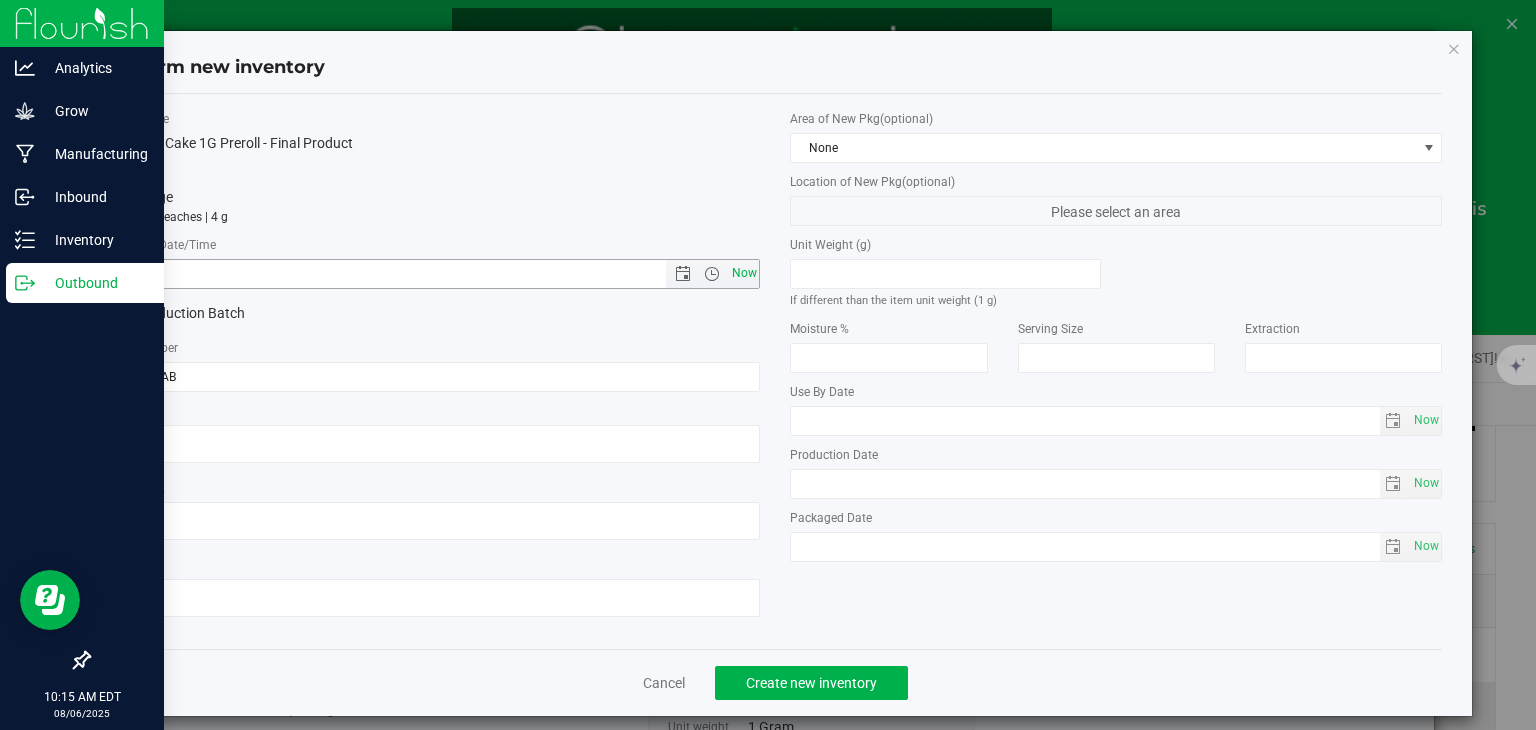 type on "8/6/2025 10:15 AM" 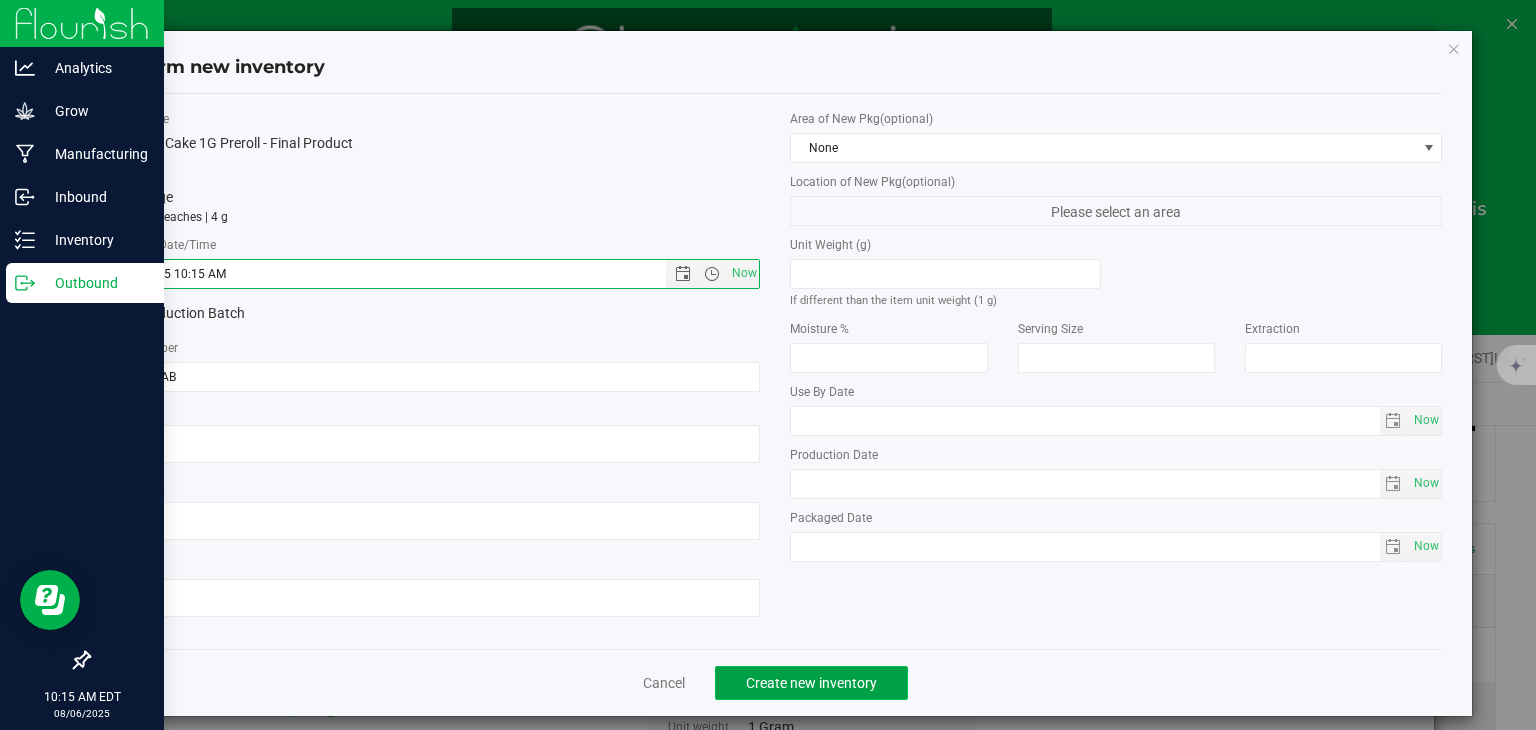 click on "Create new inventory" 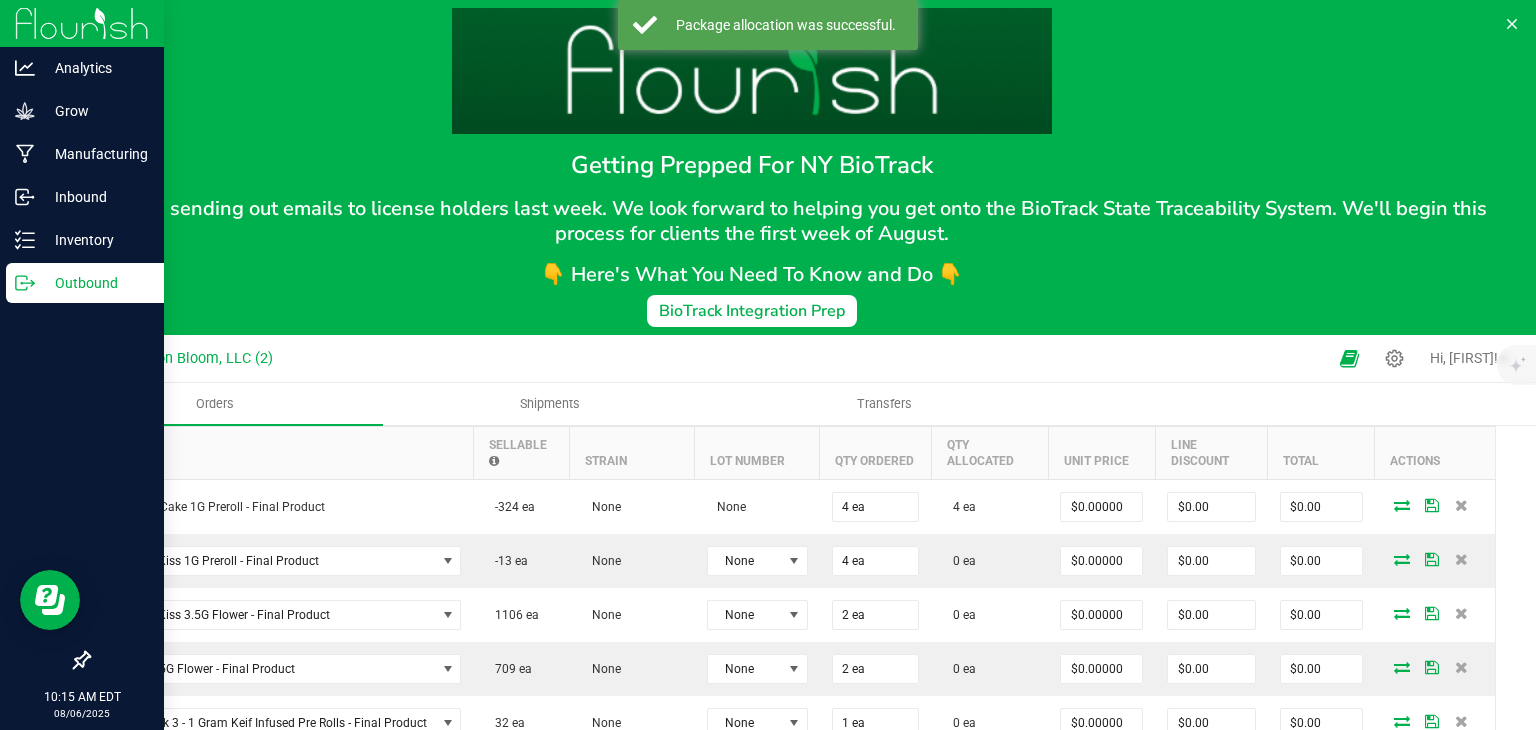 scroll, scrollTop: 575, scrollLeft: 0, axis: vertical 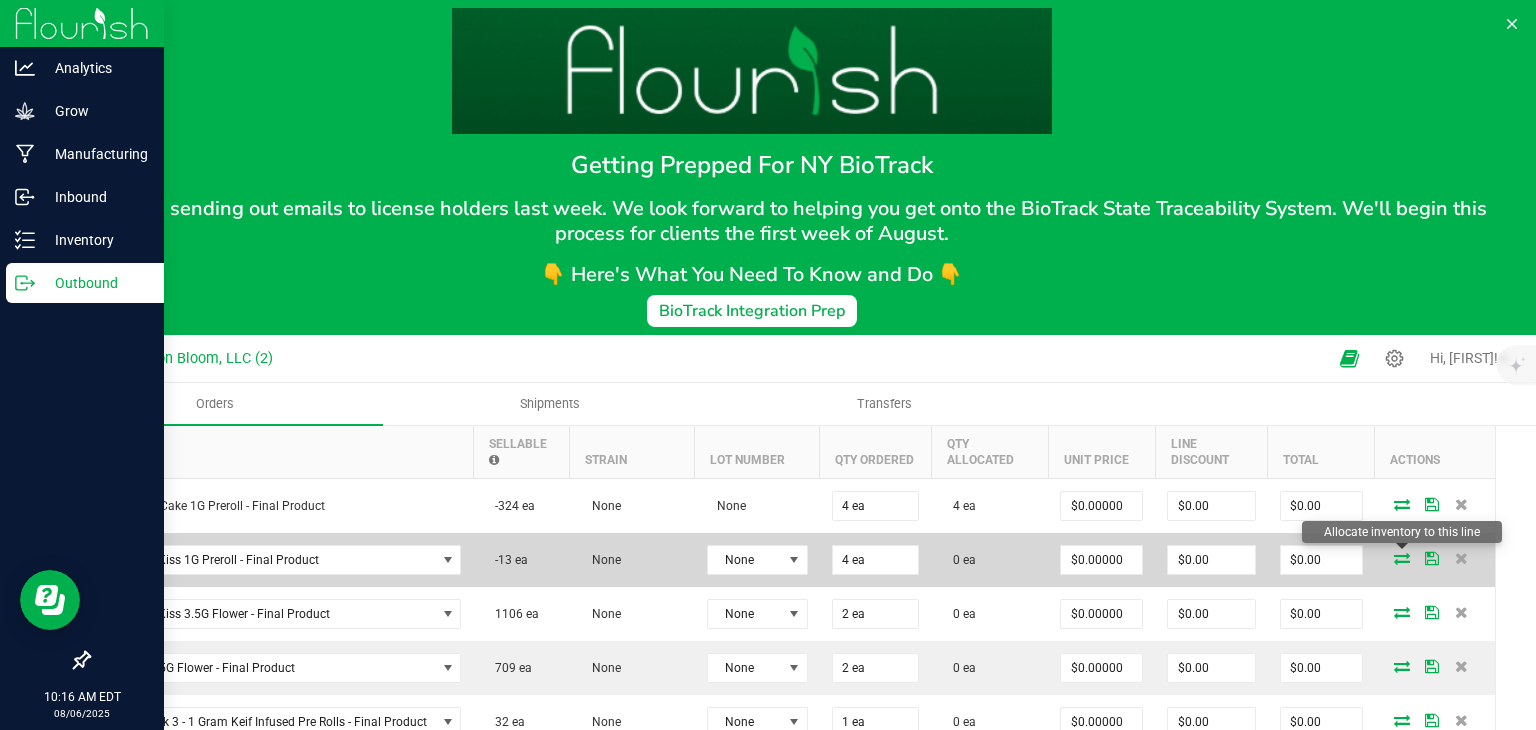 click at bounding box center (1402, 558) 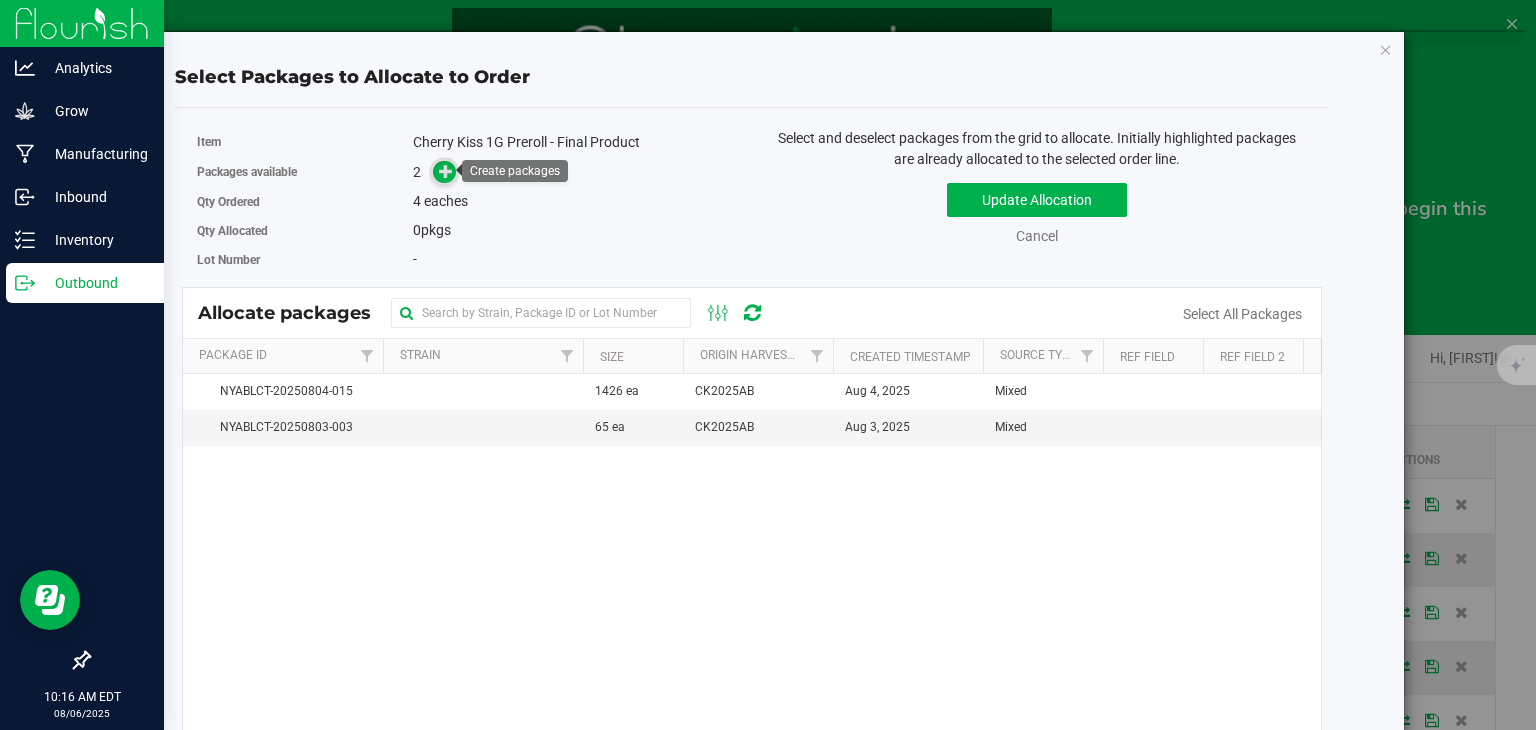 click at bounding box center [446, 171] 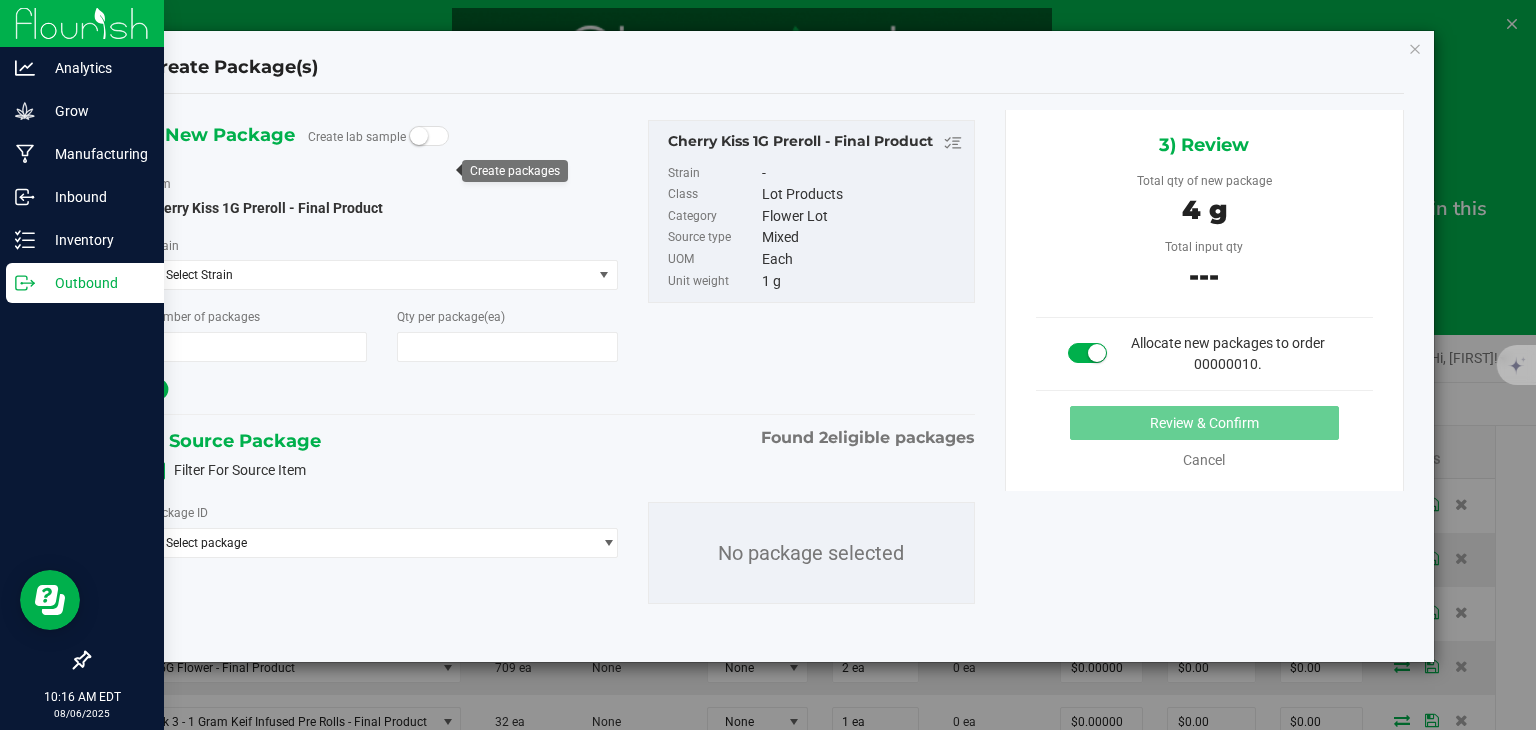 type on "1" 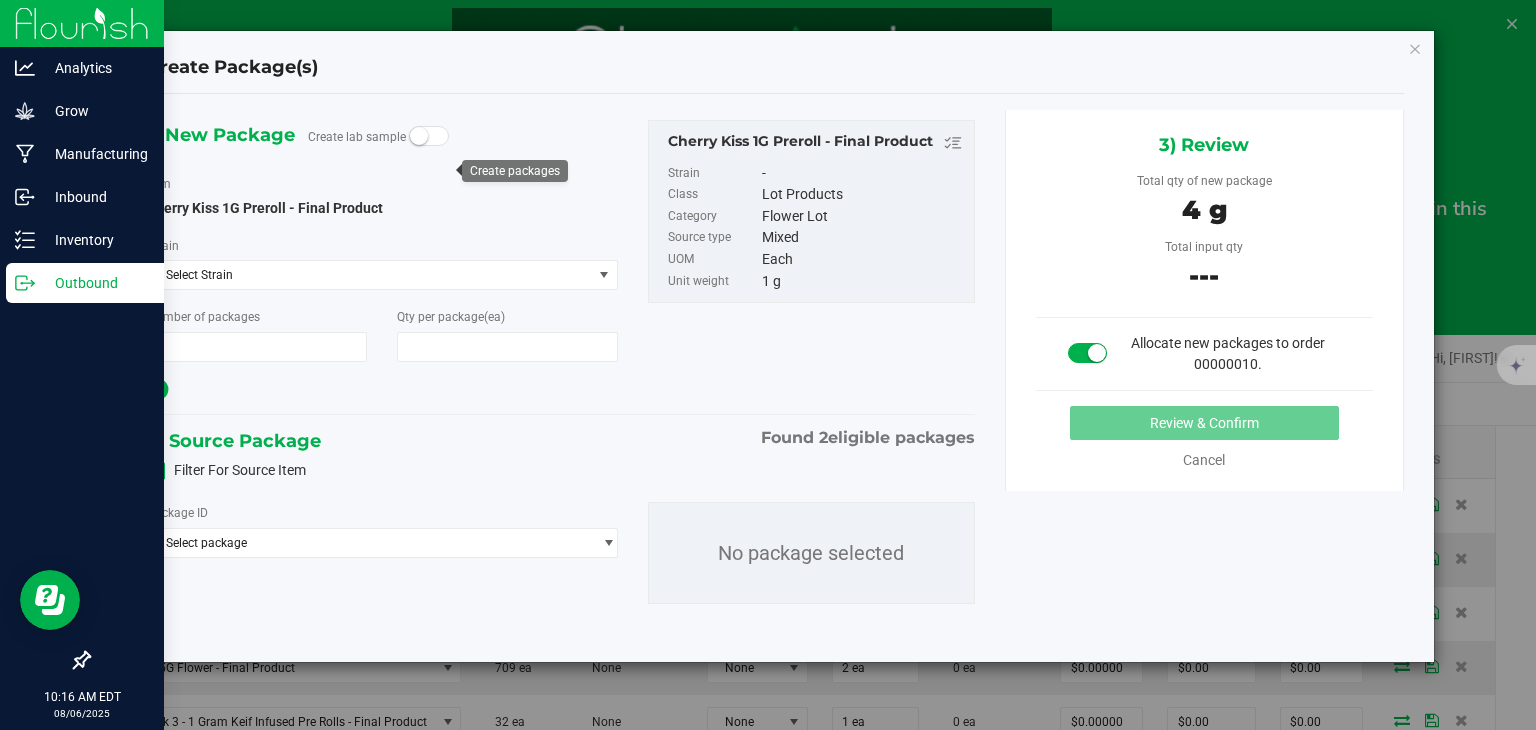 type on "4" 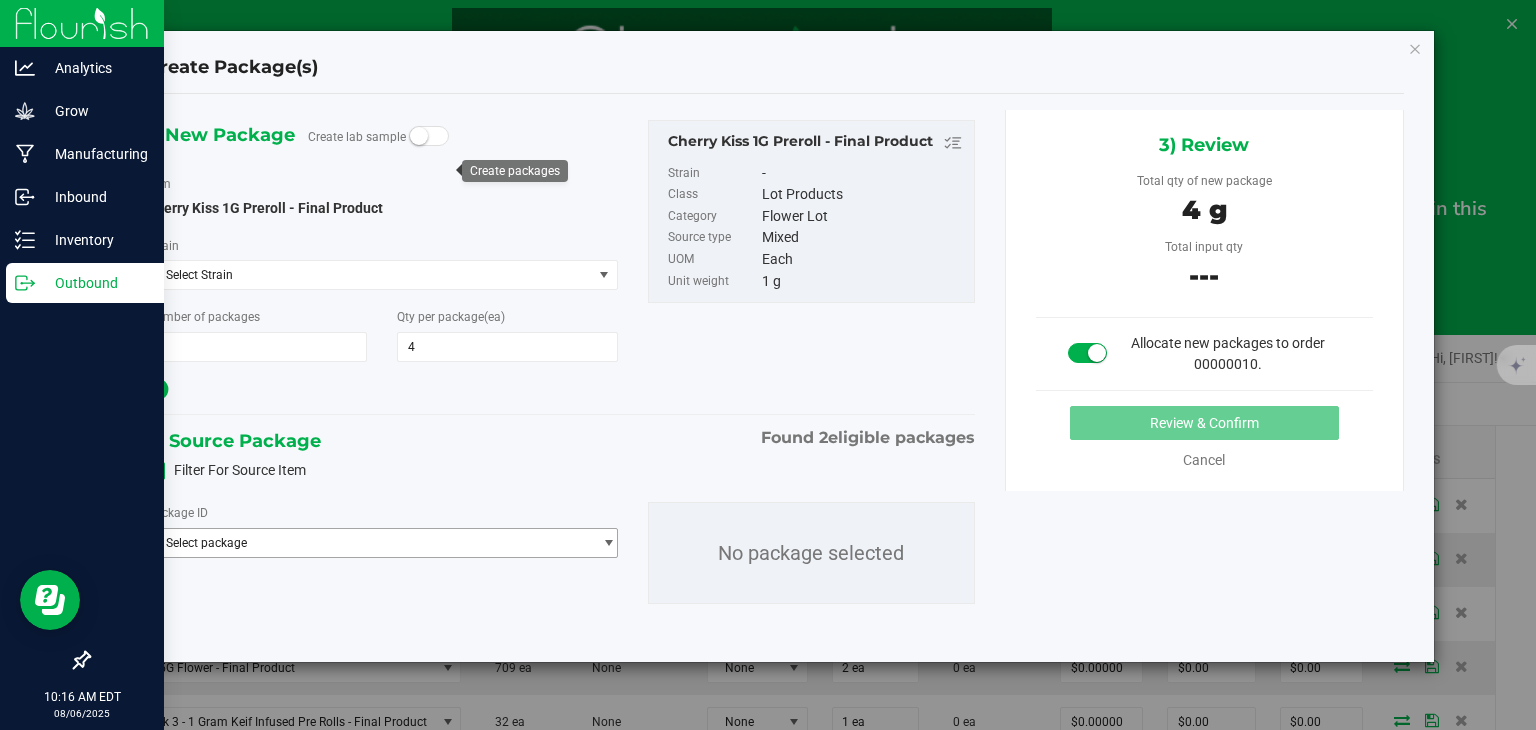 click at bounding box center [608, 543] 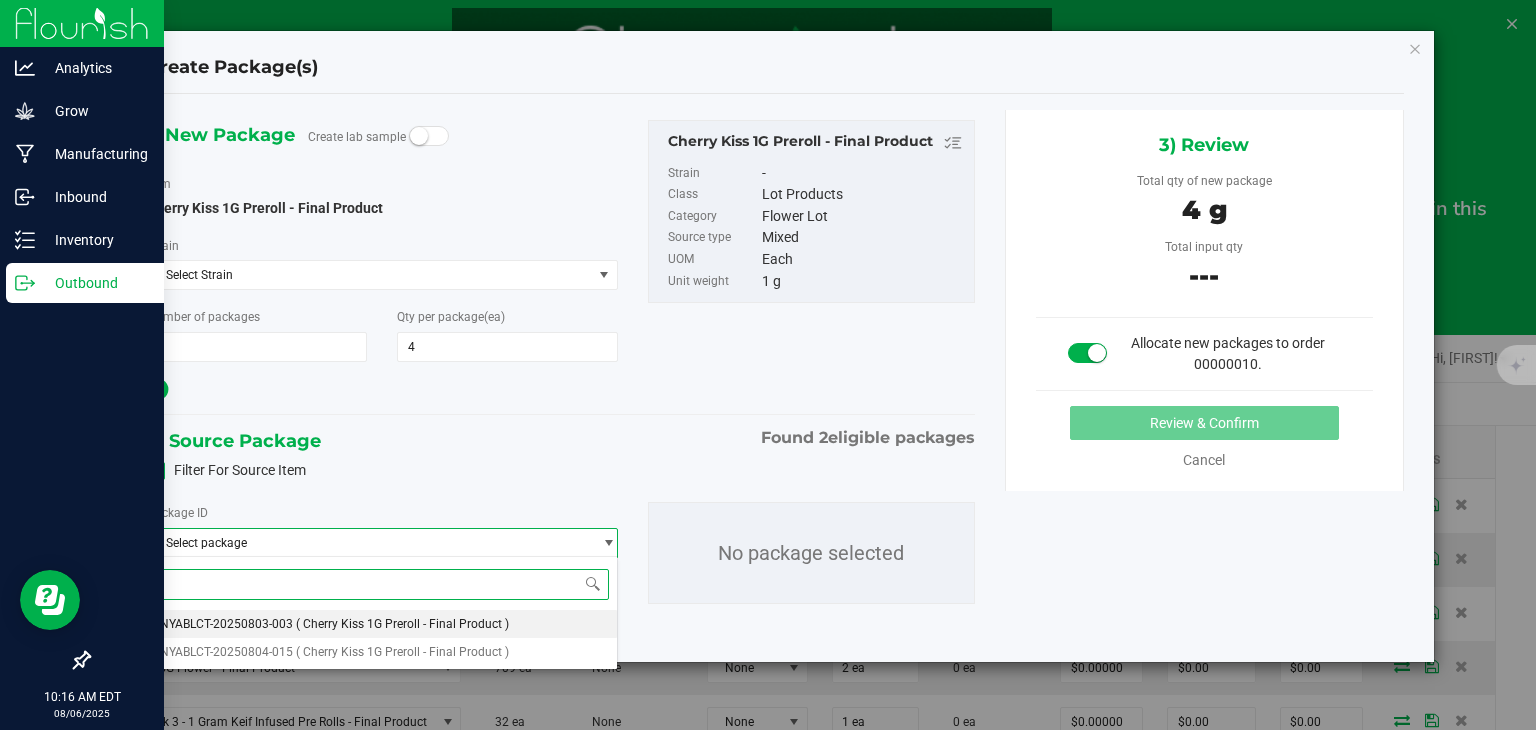 click on "NYABLCT-20250803-003
(
Cherry Kiss 1G Preroll - Final Product
)" at bounding box center (382, 624) 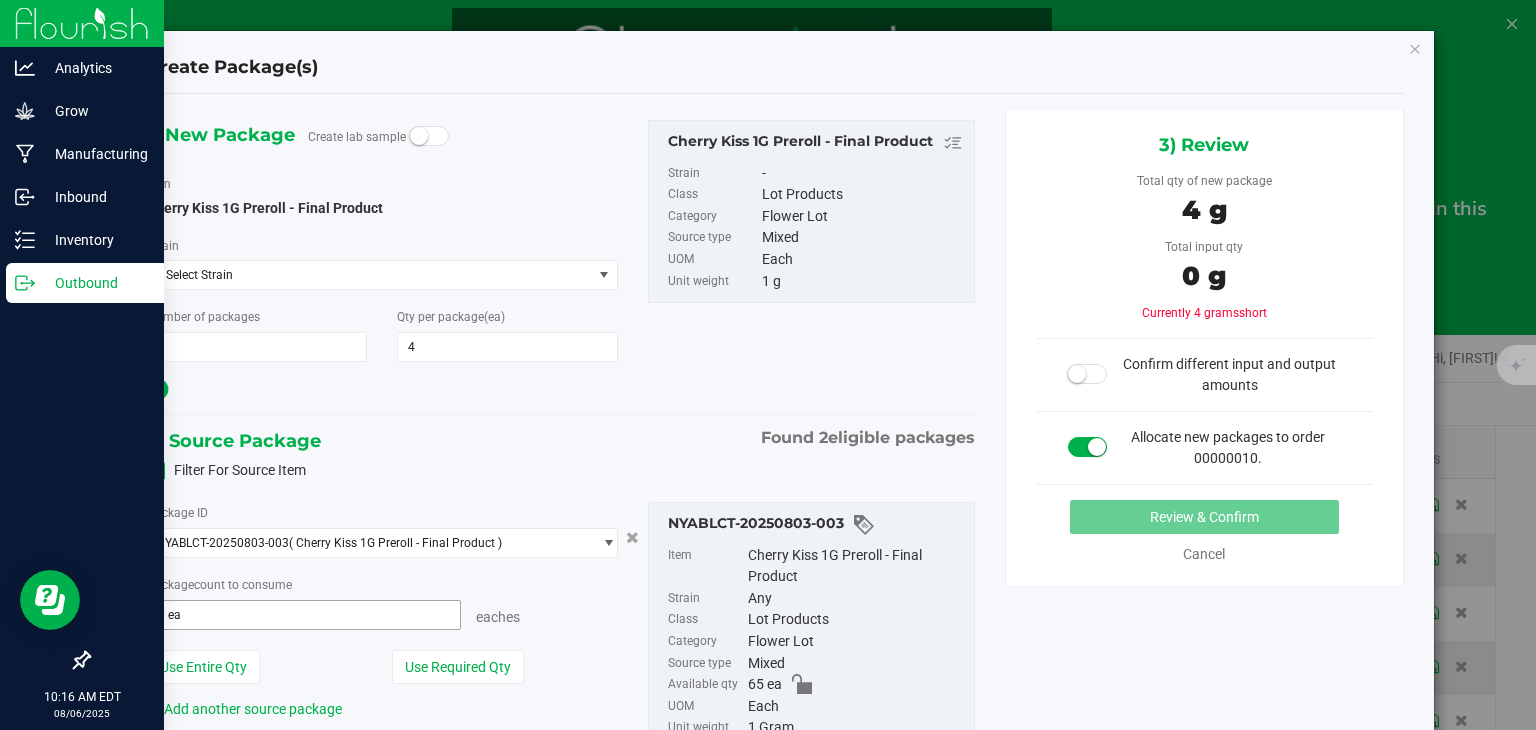 click on "0 ea 0" at bounding box center (303, 615) 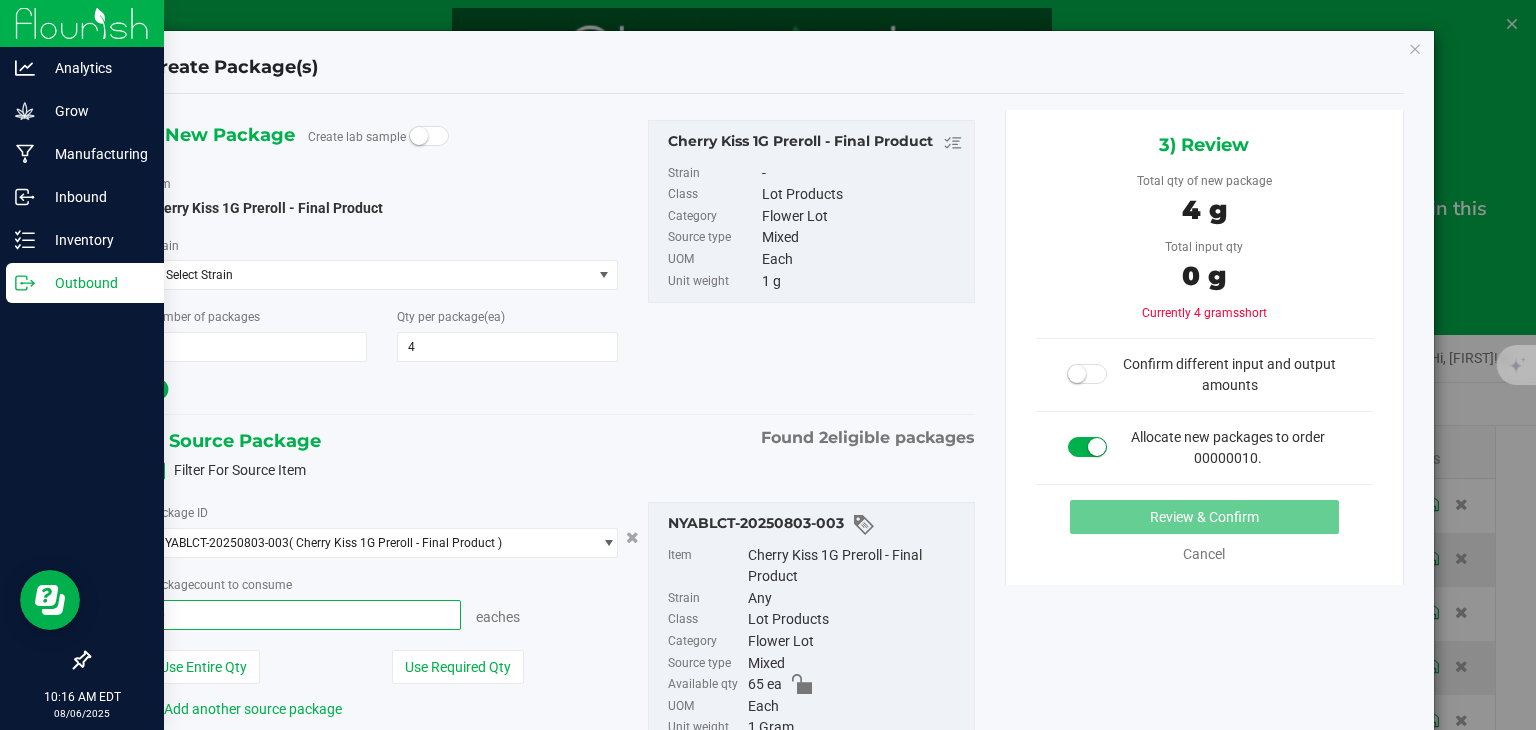 type 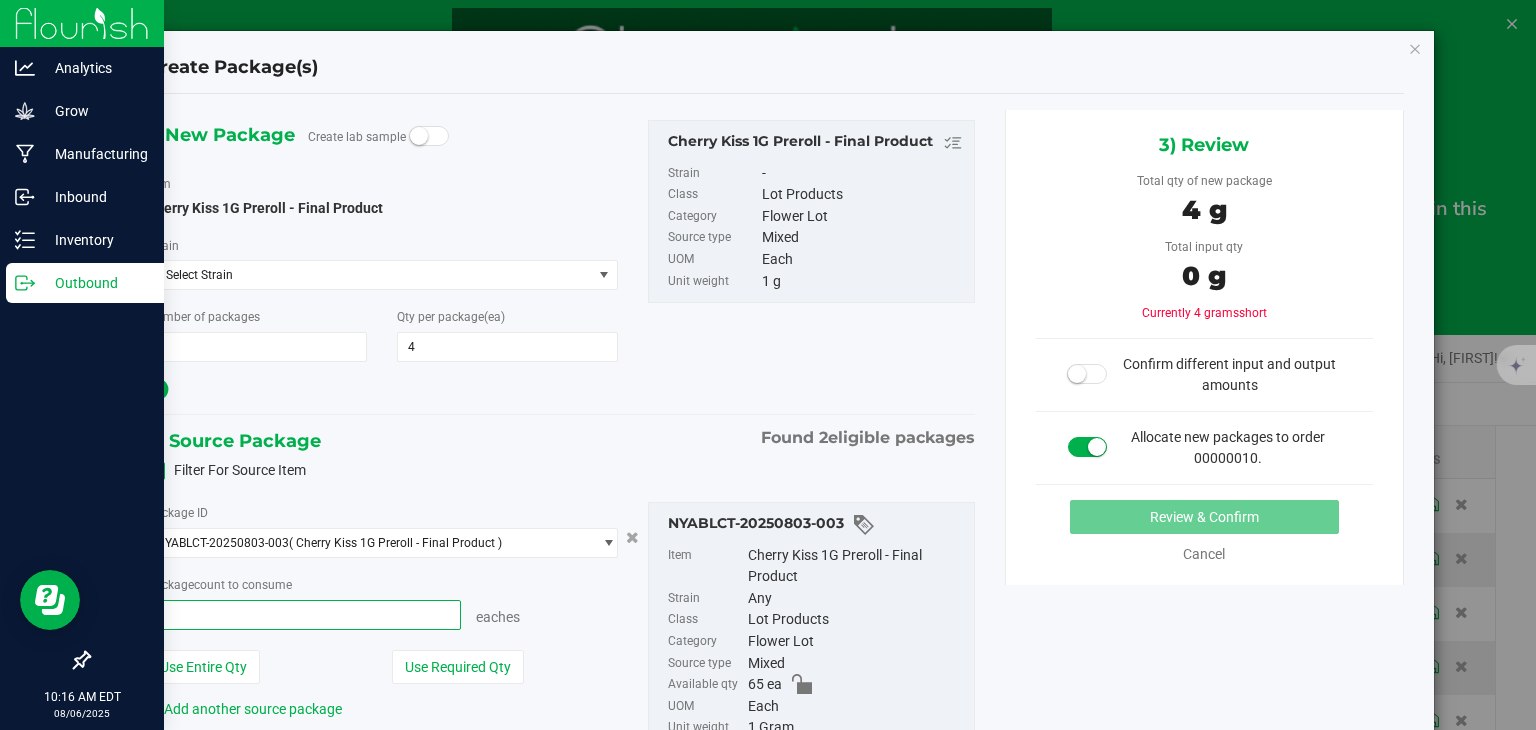 type on "4" 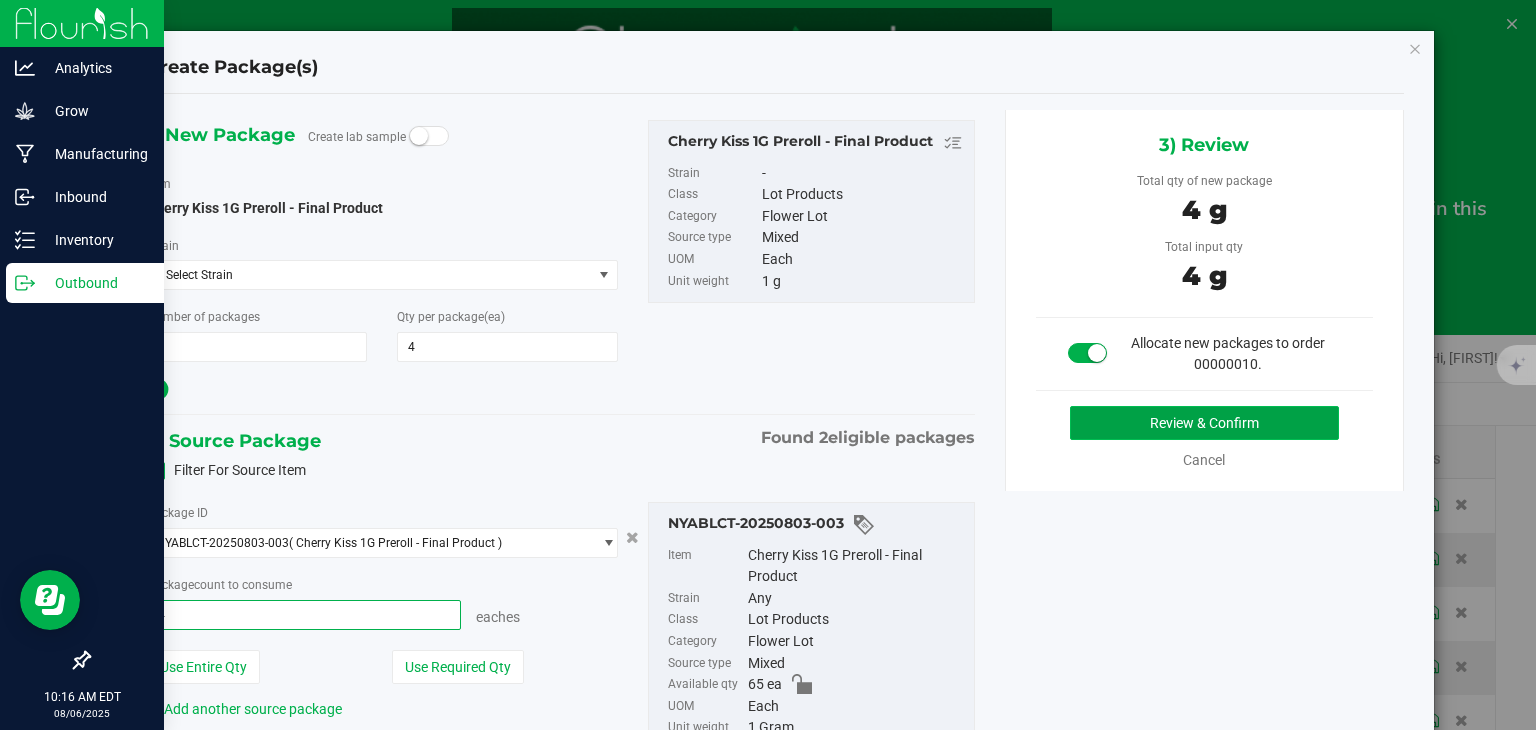 click on "Review & Confirm" at bounding box center (1204, 423) 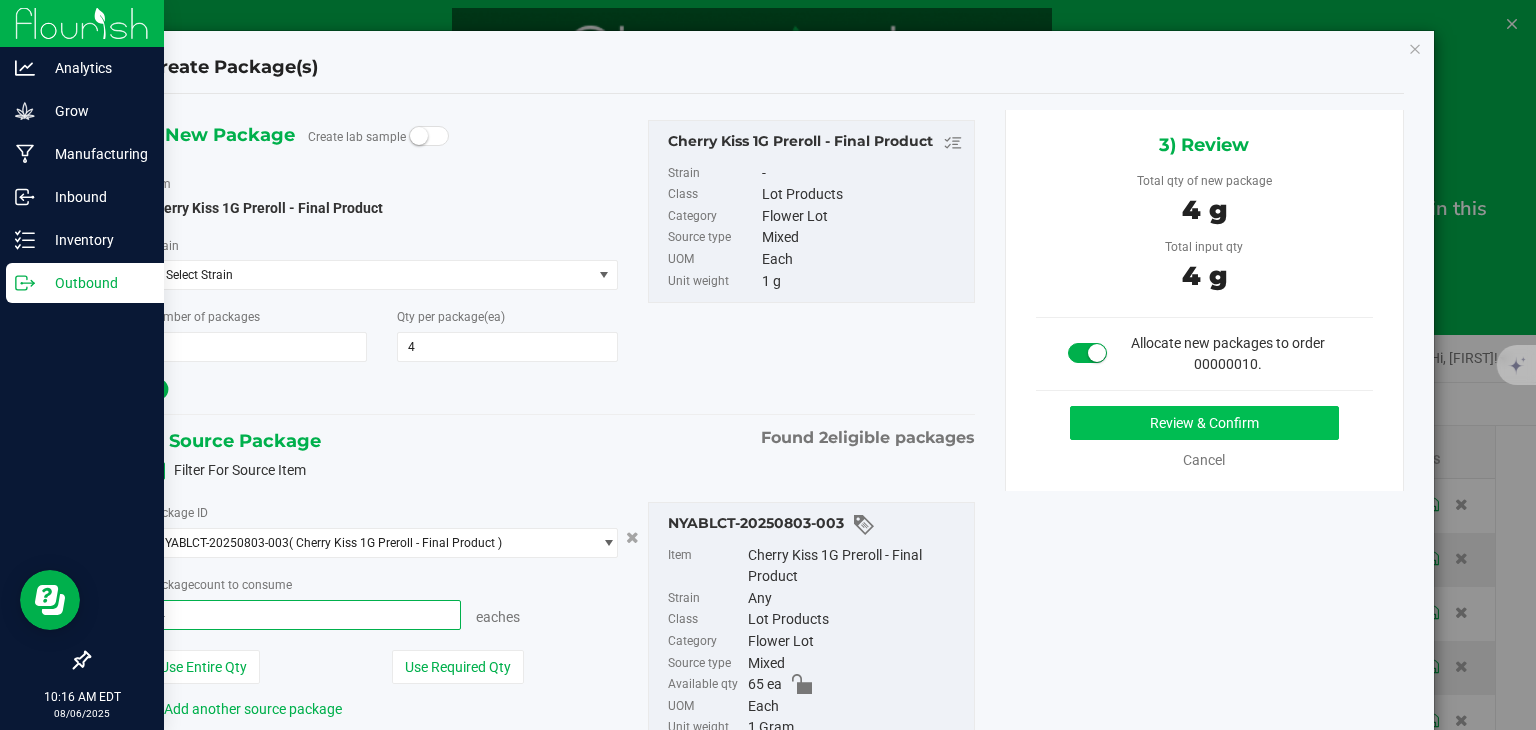 type on "4 ea" 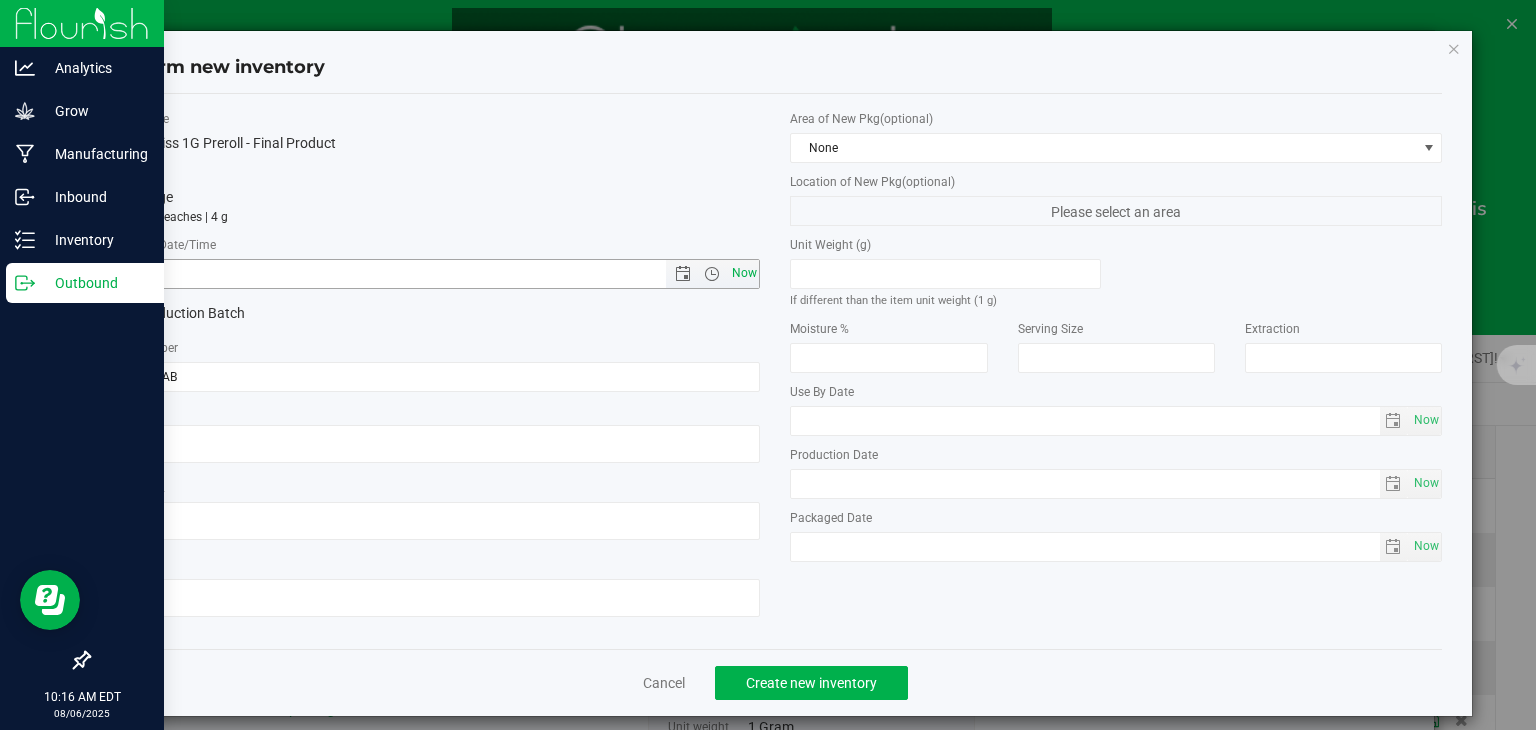 click on "Now" at bounding box center [744, 273] 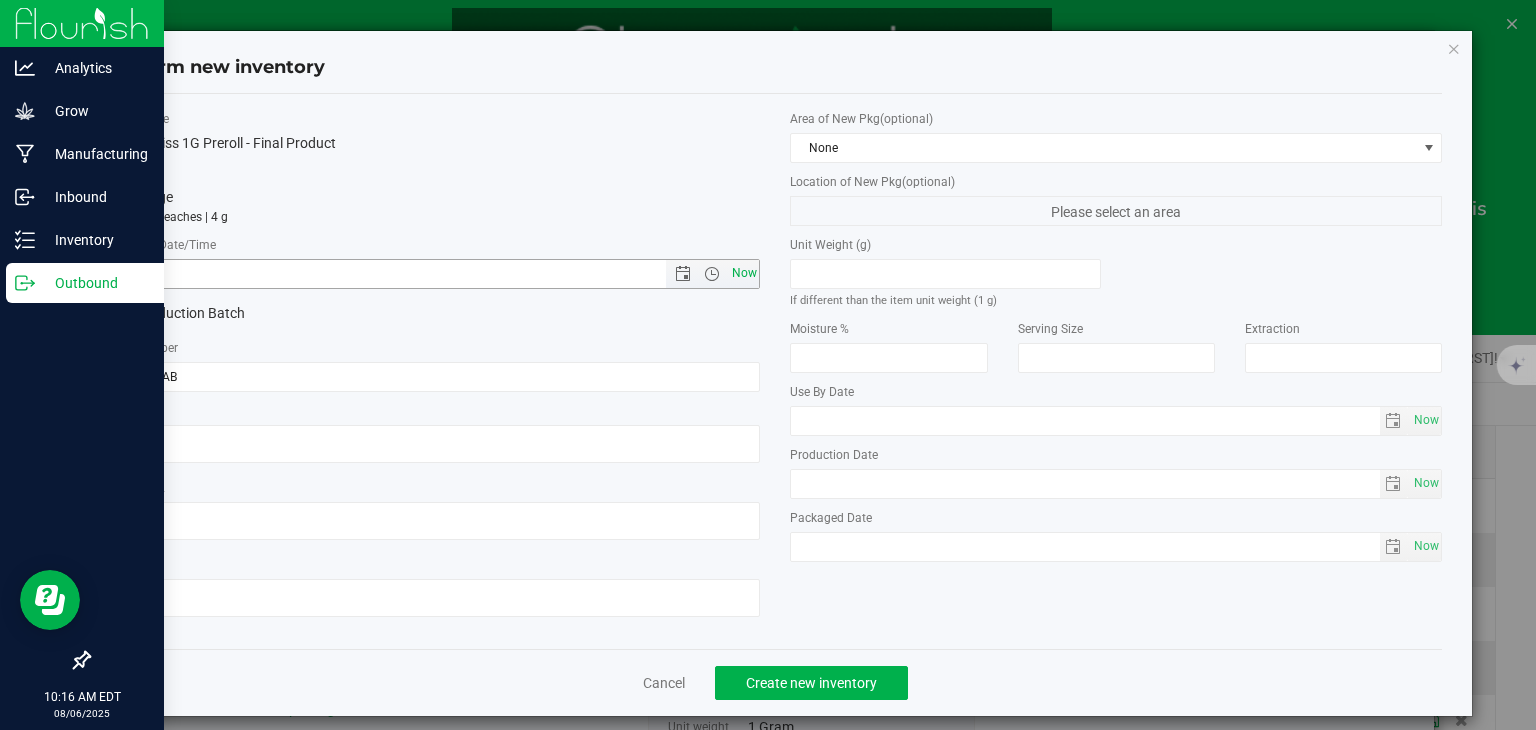type on "8/6/2025 10:16 AM" 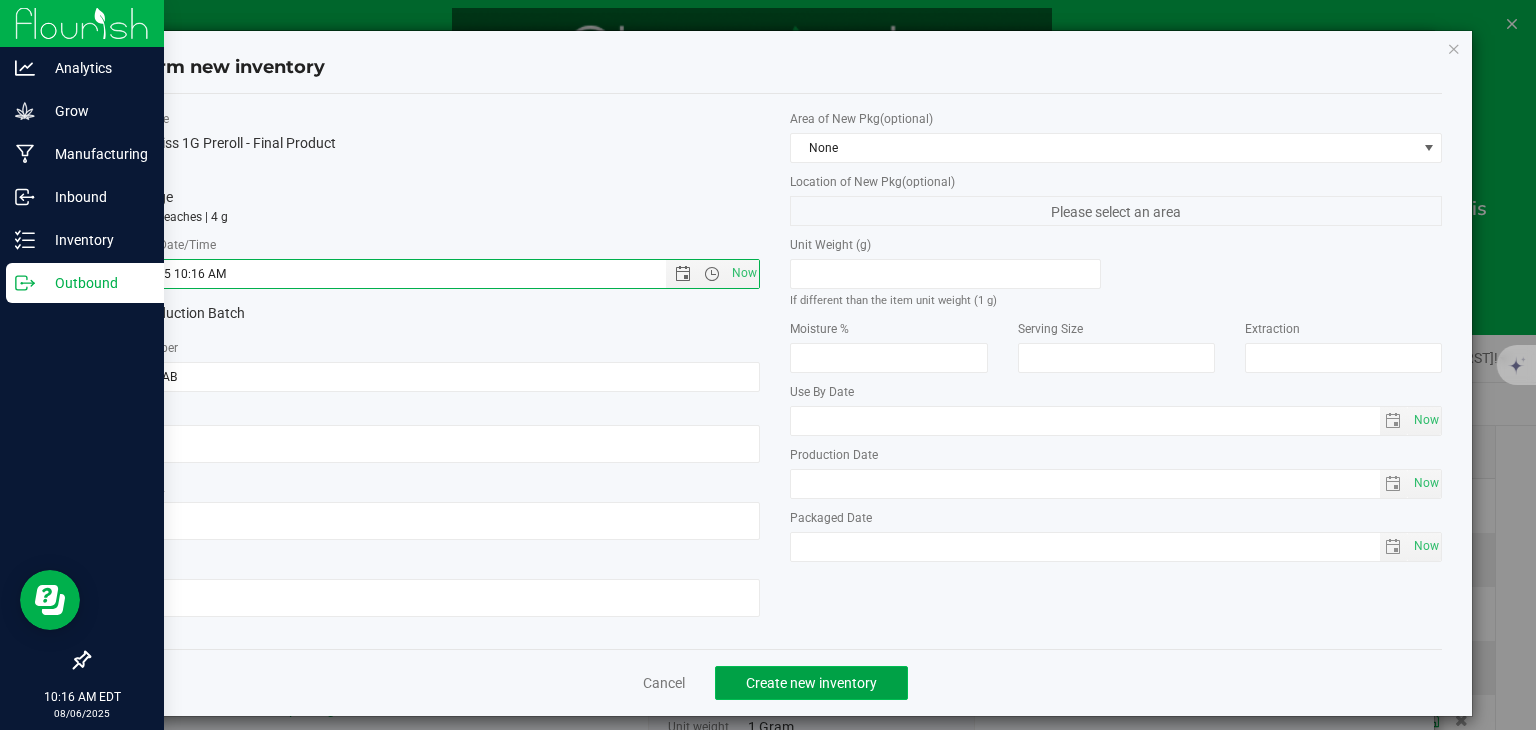 click on "Create new inventory" 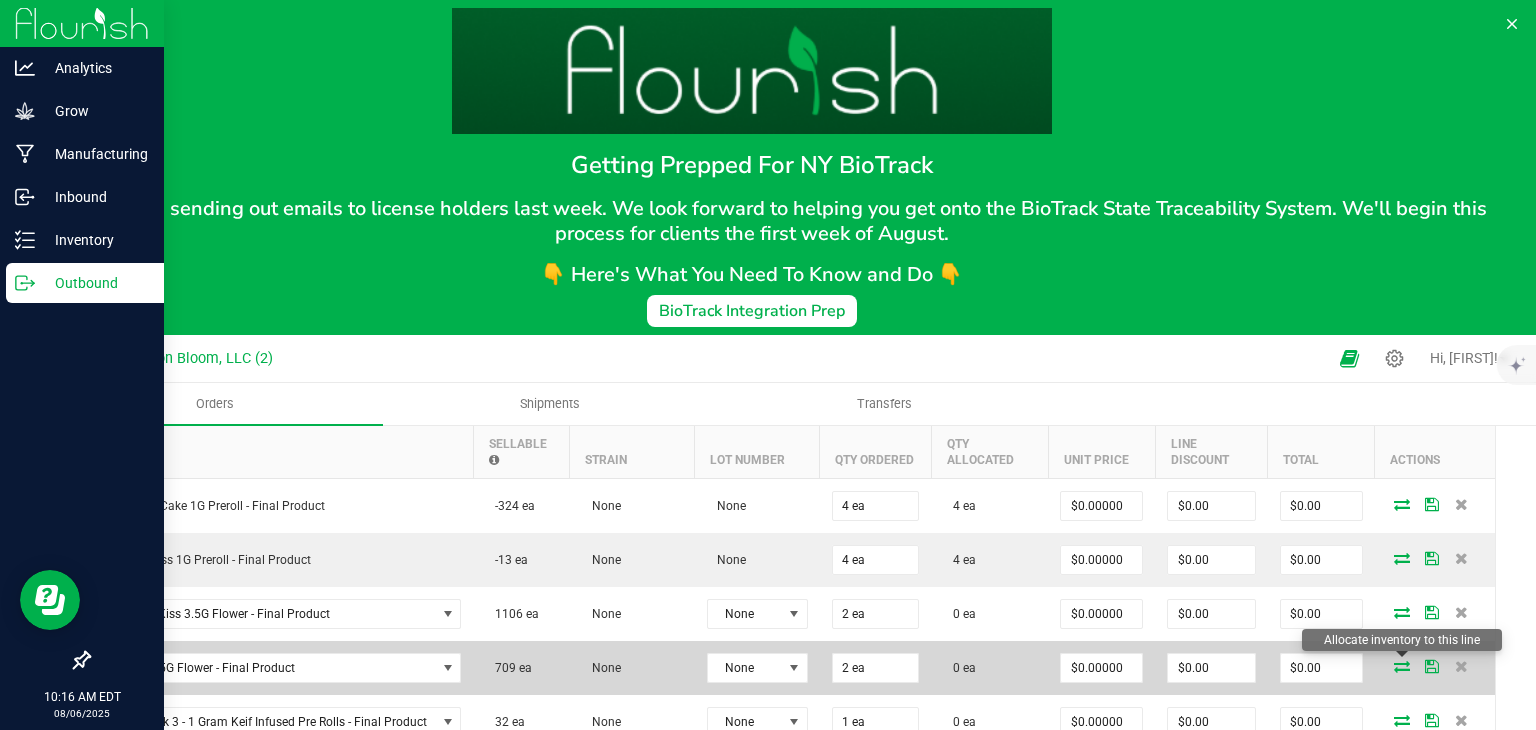 click at bounding box center [1402, 666] 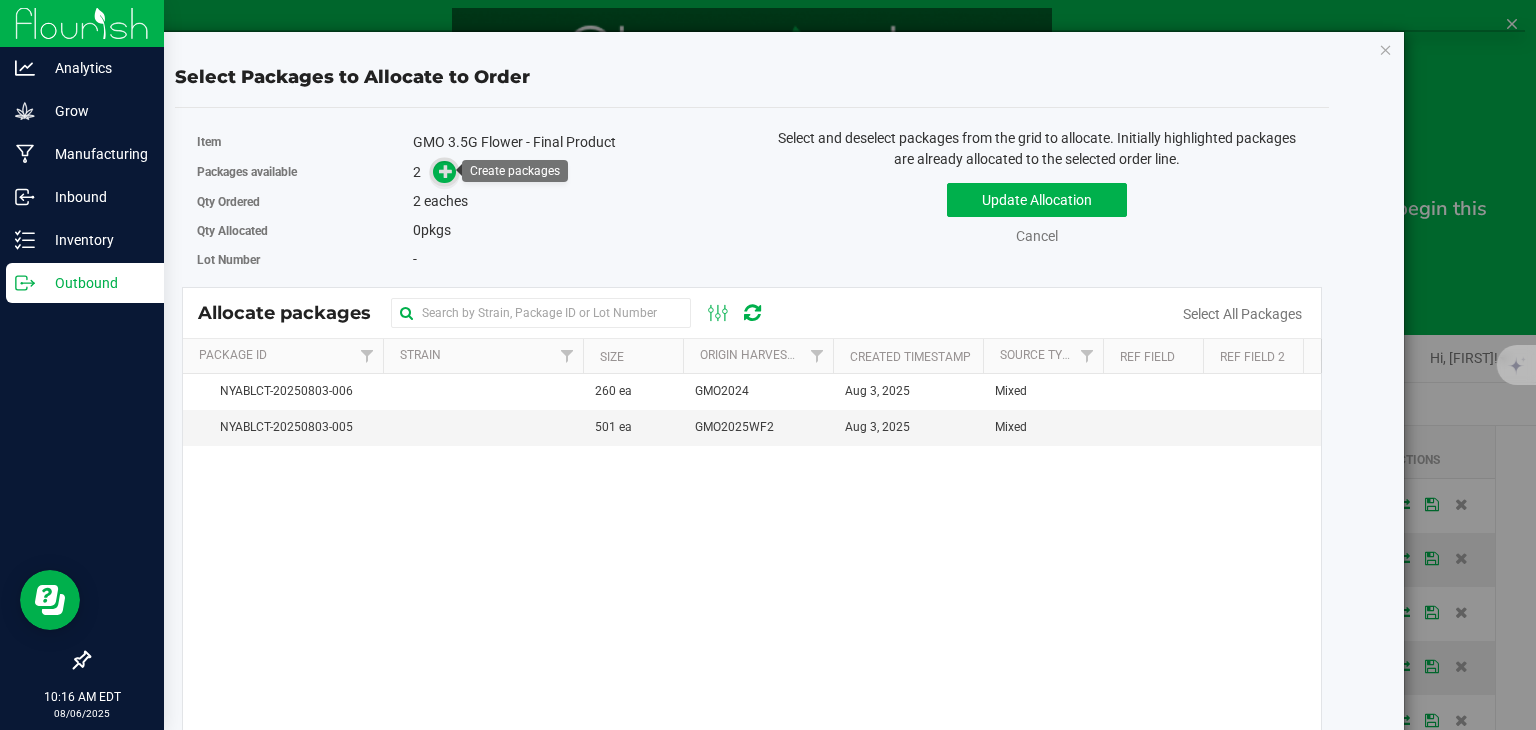 click at bounding box center [446, 171] 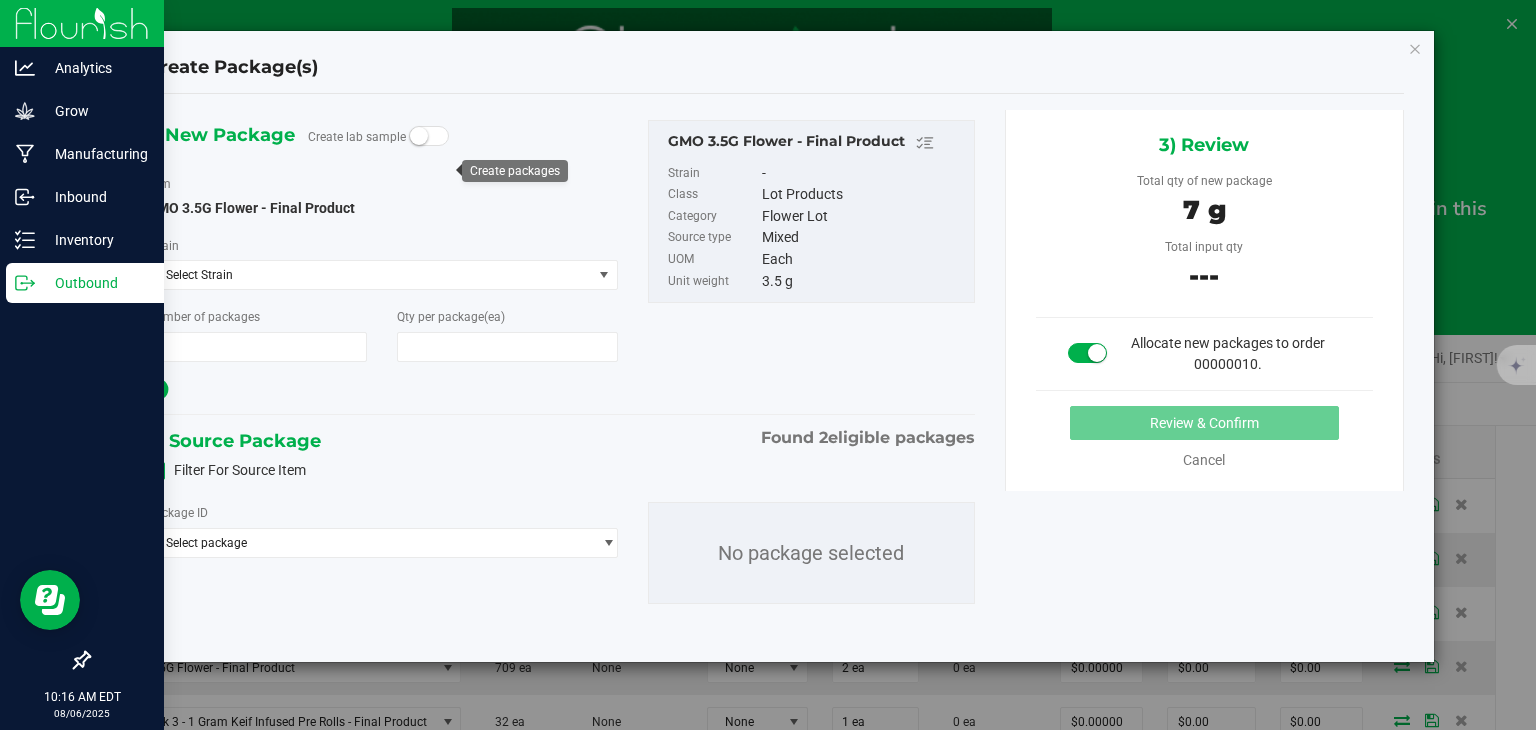 type on "1" 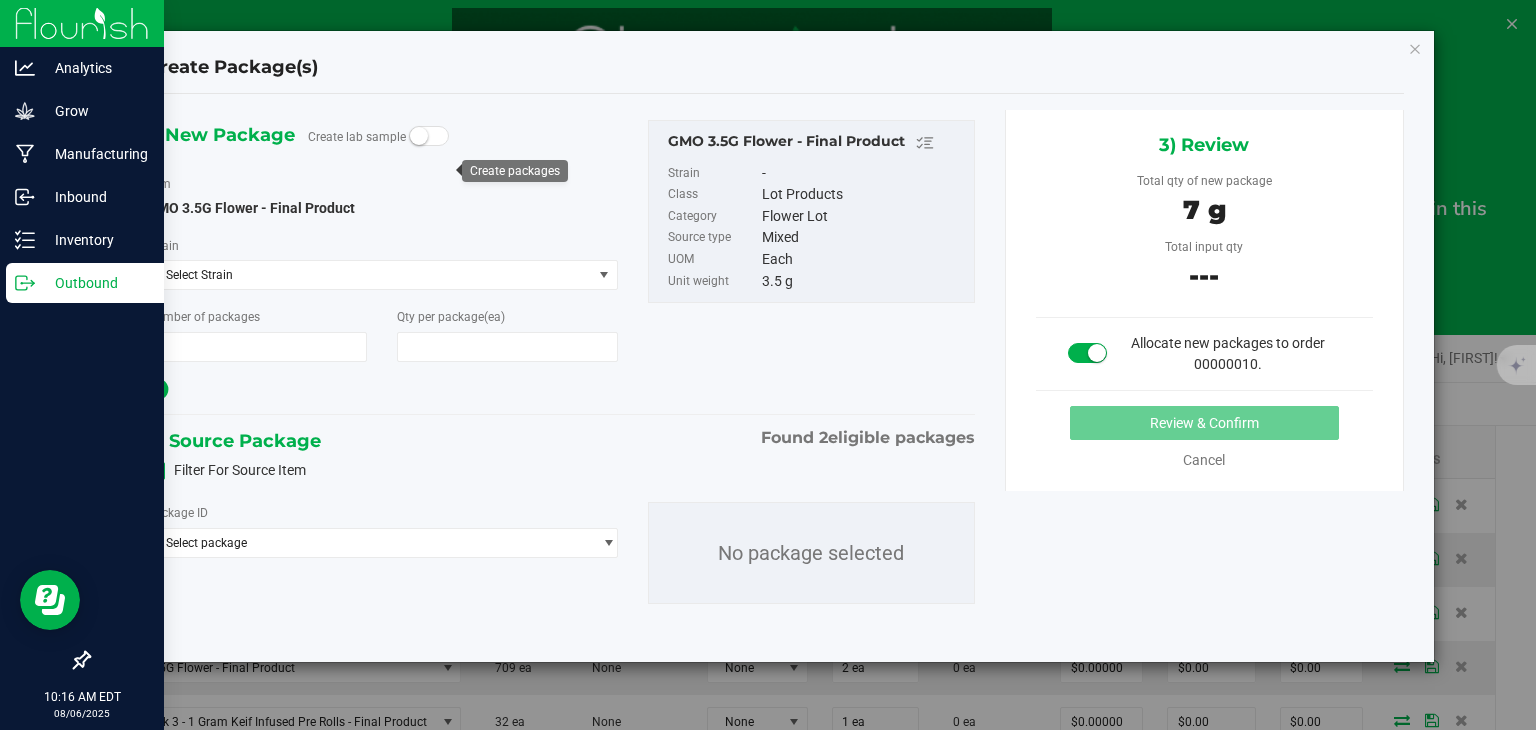 type on "2" 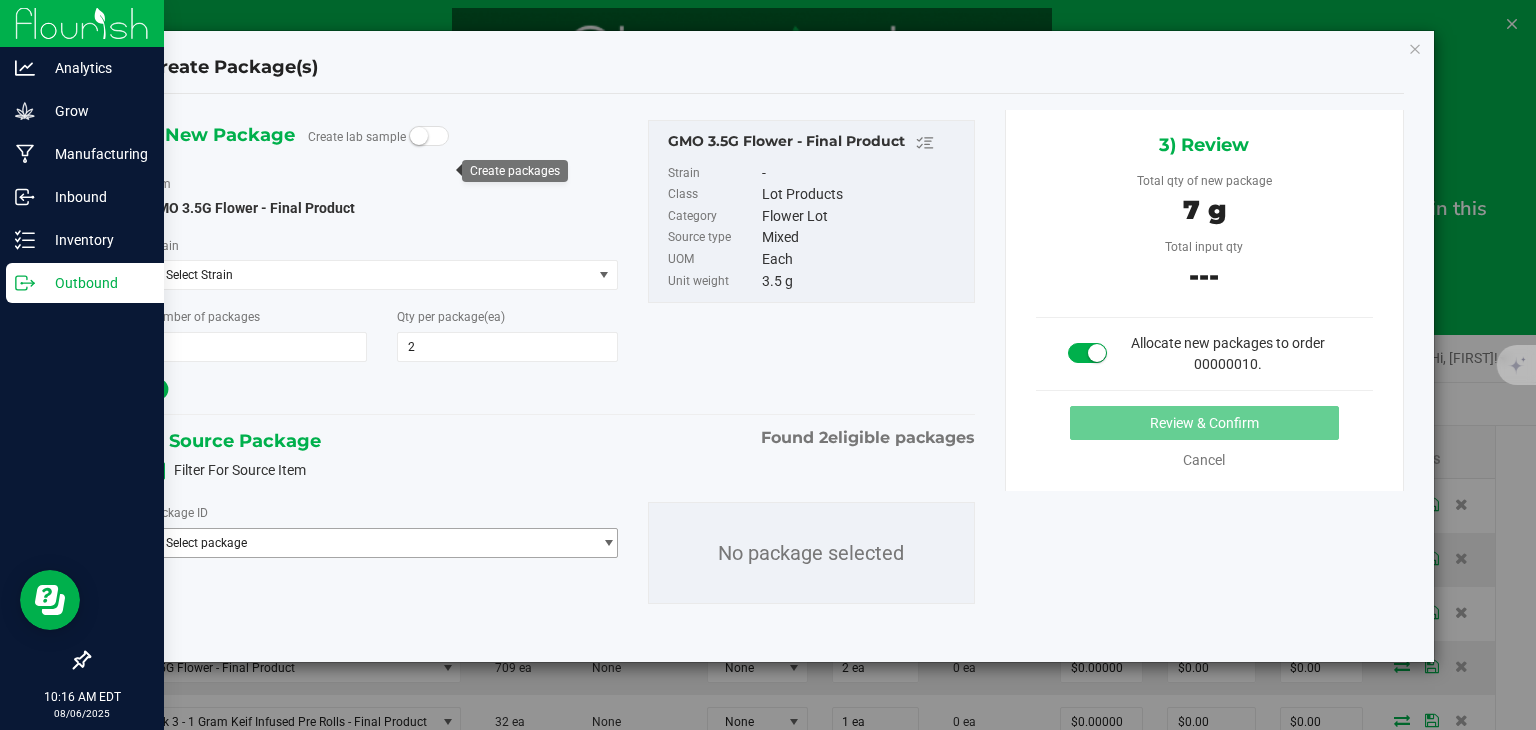 click at bounding box center (608, 543) 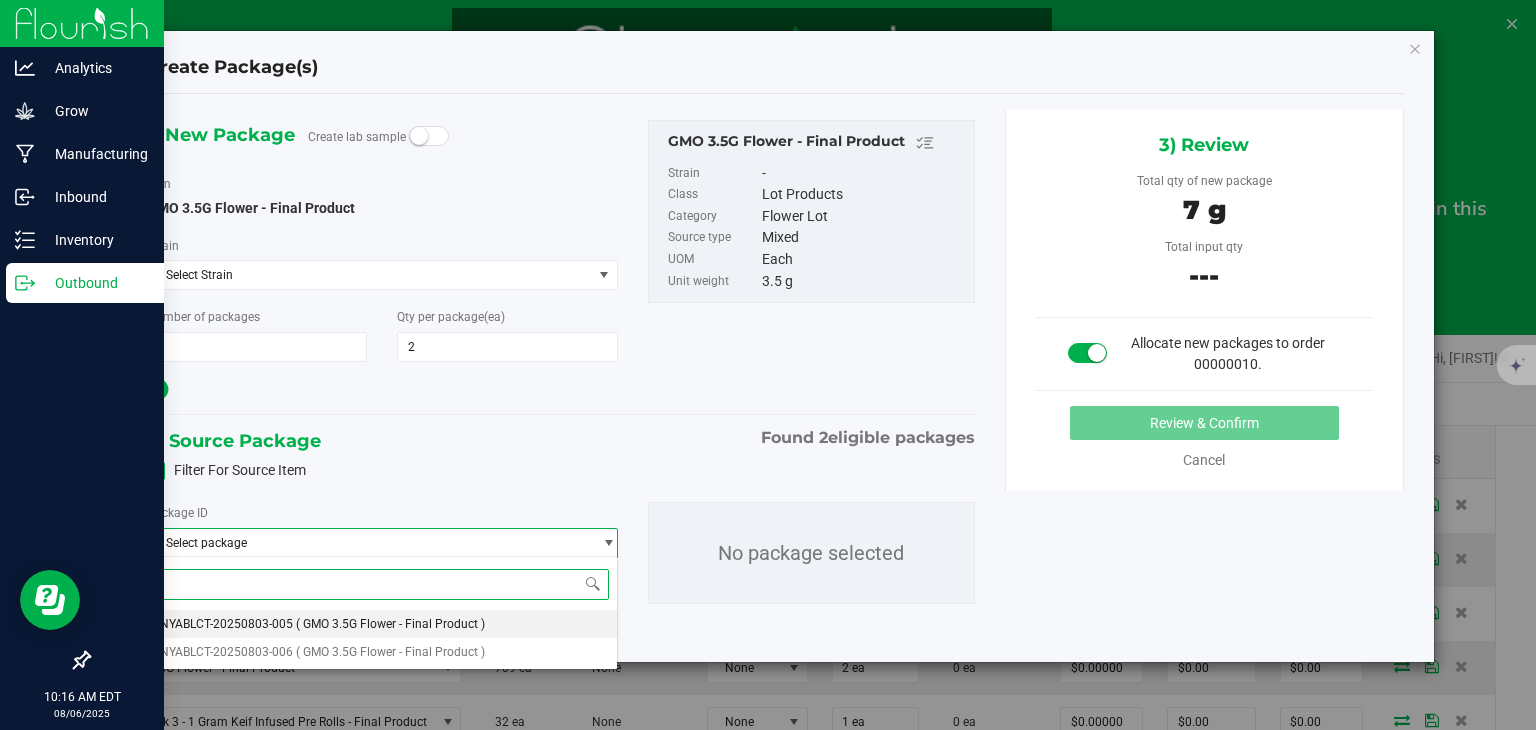 click on "(
GMO 3.5G Flower - Final Product
)" at bounding box center [390, 624] 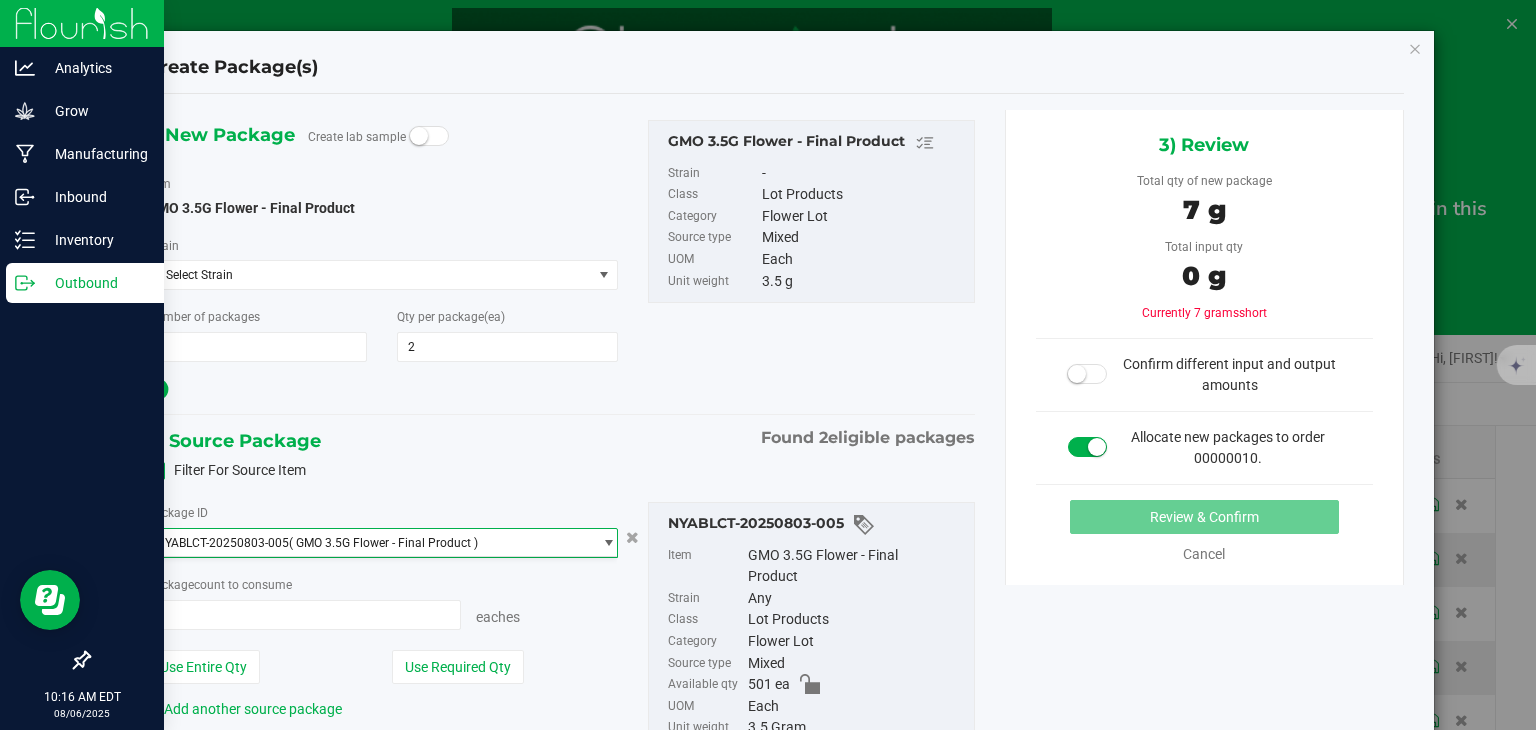 type on "0 ea" 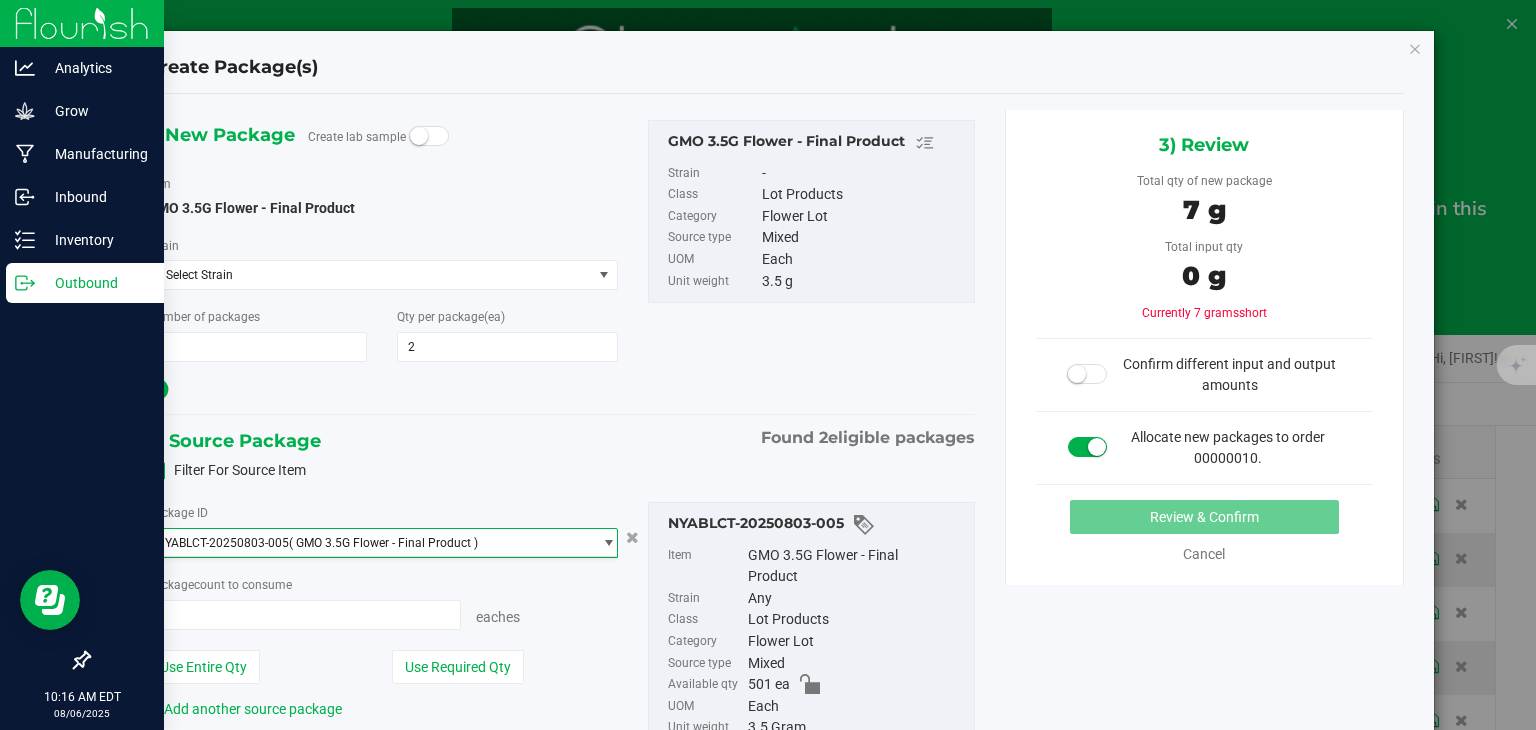 type on "0" 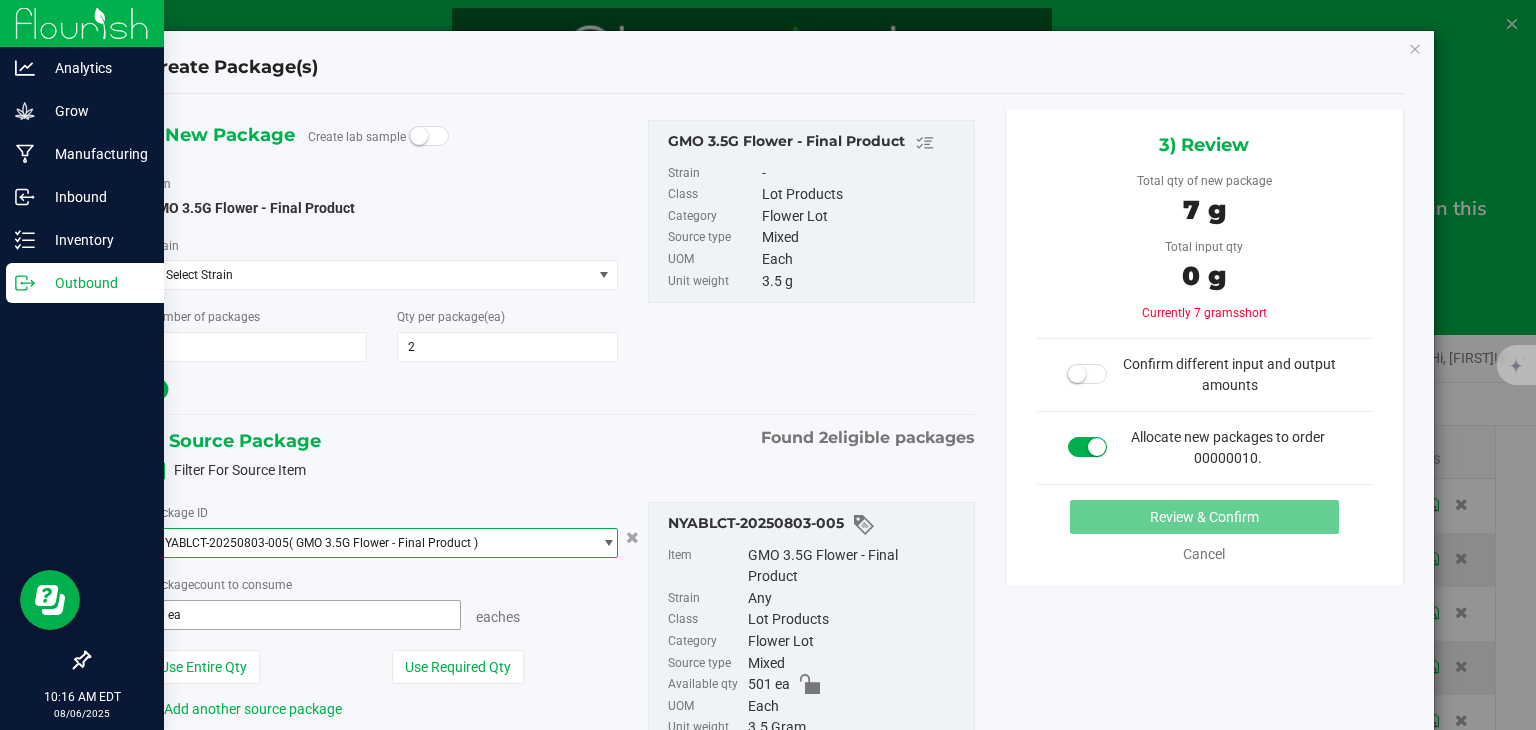 click on "0 ea 0" at bounding box center (303, 615) 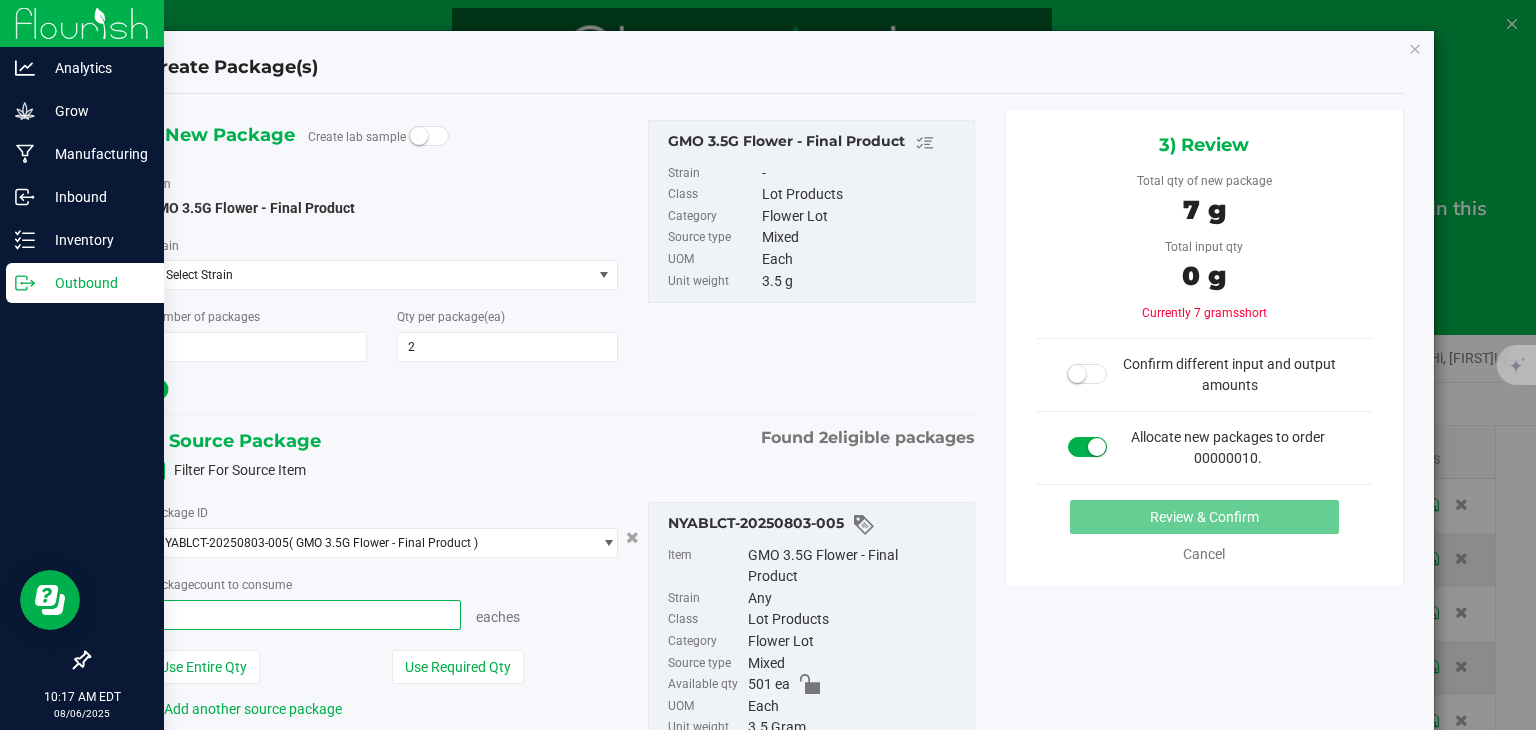 type on "2" 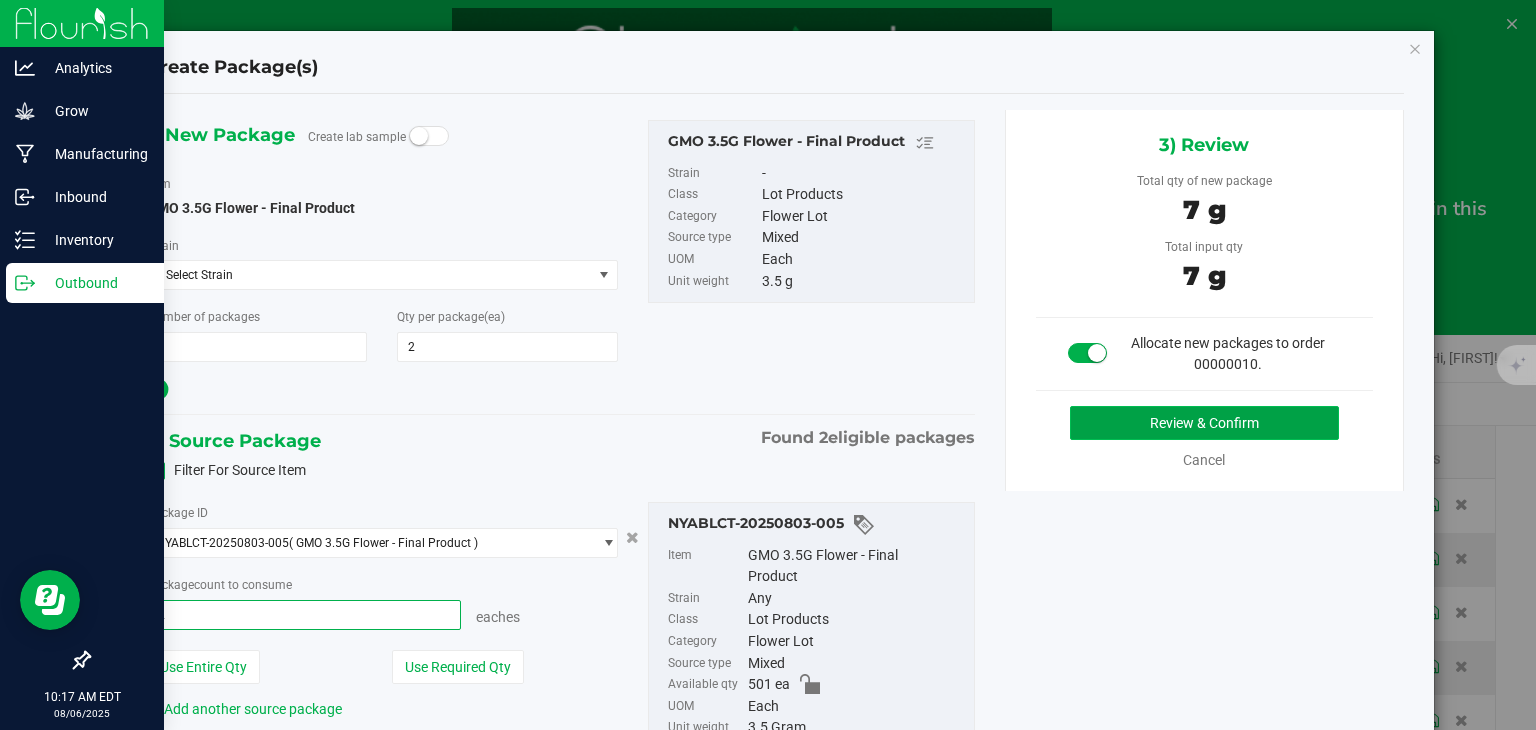 click on "Review & Confirm" at bounding box center (1204, 423) 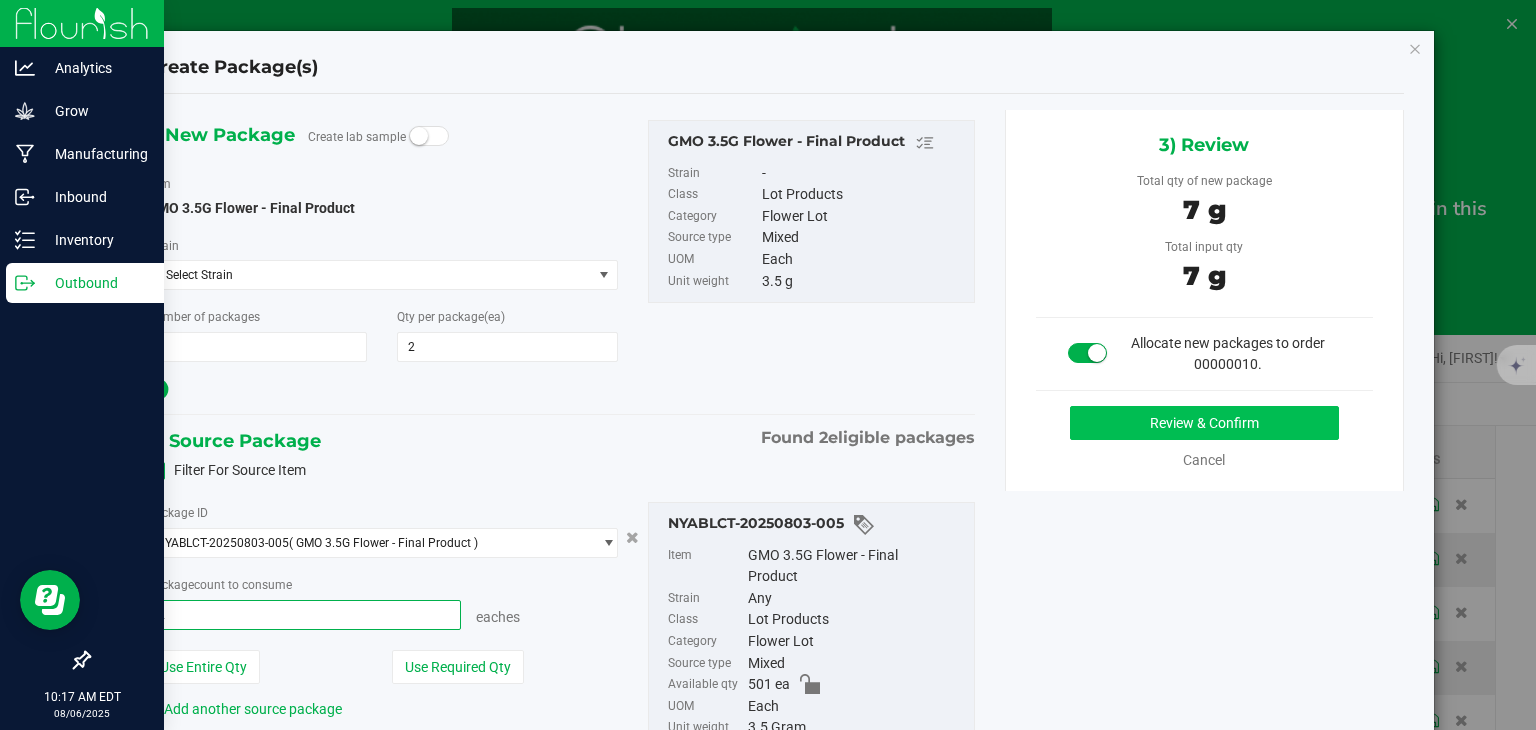 type on "2 ea" 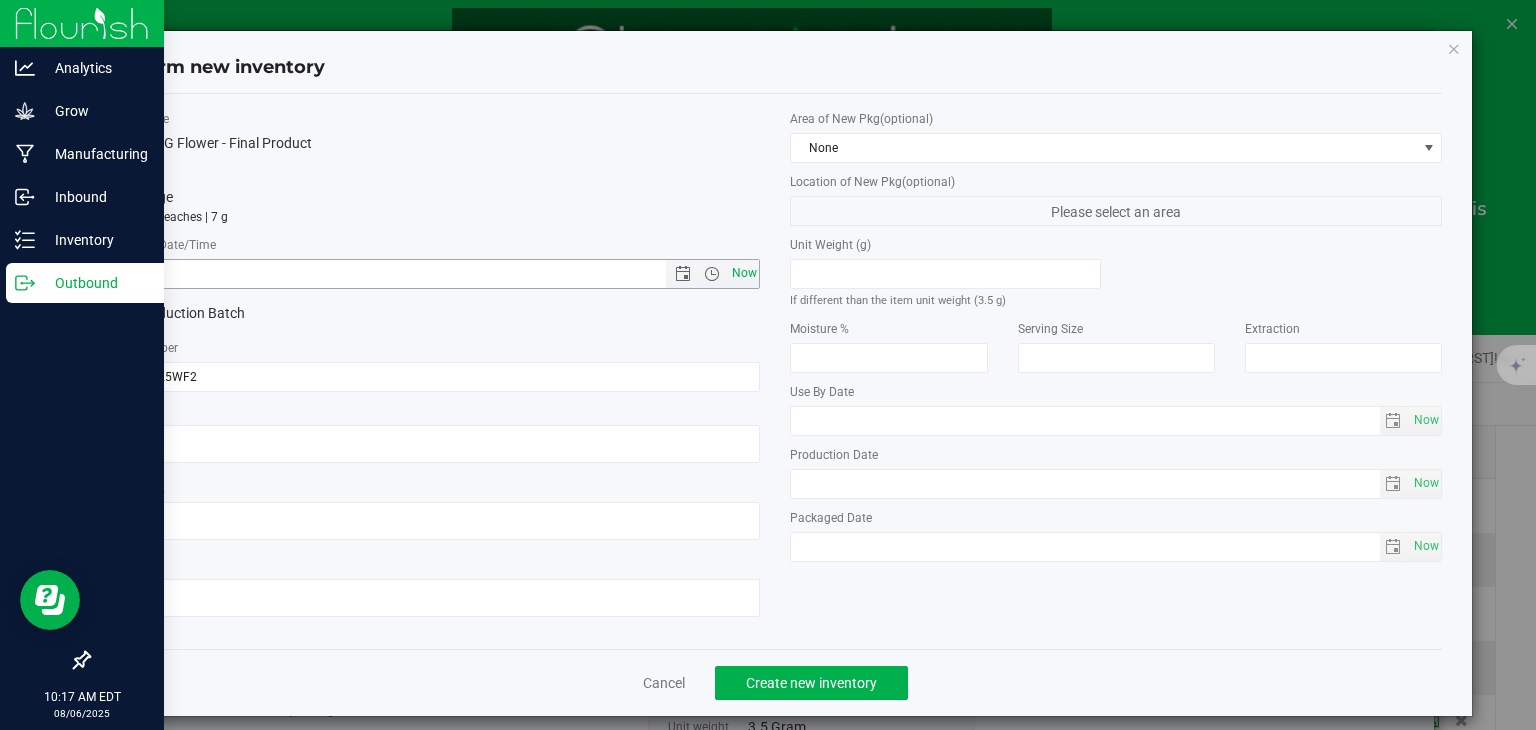 click on "Now" at bounding box center [744, 273] 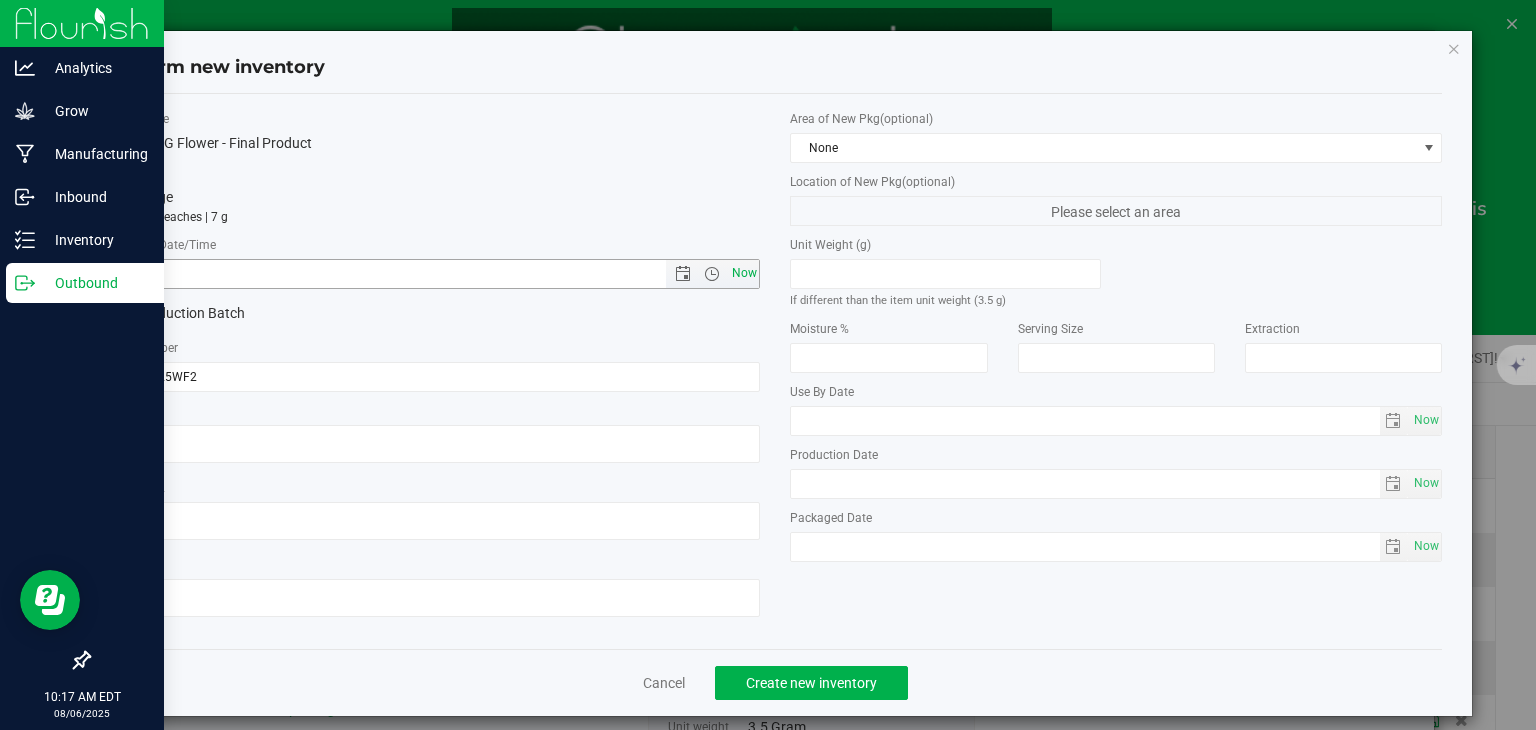 type on "[DATE] [TIME]" 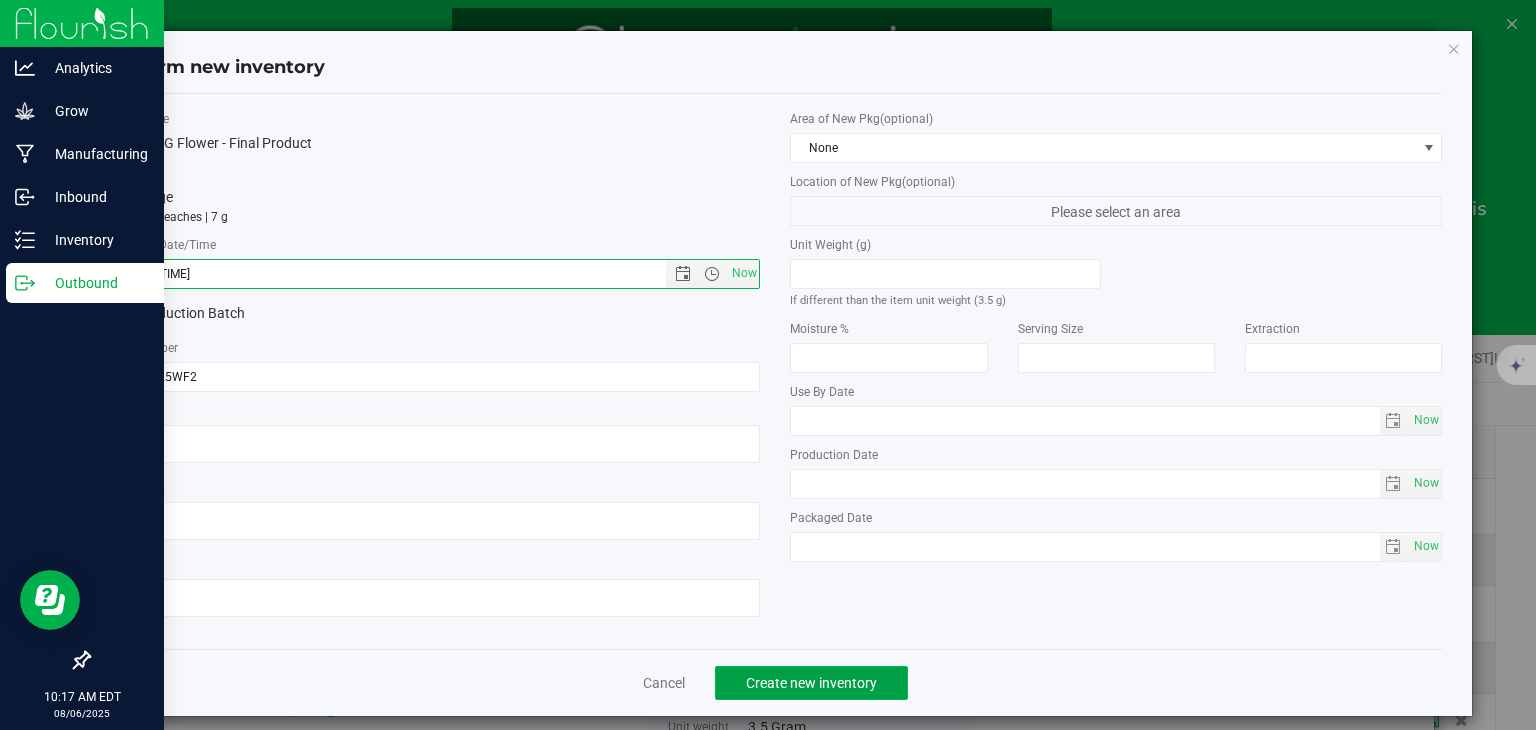 click on "Create new inventory" 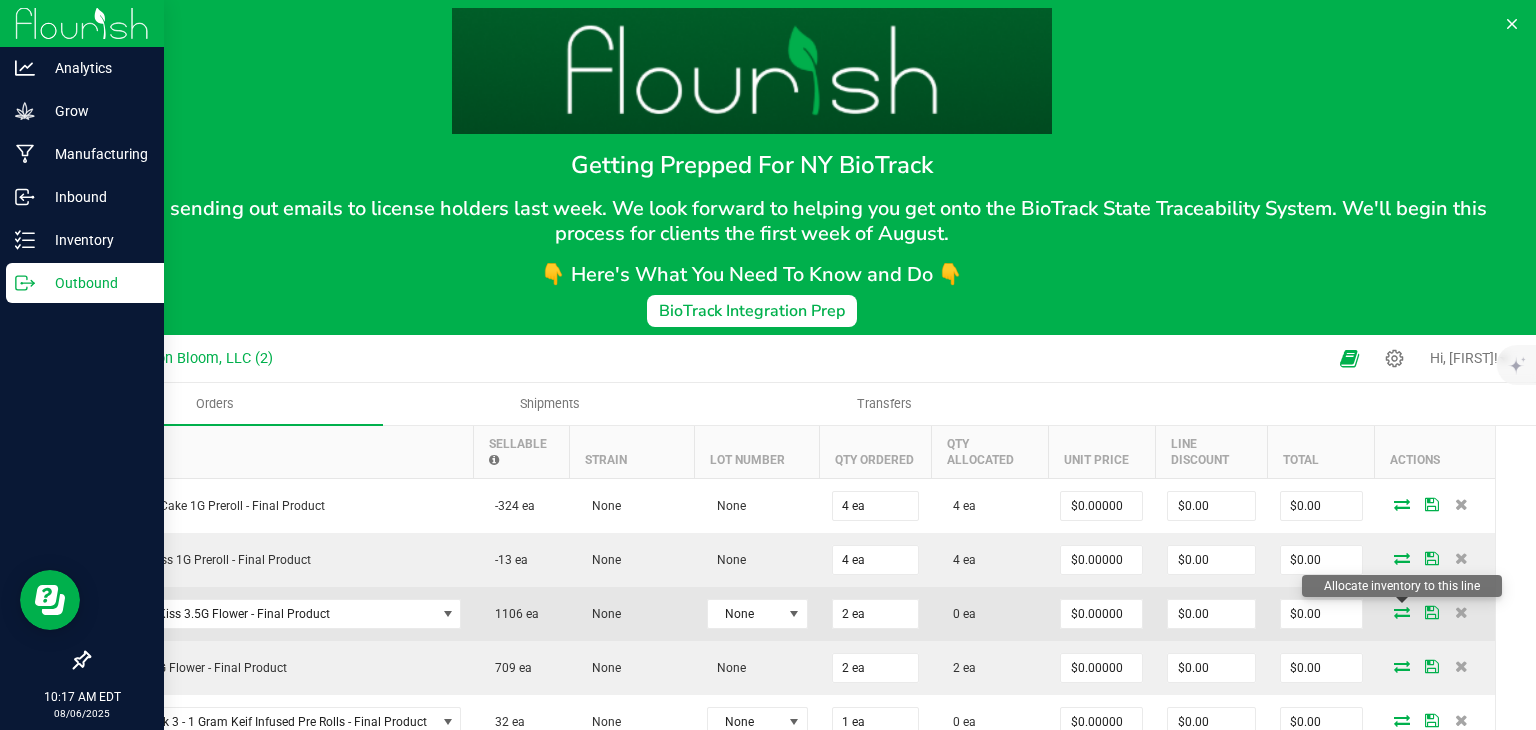 click at bounding box center (1402, 612) 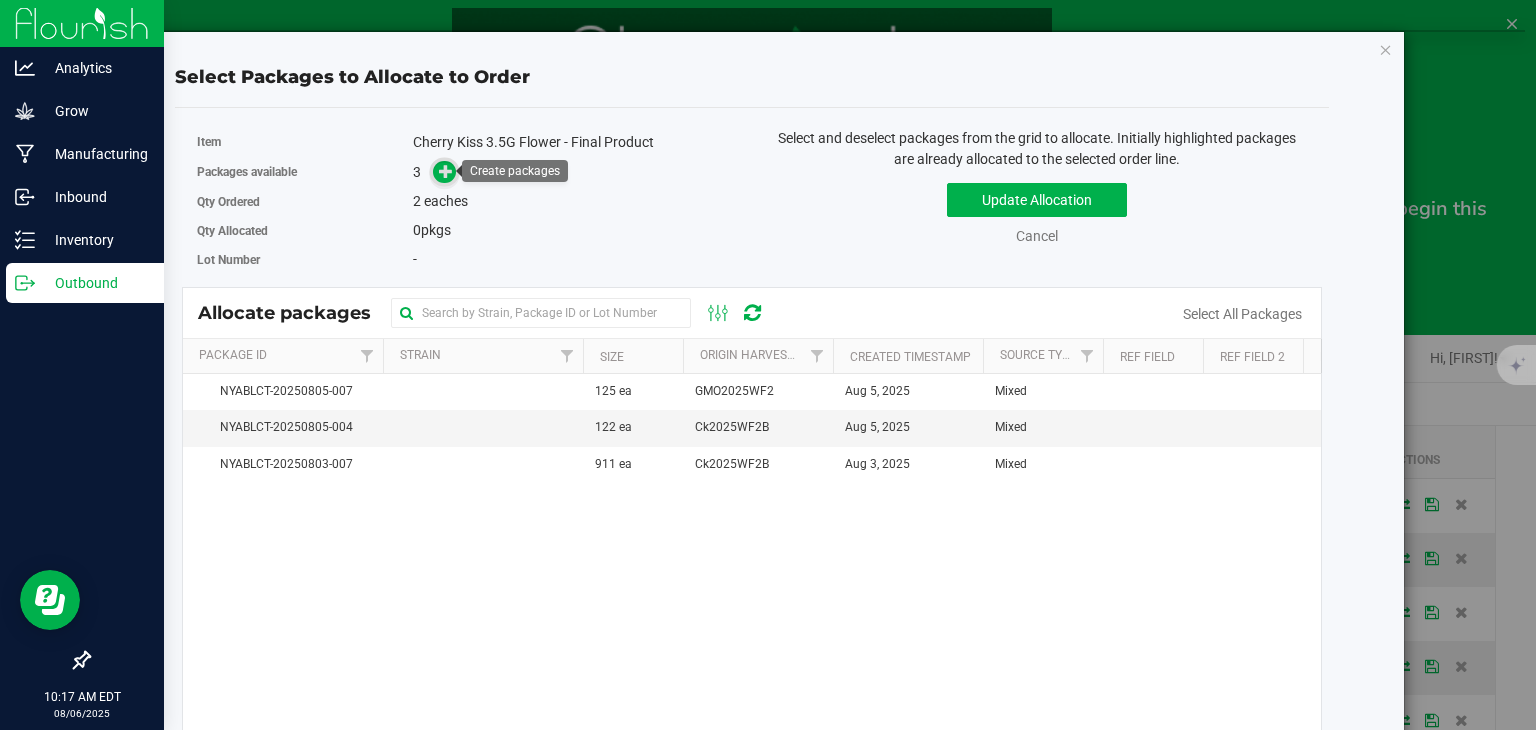 click at bounding box center (446, 170) 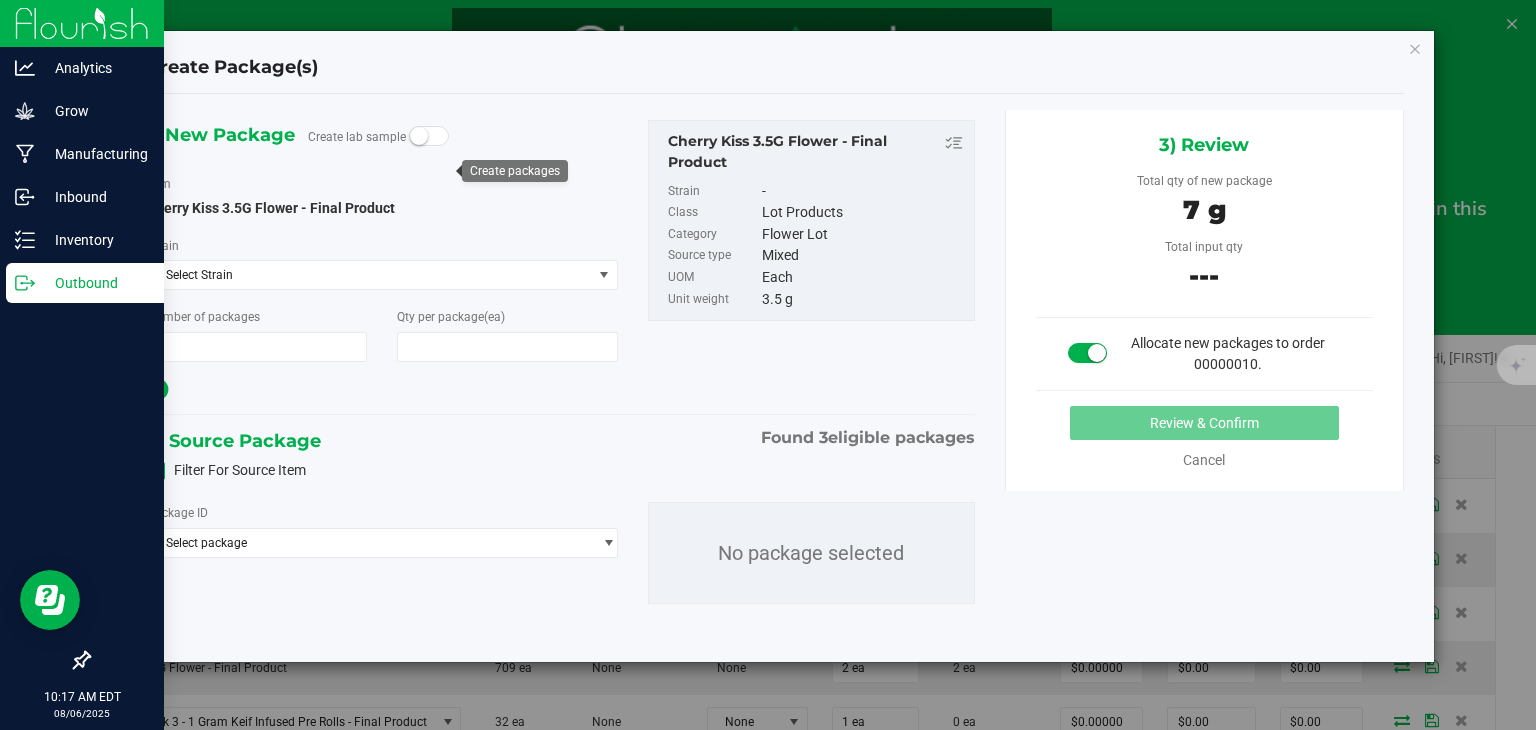 type on "1" 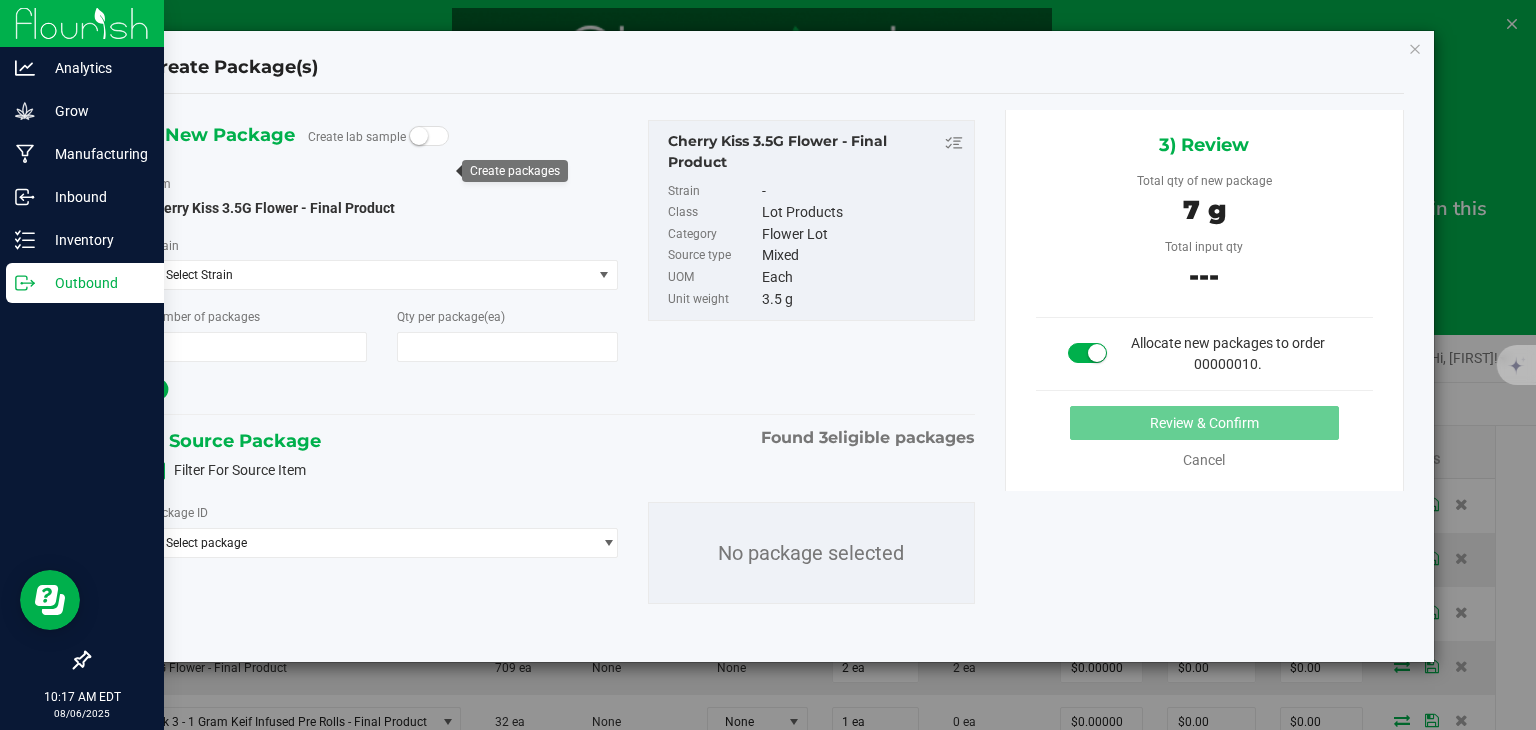 type on "2" 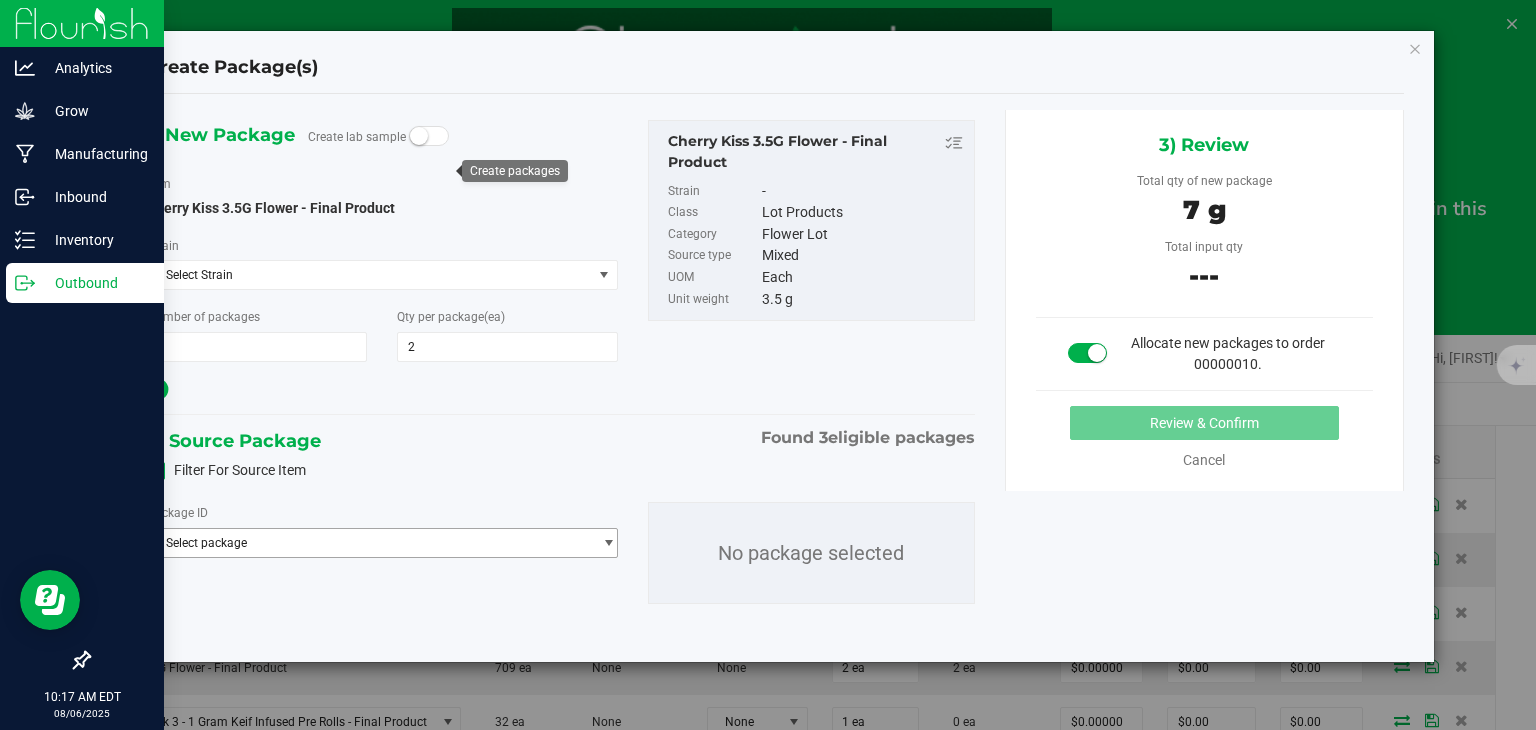 click at bounding box center [608, 543] 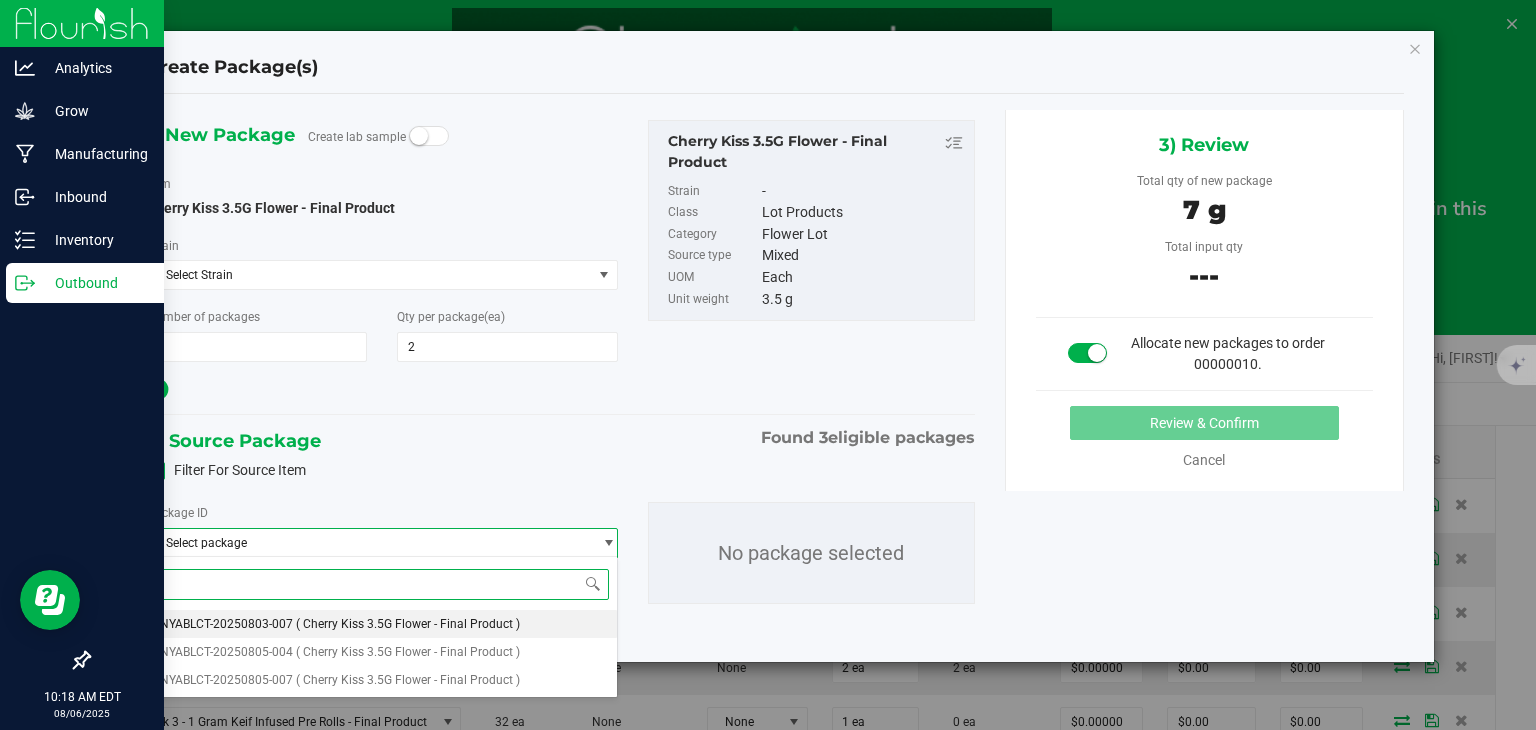click on "NYABLCT-20250803-007
(
Cherry Kiss 3.5G Flower - Final Product
)" at bounding box center (382, 624) 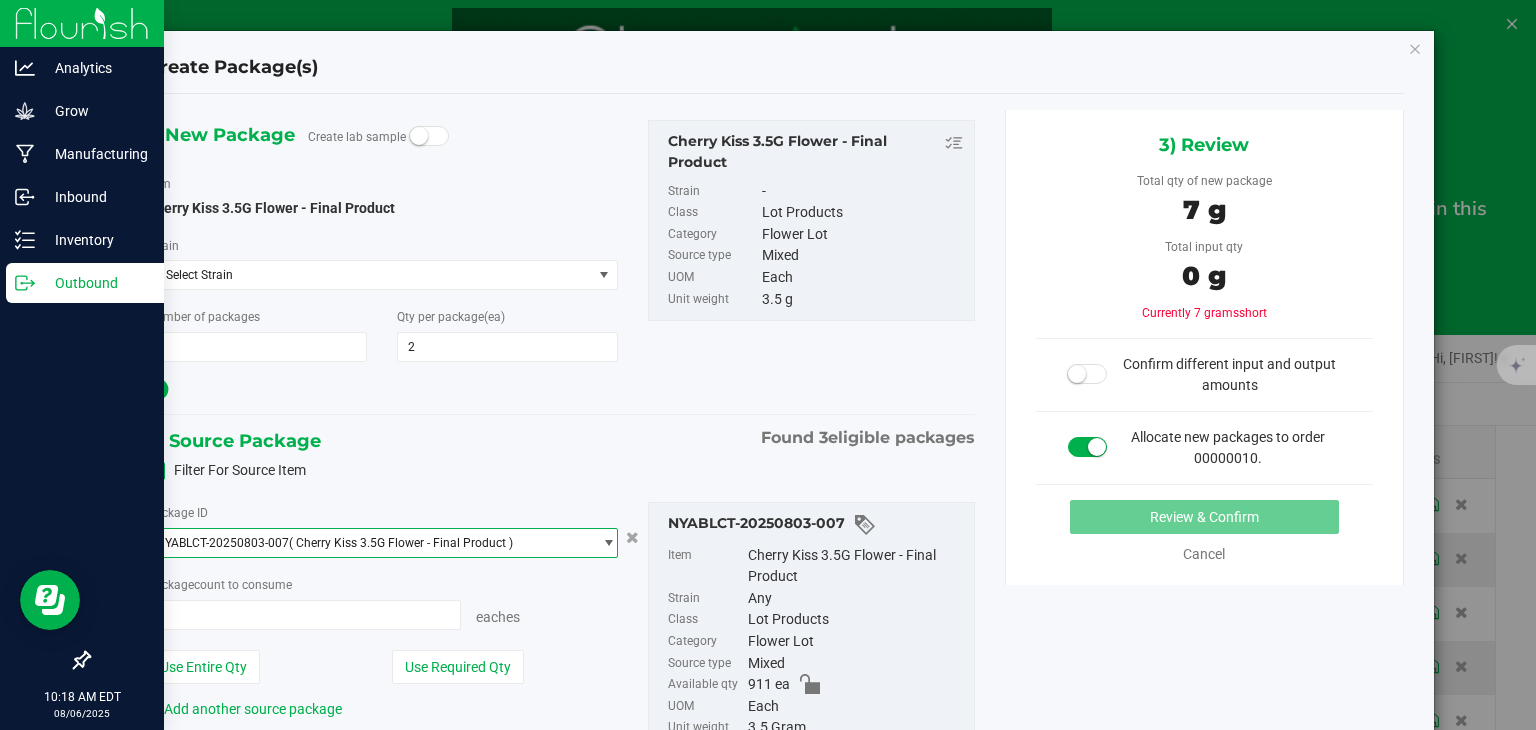 type on "0 ea" 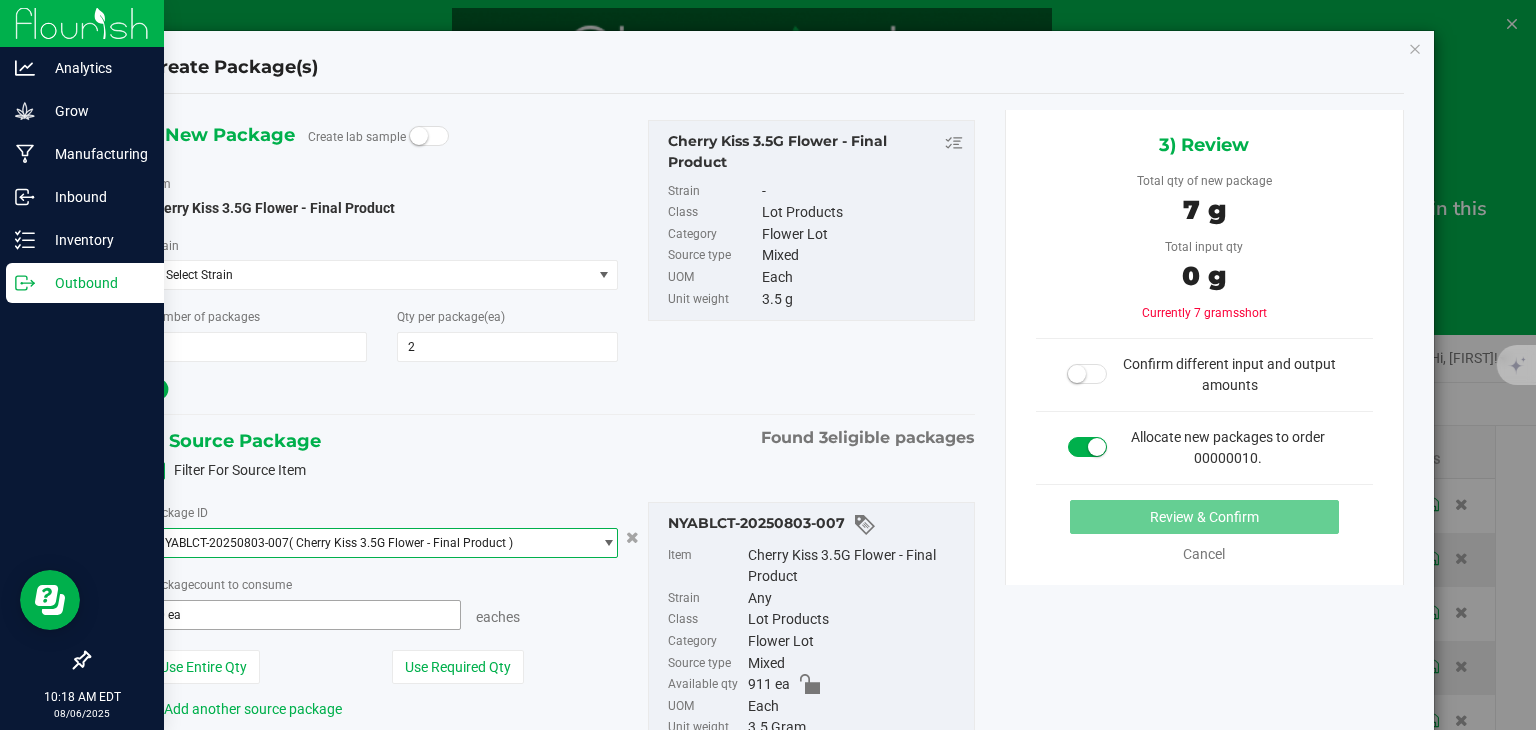 click on "0 ea 0" at bounding box center (303, 615) 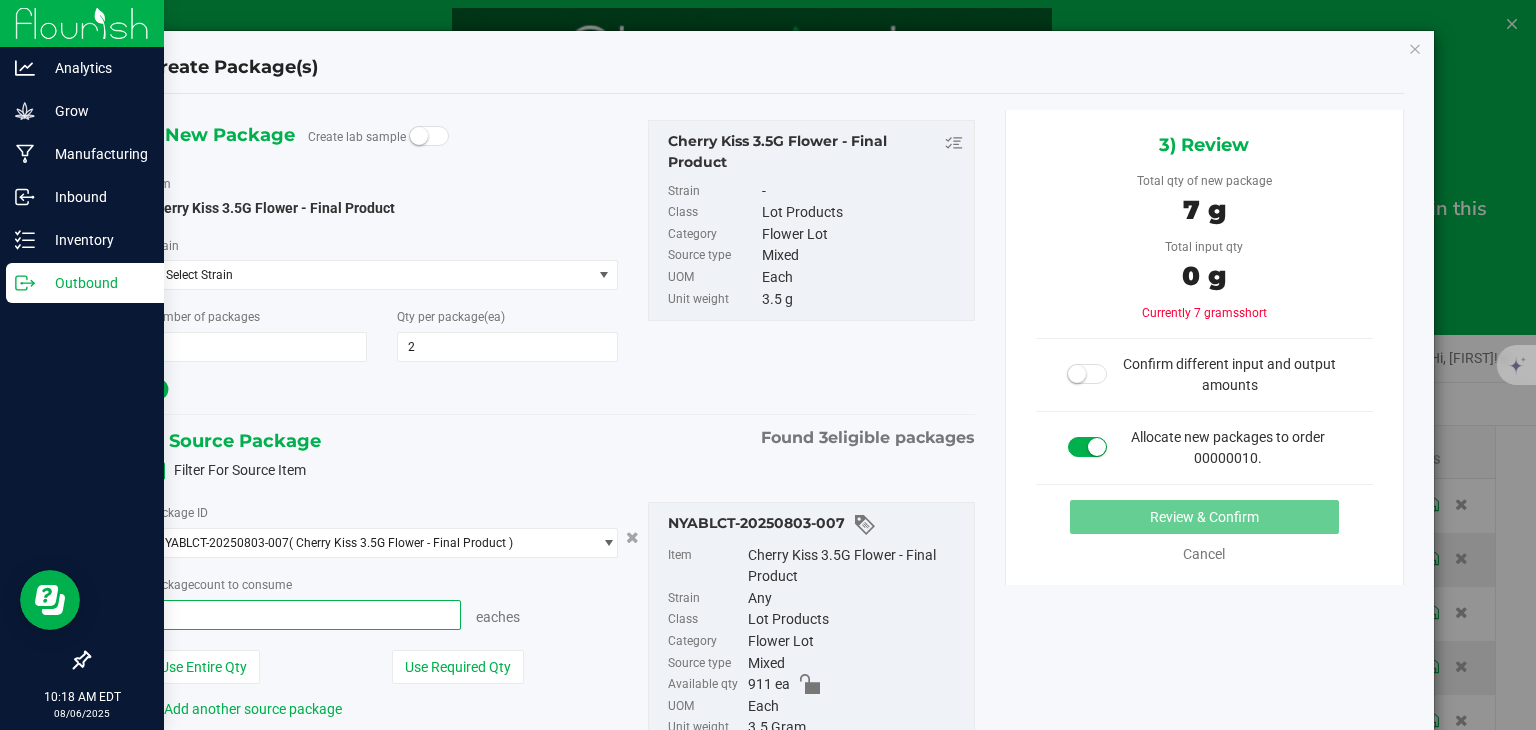 type on "2" 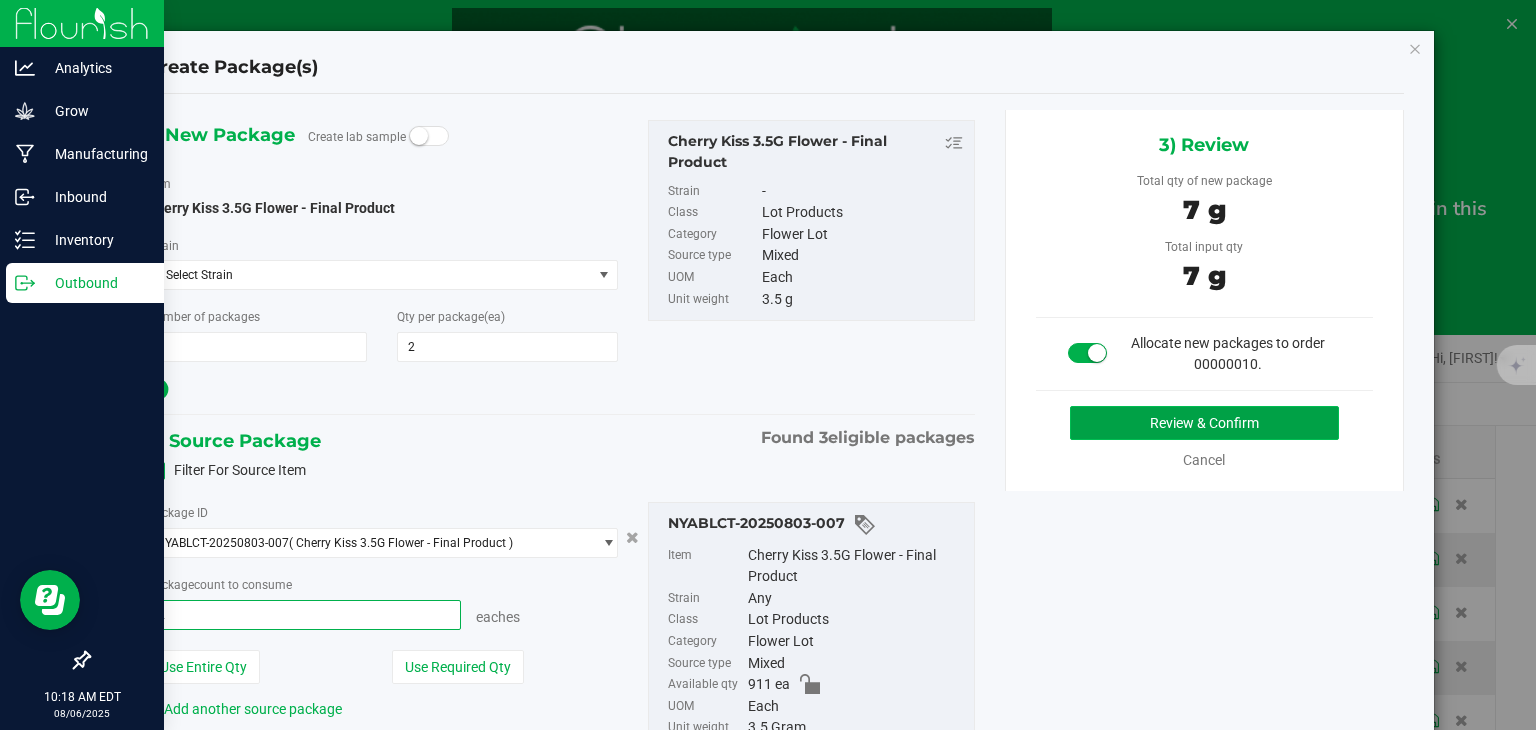 click on "Review & Confirm" at bounding box center [1204, 423] 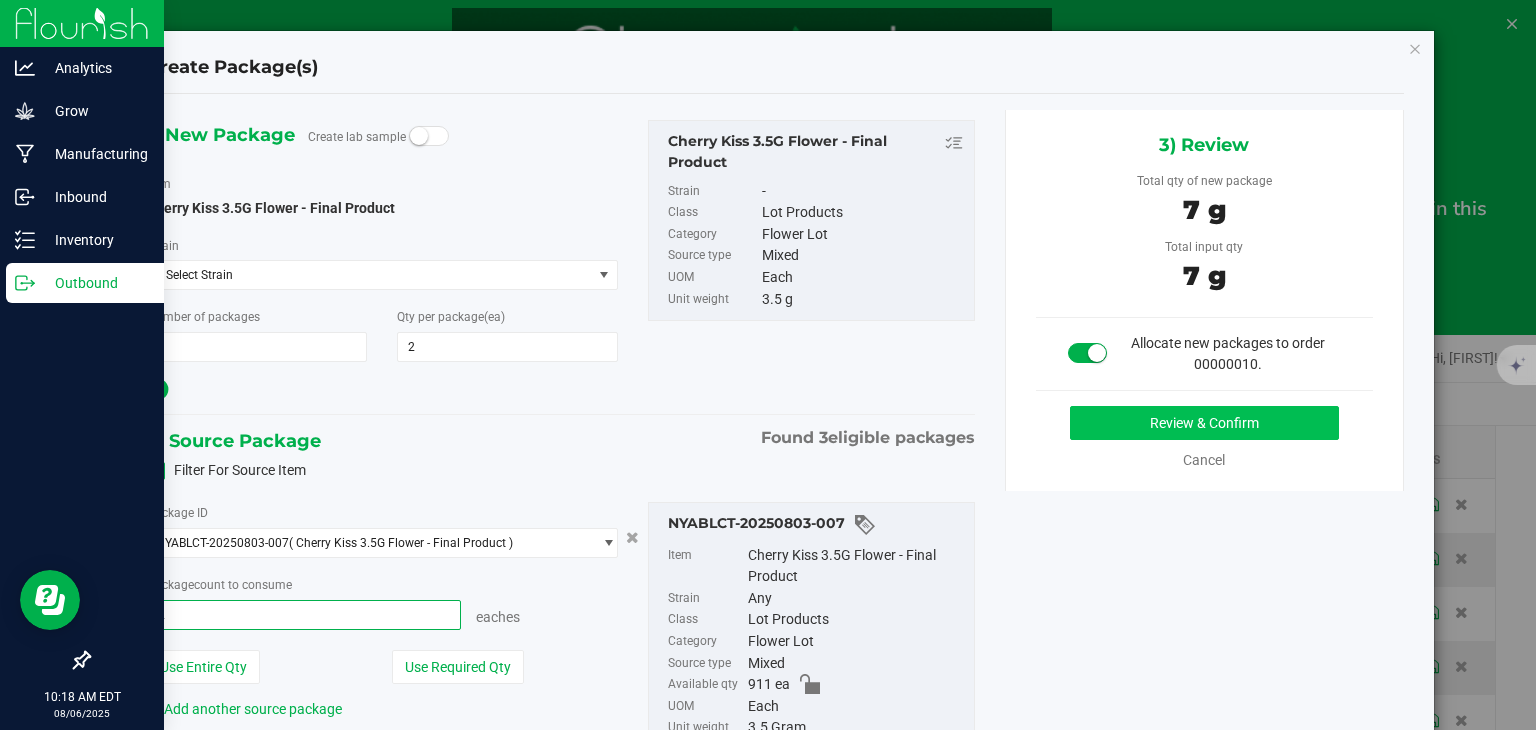 type on "2 ea" 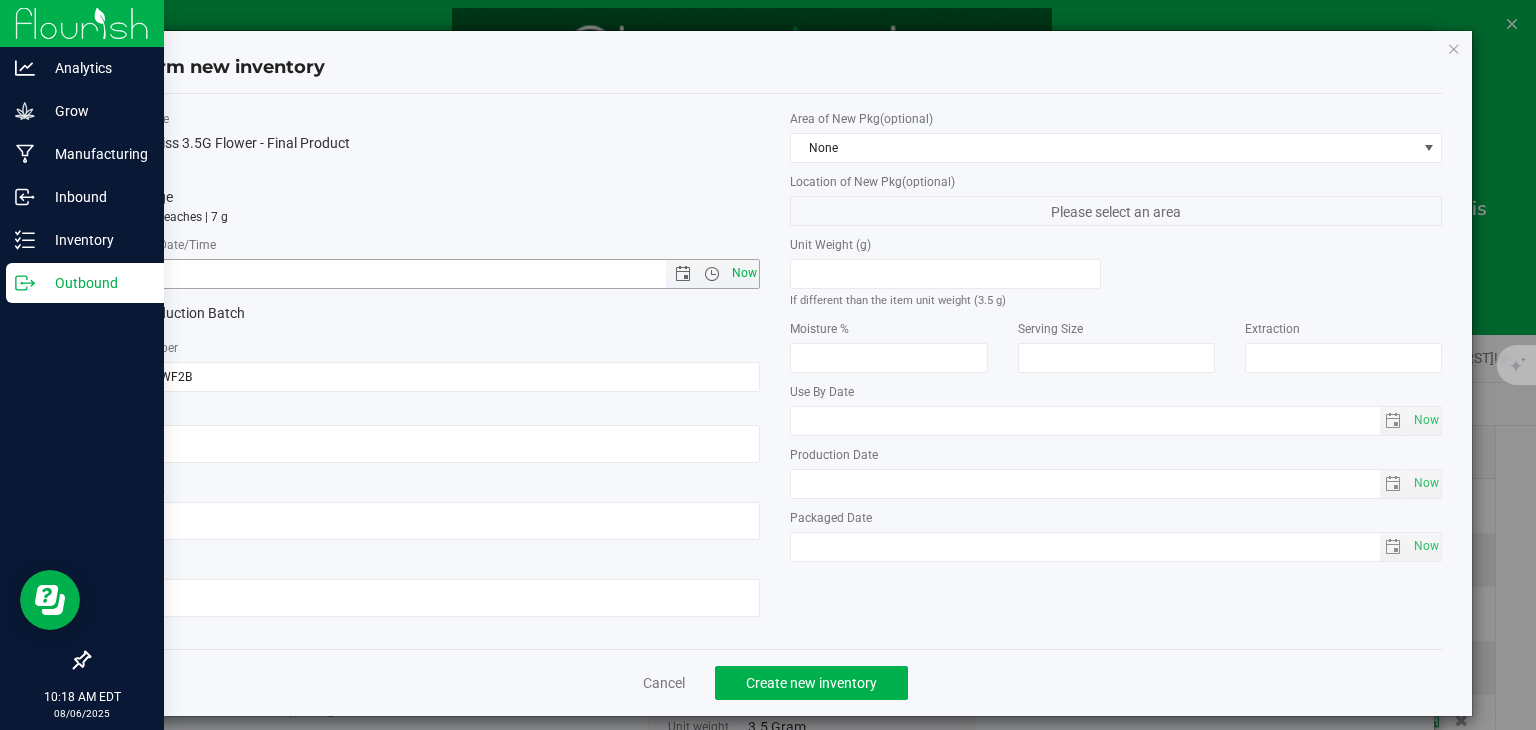click on "Now" at bounding box center (744, 273) 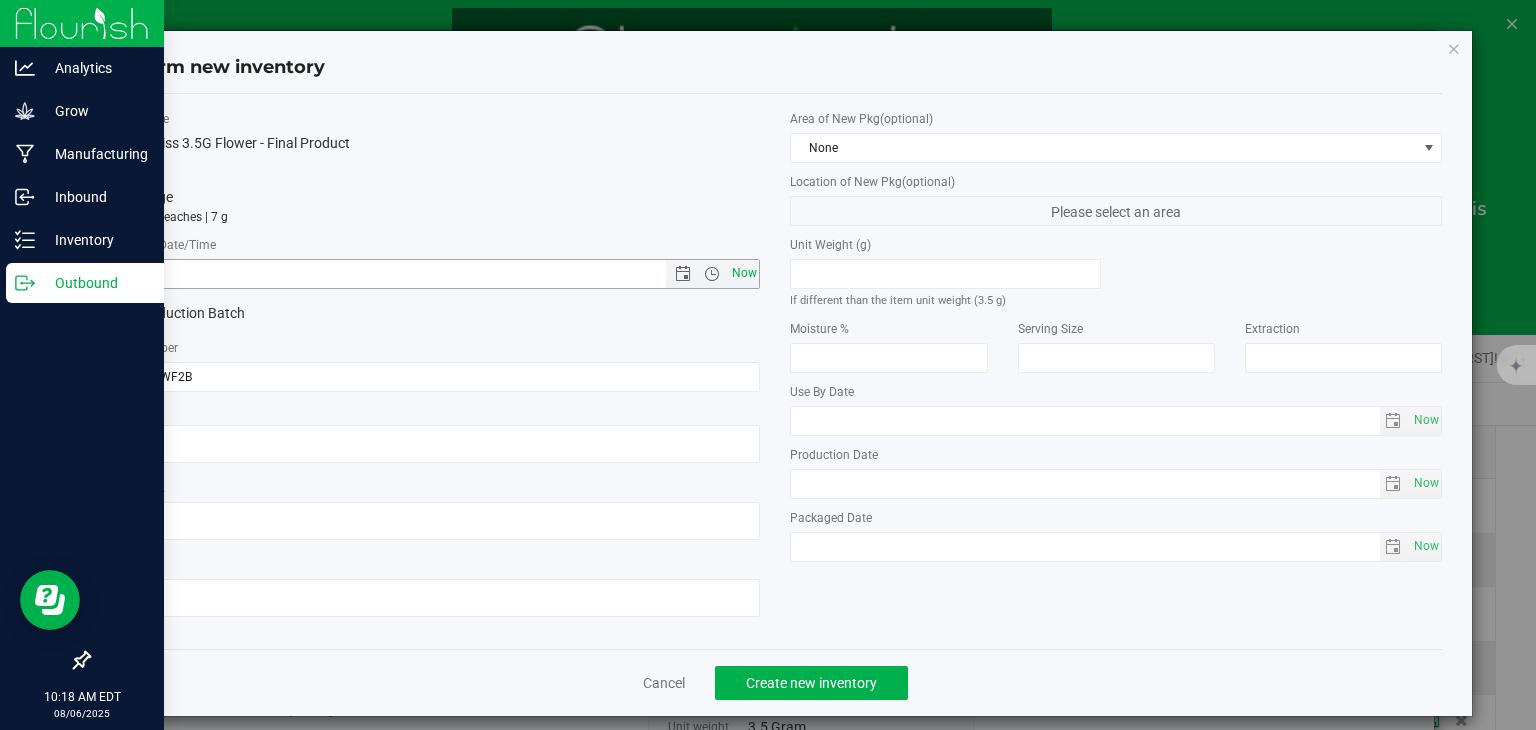 type on "8/6/2025 10:18 AM" 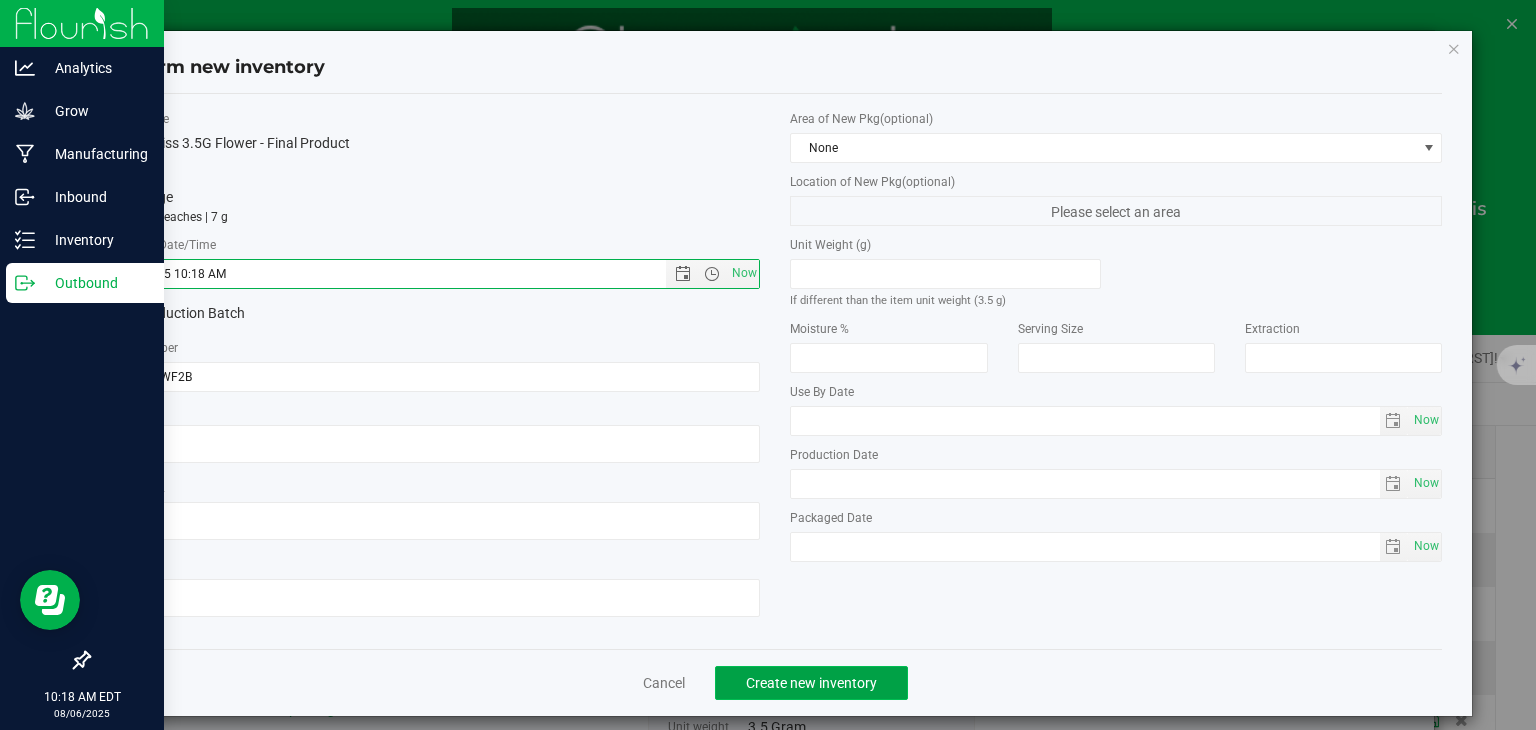 click on "Create new inventory" 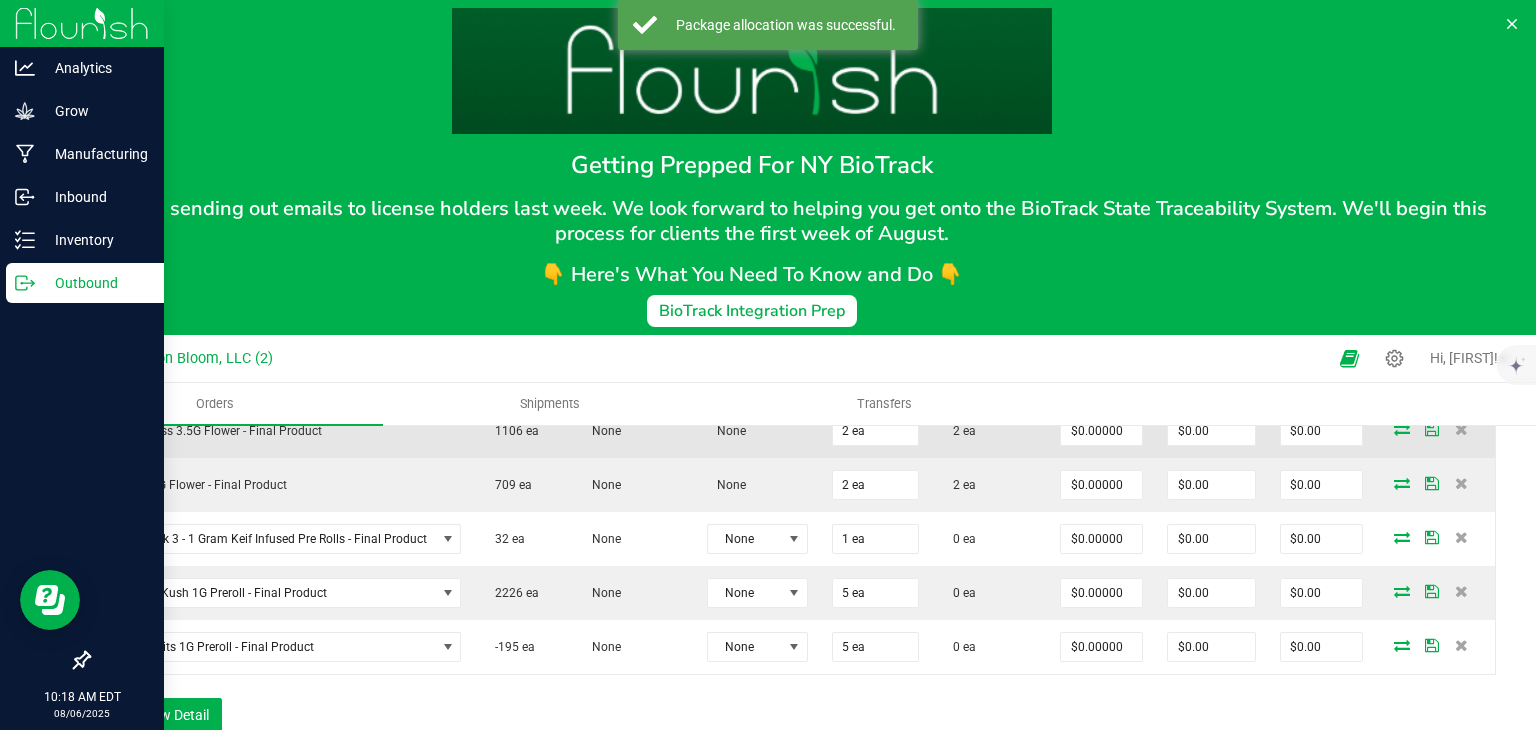 scroll, scrollTop: 767, scrollLeft: 0, axis: vertical 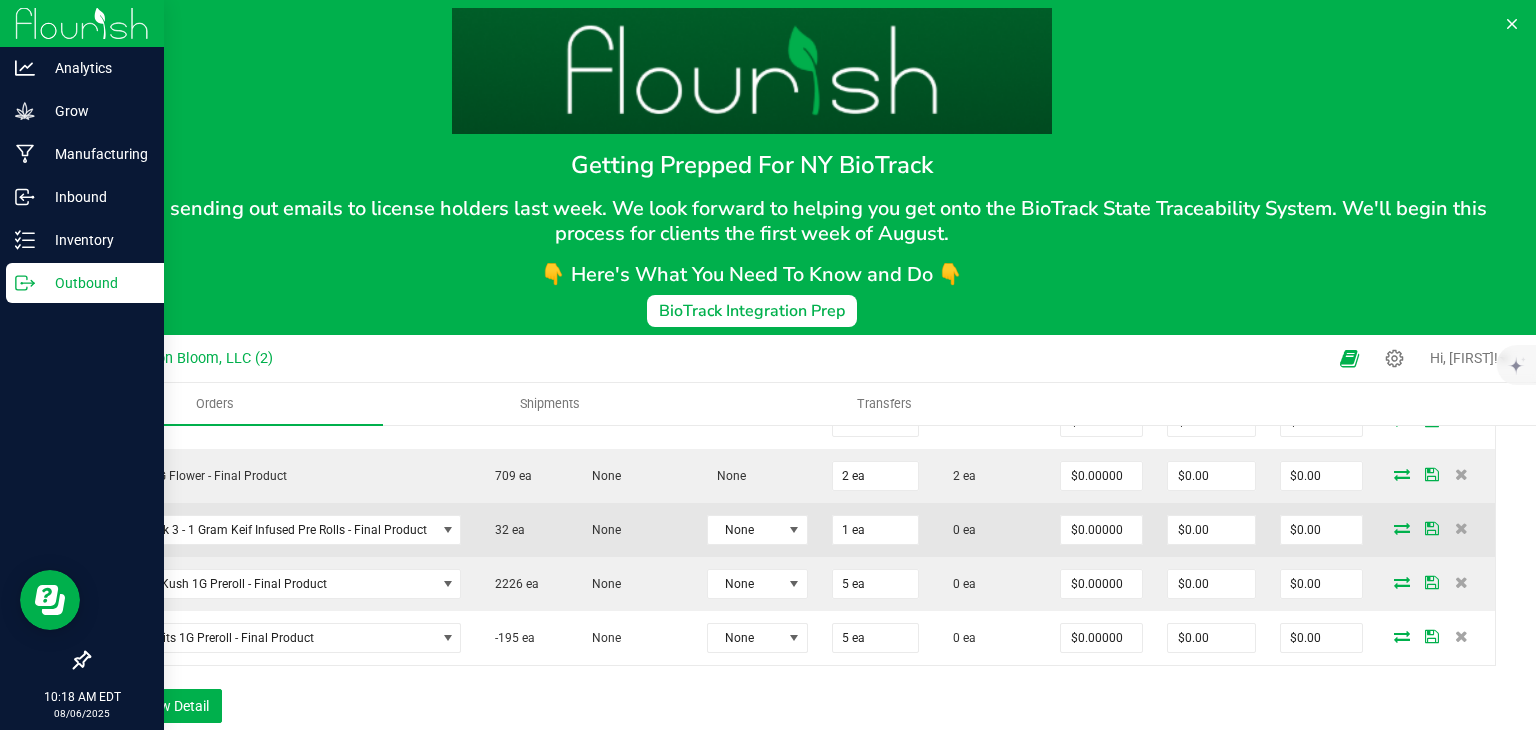 click at bounding box center [1402, 528] 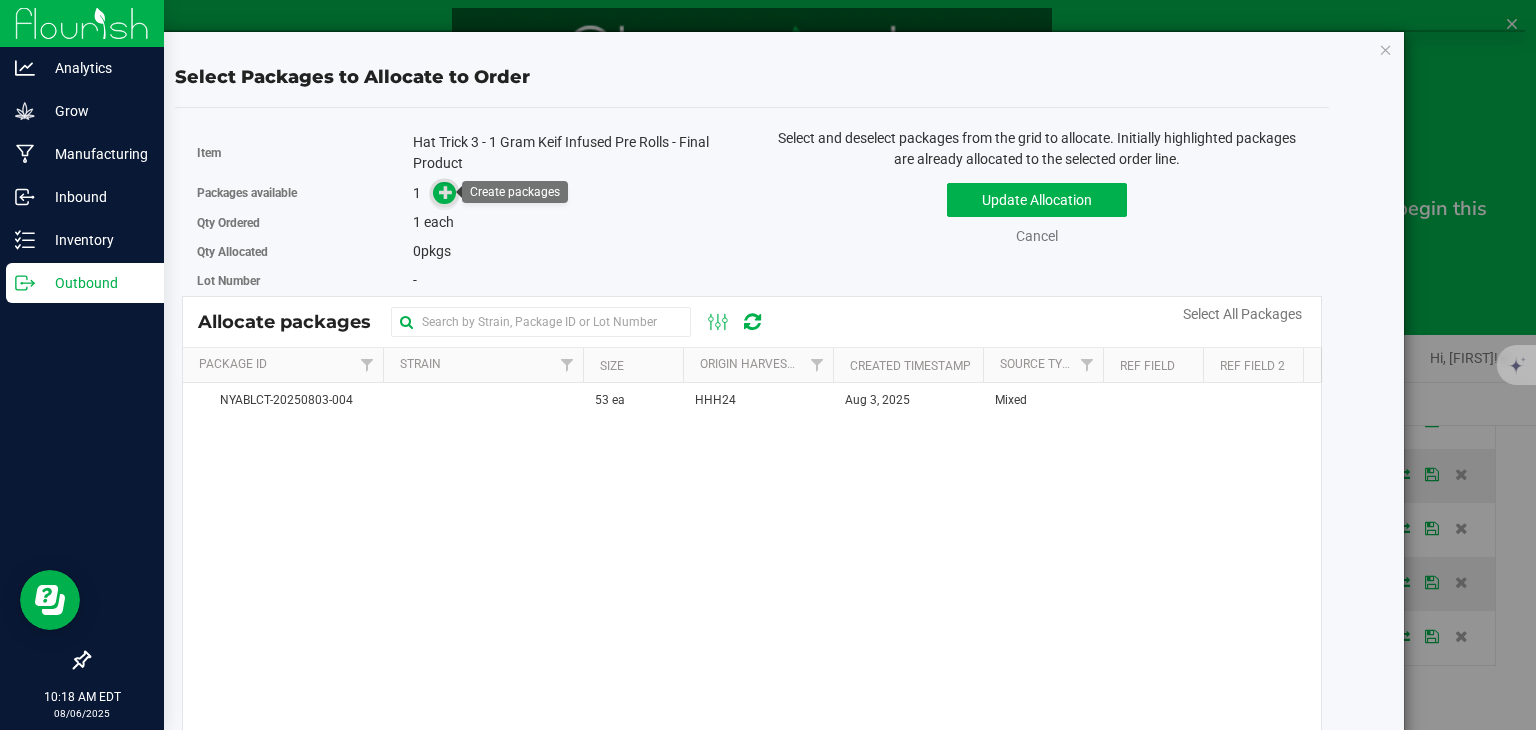 click at bounding box center [446, 191] 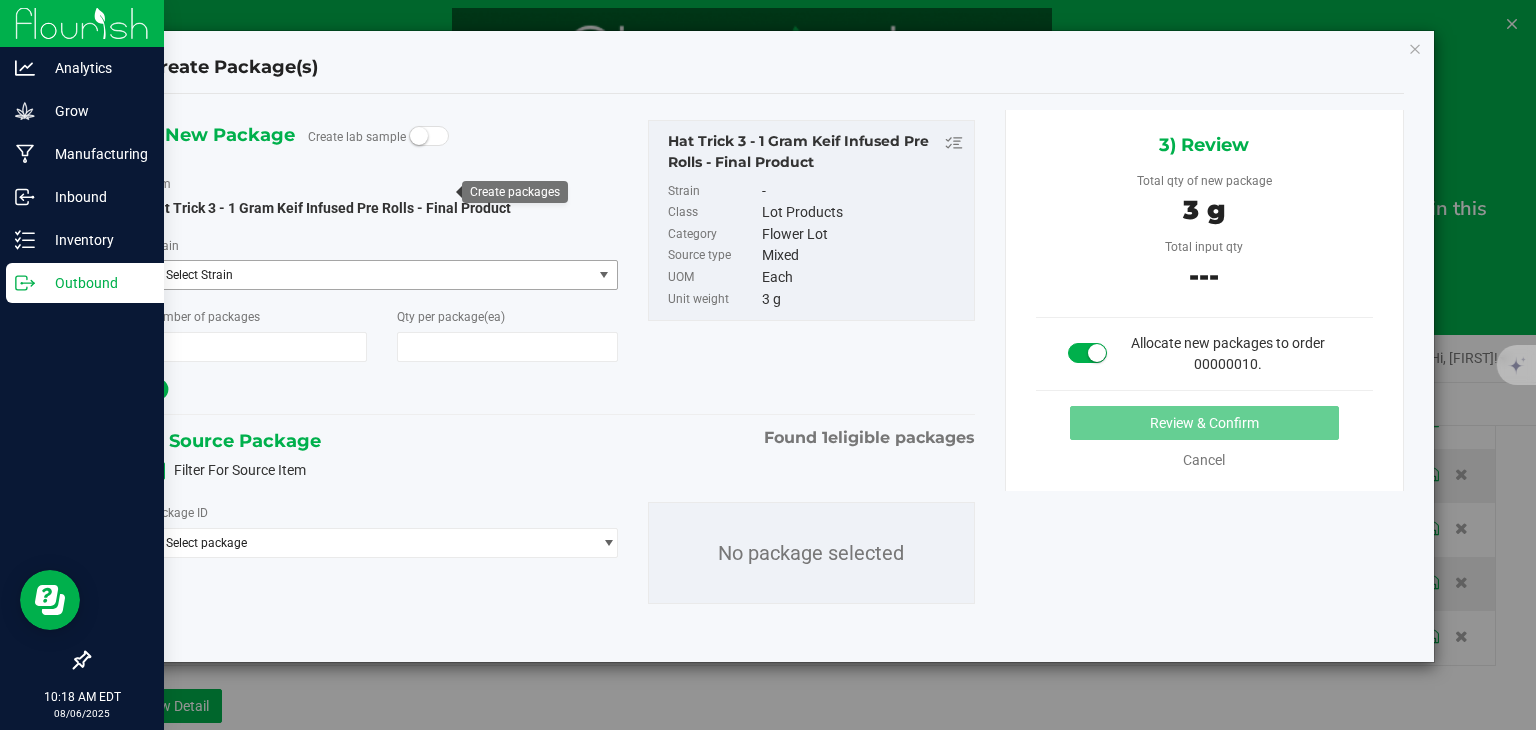 type on "1" 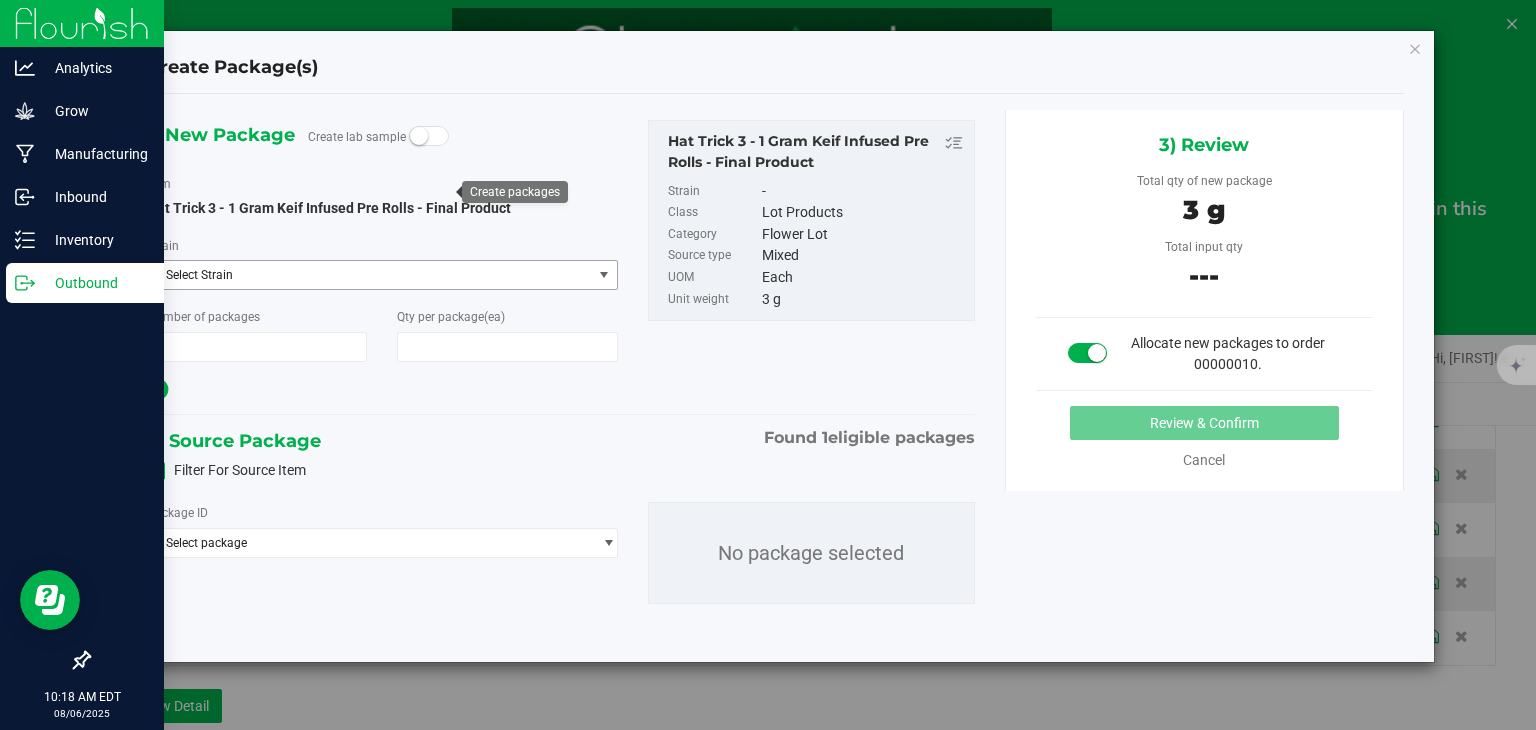 type on "1" 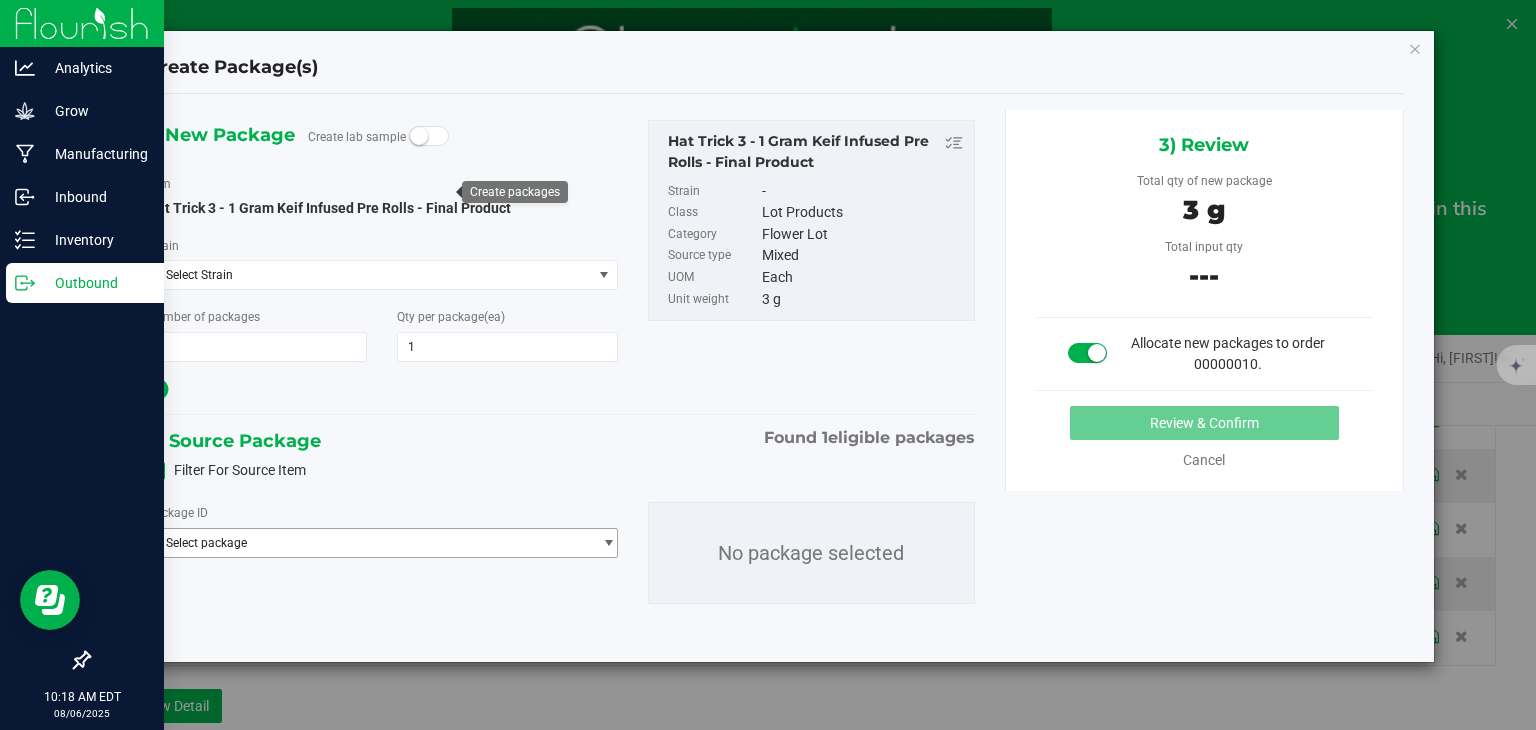 click at bounding box center (608, 543) 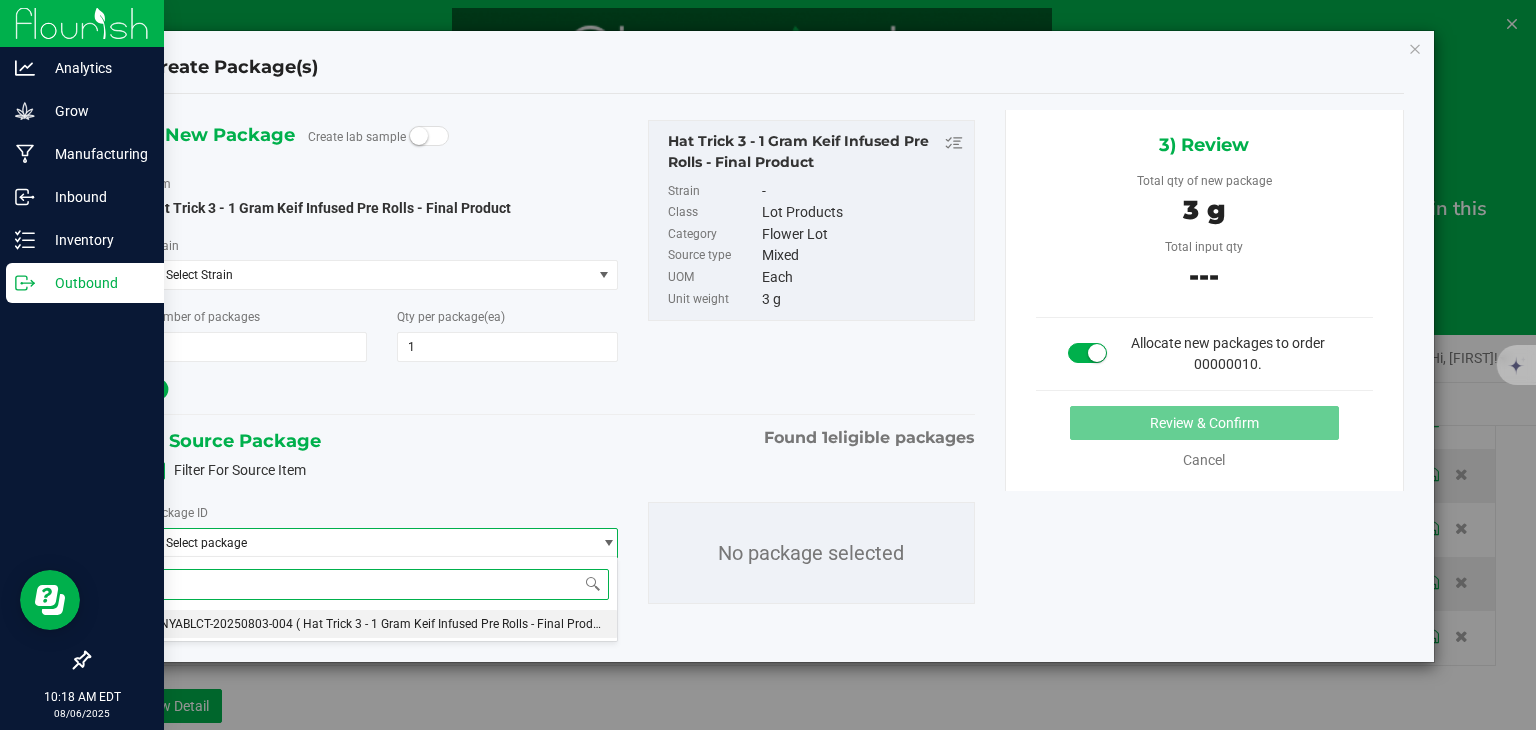 click on "(
Hat Trick 3 - 1 Gram Keif Infused Pre Rolls - Final Product
)" at bounding box center (456, 624) 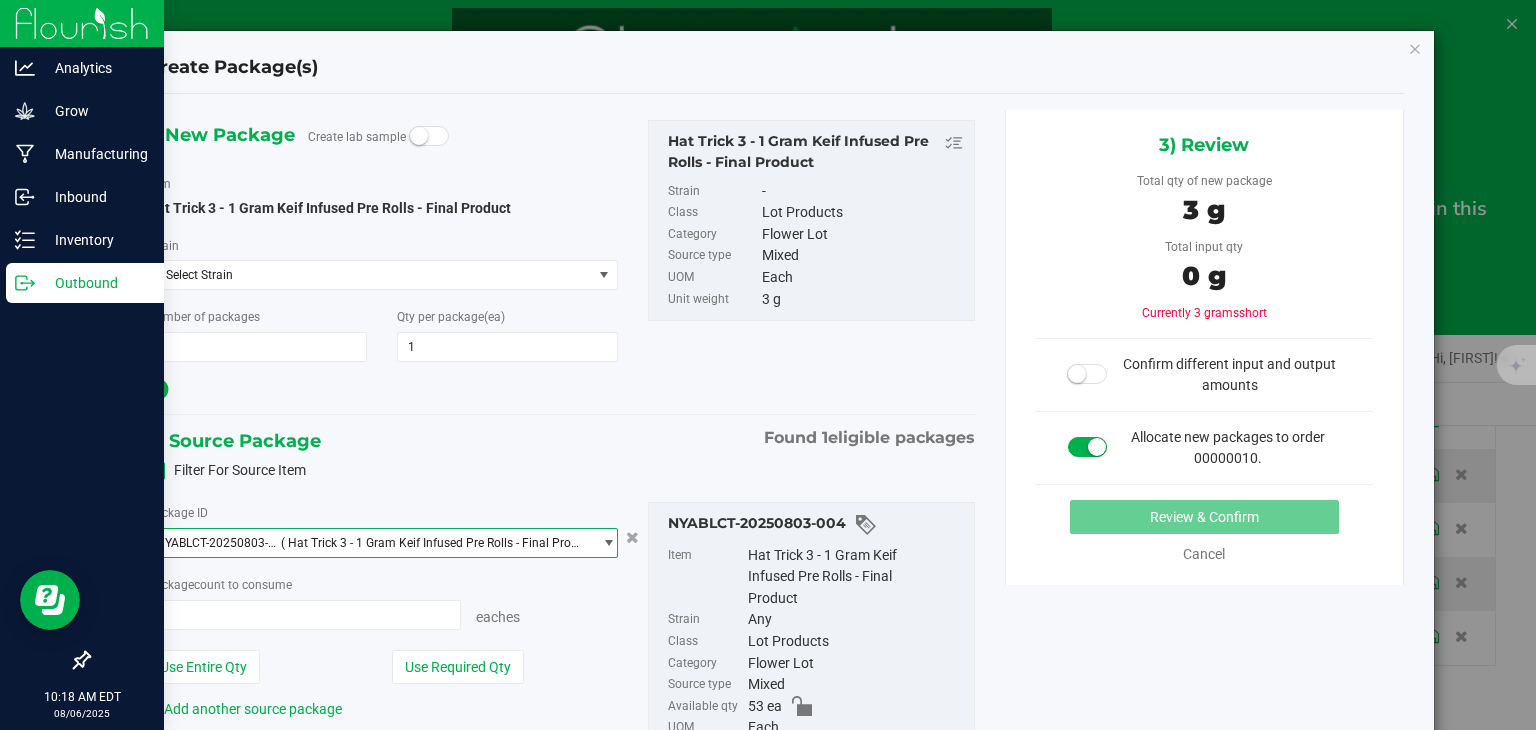 type on "0 ea" 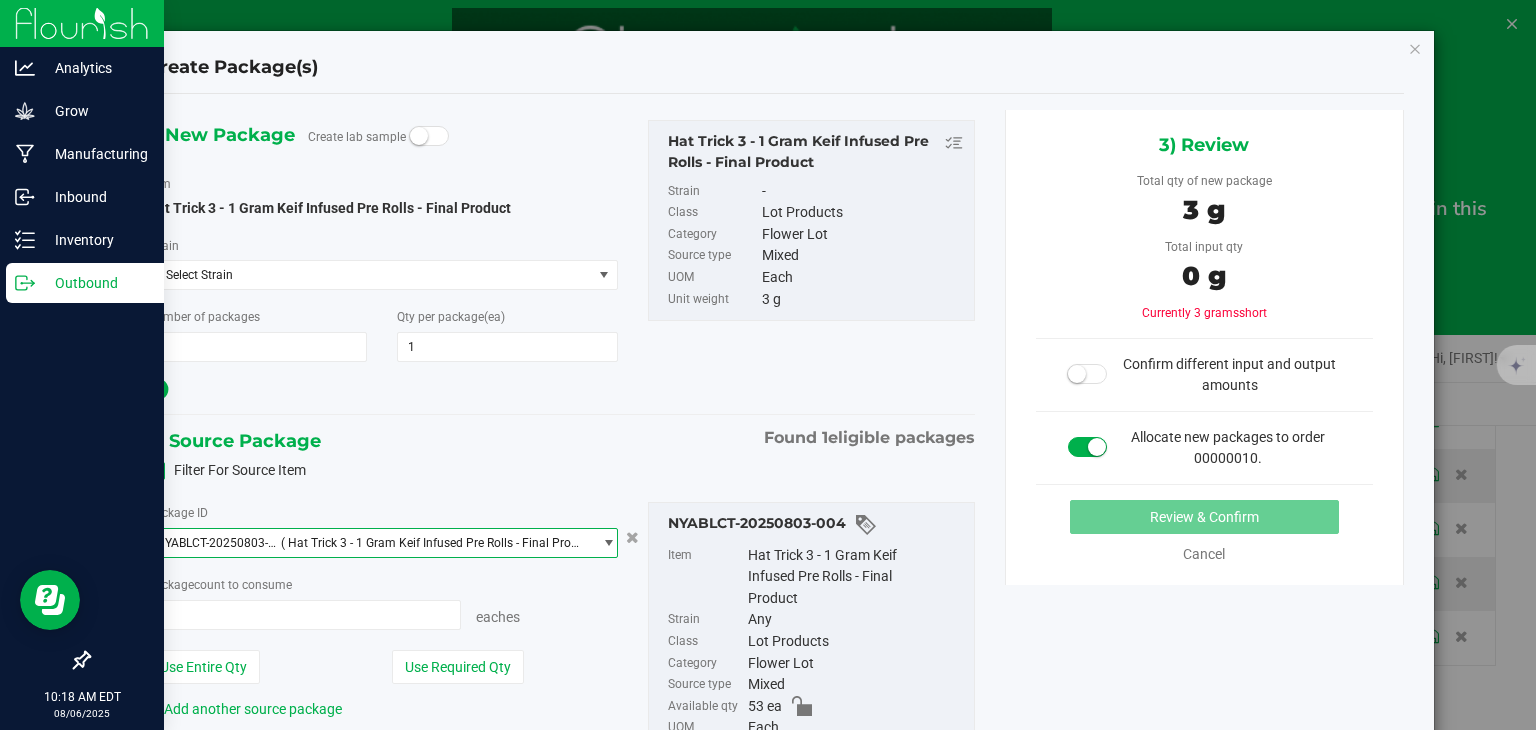type on "0" 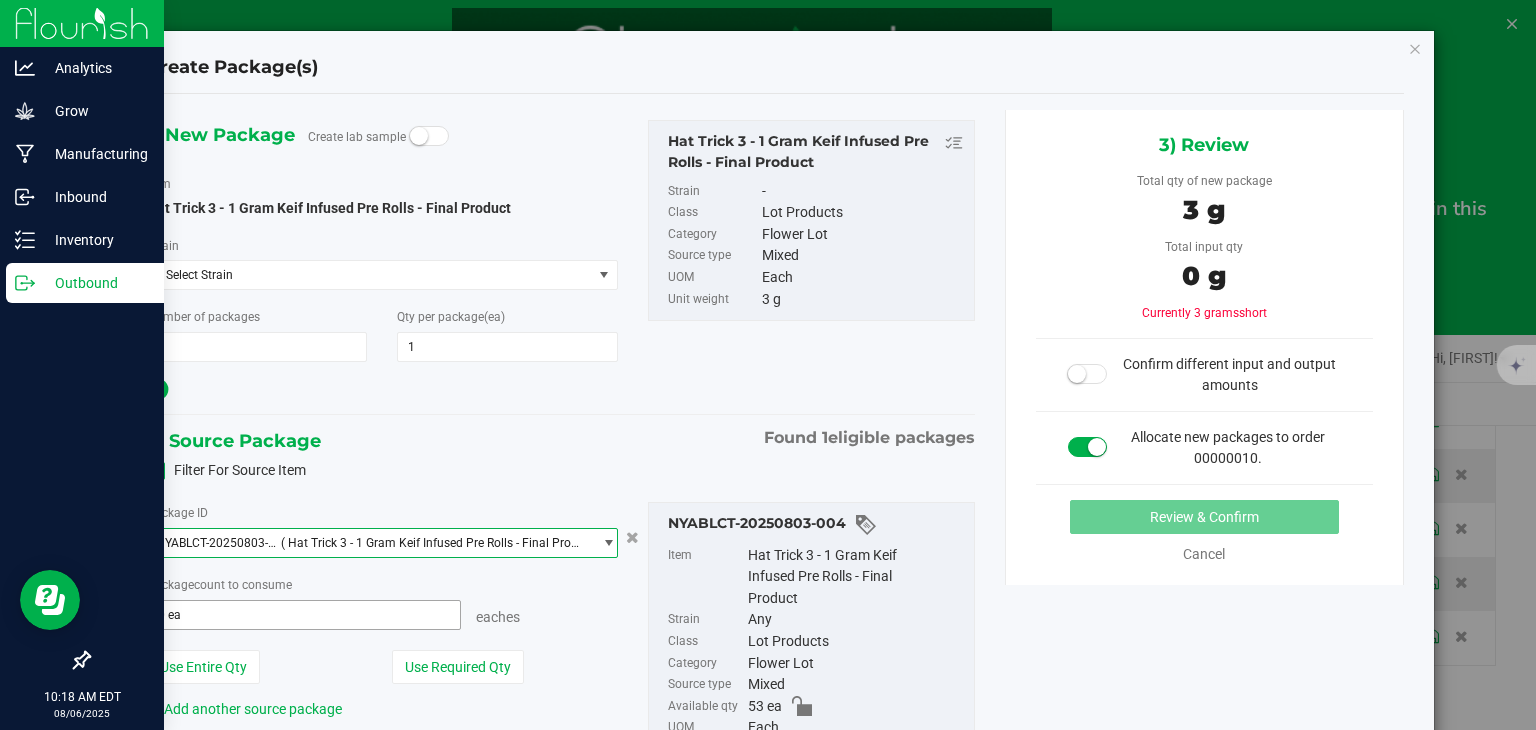 click on "0 ea 0" at bounding box center [303, 615] 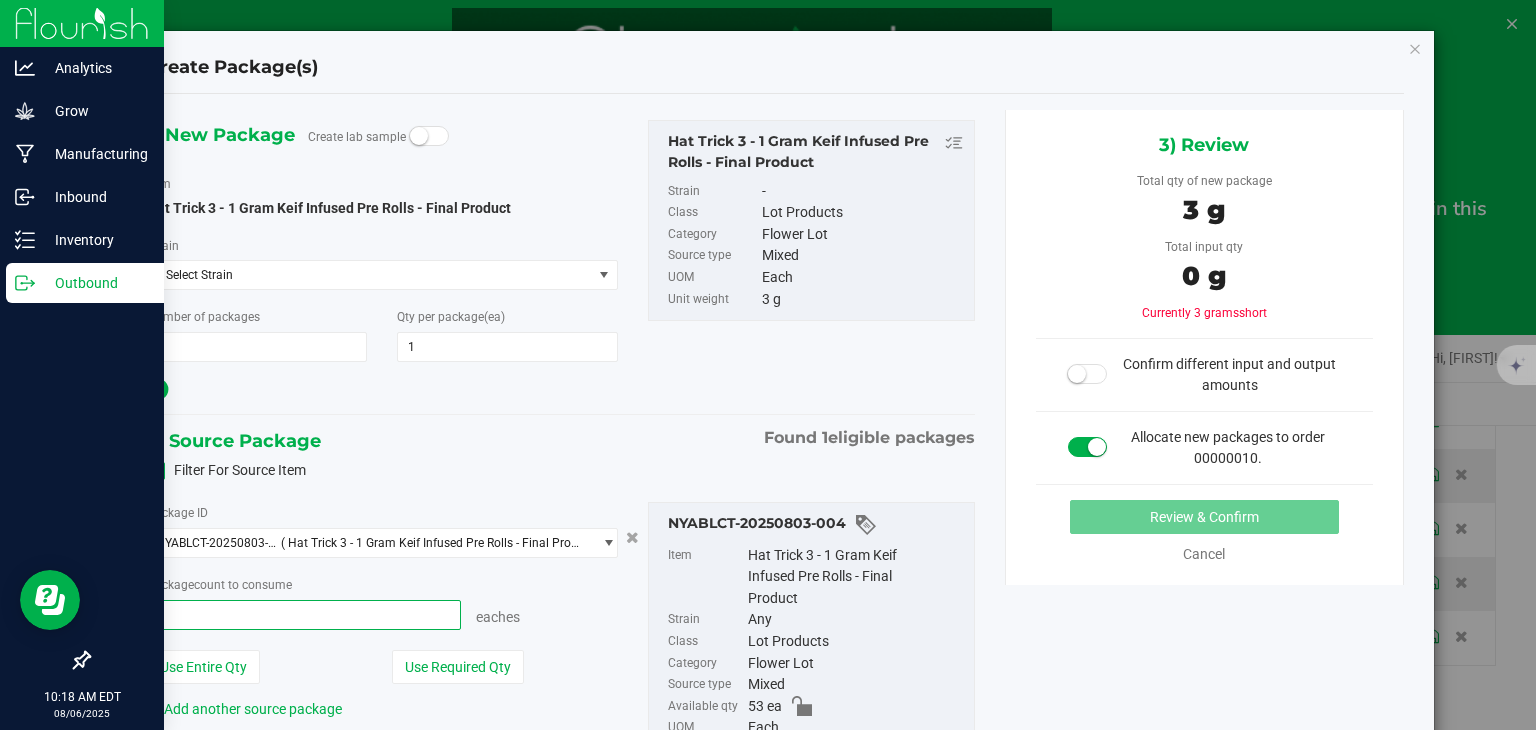 type on "1" 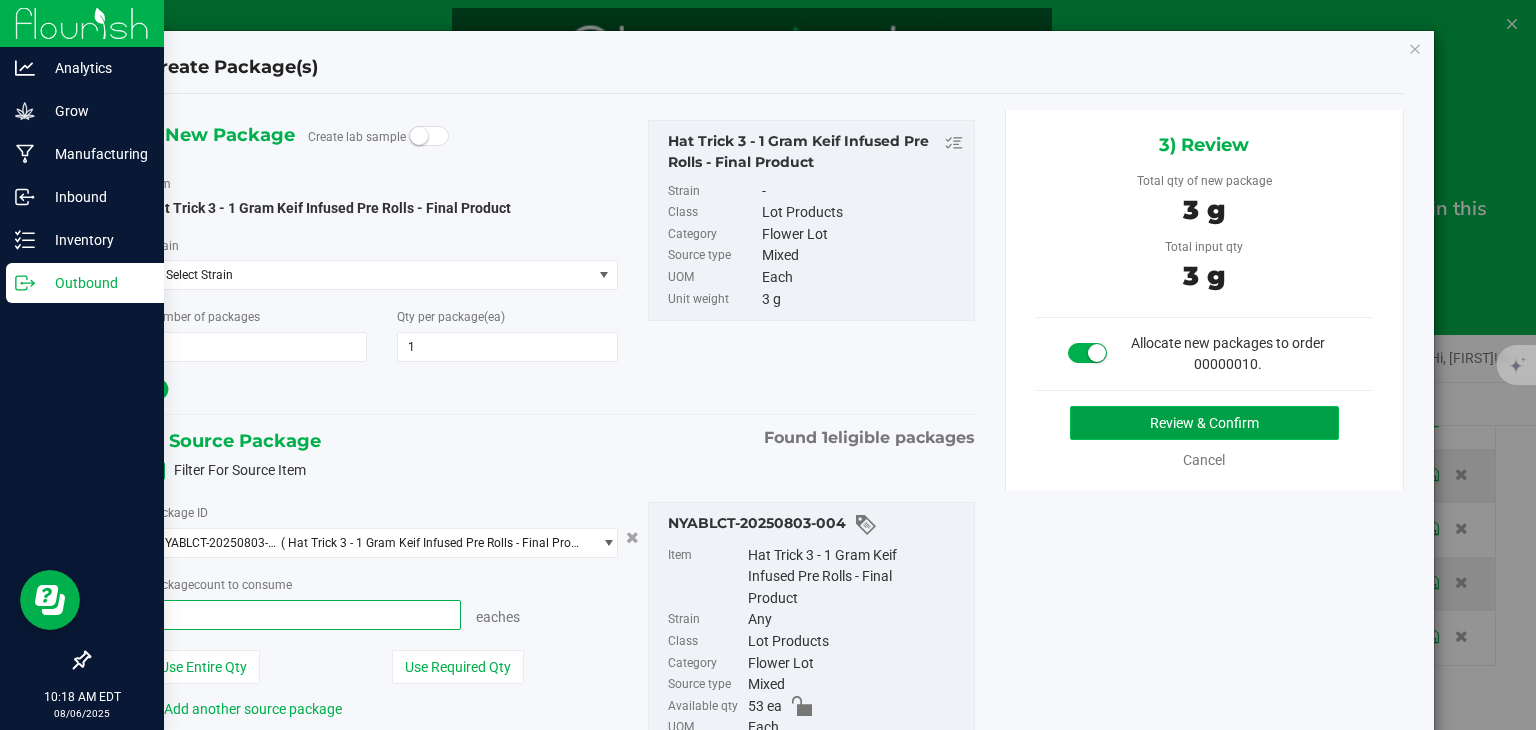 click on "Review & Confirm" at bounding box center (1204, 423) 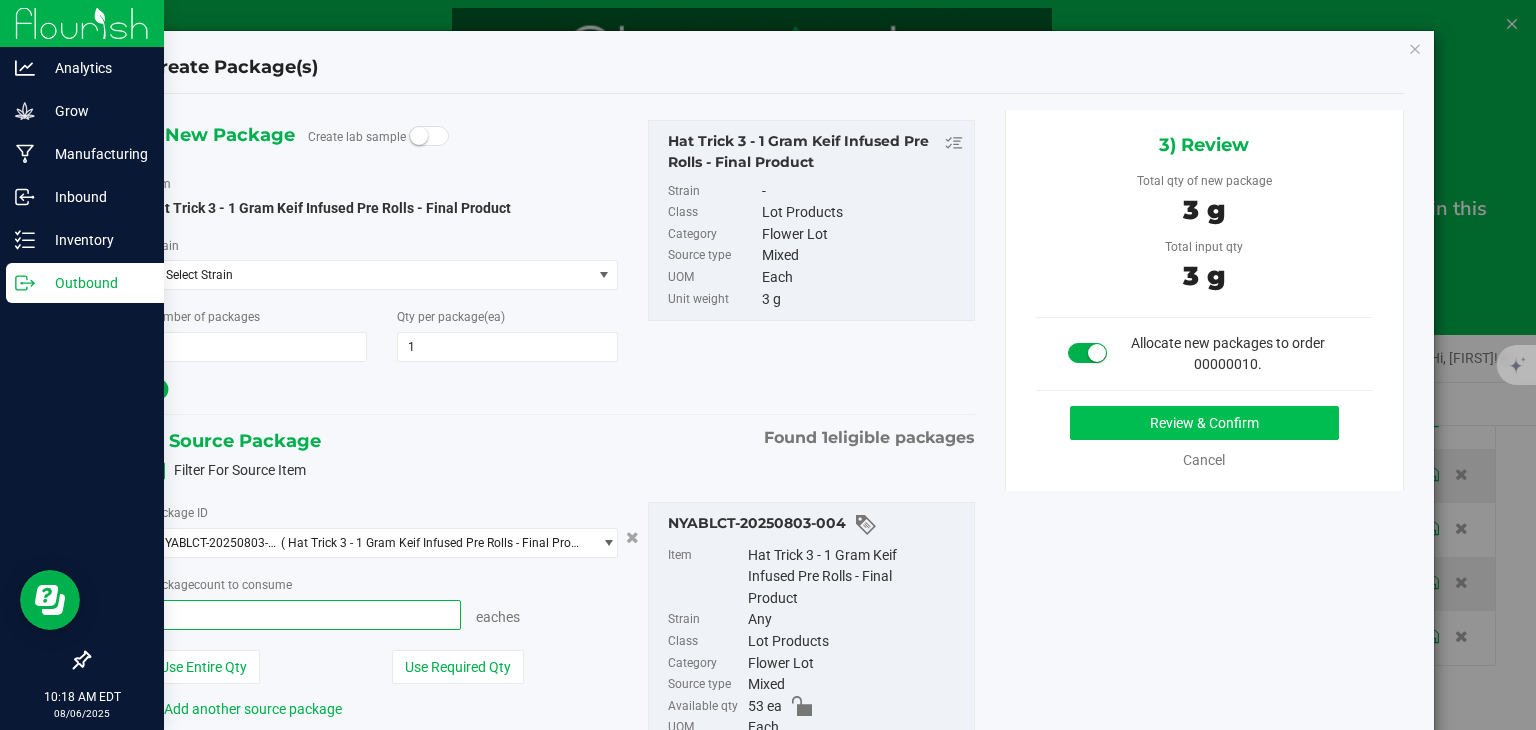 type on "1 ea" 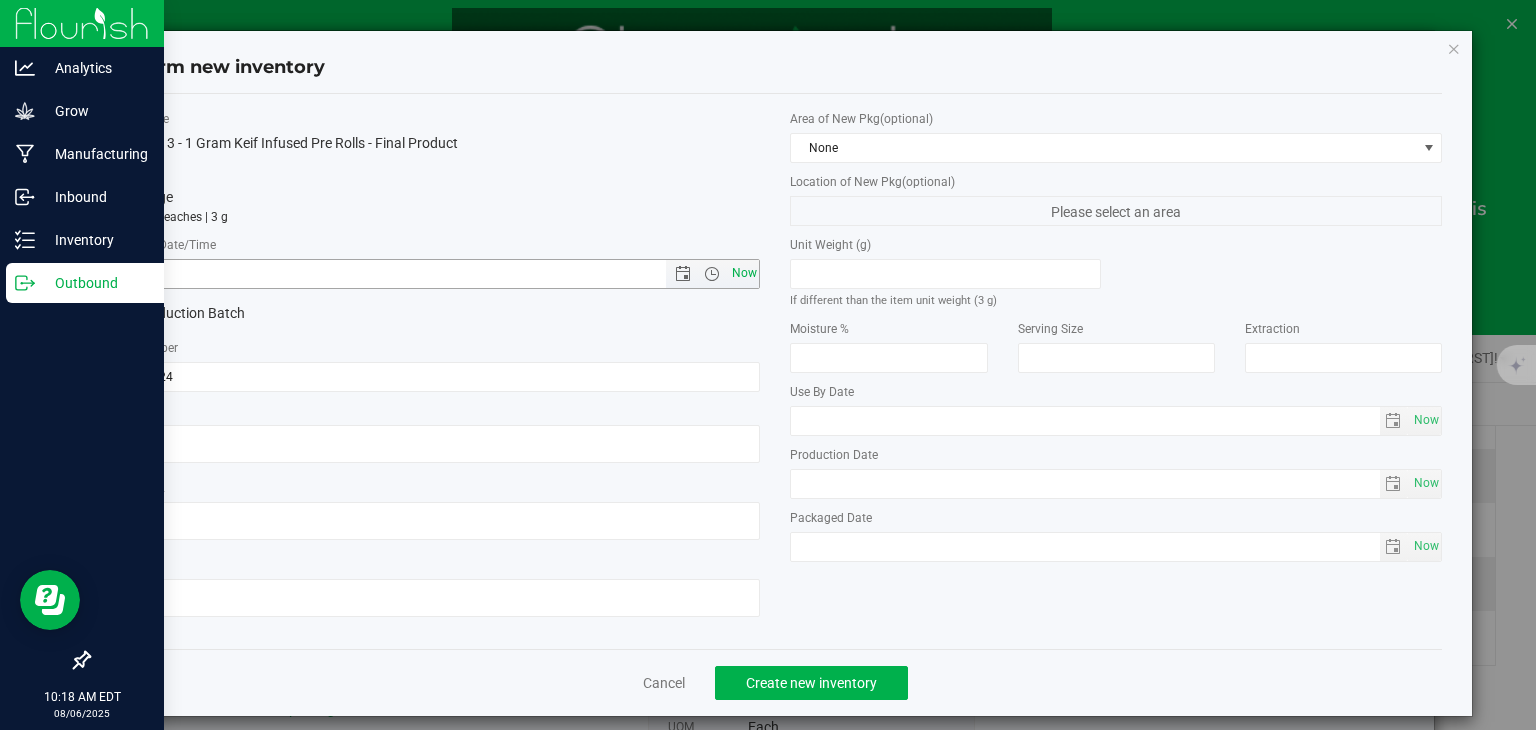 click on "Now" at bounding box center [744, 273] 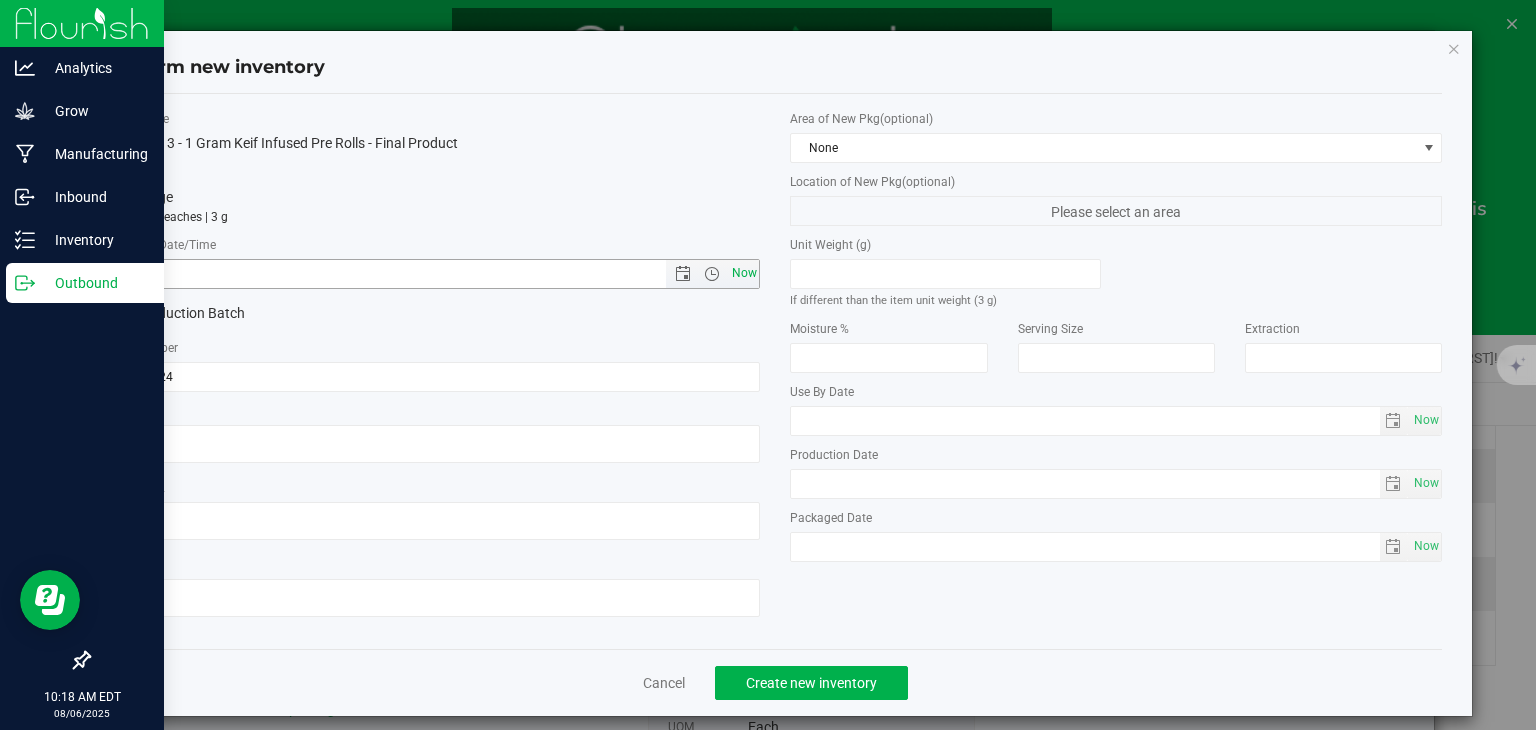 type on "8/6/2025 10:18 AM" 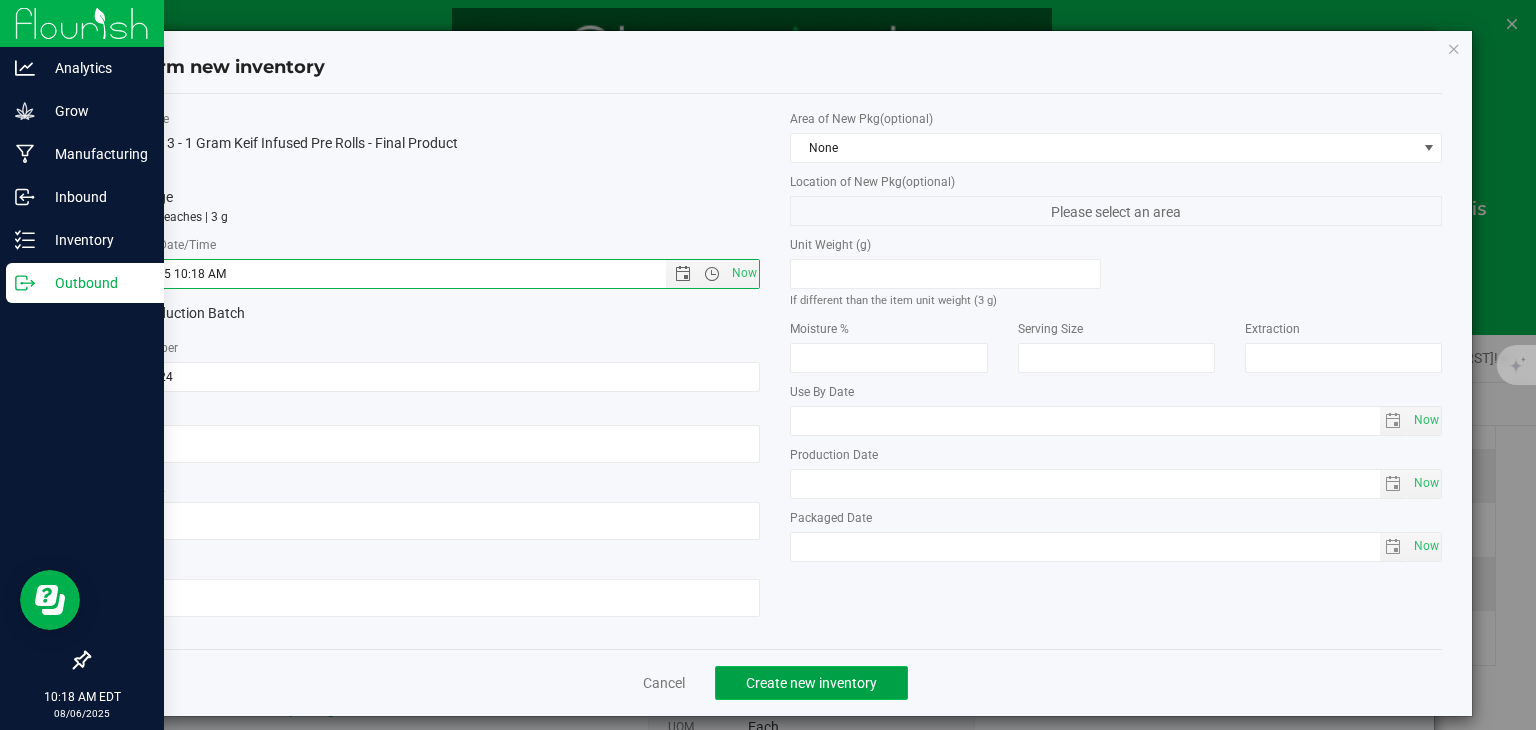 click on "Create new inventory" 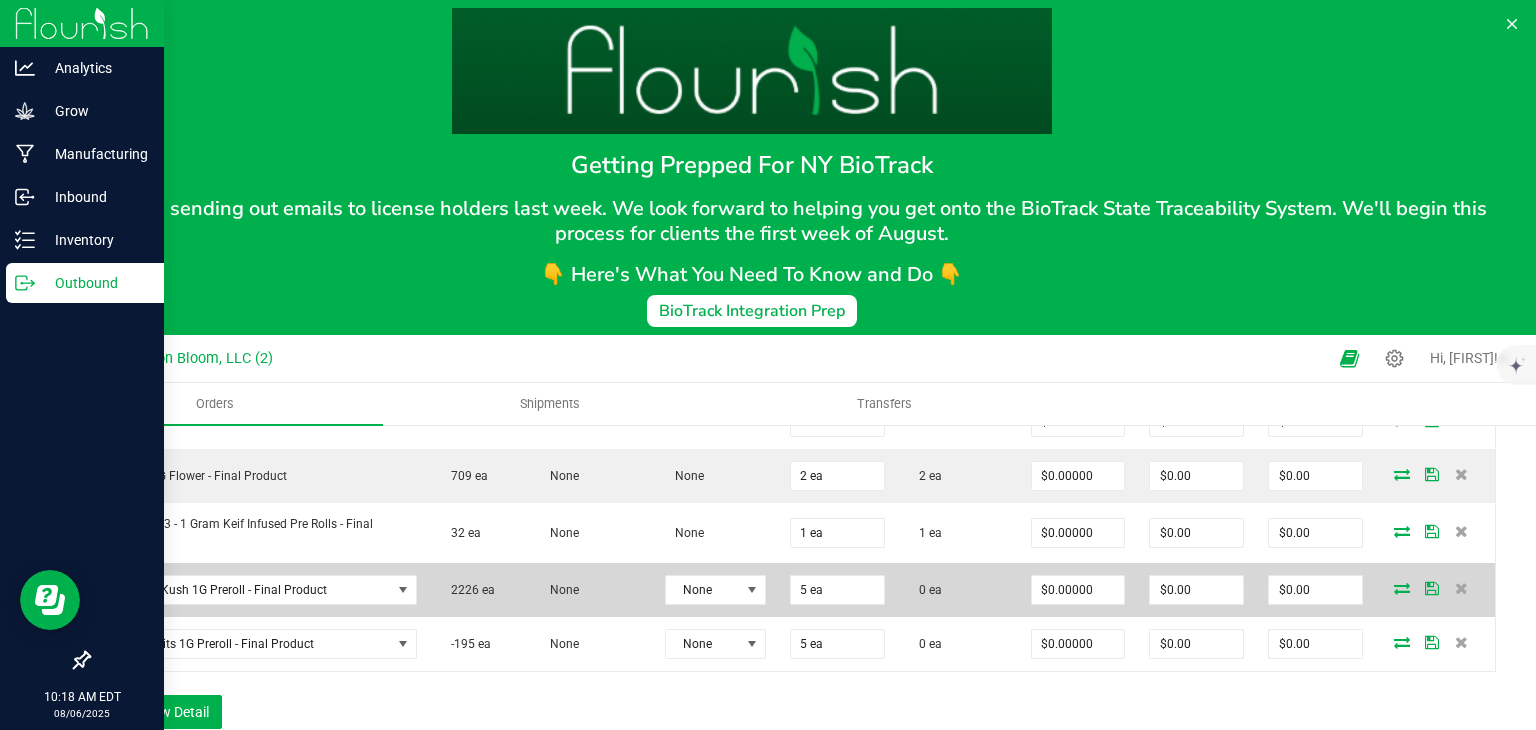 click at bounding box center [1402, 588] 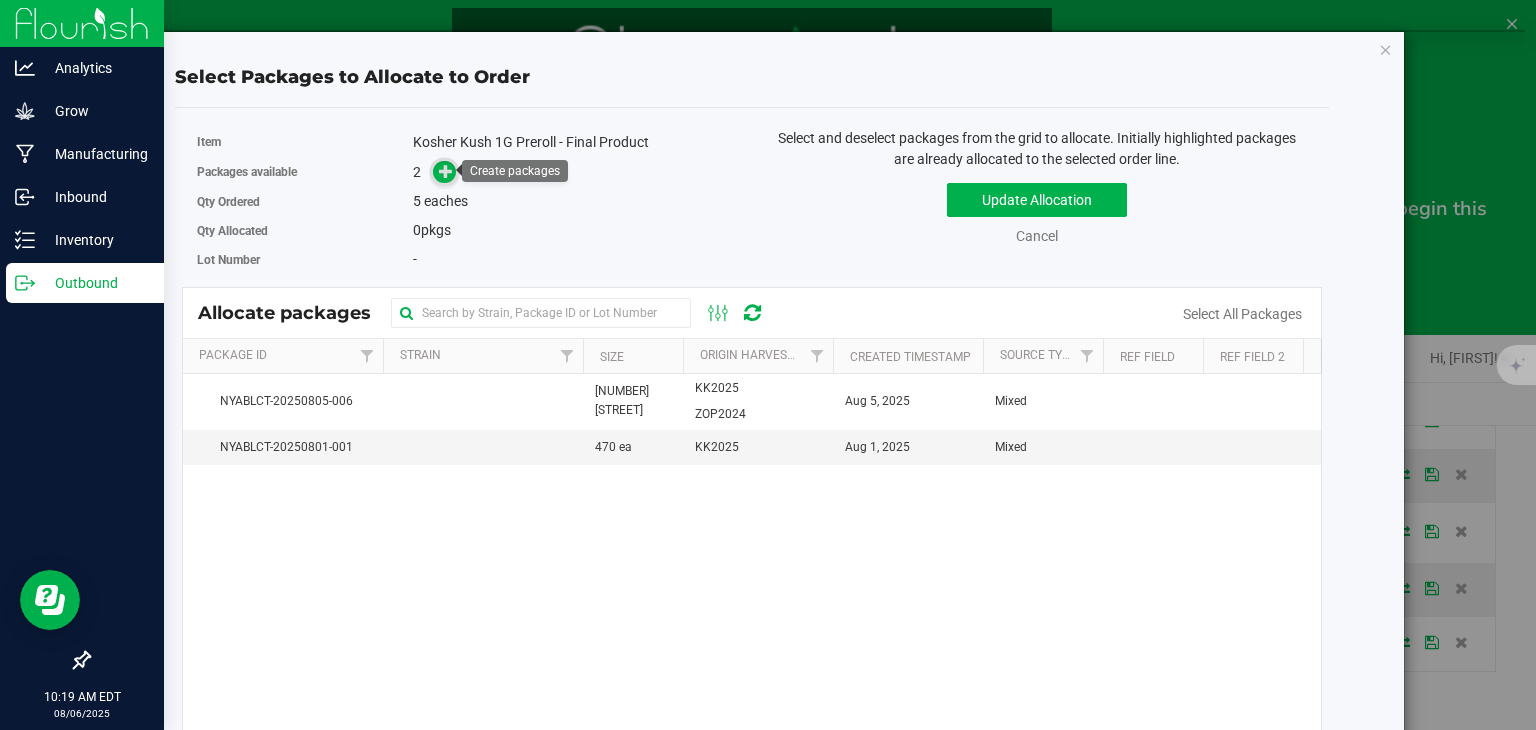 click at bounding box center [446, 171] 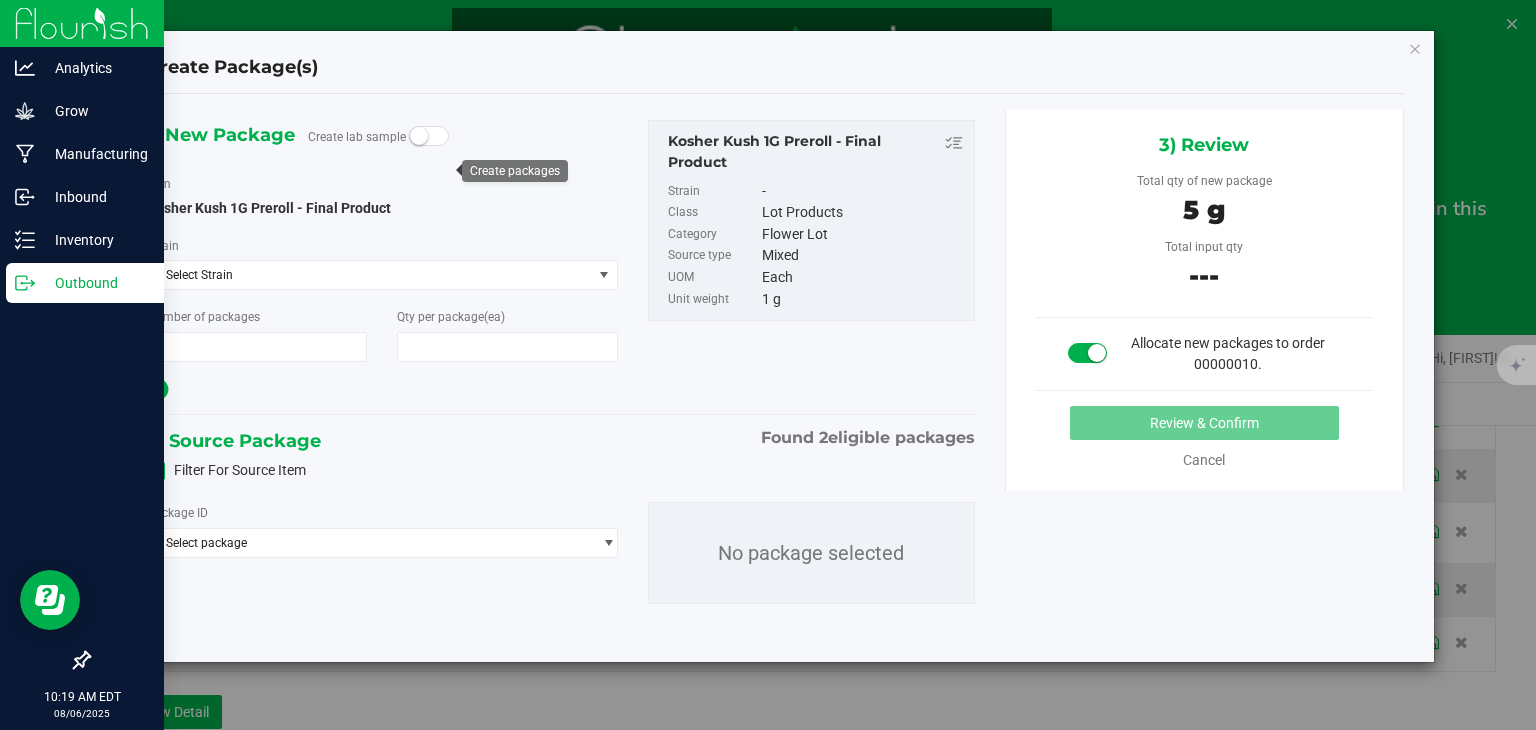 type on "1" 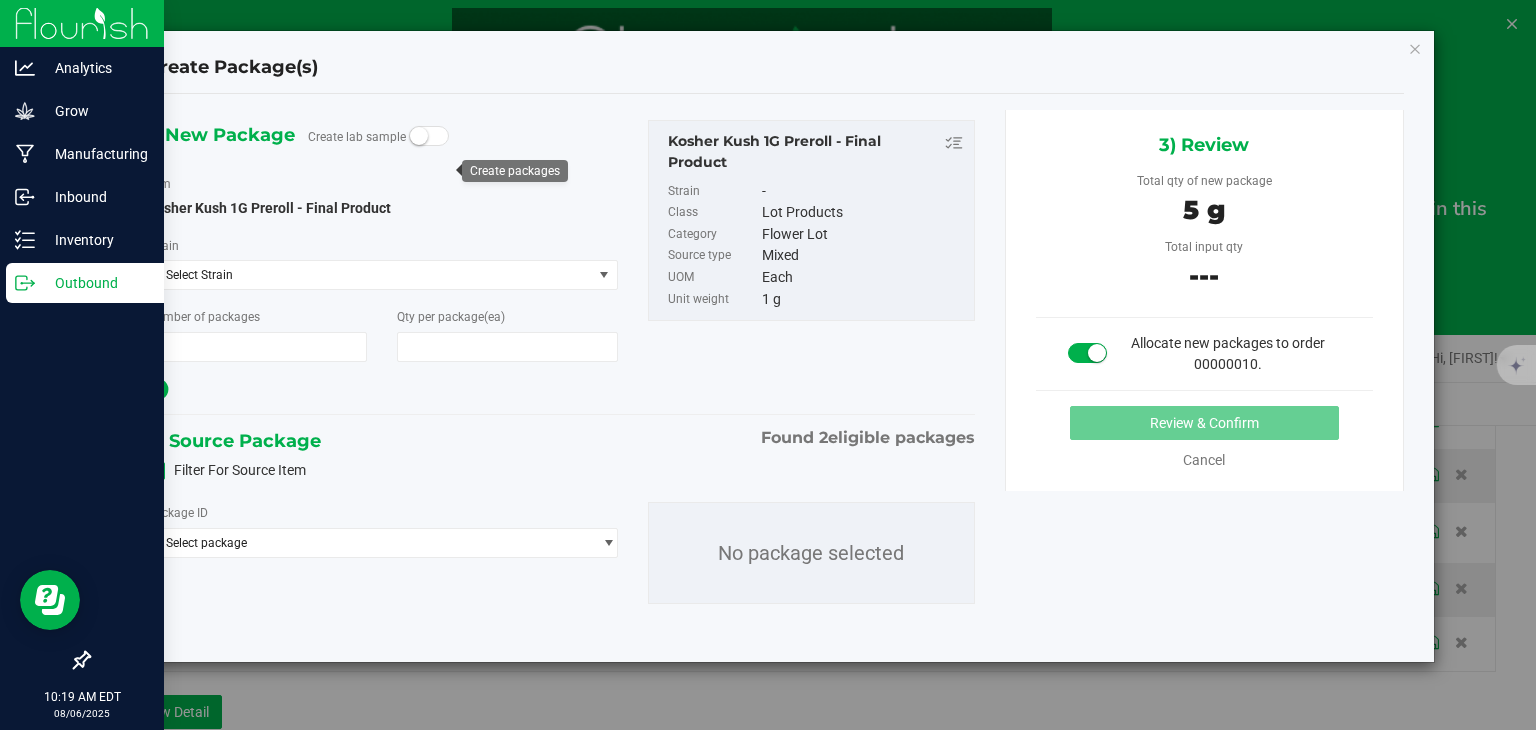 type on "5" 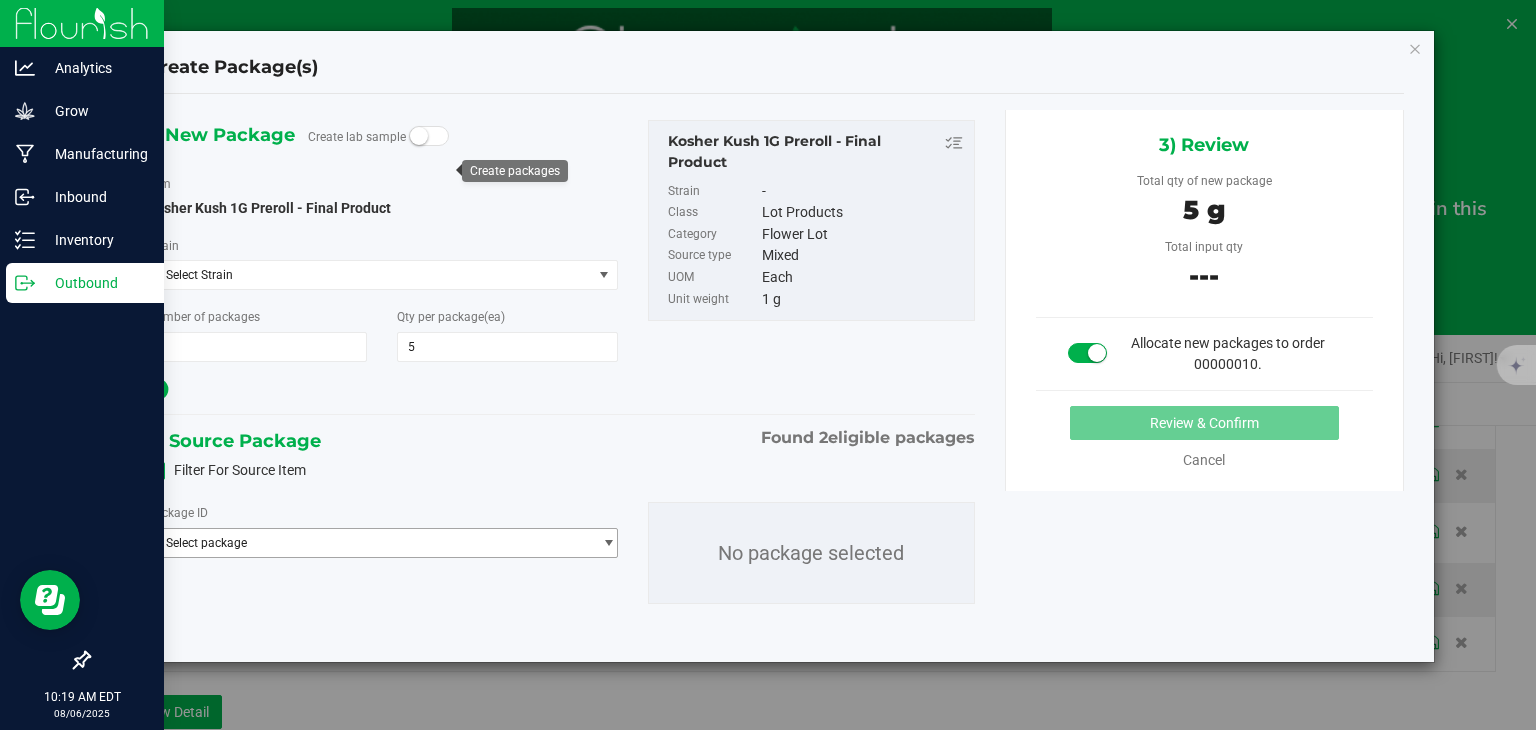 click at bounding box center (608, 543) 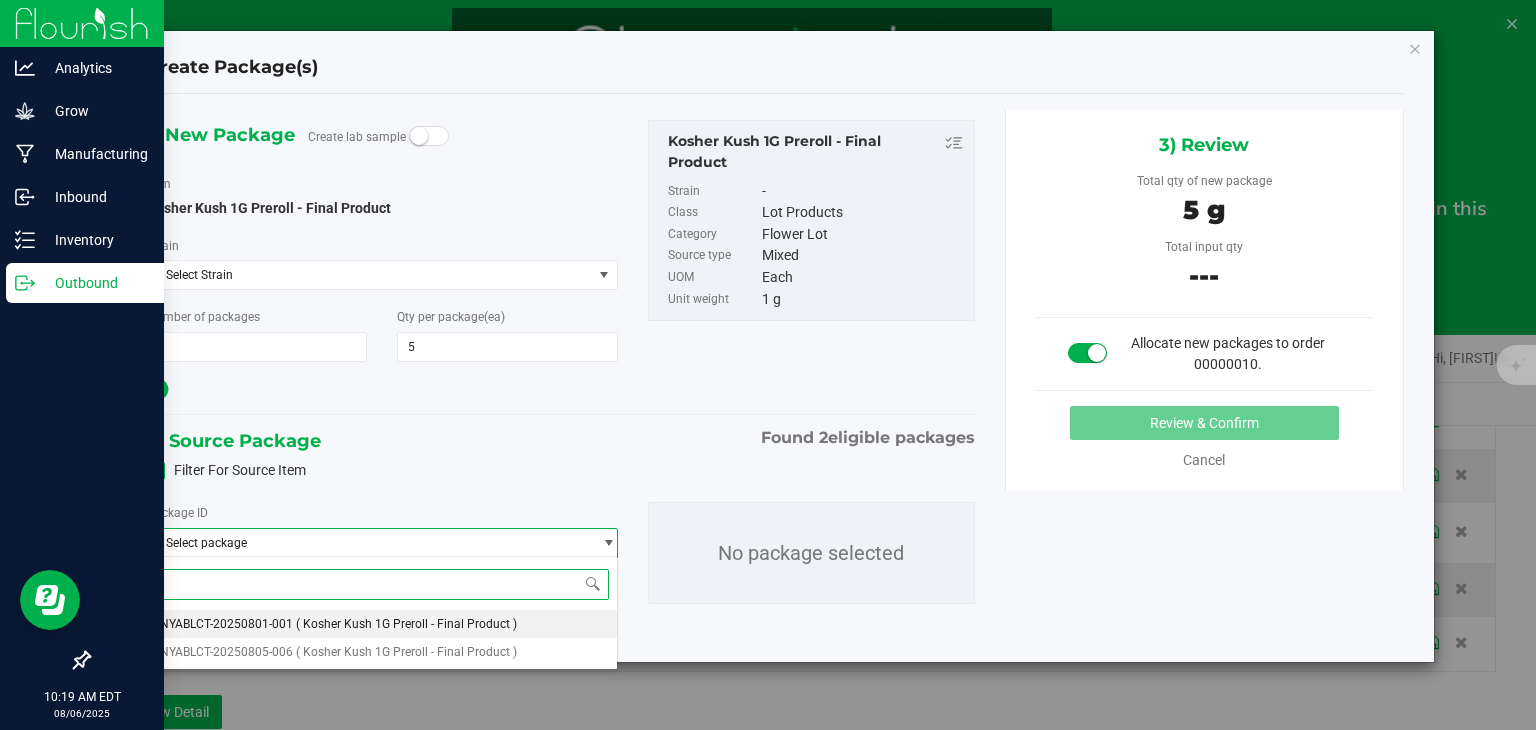 click on "[PRODUCT_CODE] [DATE] [TIME]" at bounding box center [382, 624] 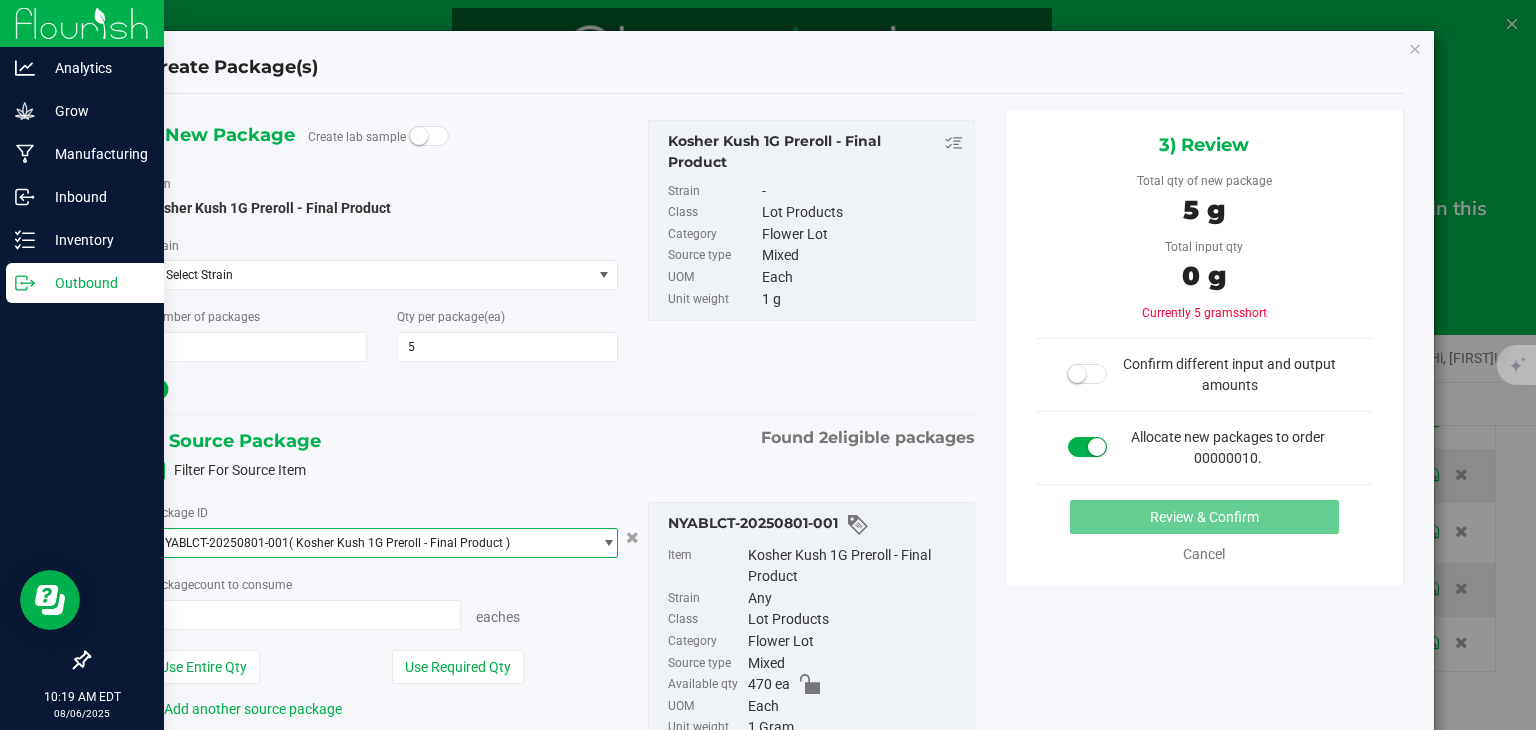 type on "0 ea" 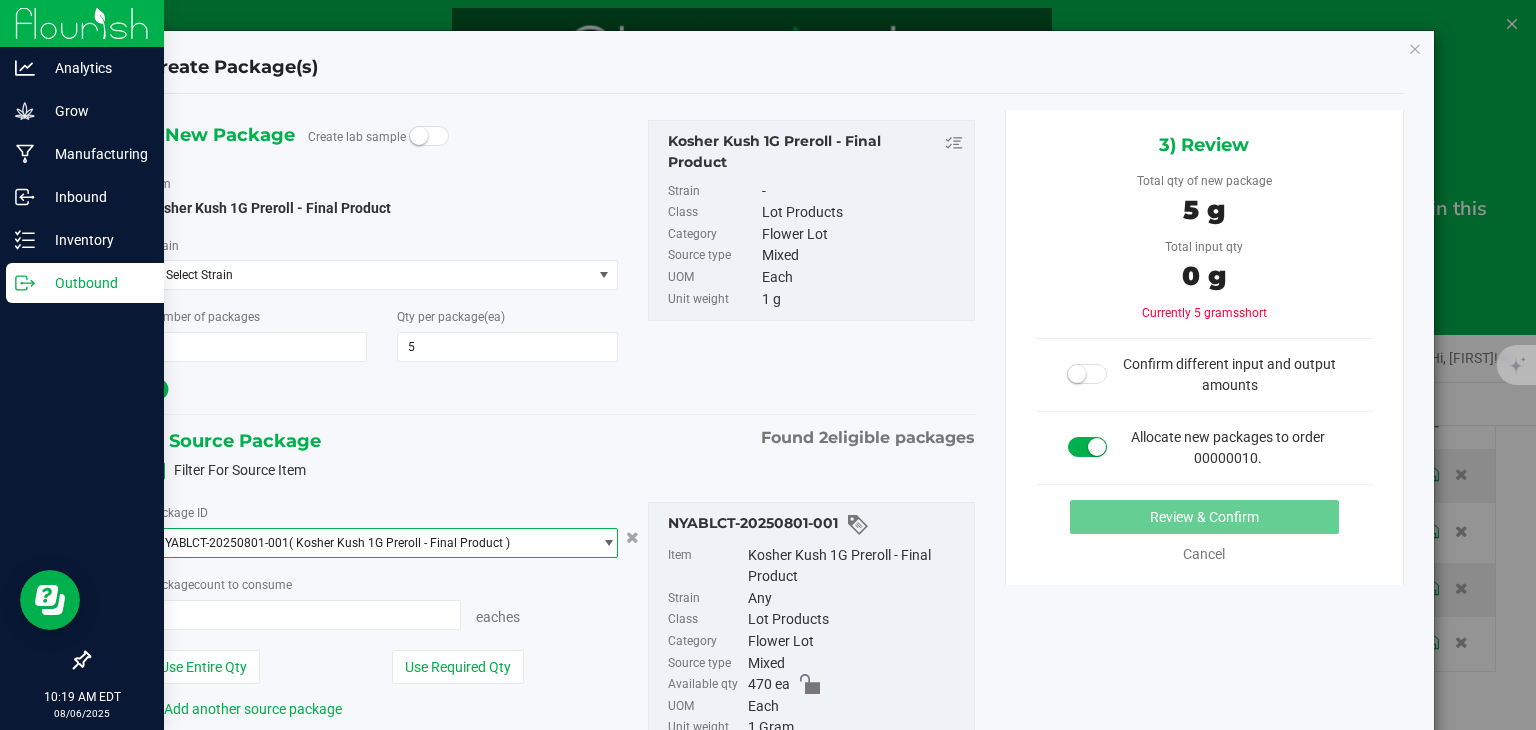 type on "0" 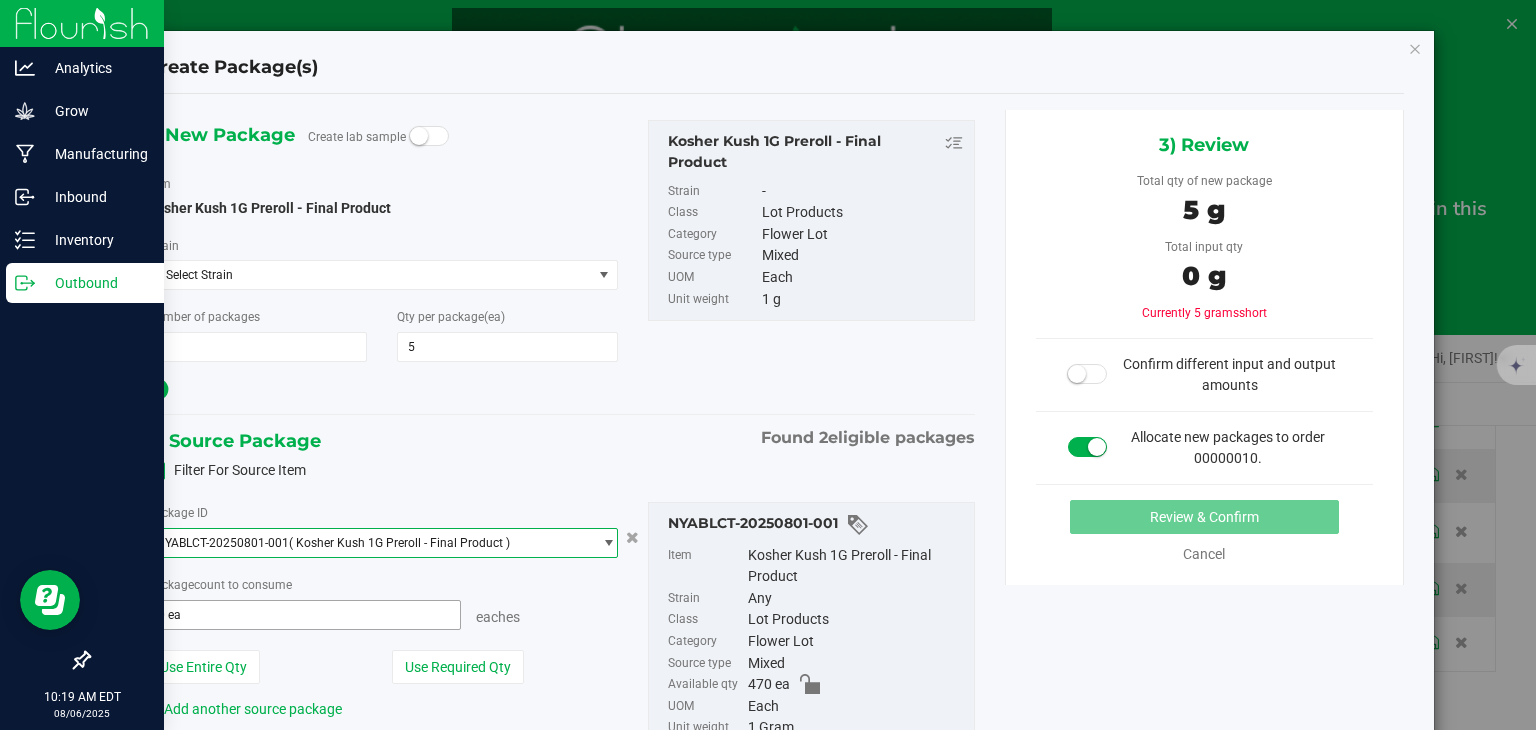 click on "0 ea 0" at bounding box center (303, 615) 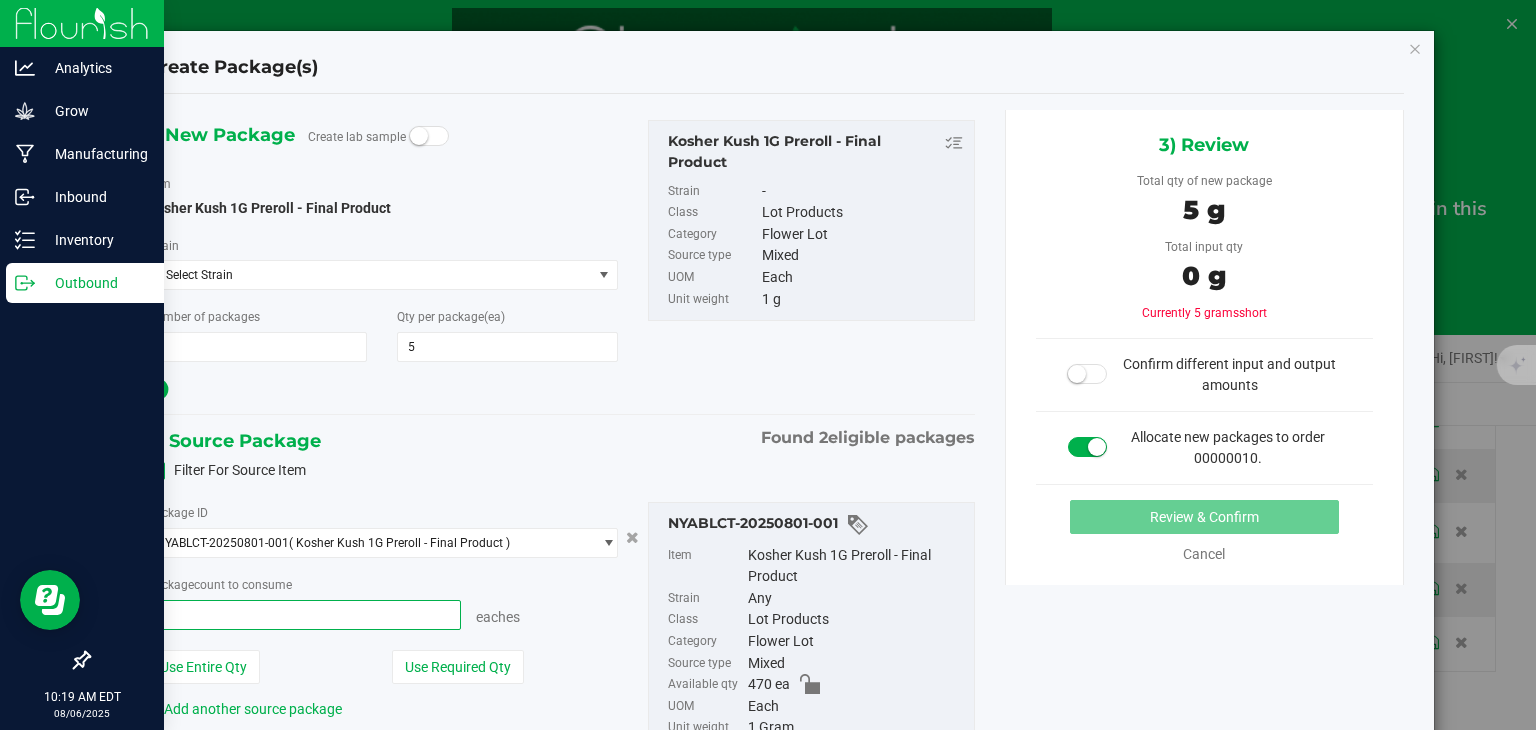 type on "5" 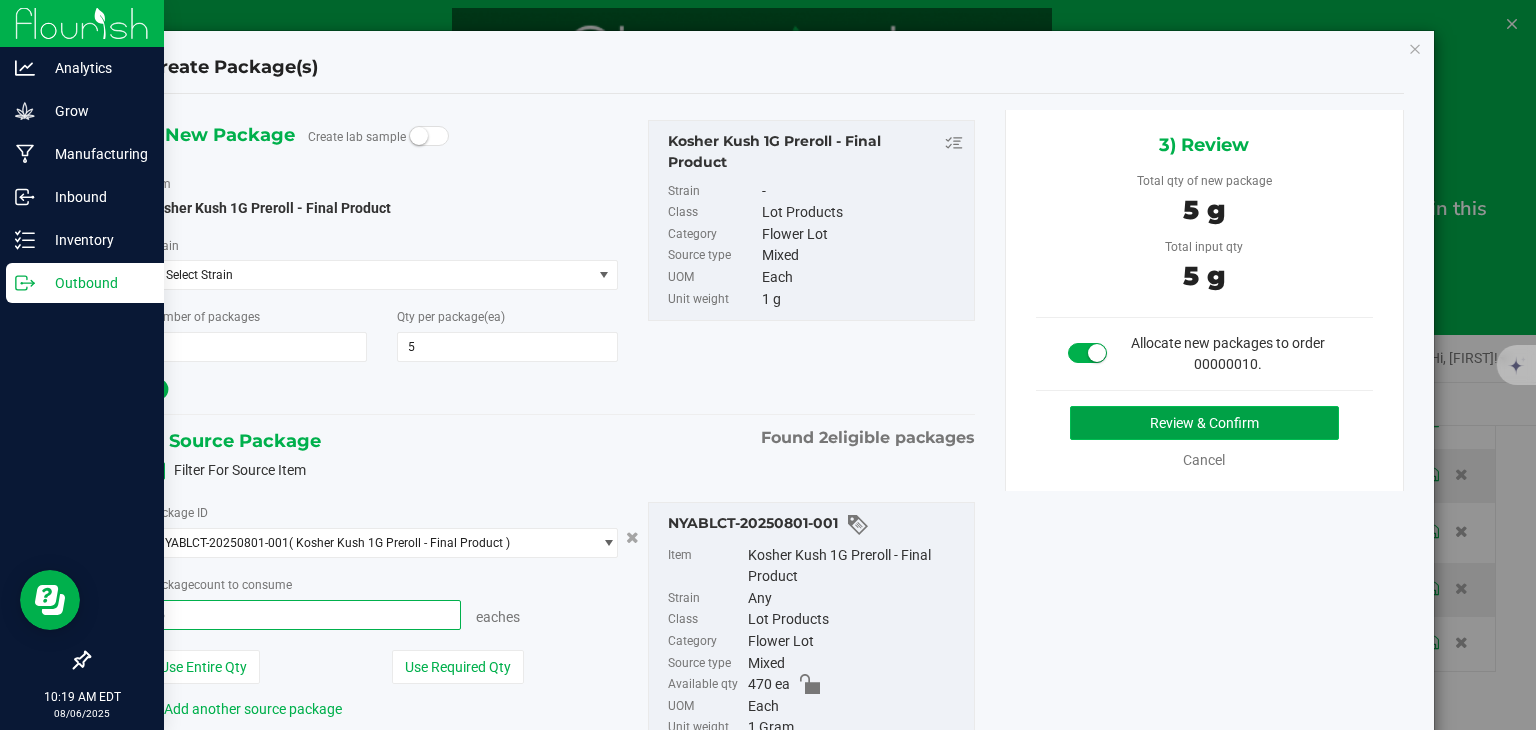 click on "Review & Confirm" at bounding box center (1204, 423) 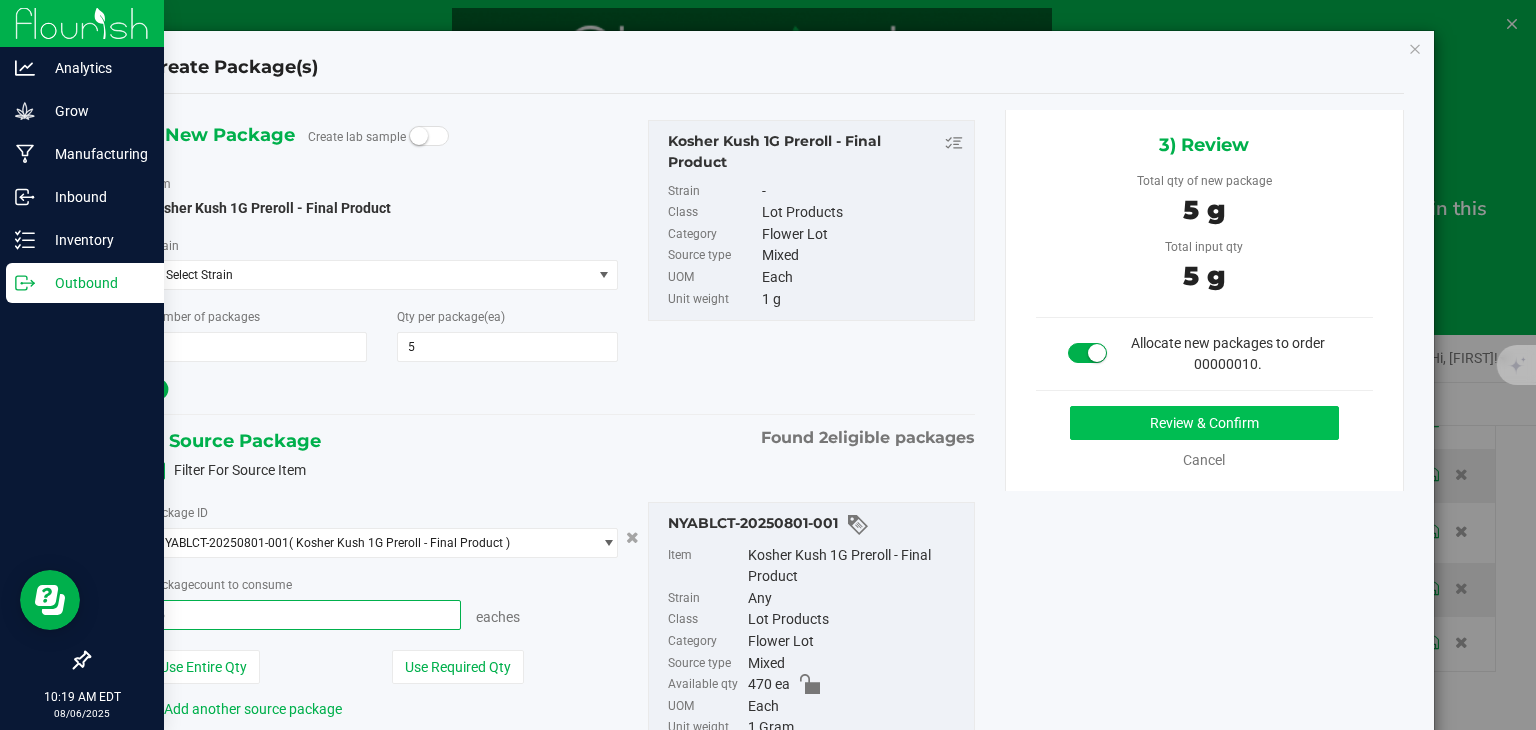 type on "5 ea" 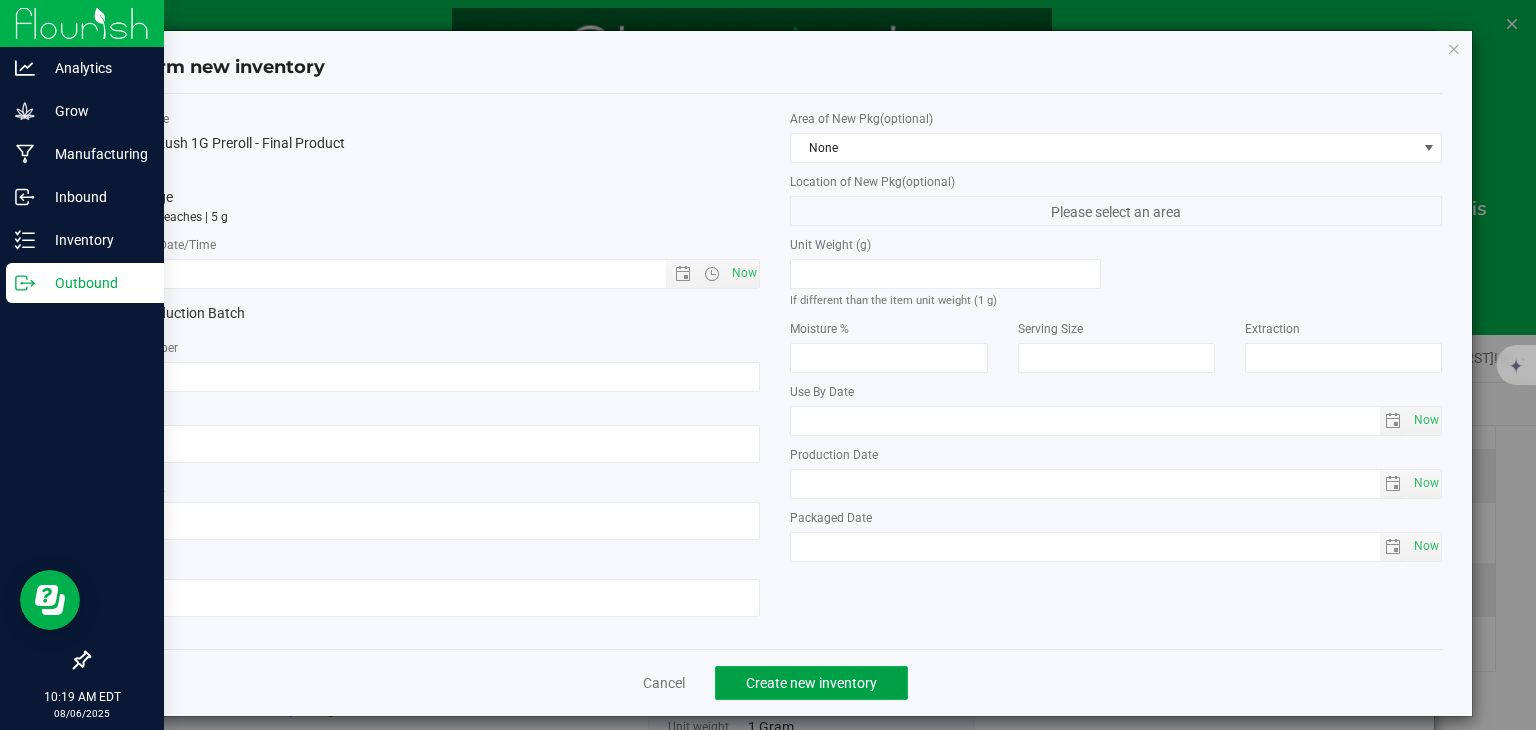 click on "Create new inventory" 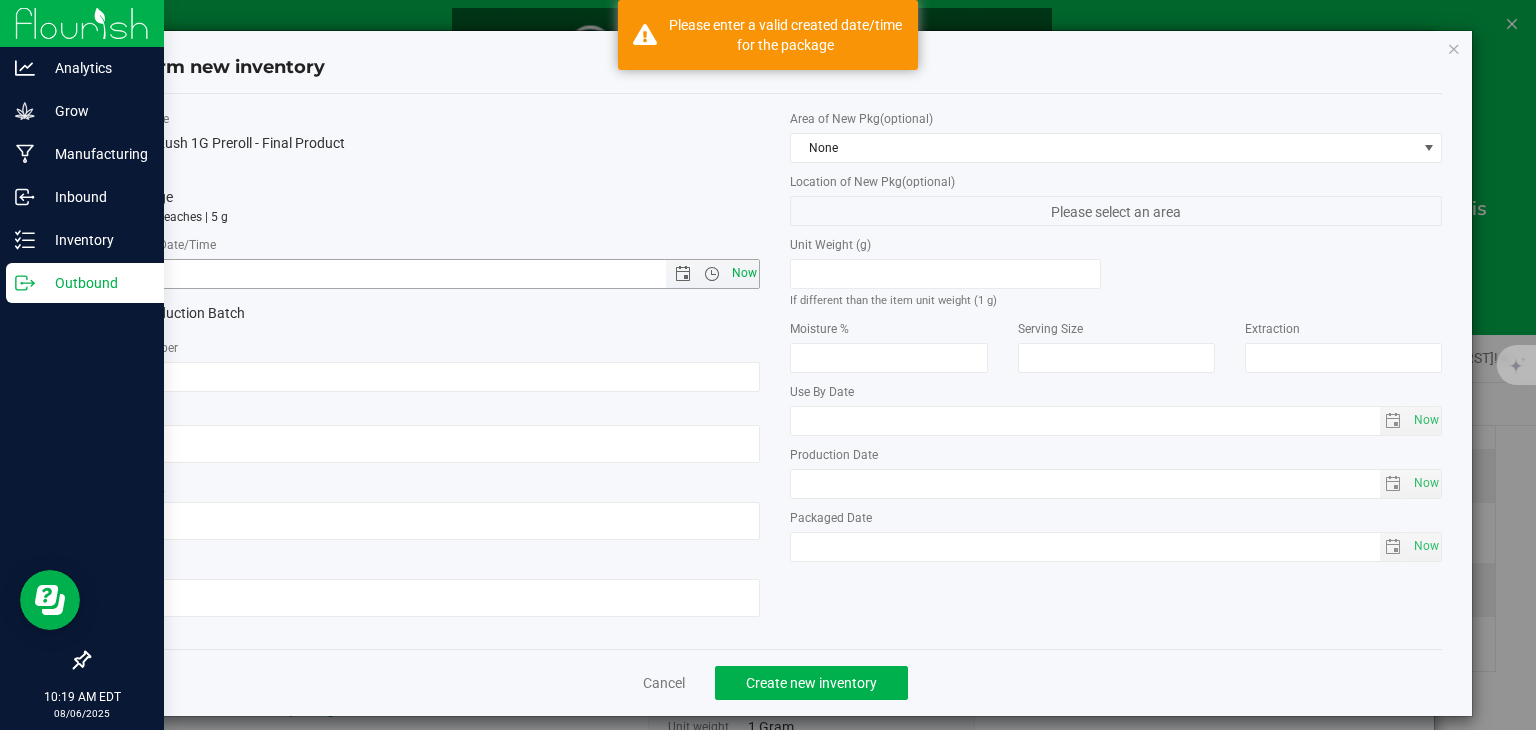 click on "Now" at bounding box center [744, 273] 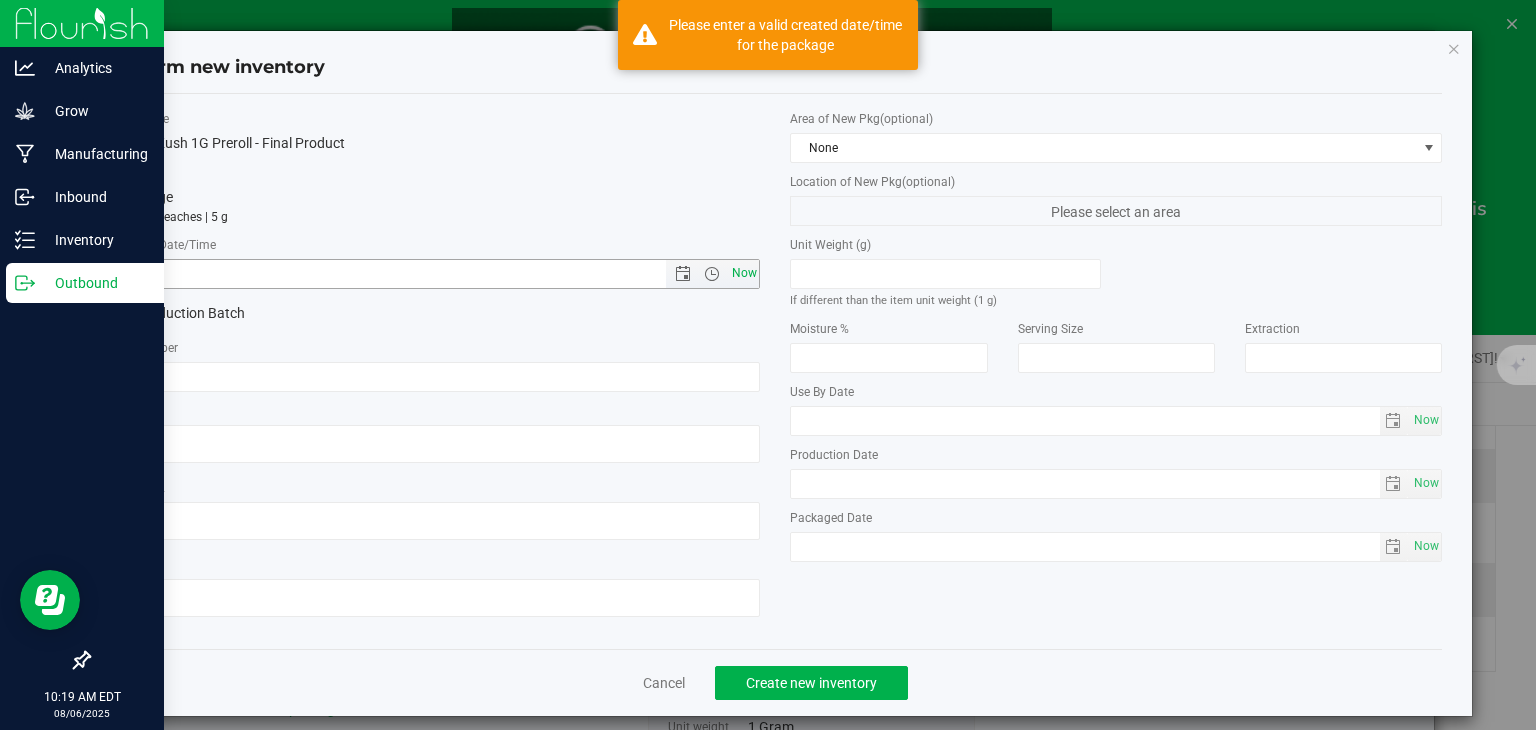 type on "8/6/2025 10:19 AM" 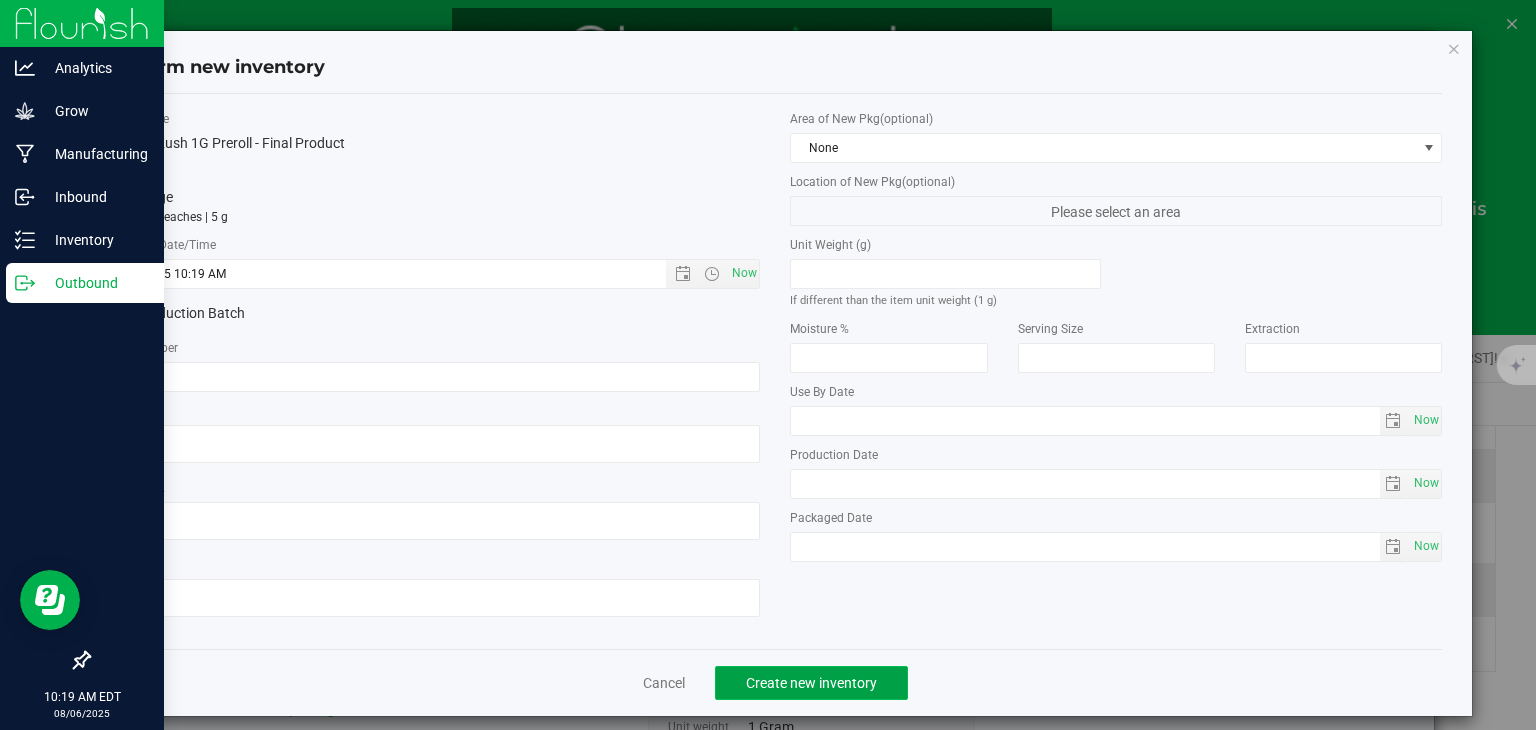 click on "Create new inventory" 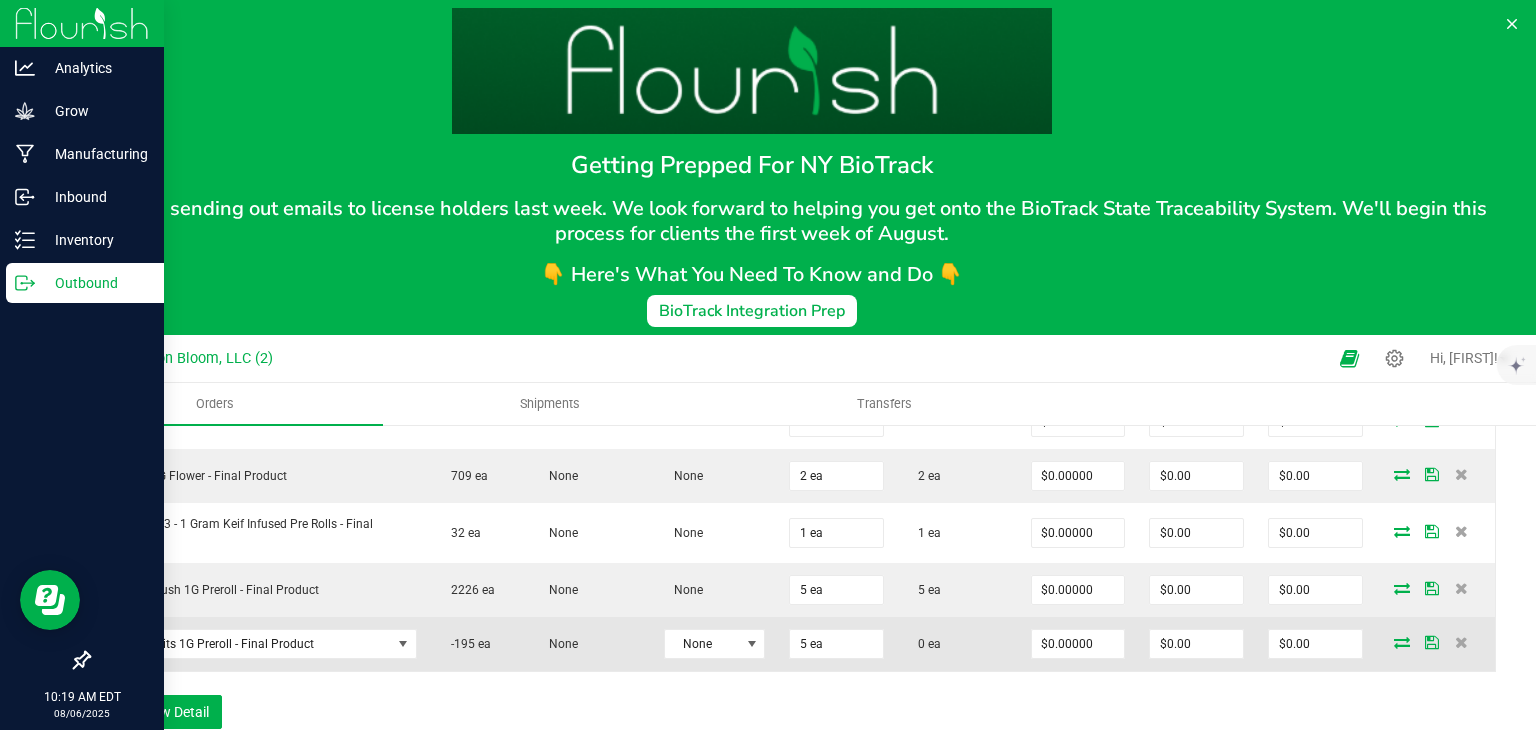 click at bounding box center [1402, 642] 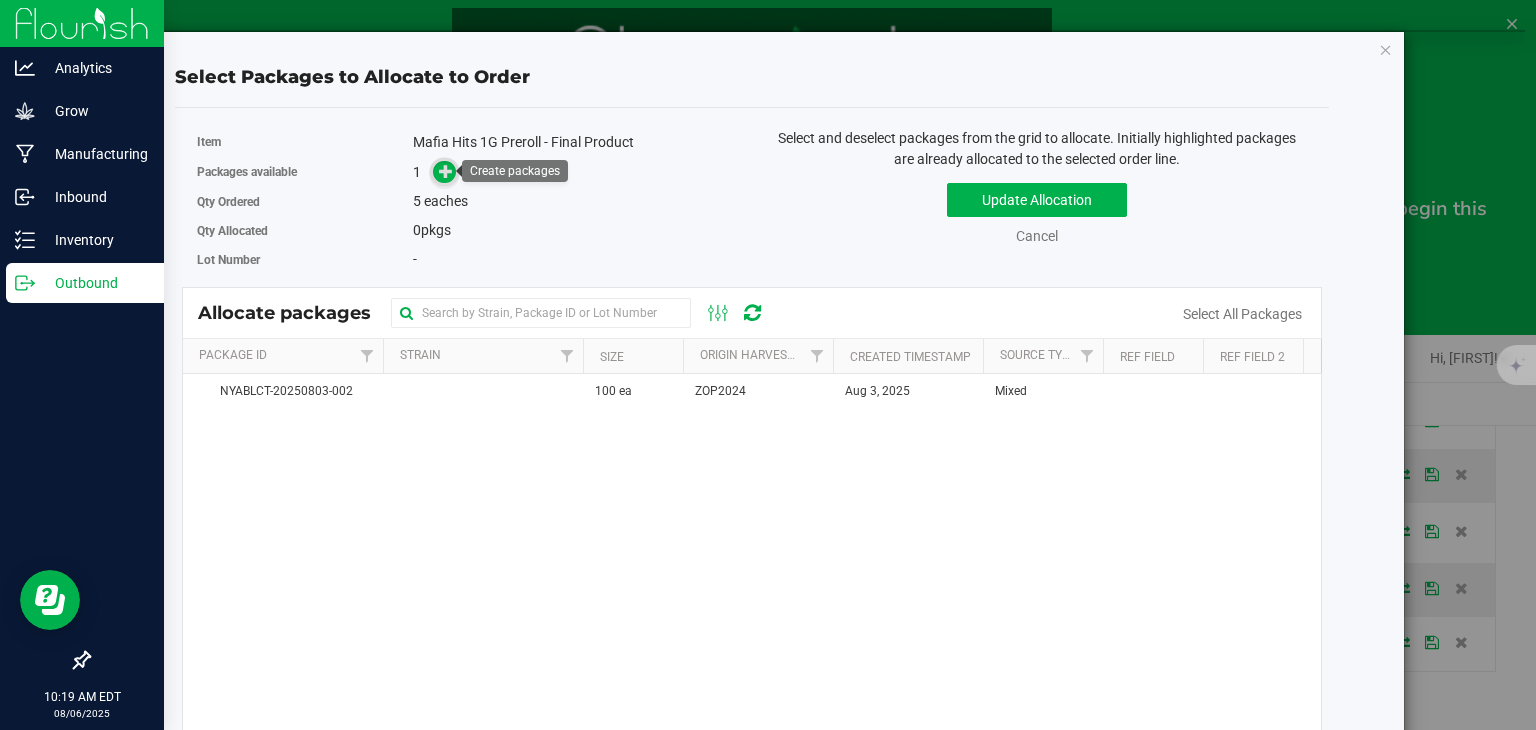 click at bounding box center [444, 172] 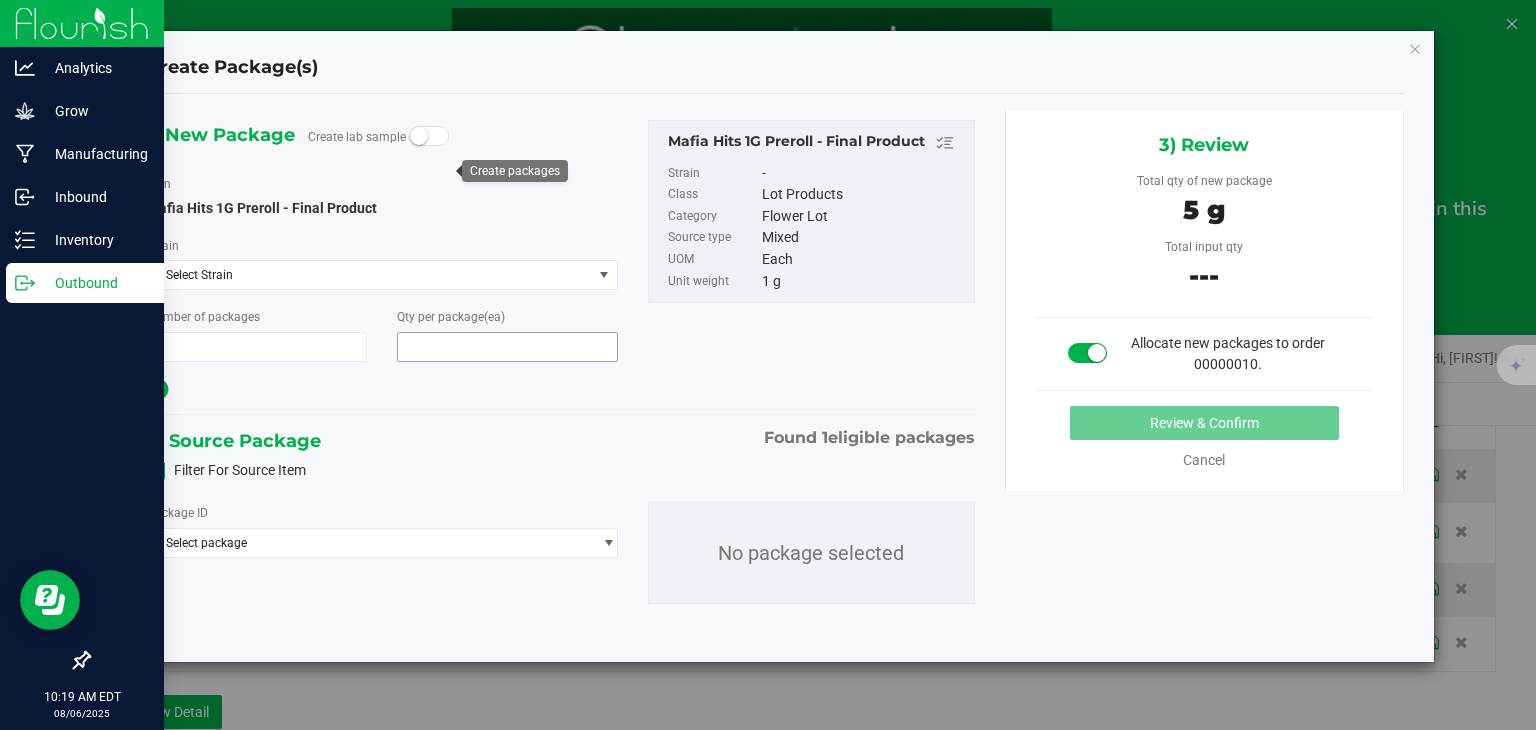 type on "1" 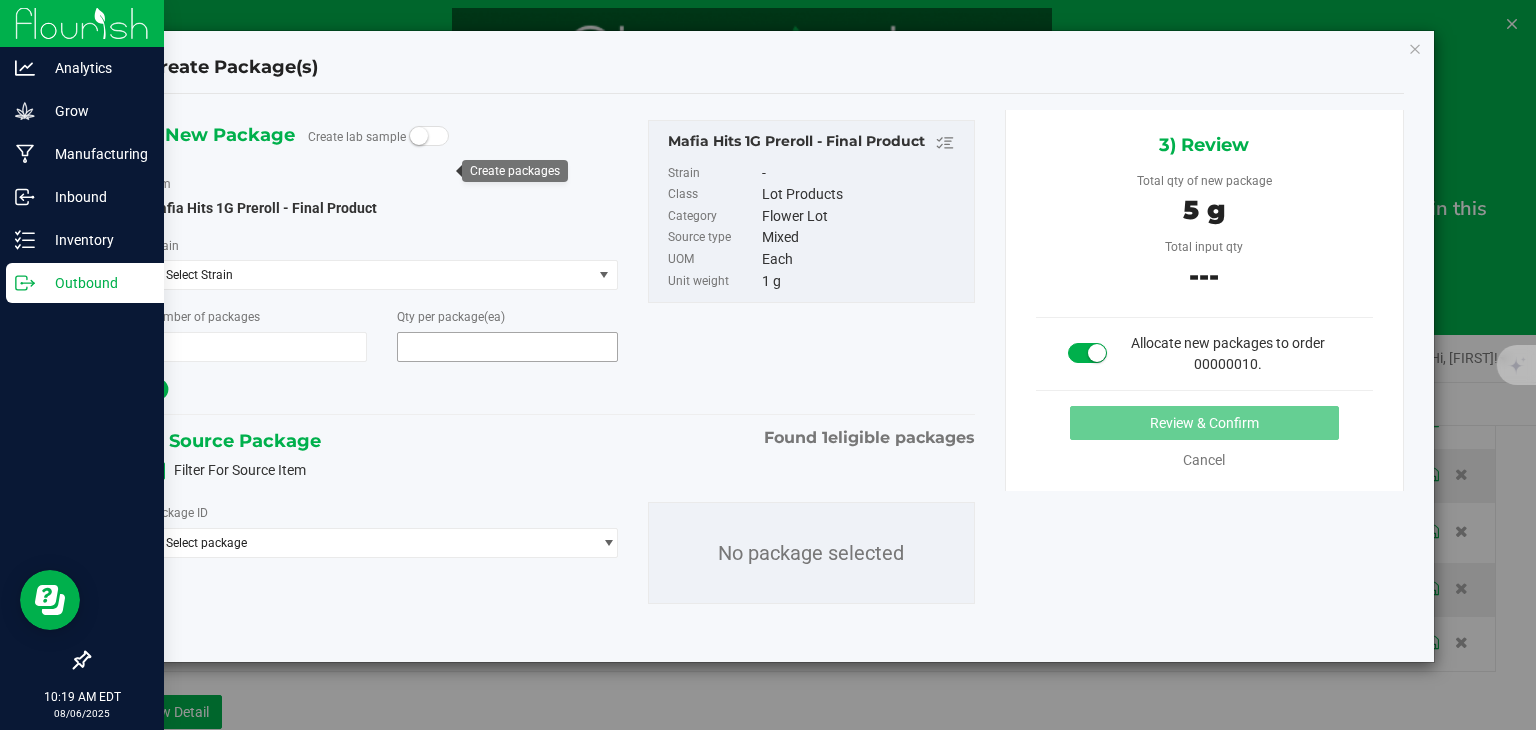 type on "5" 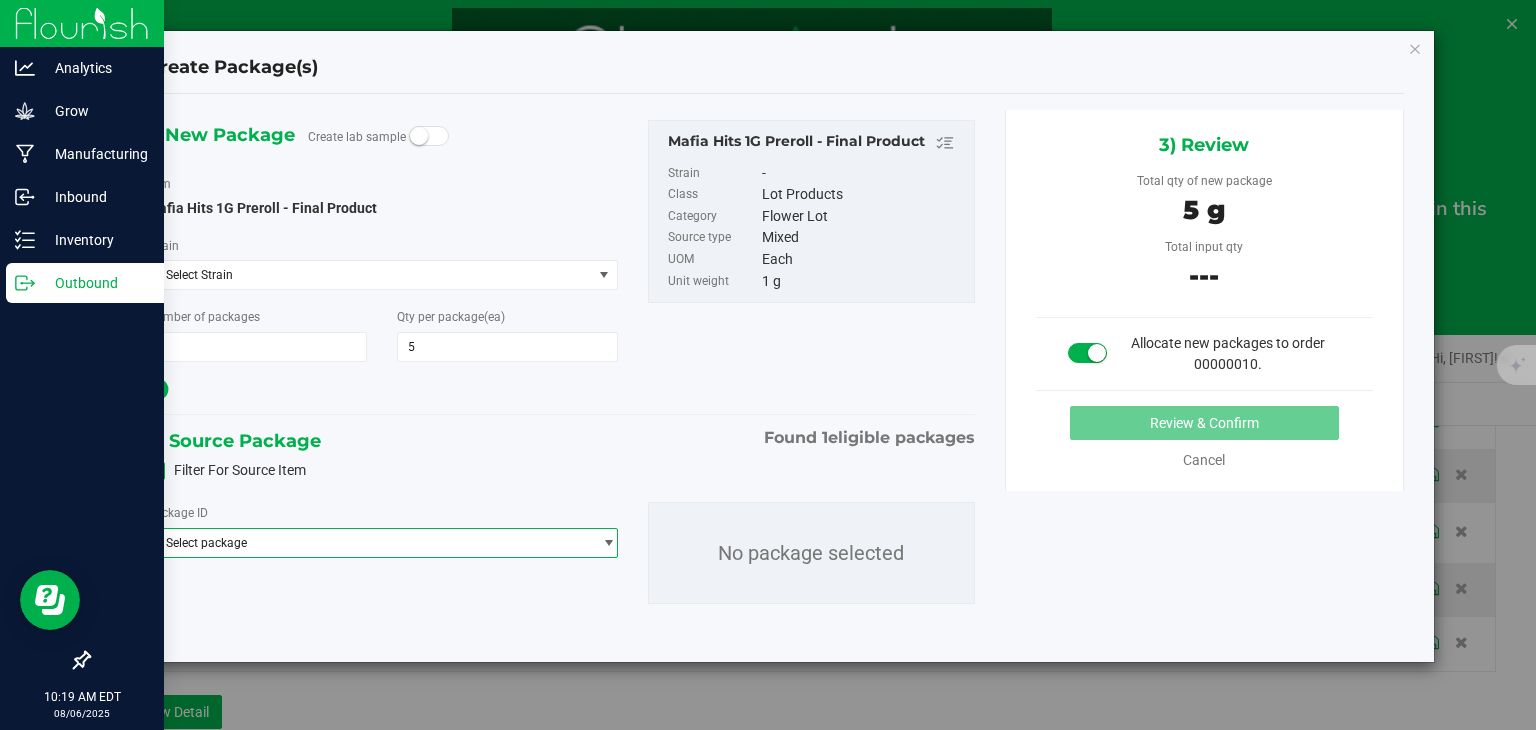 click at bounding box center [608, 543] 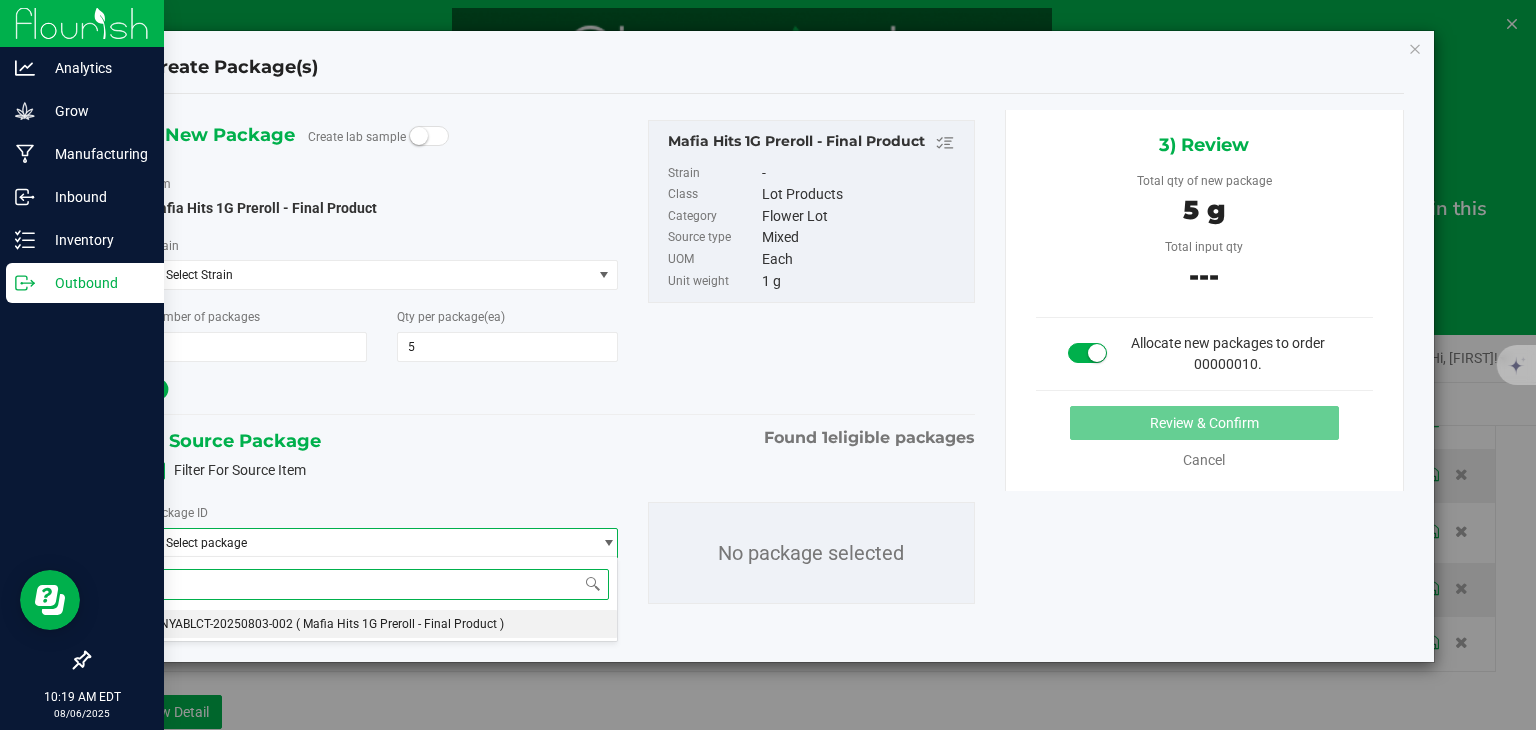 click on "NYABLCT-20250803-002
(
Mafia Hits 1G Preroll - Final Product
)" at bounding box center (382, 624) 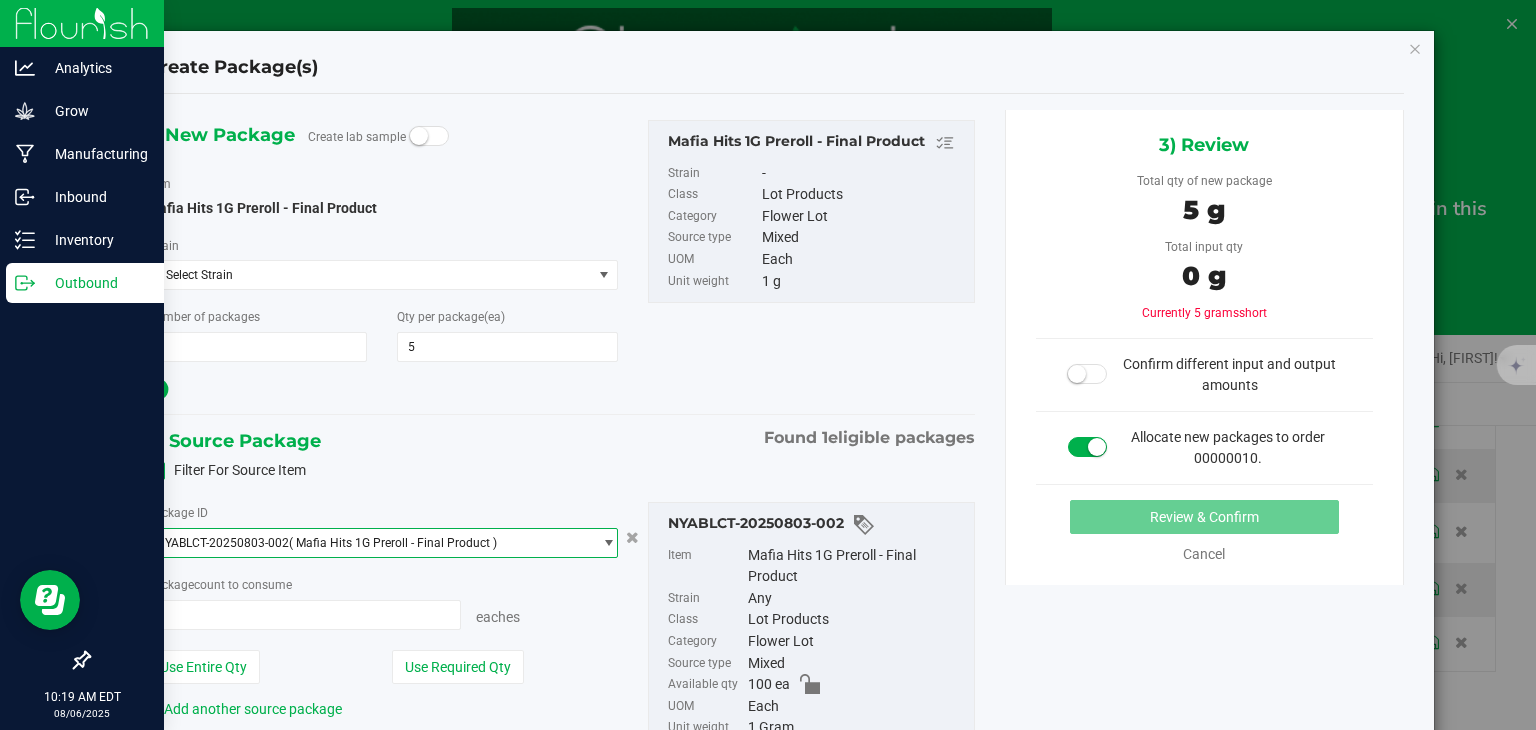 type on "0 ea" 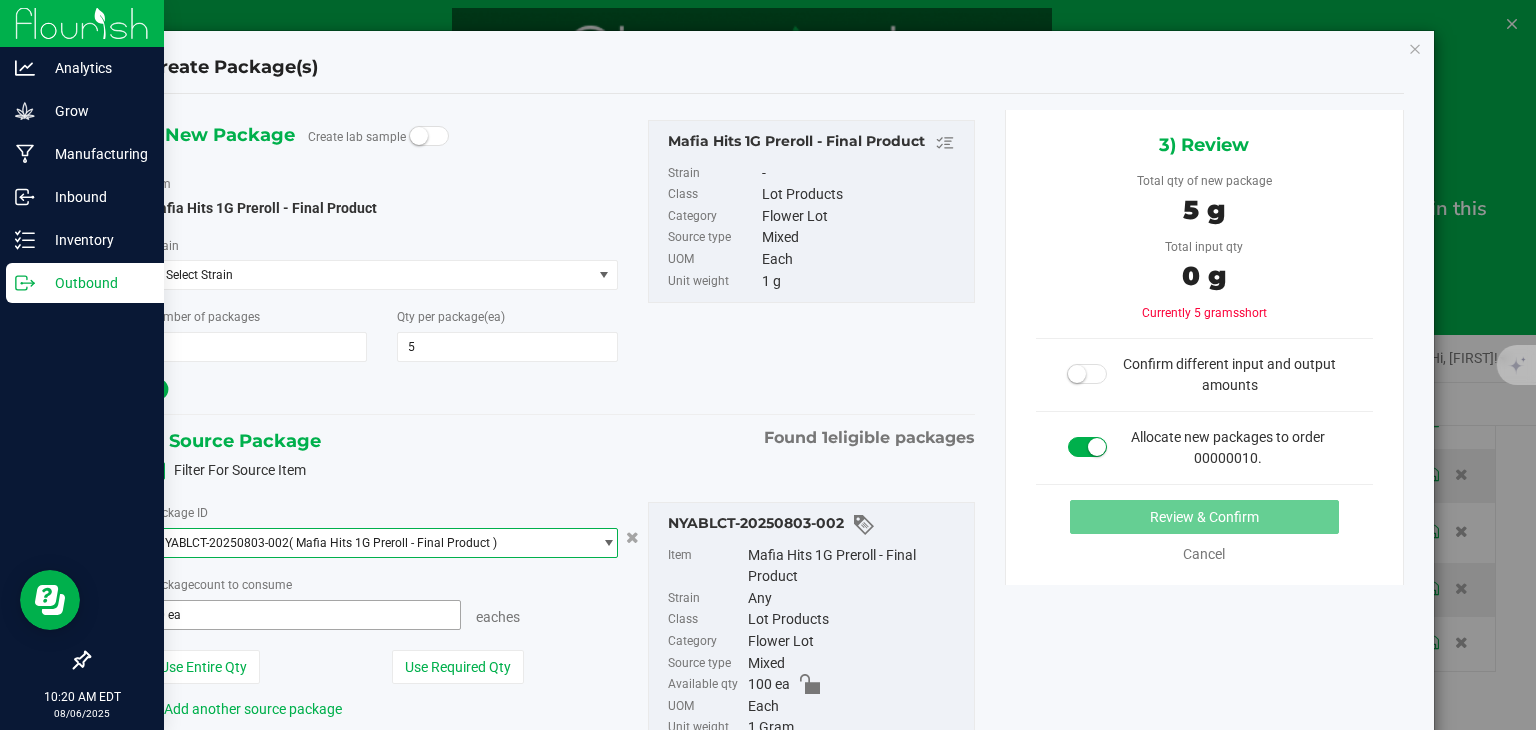 click on "0 ea 0" at bounding box center [303, 615] 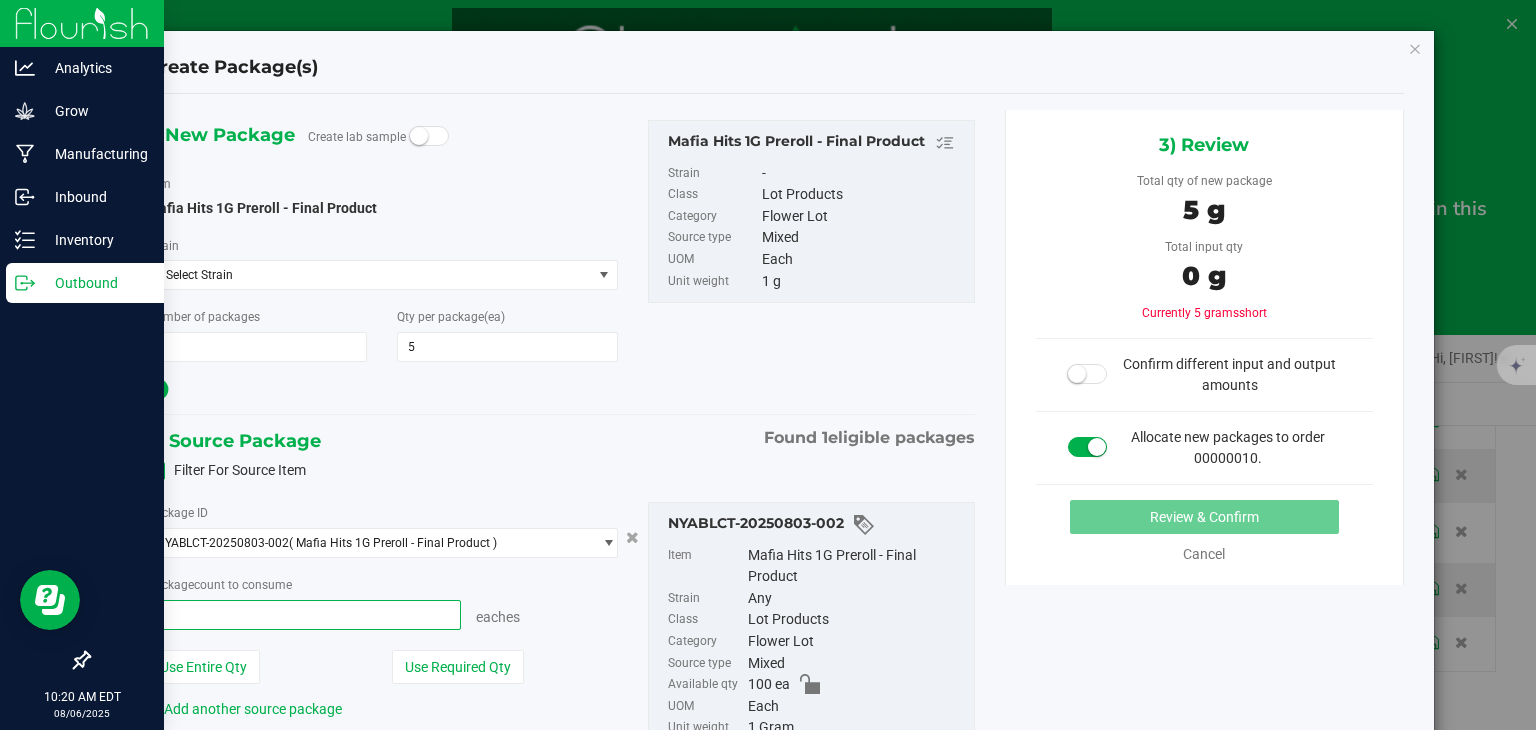 type on "5" 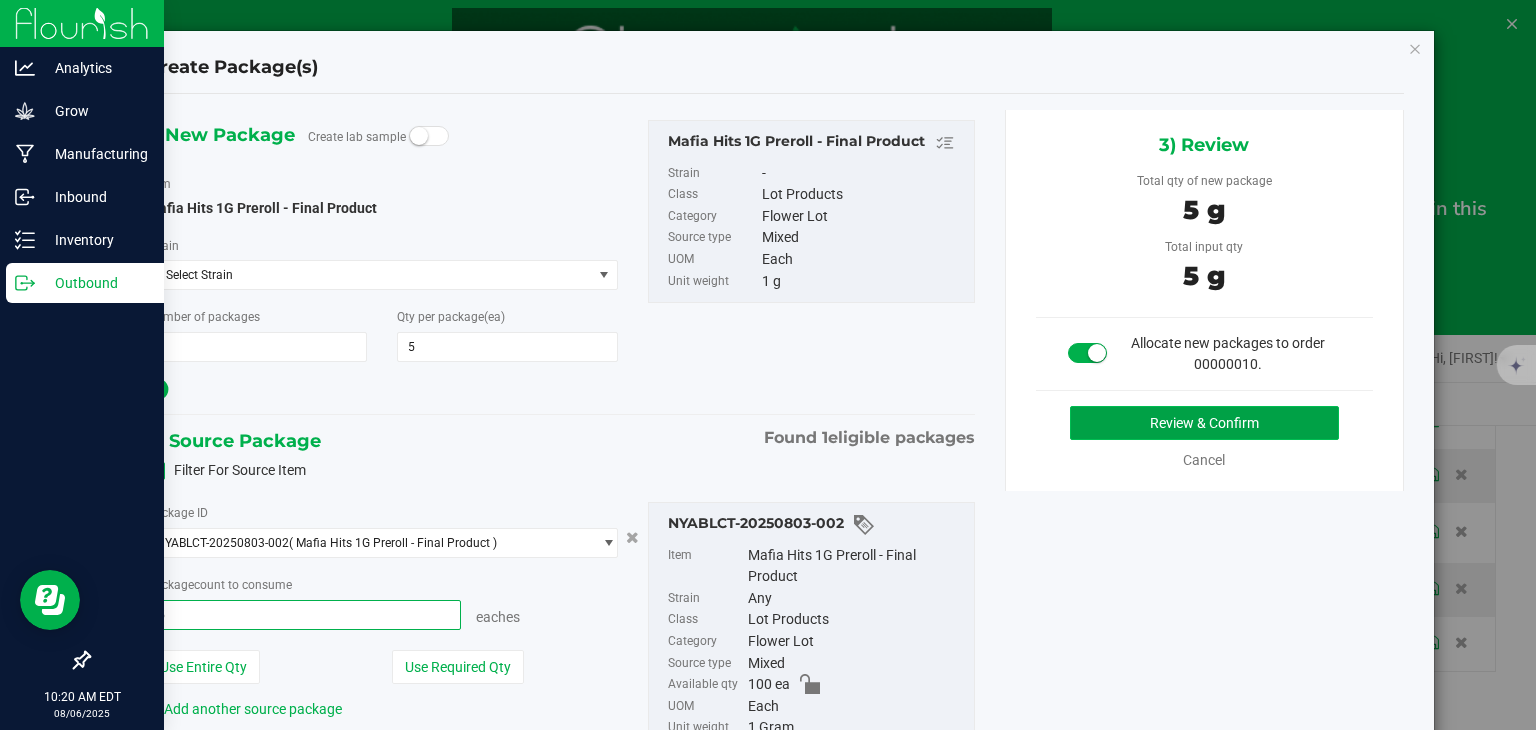 click on "Review & Confirm" at bounding box center [1204, 423] 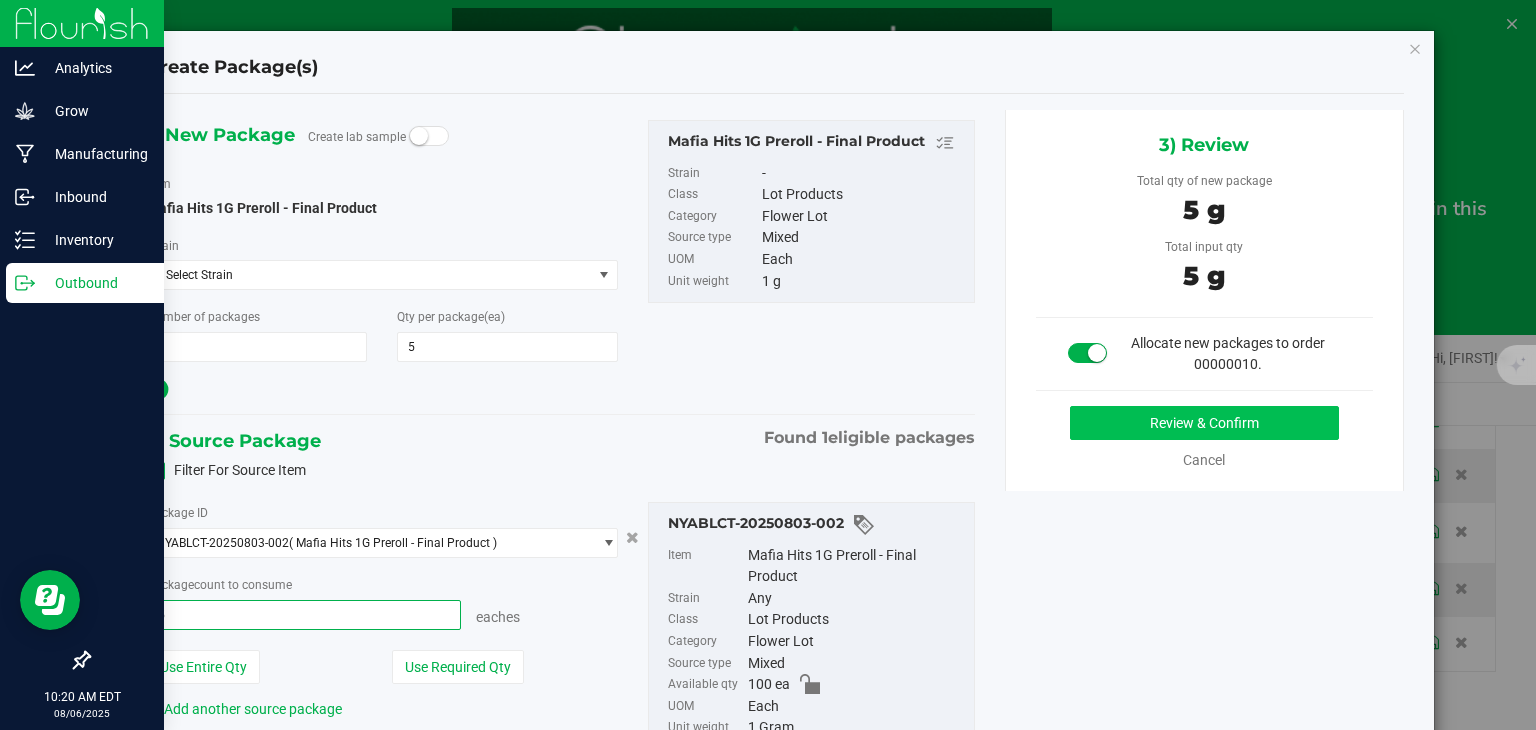 type on "5 ea" 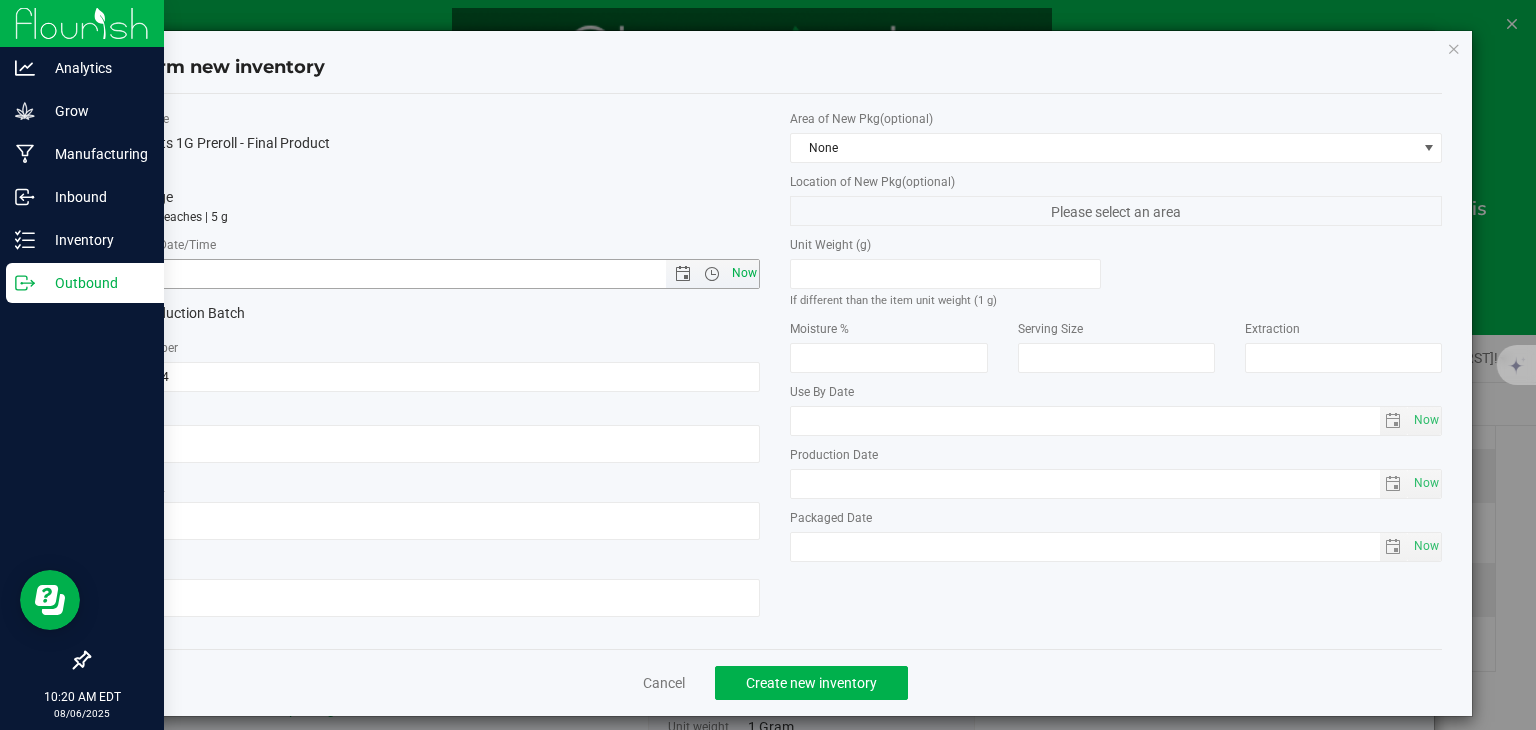 click on "Now" at bounding box center [744, 273] 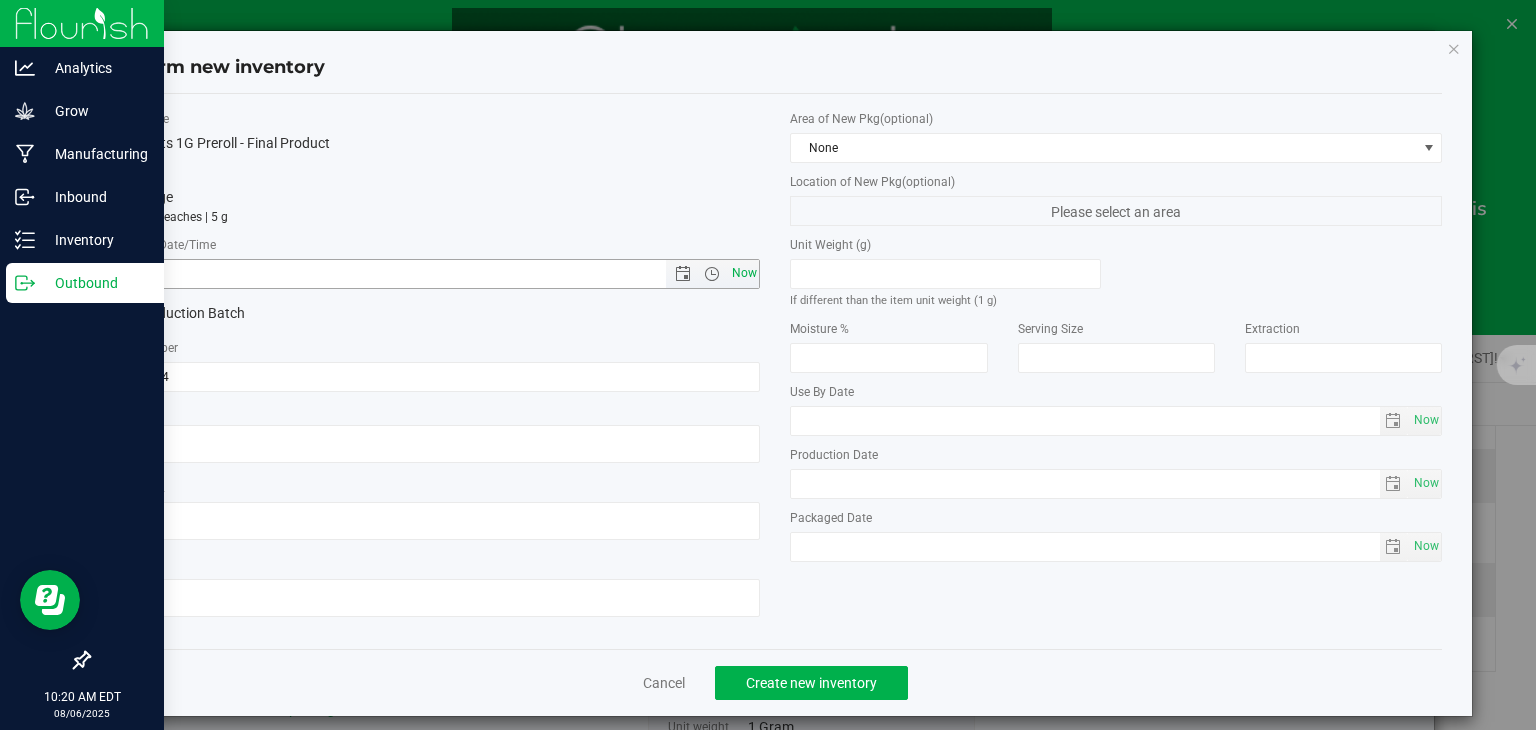 type on "8/6/2025 10:20 AM" 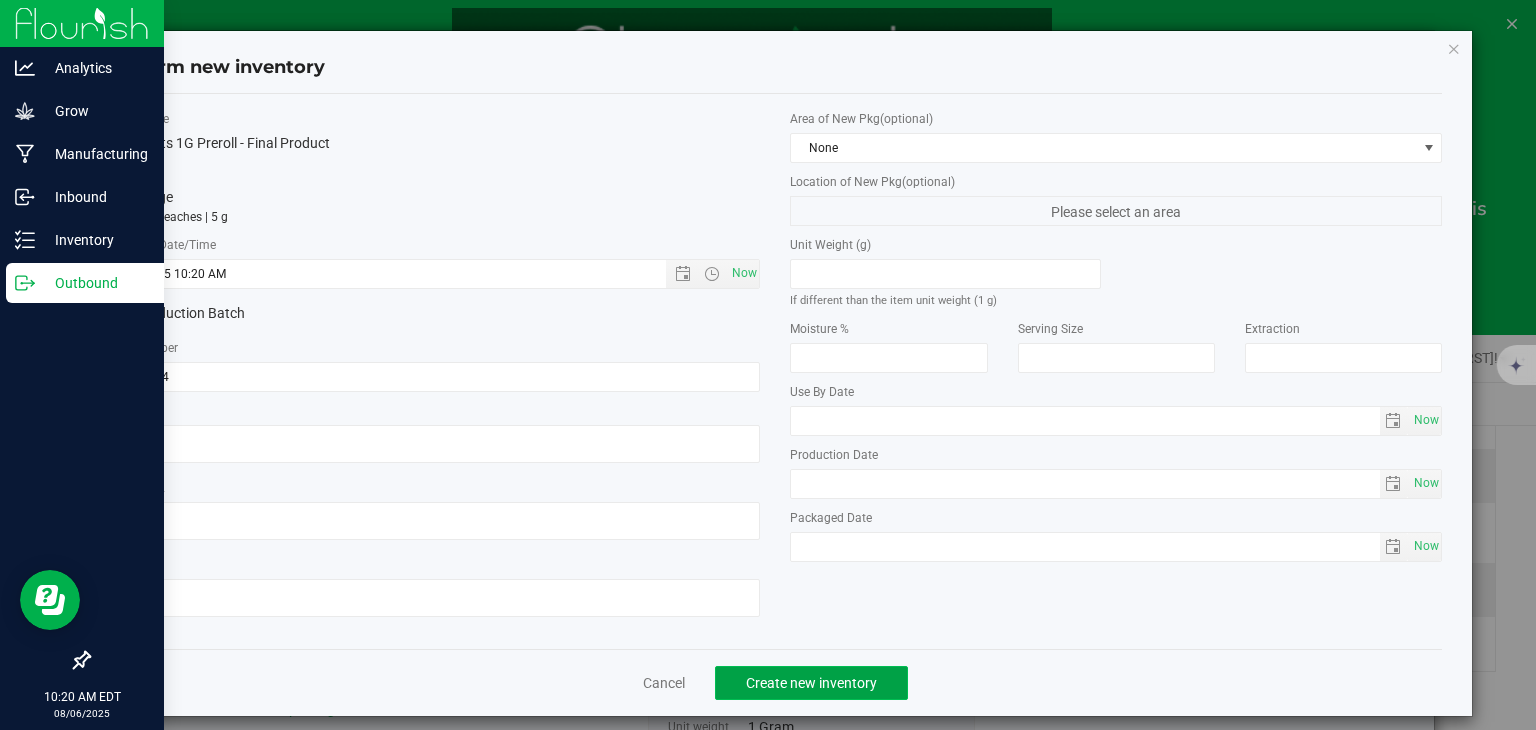 click on "Create new inventory" 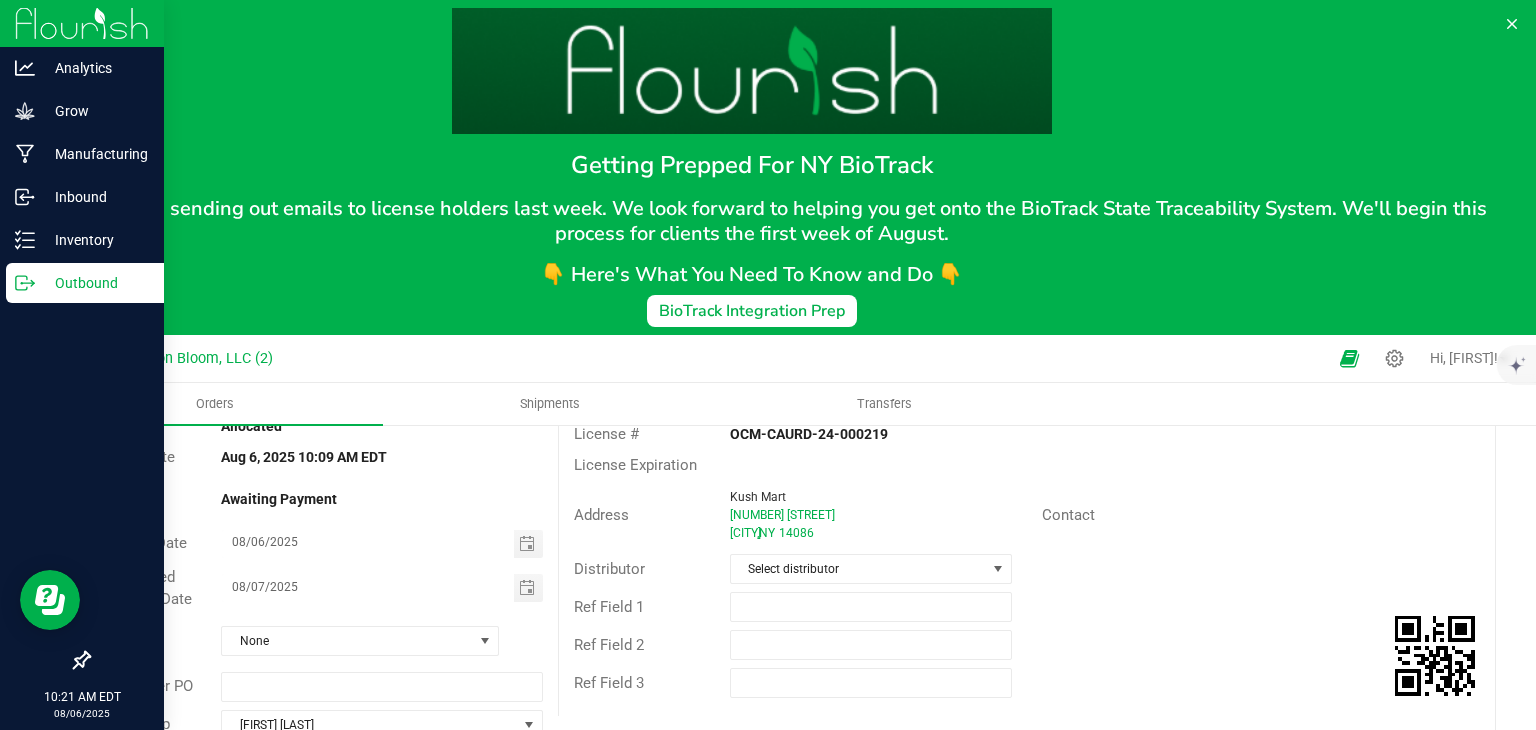 scroll, scrollTop: 0, scrollLeft: 0, axis: both 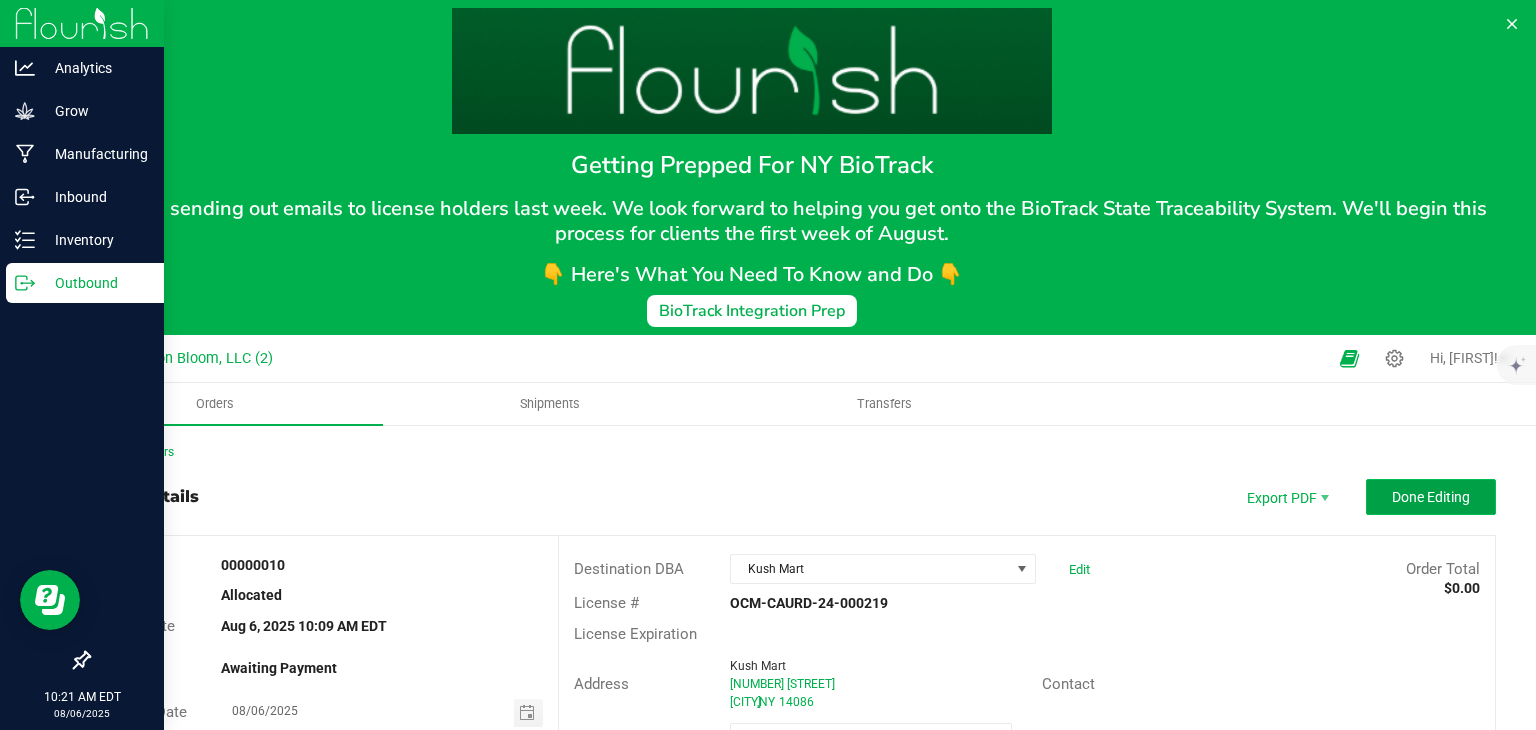 click on "Done Editing" at bounding box center (1431, 497) 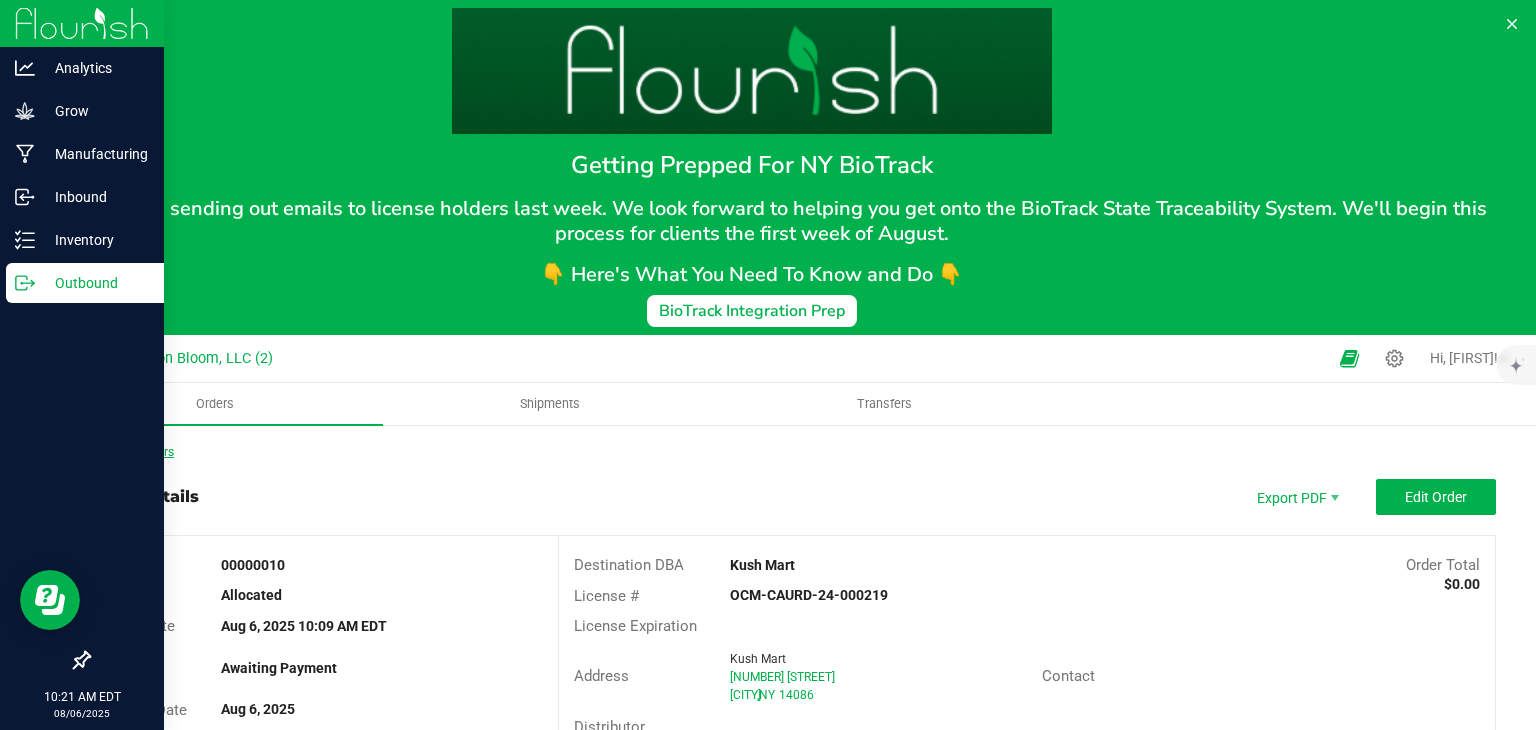 click on "Back to Orders" at bounding box center (131, 452) 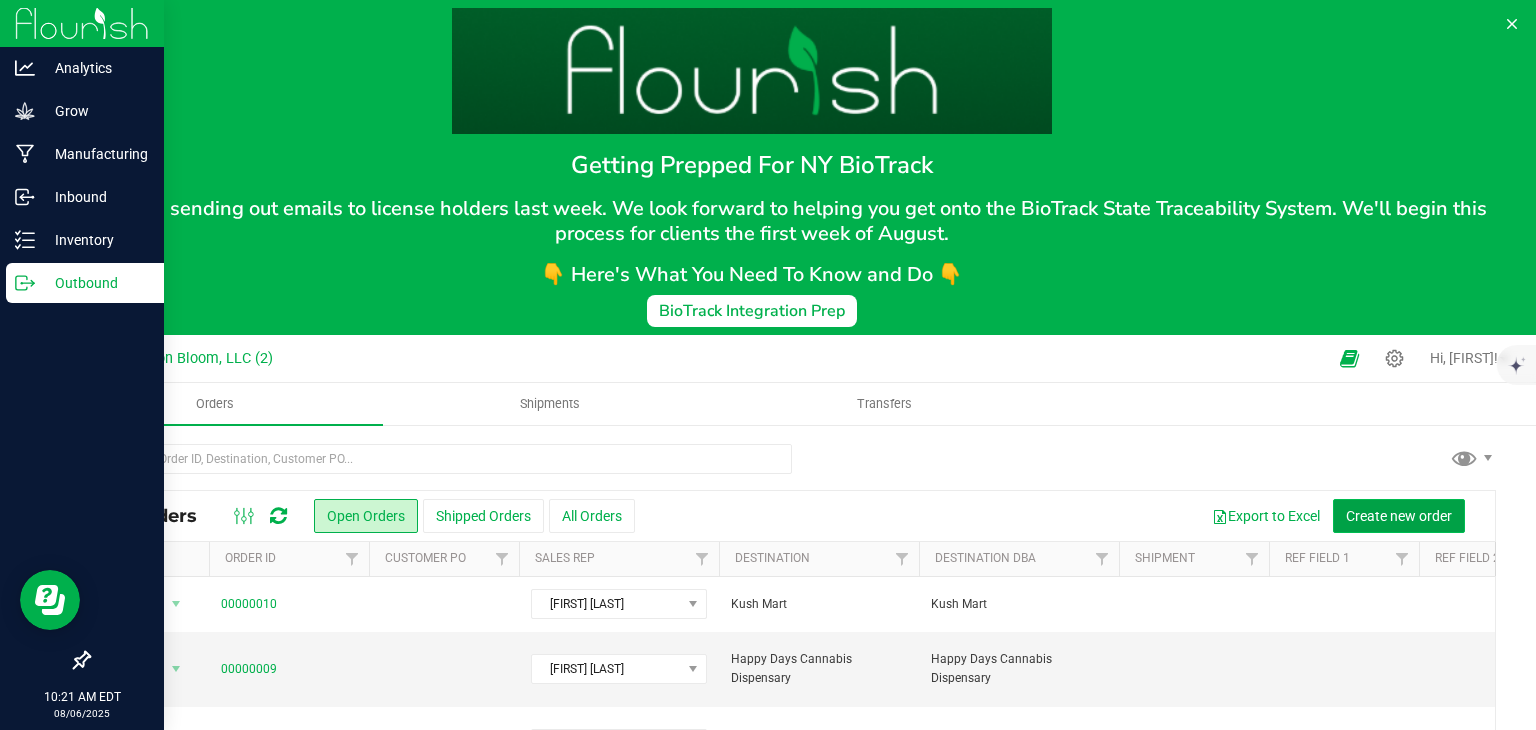 click on "Create new order" at bounding box center (1399, 516) 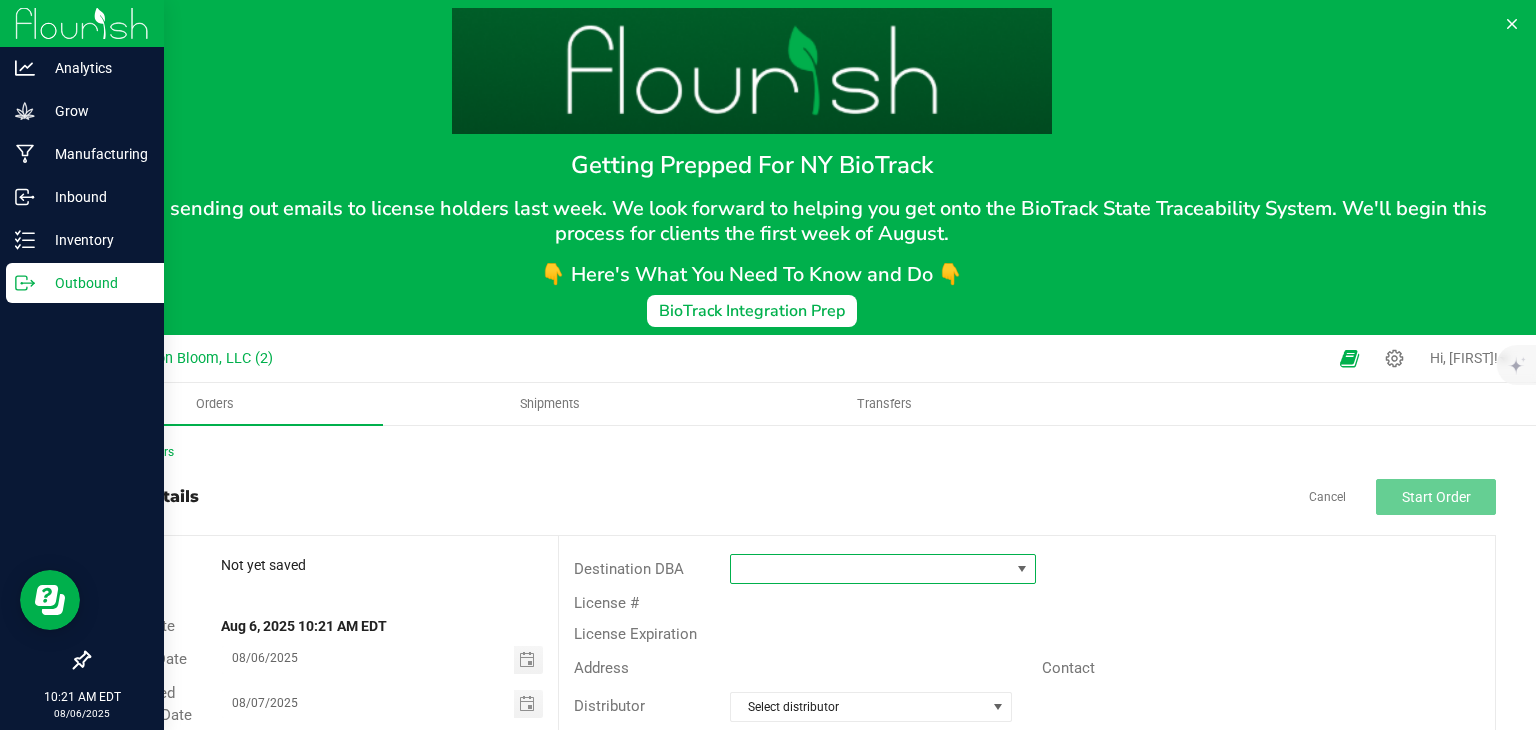 click at bounding box center [870, 569] 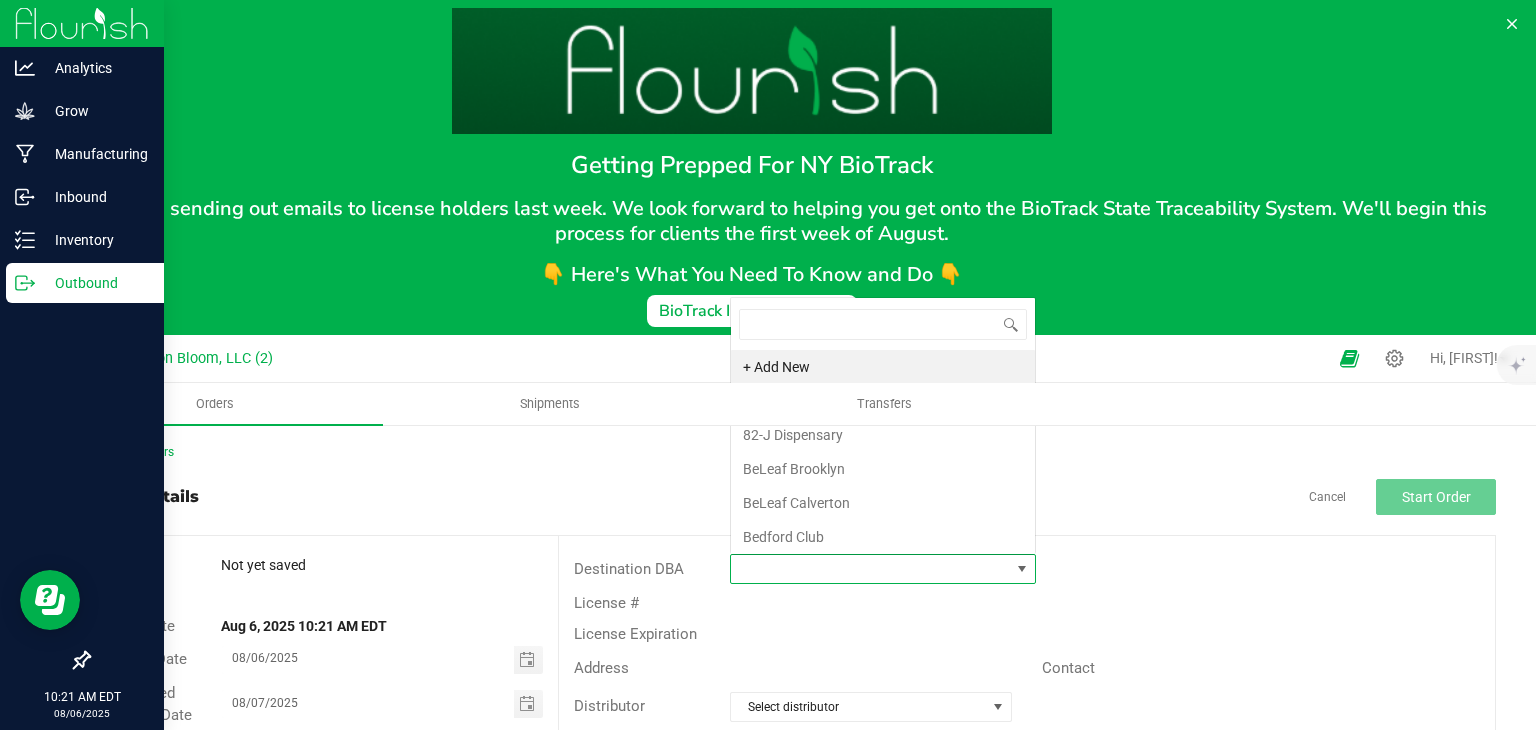 scroll, scrollTop: 0, scrollLeft: 0, axis: both 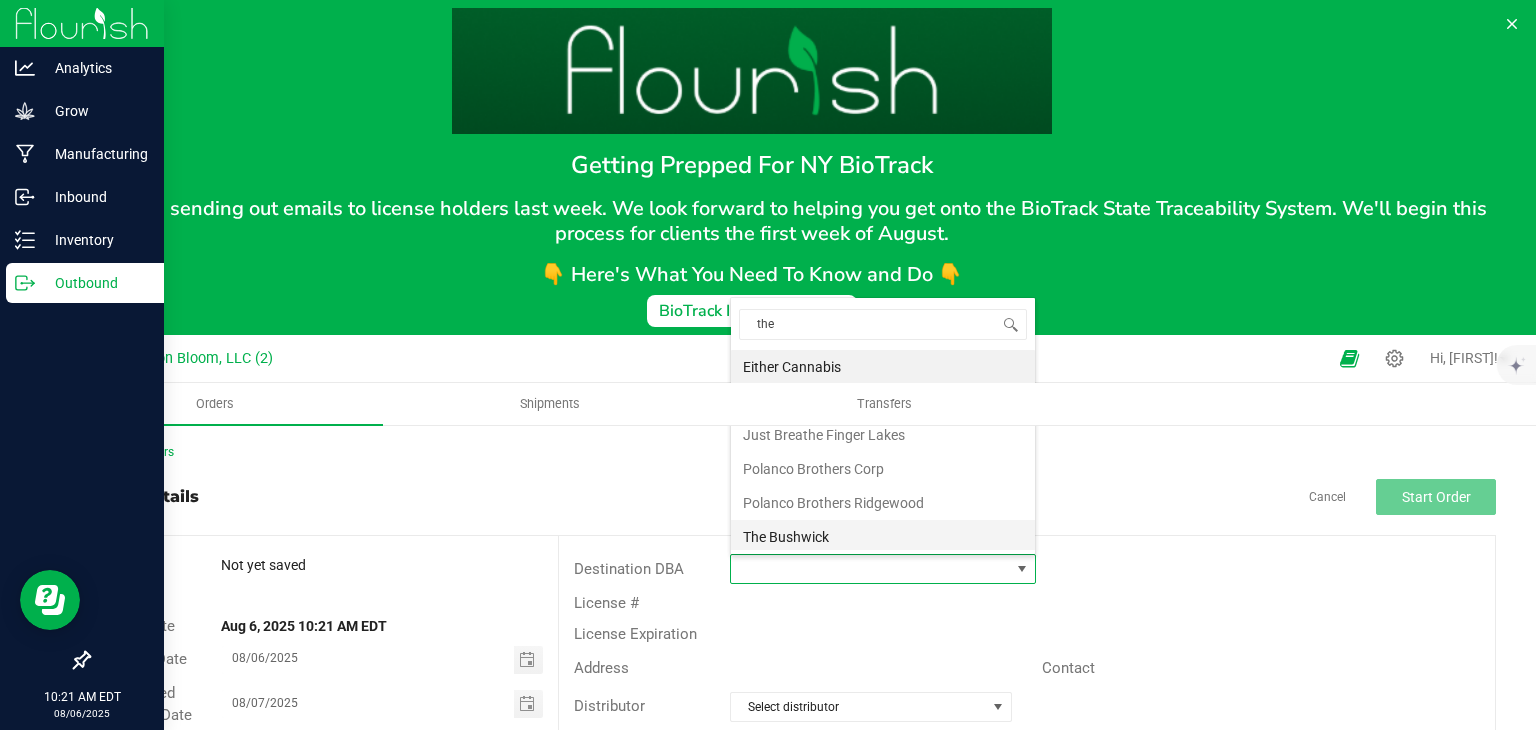 type on "the c" 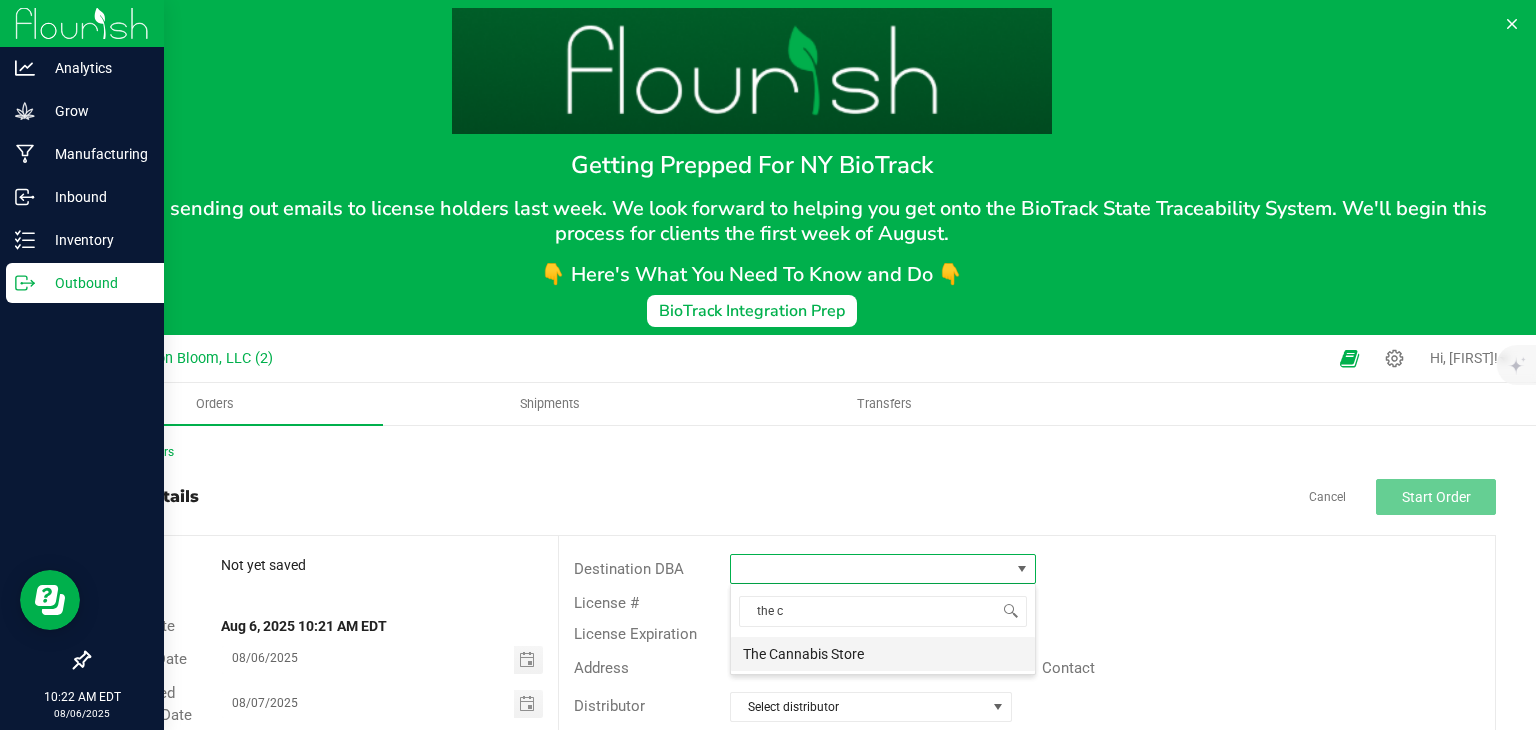 click on "The Cannabis Store" at bounding box center [883, 654] 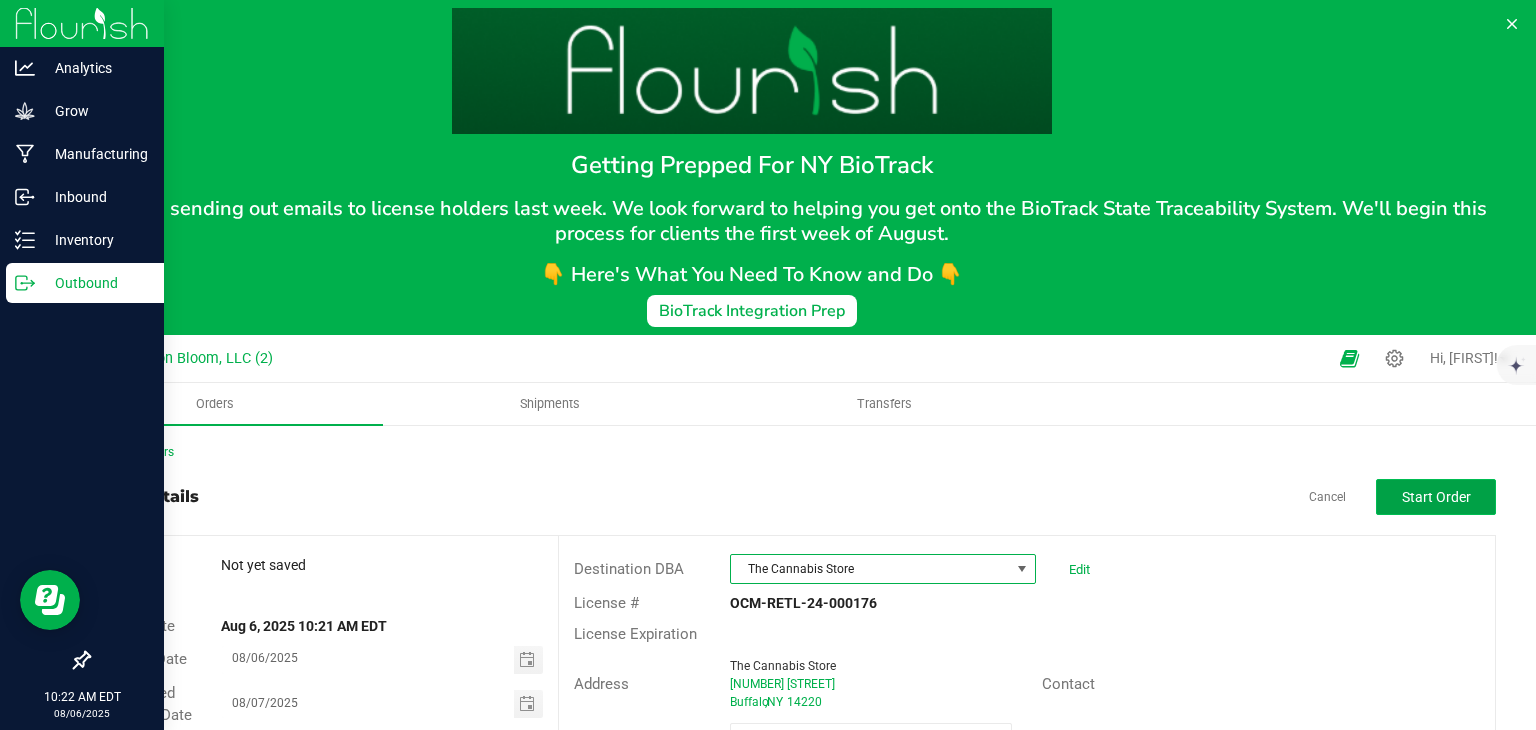 click on "Start Order" at bounding box center (1436, 497) 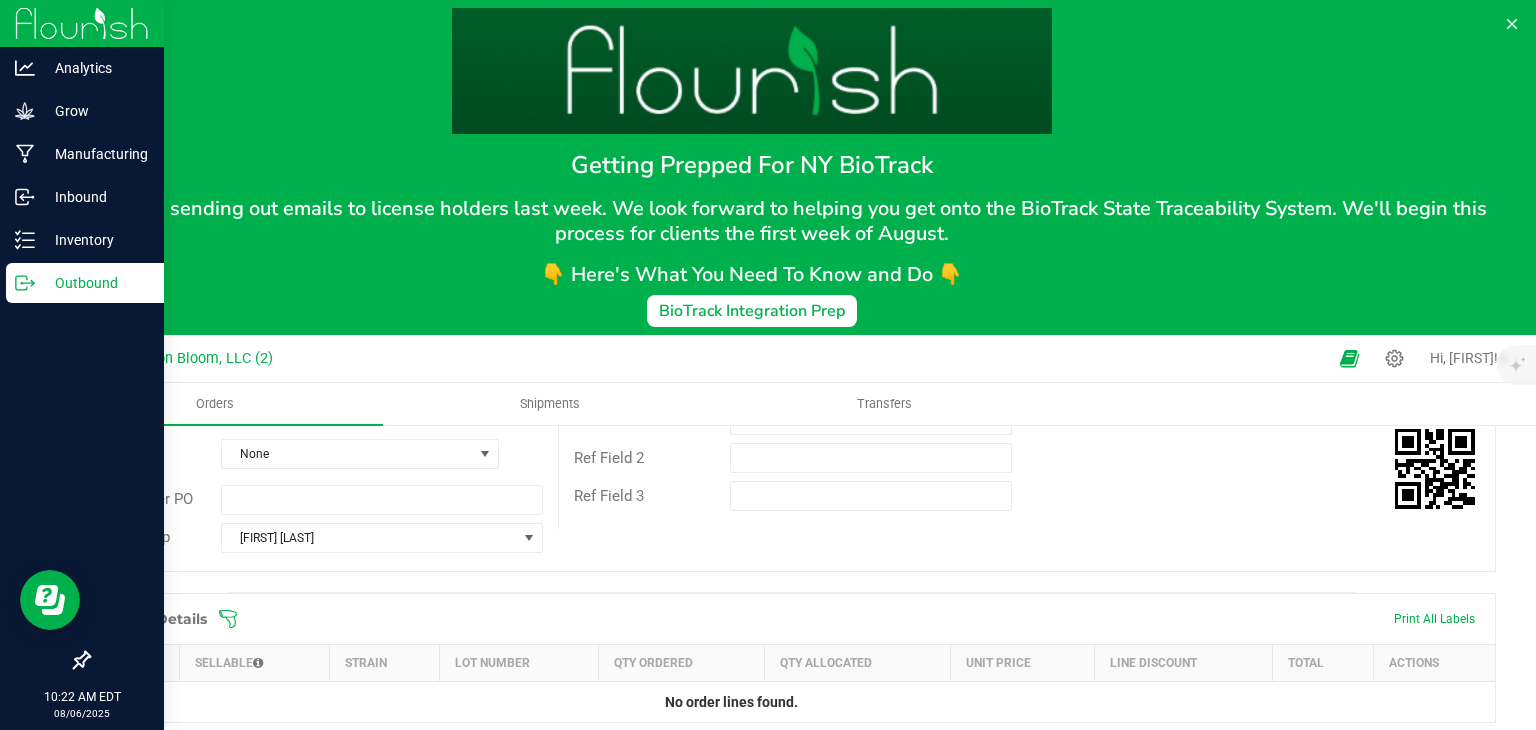 scroll, scrollTop: 416, scrollLeft: 0, axis: vertical 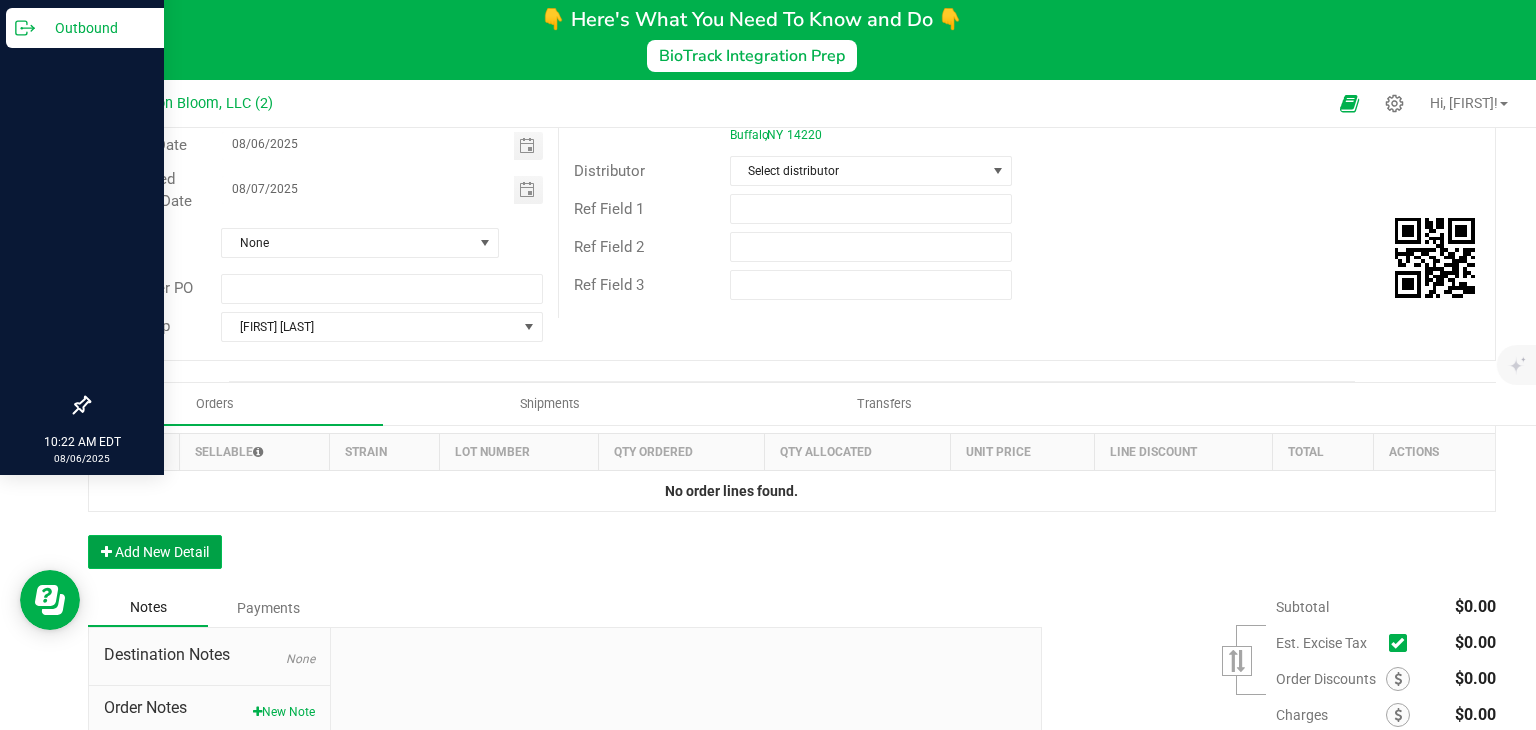 click on "Add New Detail" at bounding box center [155, 552] 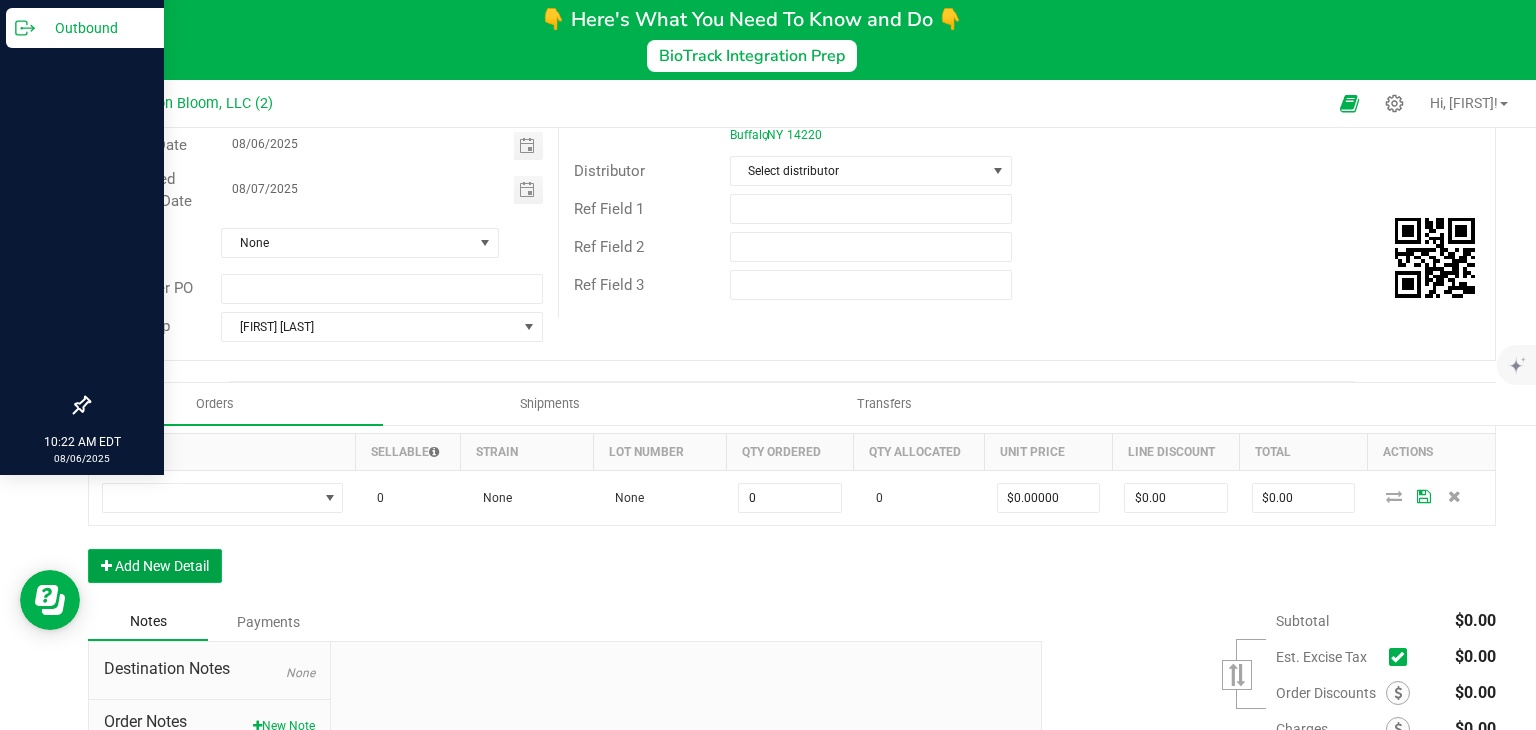 click on "Add New Detail" at bounding box center (155, 566) 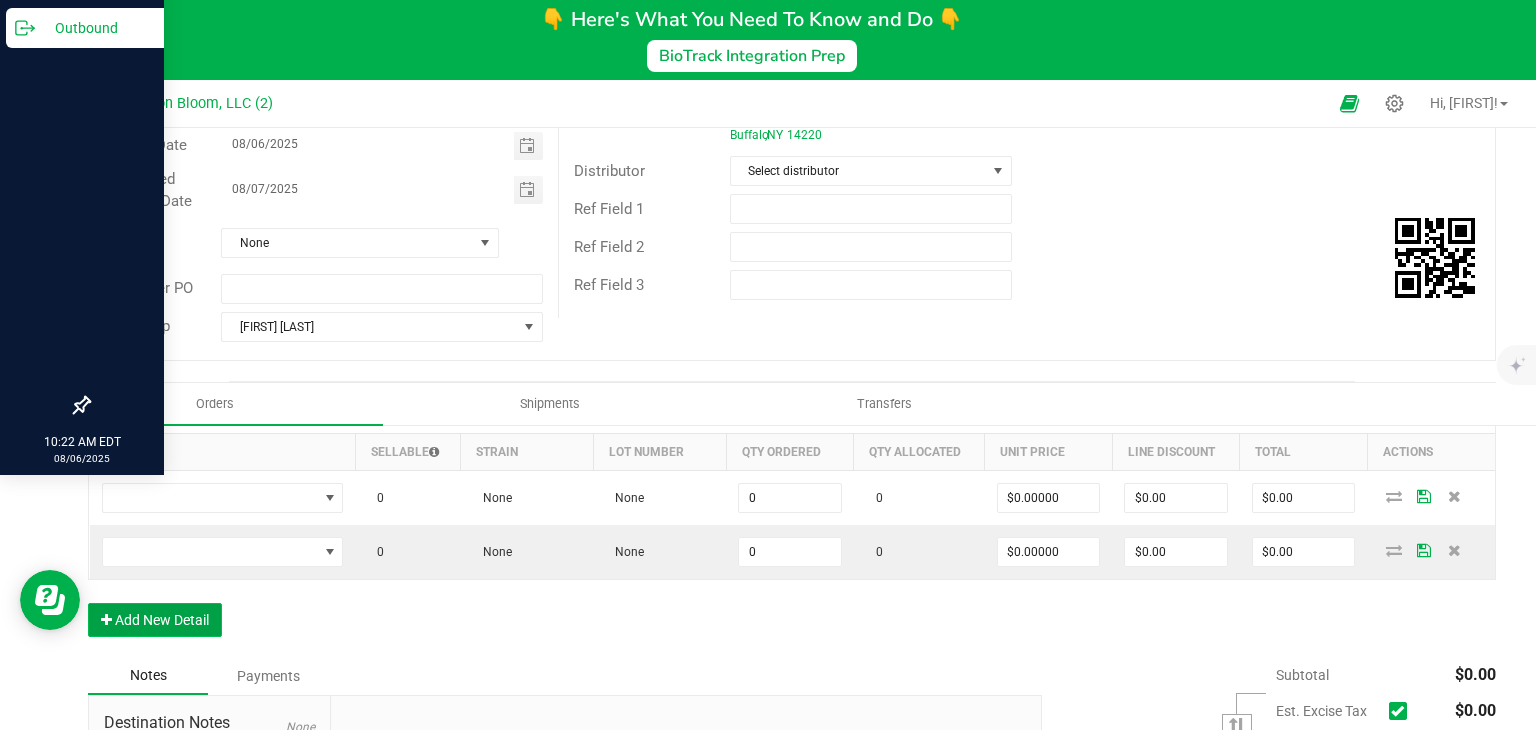 click on "Add New Detail" at bounding box center [155, 620] 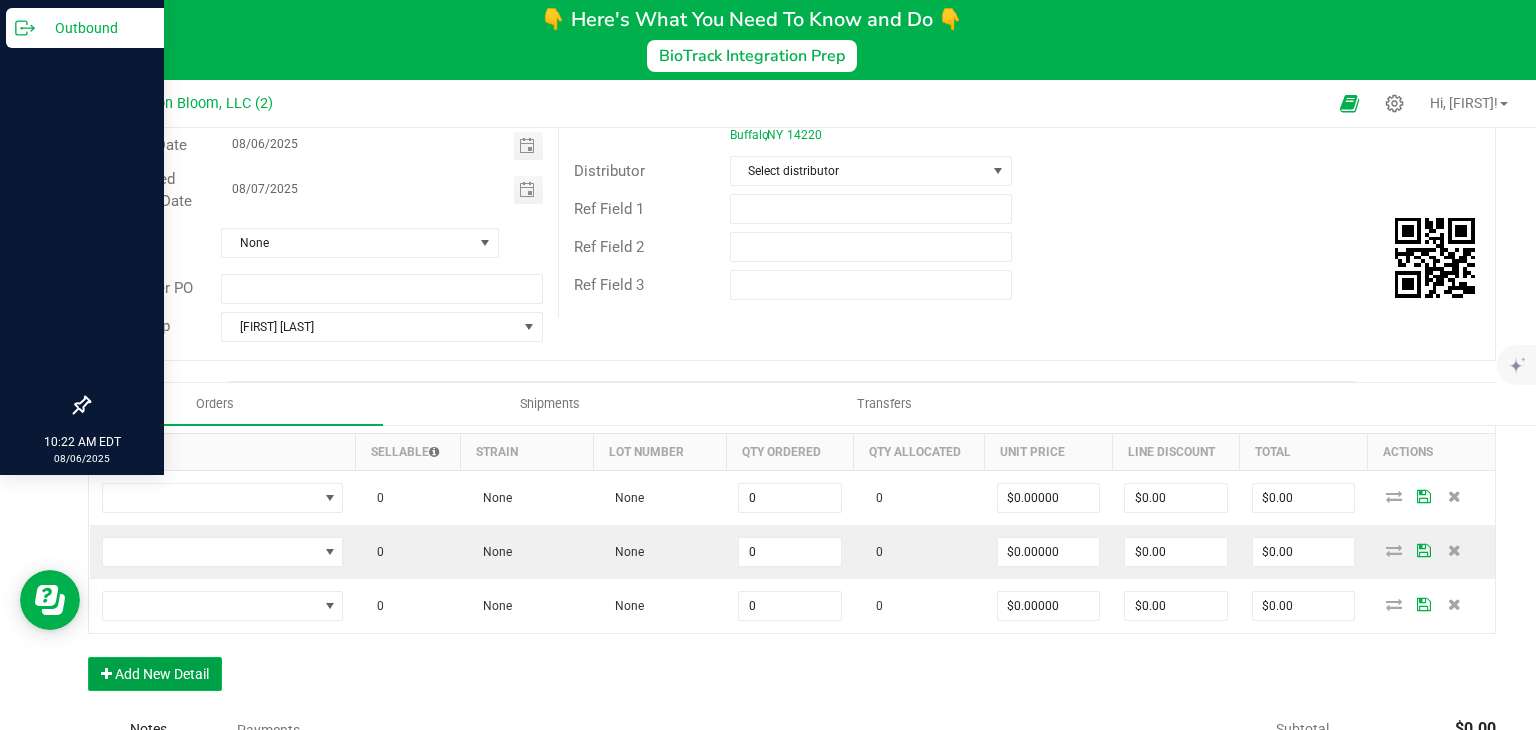 click on "Add New Detail" at bounding box center [155, 674] 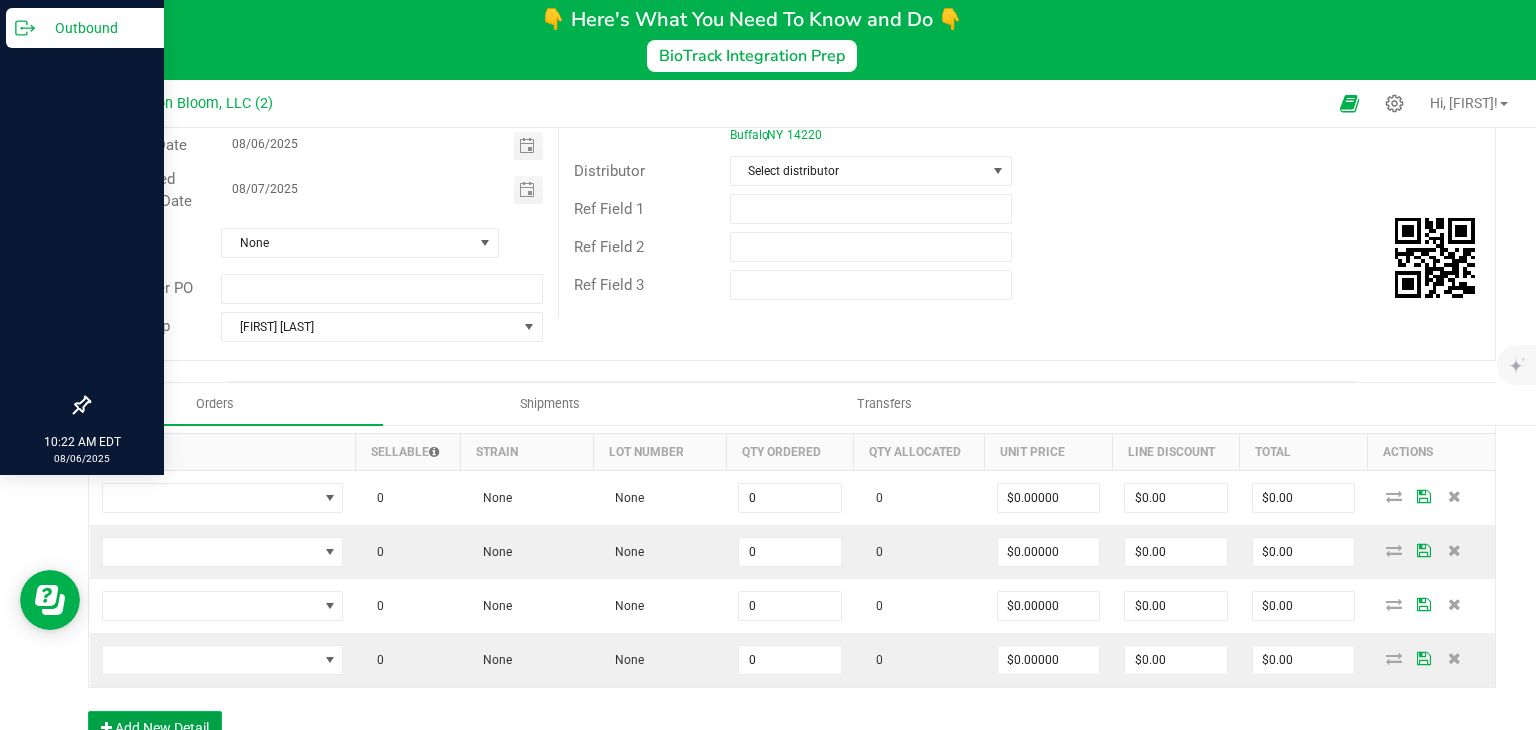 click on "Add New Detail" at bounding box center (155, 728) 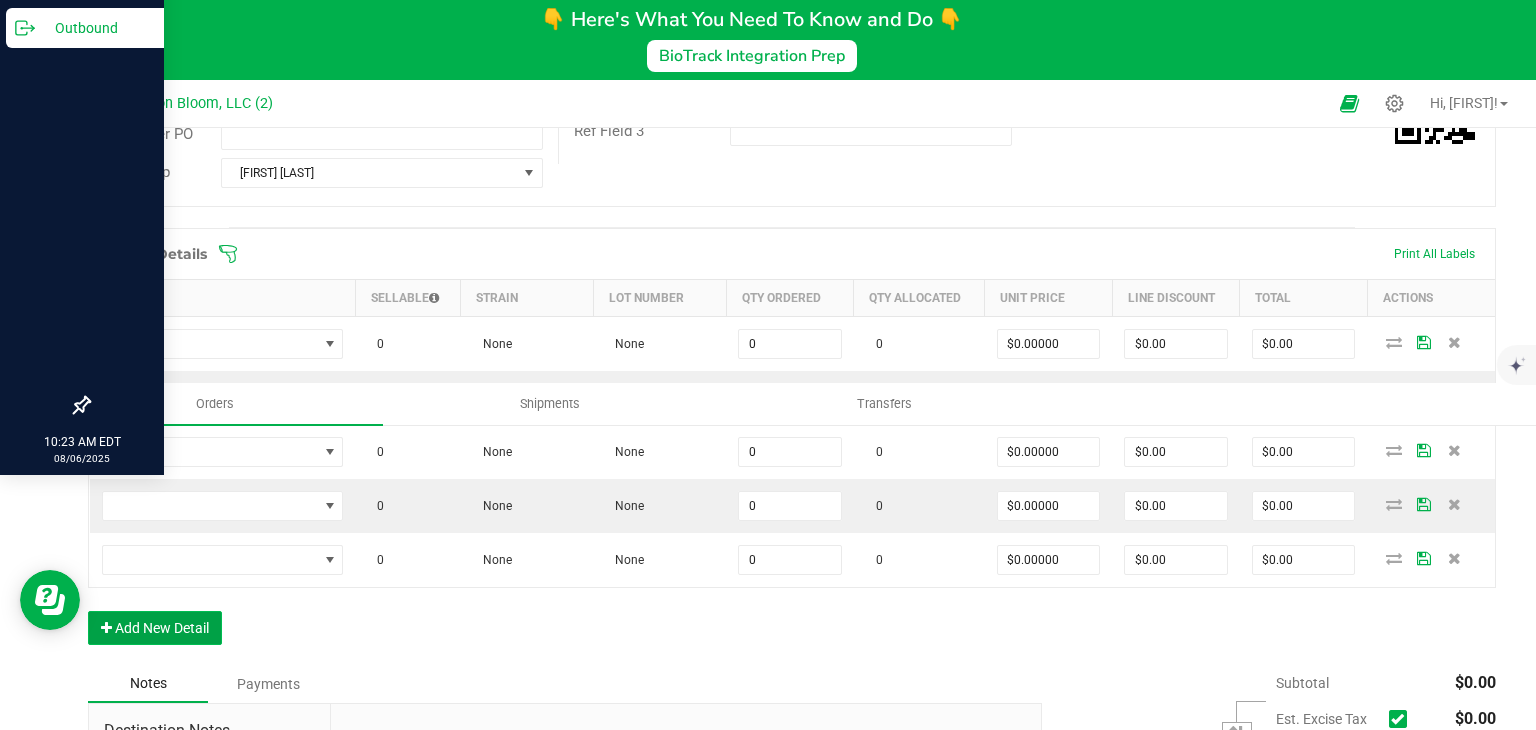 scroll, scrollTop: 471, scrollLeft: 0, axis: vertical 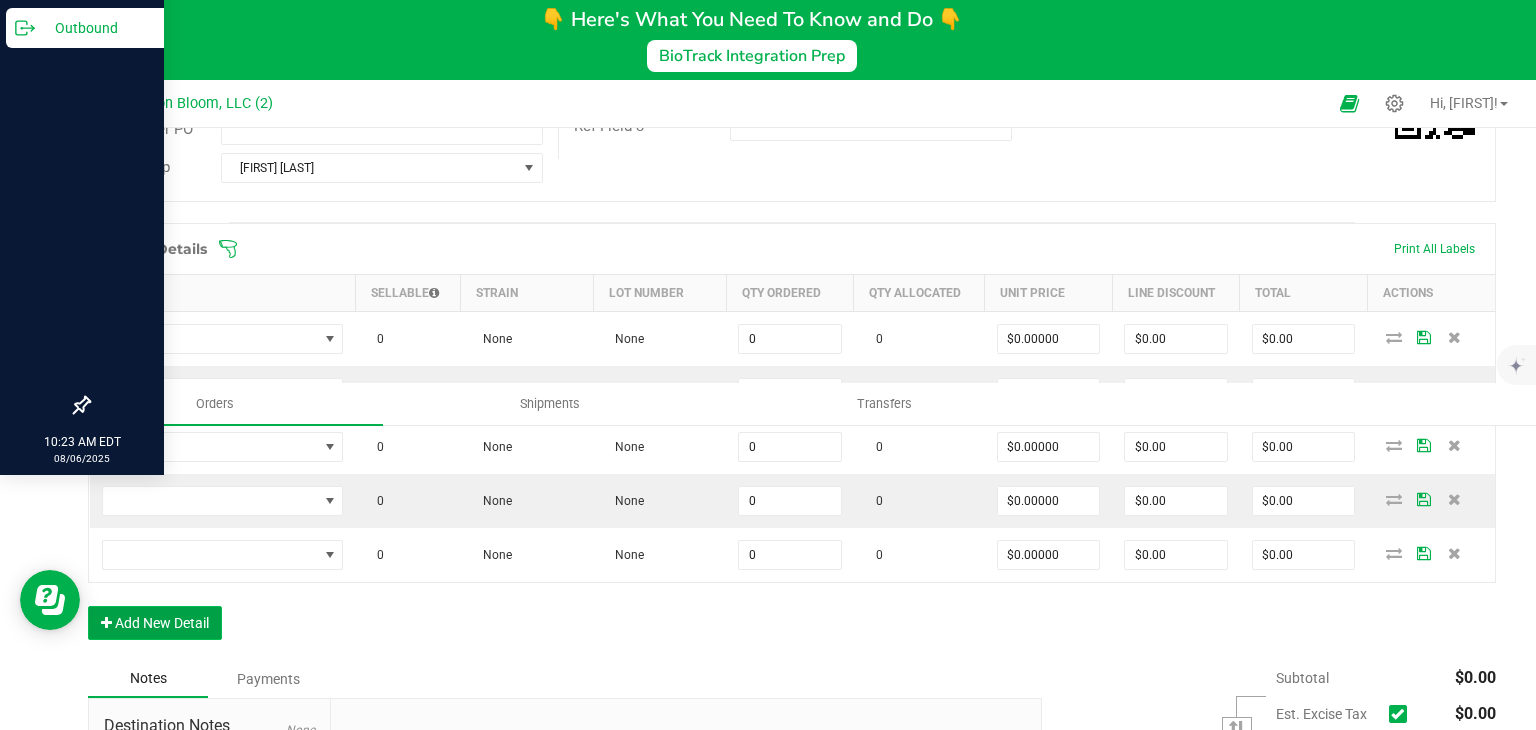 click on "Add New Detail" at bounding box center (155, 623) 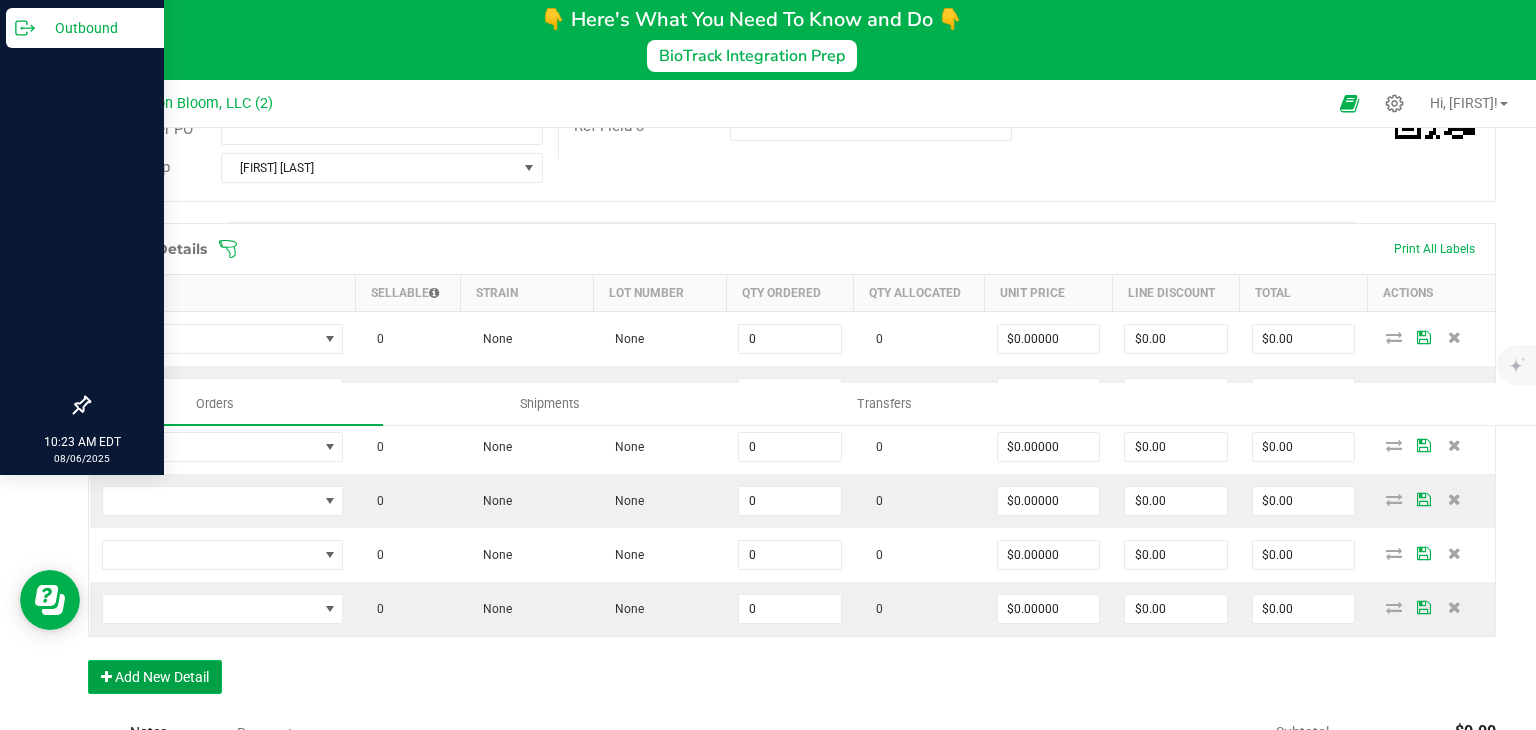 click on "Add New Detail" at bounding box center [155, 677] 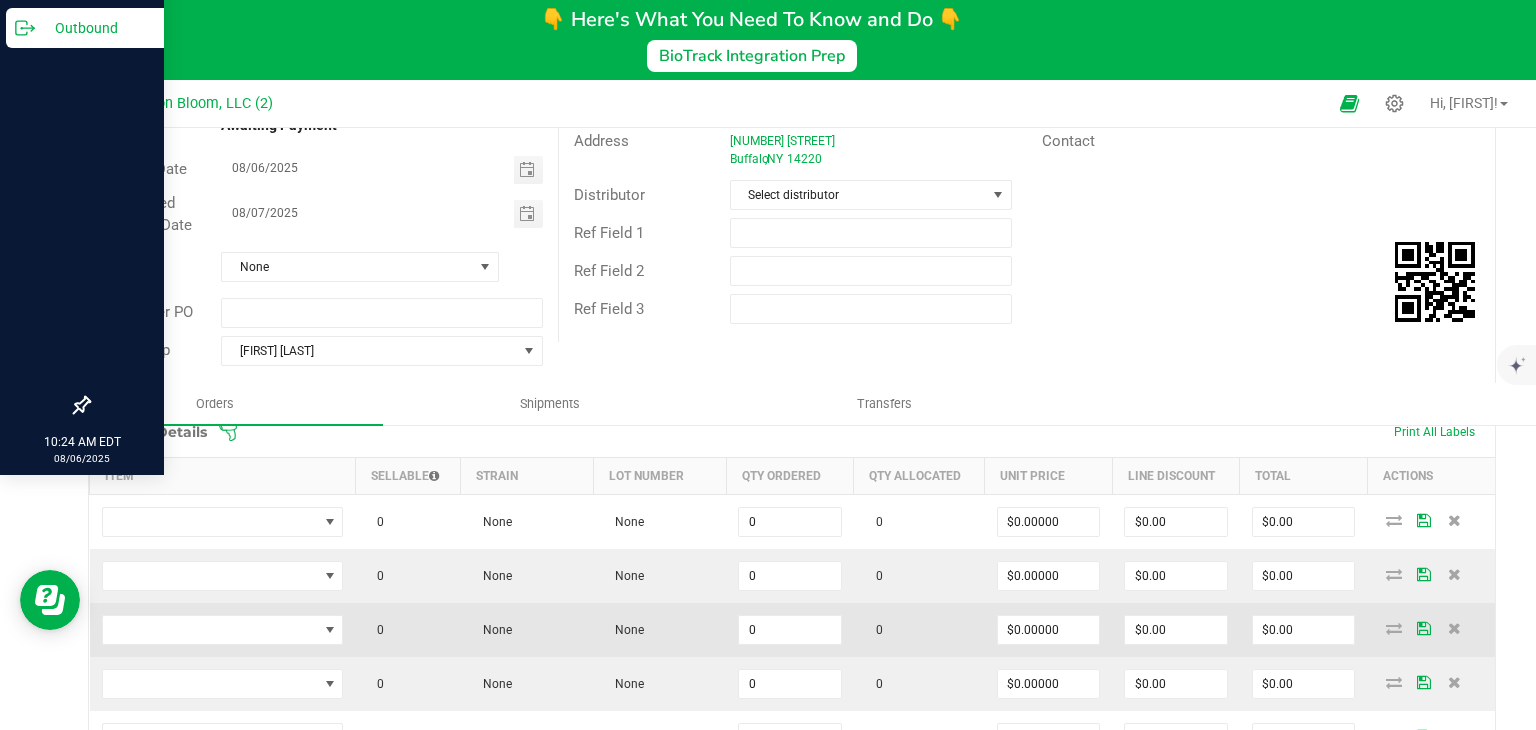 scroll, scrollTop: 268, scrollLeft: 0, axis: vertical 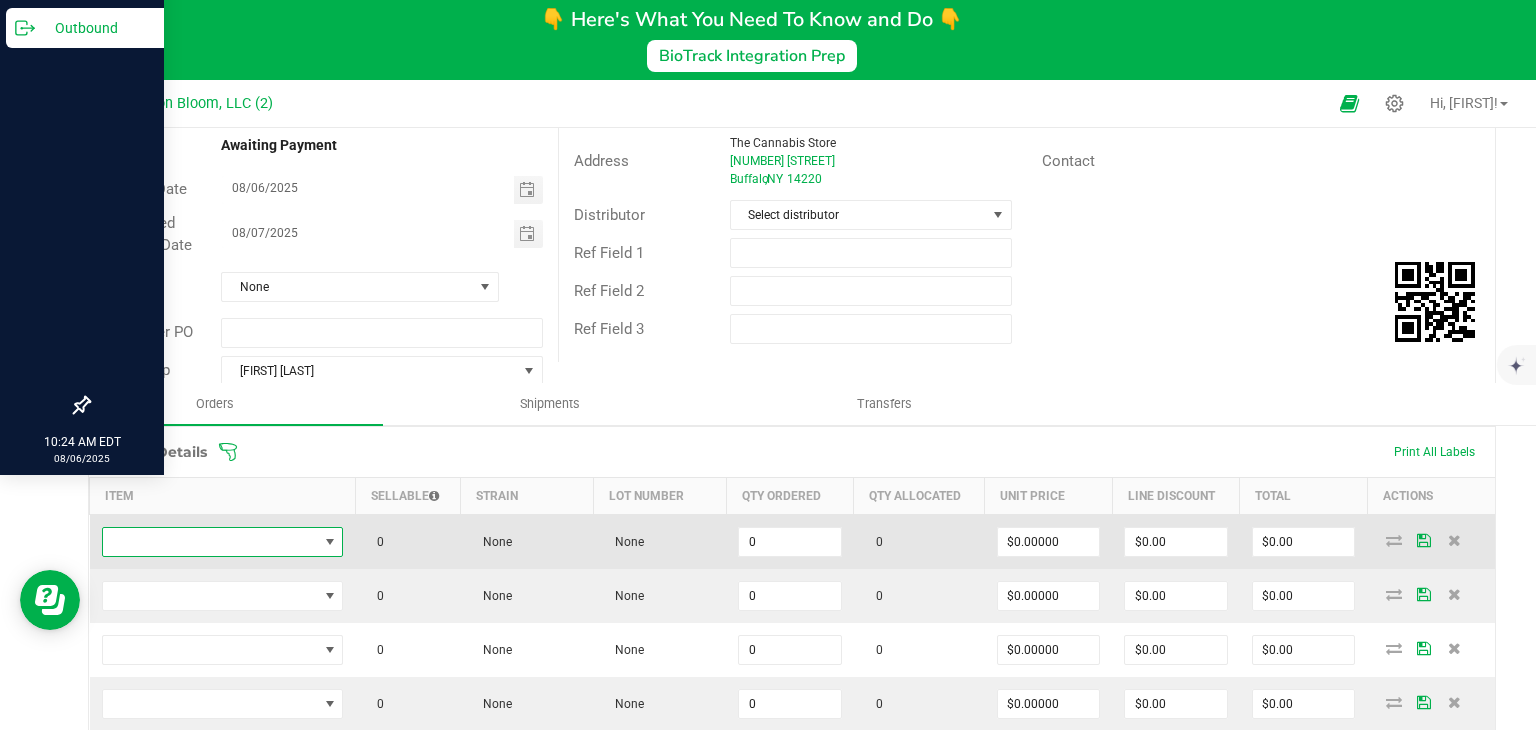 click at bounding box center [330, 542] 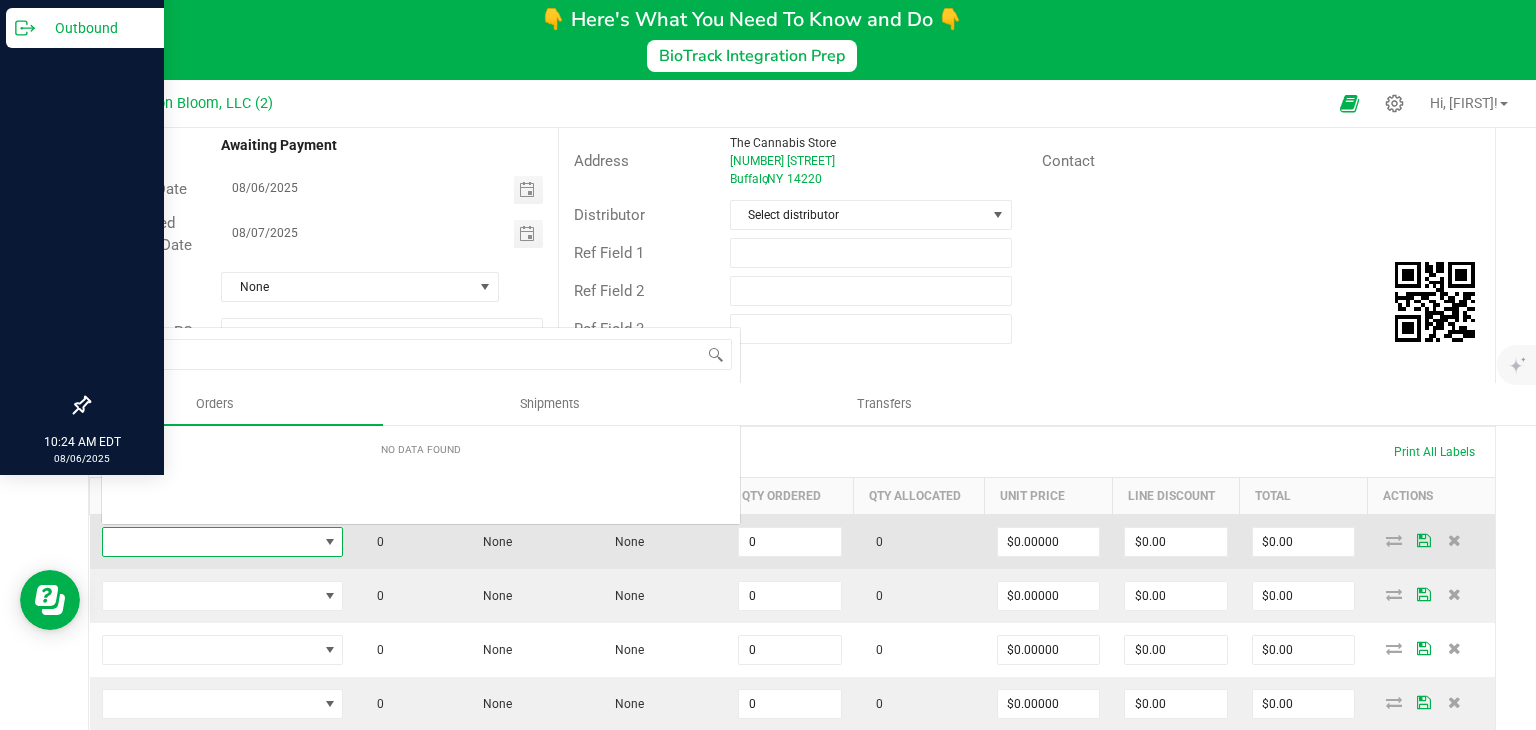 scroll, scrollTop: 99970, scrollLeft: 99758, axis: both 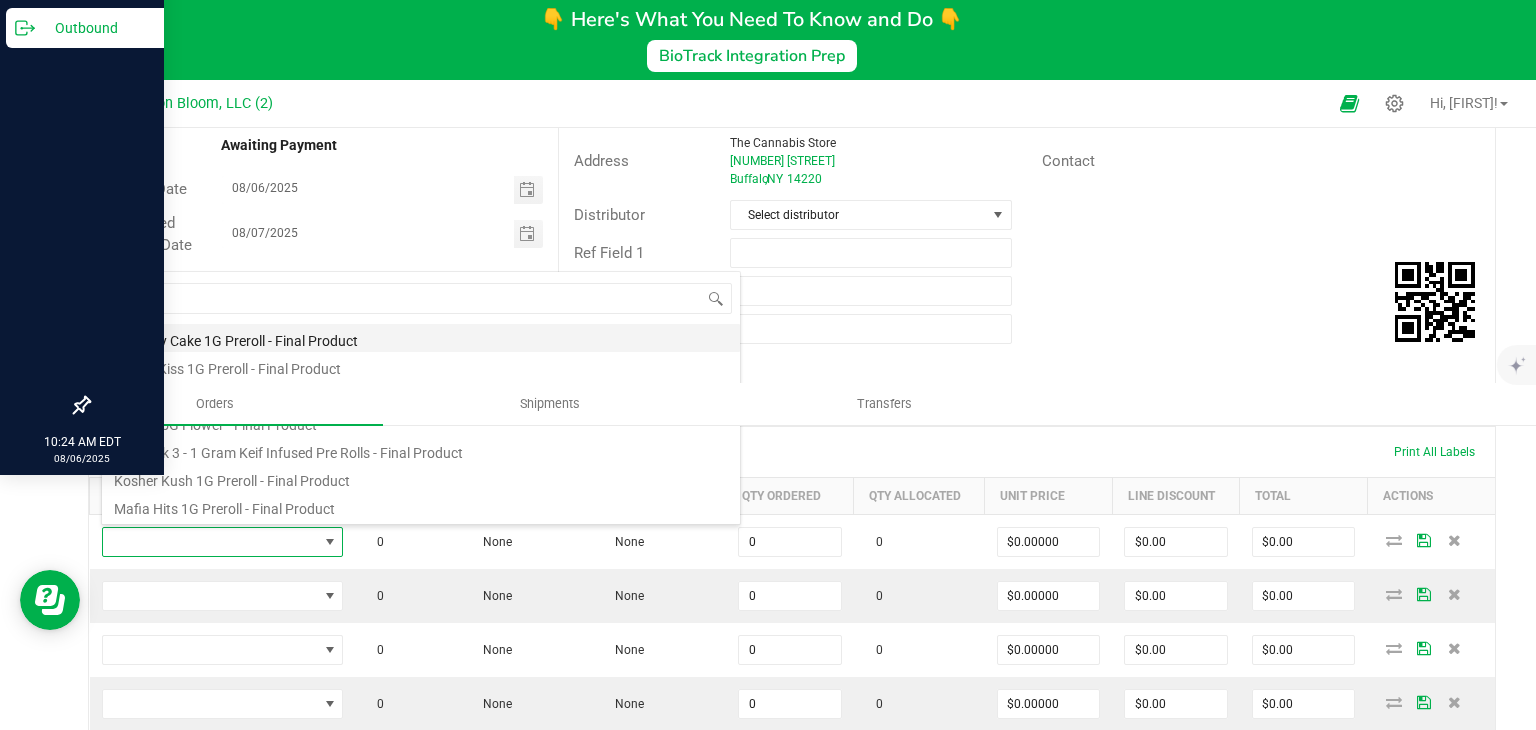 click on "Birthday Cake 1G Preroll - Final Product" at bounding box center (421, 338) 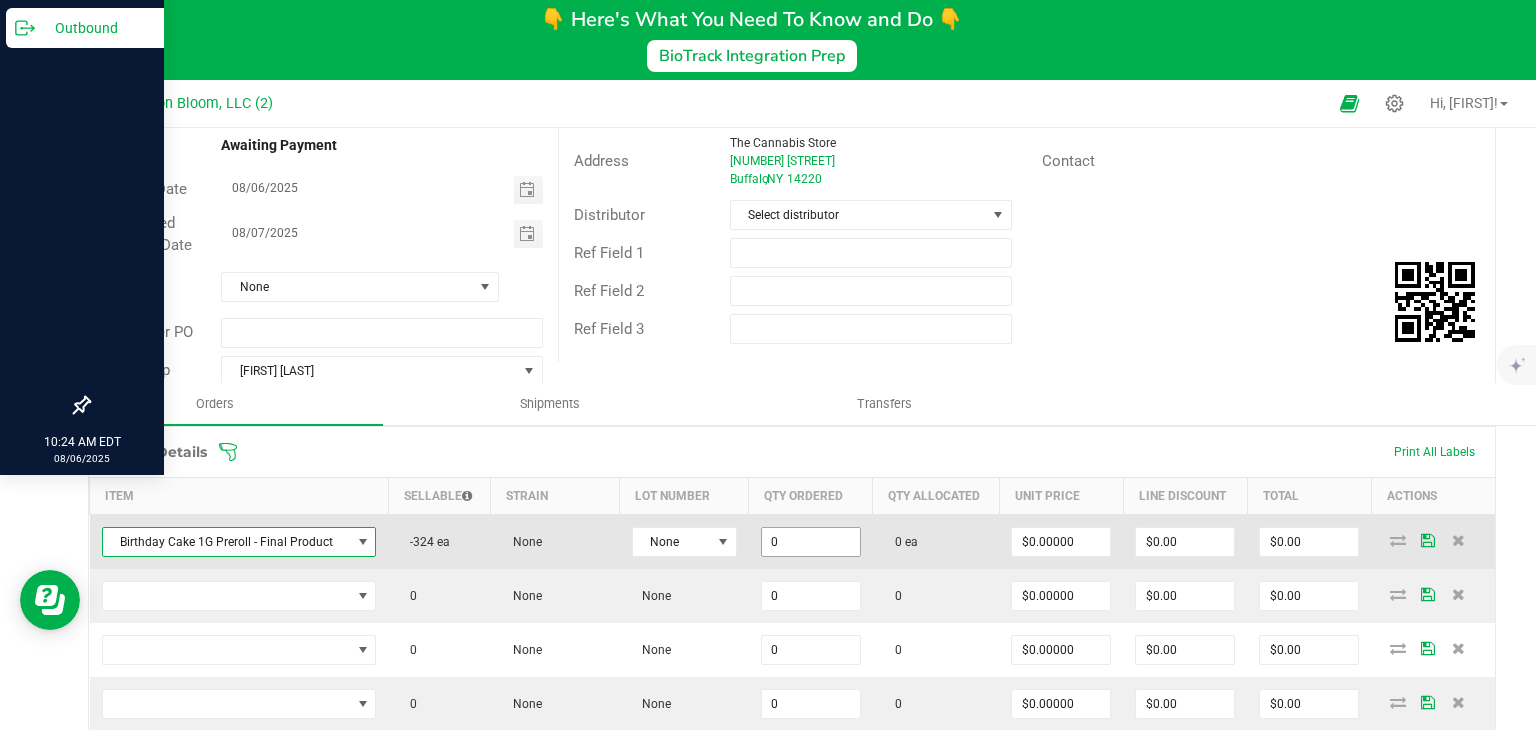 click on "0" at bounding box center (811, 542) 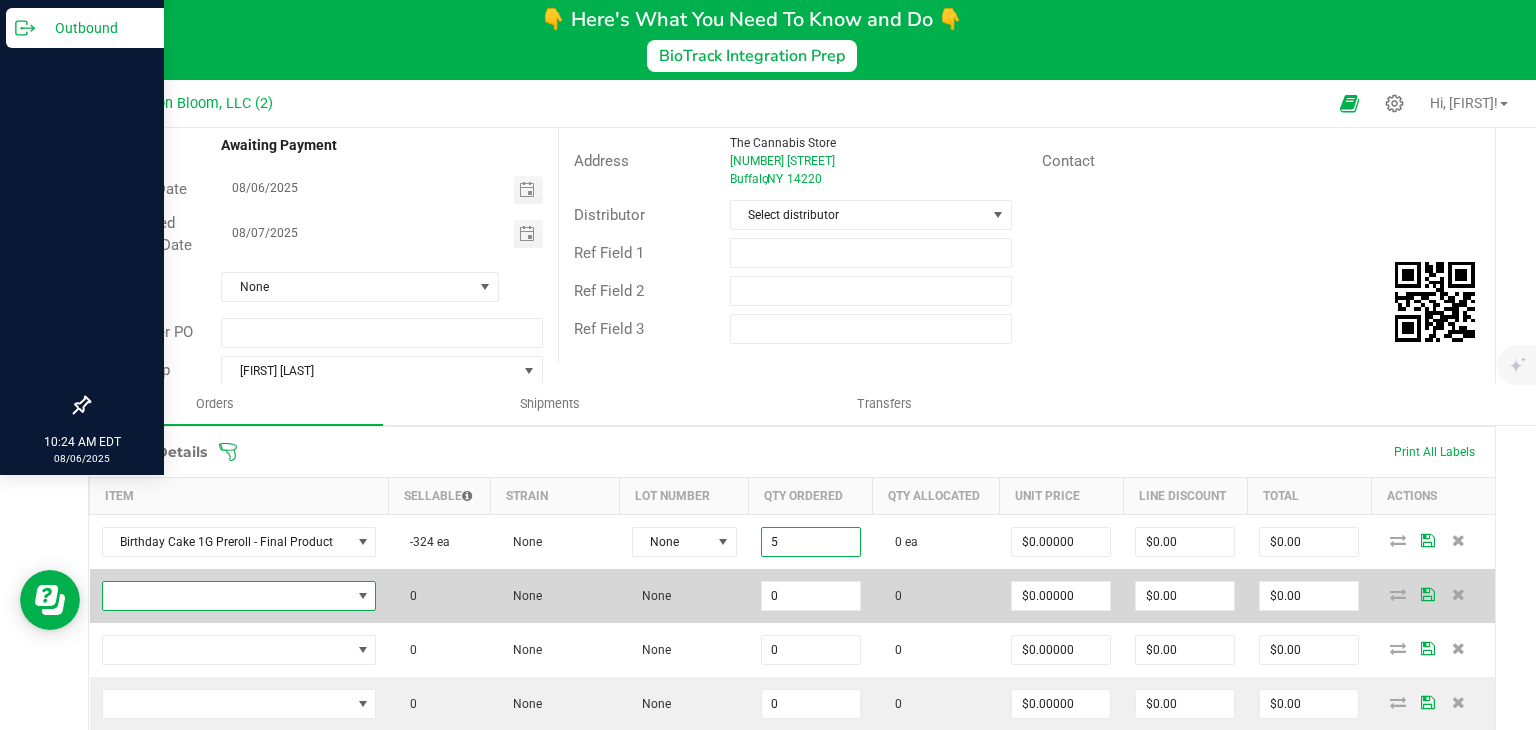 click at bounding box center [363, 596] 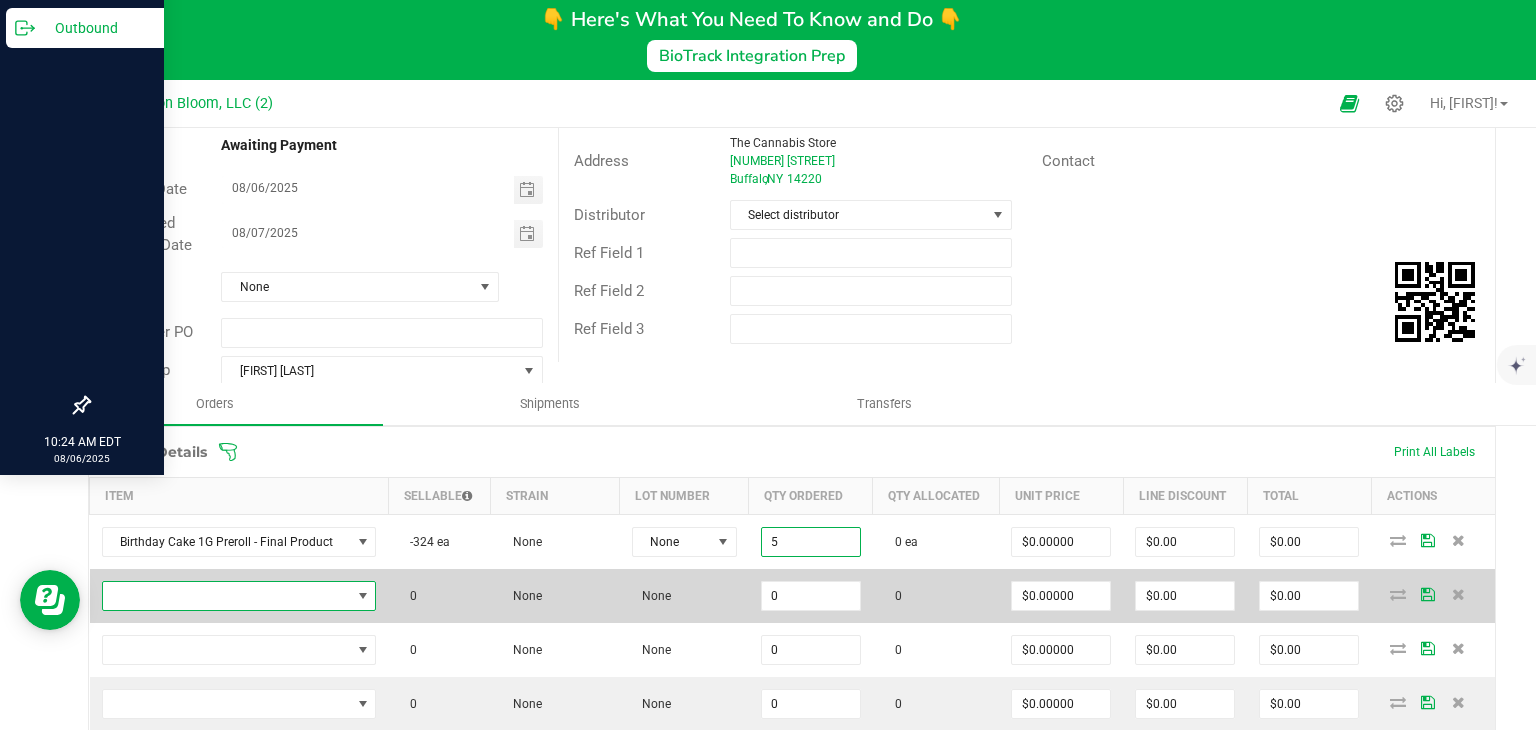 type on "5 ea" 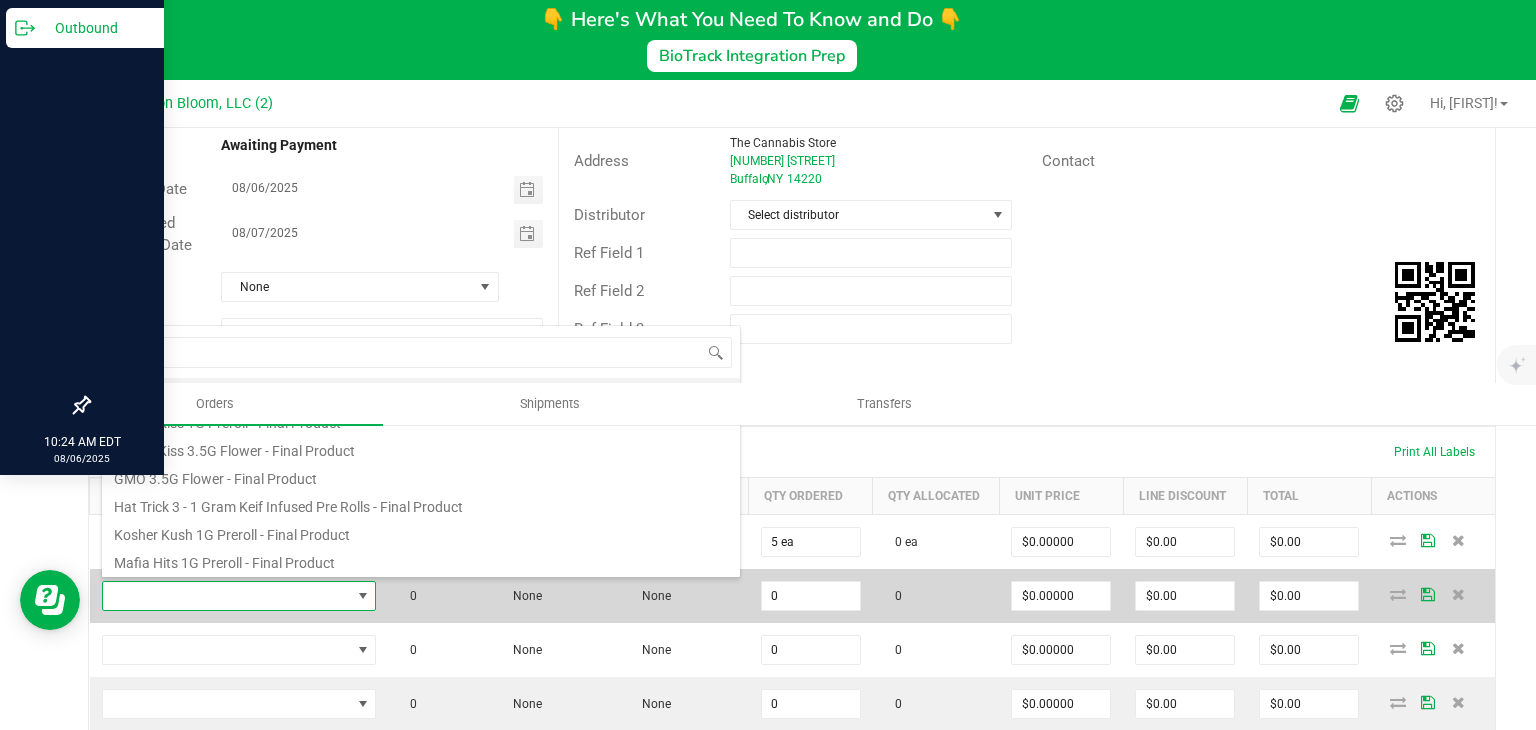 scroll, scrollTop: 0, scrollLeft: 0, axis: both 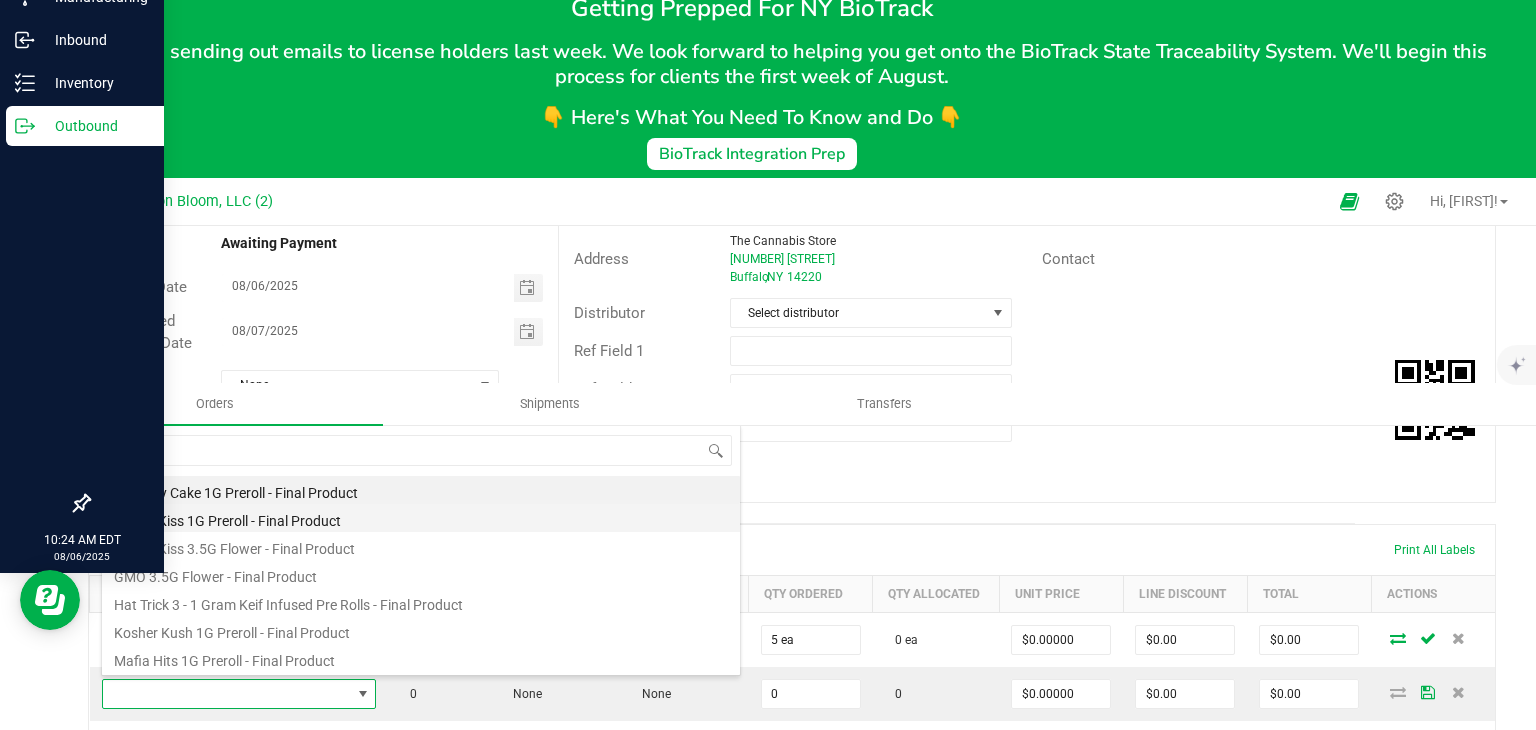 click on "Cherry Kiss 1G Preroll - Final Product" at bounding box center (421, 518) 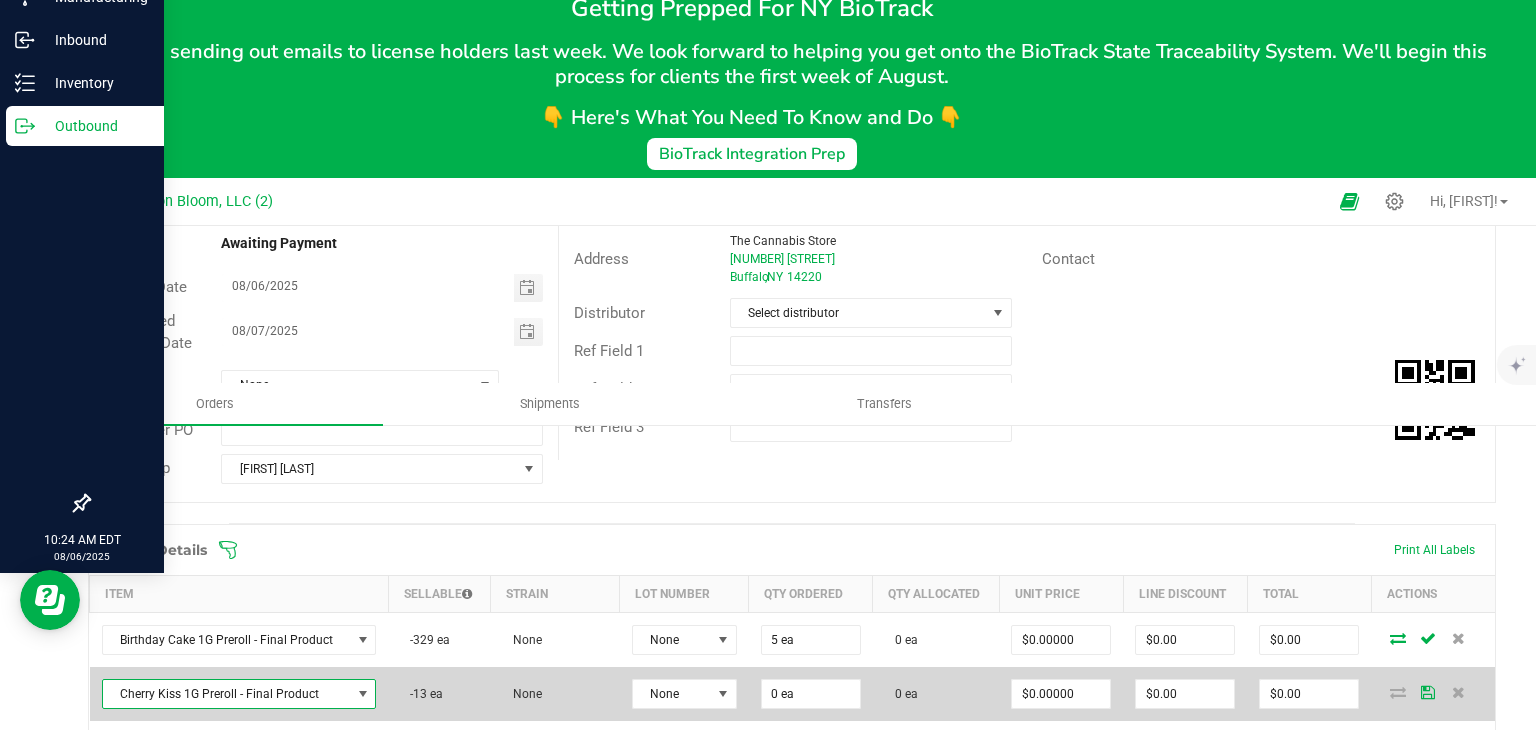 click on "0 ea" at bounding box center (811, 694) 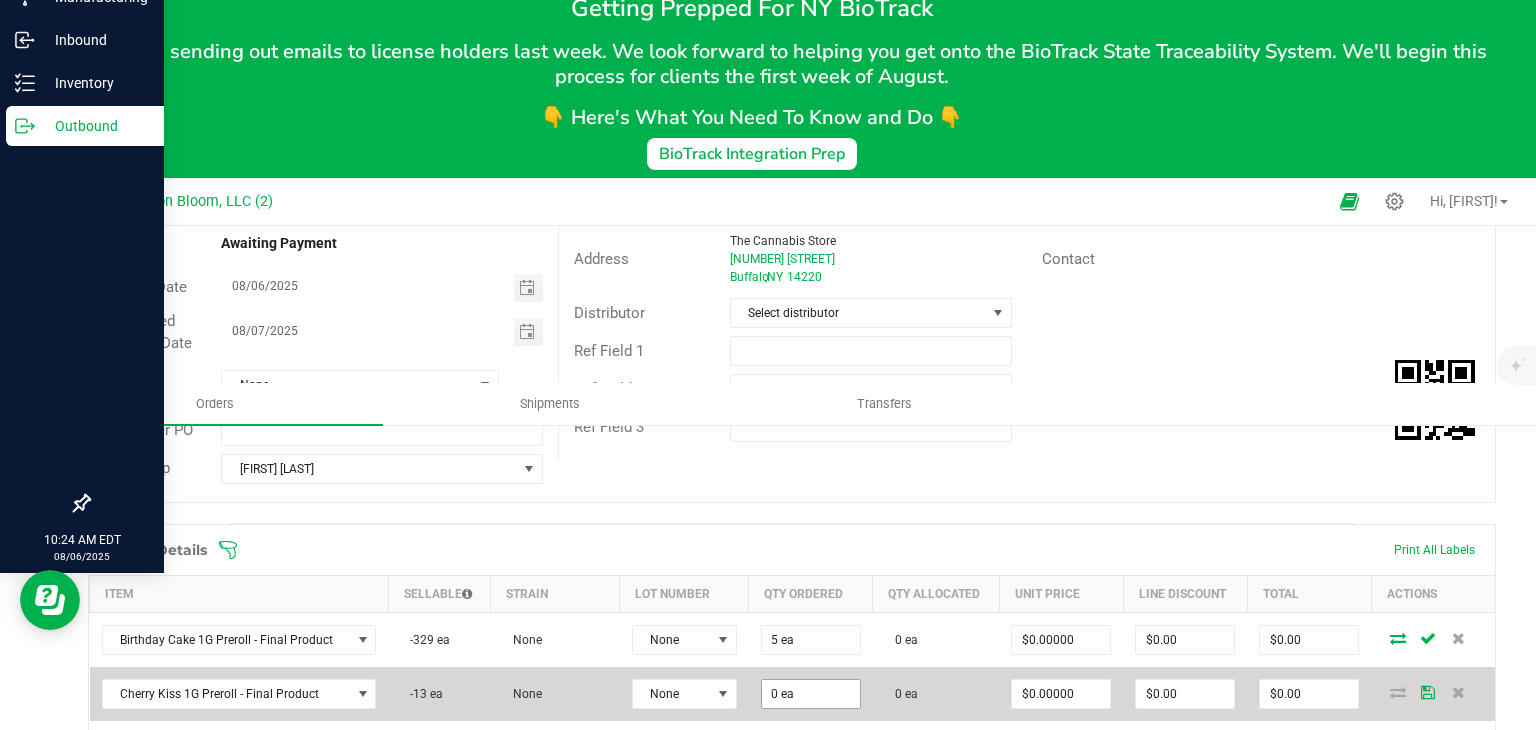 type on "0" 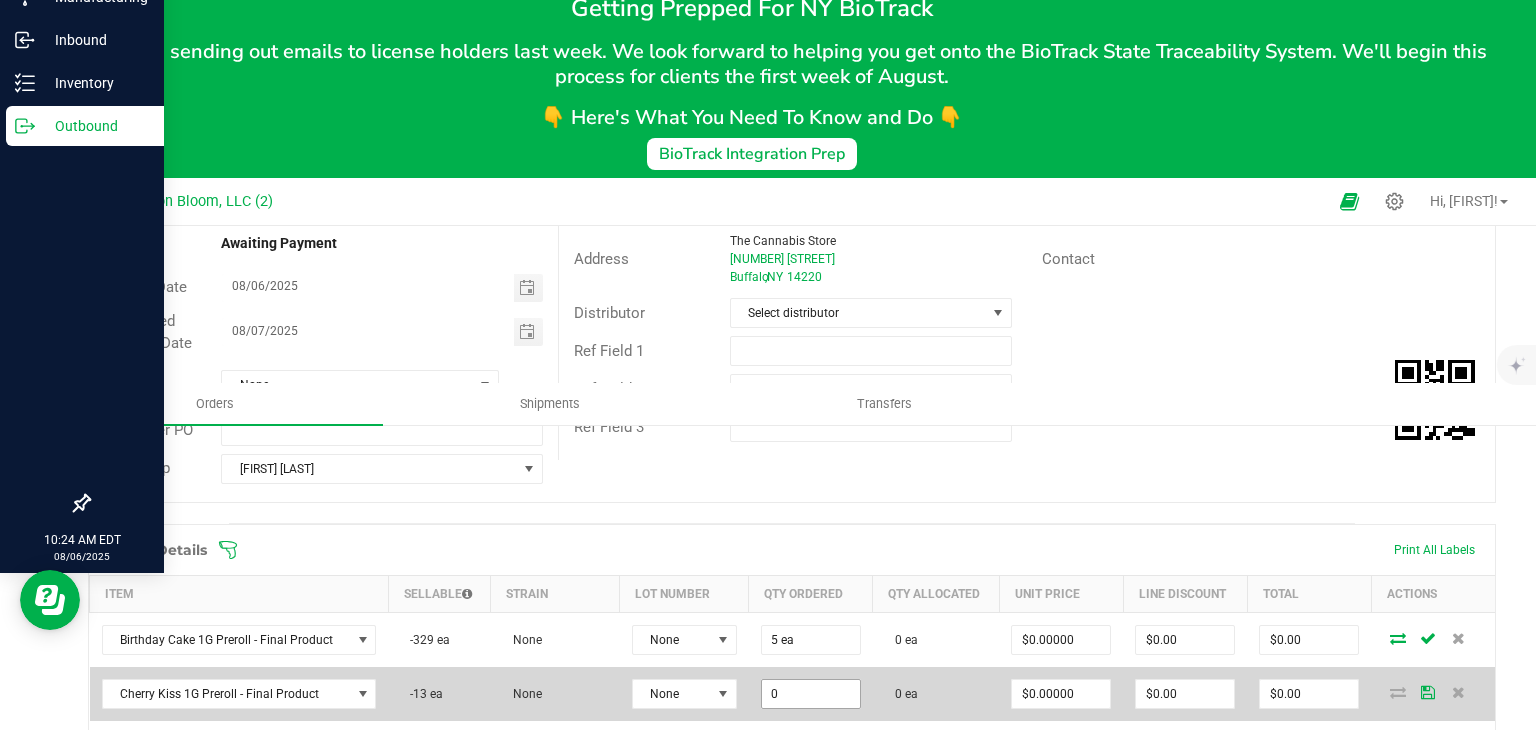 click on "0" at bounding box center (811, 694) 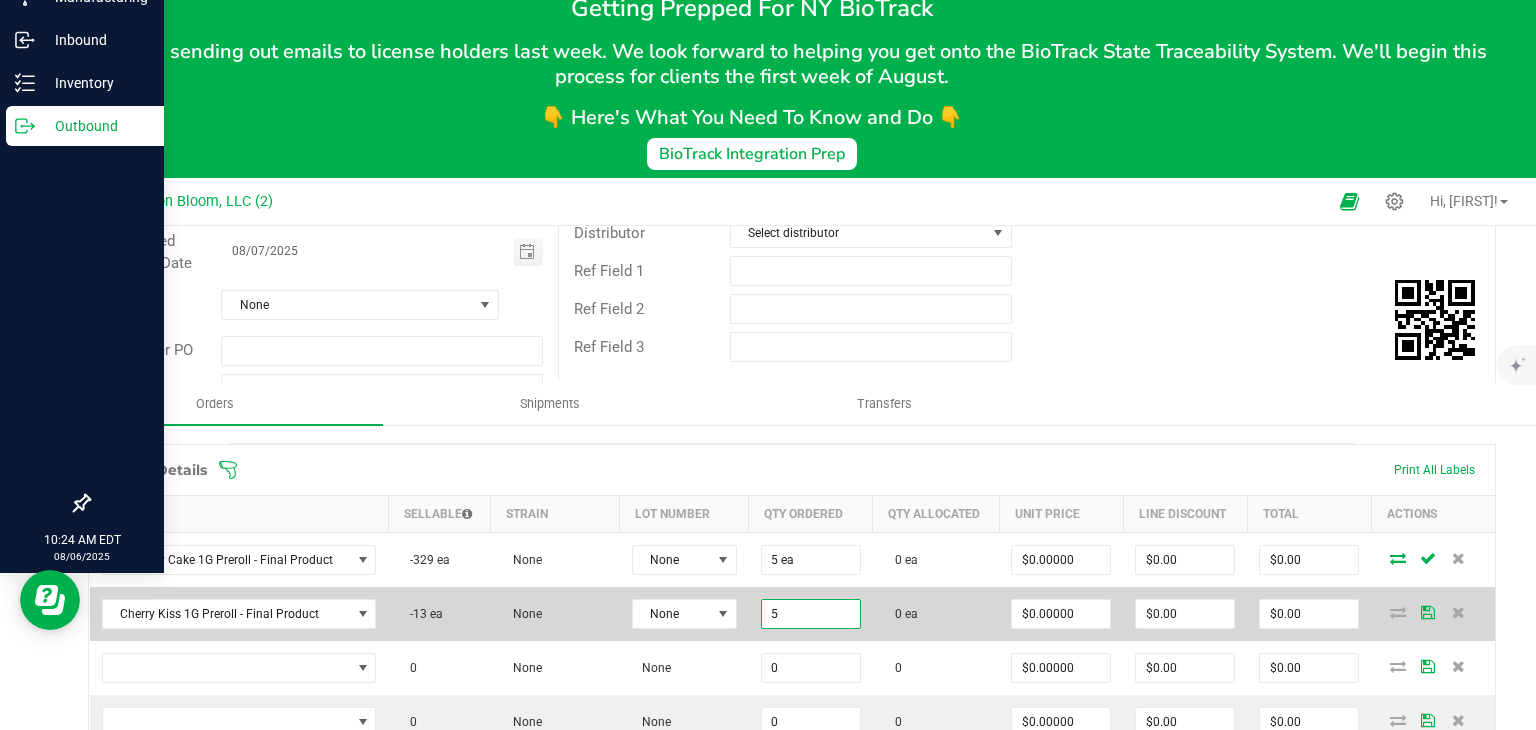 scroll, scrollTop: 356, scrollLeft: 0, axis: vertical 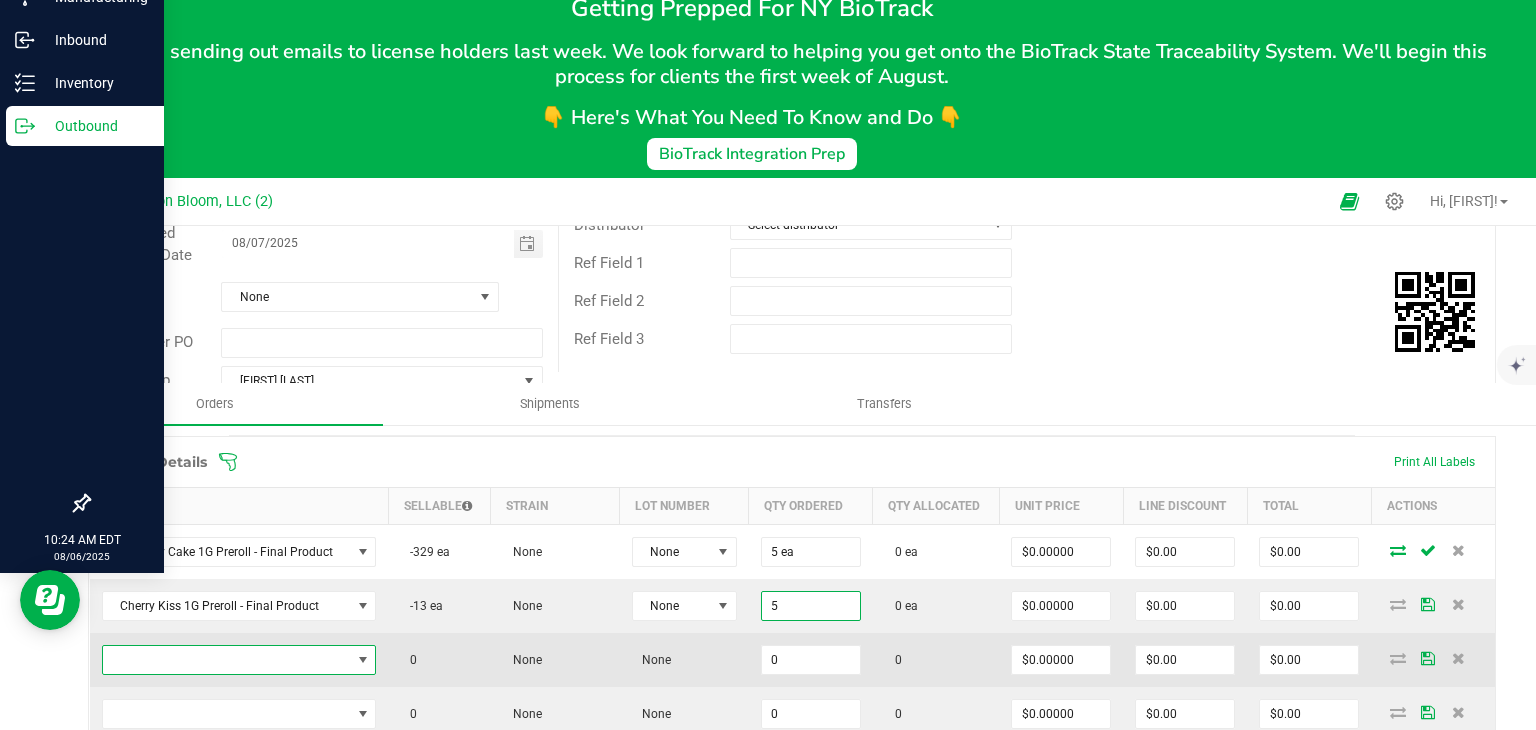 type on "5 ea" 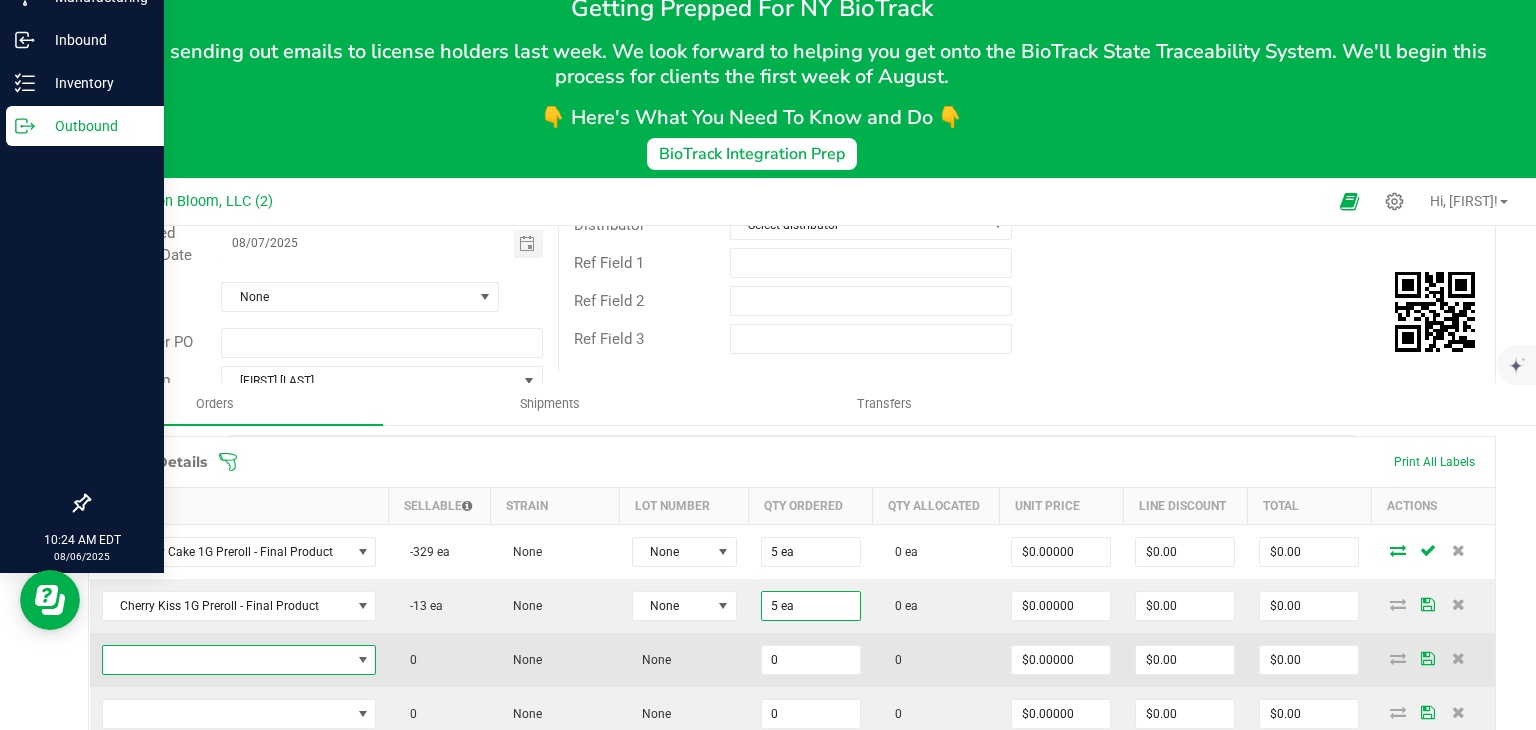 click at bounding box center [363, 660] 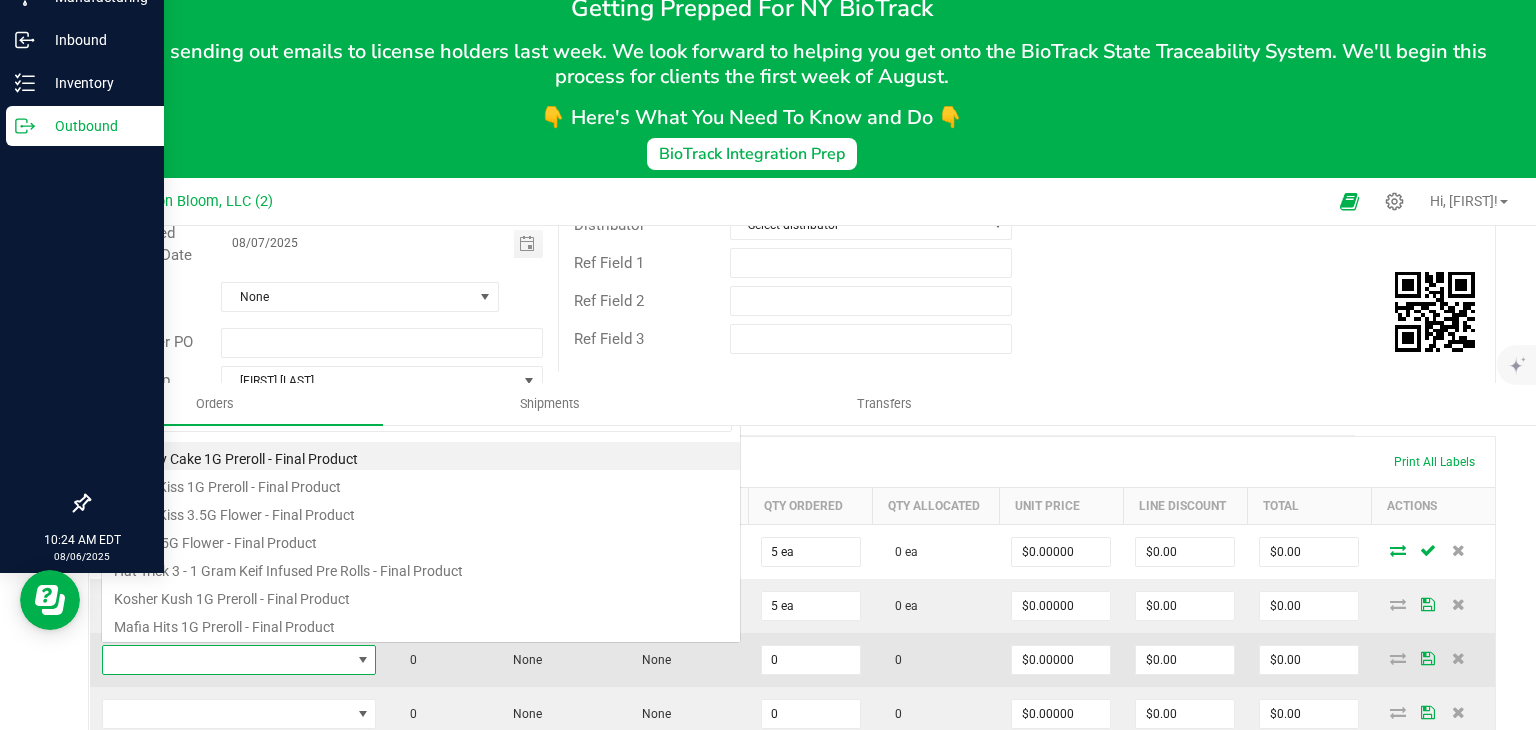 scroll, scrollTop: 0, scrollLeft: 0, axis: both 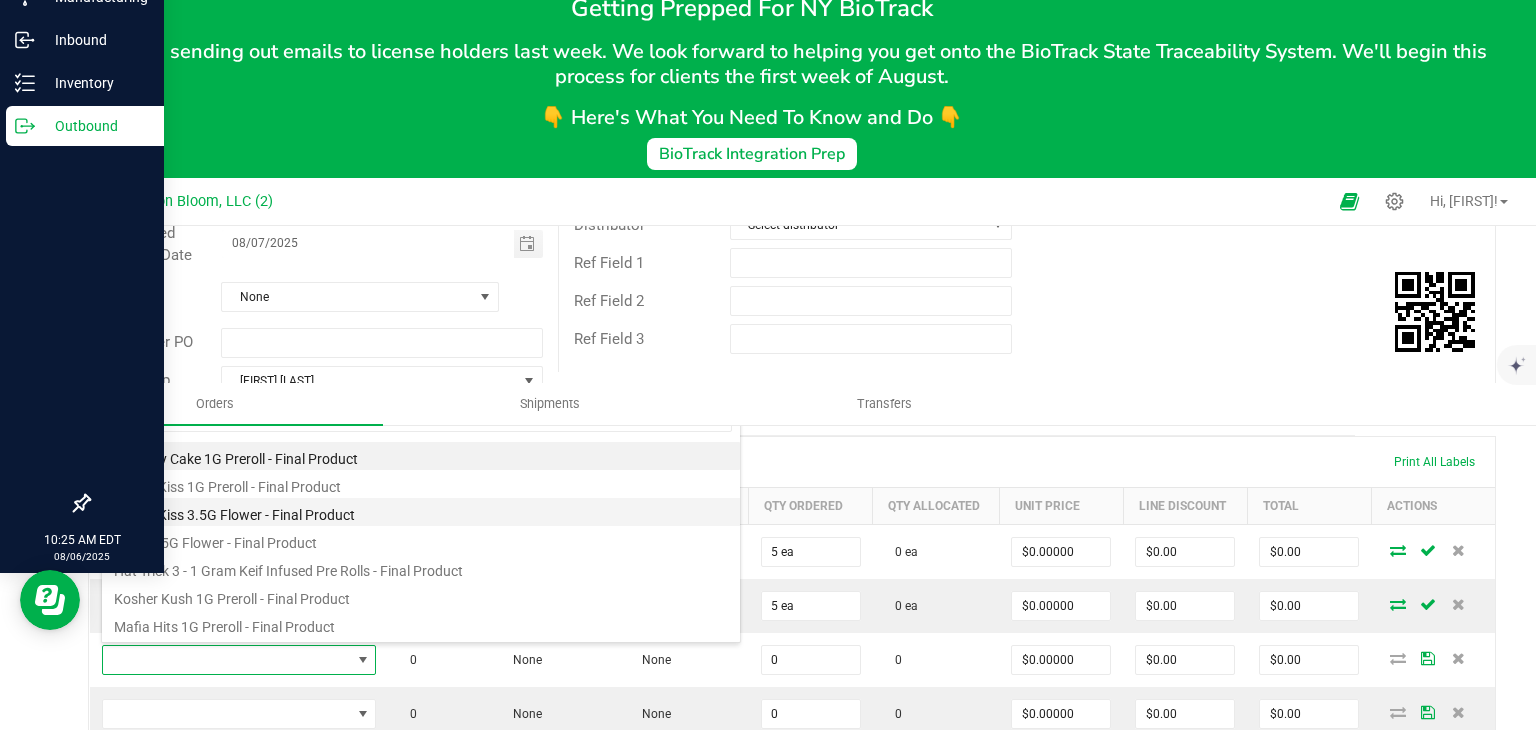 click on "Cherry Kiss 3.5G Flower - Final Product" at bounding box center [421, 512] 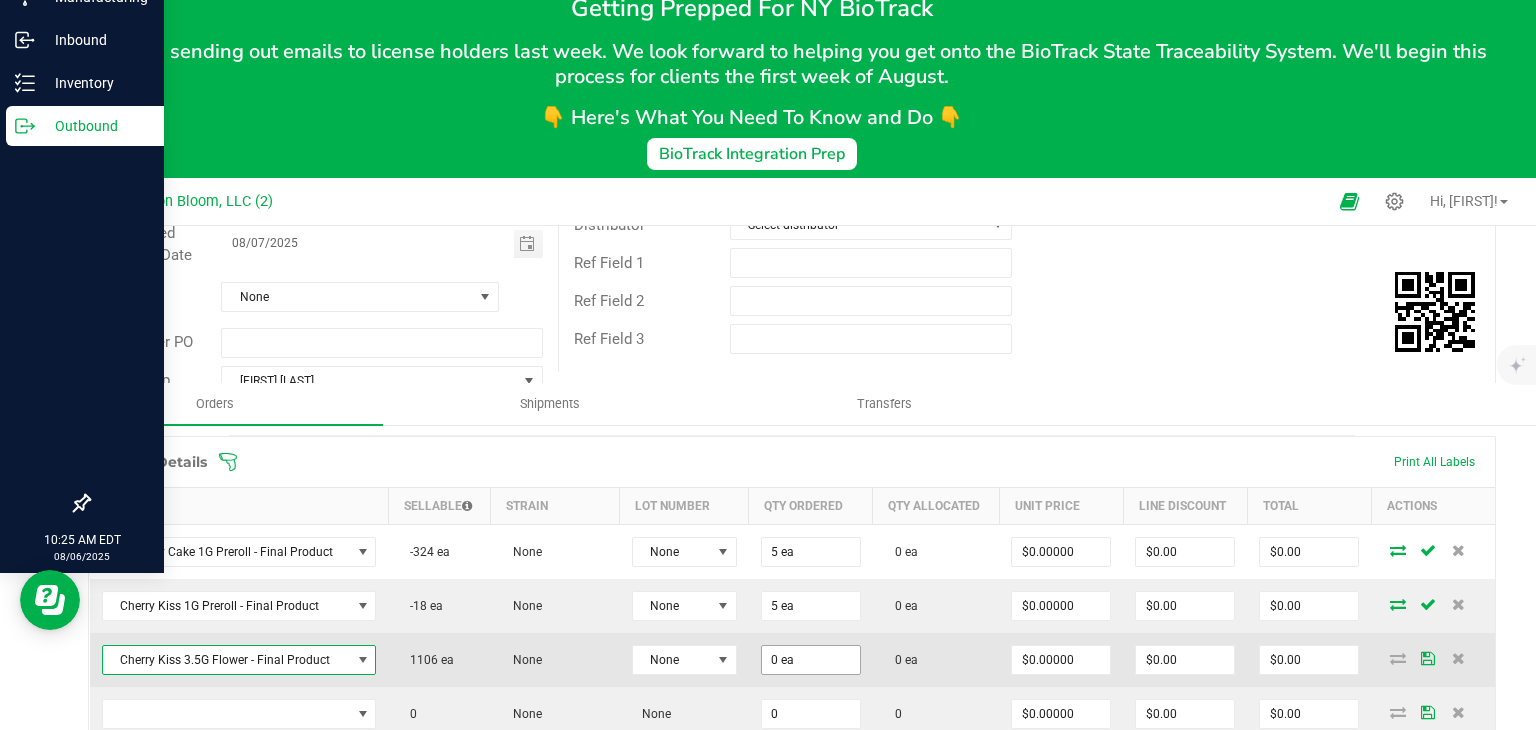 type on "0" 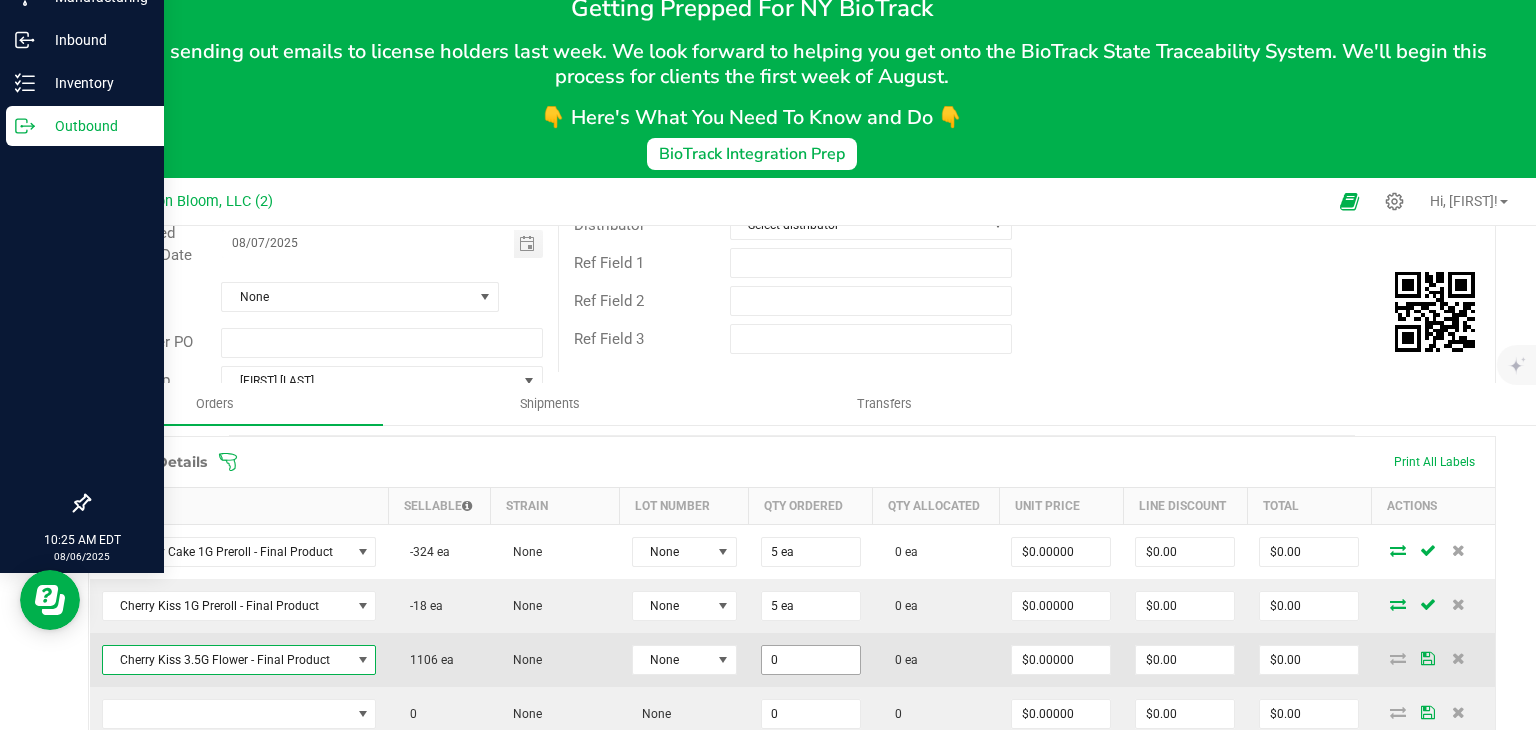 click on "0" at bounding box center [811, 660] 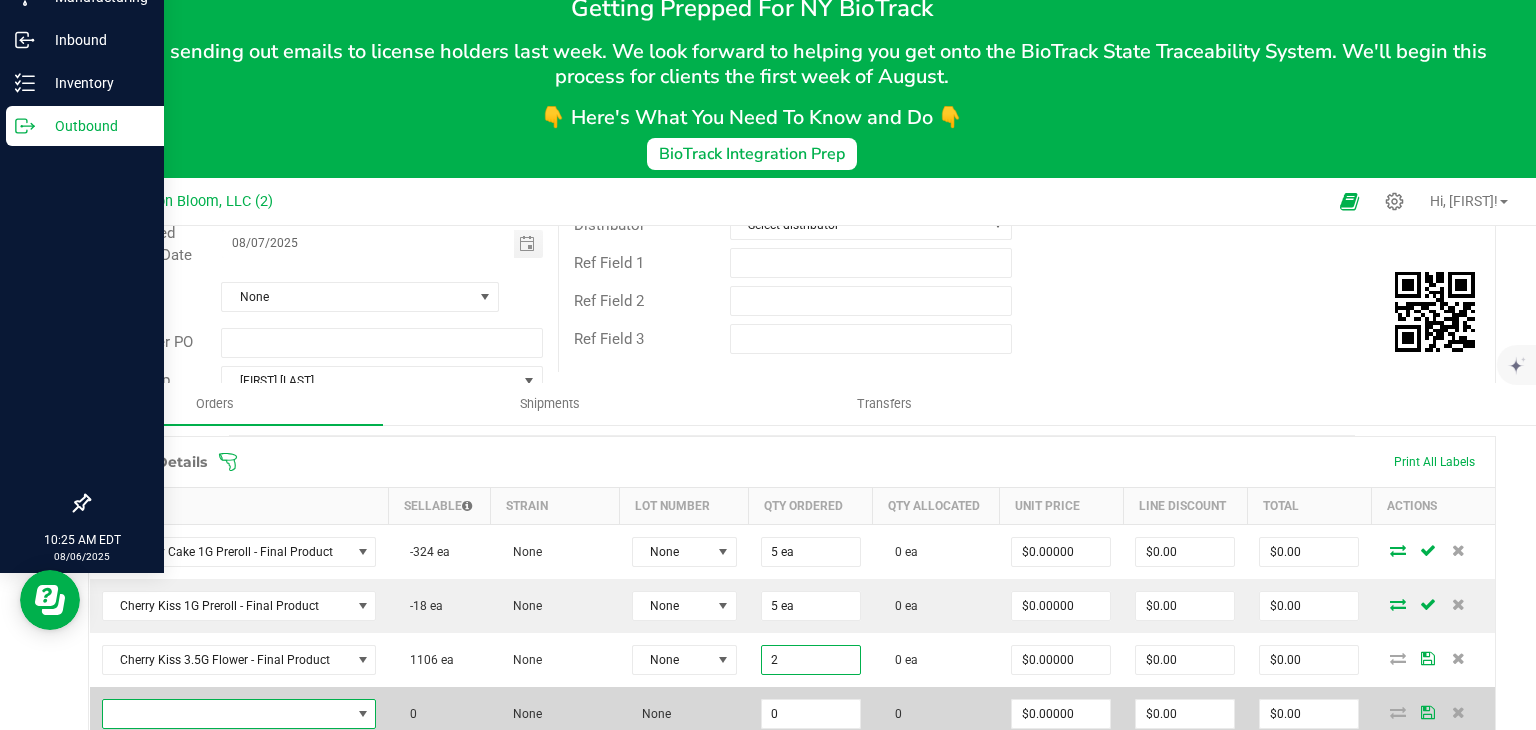 type on "2 ea" 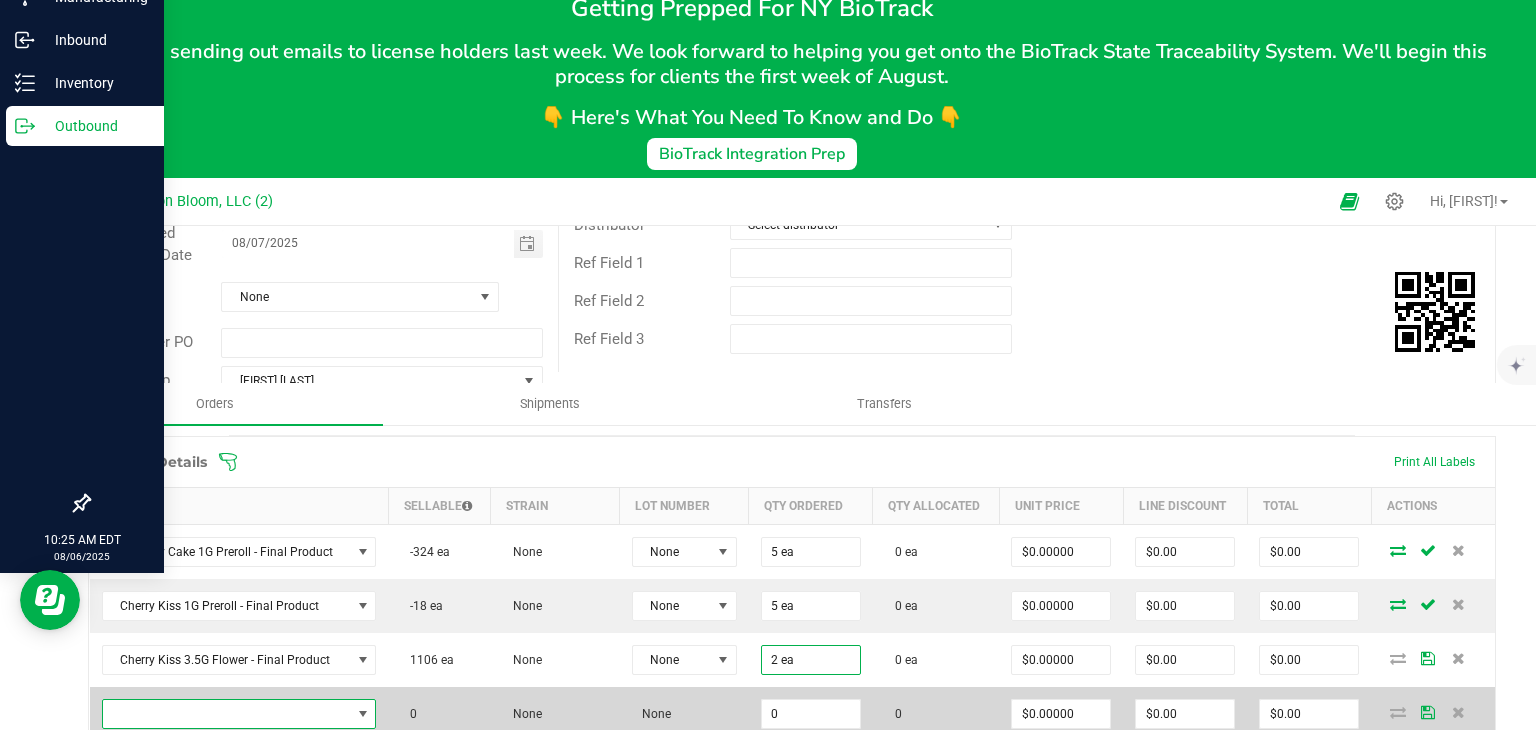 click at bounding box center [363, 714] 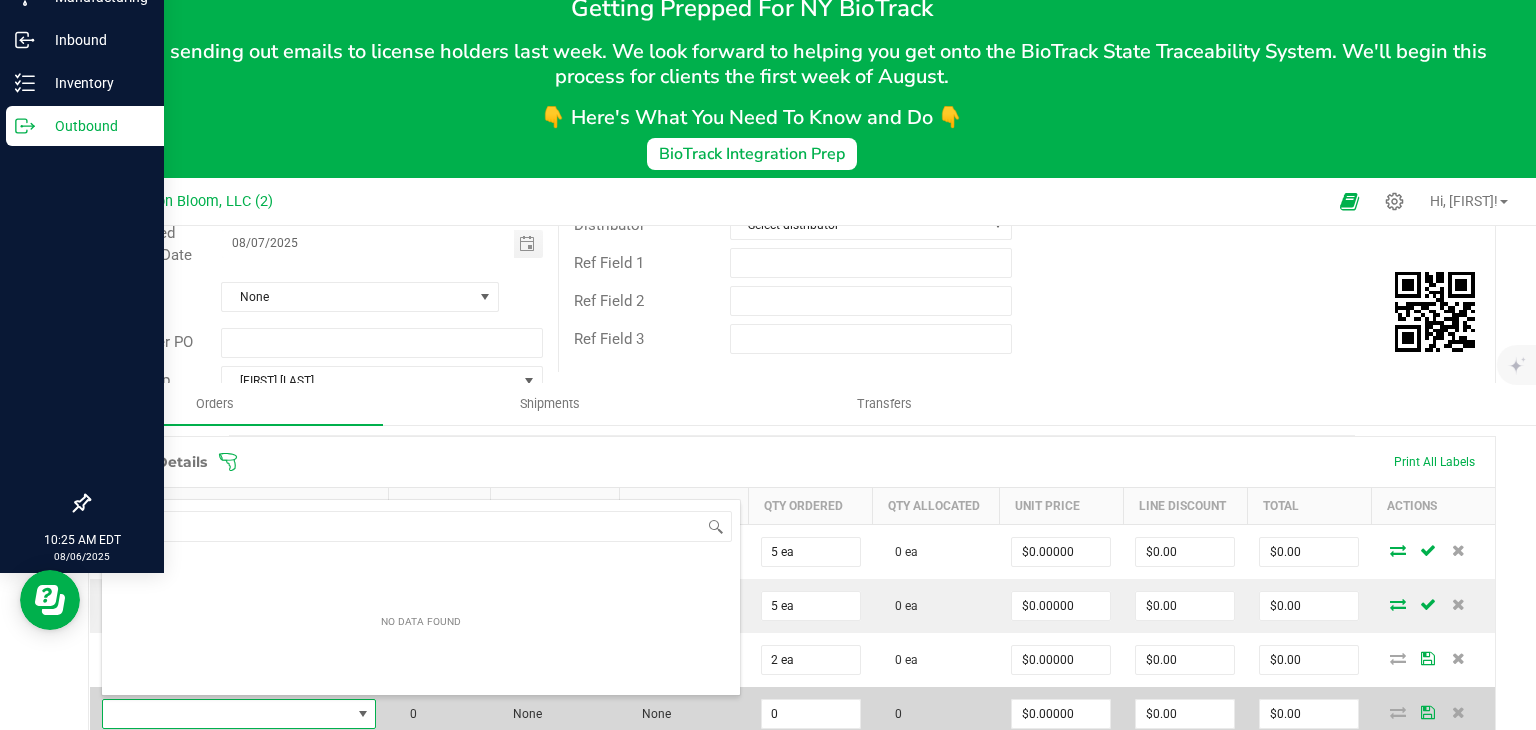 scroll, scrollTop: 99970, scrollLeft: 99728, axis: both 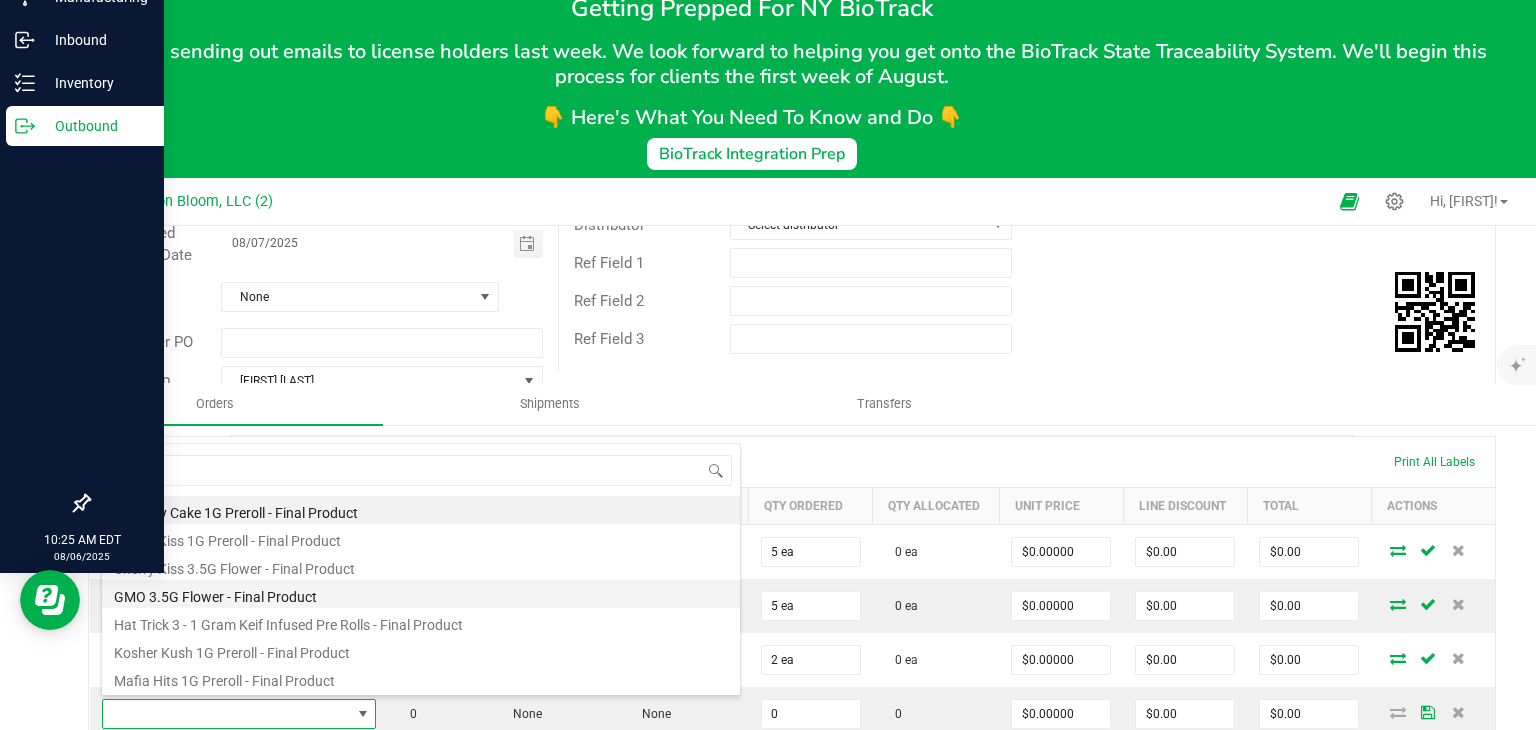 click on "GMO 3.5G Flower - Final Product" at bounding box center (421, 594) 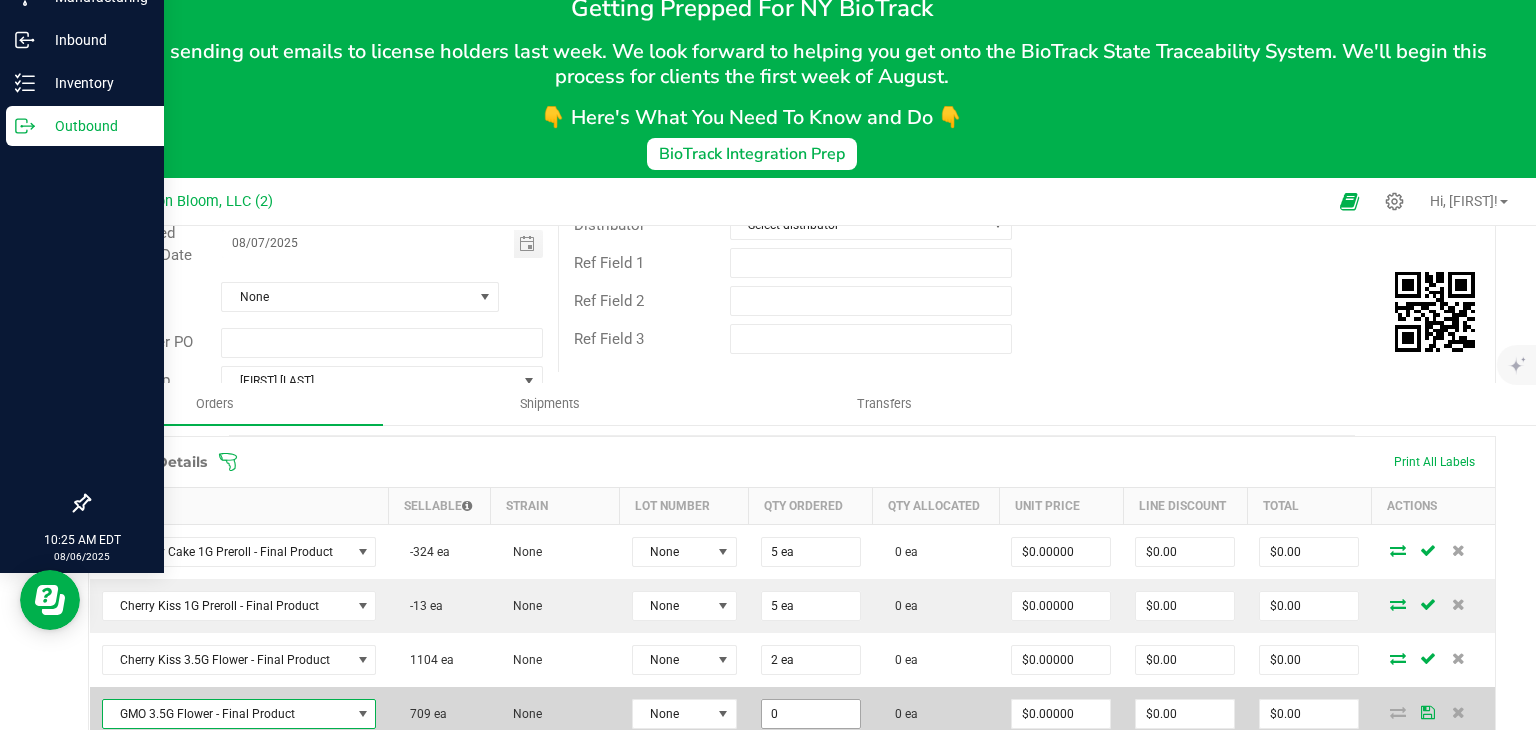 click on "0" at bounding box center [811, 714] 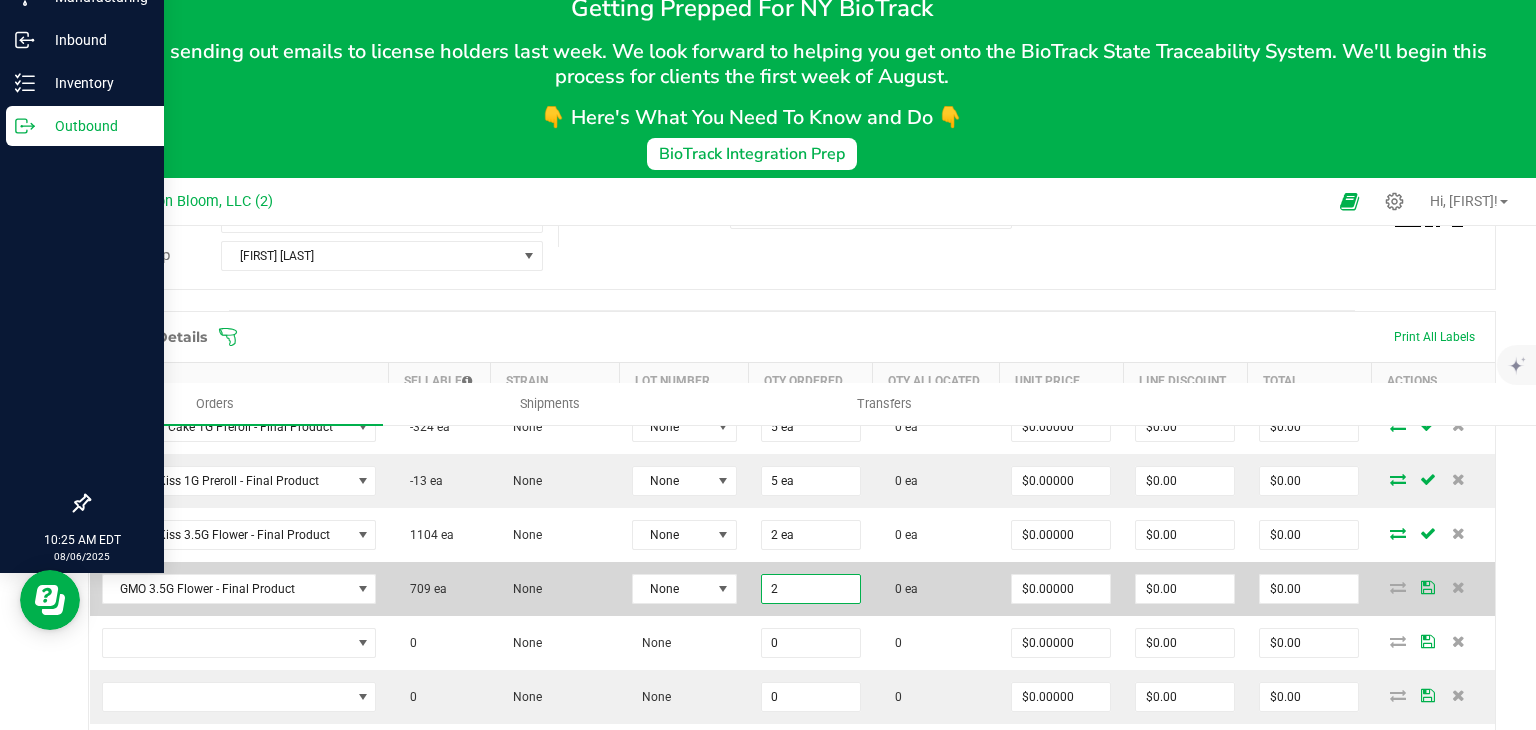 scroll, scrollTop: 482, scrollLeft: 0, axis: vertical 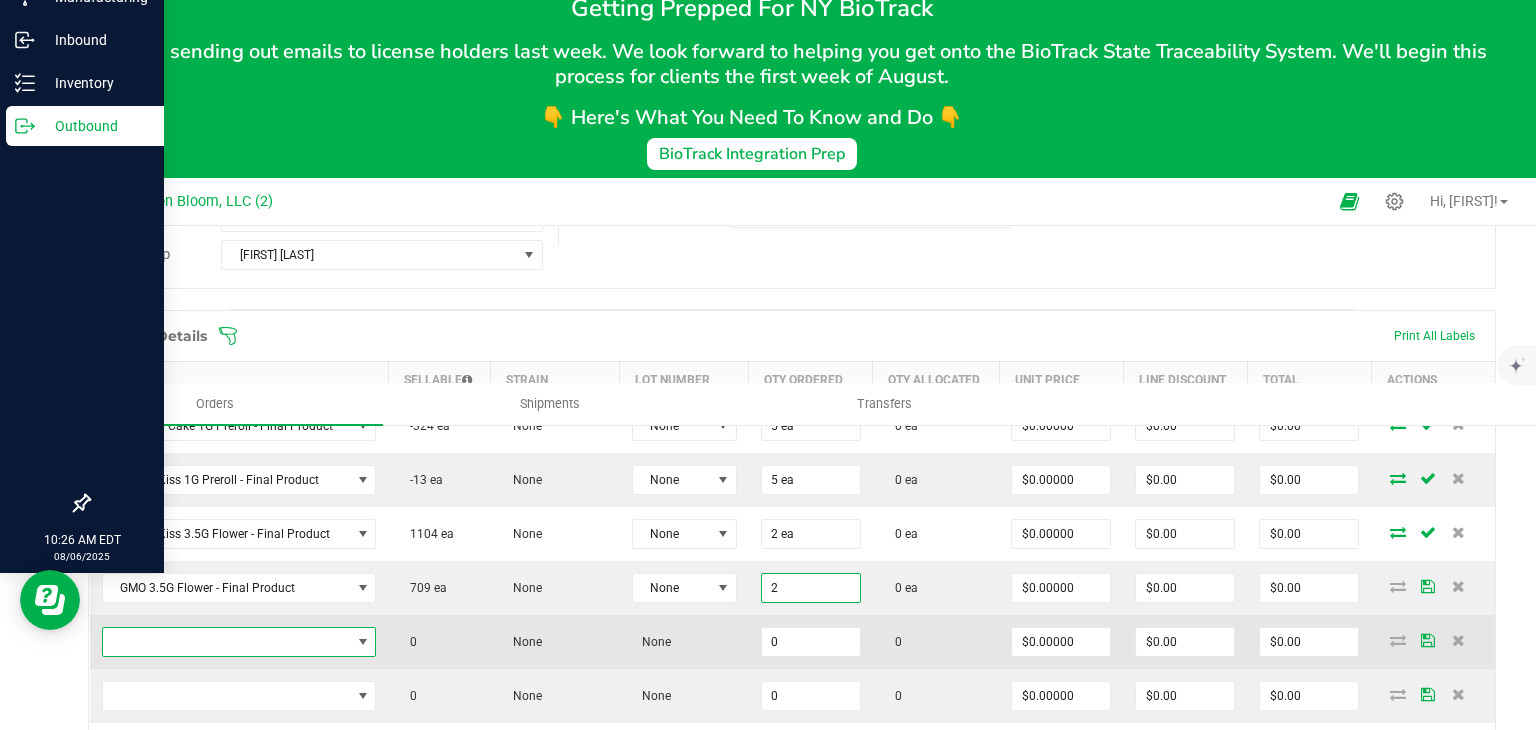click at bounding box center (363, 642) 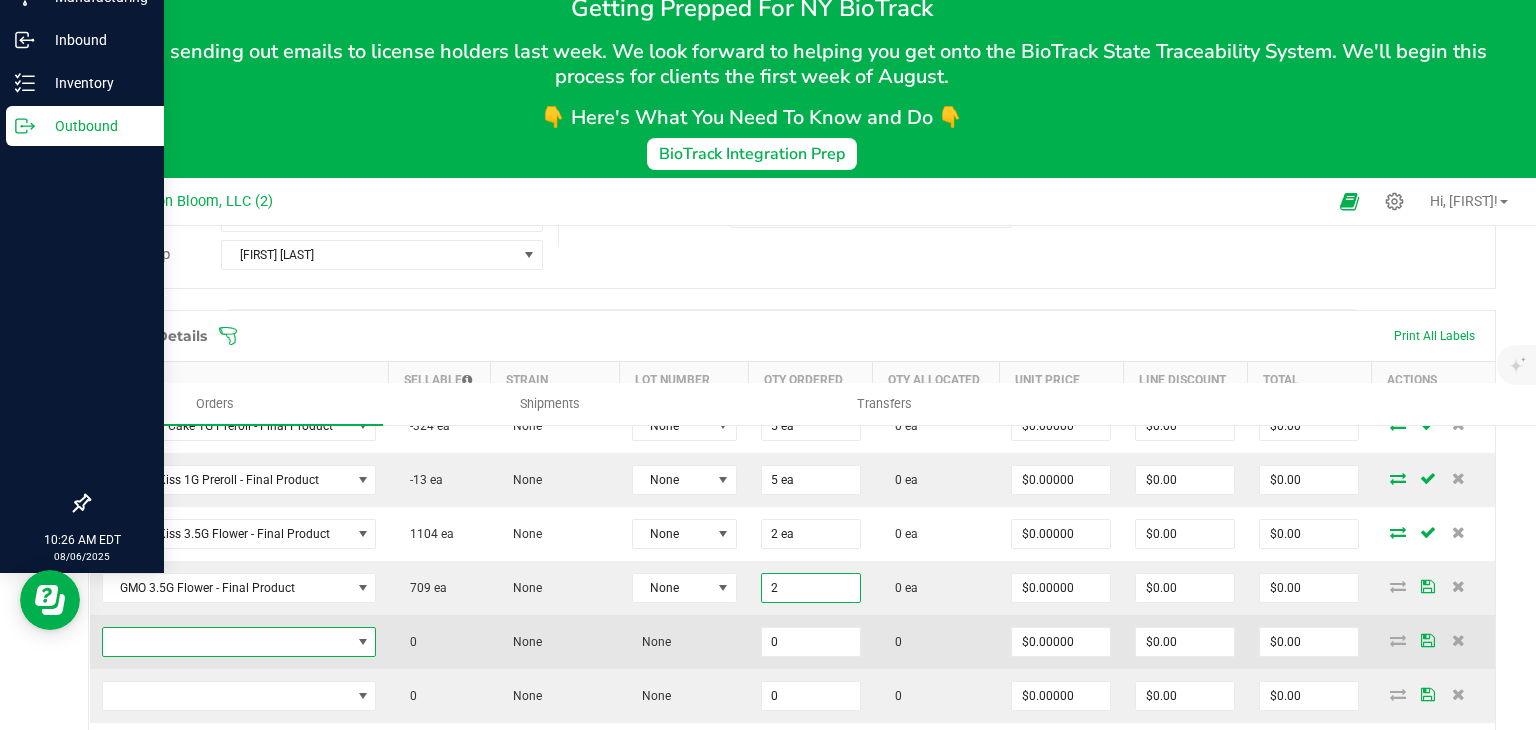 type on "2 ea" 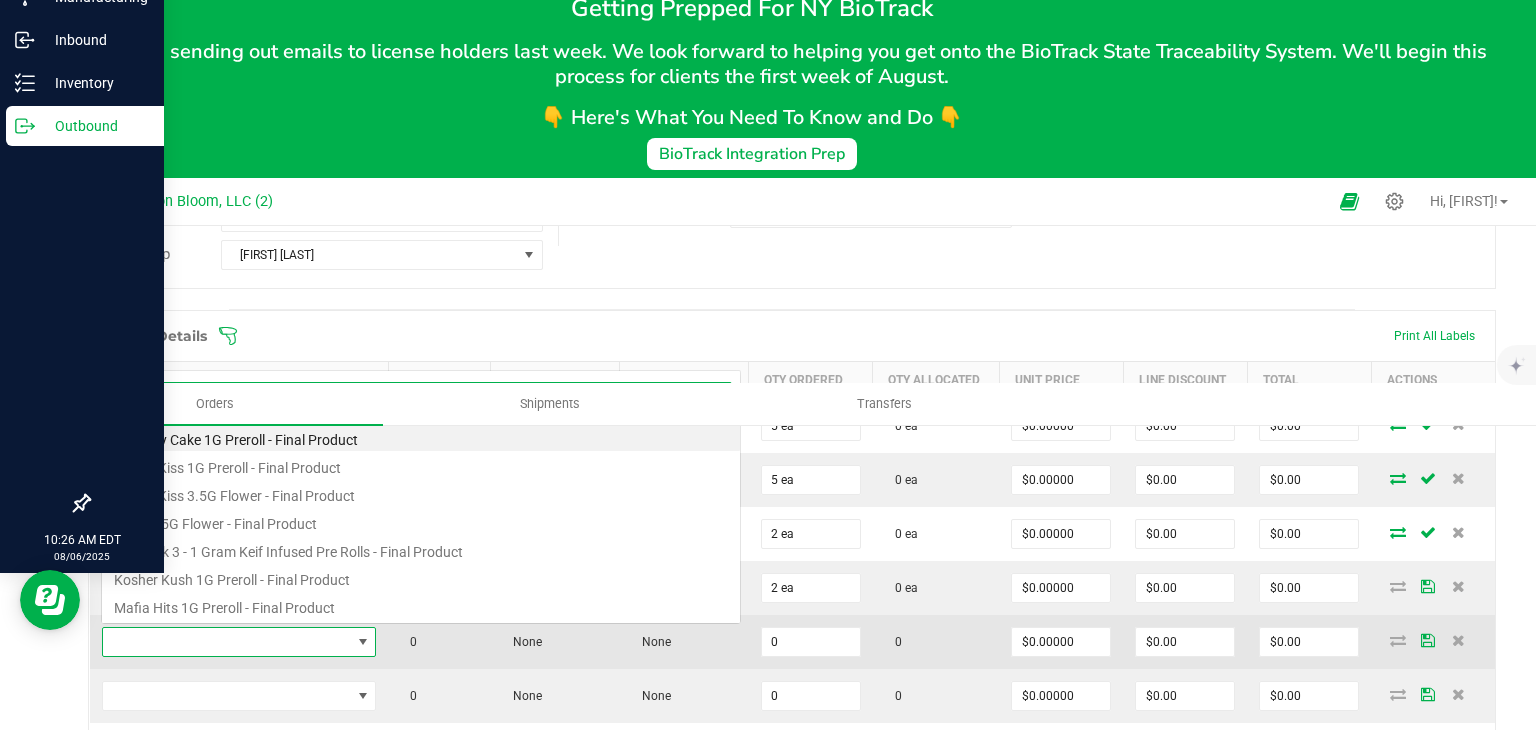 scroll, scrollTop: 0, scrollLeft: 0, axis: both 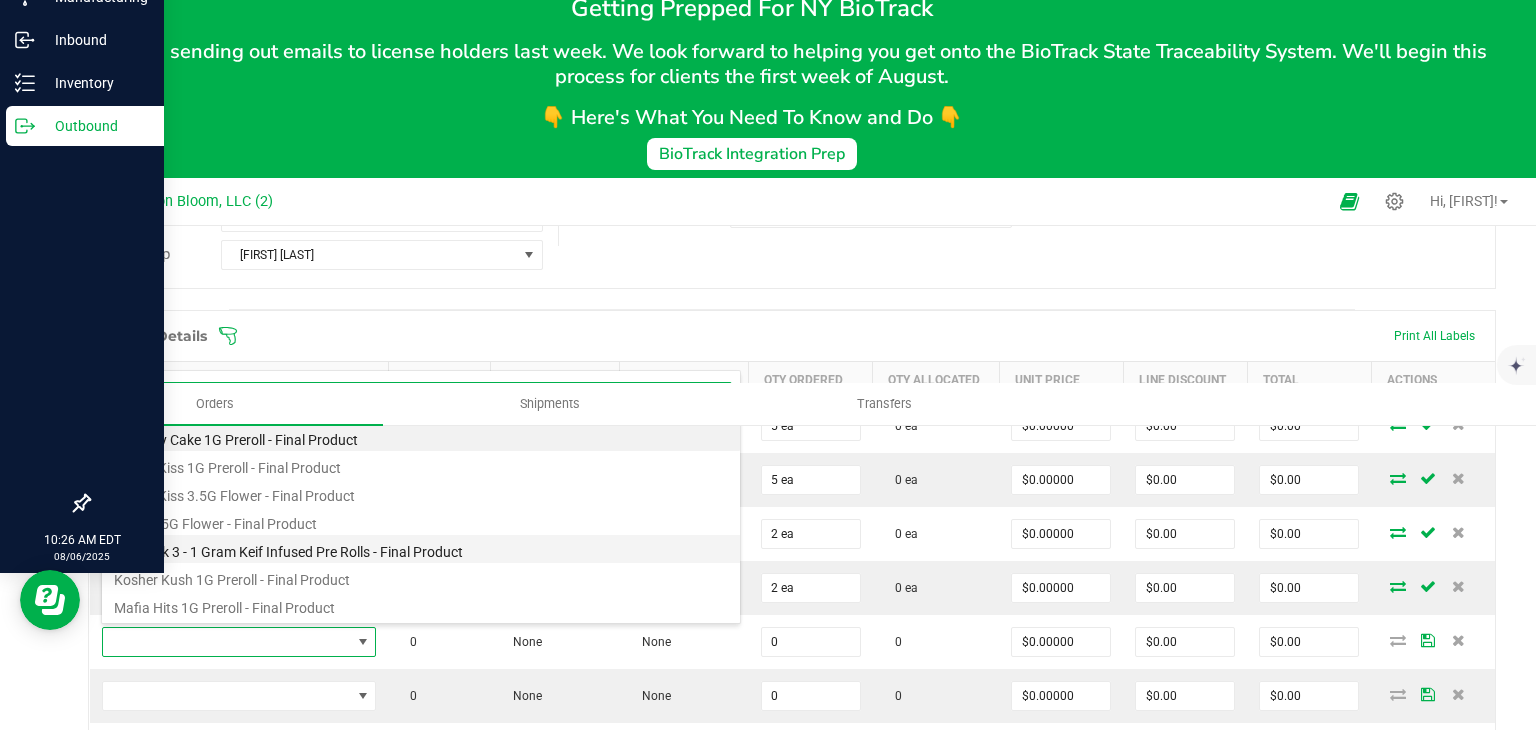 click on "Hat Trick 3 - 1 Gram Keif Infused Pre Rolls - Final Product" at bounding box center [421, 549] 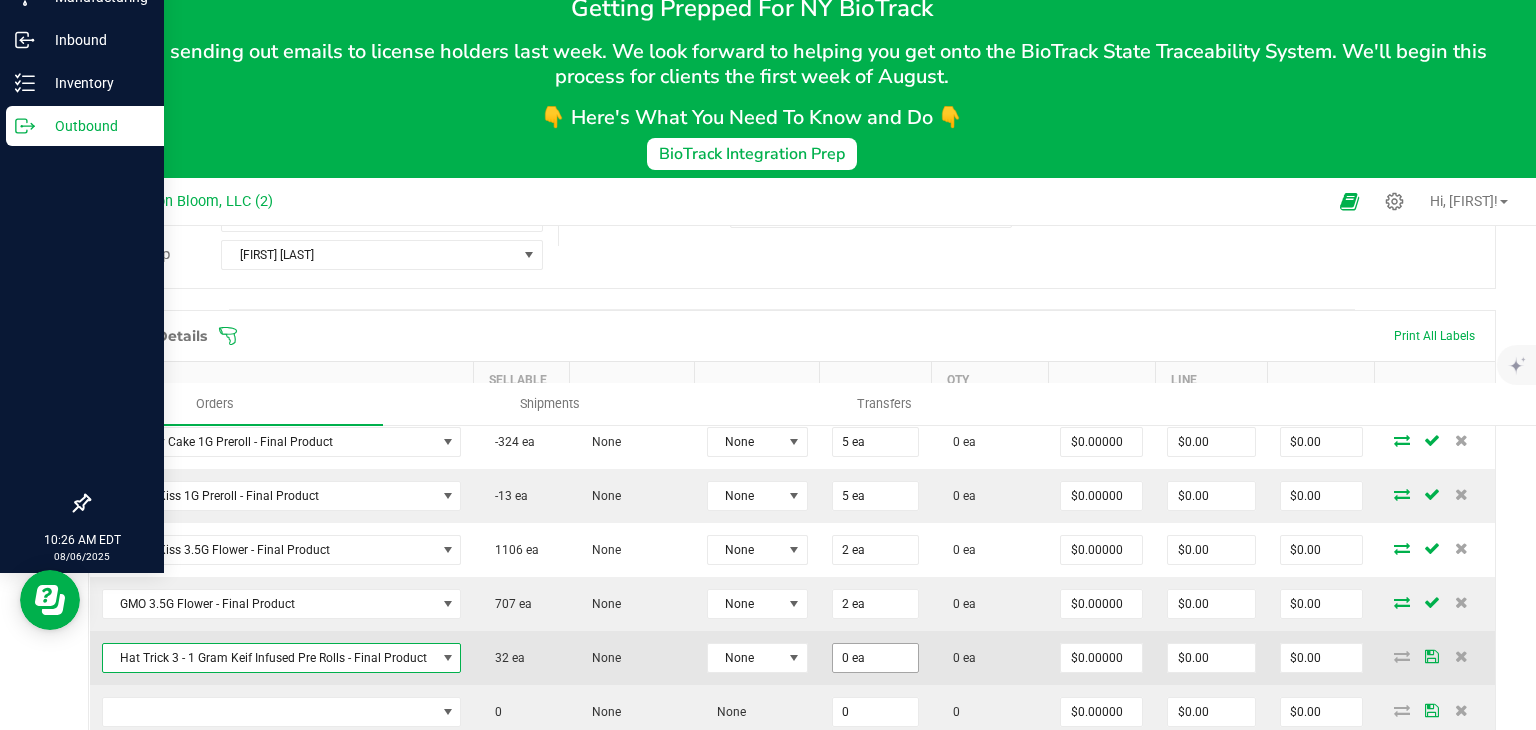 type on "0" 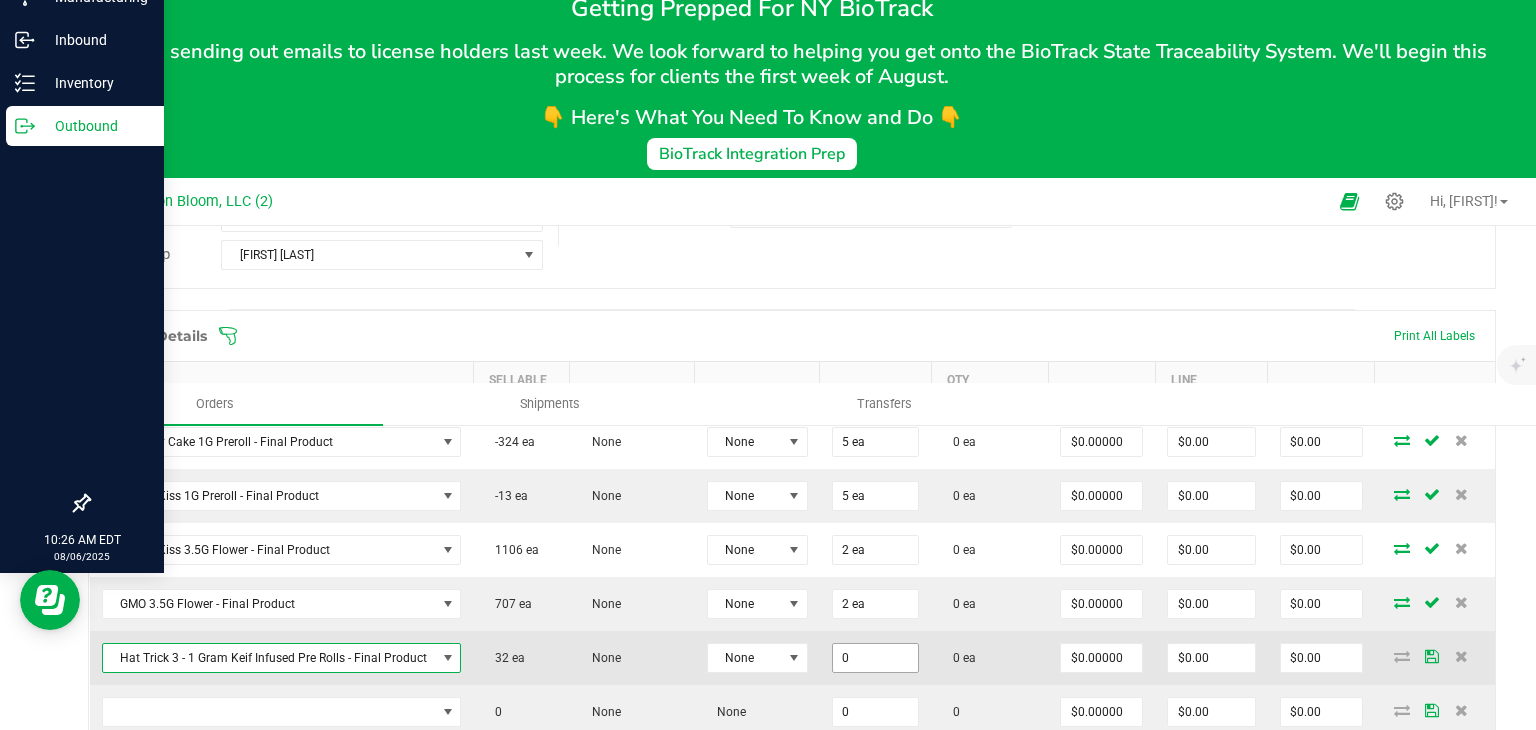click on "0" at bounding box center [876, 658] 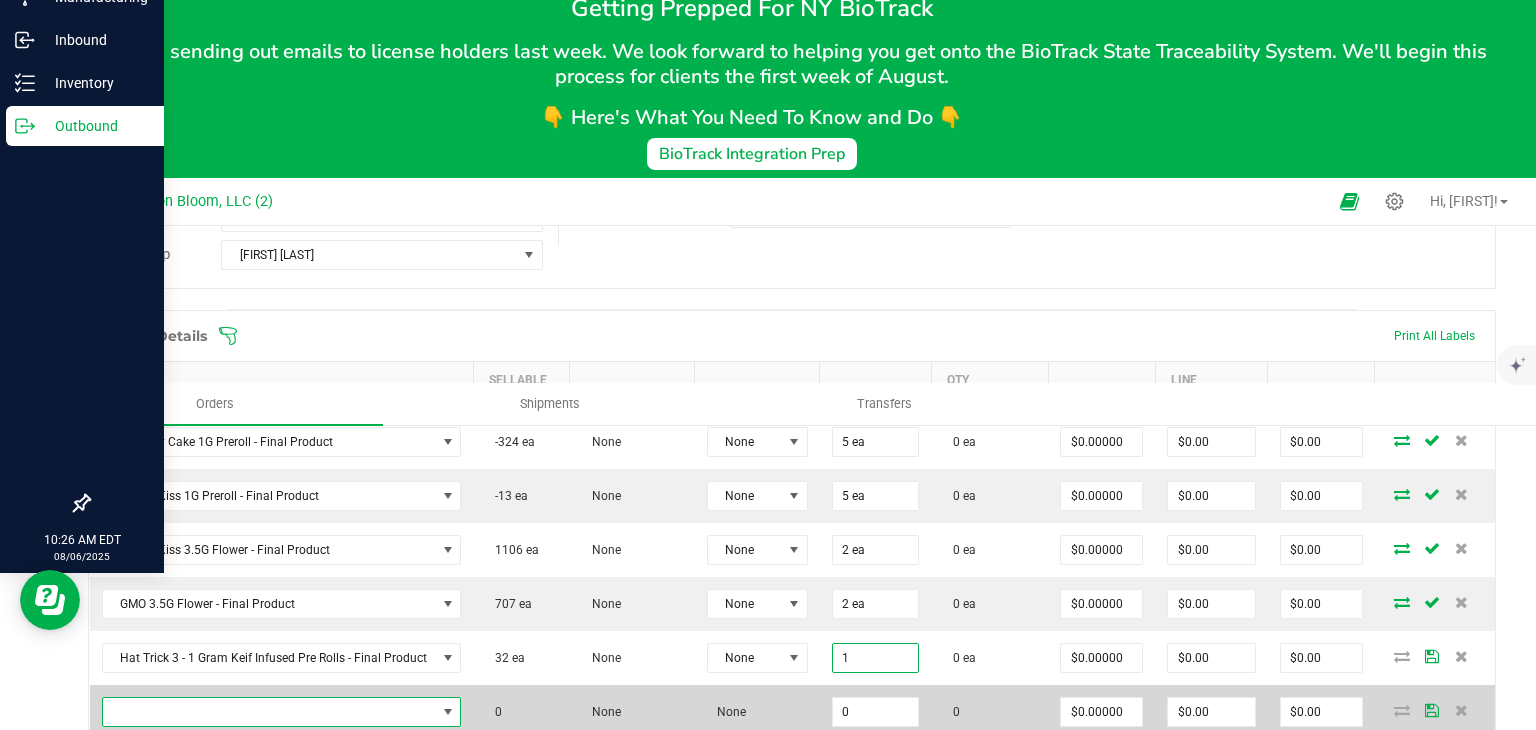 type on "1 ea" 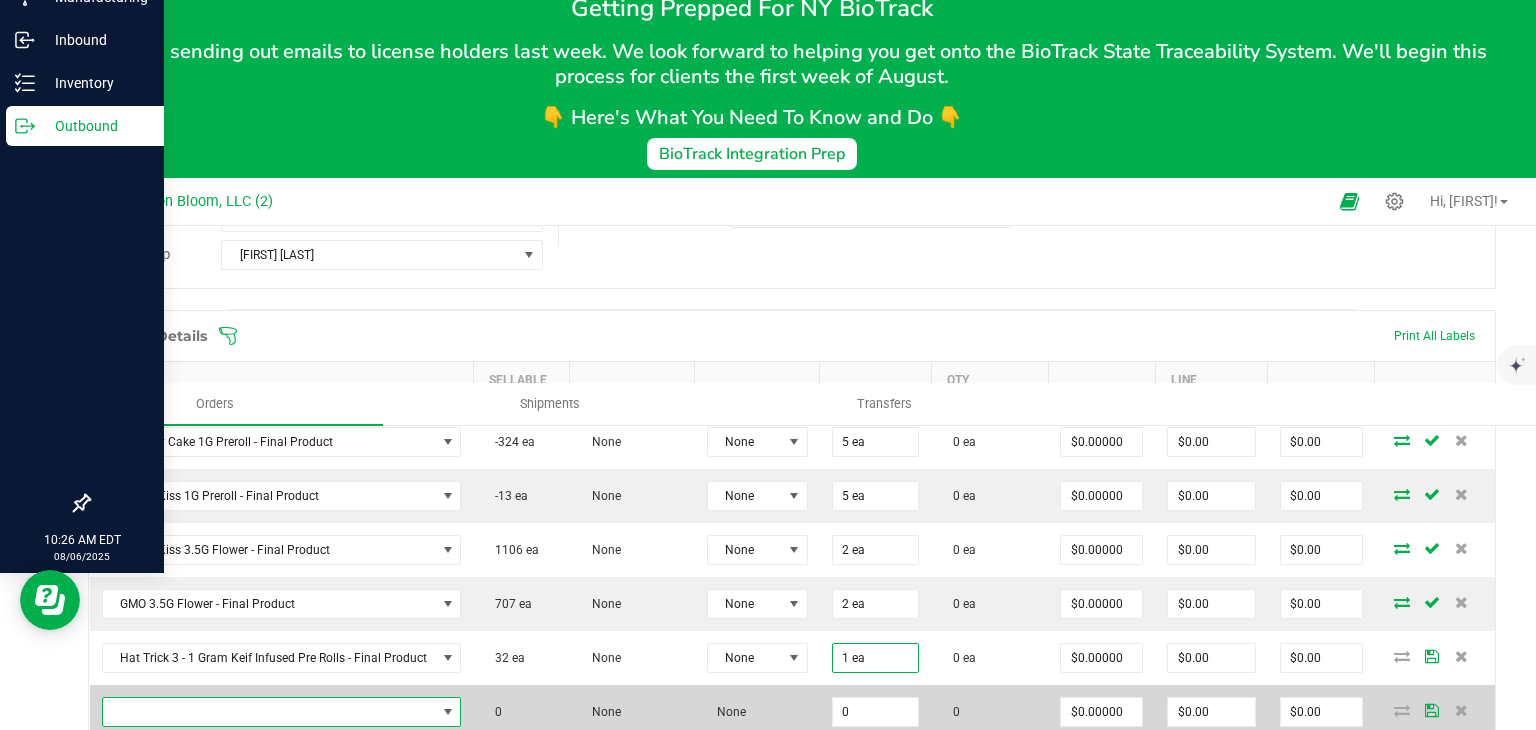 click at bounding box center (448, 712) 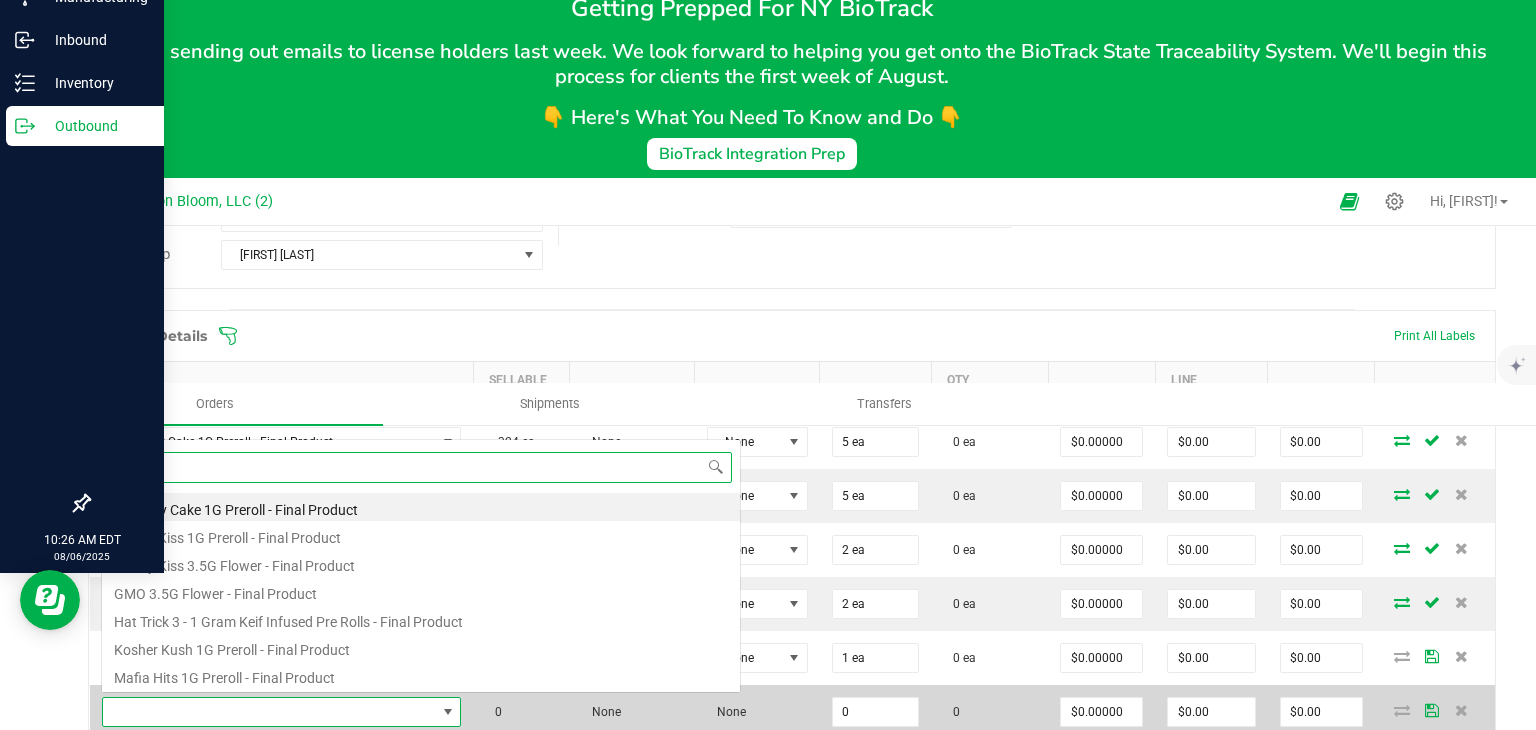 scroll, scrollTop: 0, scrollLeft: 0, axis: both 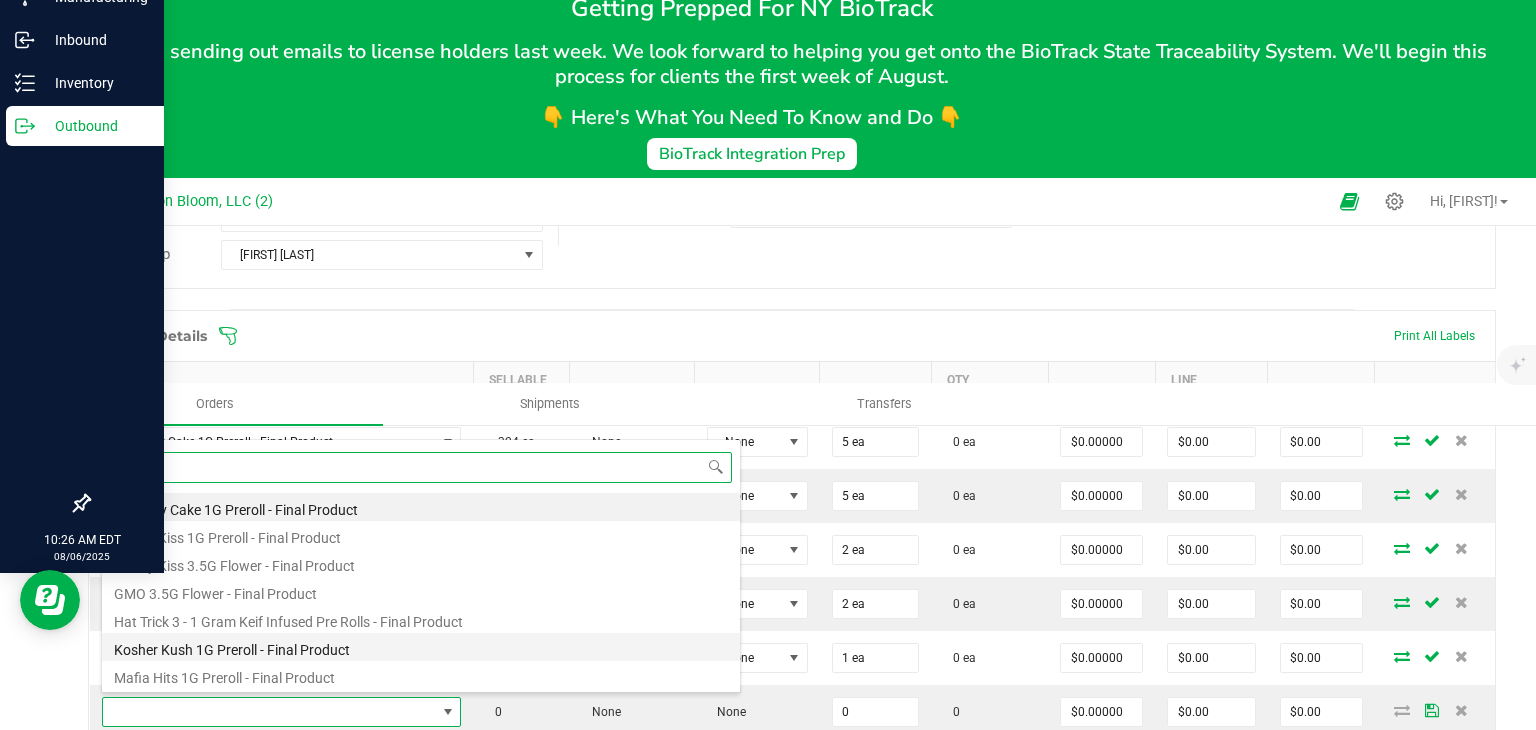 click on "Kosher Kush 1G Preroll - Final Product" at bounding box center (421, 647) 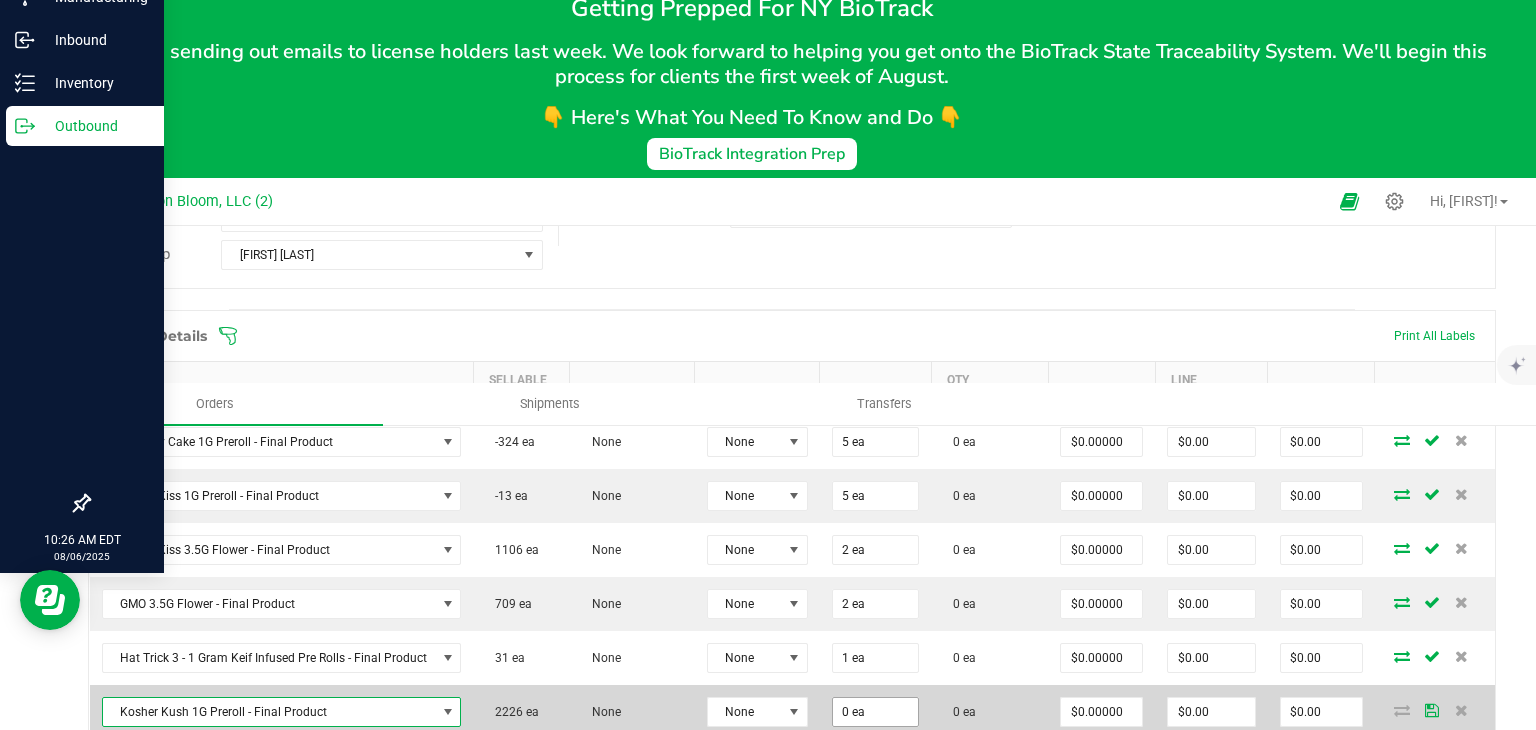 type on "0" 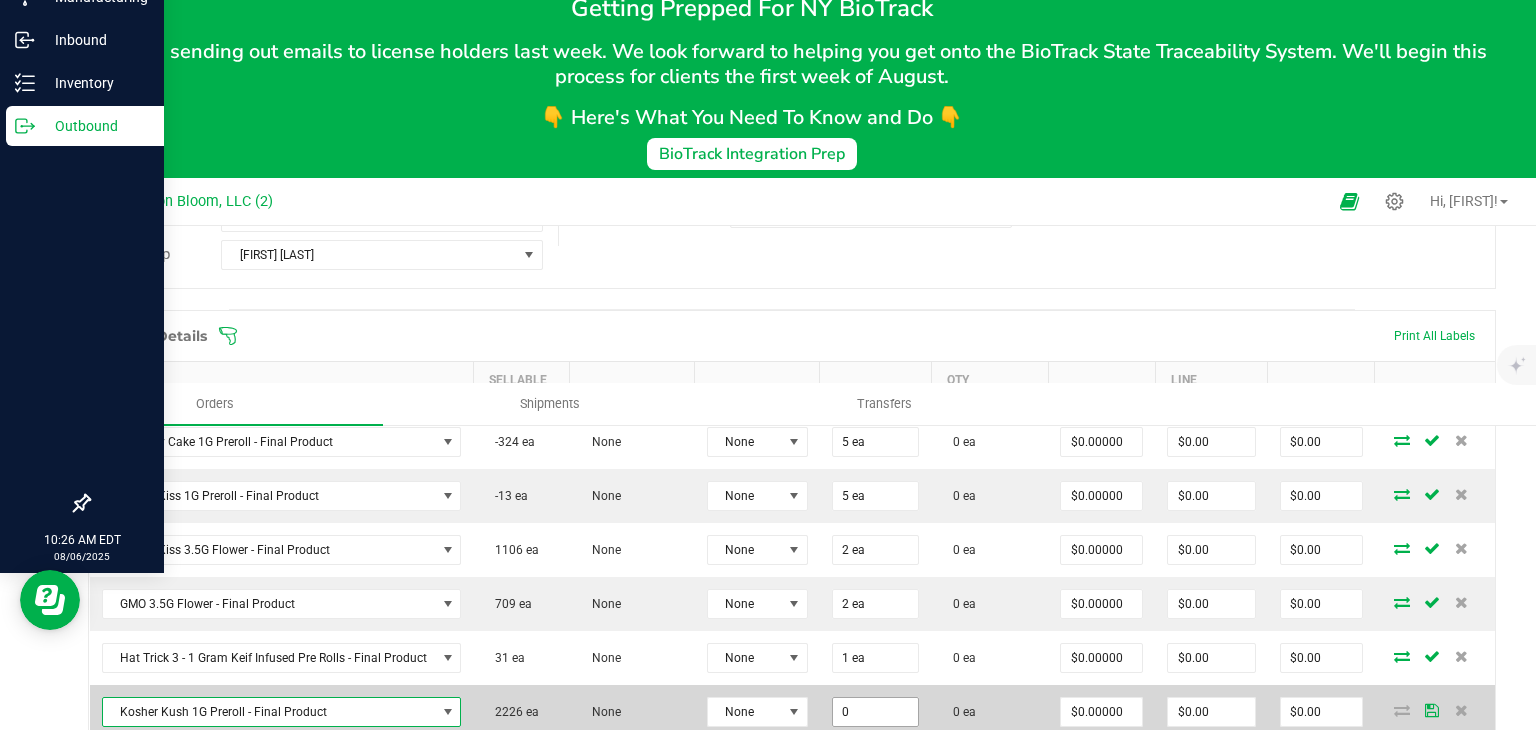 click on "0" at bounding box center [876, 712] 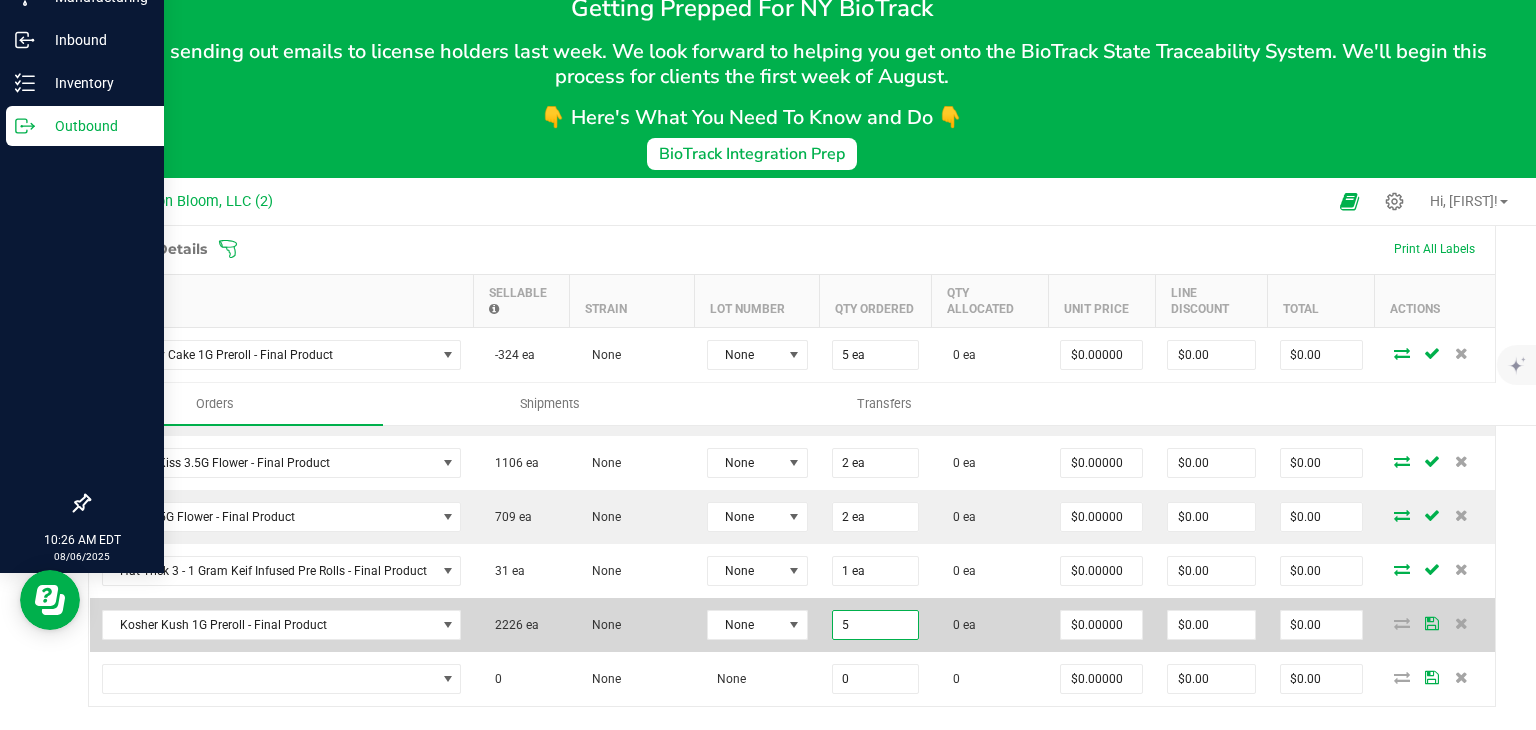 scroll, scrollTop: 602, scrollLeft: 0, axis: vertical 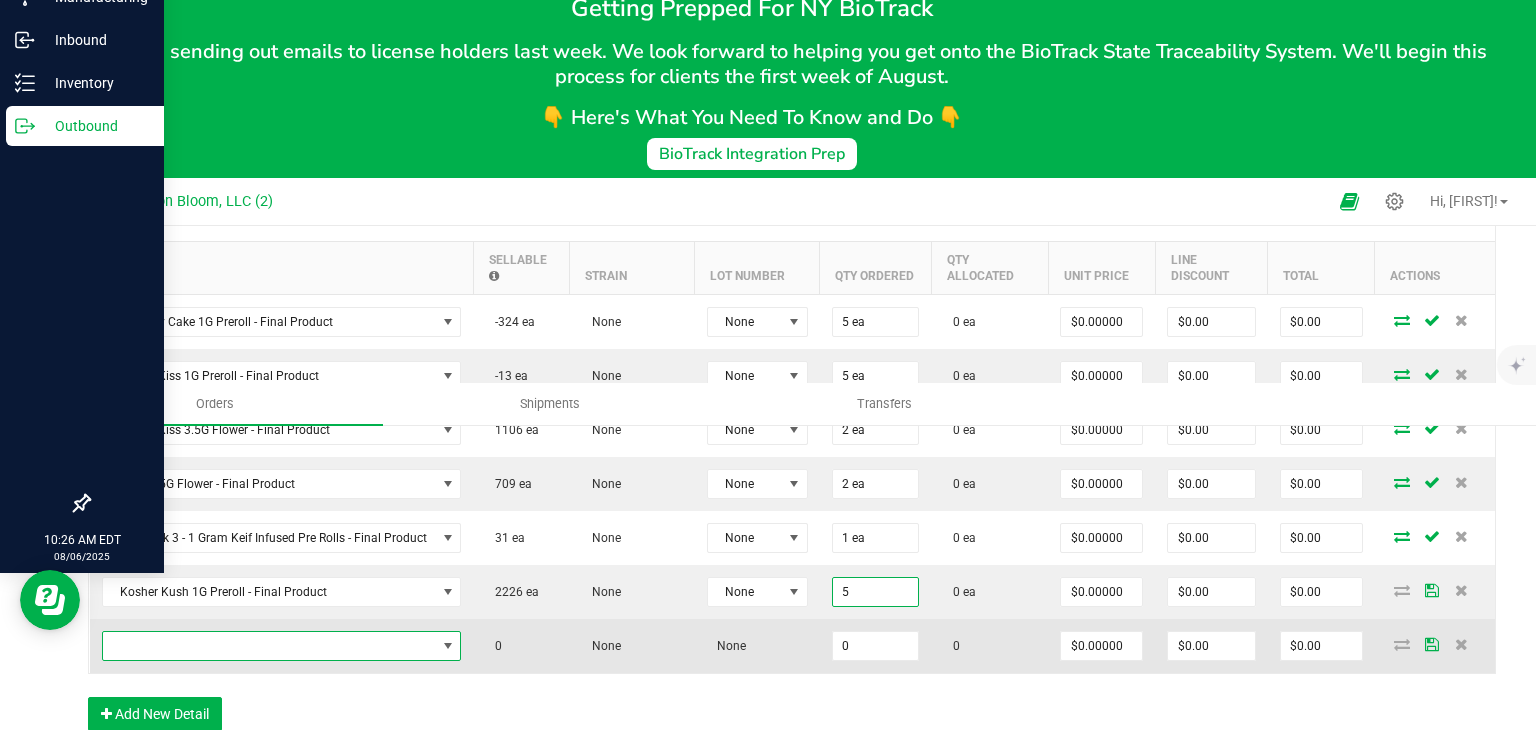 click at bounding box center (448, 646) 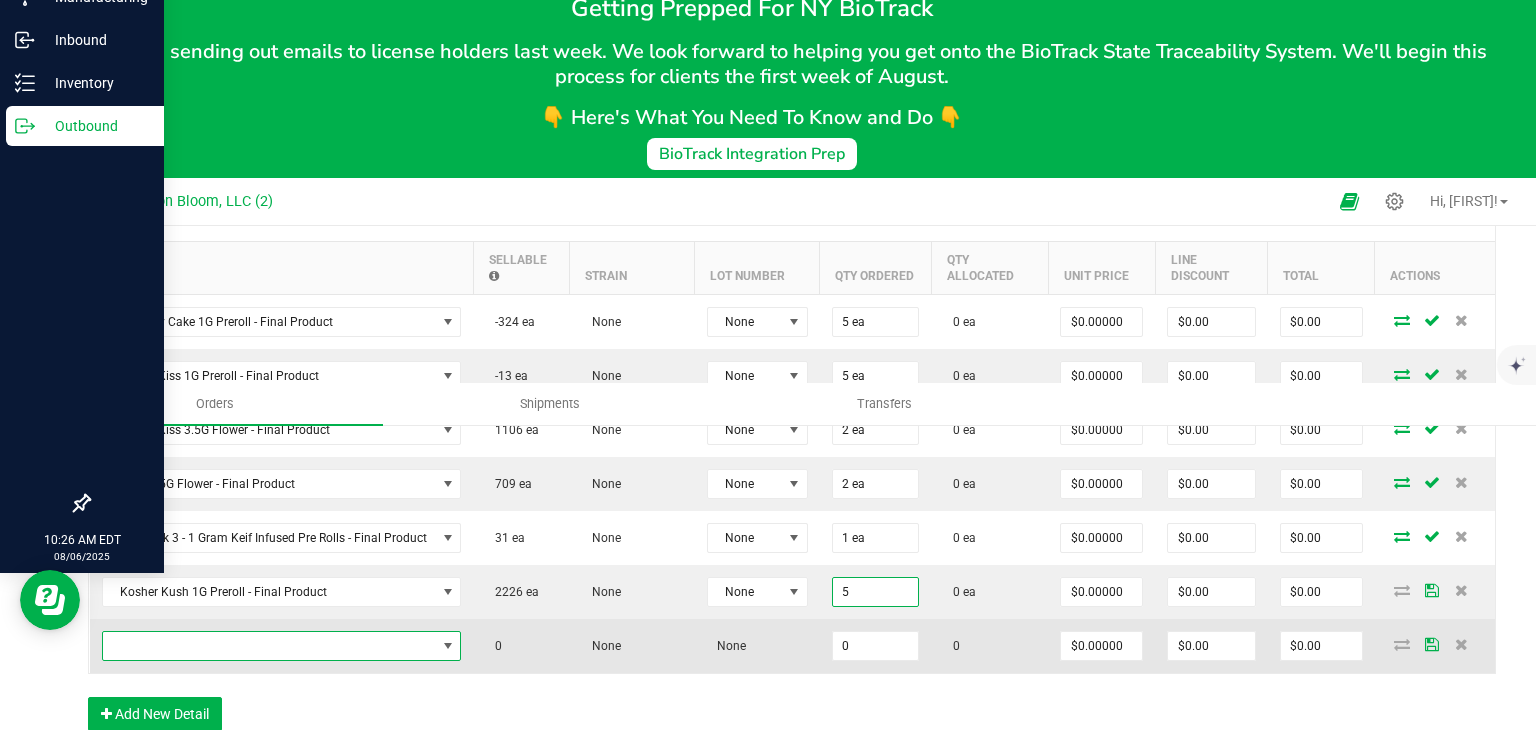 type on "5 ea" 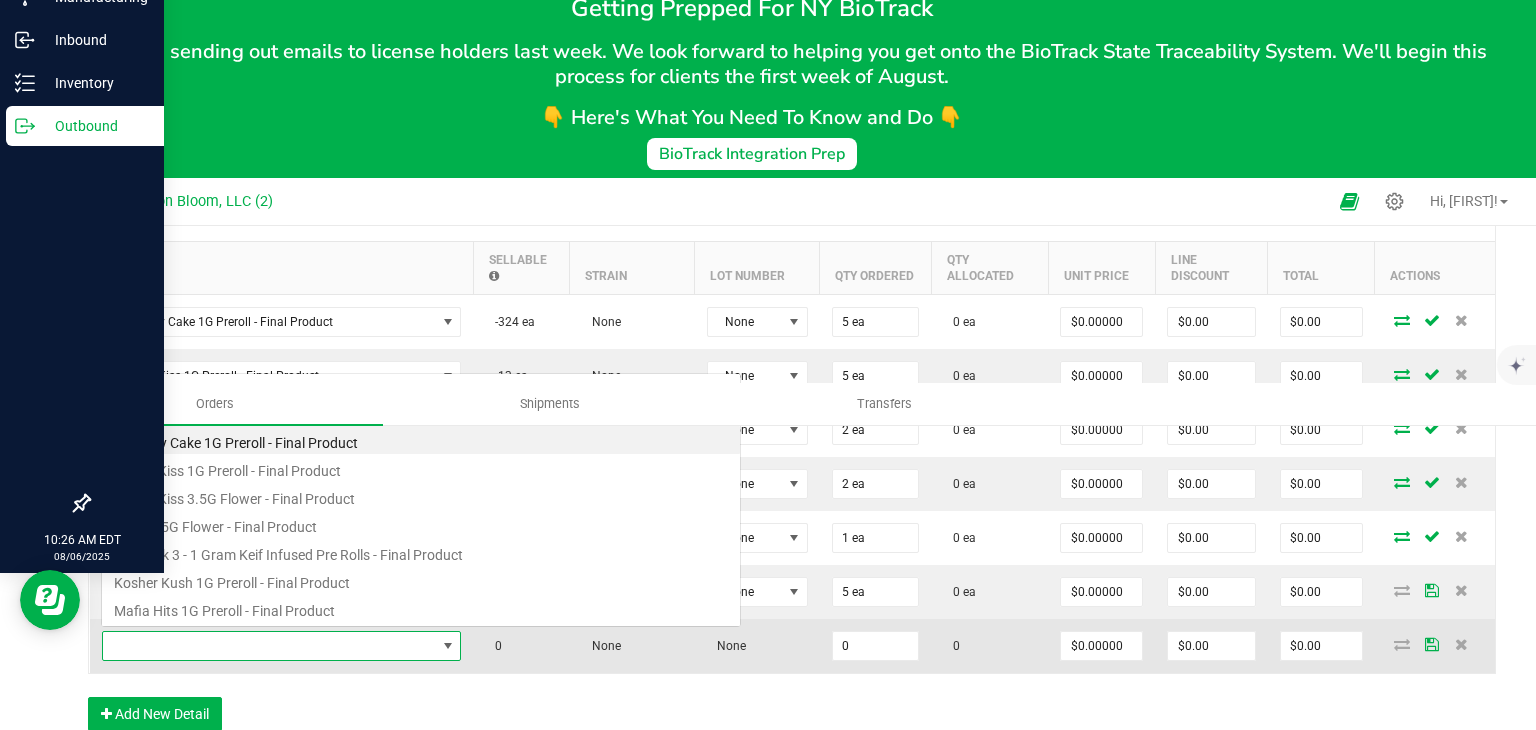 scroll, scrollTop: 0, scrollLeft: 0, axis: both 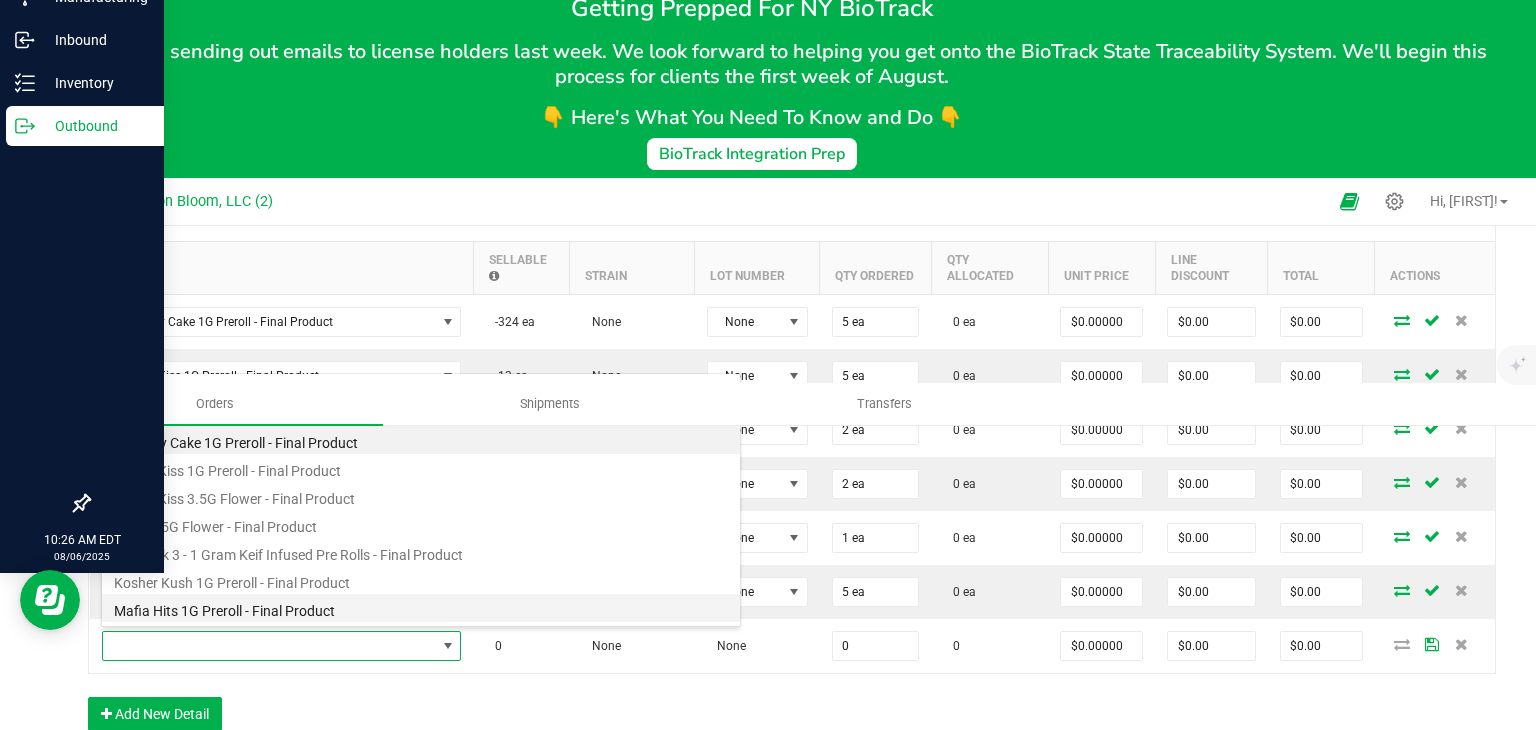 click on "Mafia Hits 1G Preroll - Final Product" at bounding box center (421, 608) 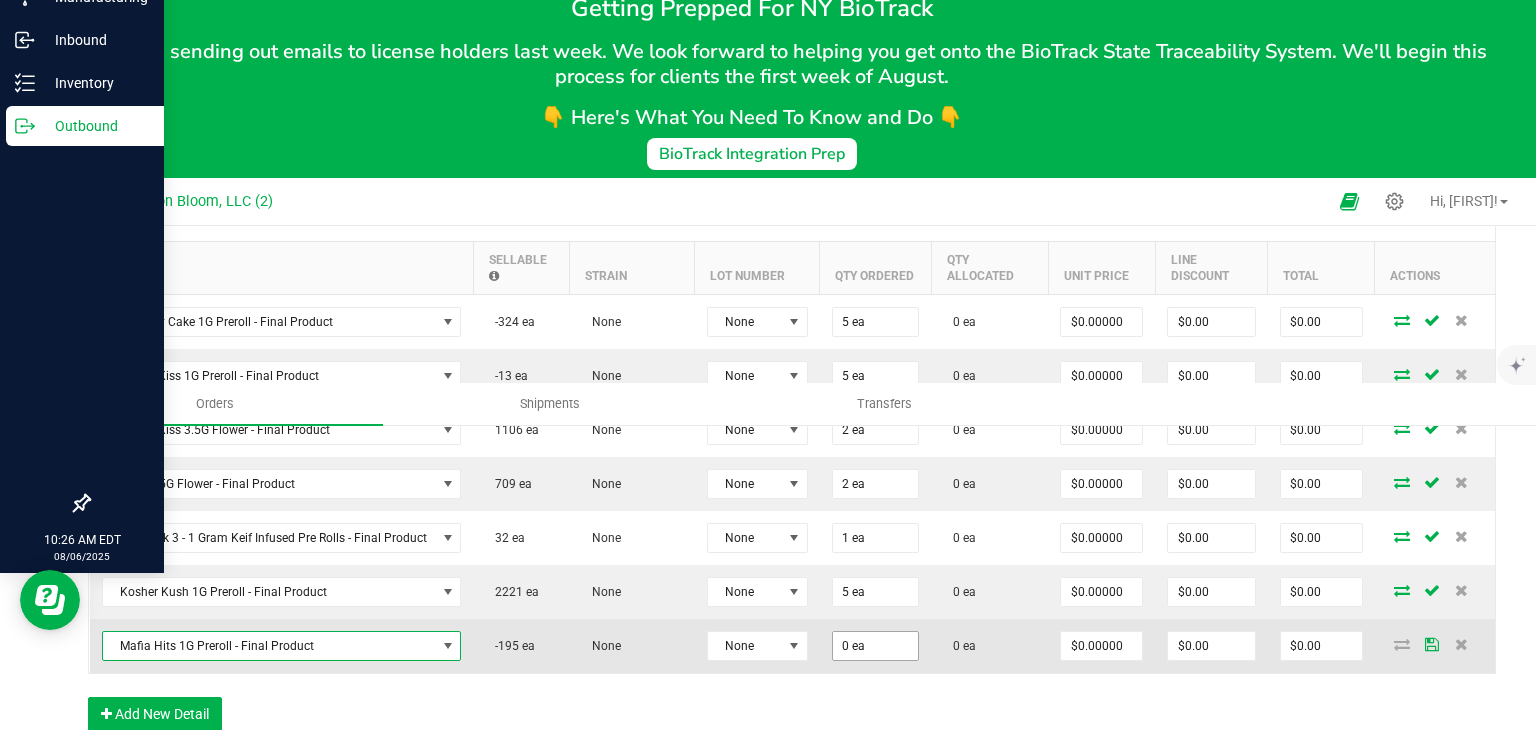 click on "0 ea" at bounding box center (876, 646) 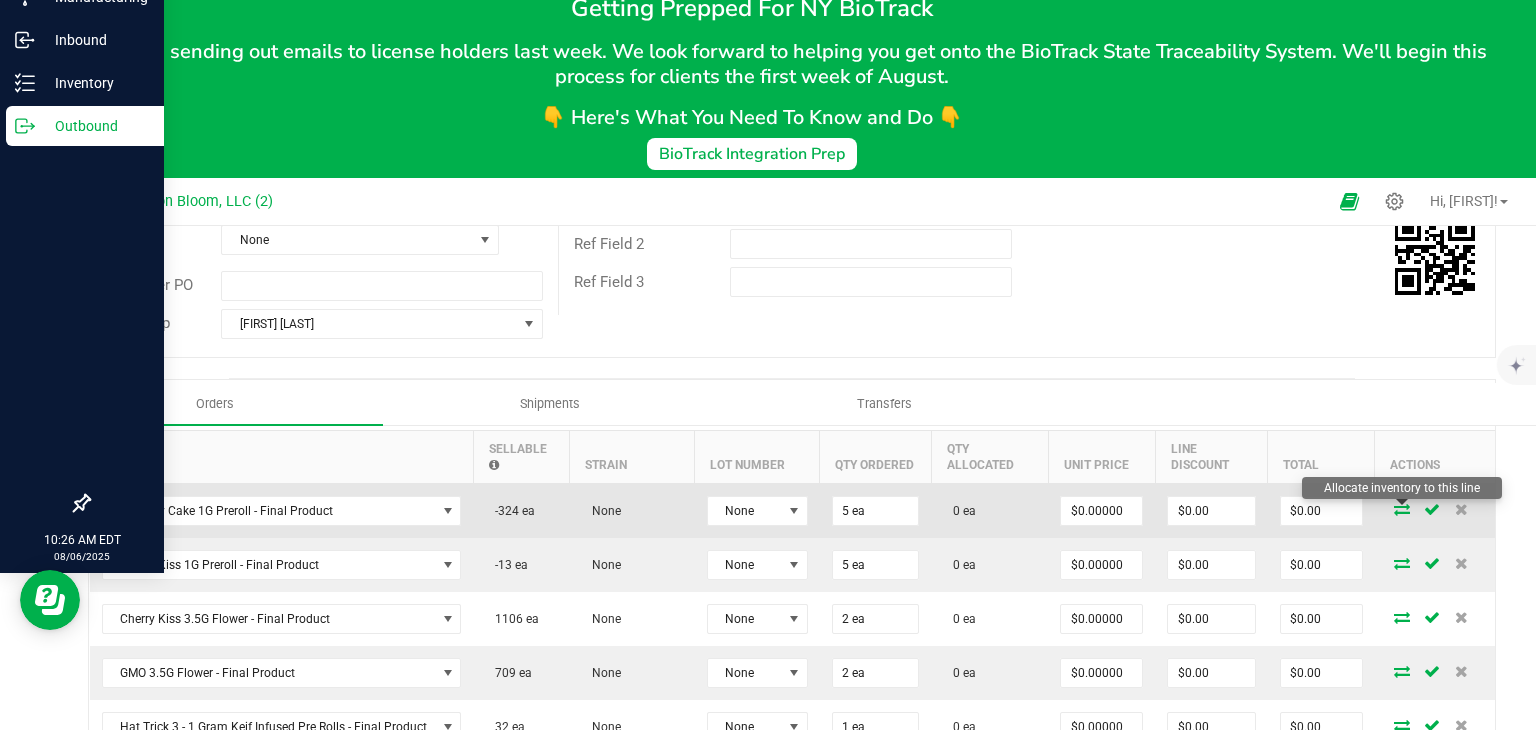 scroll, scrollTop: 424, scrollLeft: 0, axis: vertical 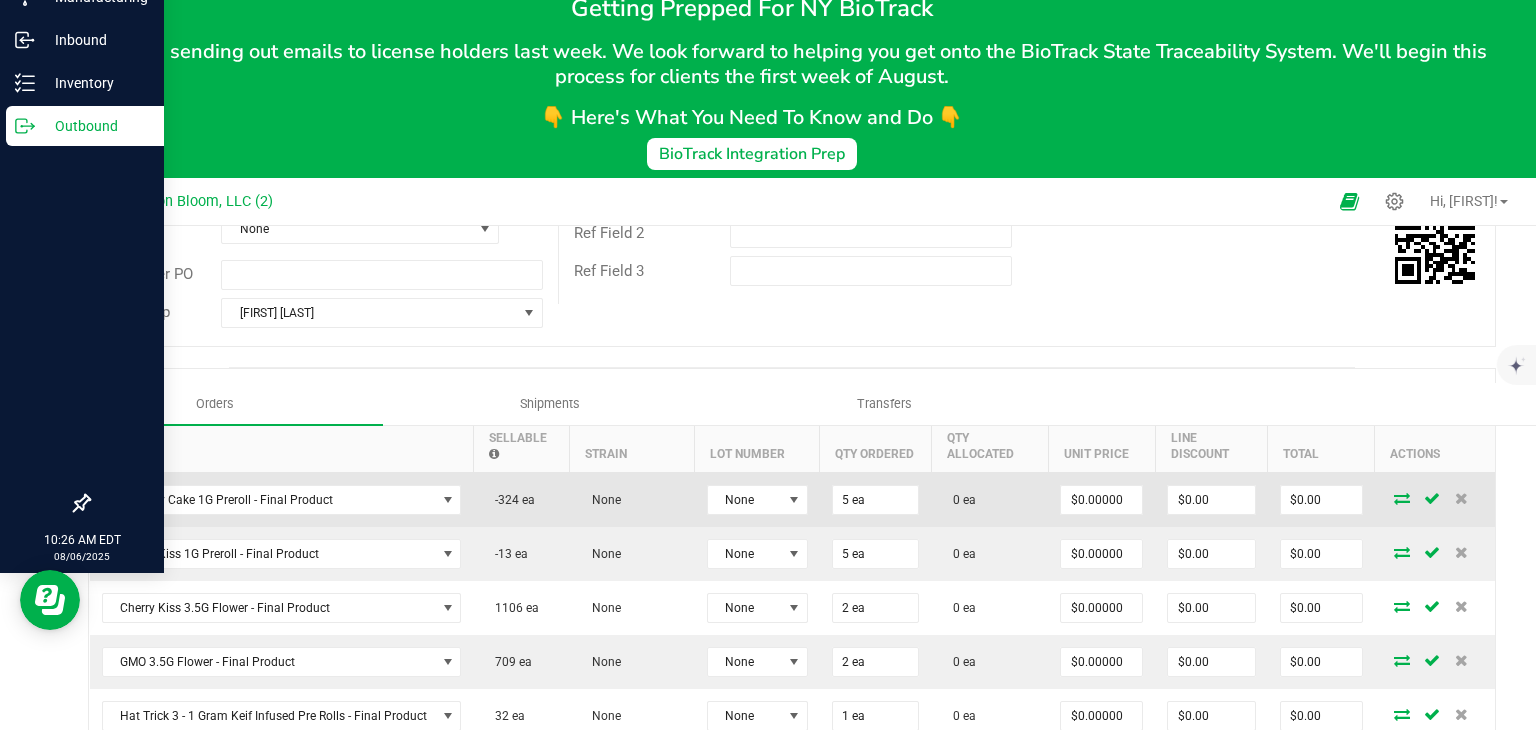 type on "5 ea" 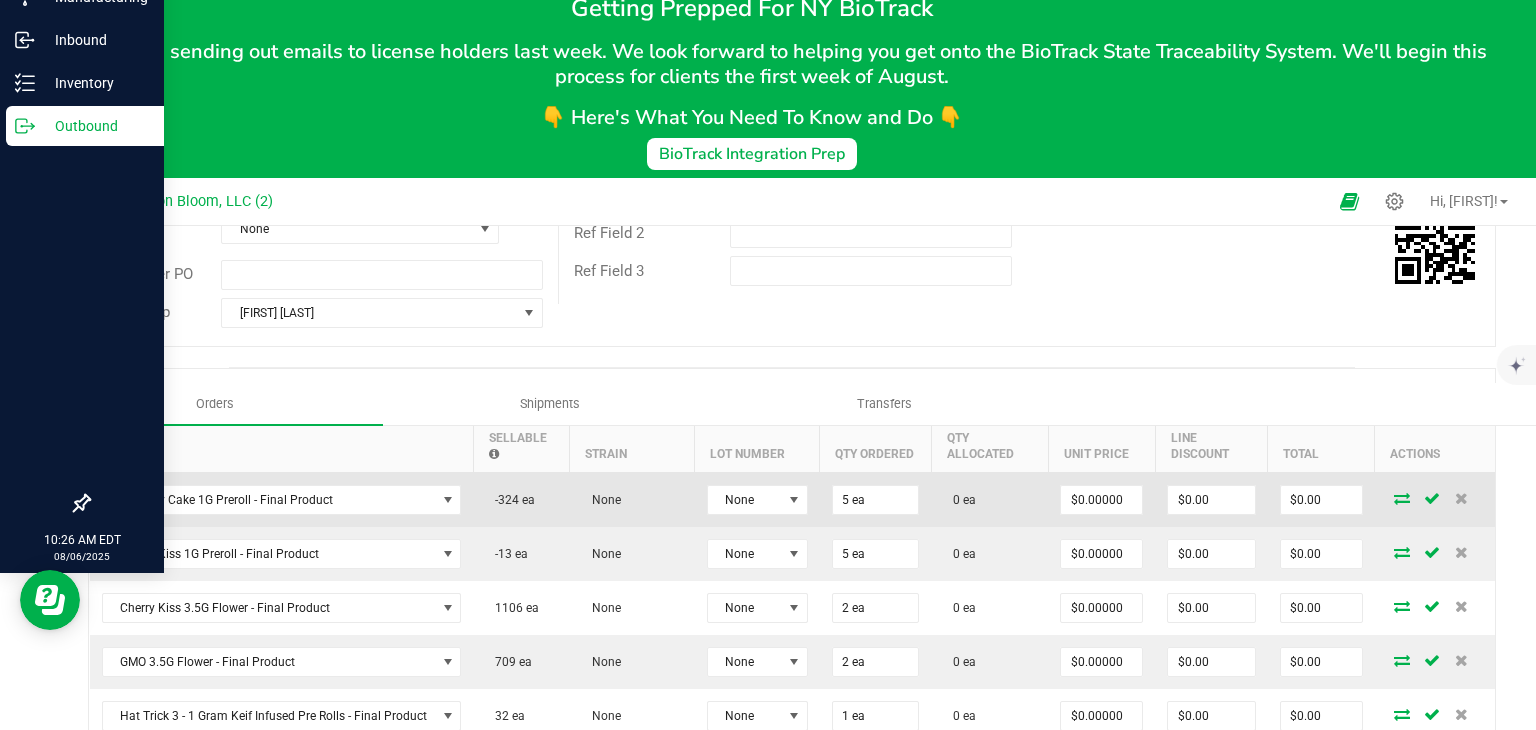 click at bounding box center (1402, 498) 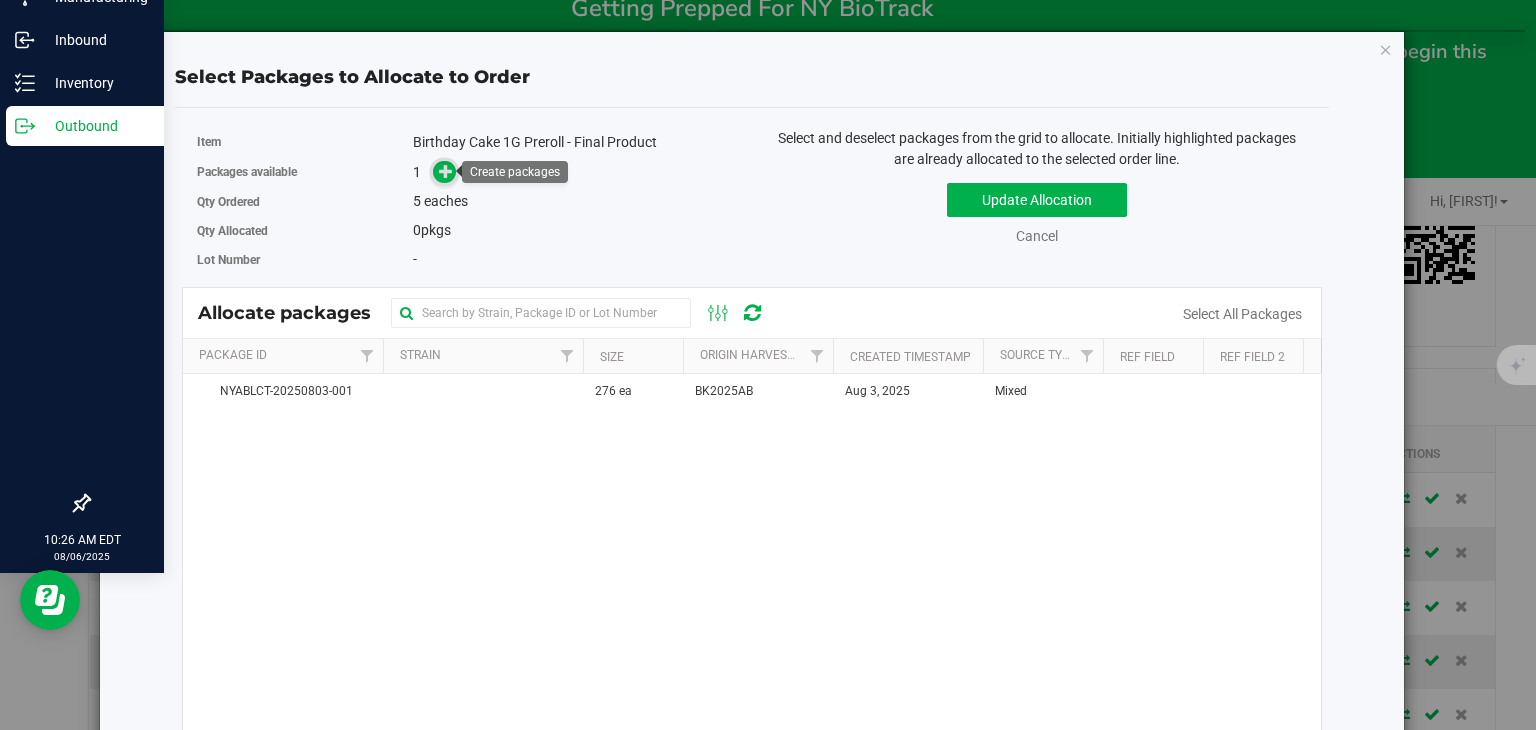 click at bounding box center (446, 171) 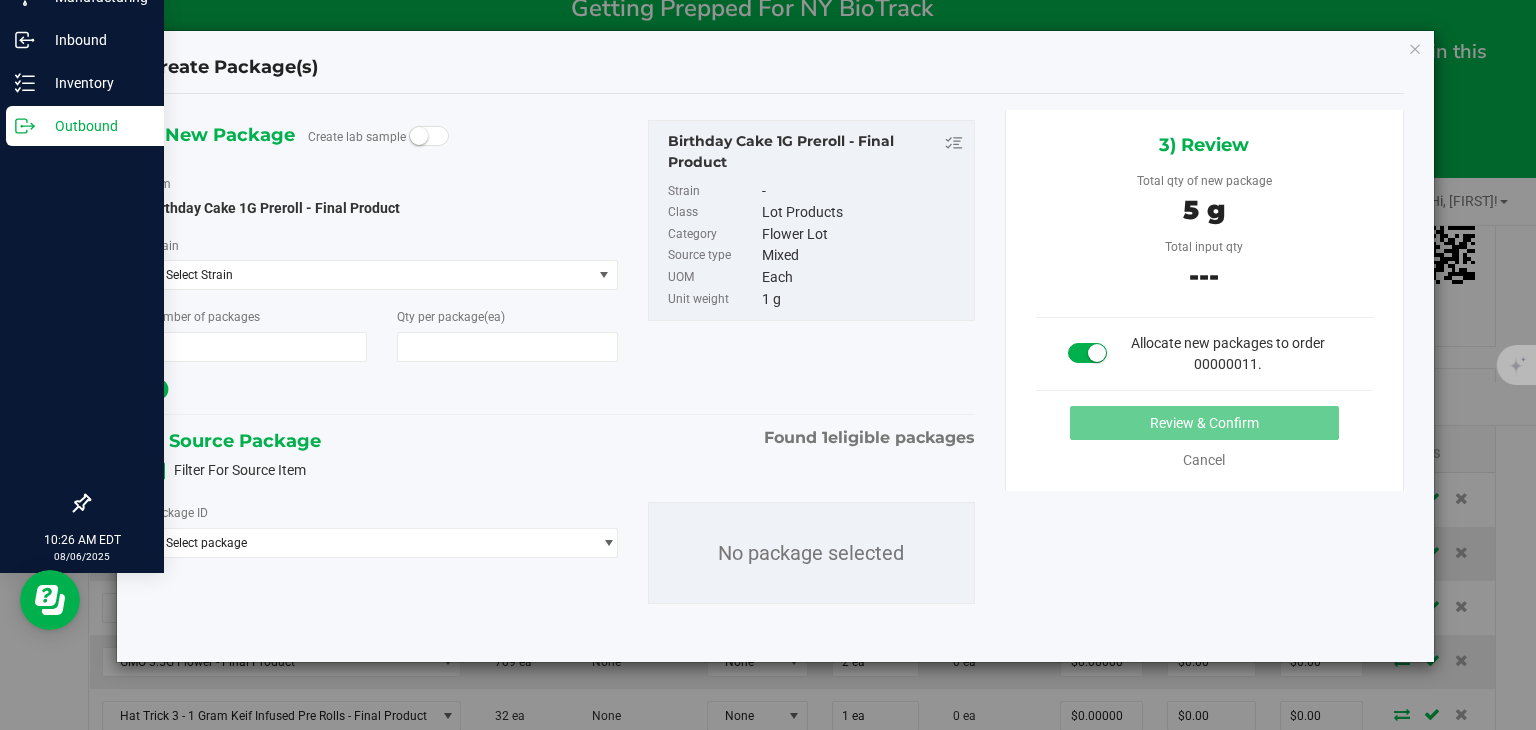 type on "1" 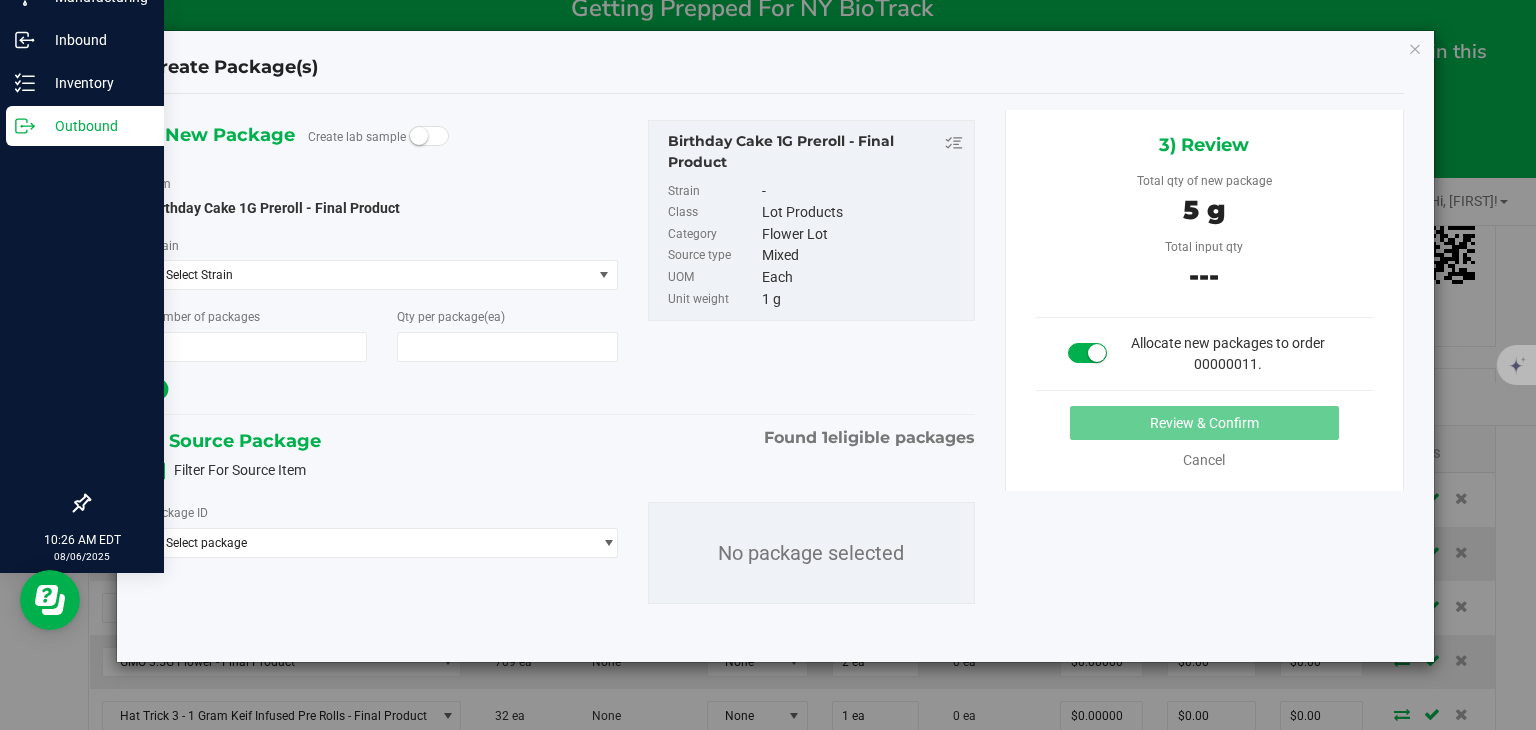 type on "5" 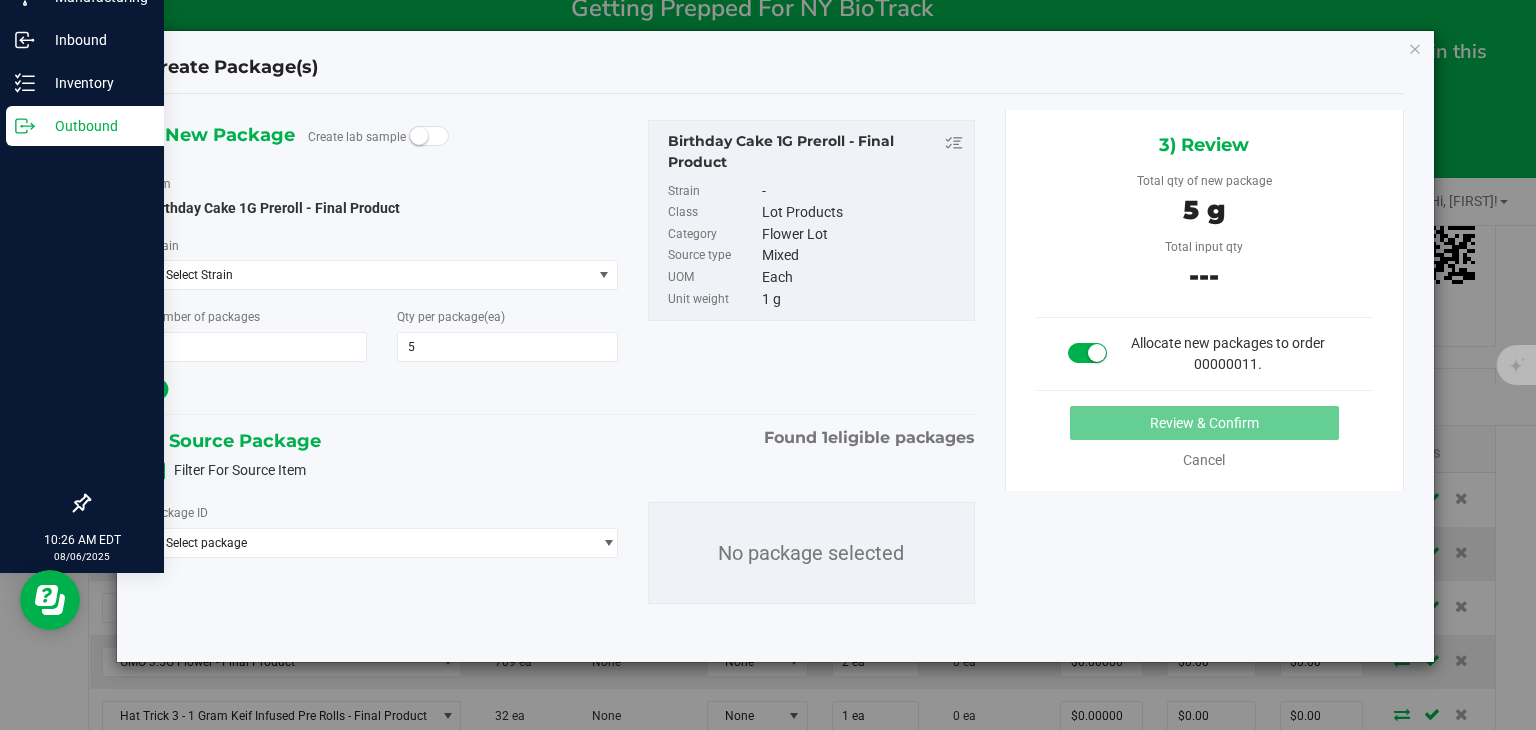 scroll, scrollTop: 0, scrollLeft: 0, axis: both 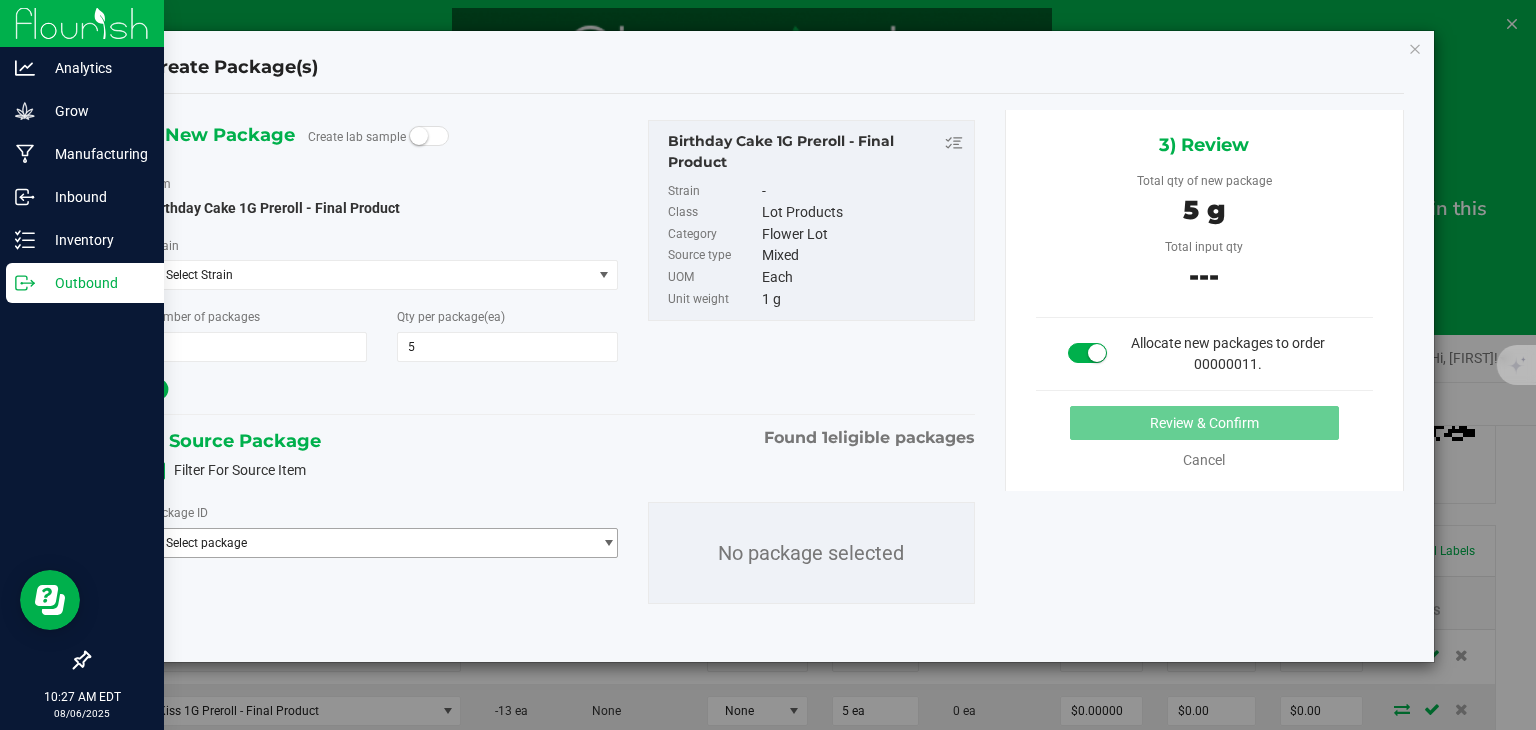 click at bounding box center (608, 543) 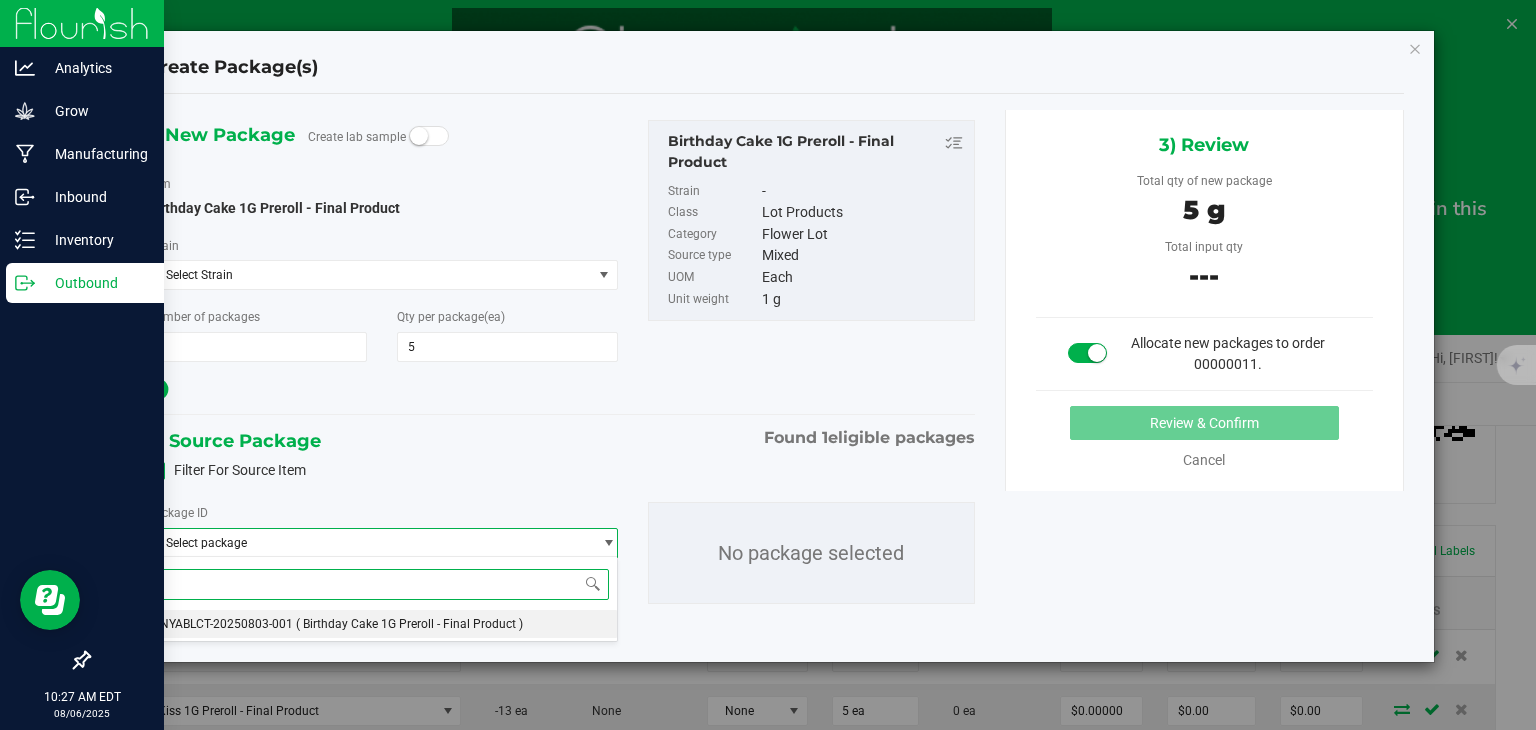 click on "[PRODUCT_CODE] [DATE] [TIME] [TIMEZONE]" at bounding box center [382, 624] 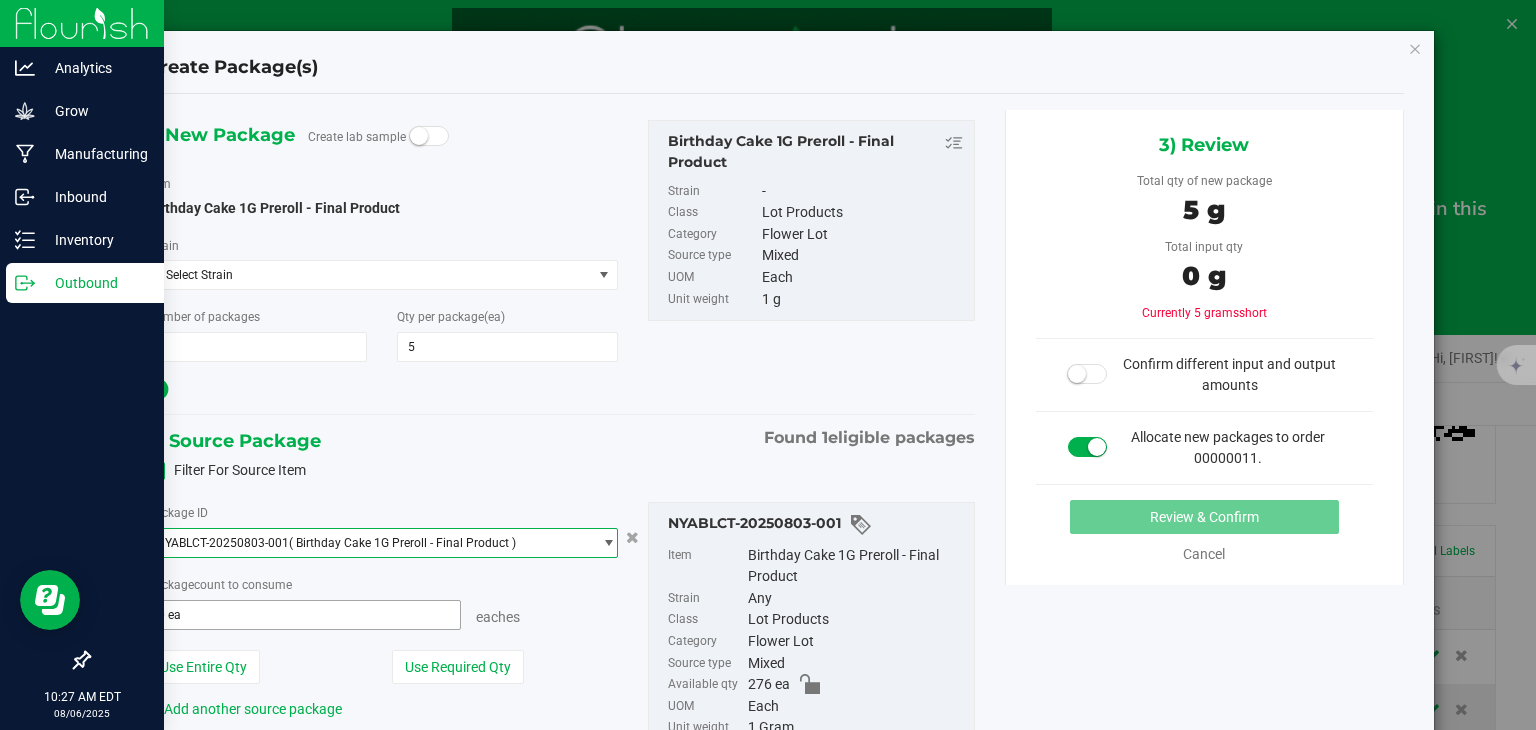 click on "0 ea 0" at bounding box center (303, 615) 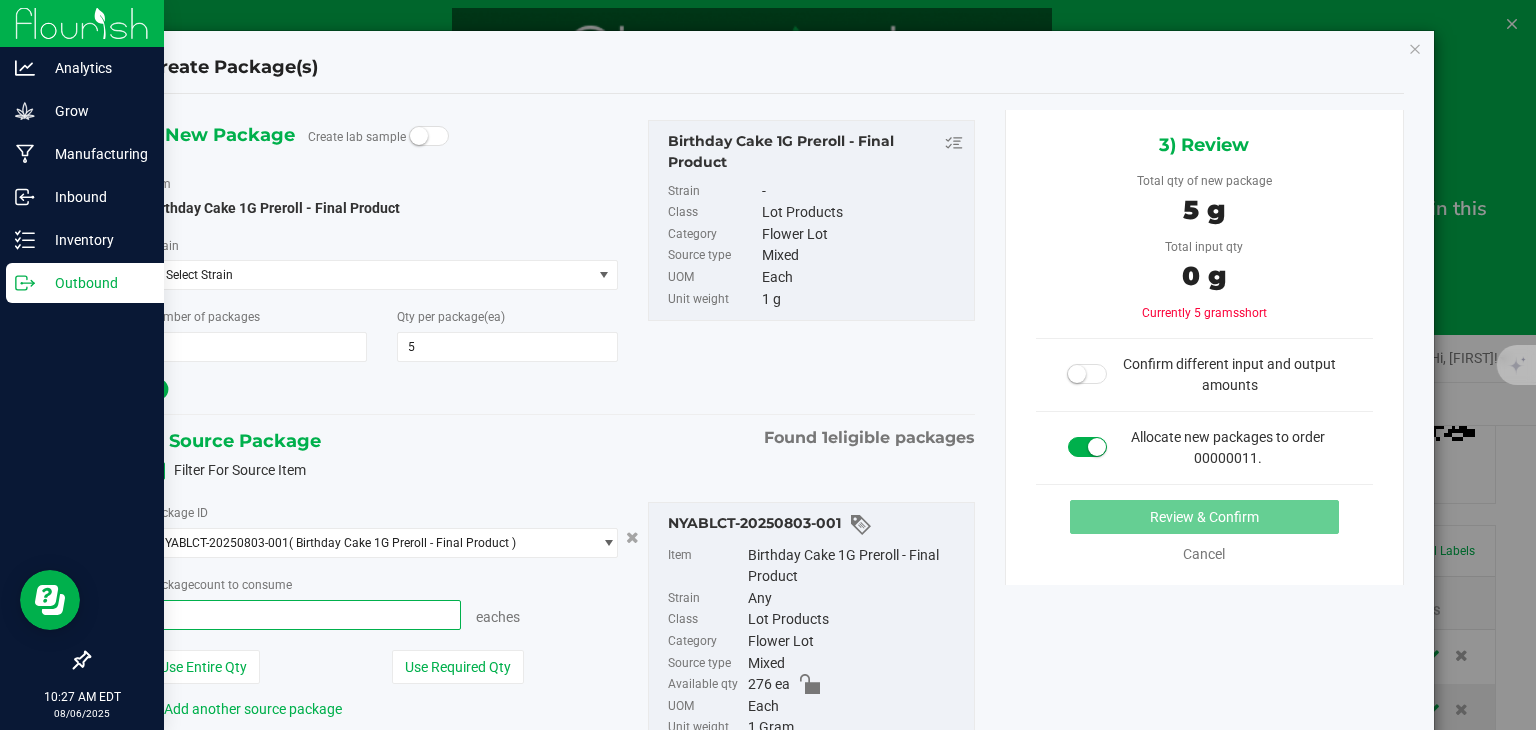 type on "5" 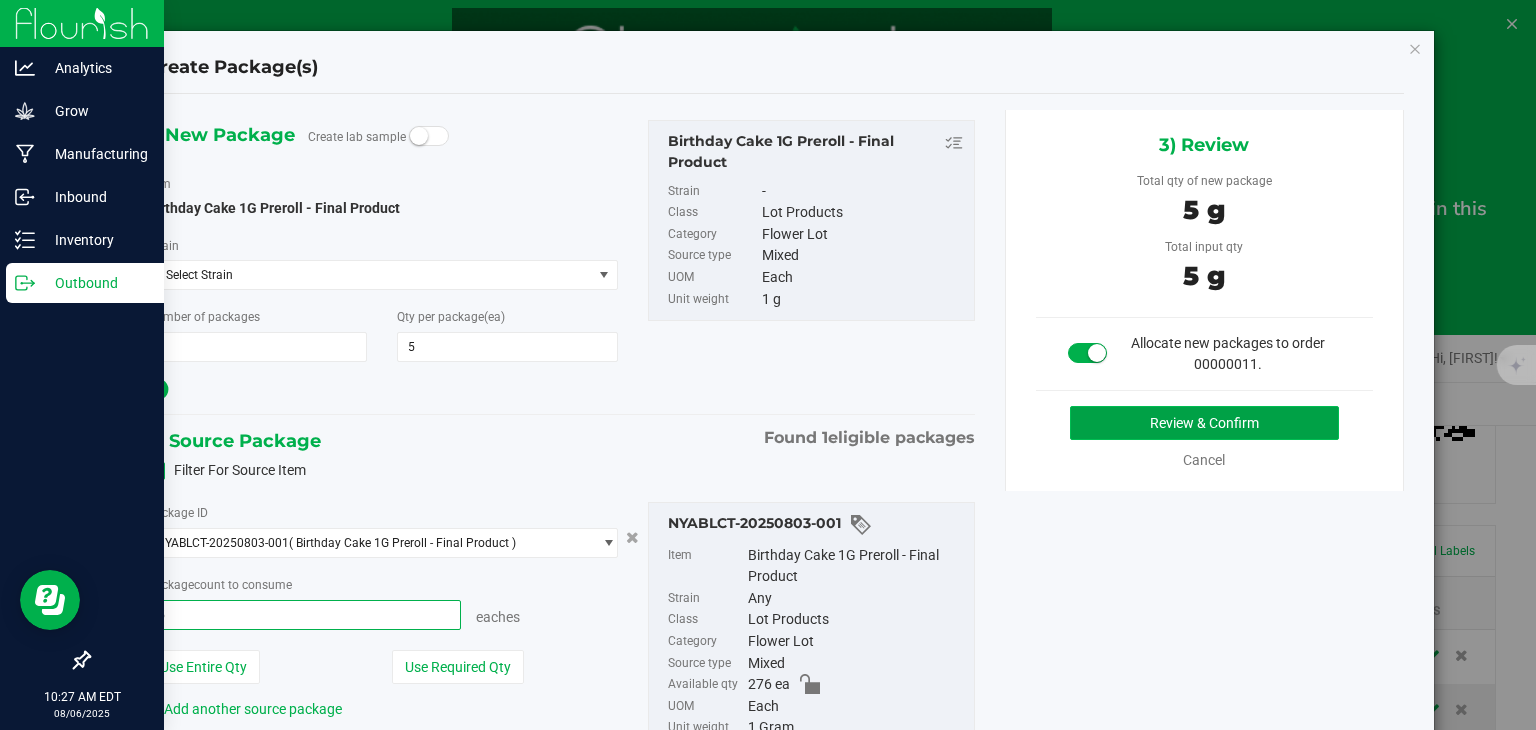 click on "Review & Confirm" at bounding box center [1204, 423] 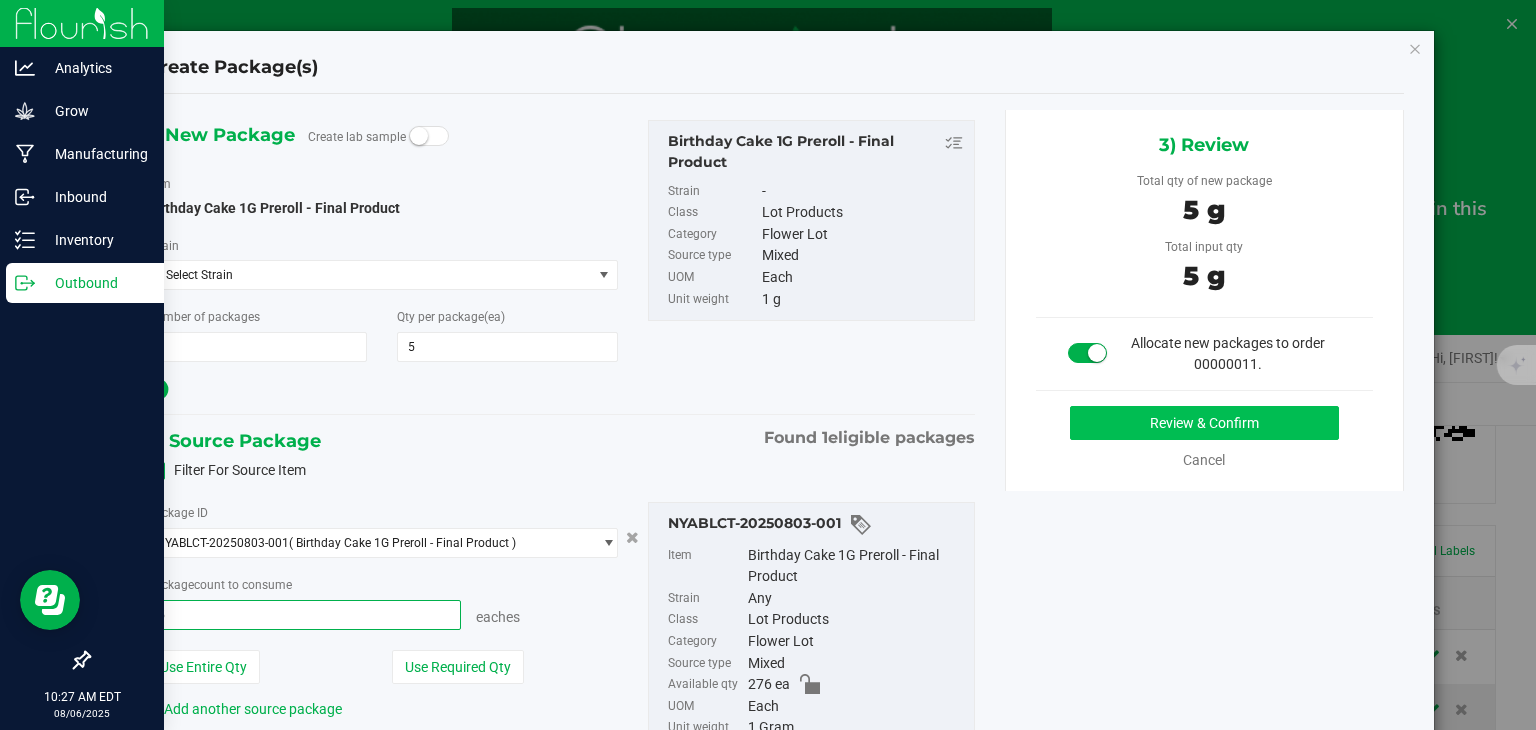 type on "5 ea" 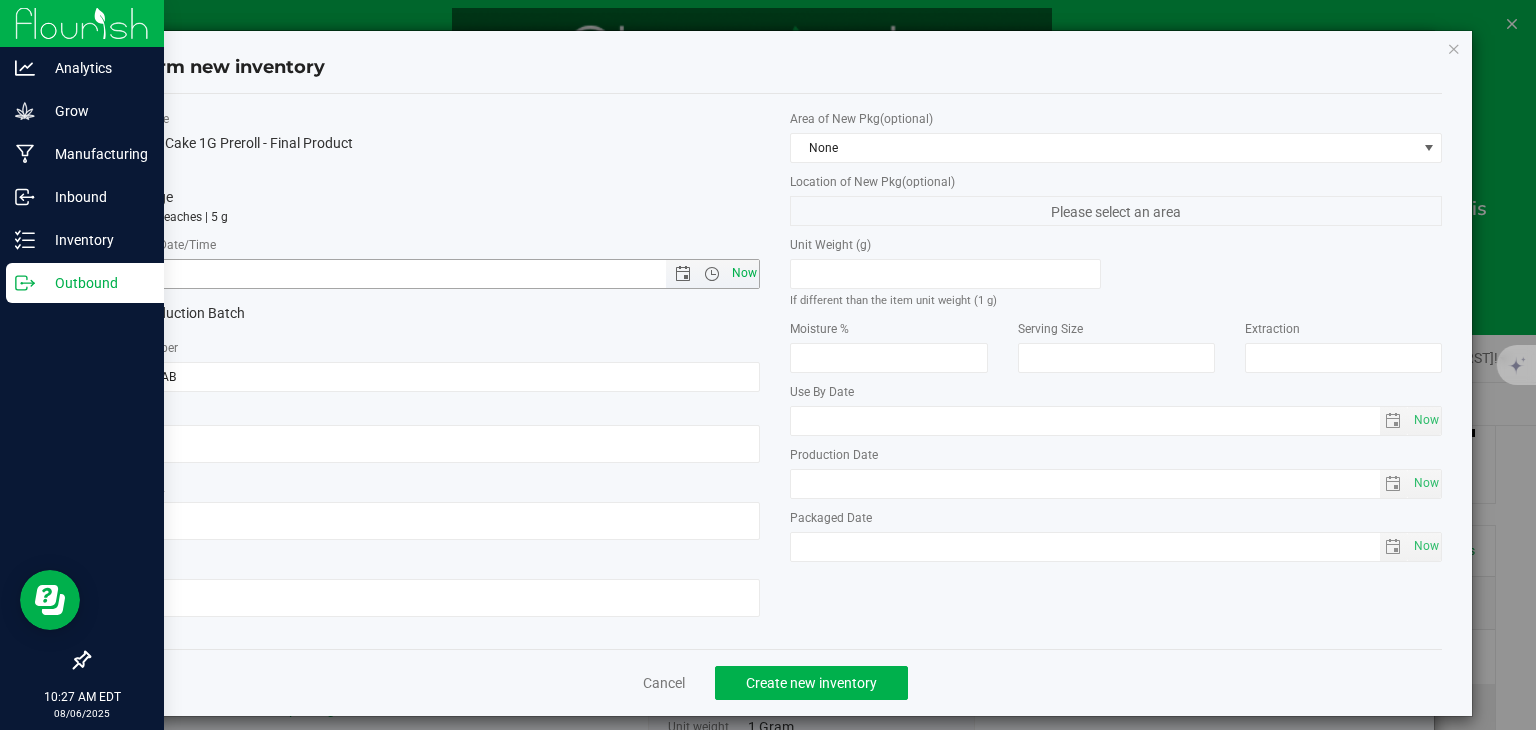 click on "Now" at bounding box center (744, 273) 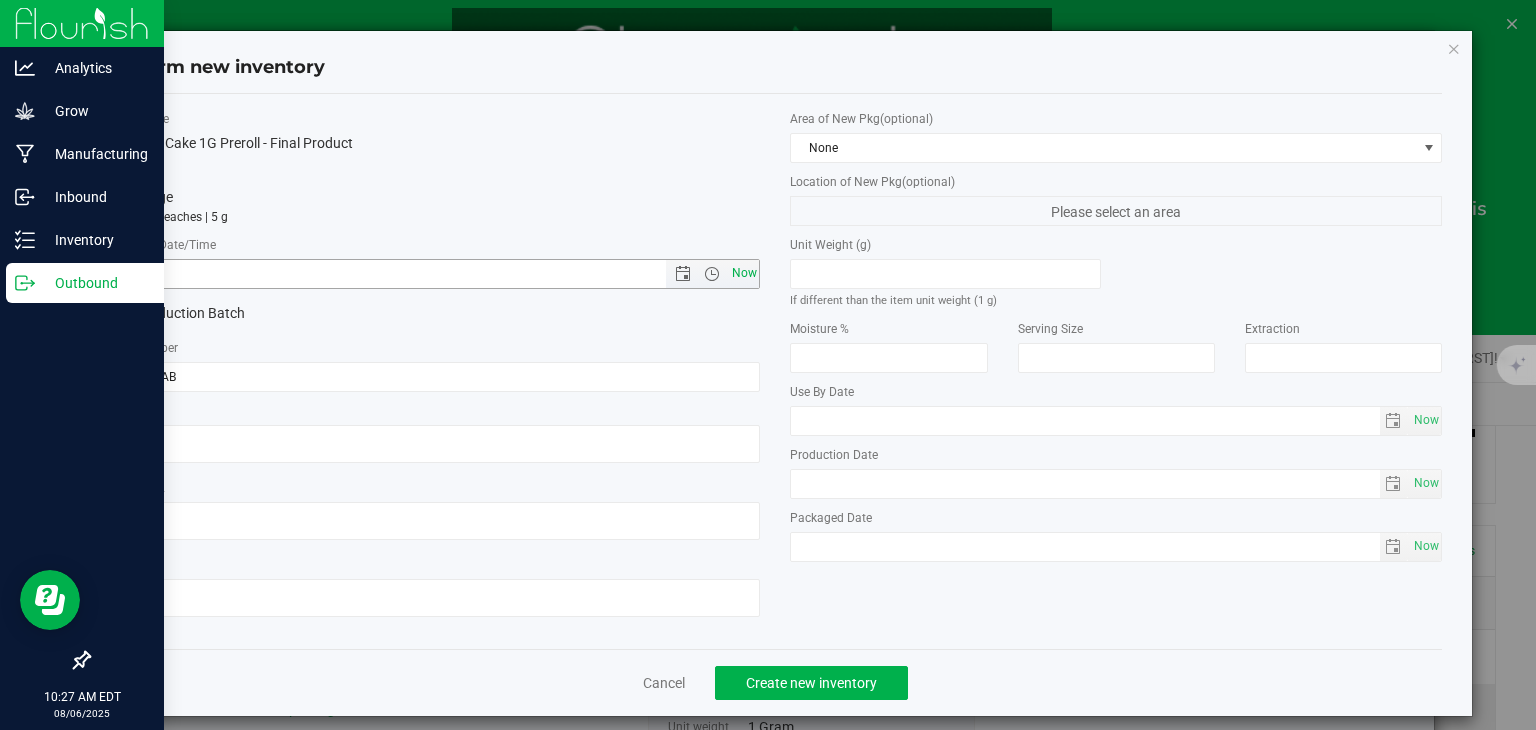 type on "[DATE] [TIME]" 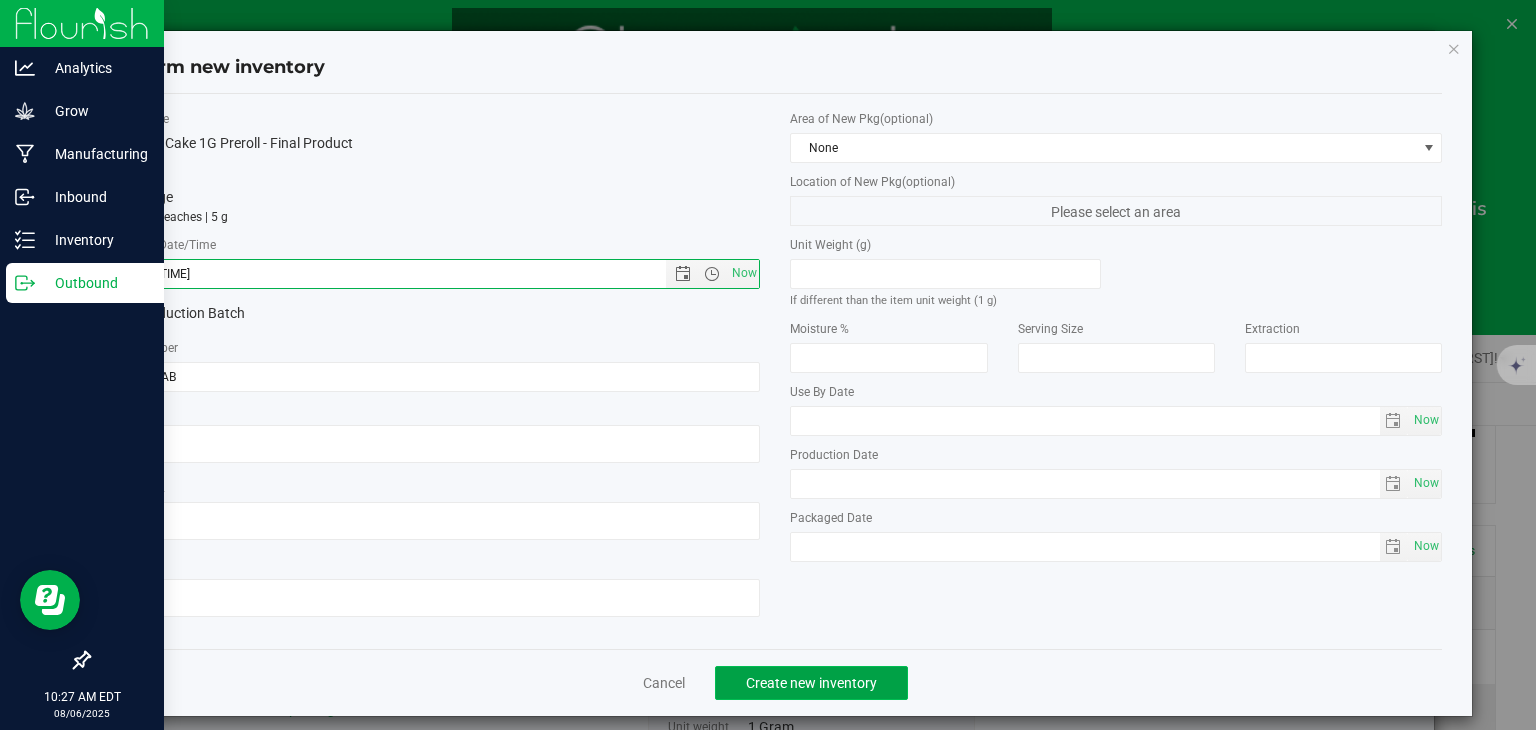 click on "Create new inventory" 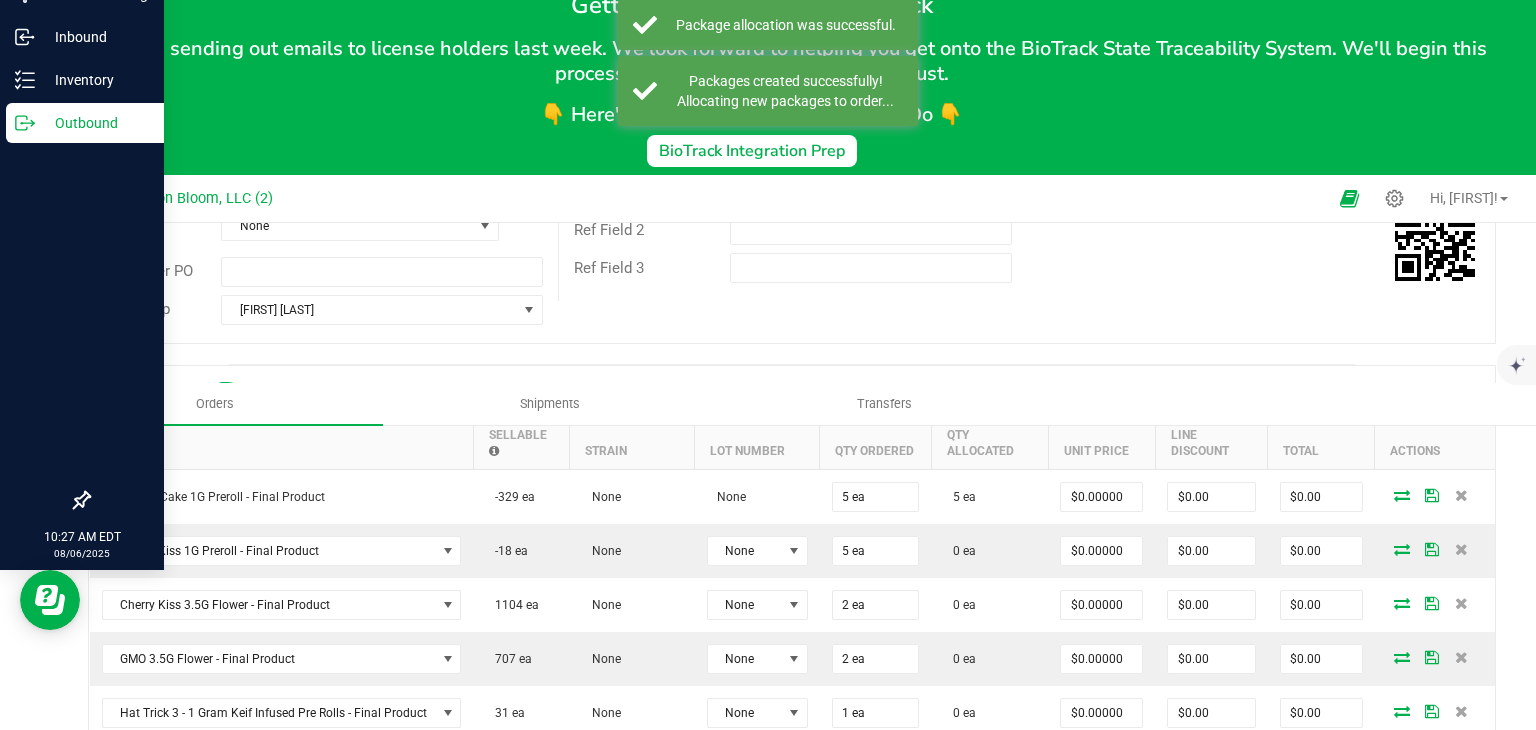 scroll, scrollTop: 151, scrollLeft: 0, axis: vertical 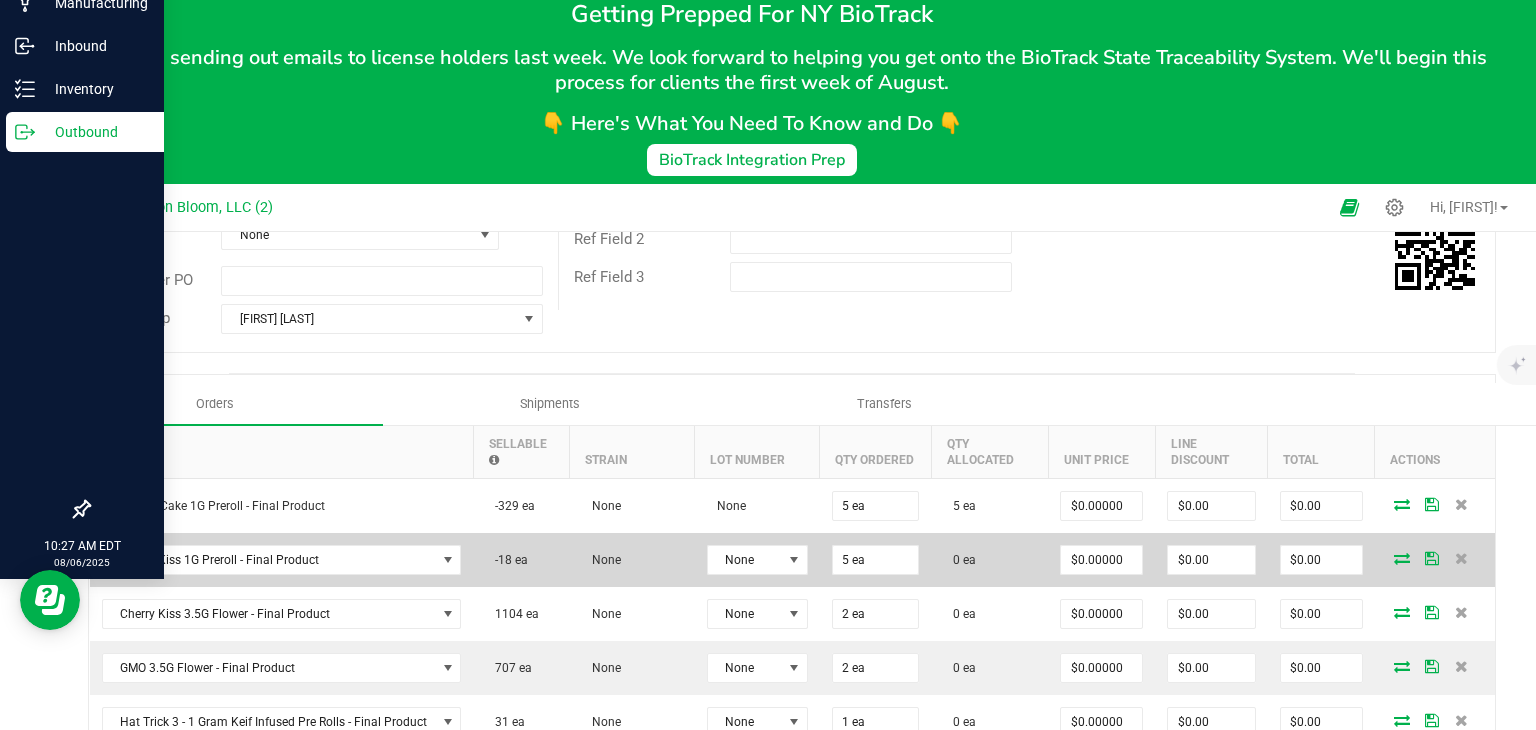 click at bounding box center [1402, 558] 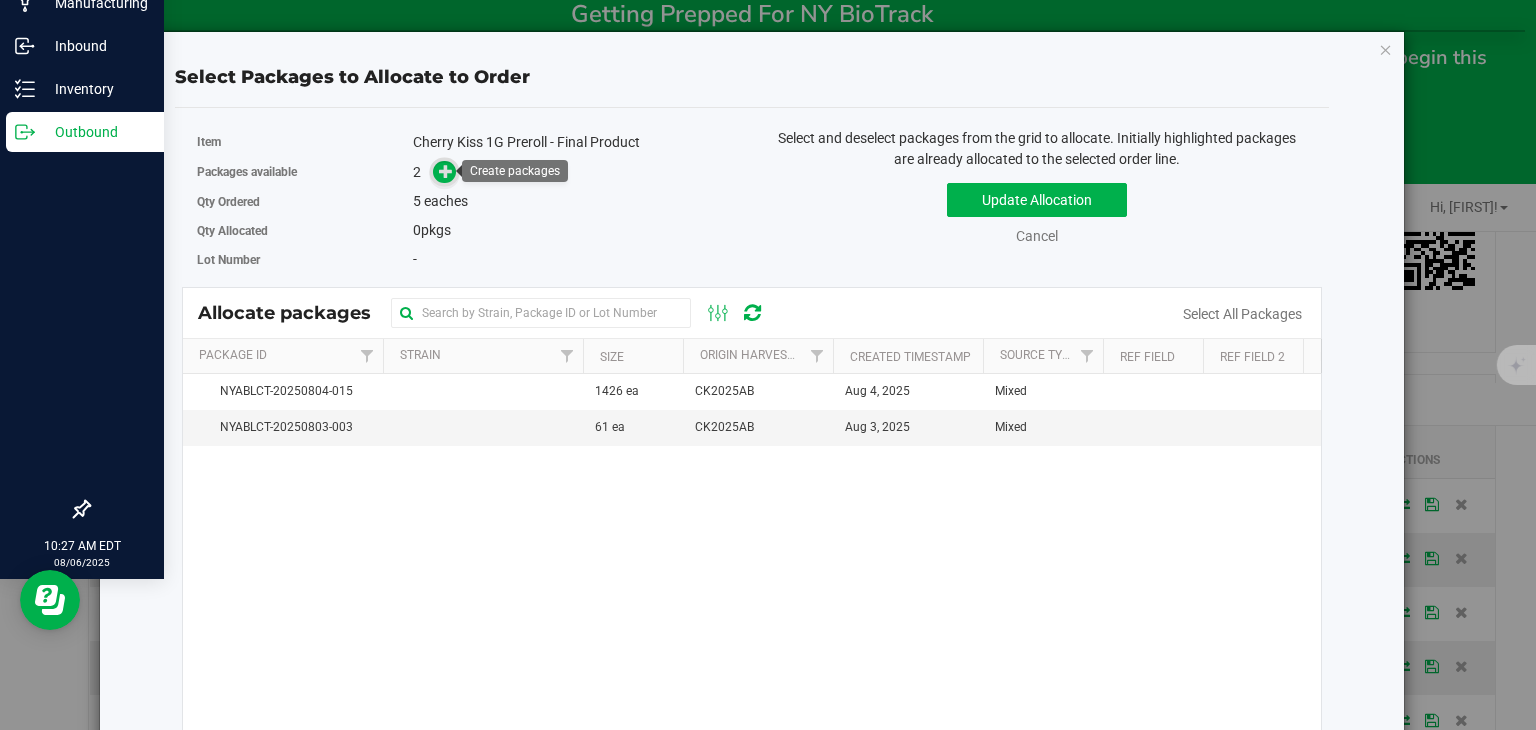 click at bounding box center [446, 171] 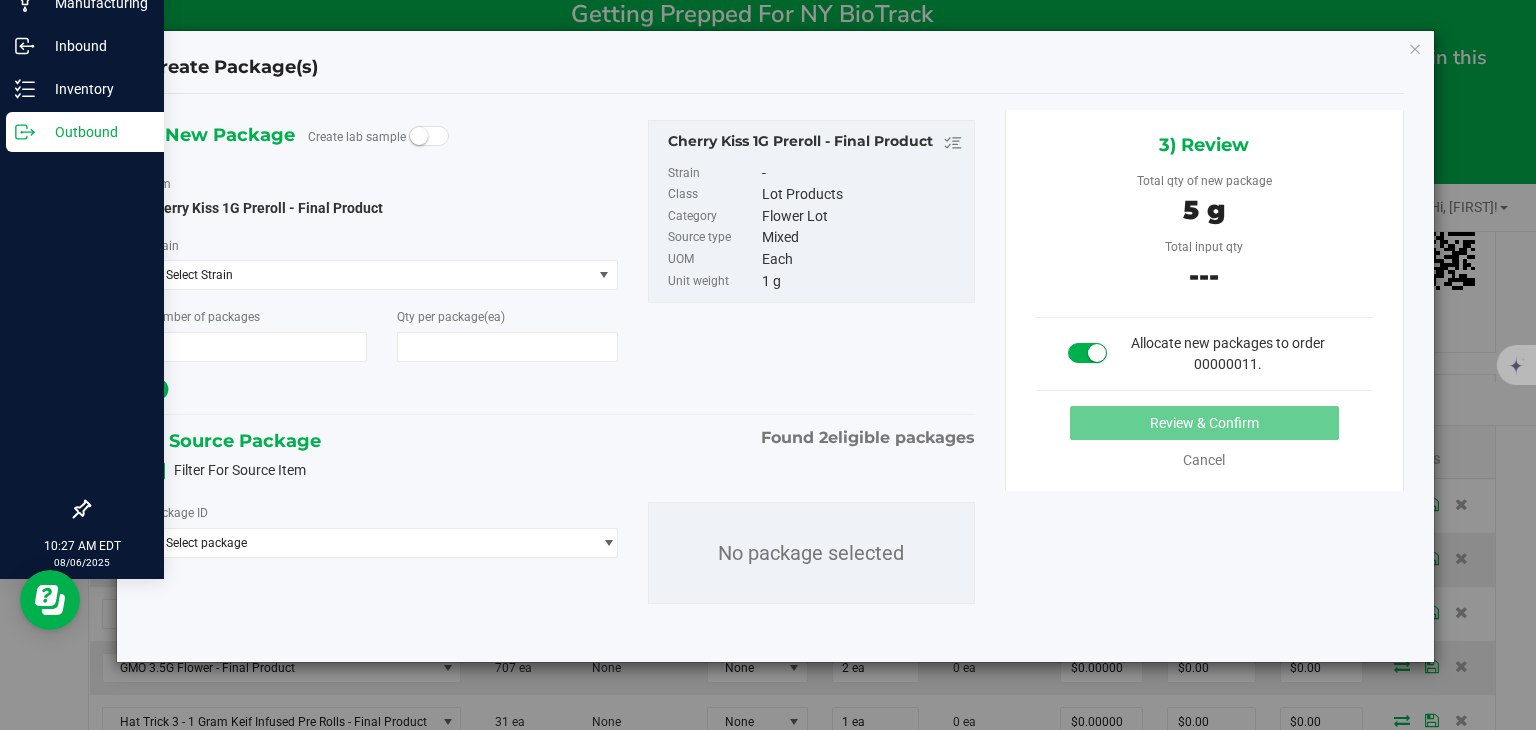 scroll, scrollTop: 0, scrollLeft: 0, axis: both 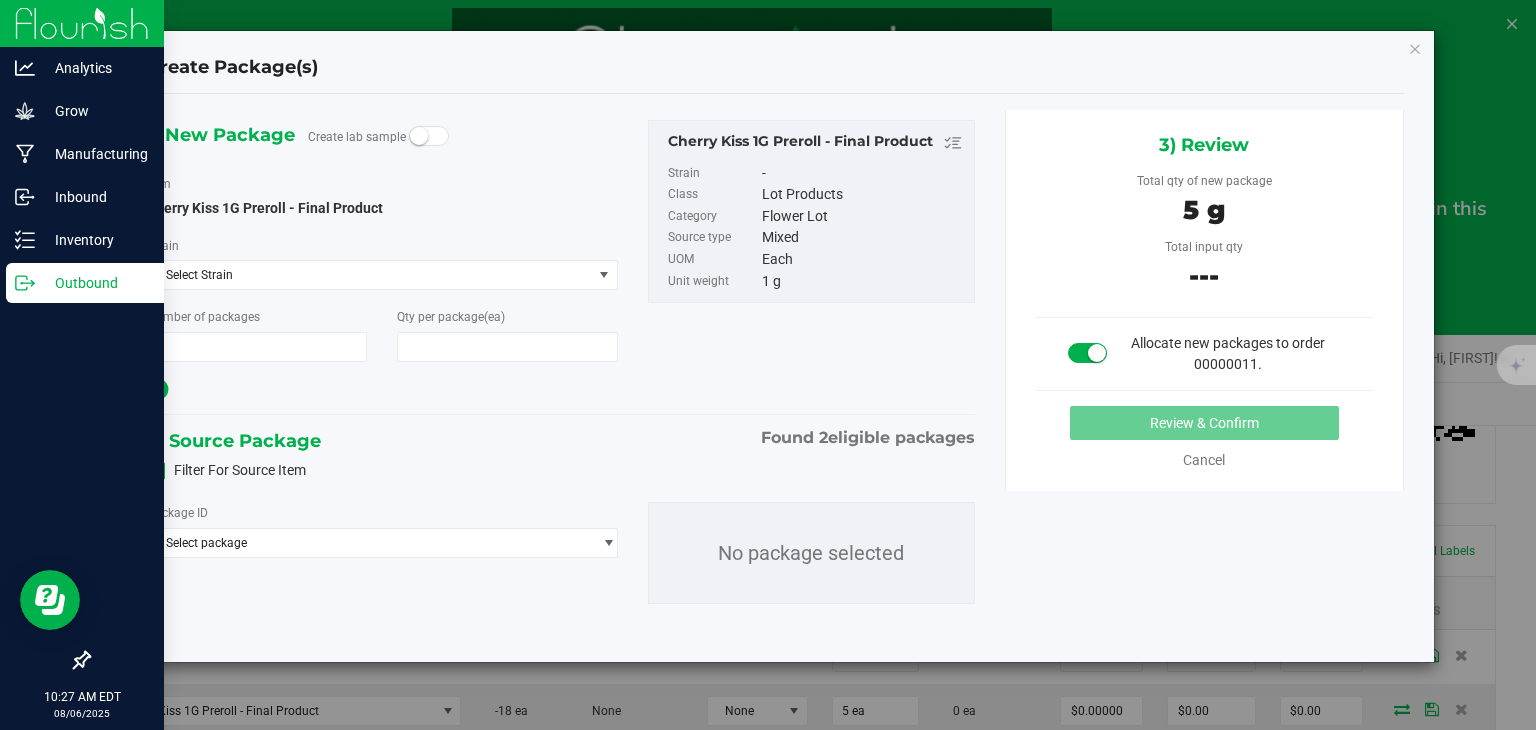 type on "1" 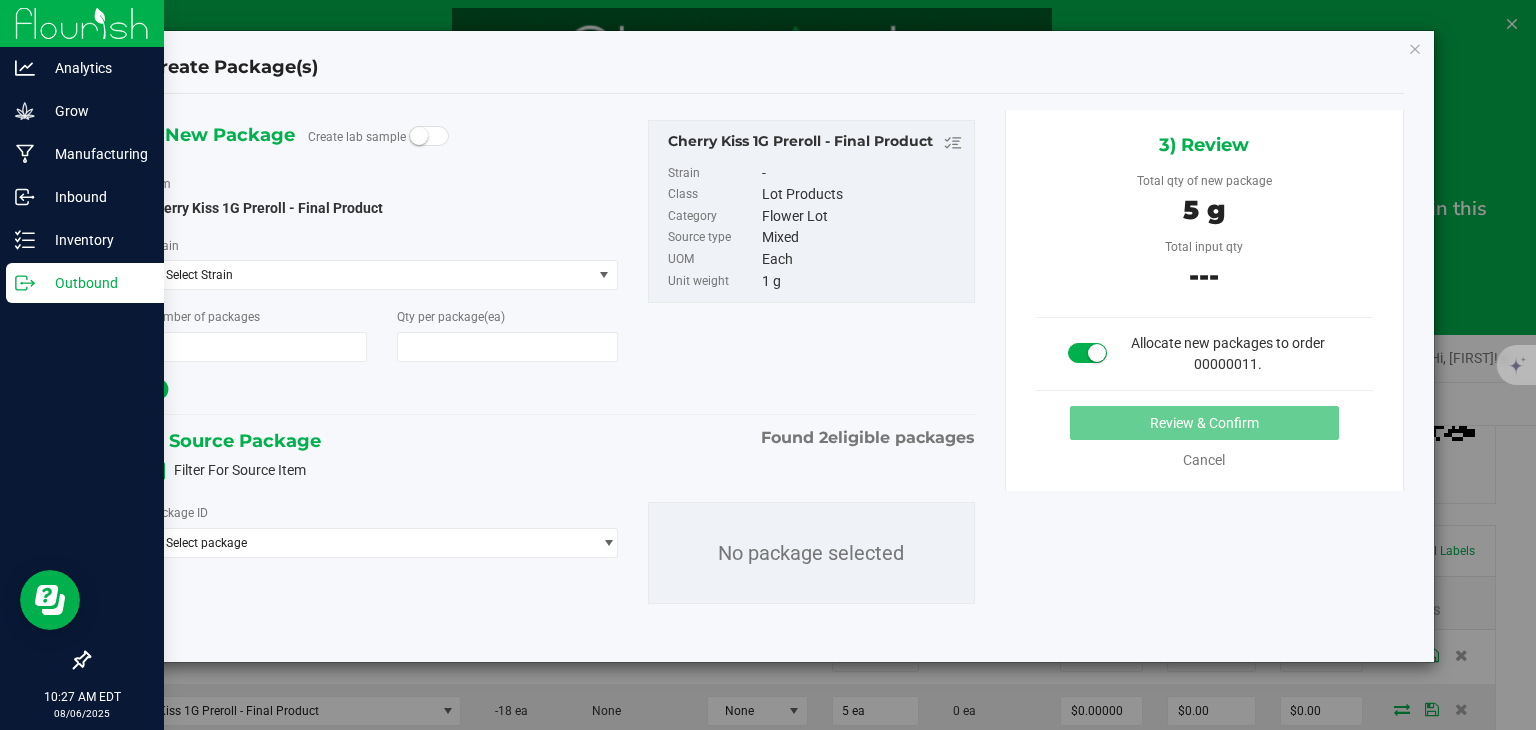 type on "5" 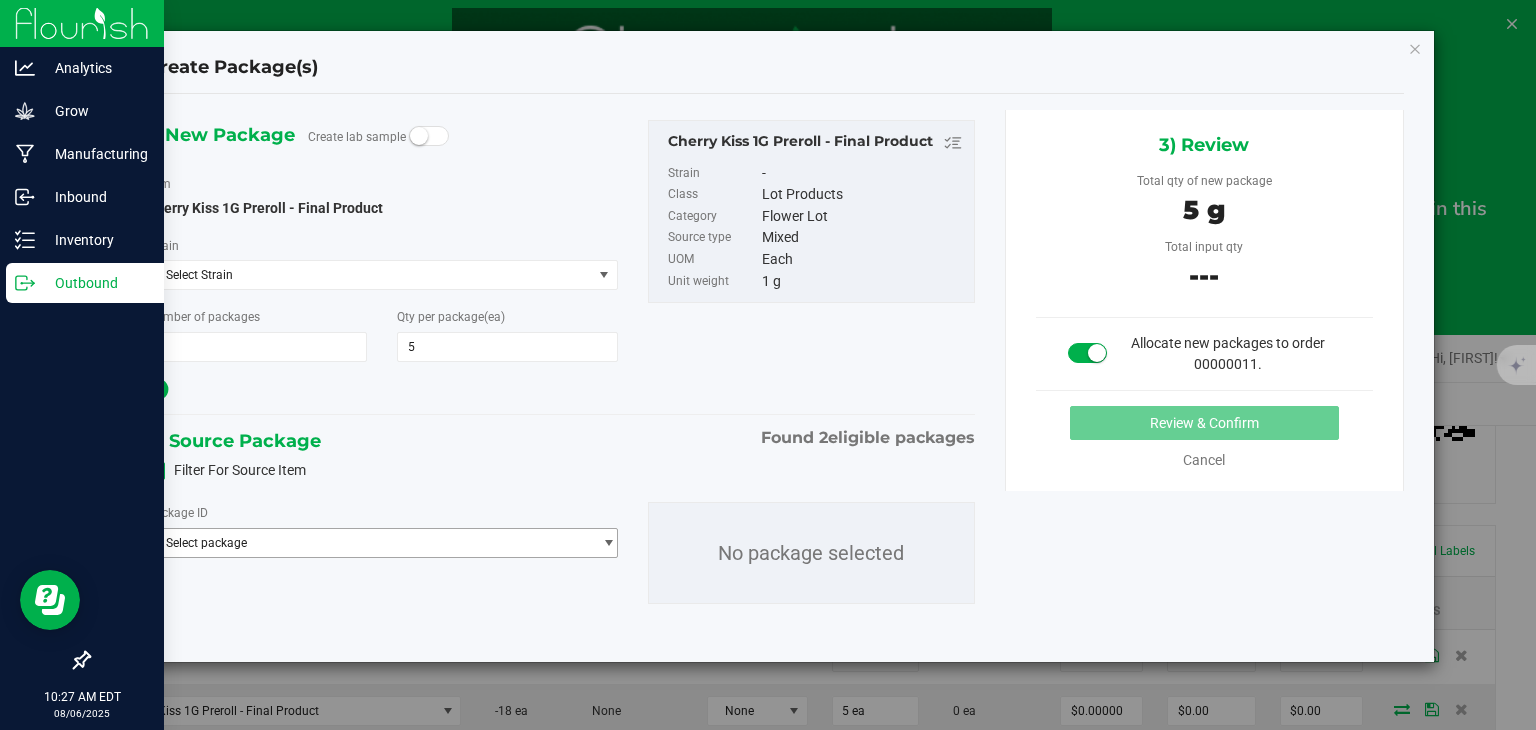 click at bounding box center (608, 543) 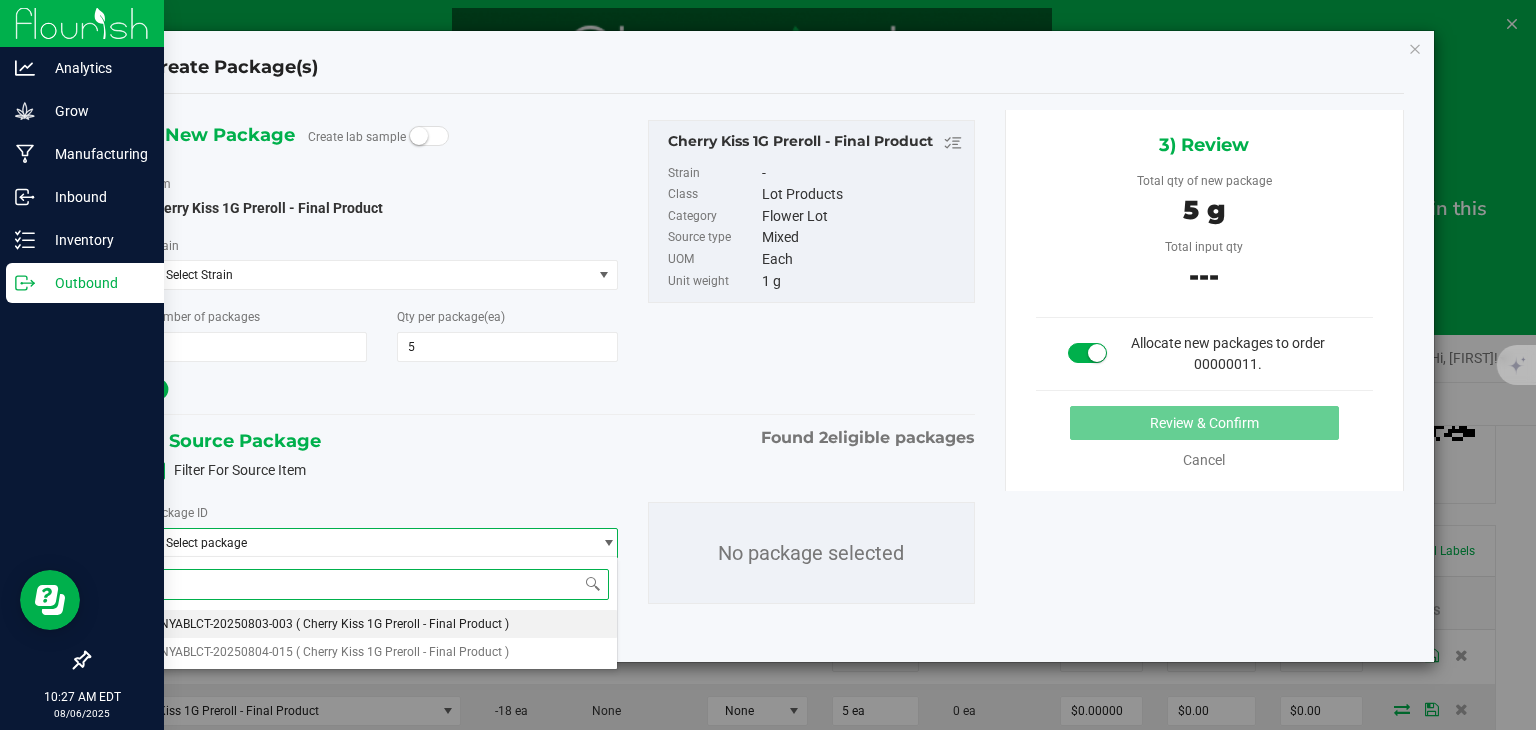 click on "NYABLCT-20250803-003
(
Cherry Kiss 1G Preroll - Final Product
)" at bounding box center (382, 624) 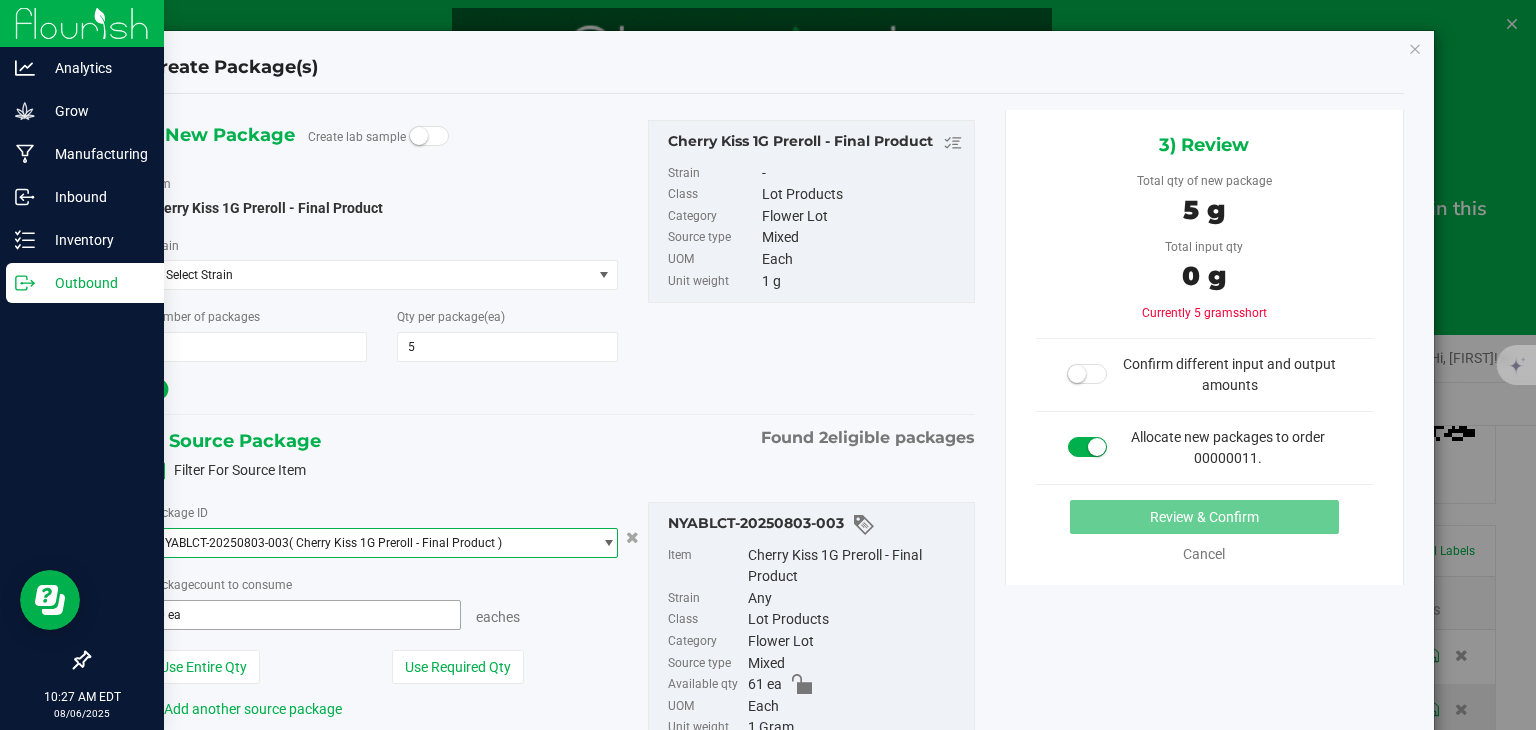 click on "0 ea 0" at bounding box center [303, 615] 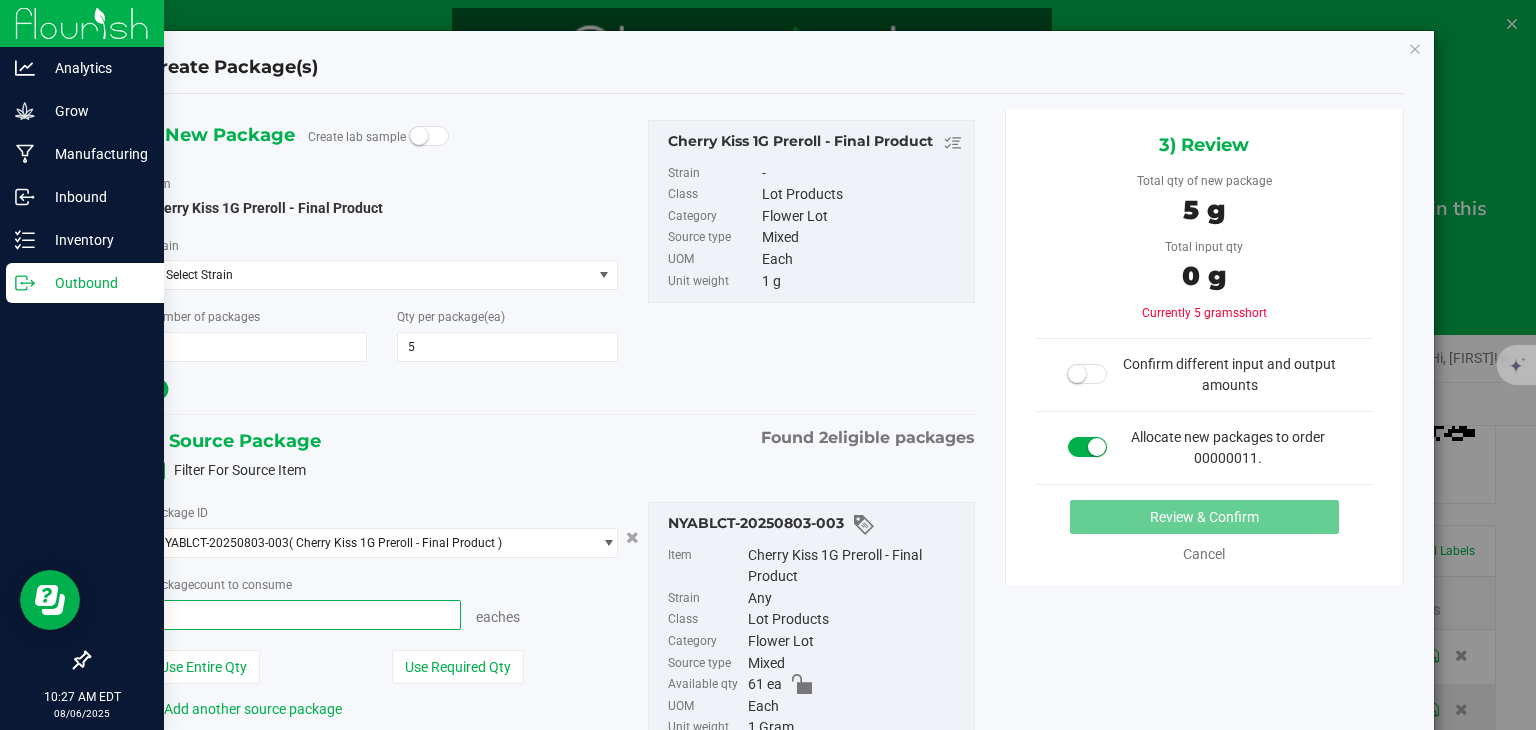 type on "5" 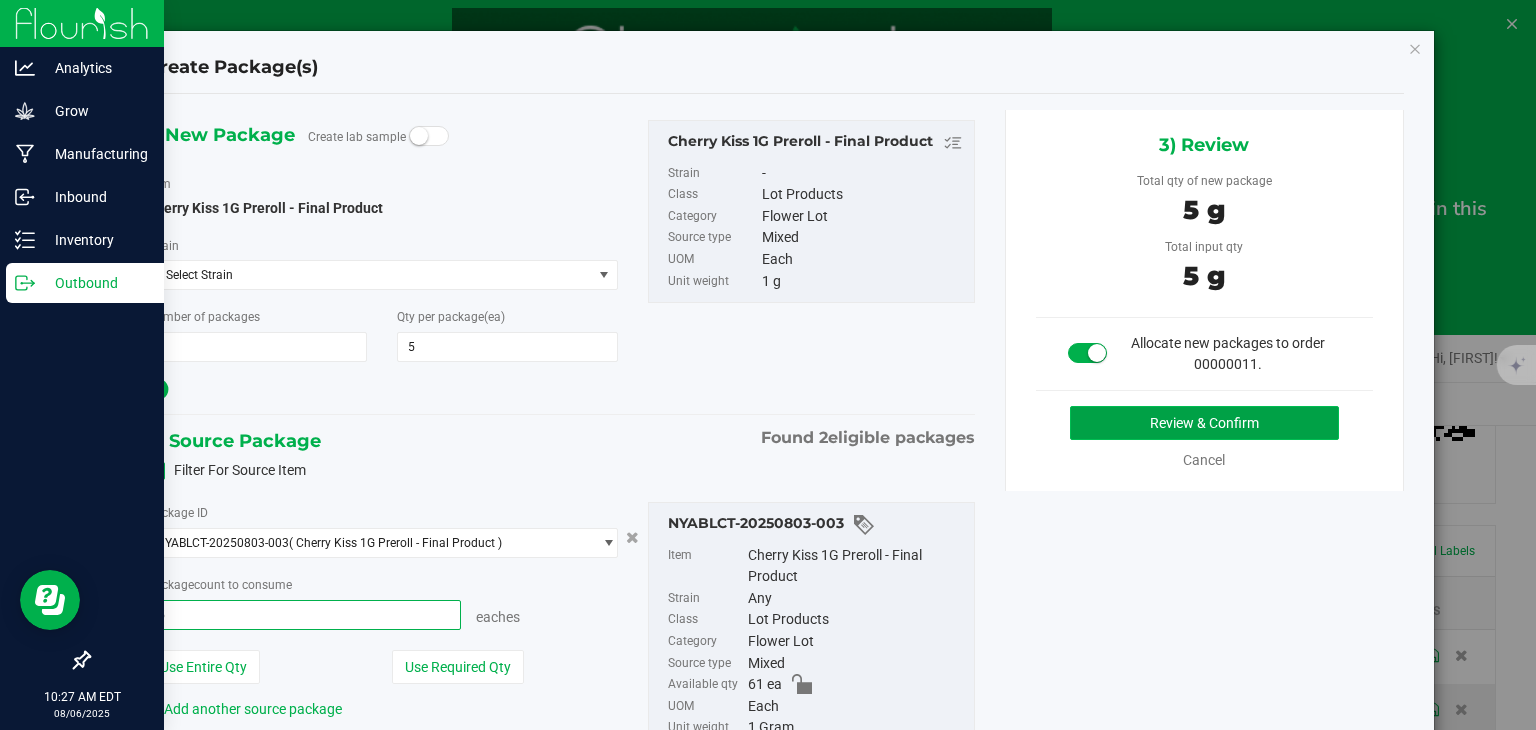 click on "Review & Confirm" at bounding box center [1204, 423] 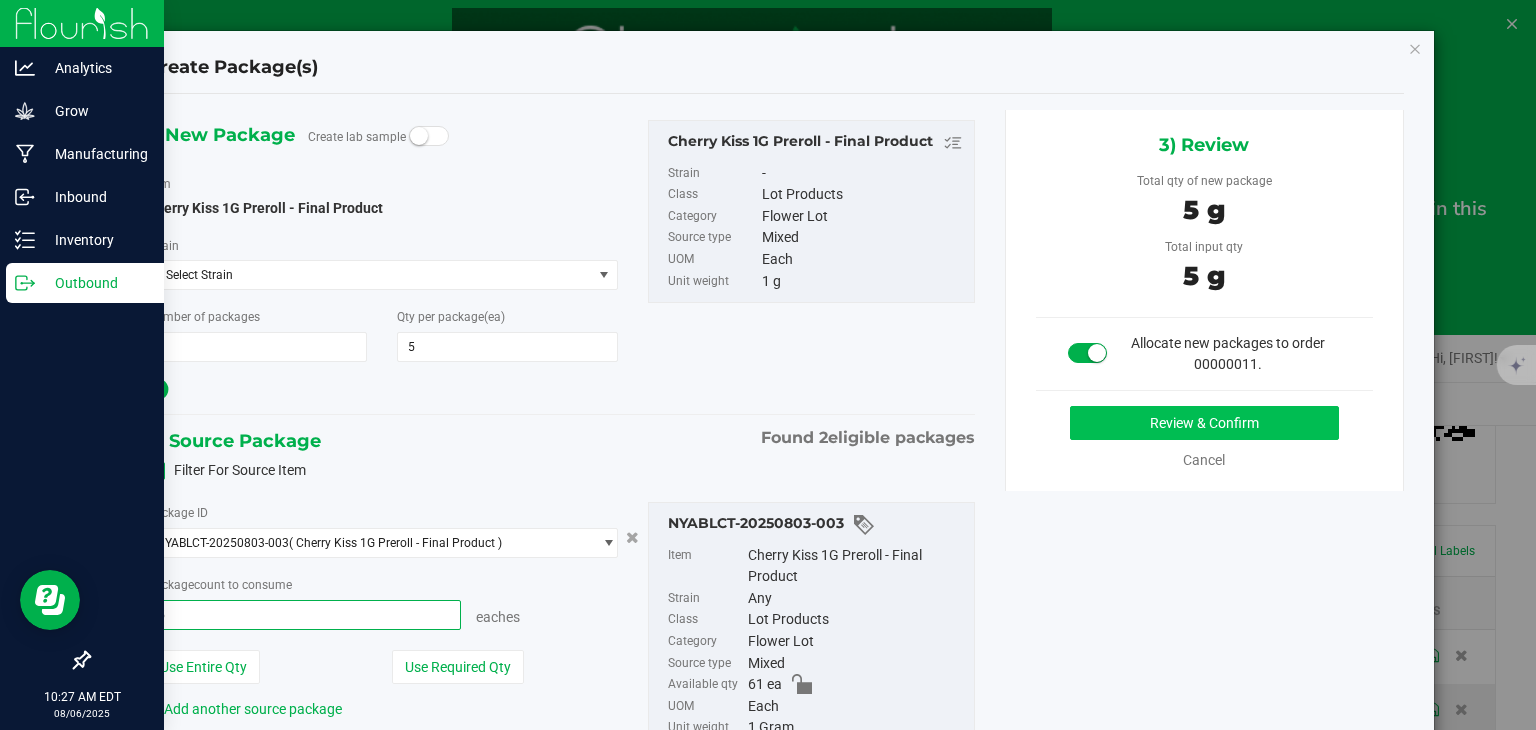 type on "5 ea" 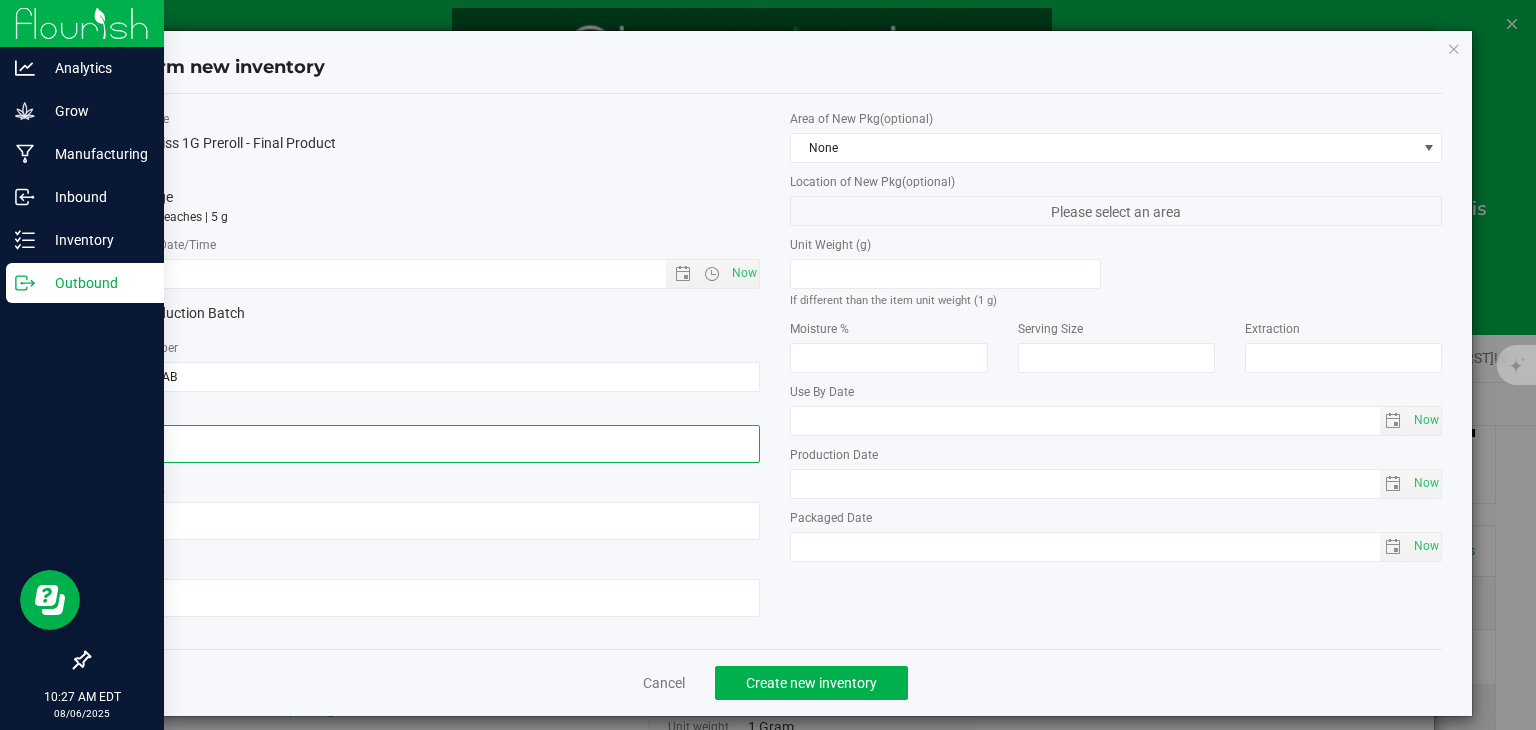click at bounding box center (435, 444) 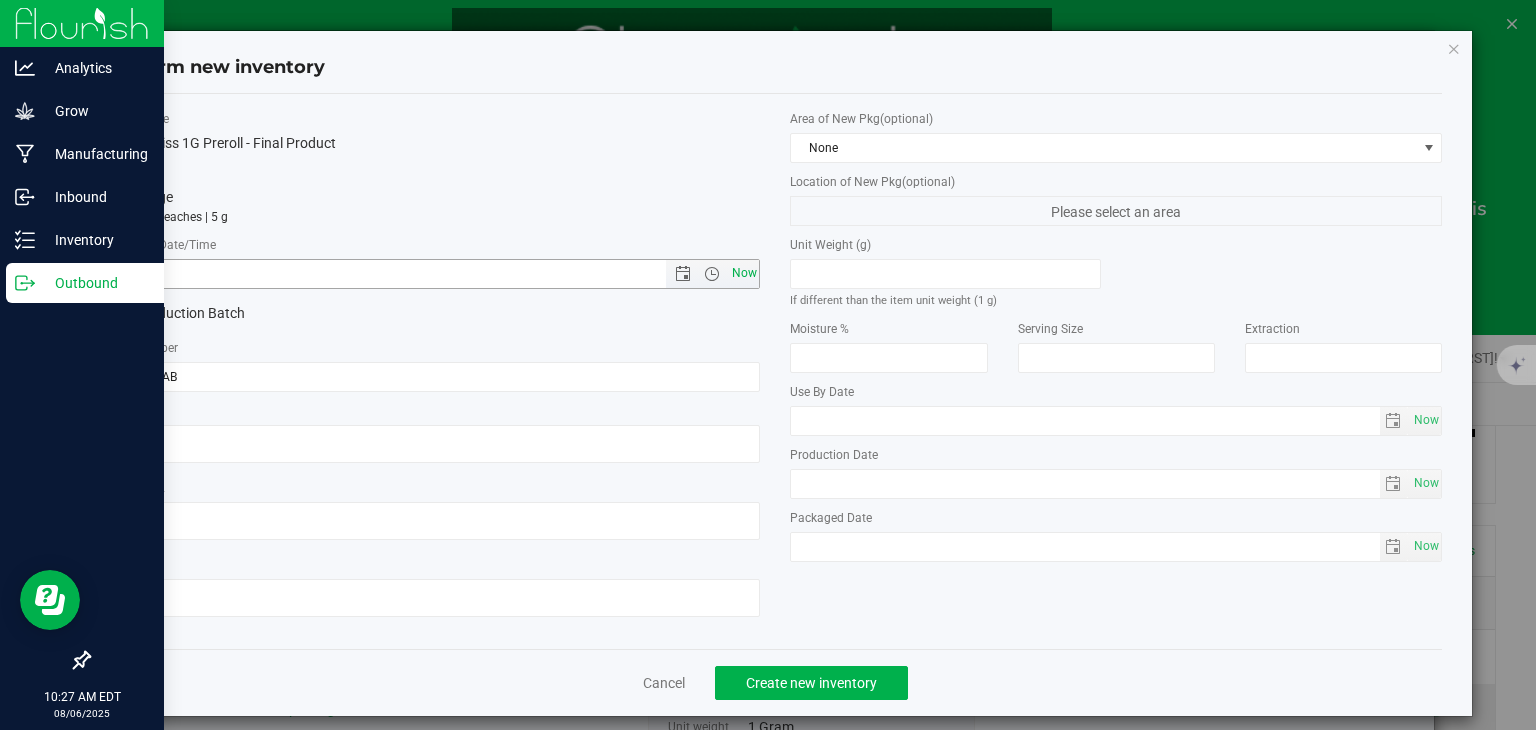 click on "Now" at bounding box center [744, 273] 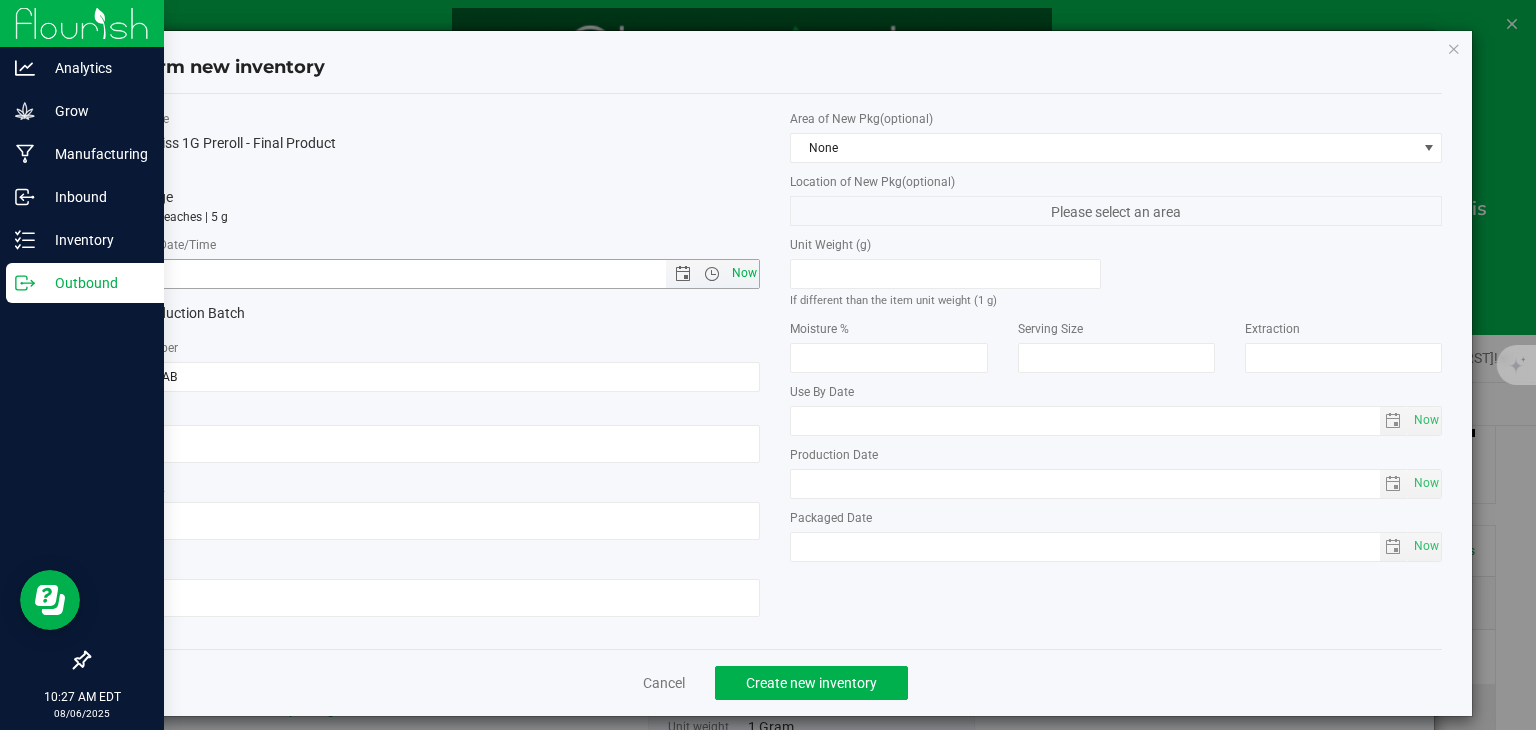 type on "[DATE] [TIME]" 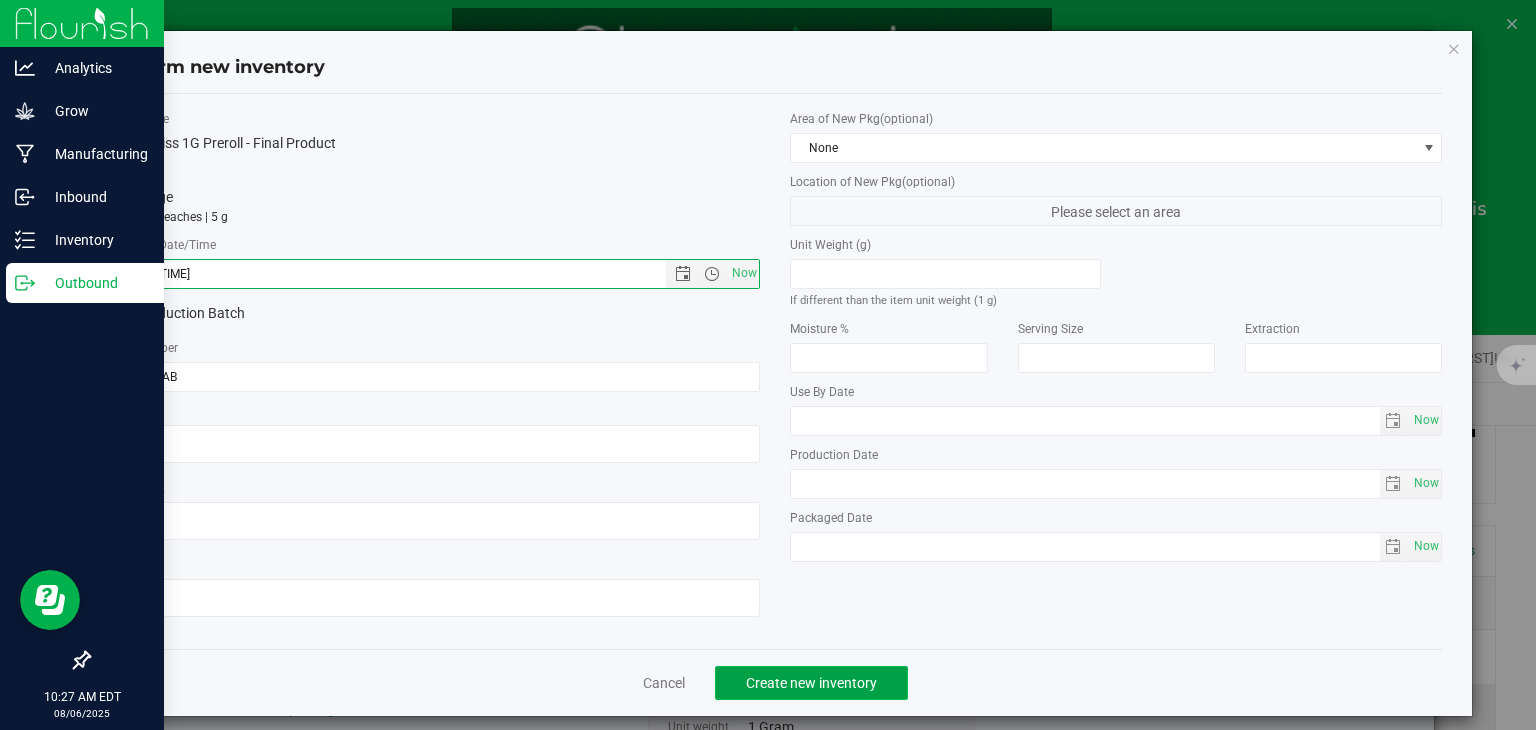 click on "Create new inventory" 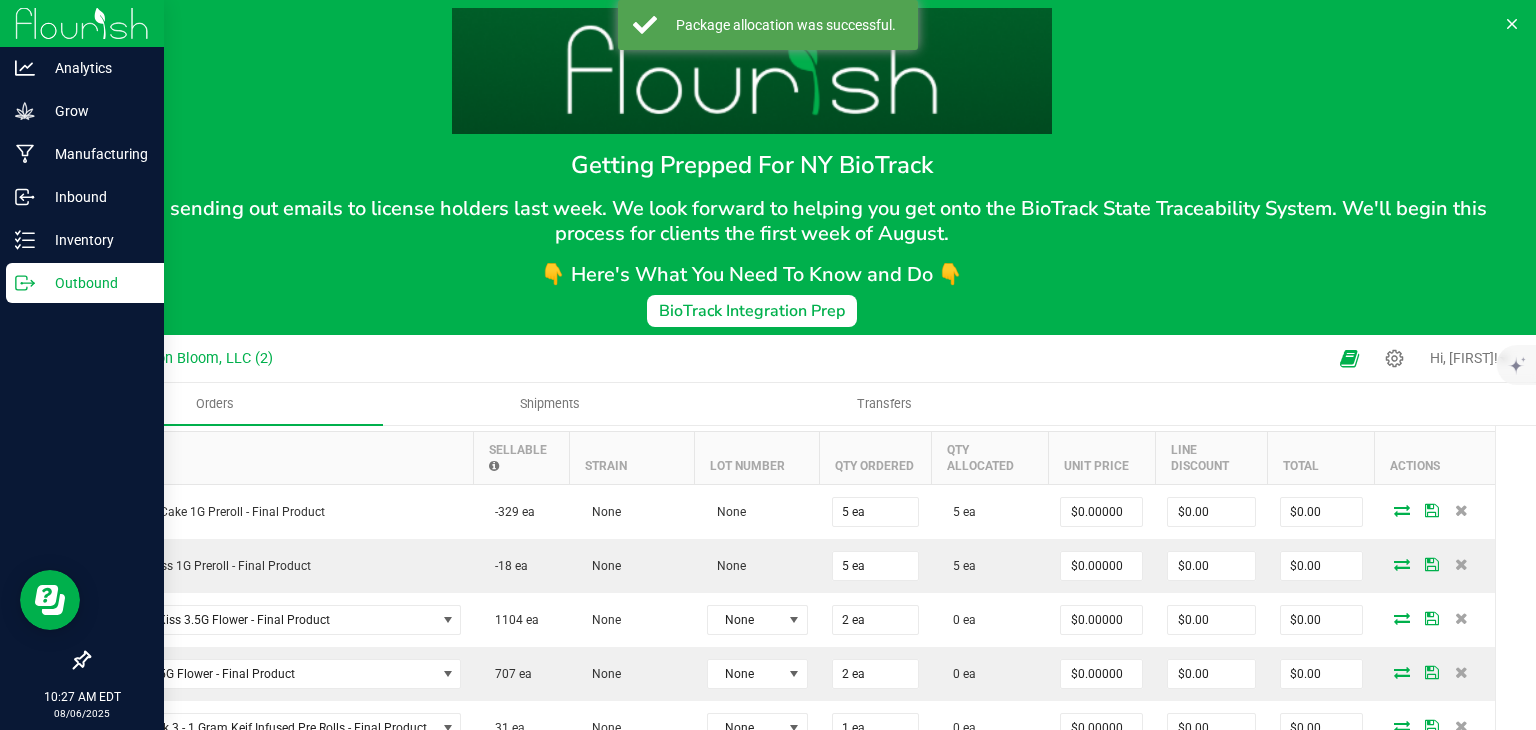 scroll, scrollTop: 576, scrollLeft: 0, axis: vertical 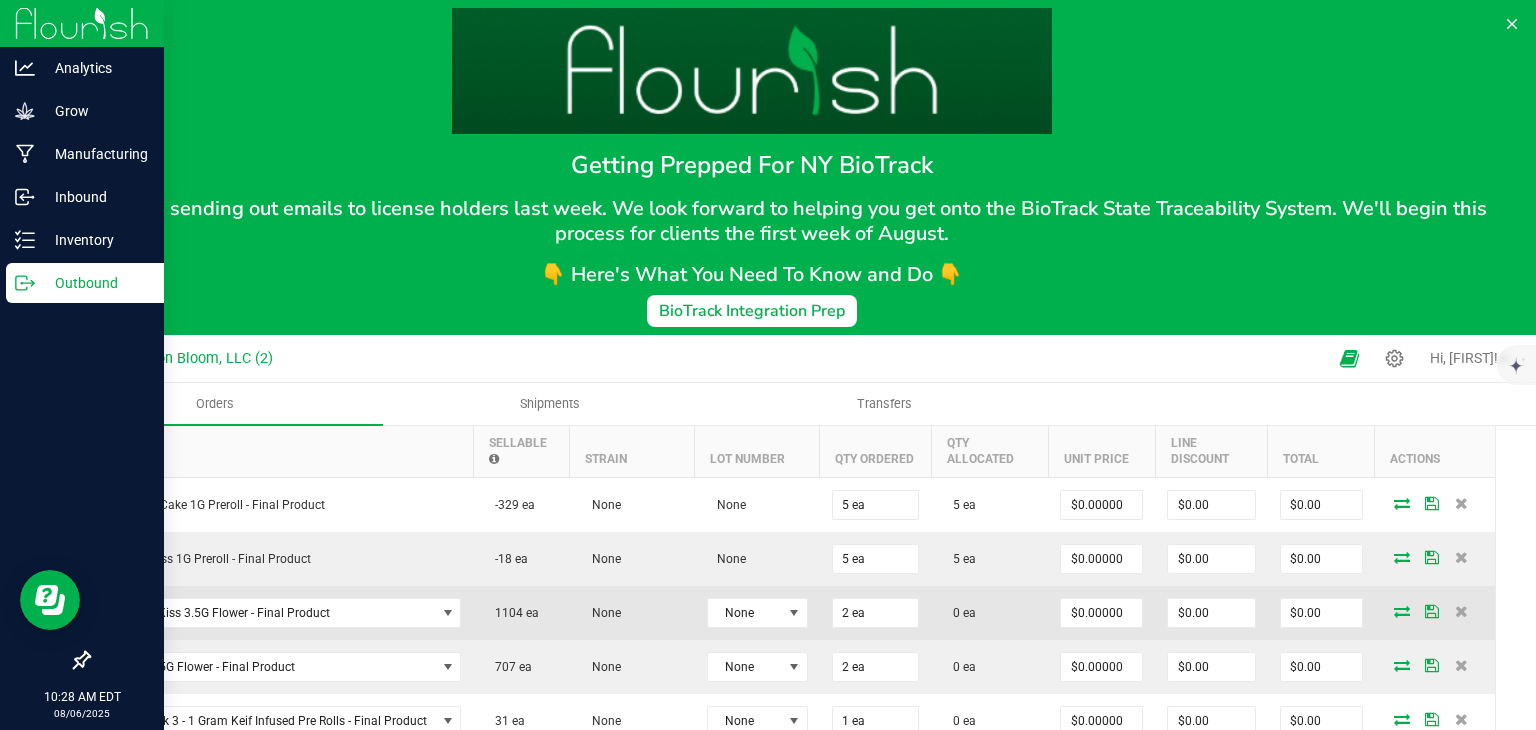 click at bounding box center [1402, 611] 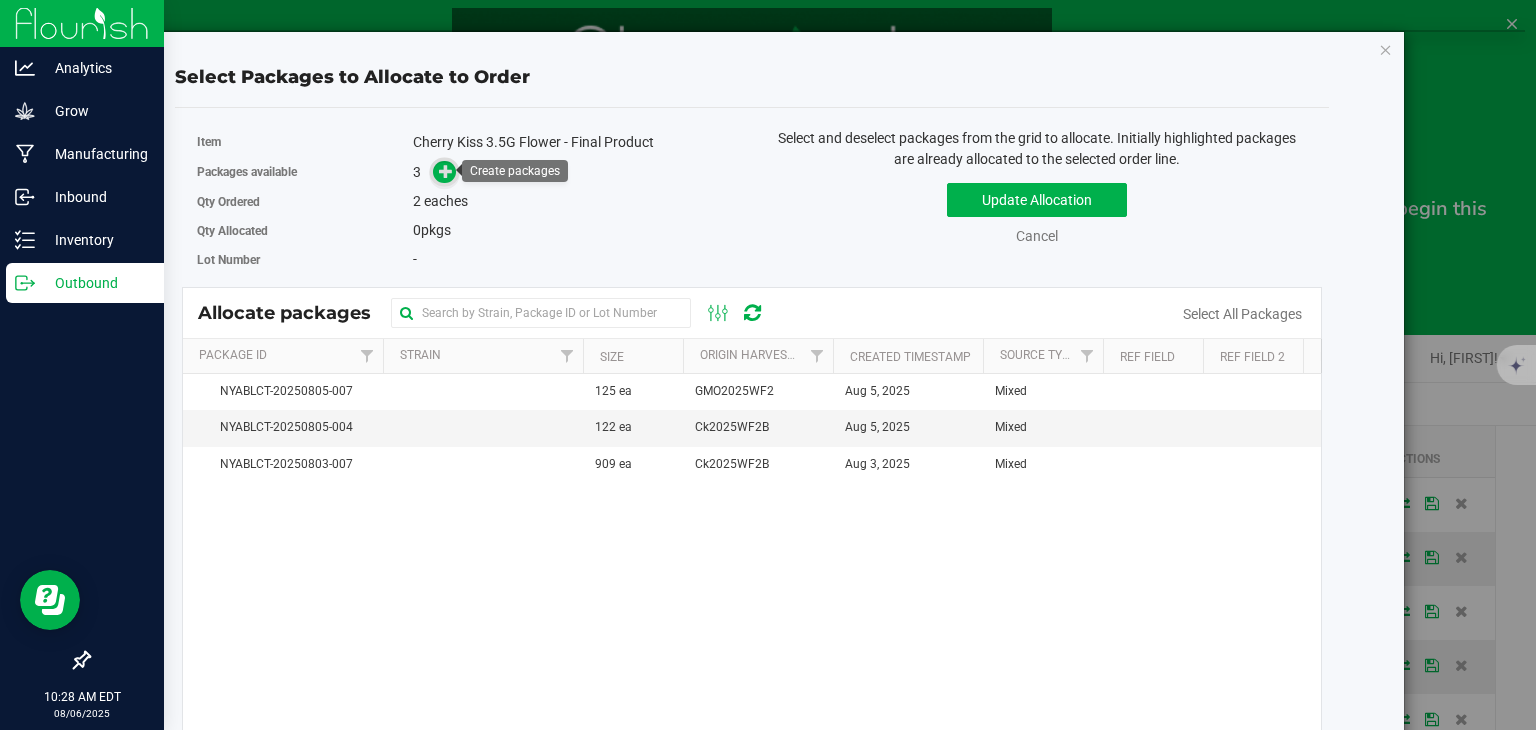 click at bounding box center [446, 171] 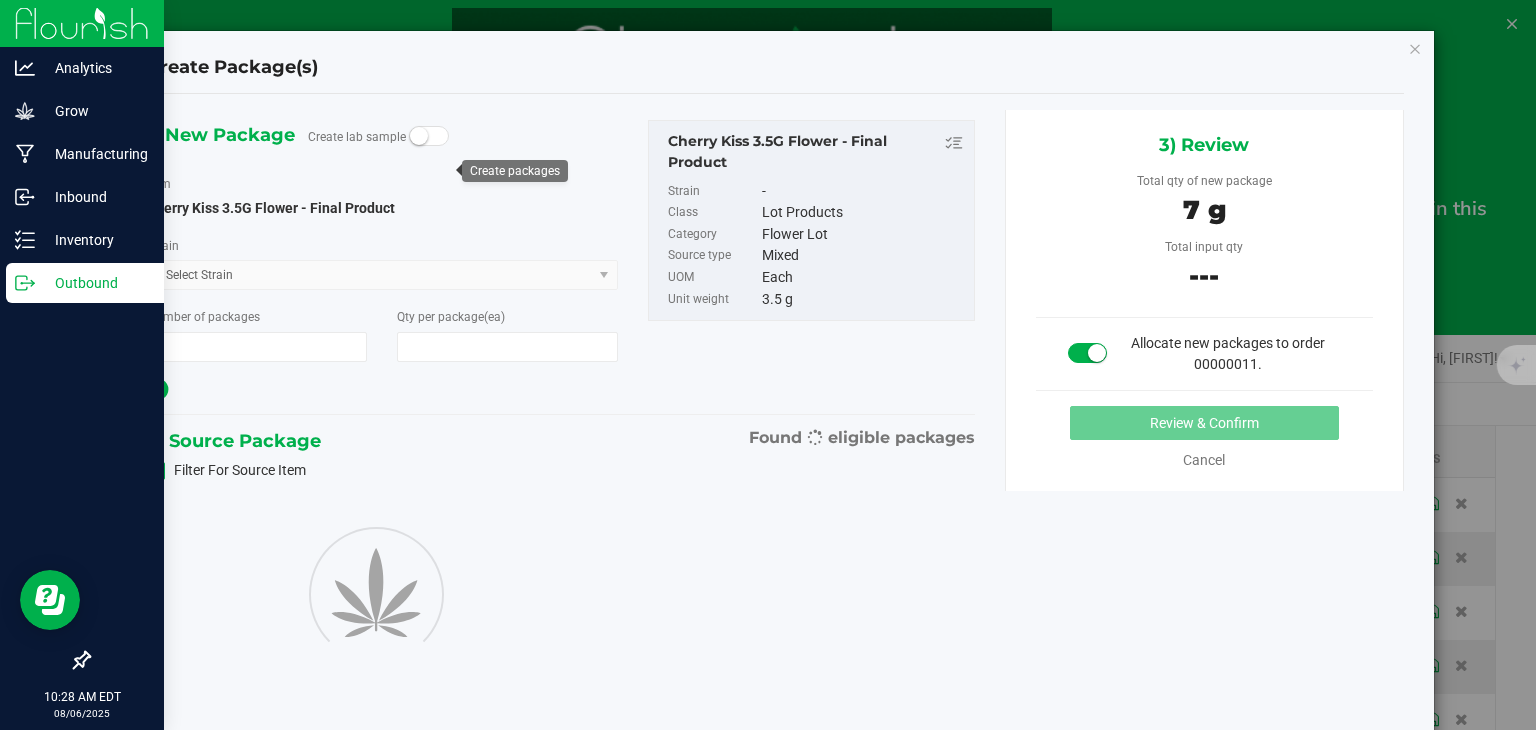 type on "1" 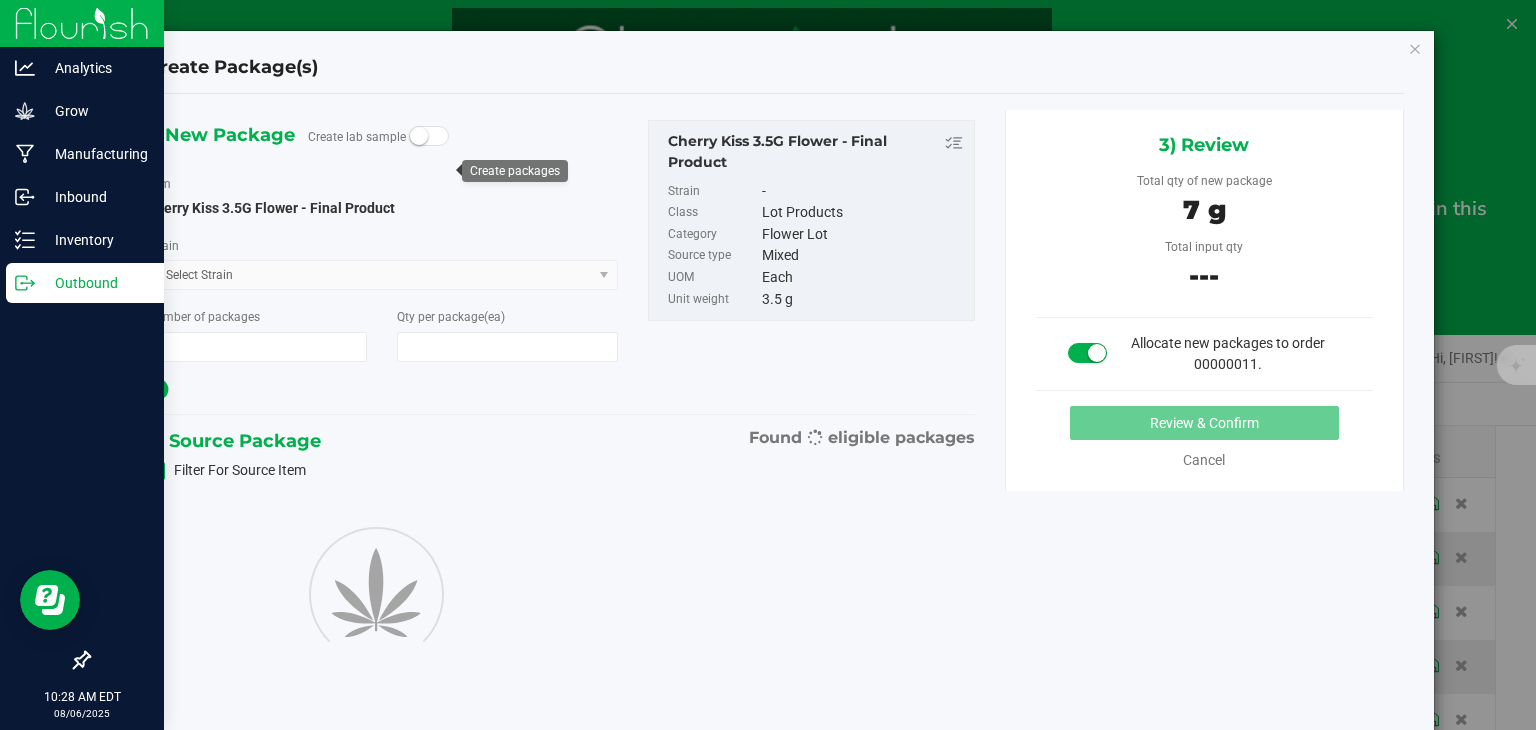 type on "2" 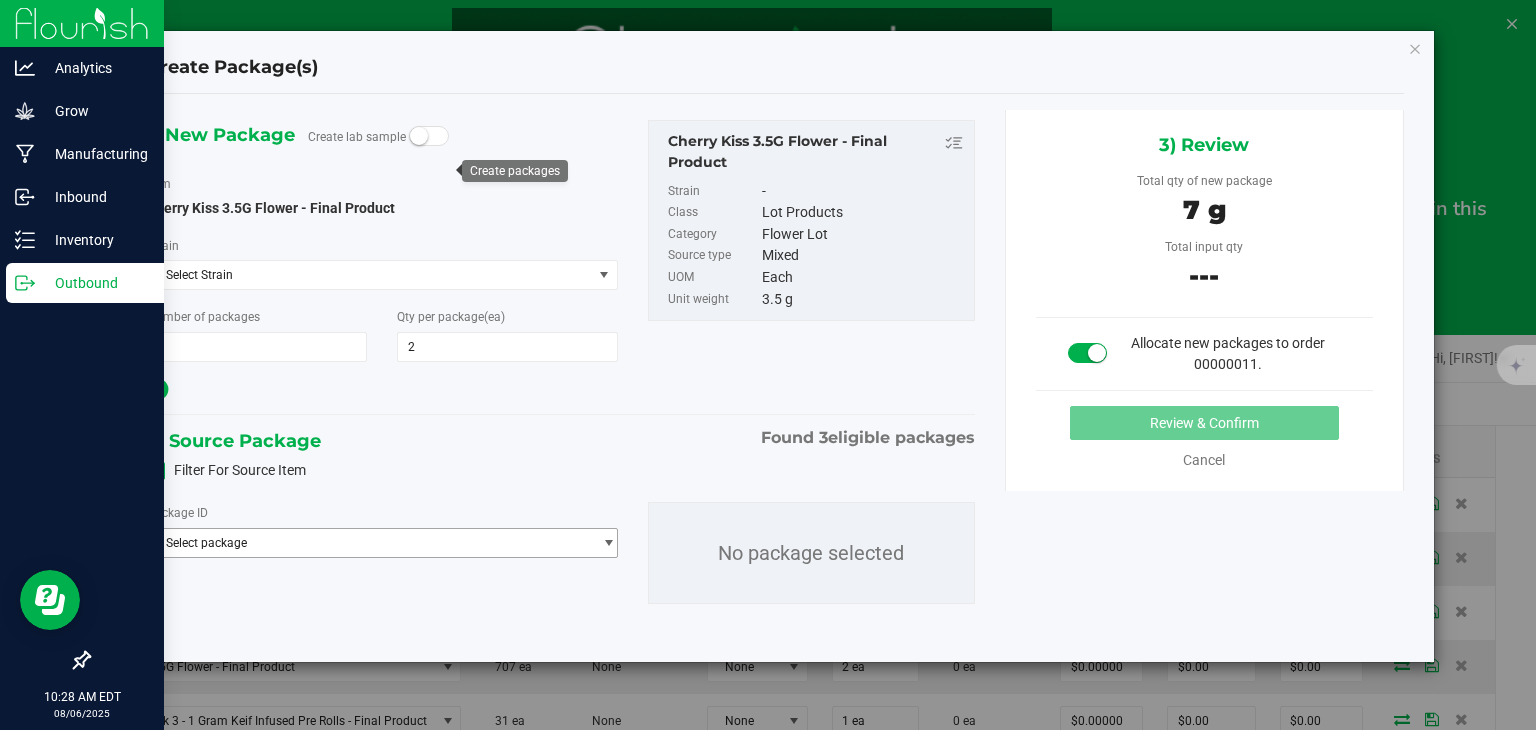 click at bounding box center (608, 543) 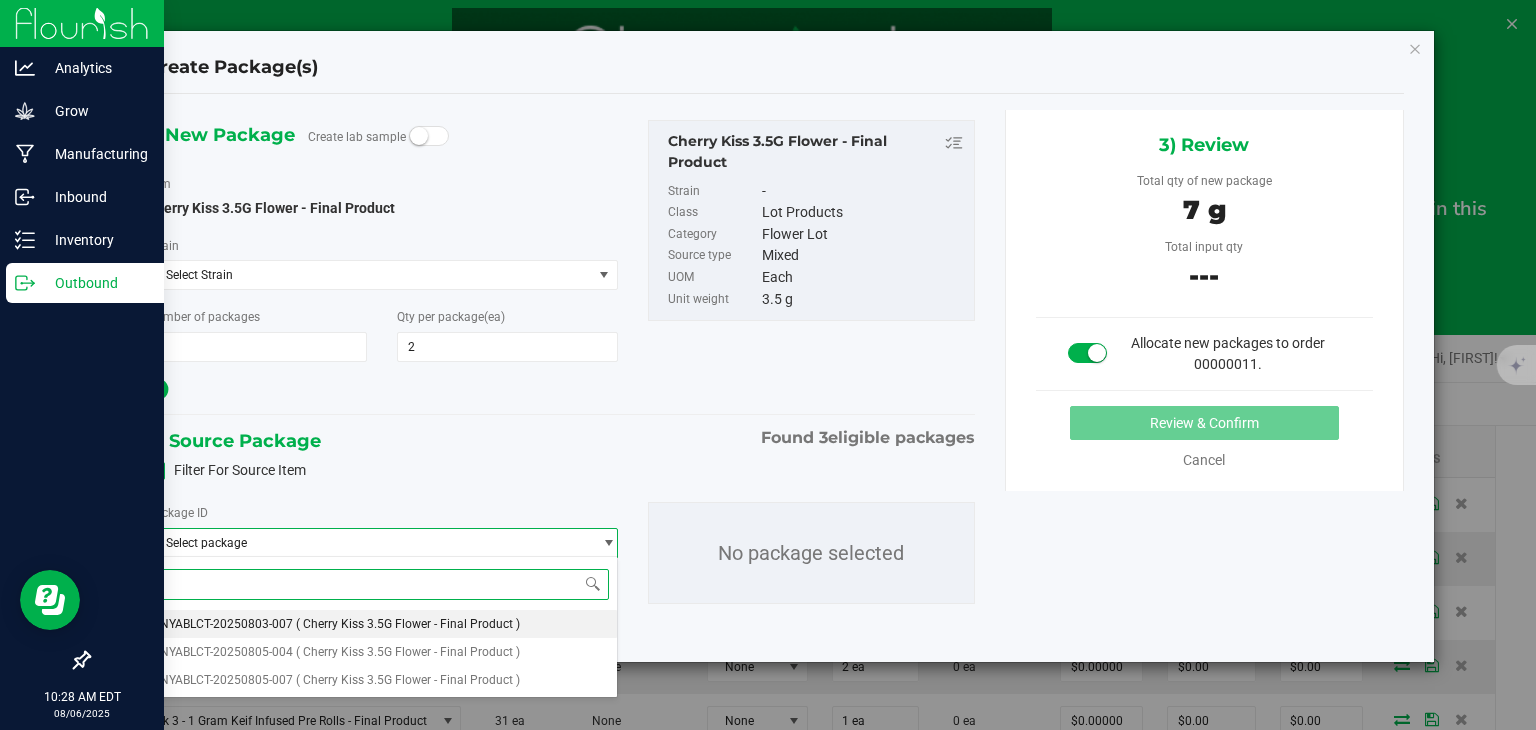click on "(
Cherry Kiss 3.5G Flower - Final Product
)" at bounding box center [408, 624] 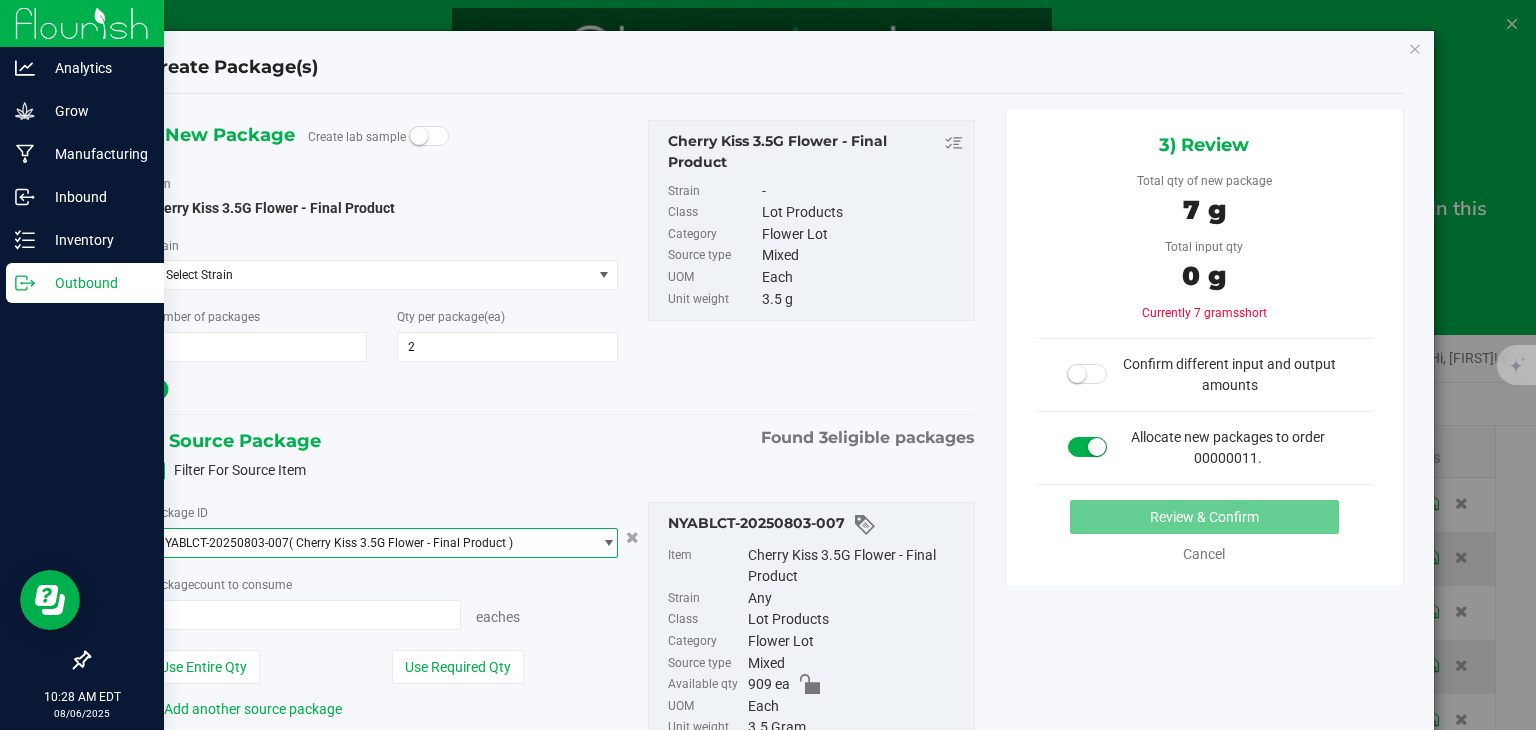 type on "0 ea" 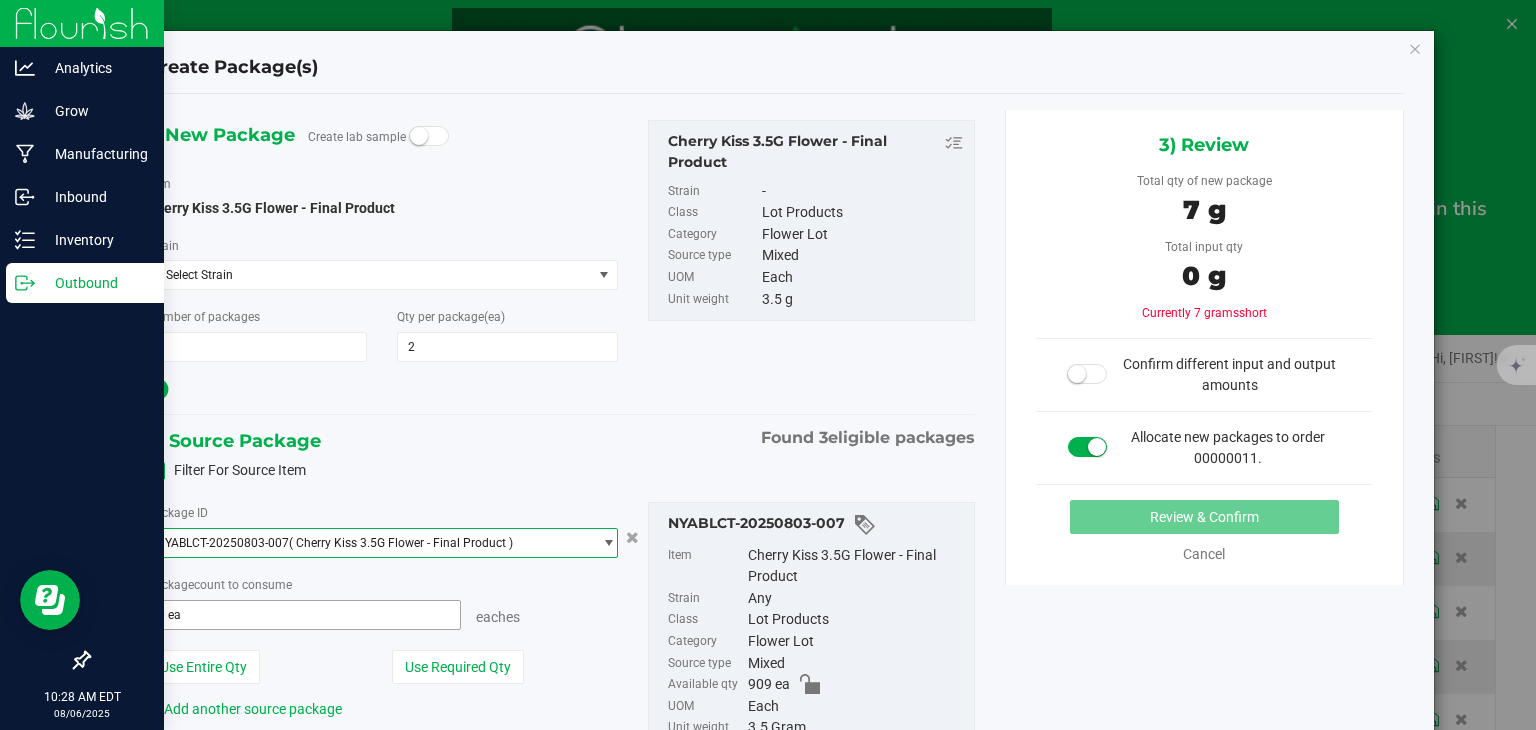 click on "0 ea 0" at bounding box center (303, 615) 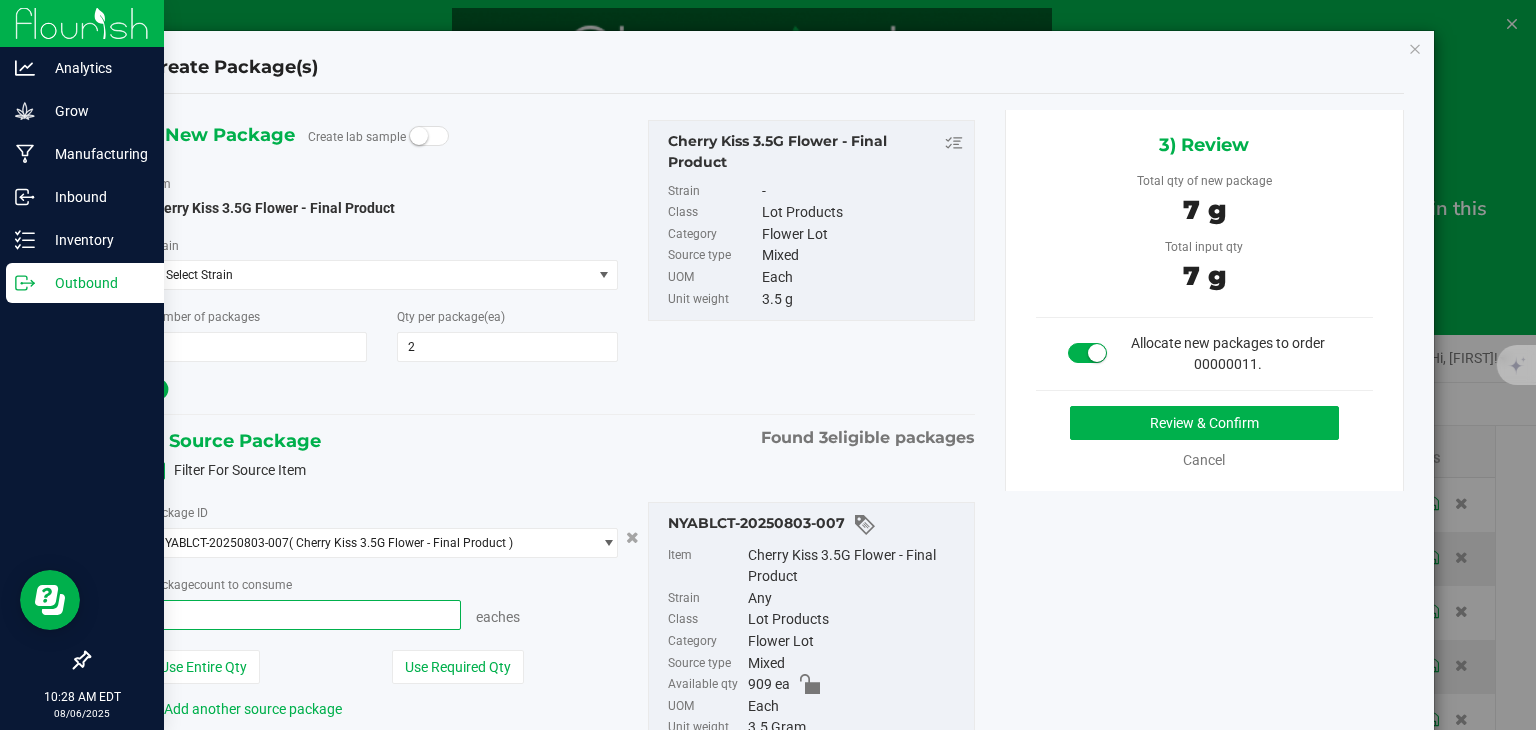 type on "2" 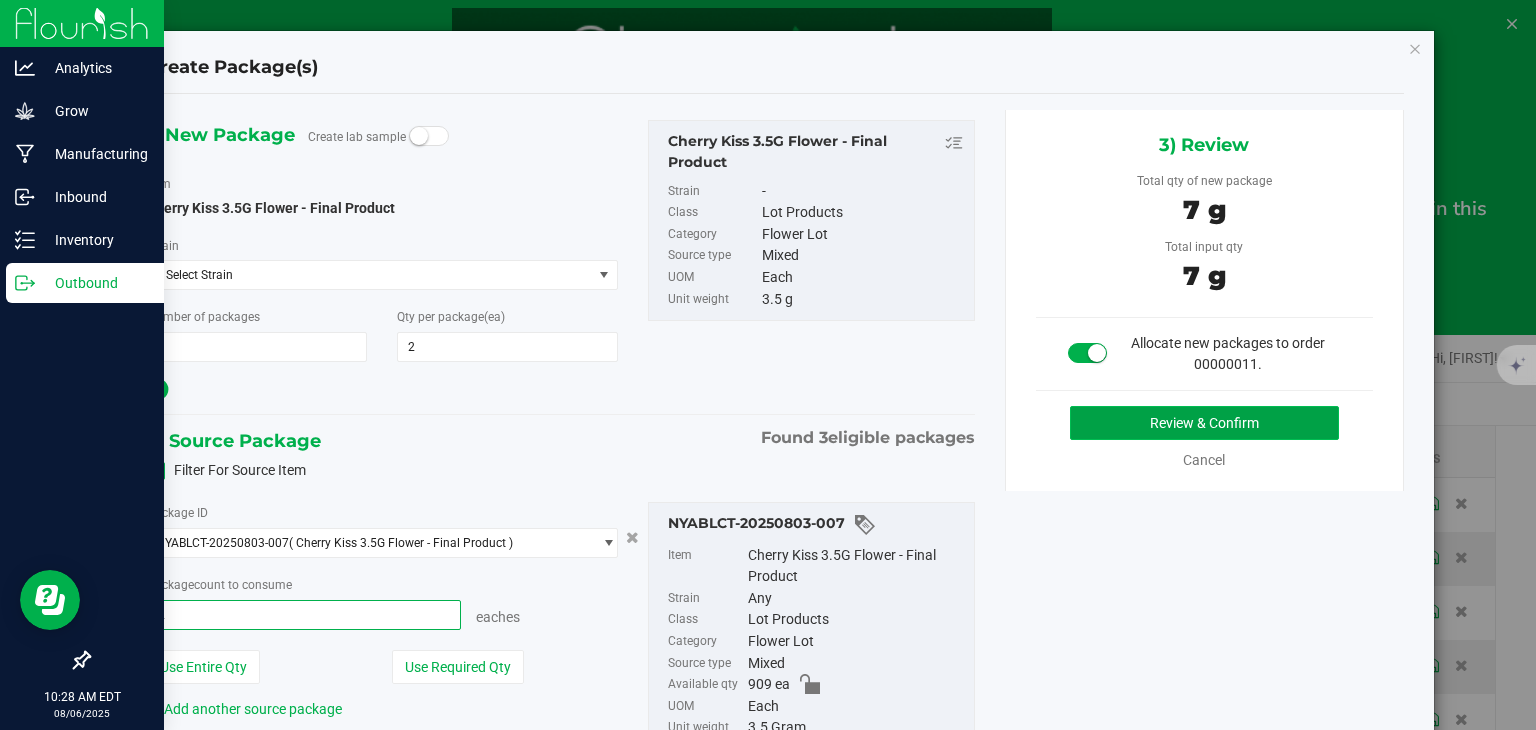 click on "Review & Confirm" at bounding box center [1204, 423] 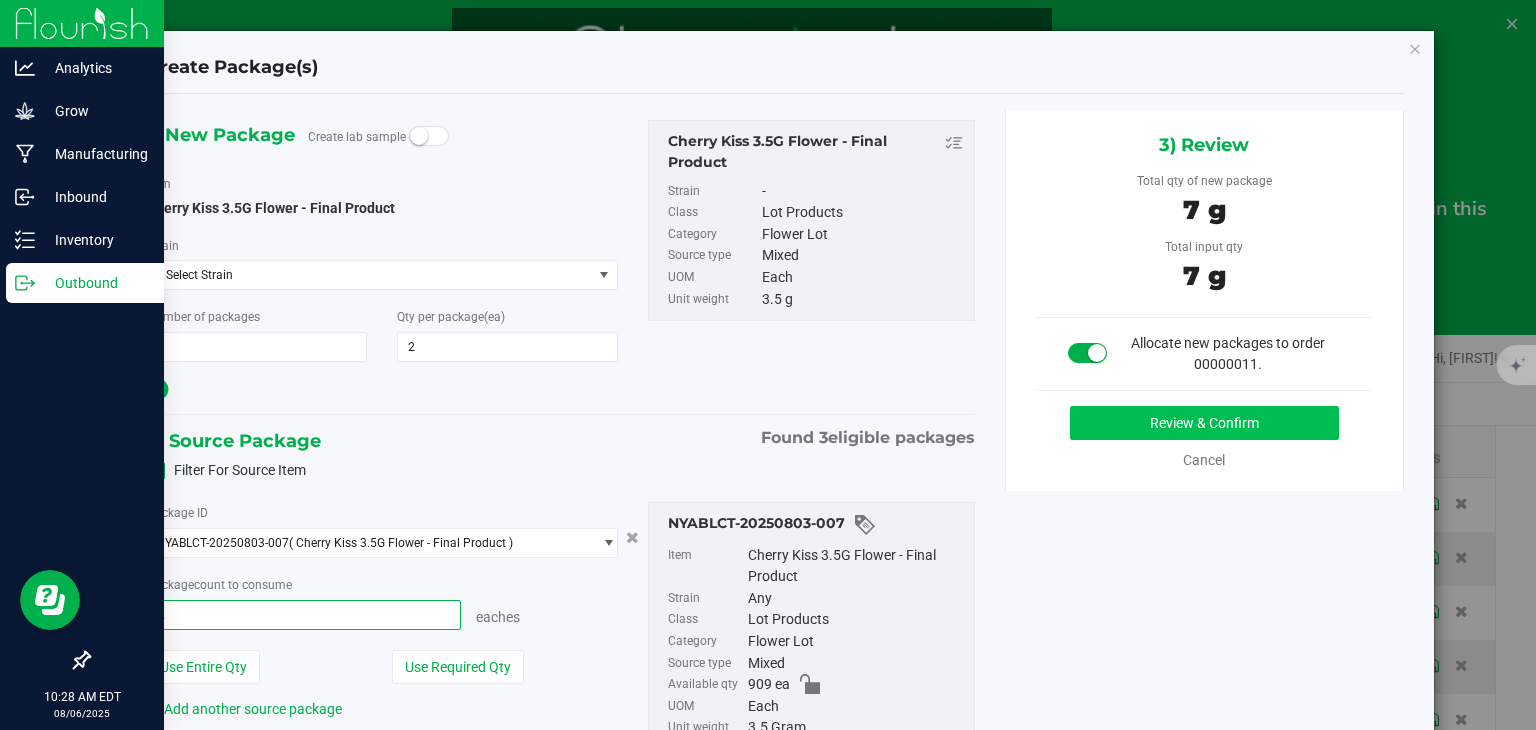 type on "2 ea" 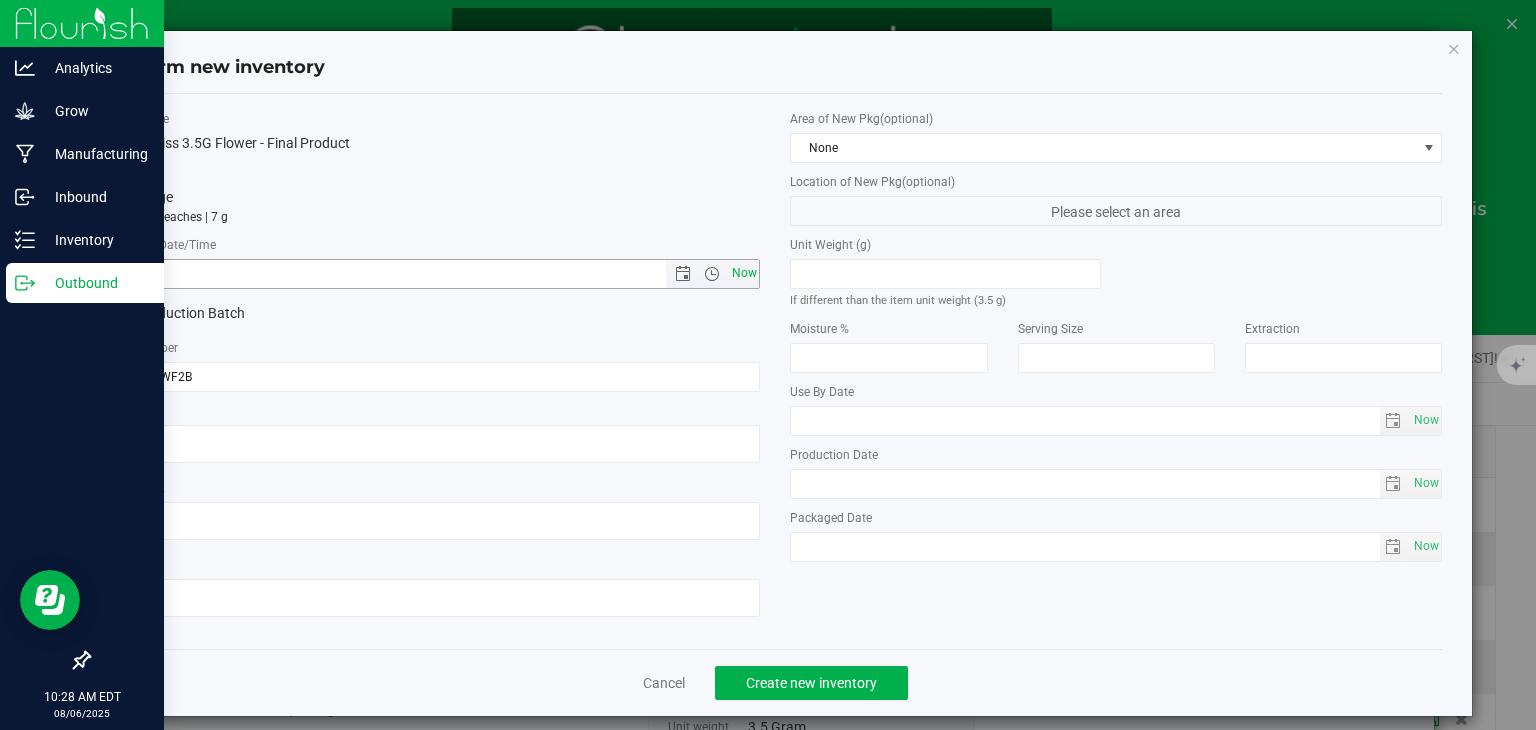 click on "Now" at bounding box center [744, 273] 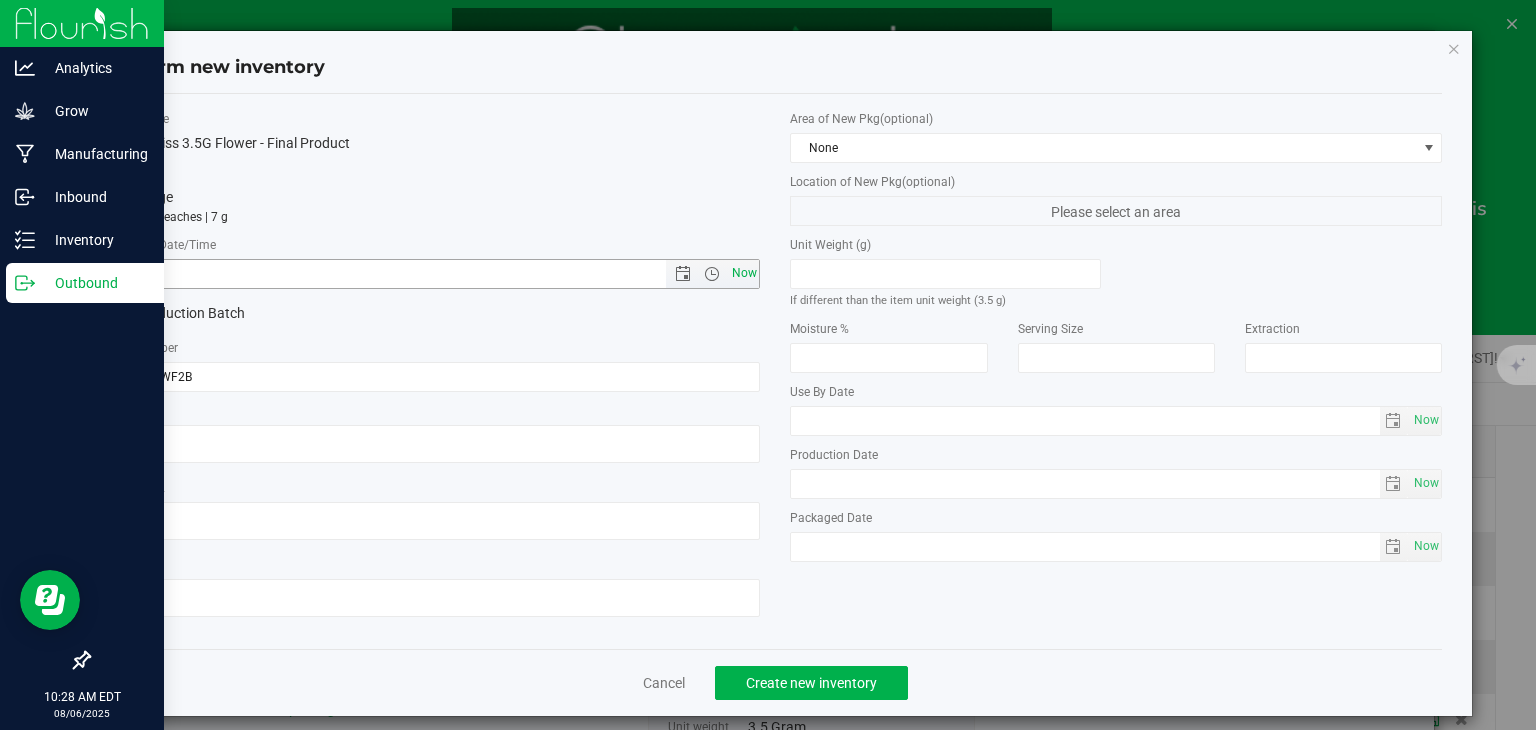 type on "8/6/2025 10:28 AM" 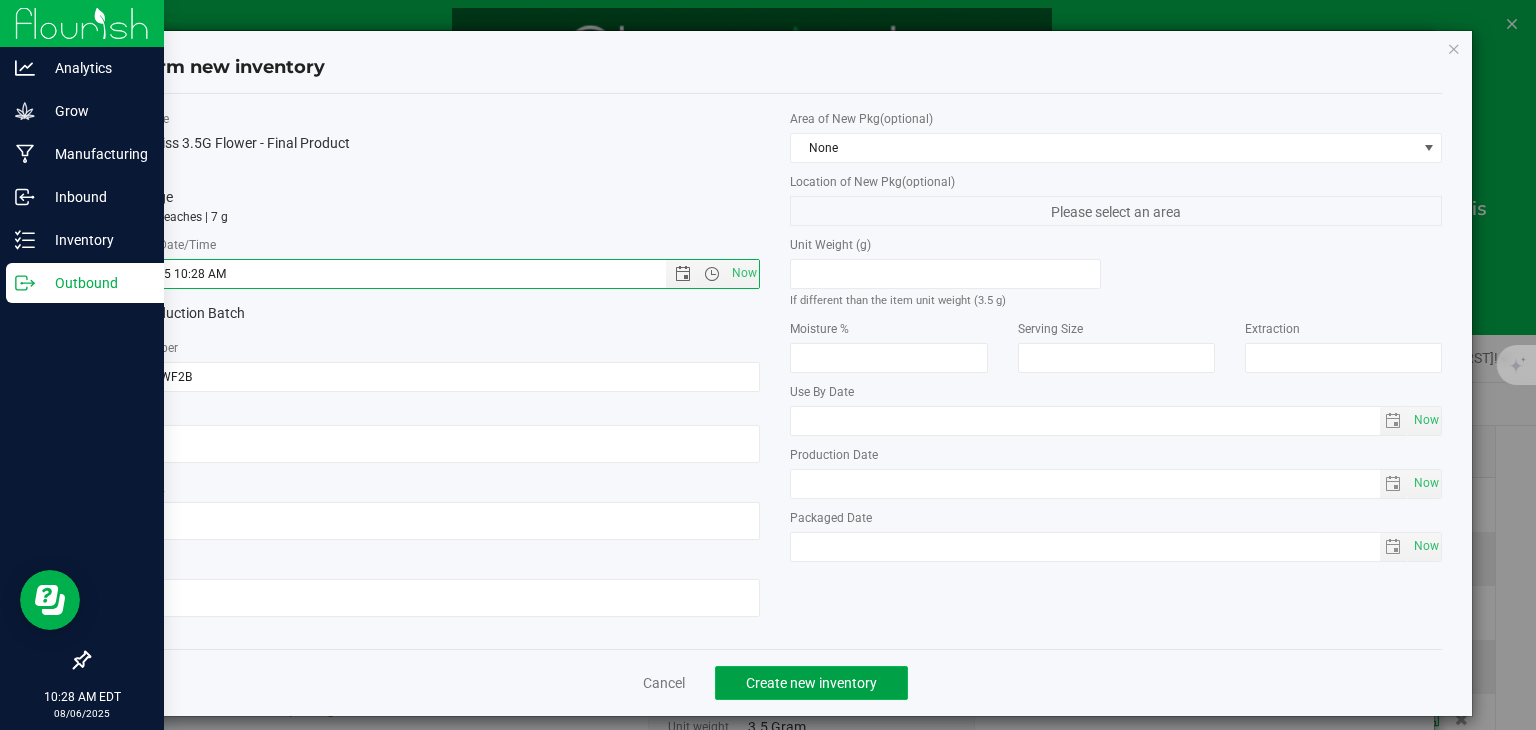 click on "Create new inventory" 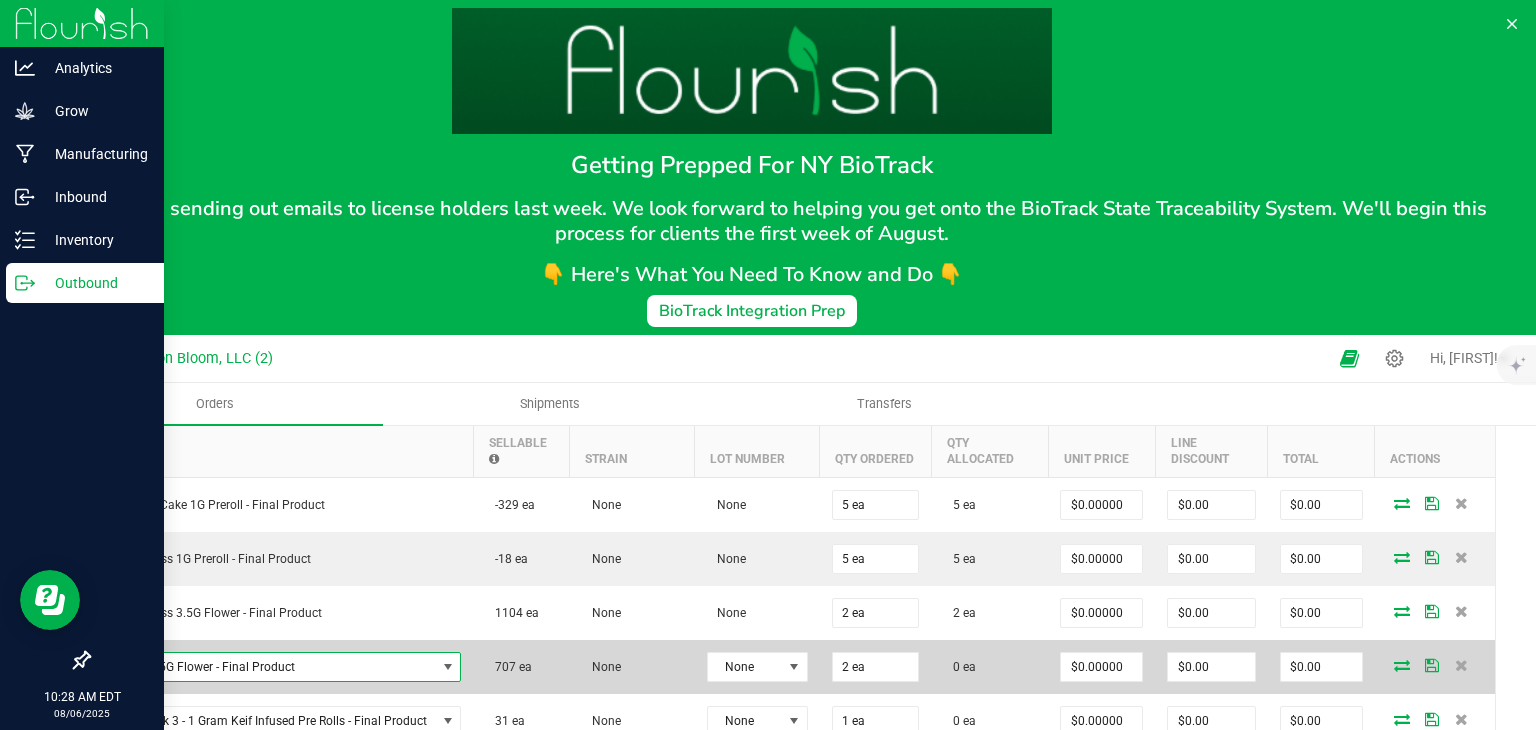 click at bounding box center [448, 667] 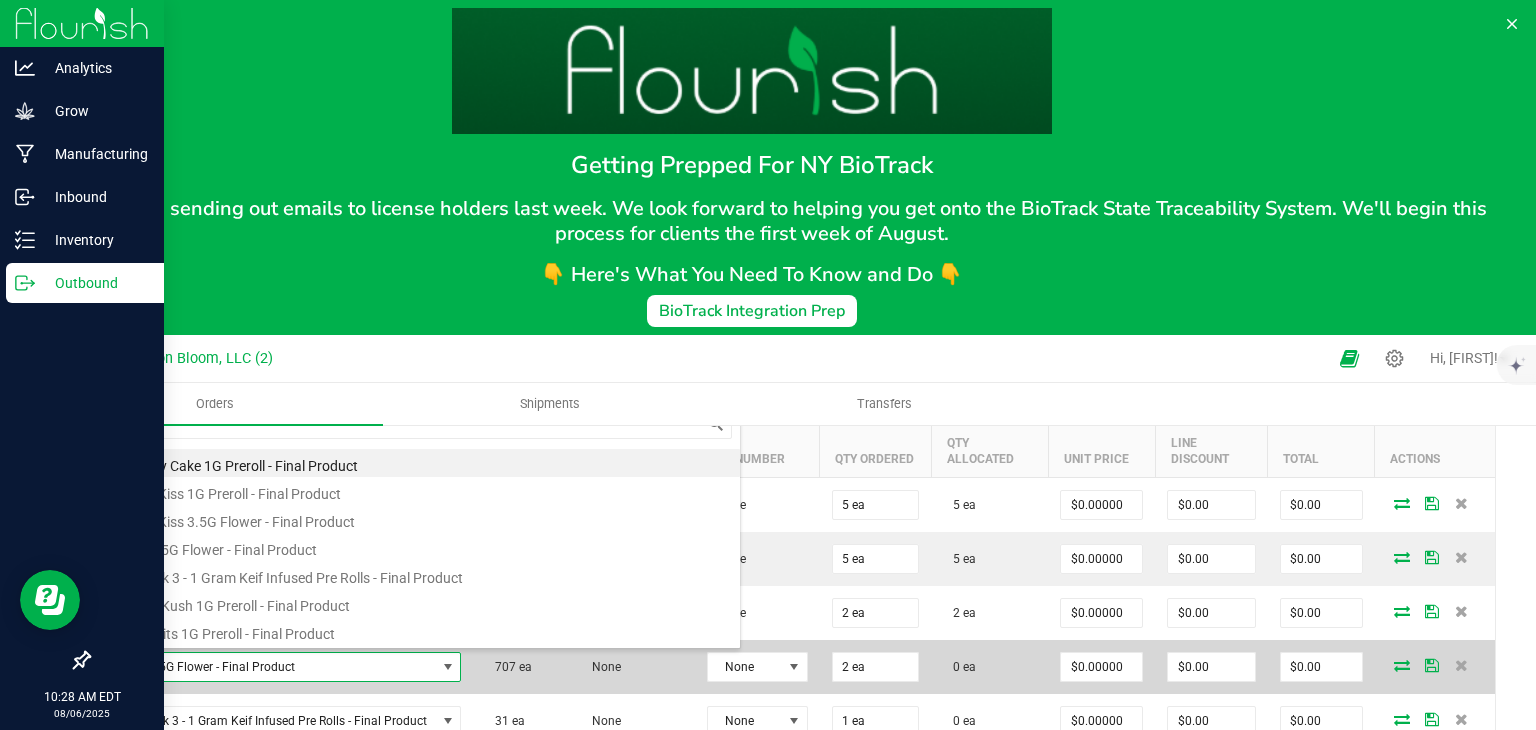 scroll, scrollTop: 0, scrollLeft: 0, axis: both 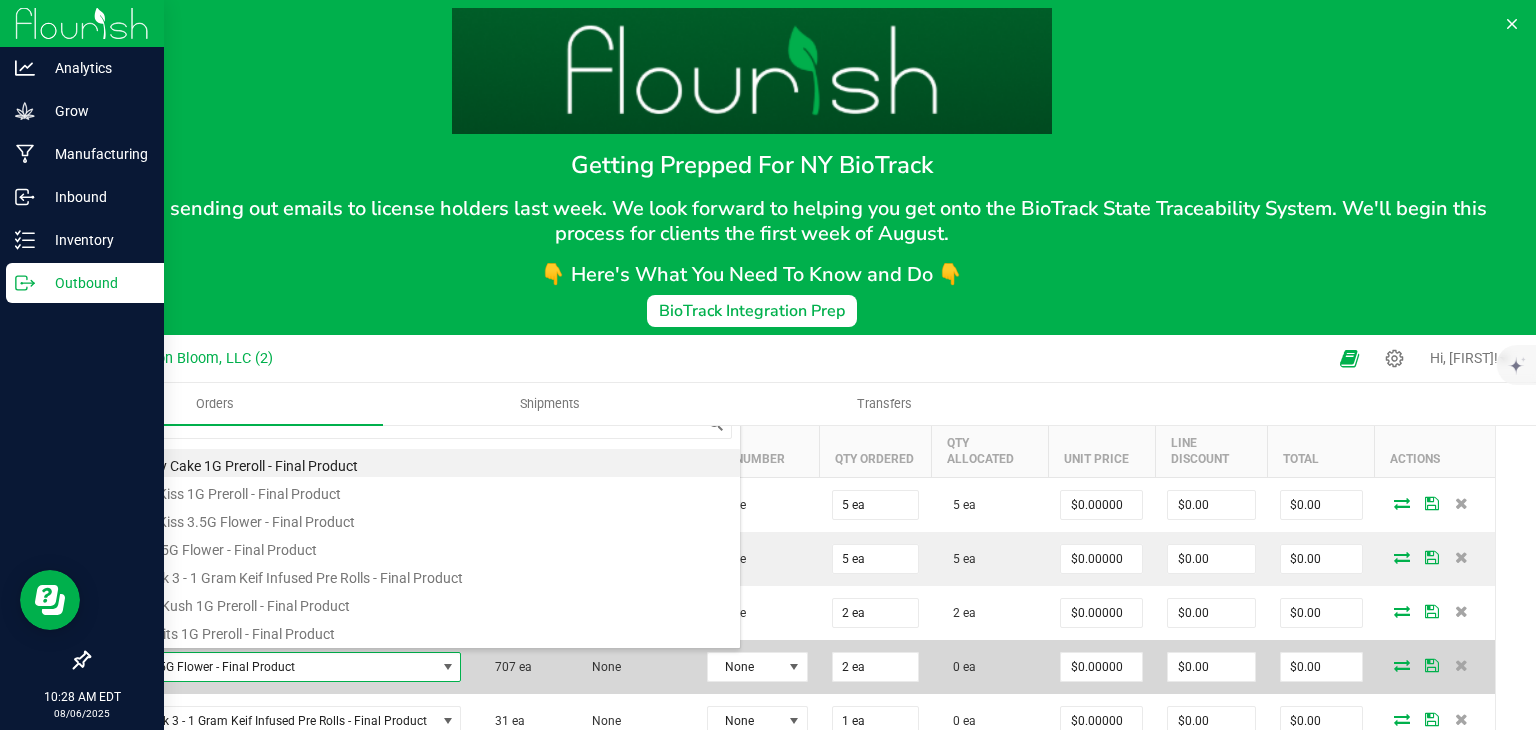 click at bounding box center (1402, 665) 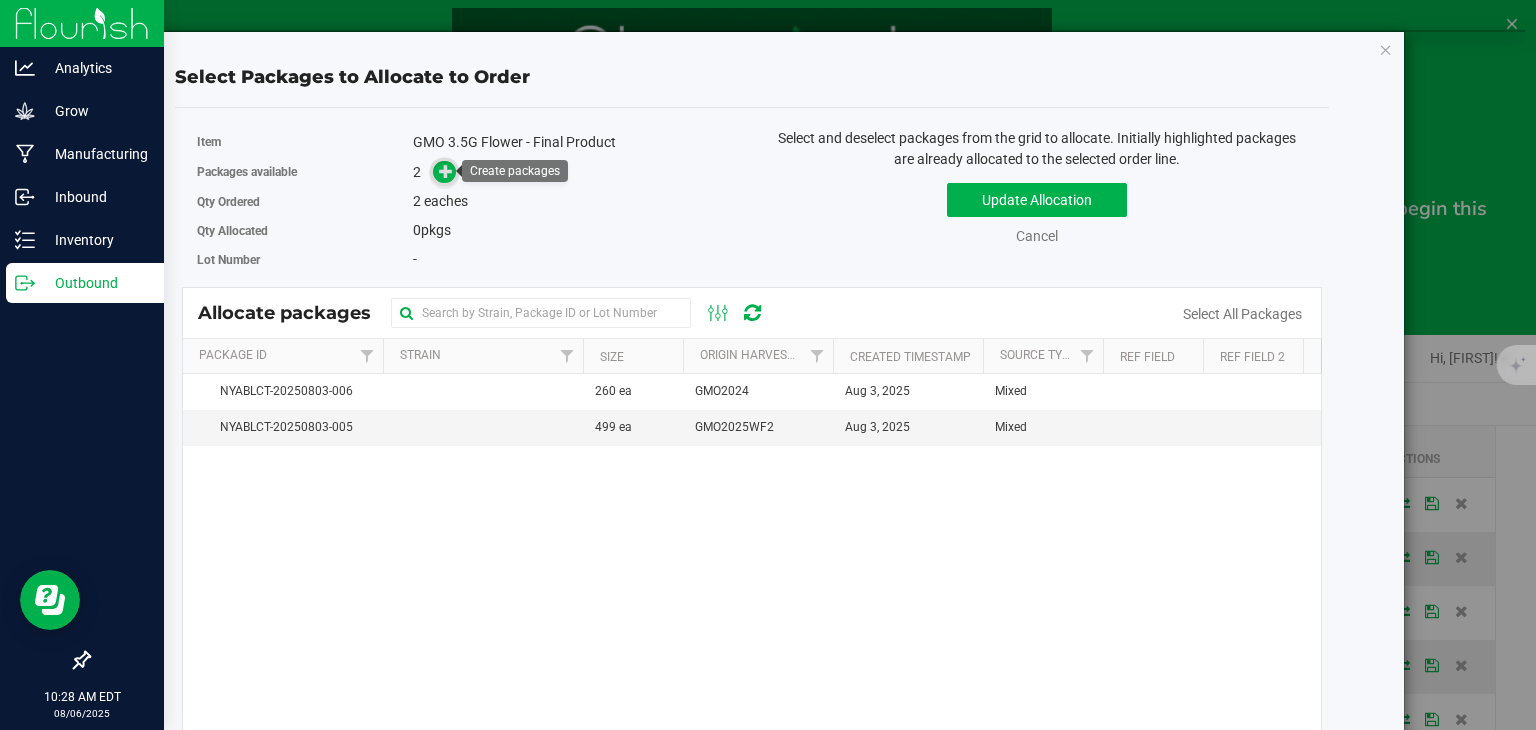 click at bounding box center [446, 171] 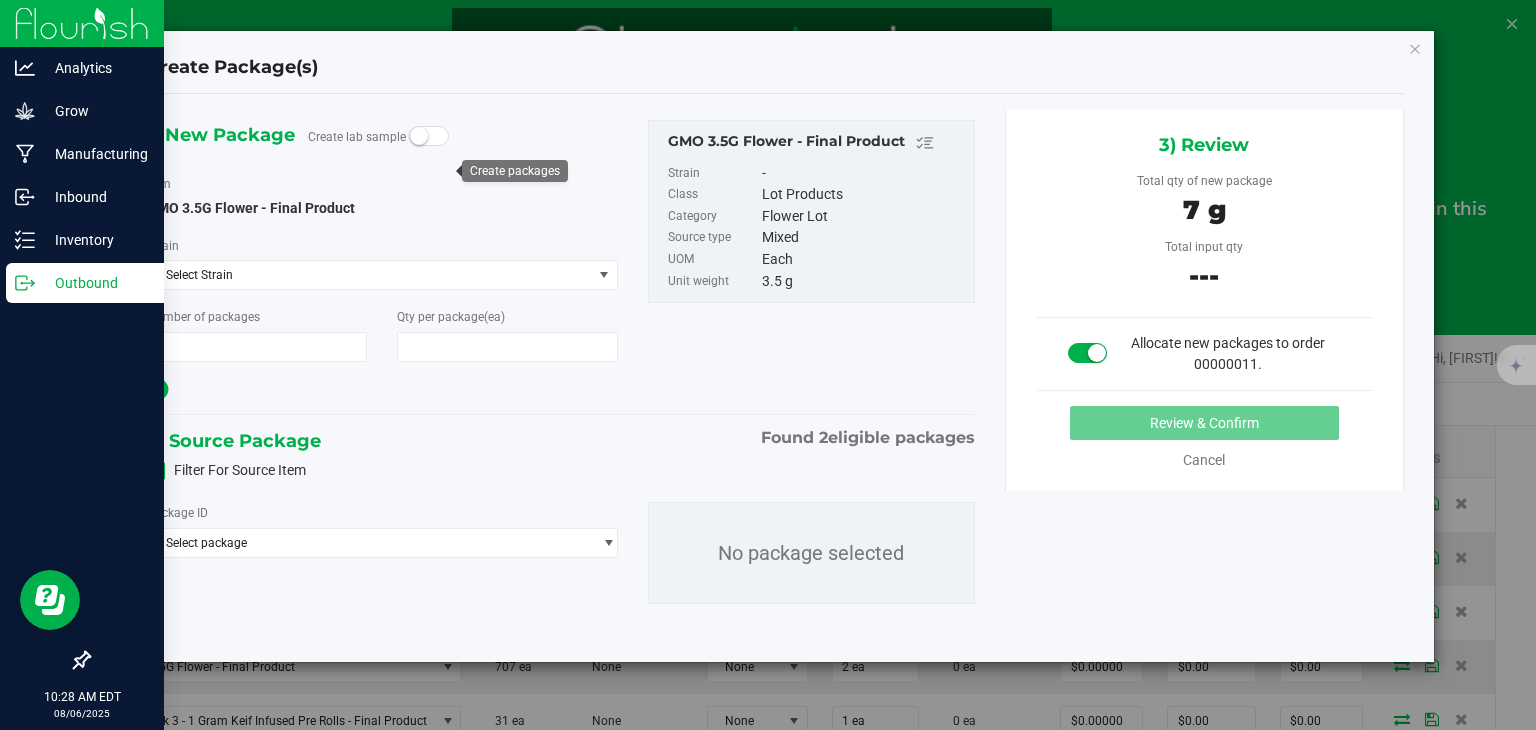type on "1" 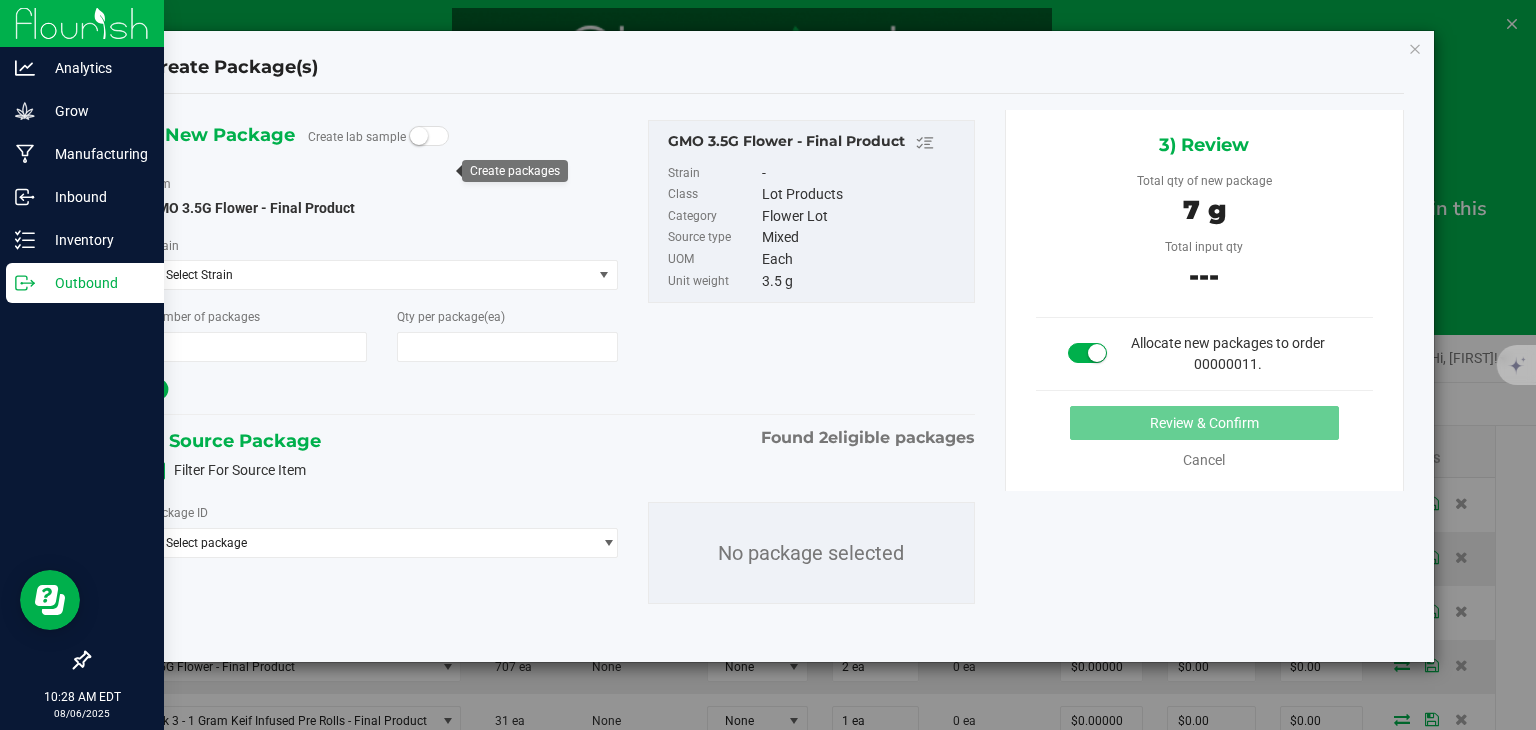 type on "2" 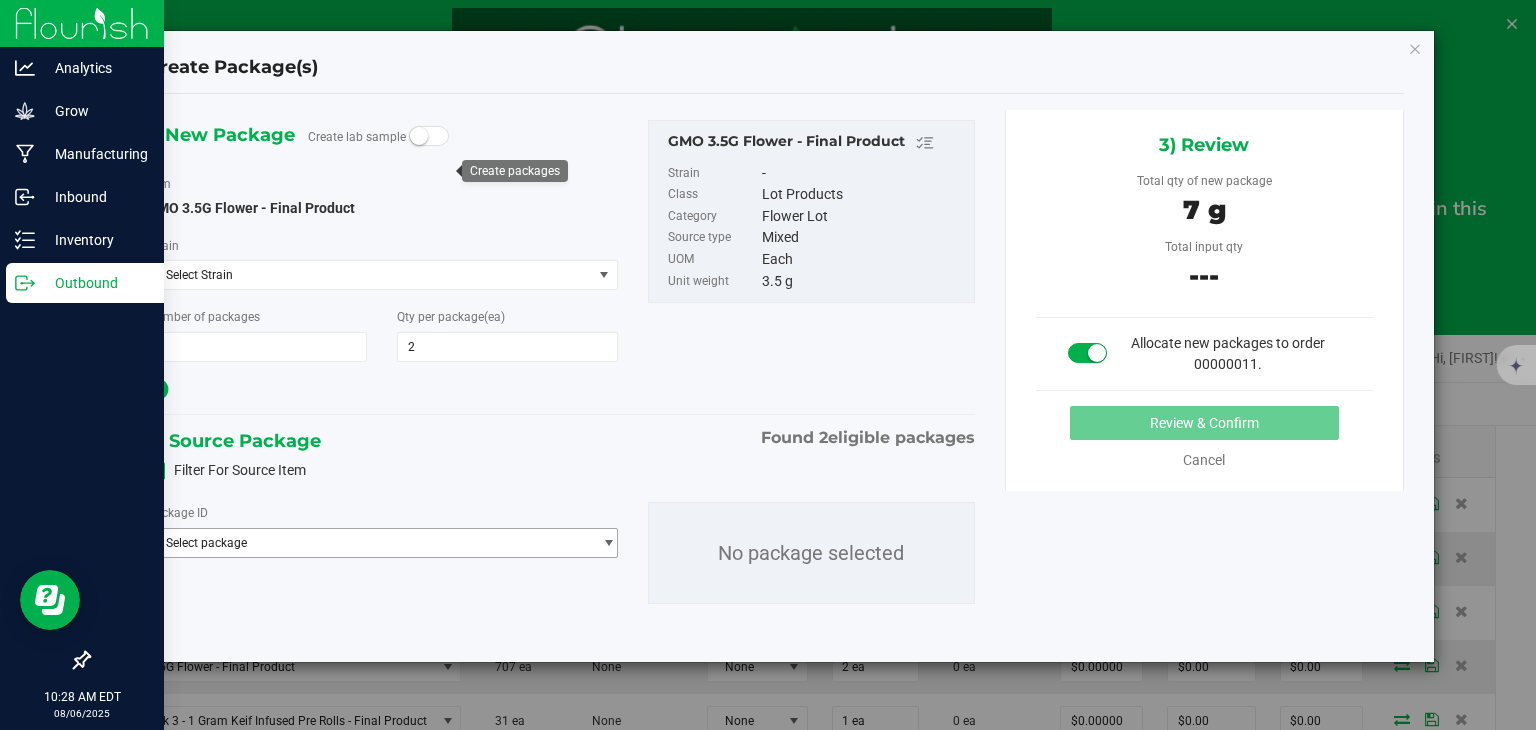 click at bounding box center (608, 543) 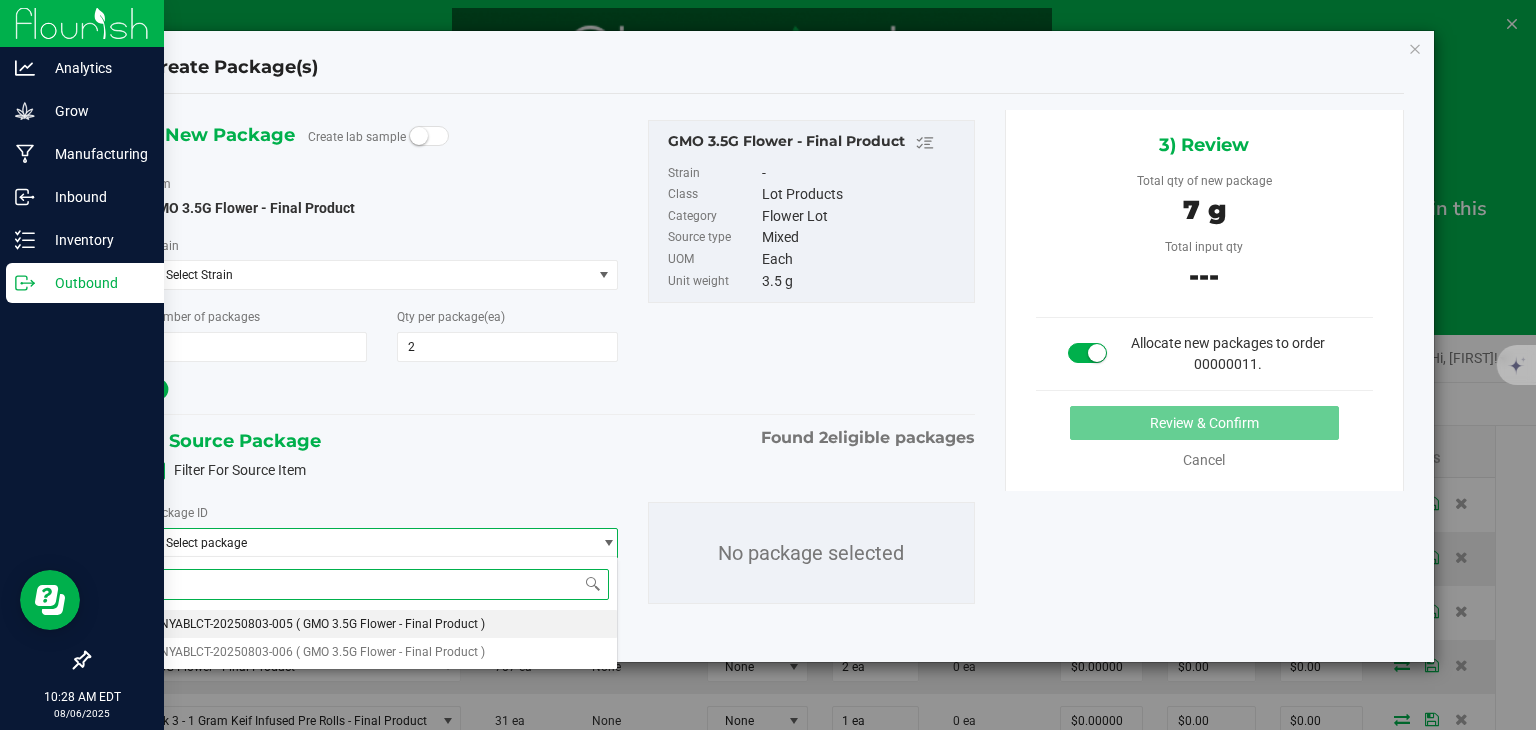 click on "(
GMO 3.5G Flower - Final Product
)" at bounding box center [390, 624] 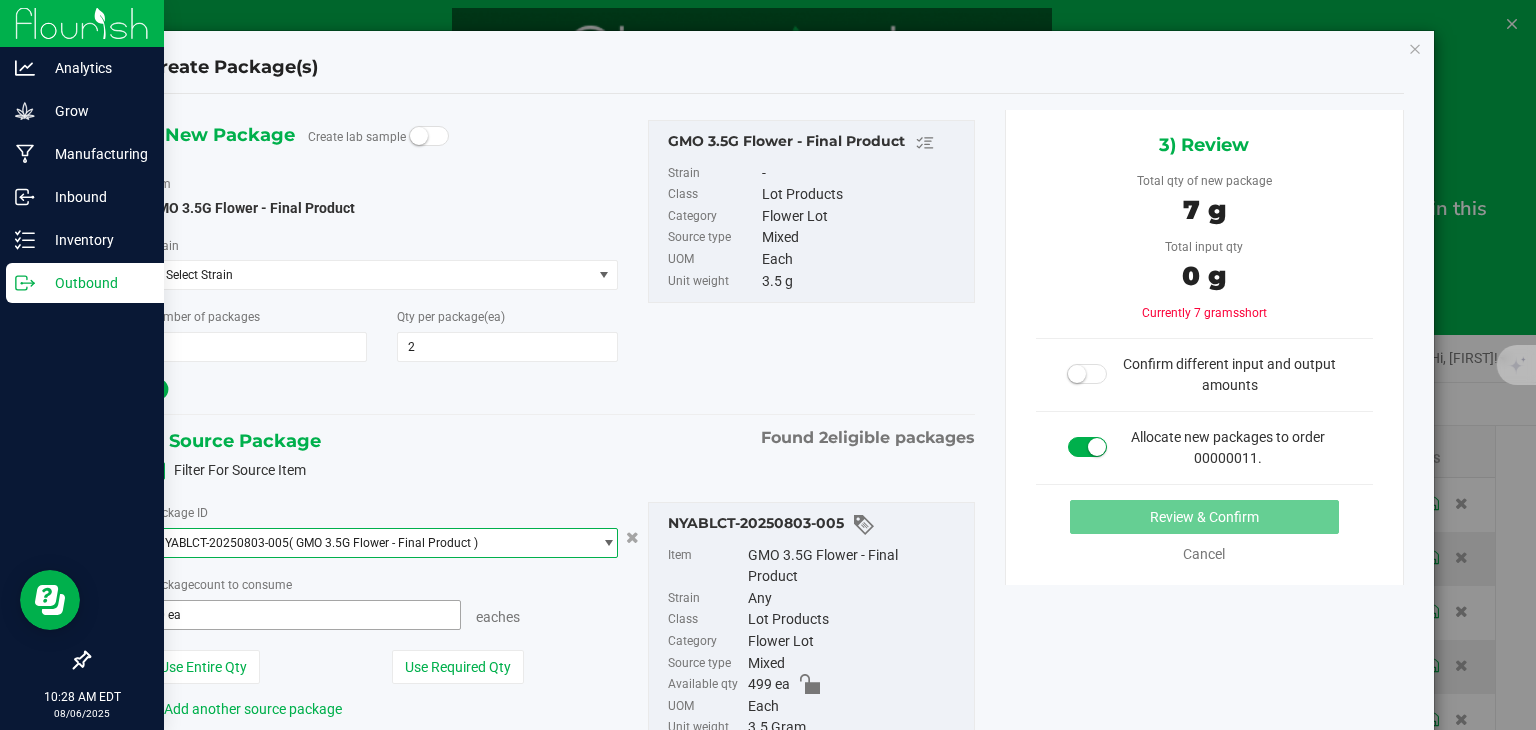 click on "0 ea 0" at bounding box center [303, 615] 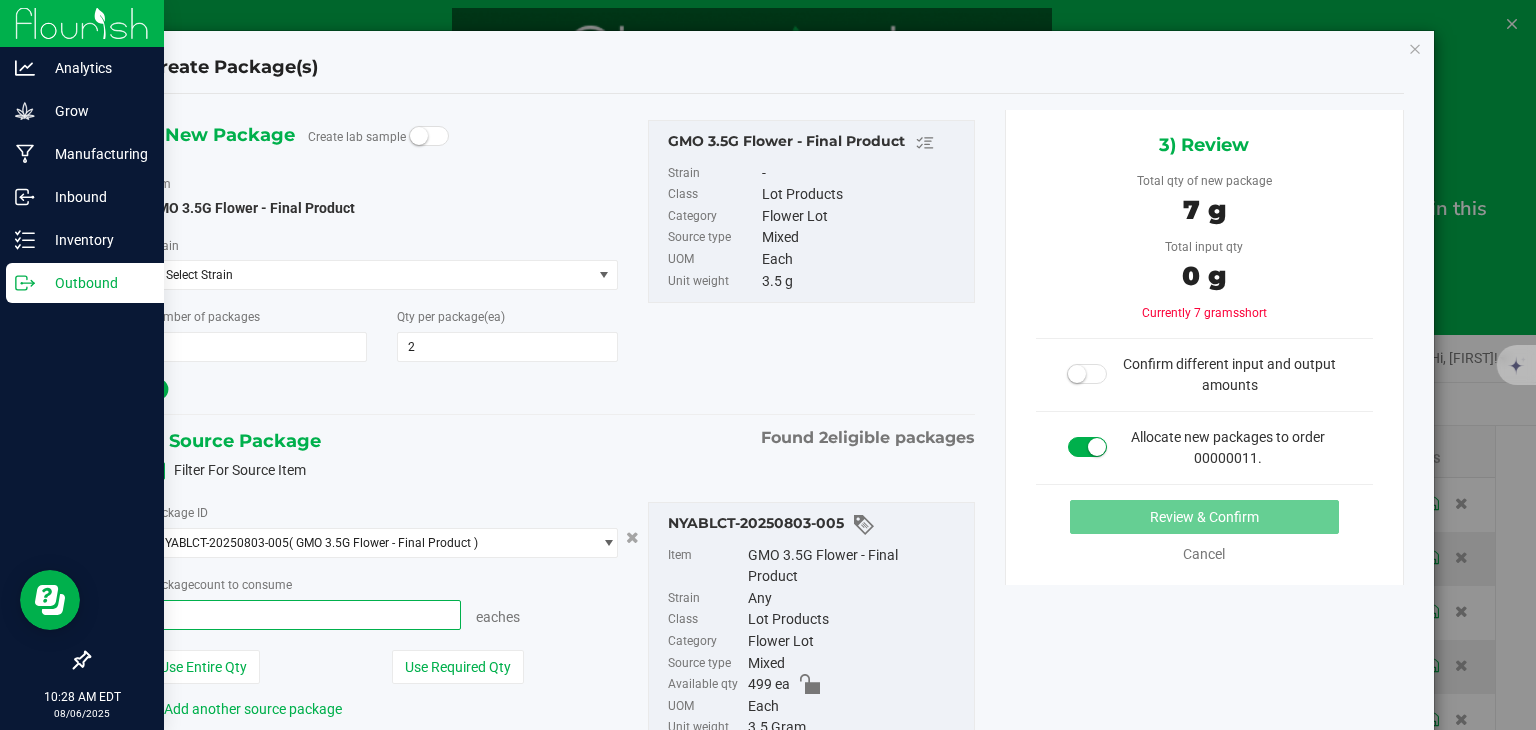 type on "2" 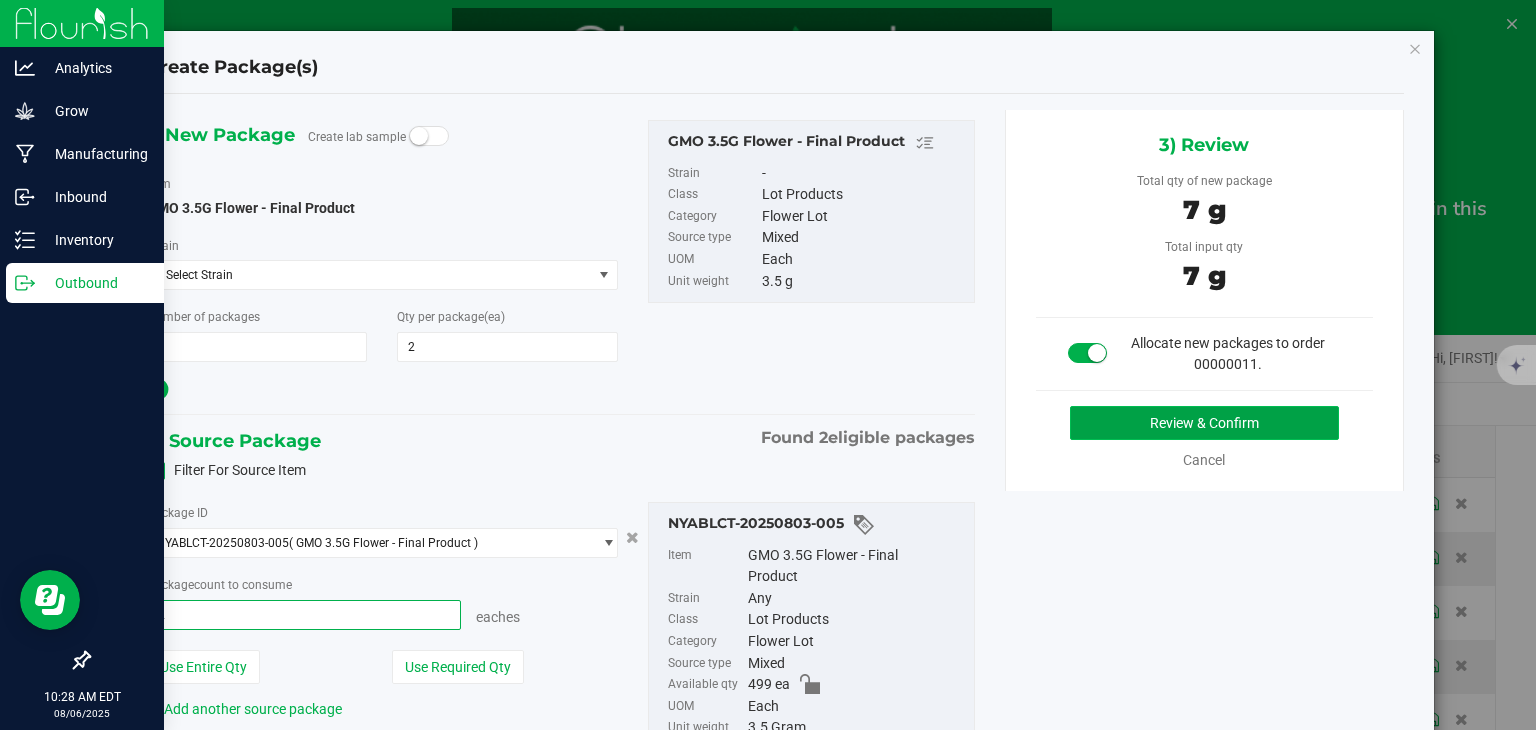 click on "Review & Confirm" at bounding box center [1204, 423] 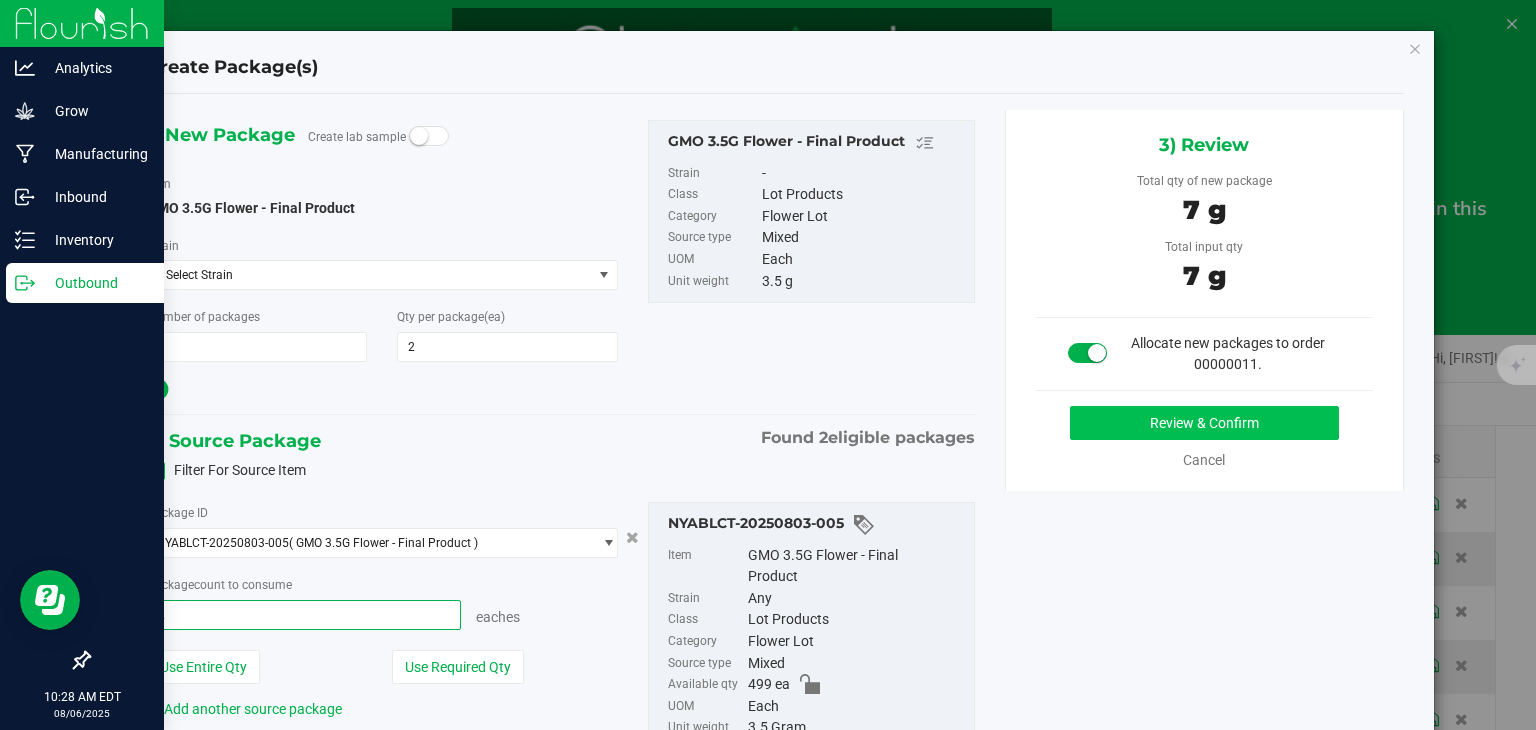 type on "2 ea" 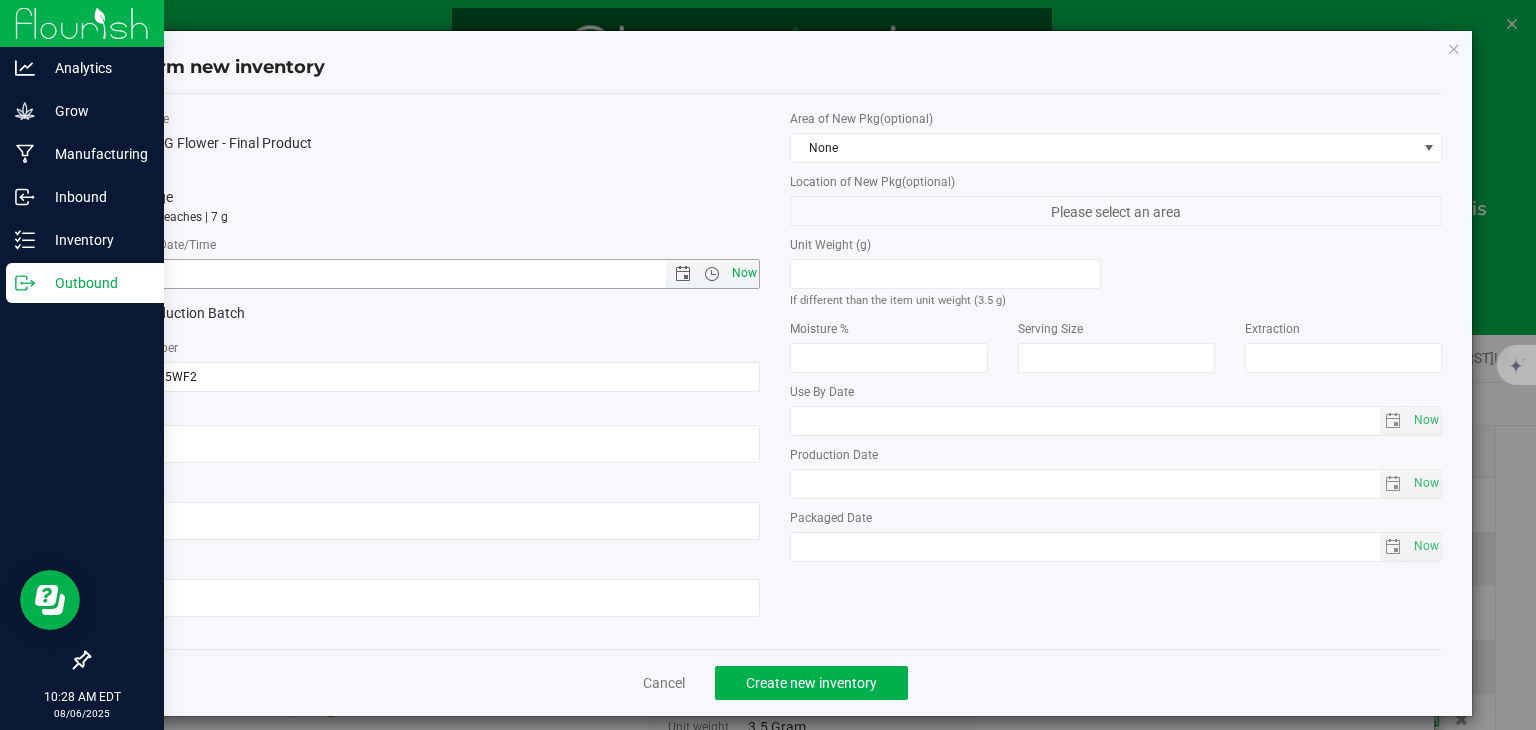 click on "Now" at bounding box center [744, 273] 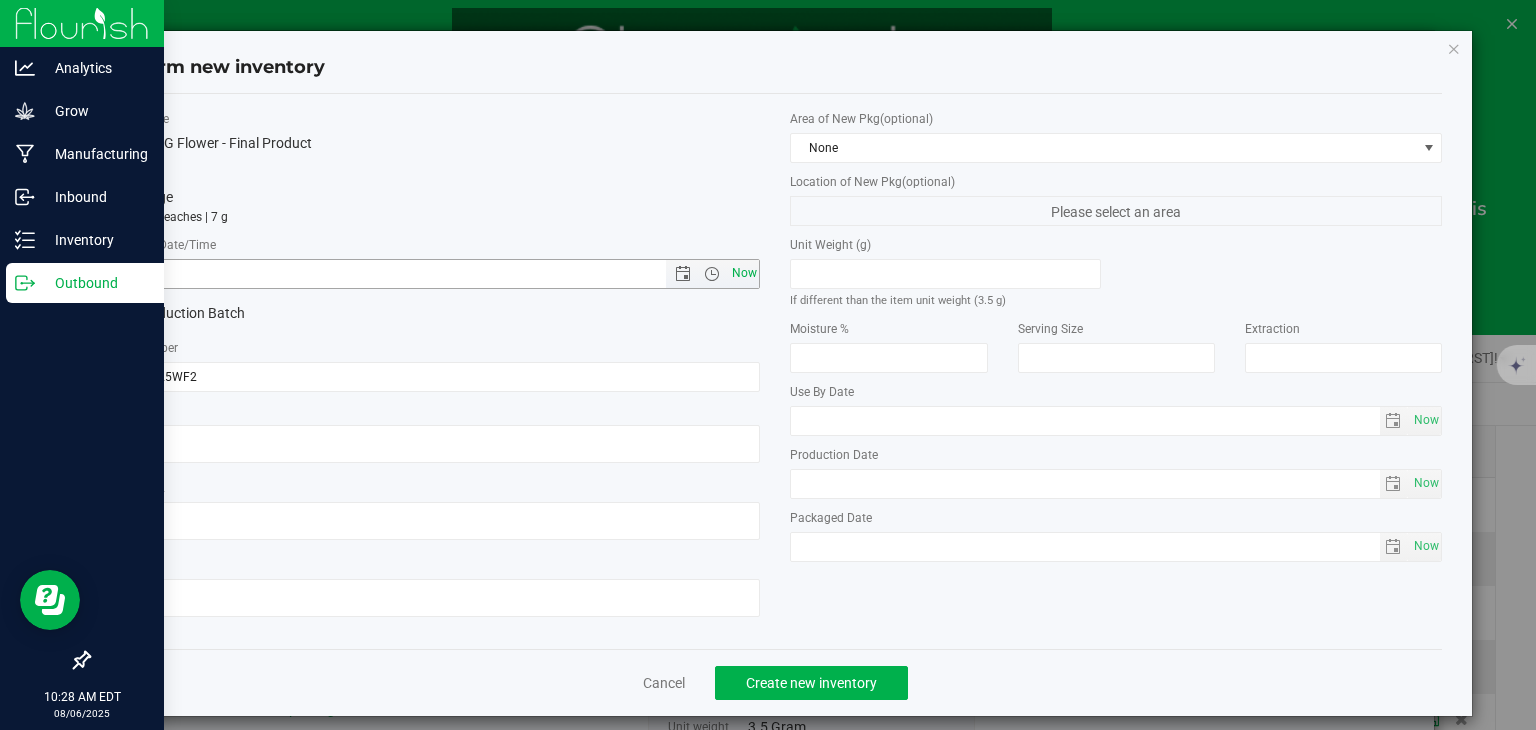 type on "8/6/2025 10:28 AM" 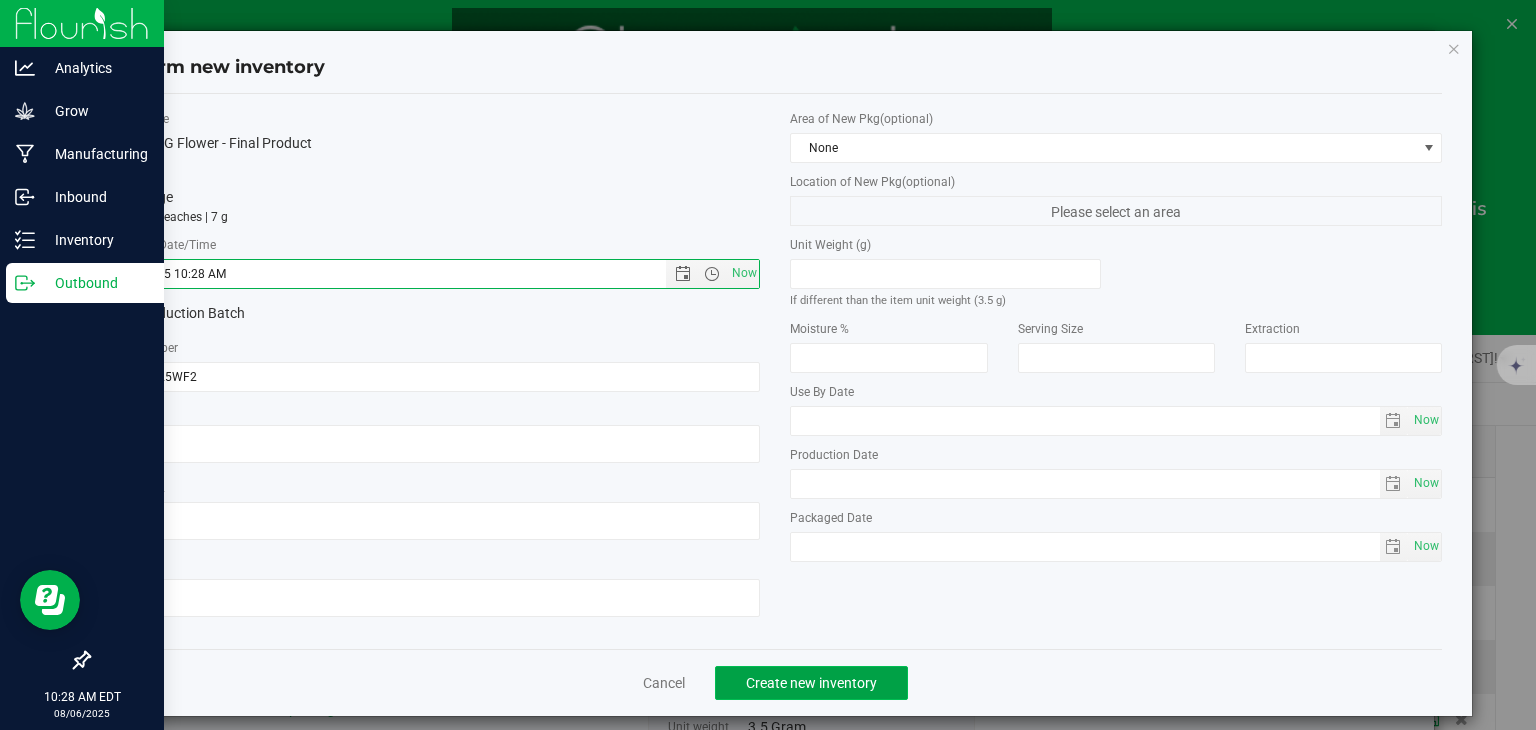 click on "Create new inventory" 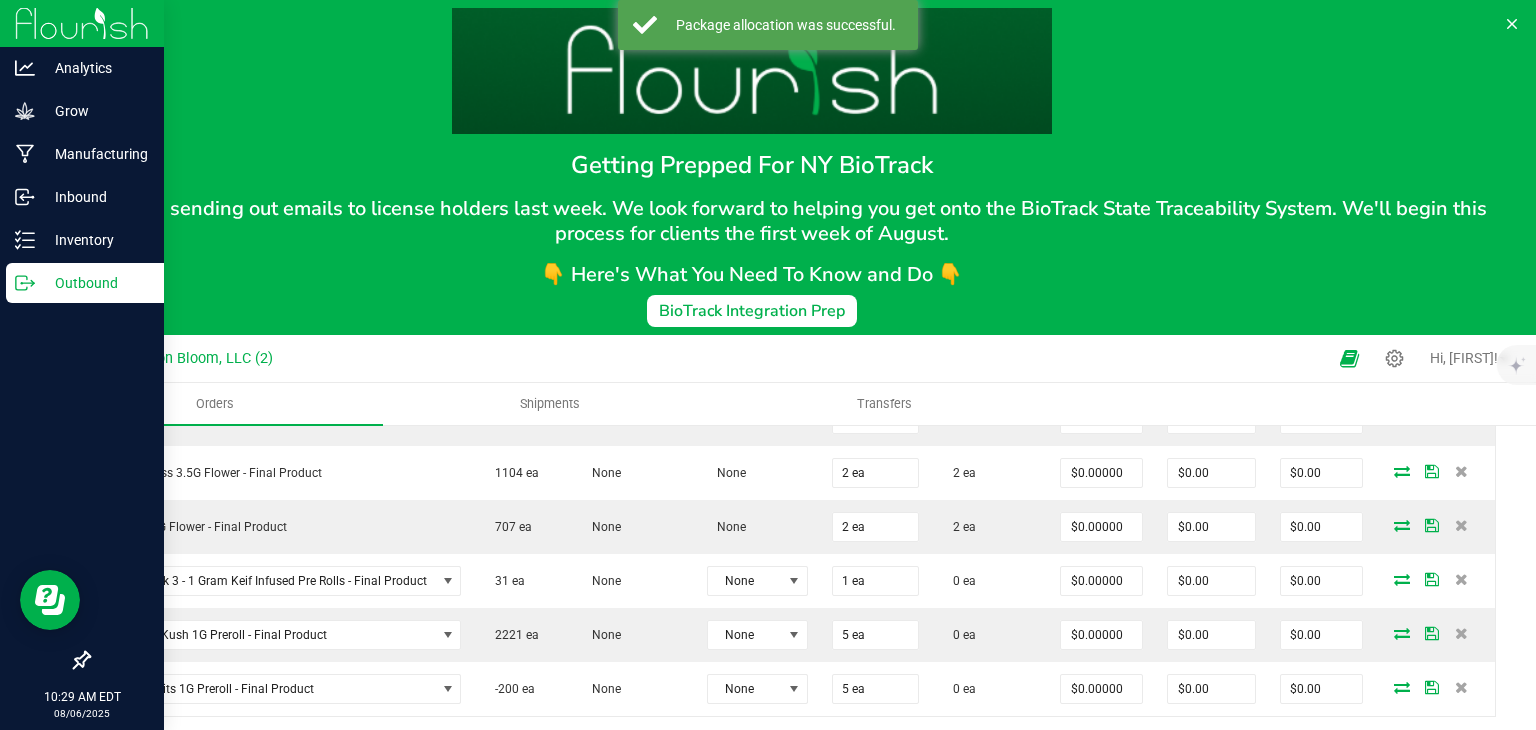 scroll, scrollTop: 722, scrollLeft: 0, axis: vertical 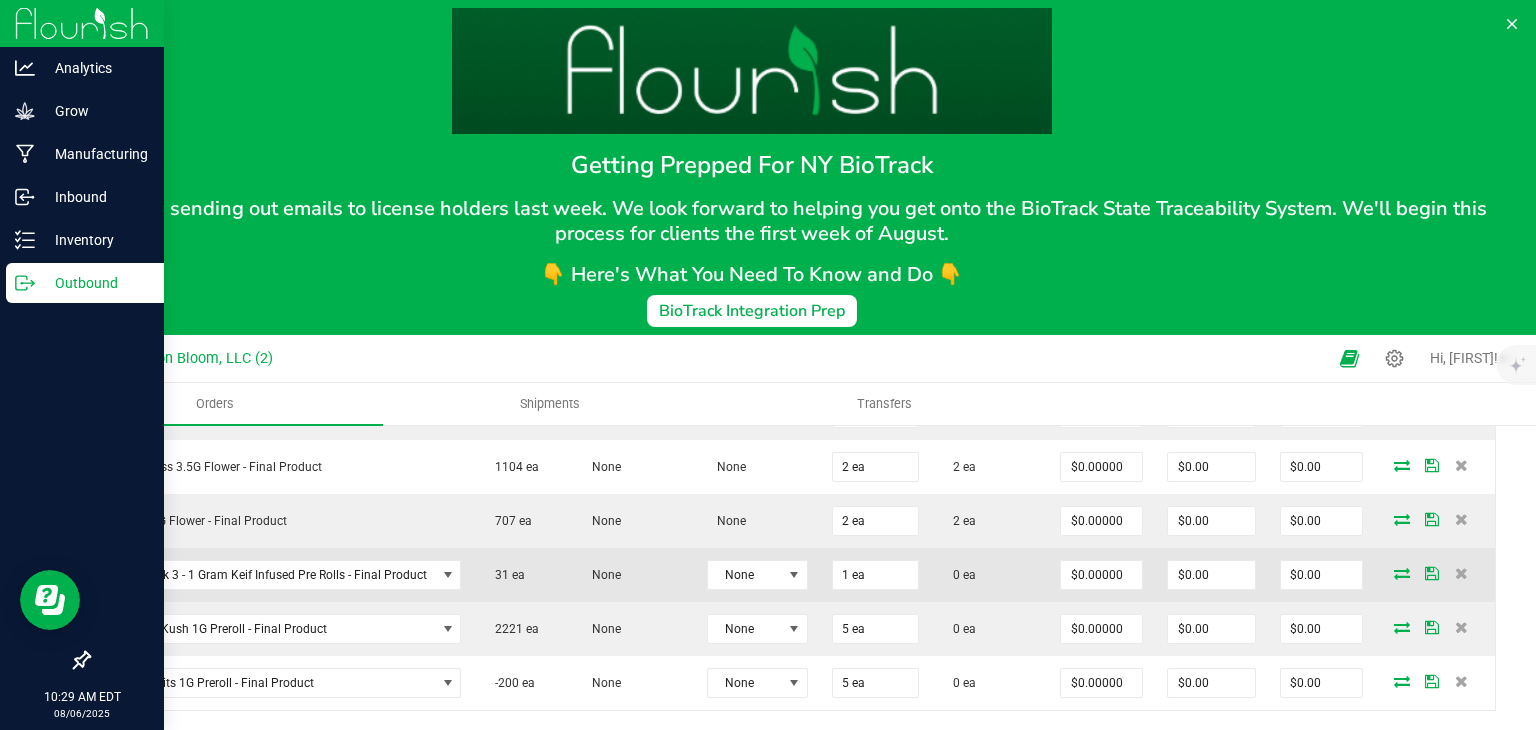 click at bounding box center [1402, 573] 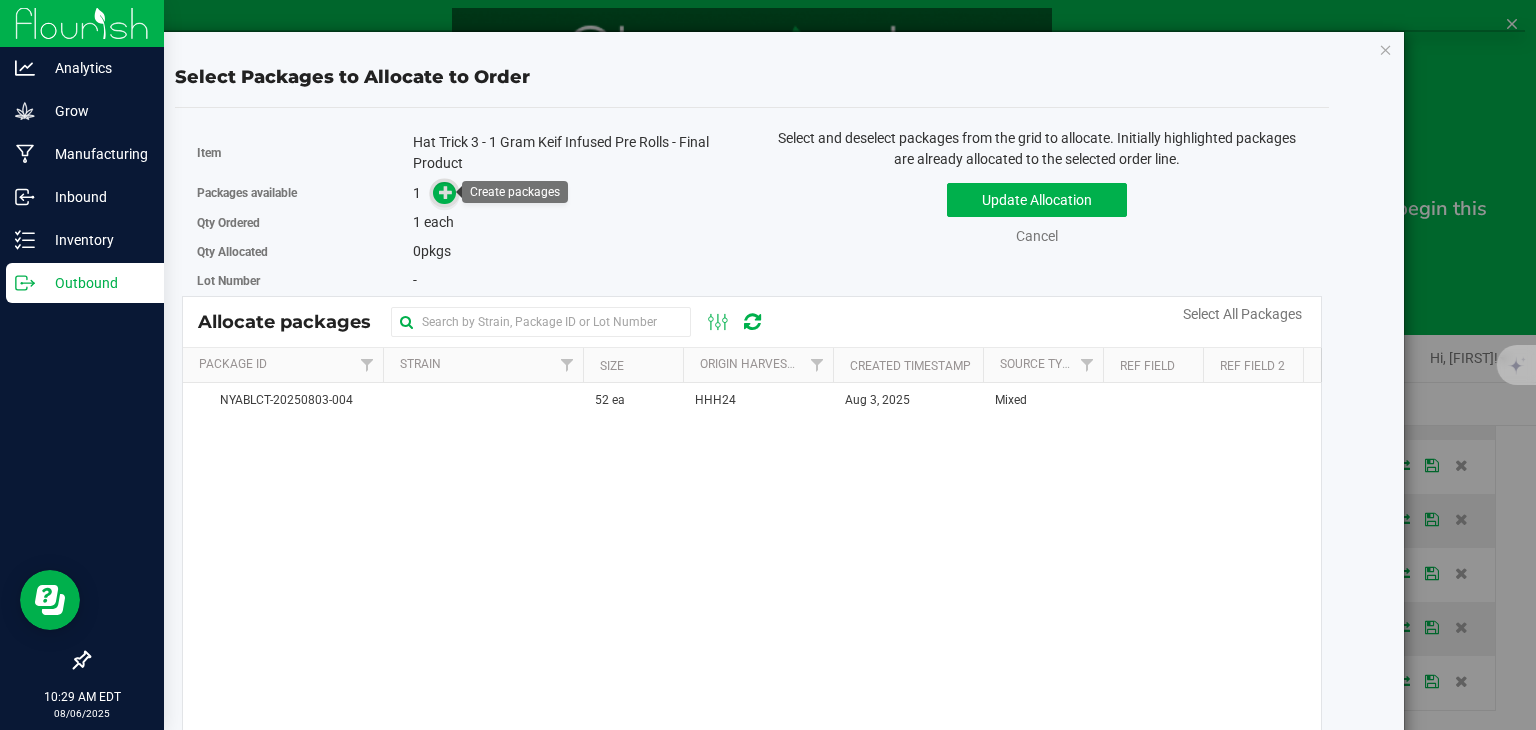 click at bounding box center (446, 191) 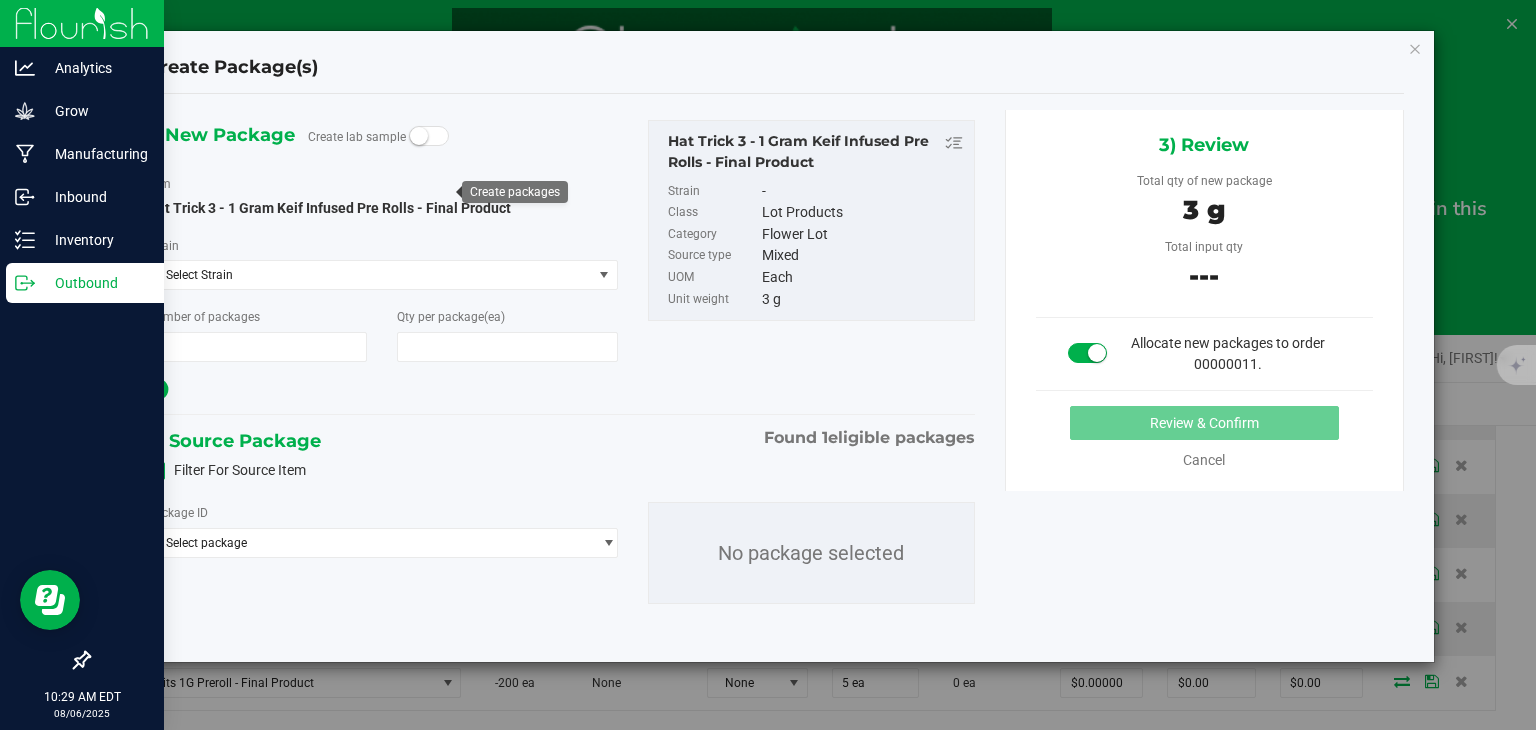 type on "1" 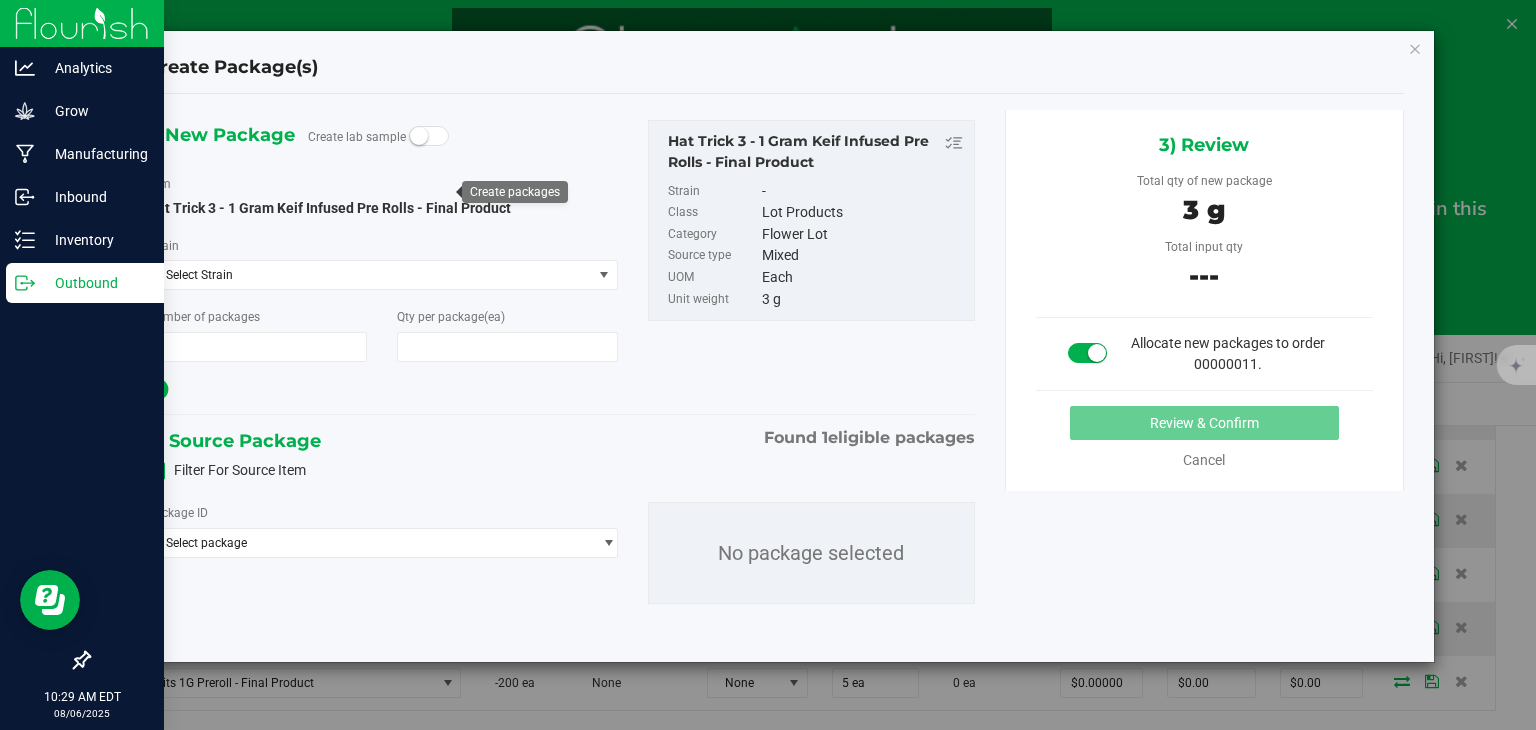 type on "1" 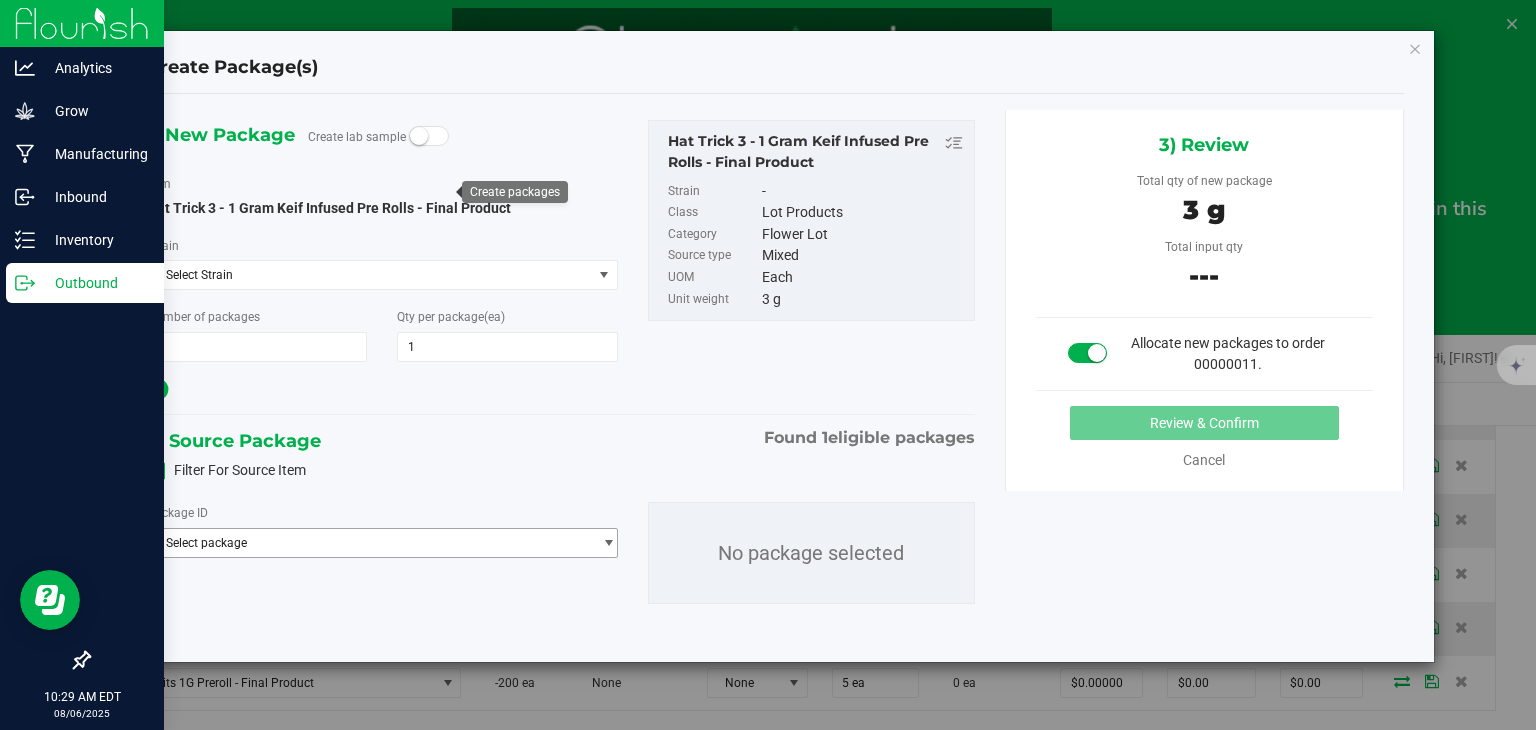 click at bounding box center [608, 543] 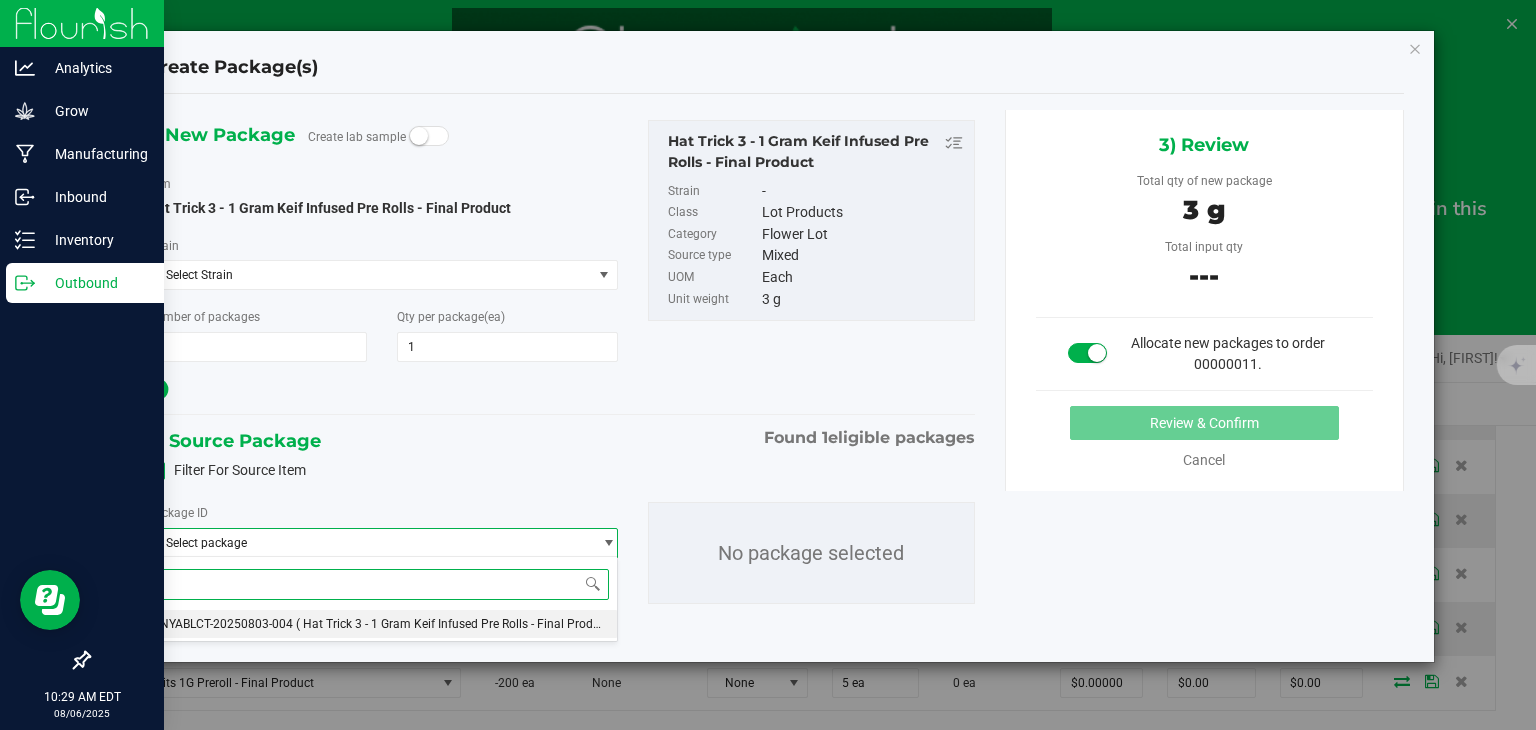 click on "(
Hat Trick 3 - 1 Gram Keif Infused Pre Rolls - Final Product
)" at bounding box center [456, 624] 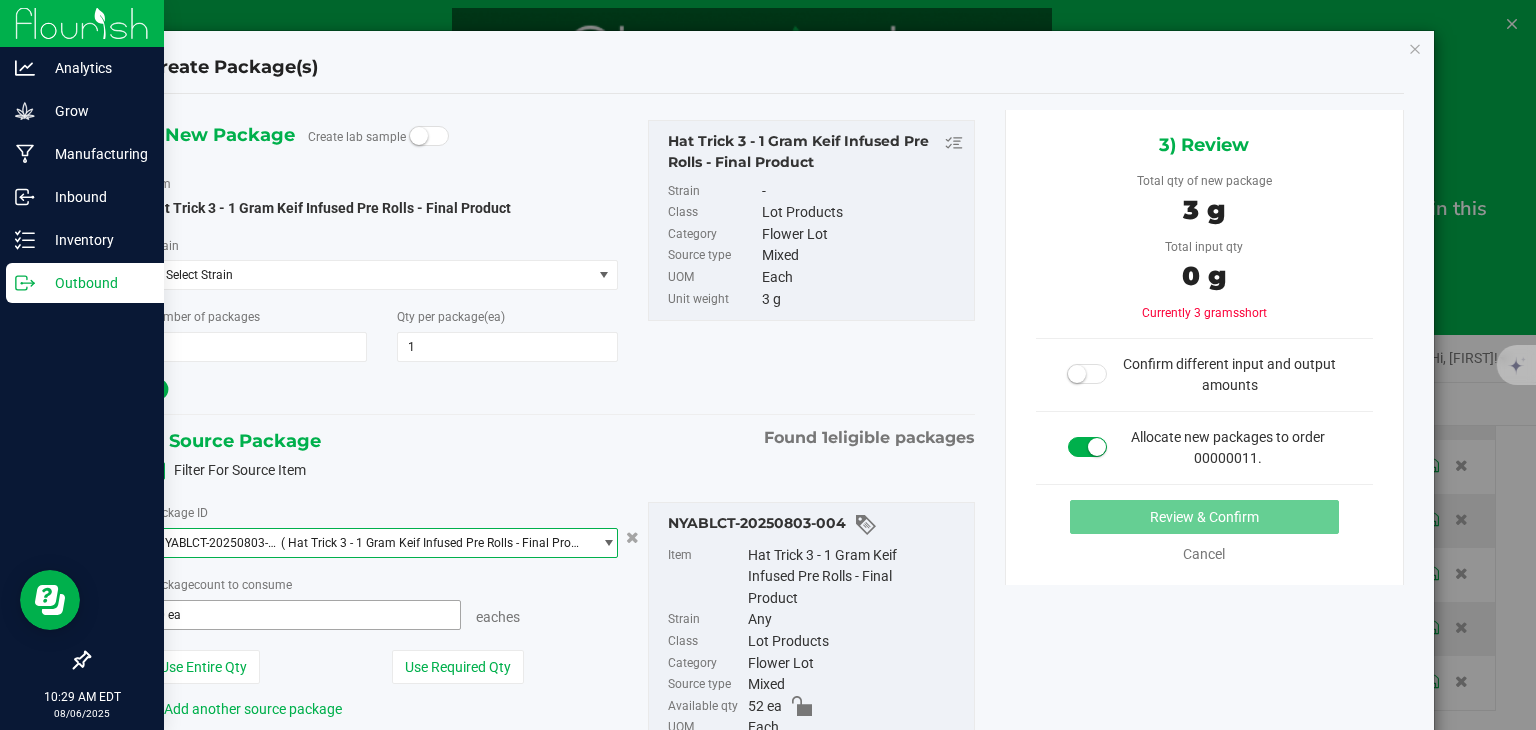 click on "0 ea" at bounding box center (303, 615) 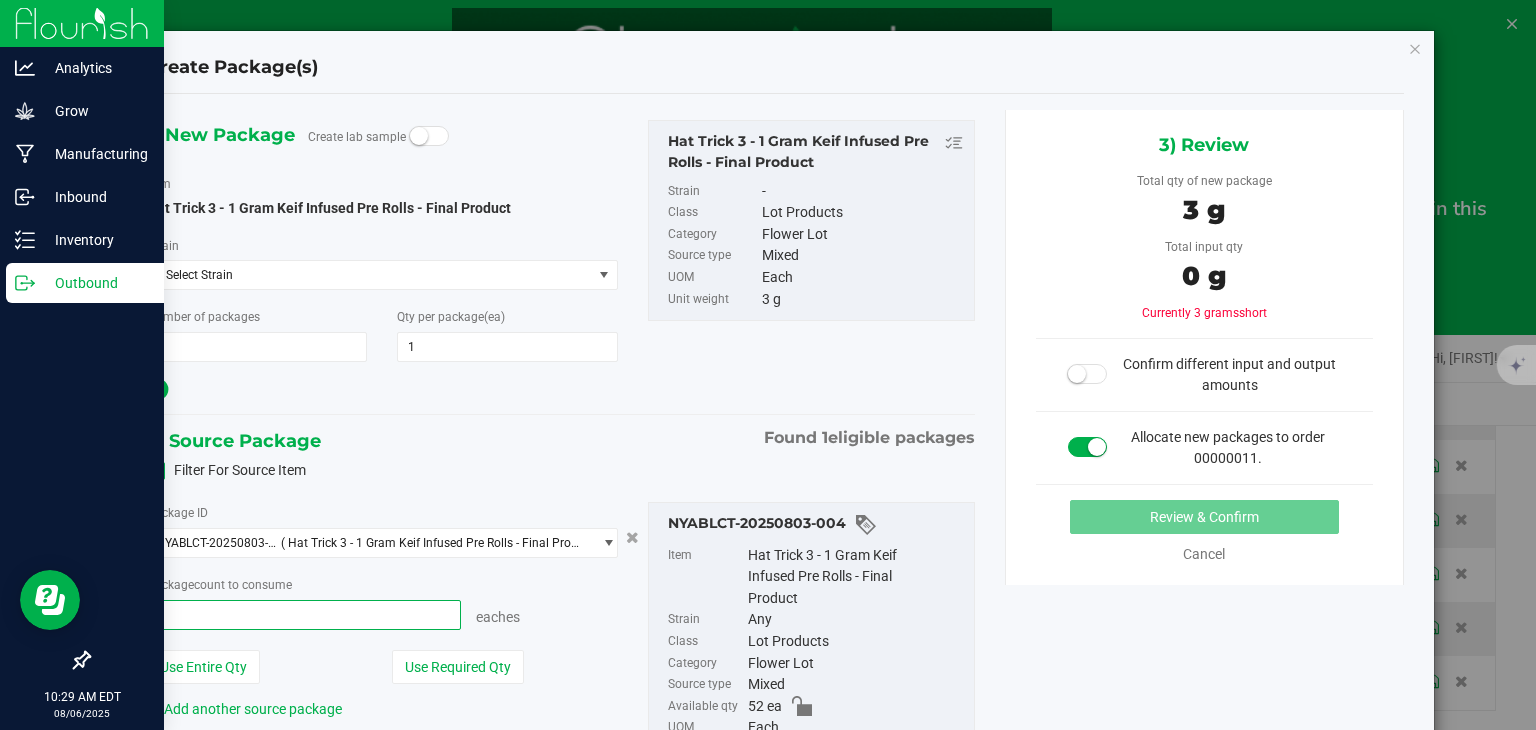 type on "1" 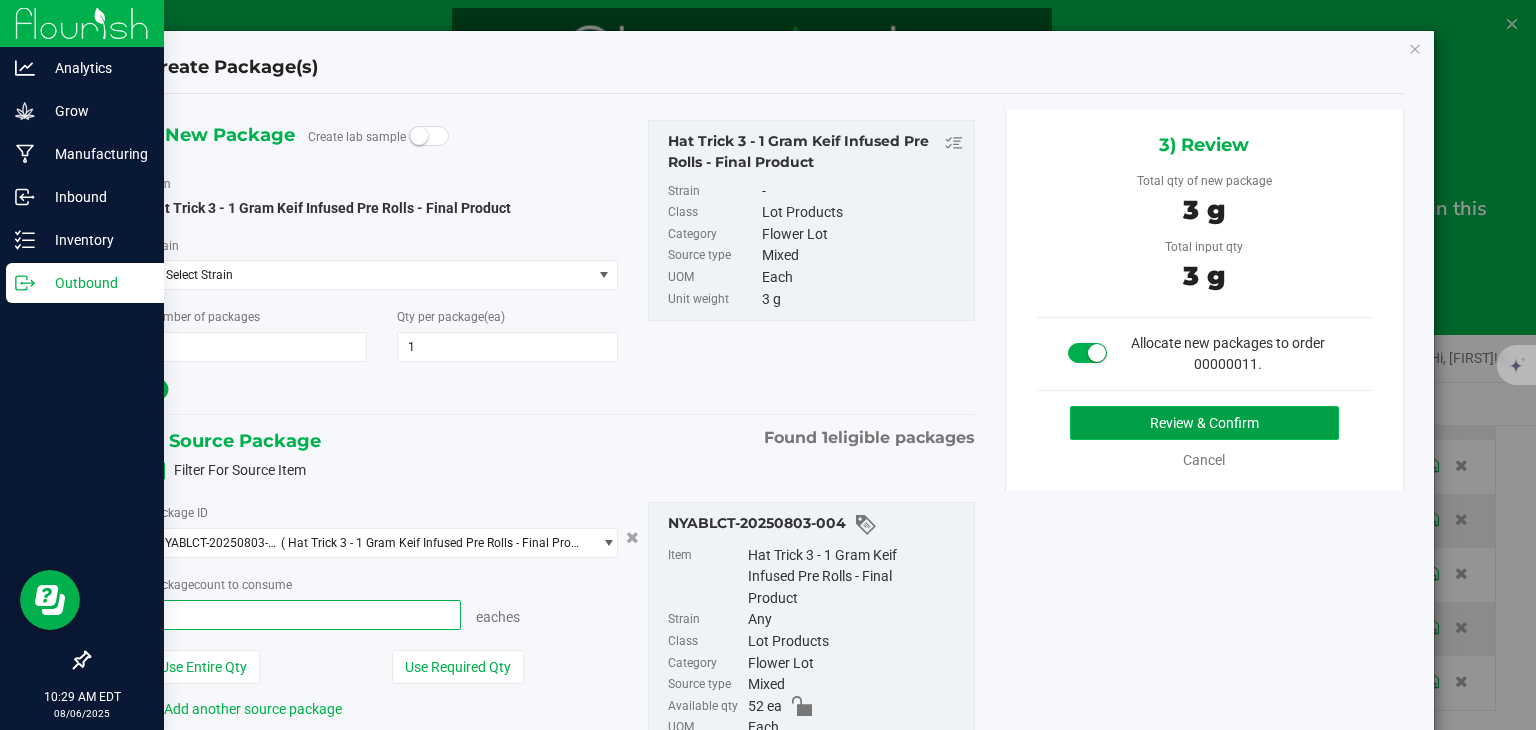 click on "Review & Confirm" at bounding box center [1204, 423] 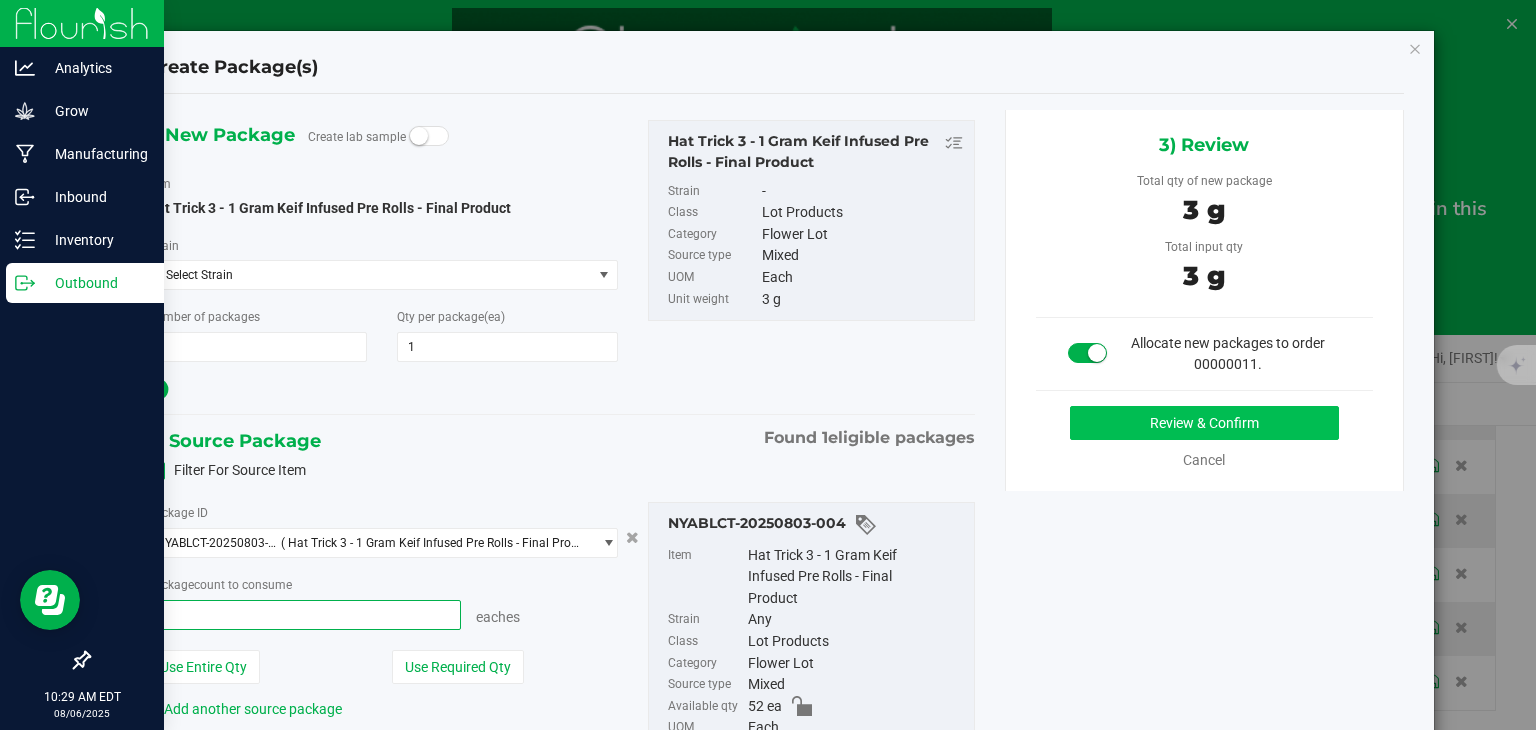 type on "1 ea" 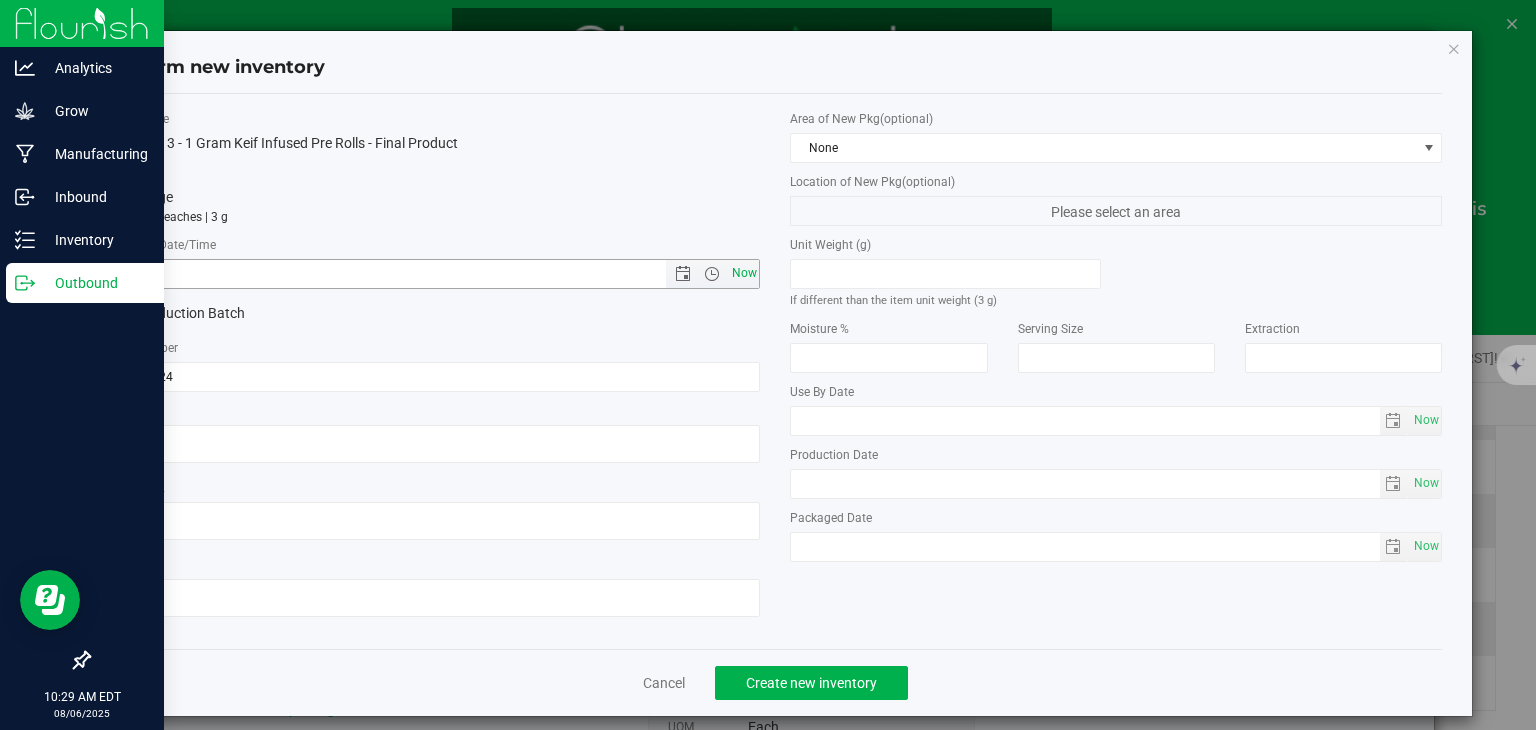 click on "Now" at bounding box center [744, 273] 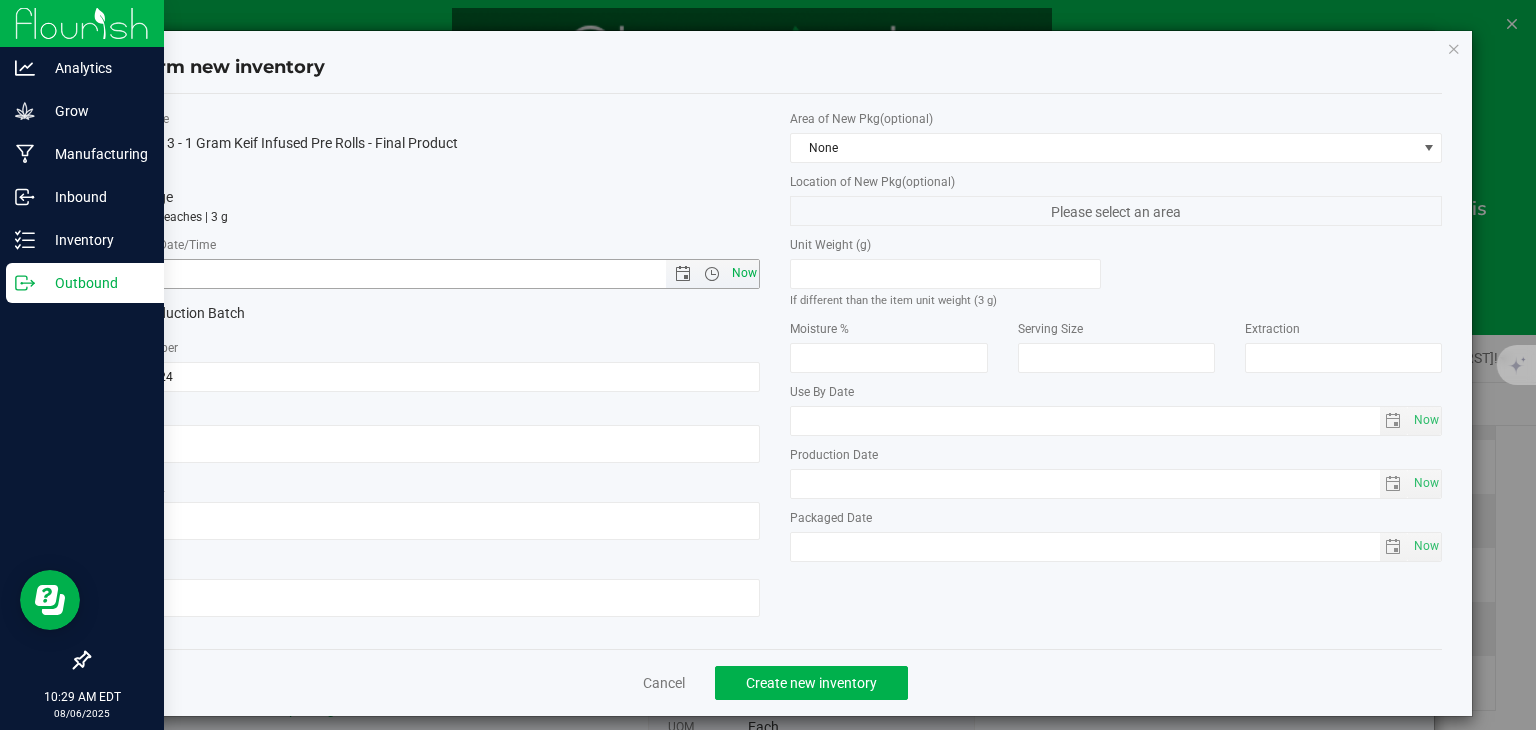 type on "8/6/2025 10:29 AM" 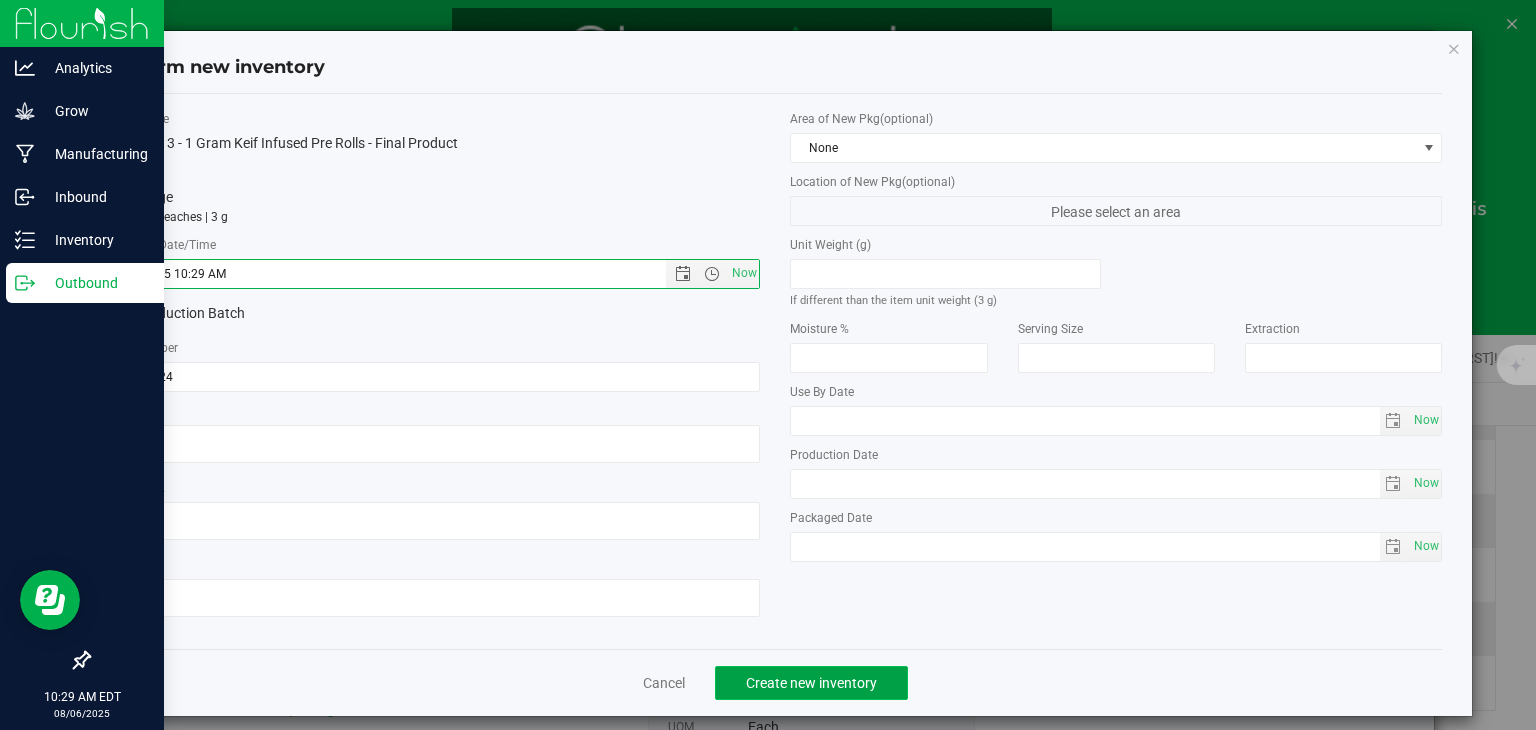 click on "Create new inventory" 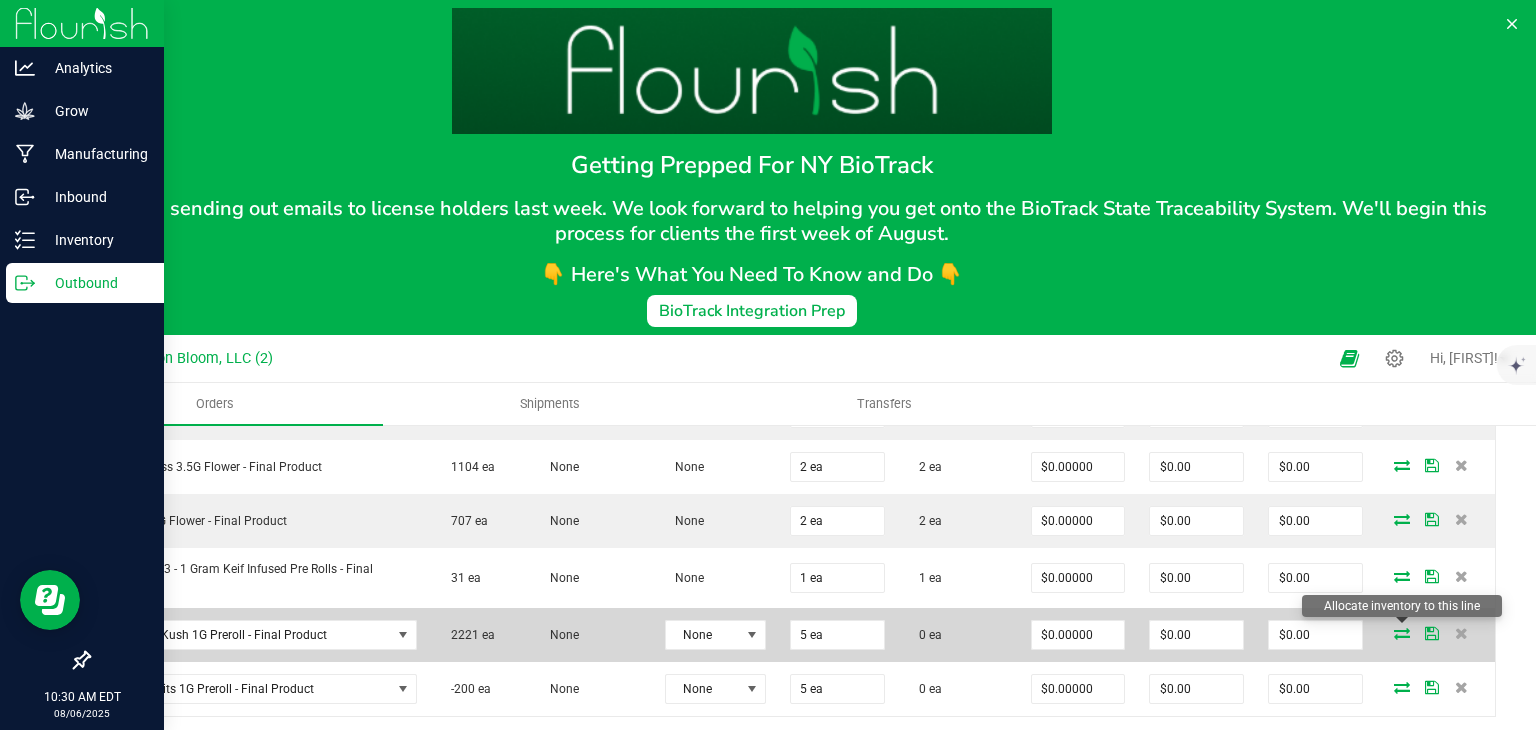 click at bounding box center [1402, 633] 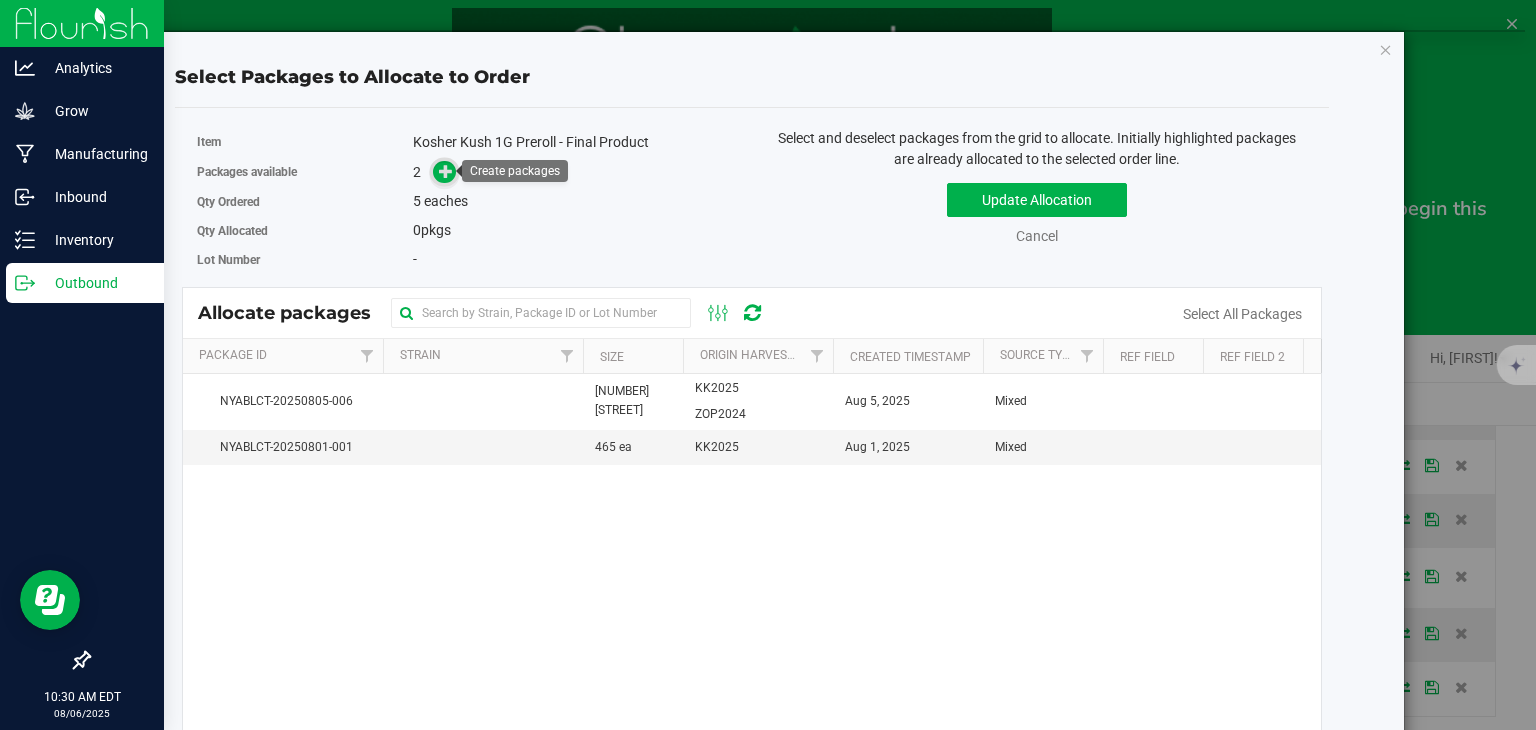 click at bounding box center [446, 171] 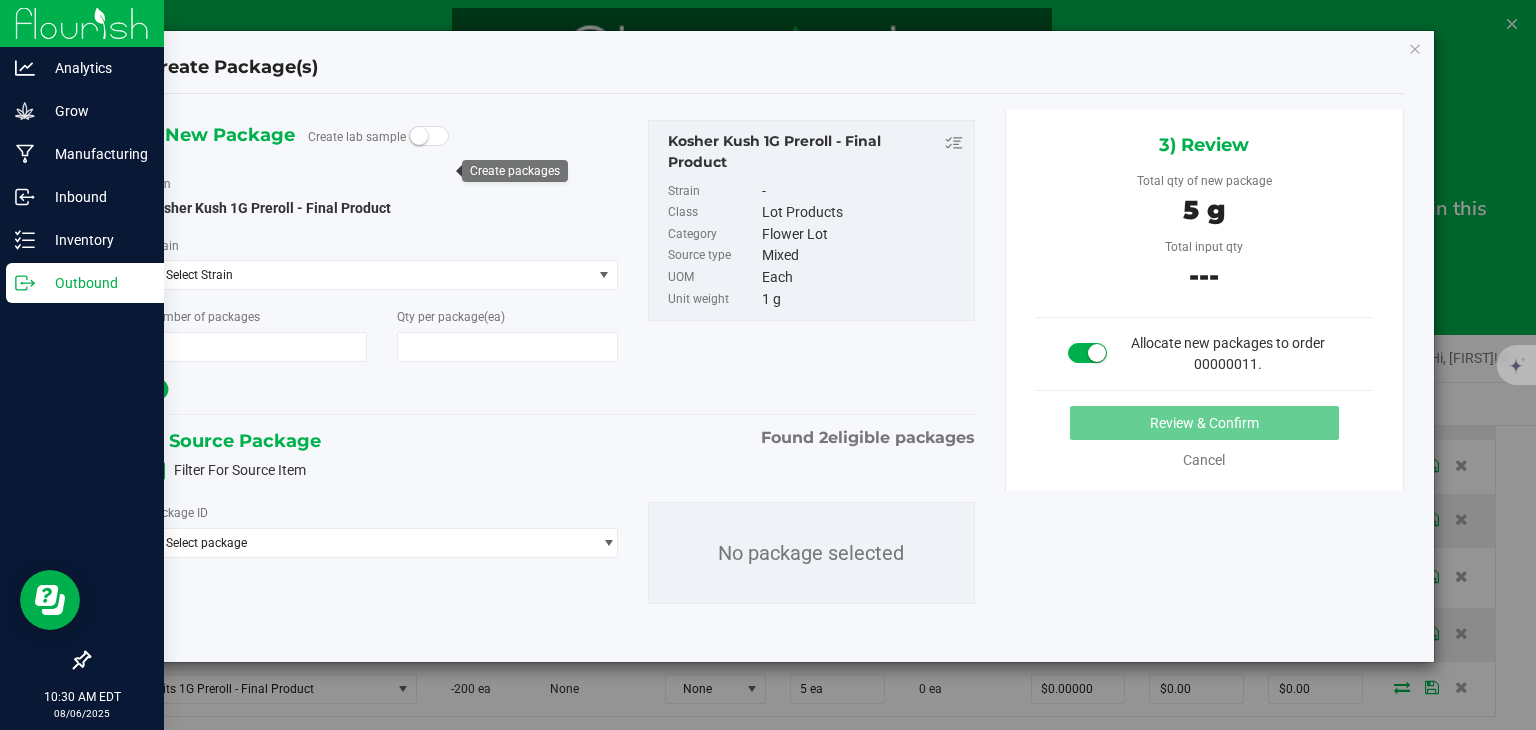 type on "1" 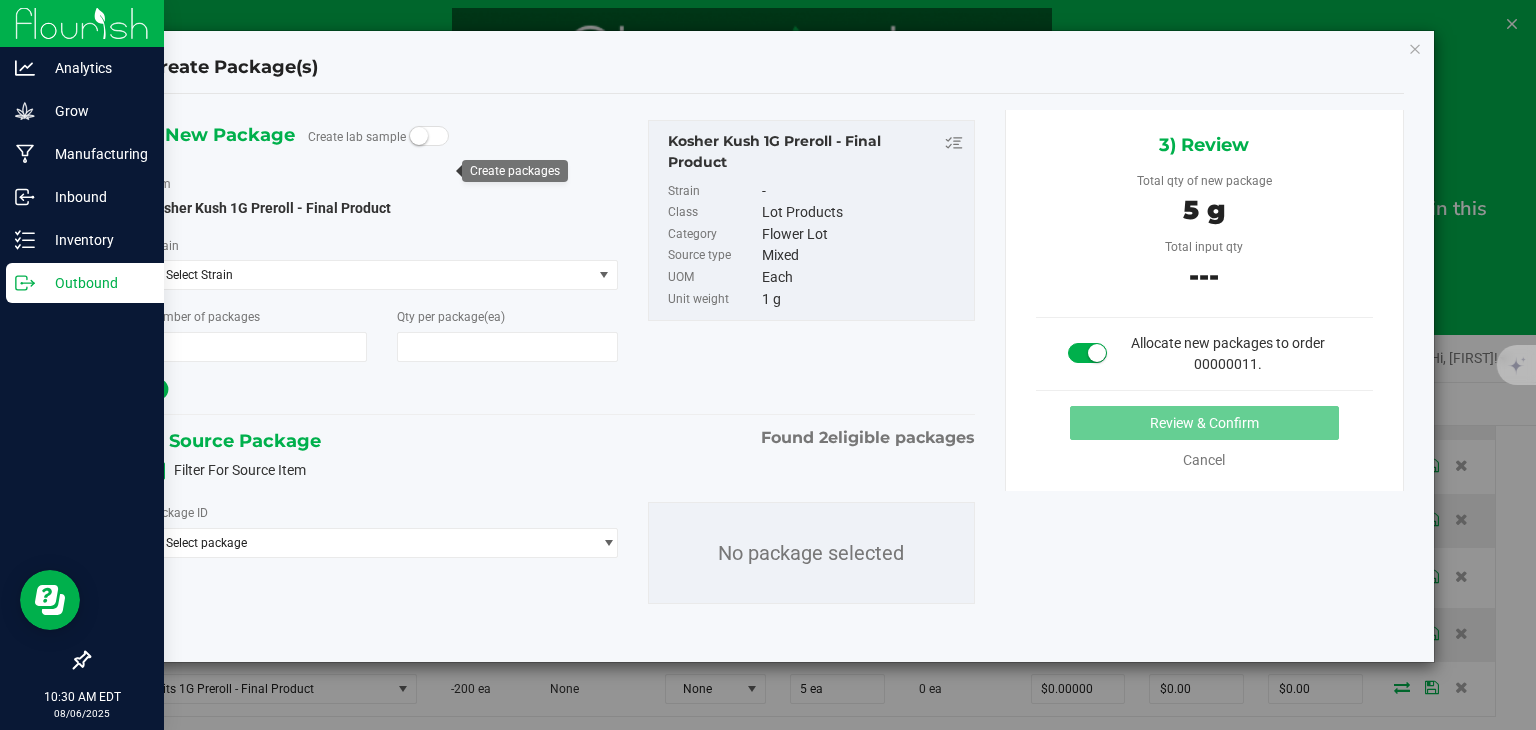 type on "5" 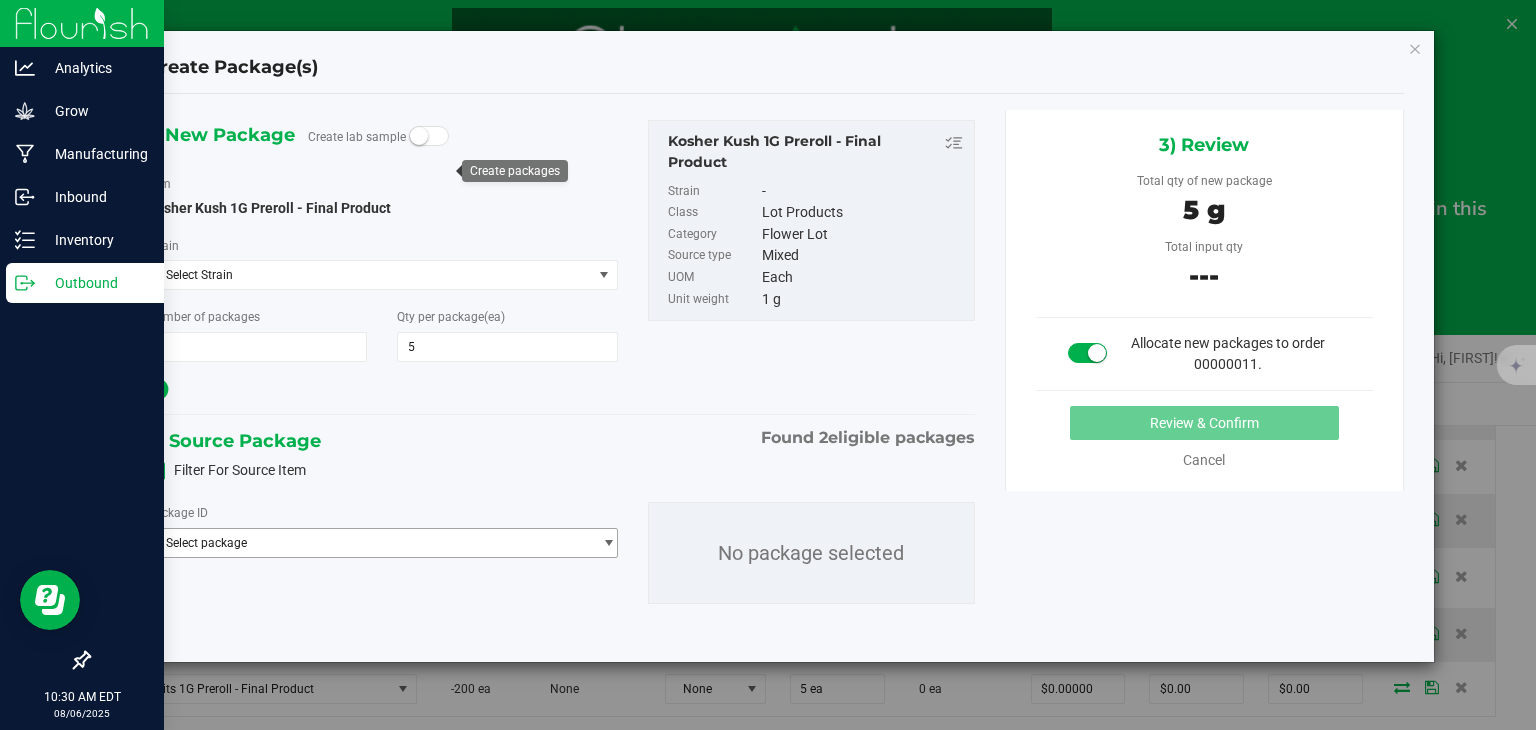 click at bounding box center [608, 543] 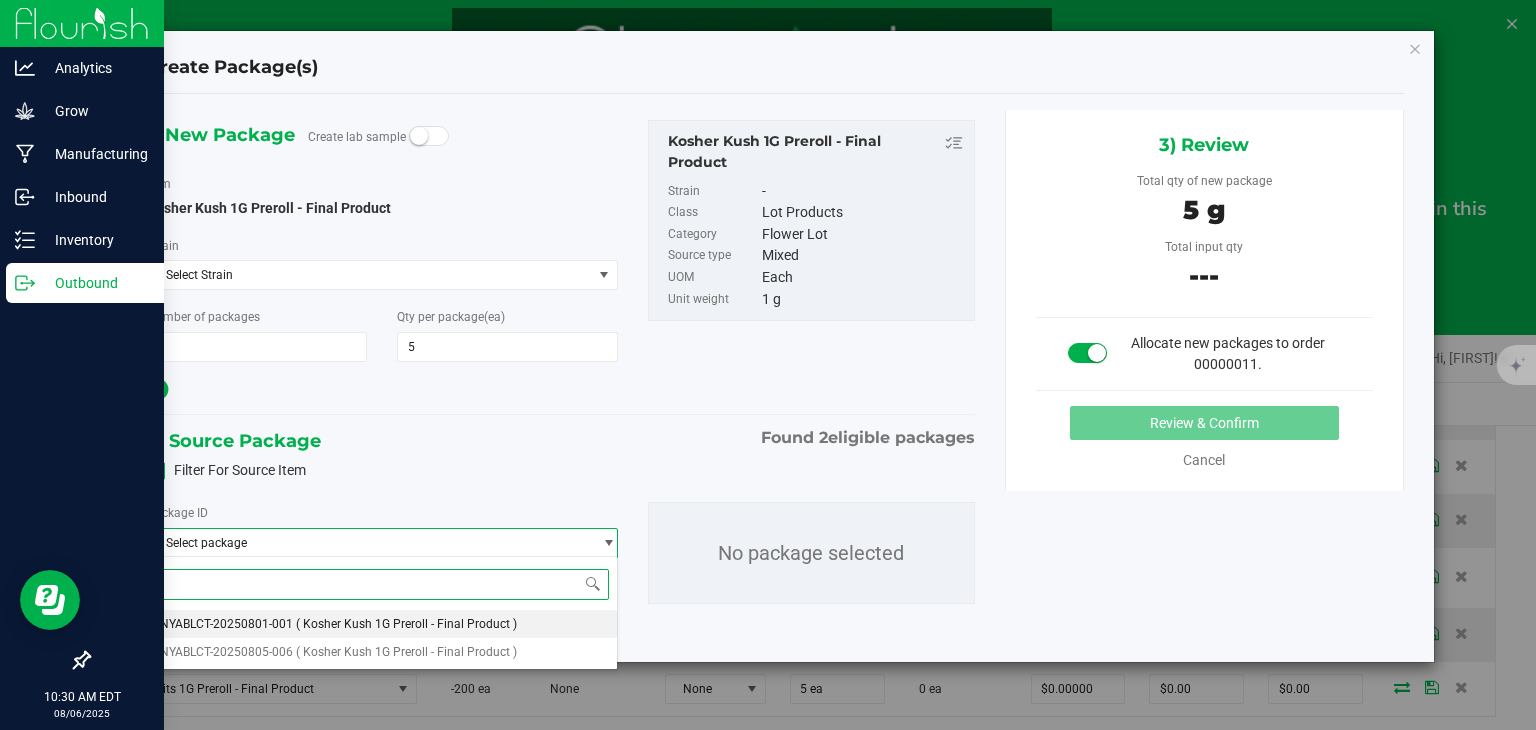click on "[PRODUCT_CODE] [DATE] [TIME]" at bounding box center [382, 624] 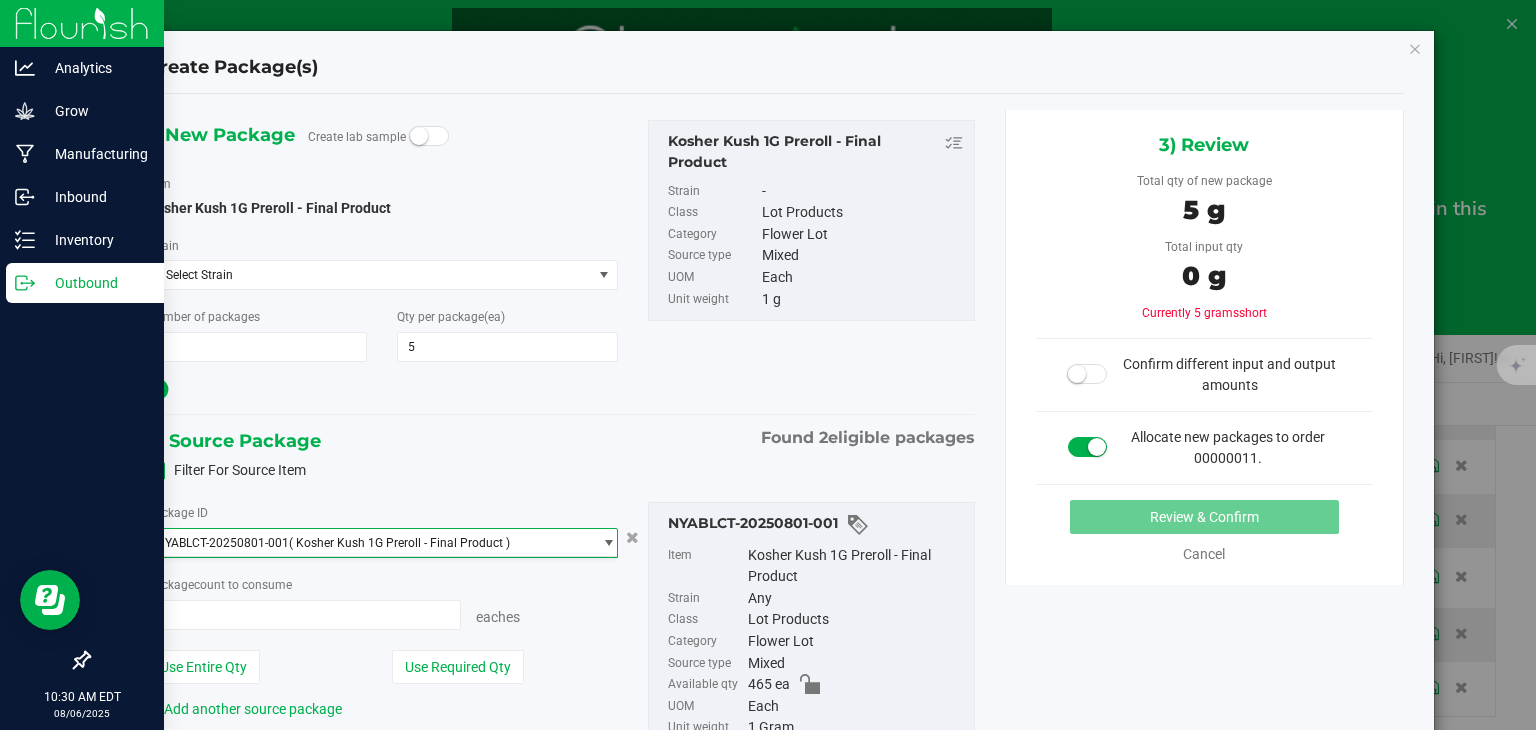 type on "0 ea" 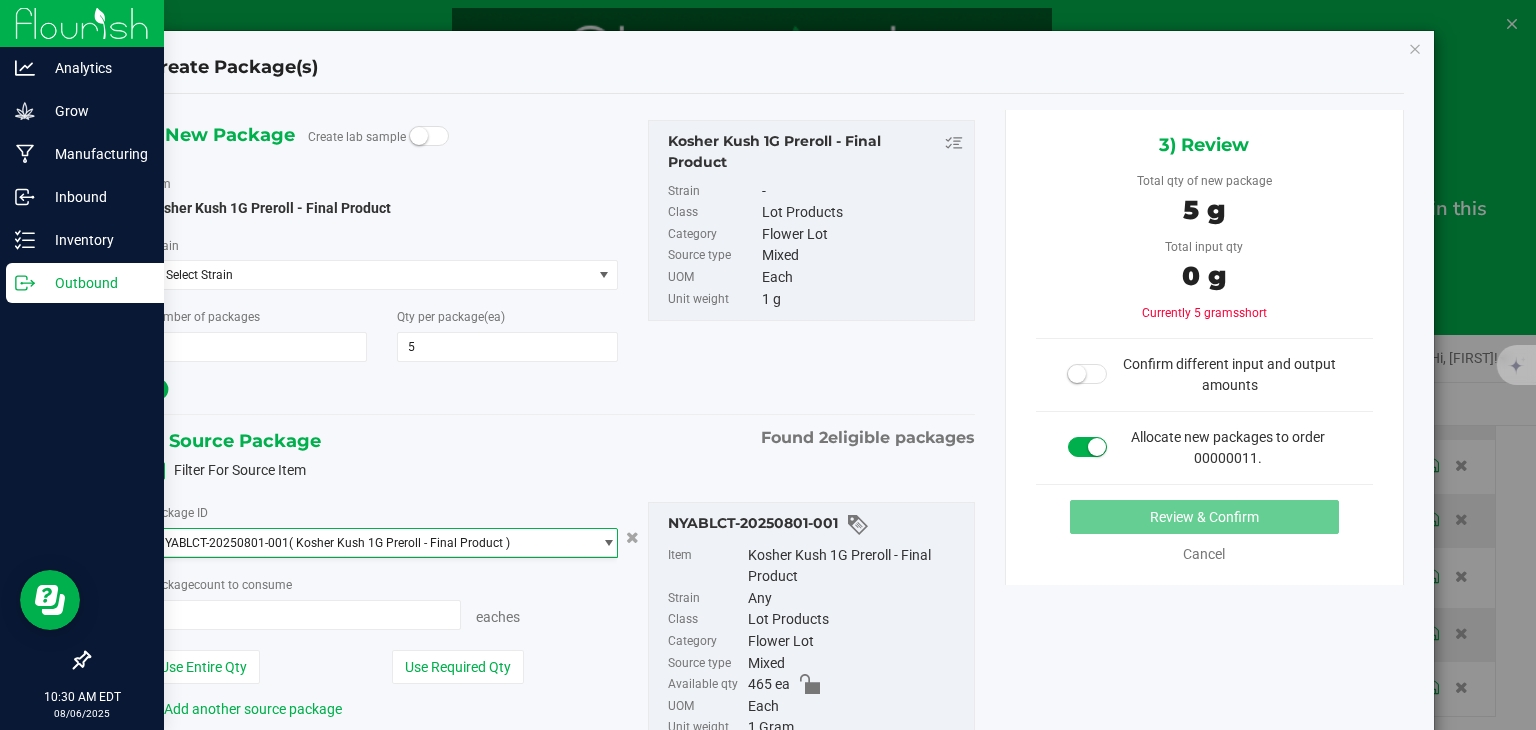 type on "0" 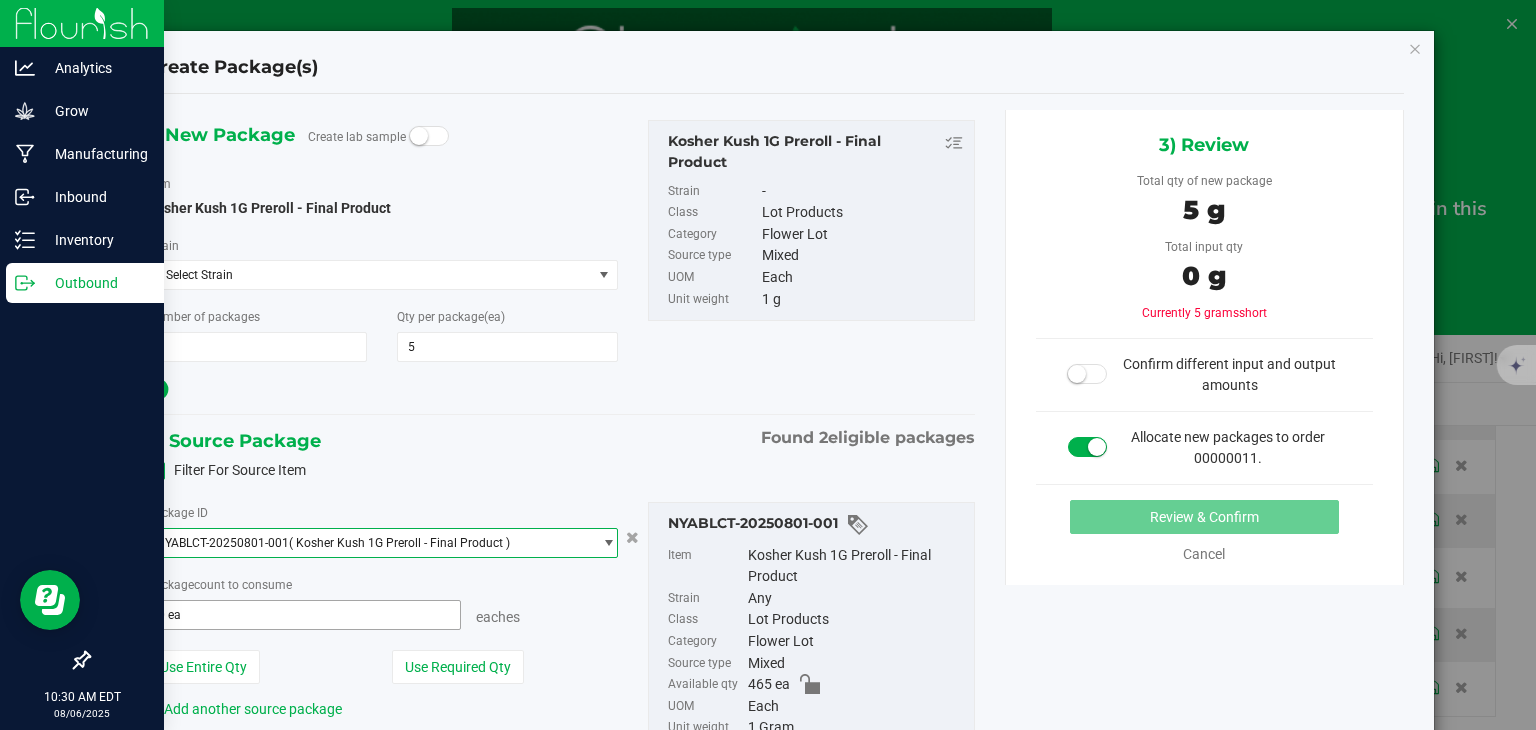 click on "0 ea 0" at bounding box center (303, 615) 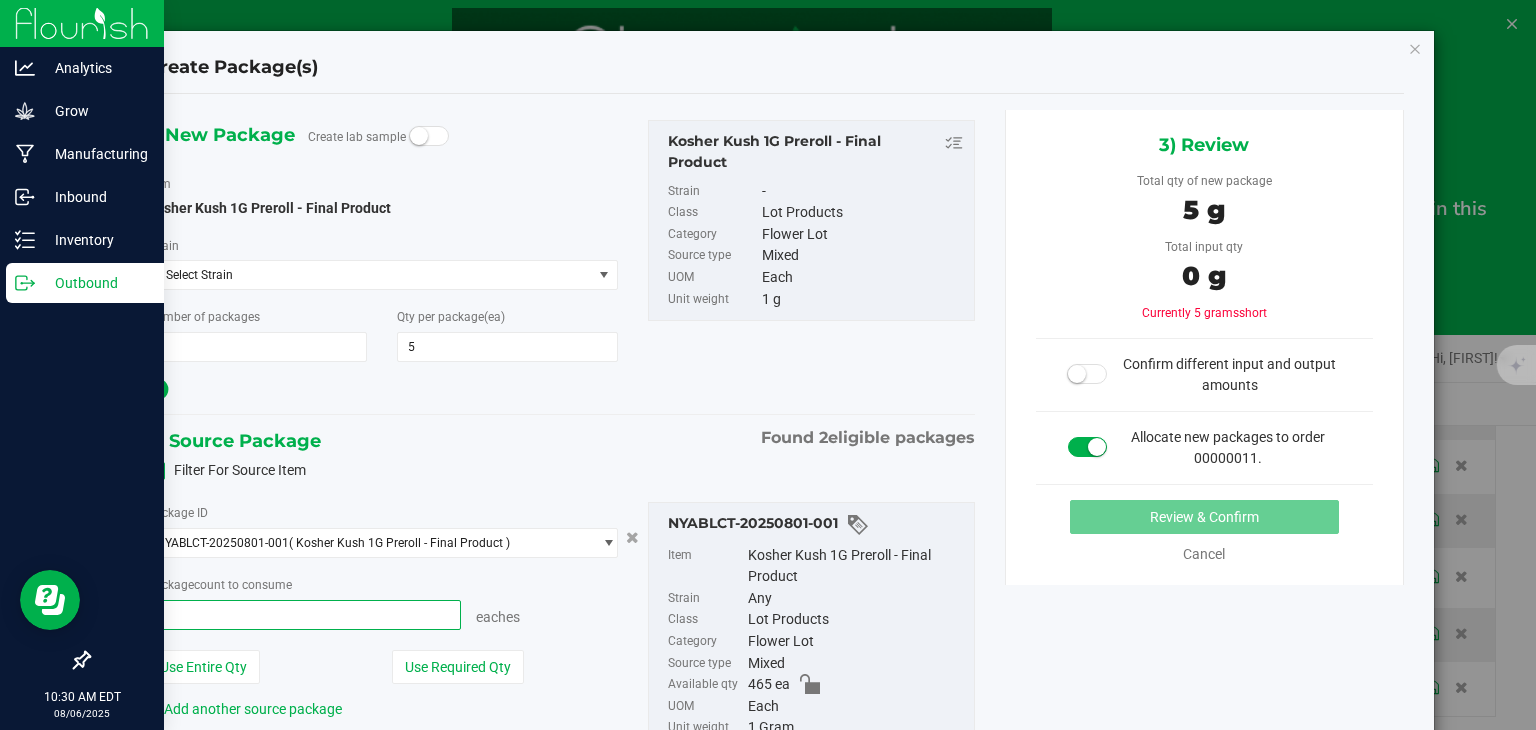 type on "5" 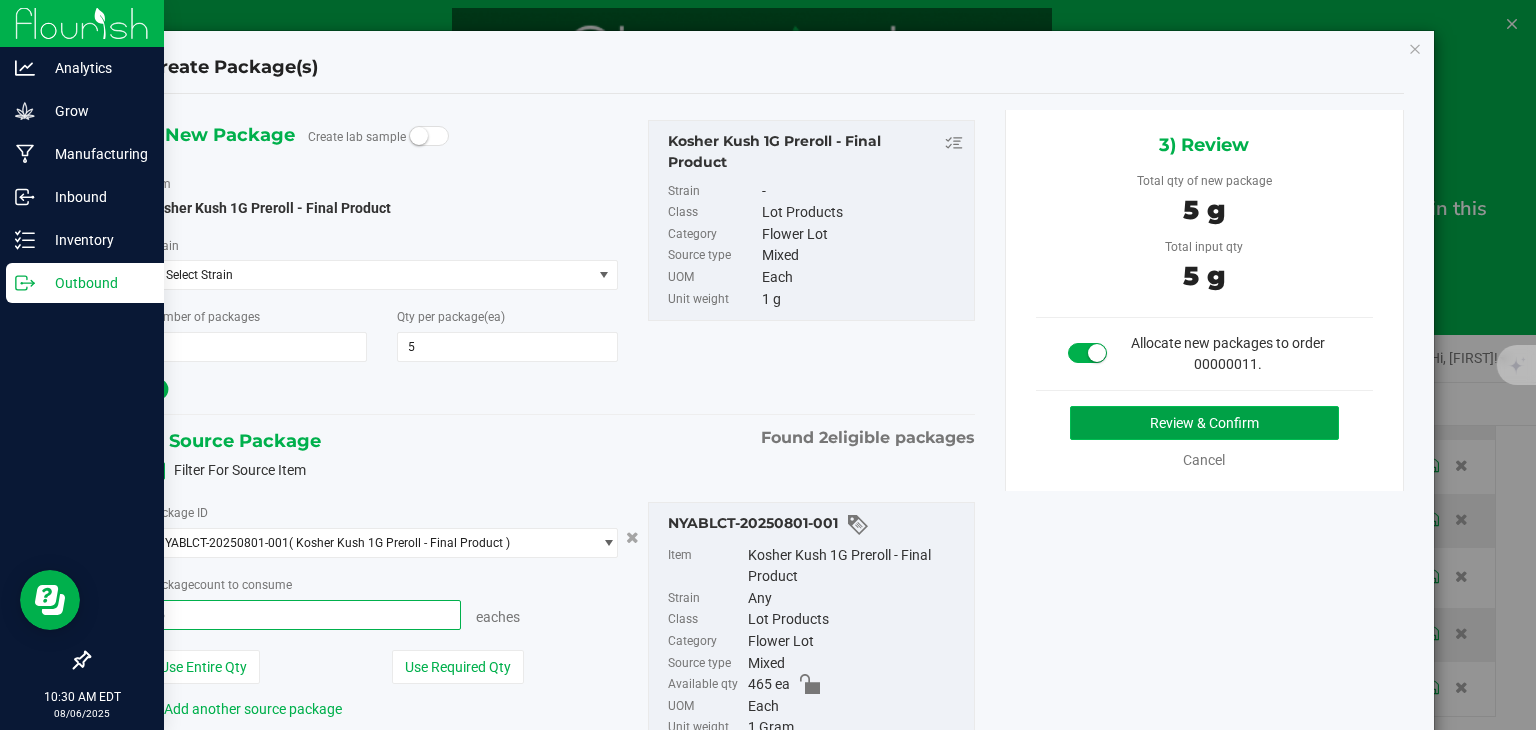click on "Review & Confirm" at bounding box center (1204, 423) 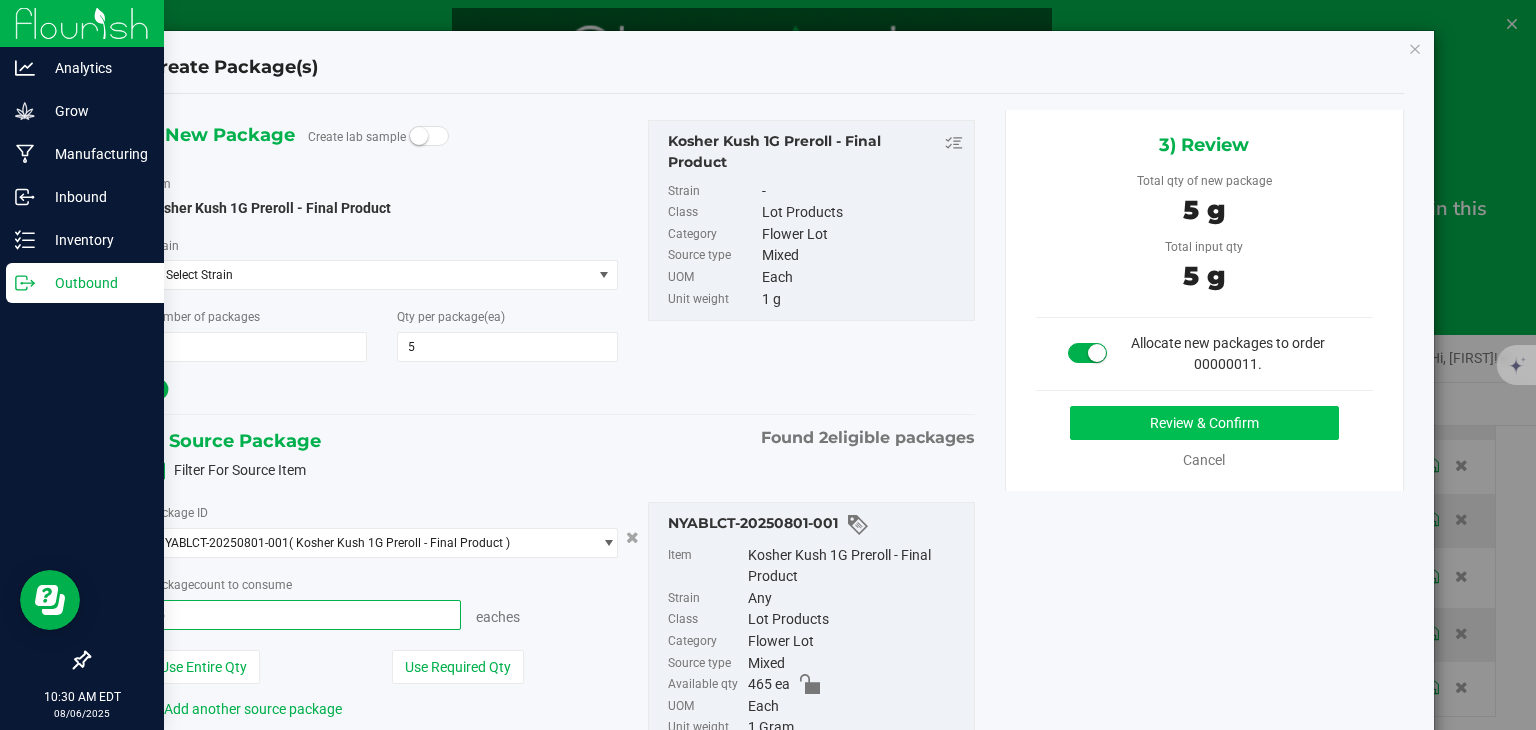 type on "5 ea" 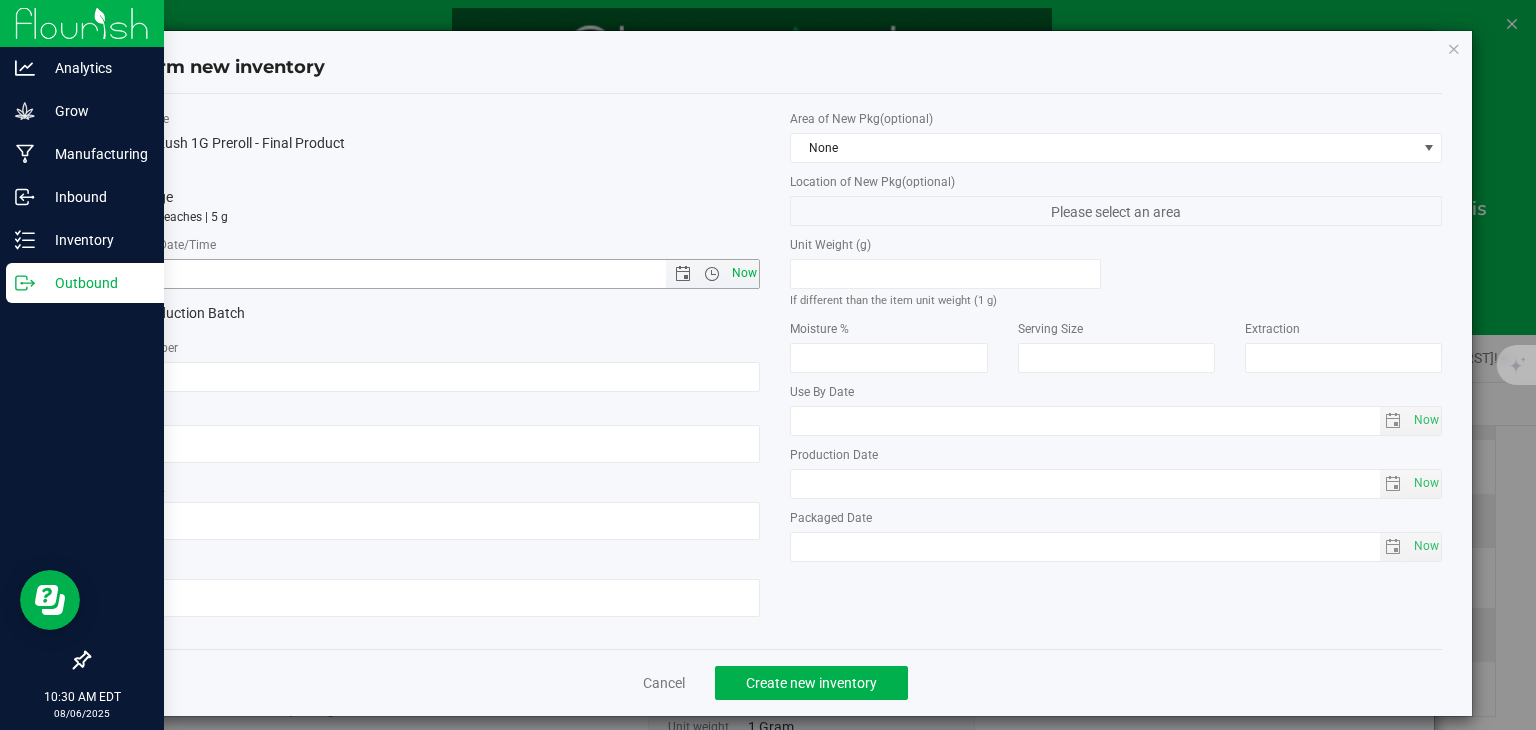 click on "Now" at bounding box center [744, 273] 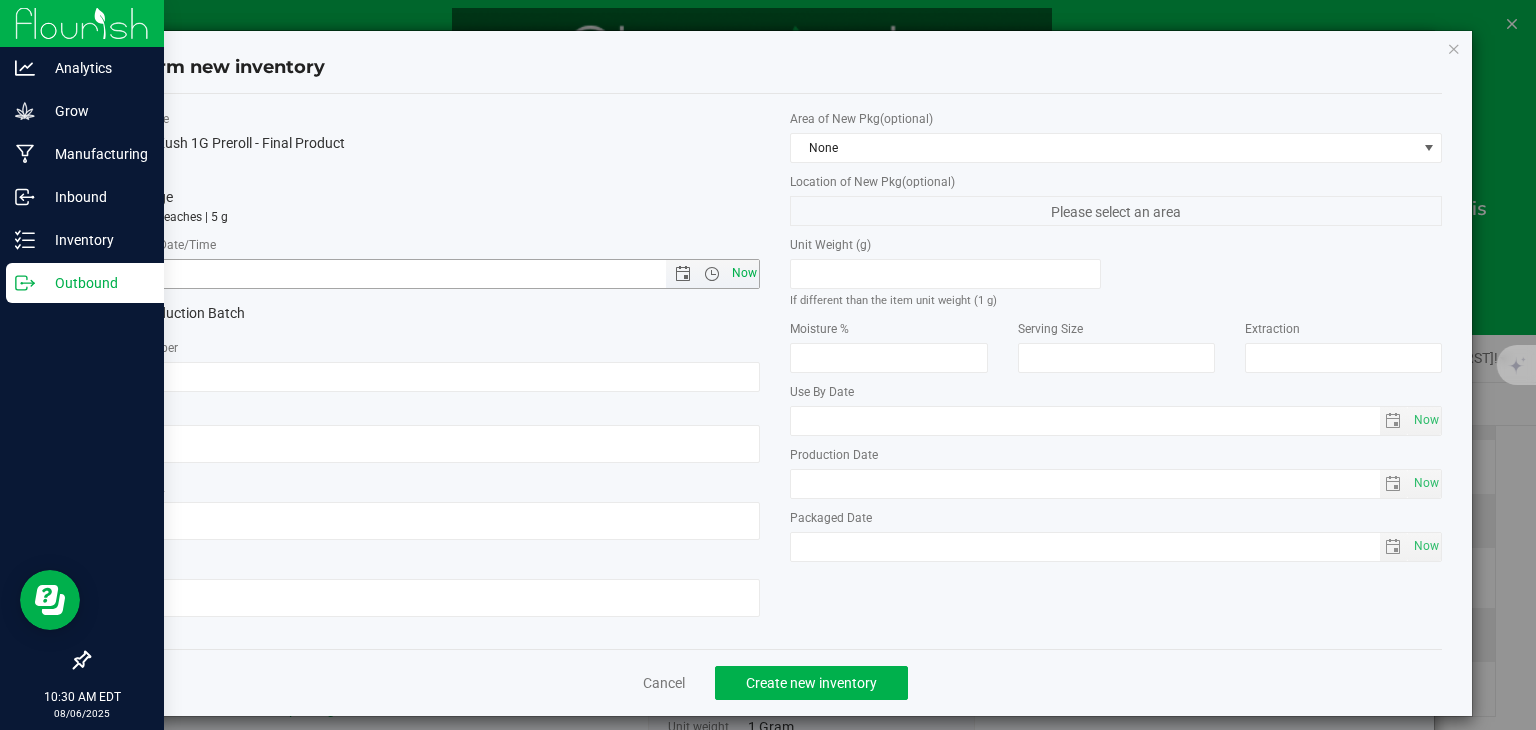 type on "8/6/2025 10:30 AM" 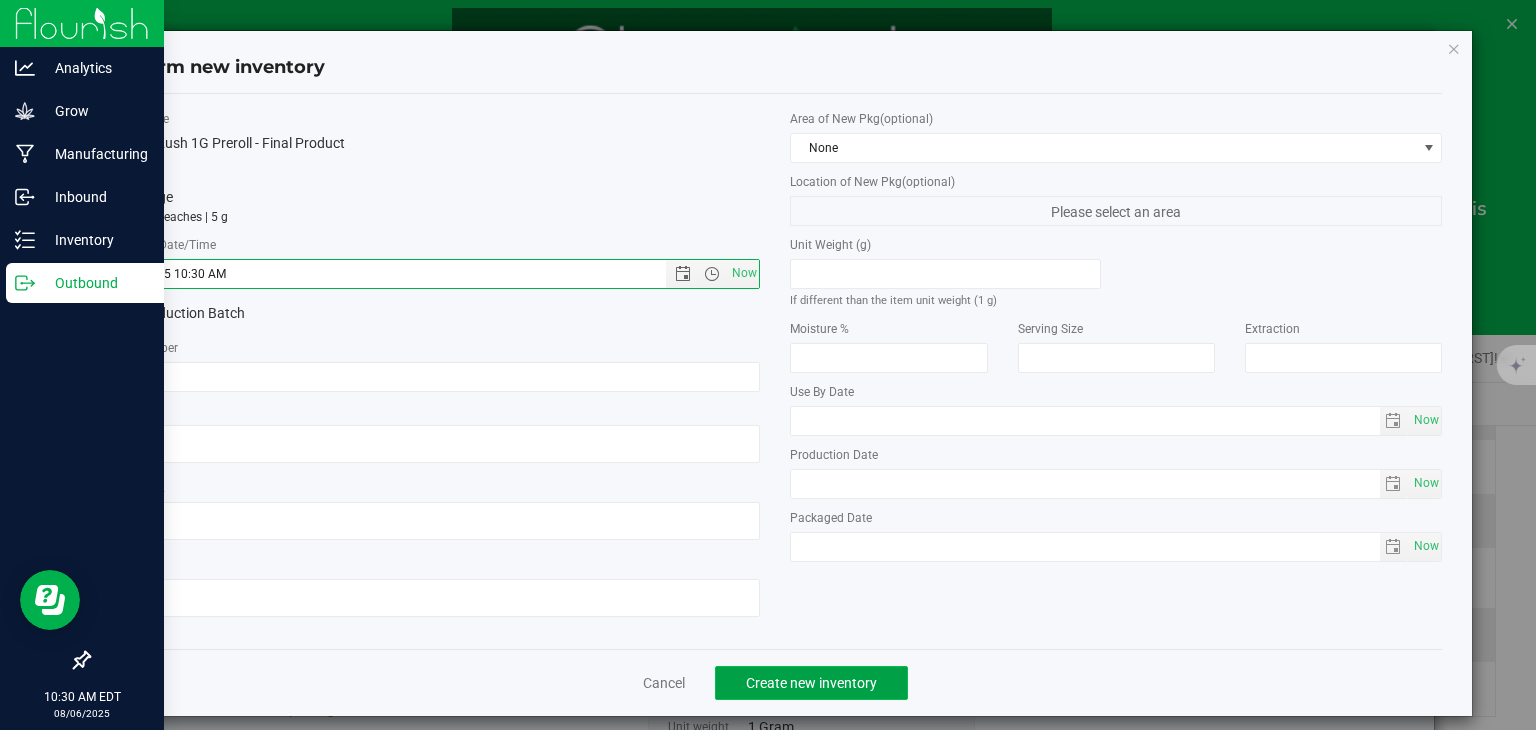 click on "Create new inventory" 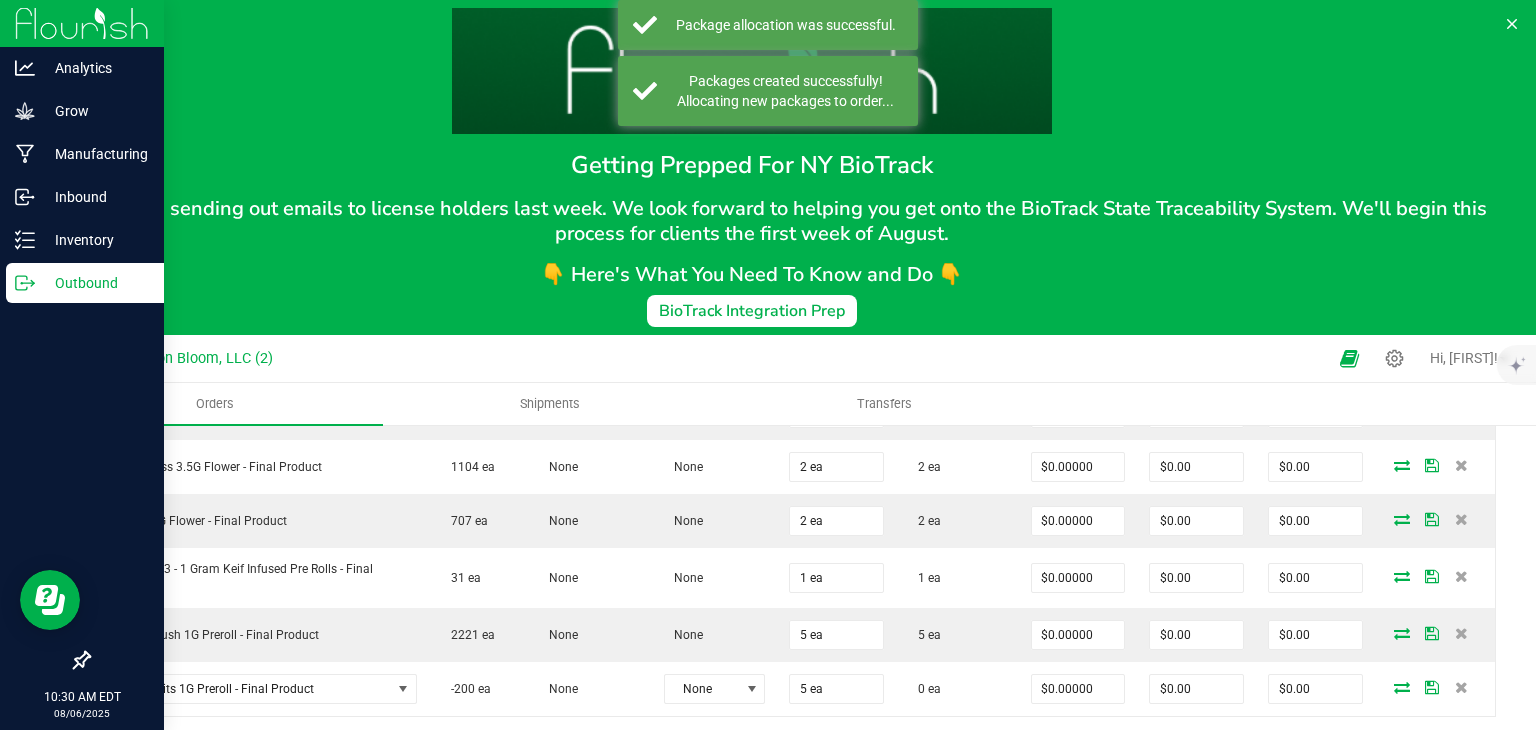 scroll, scrollTop: 28, scrollLeft: 0, axis: vertical 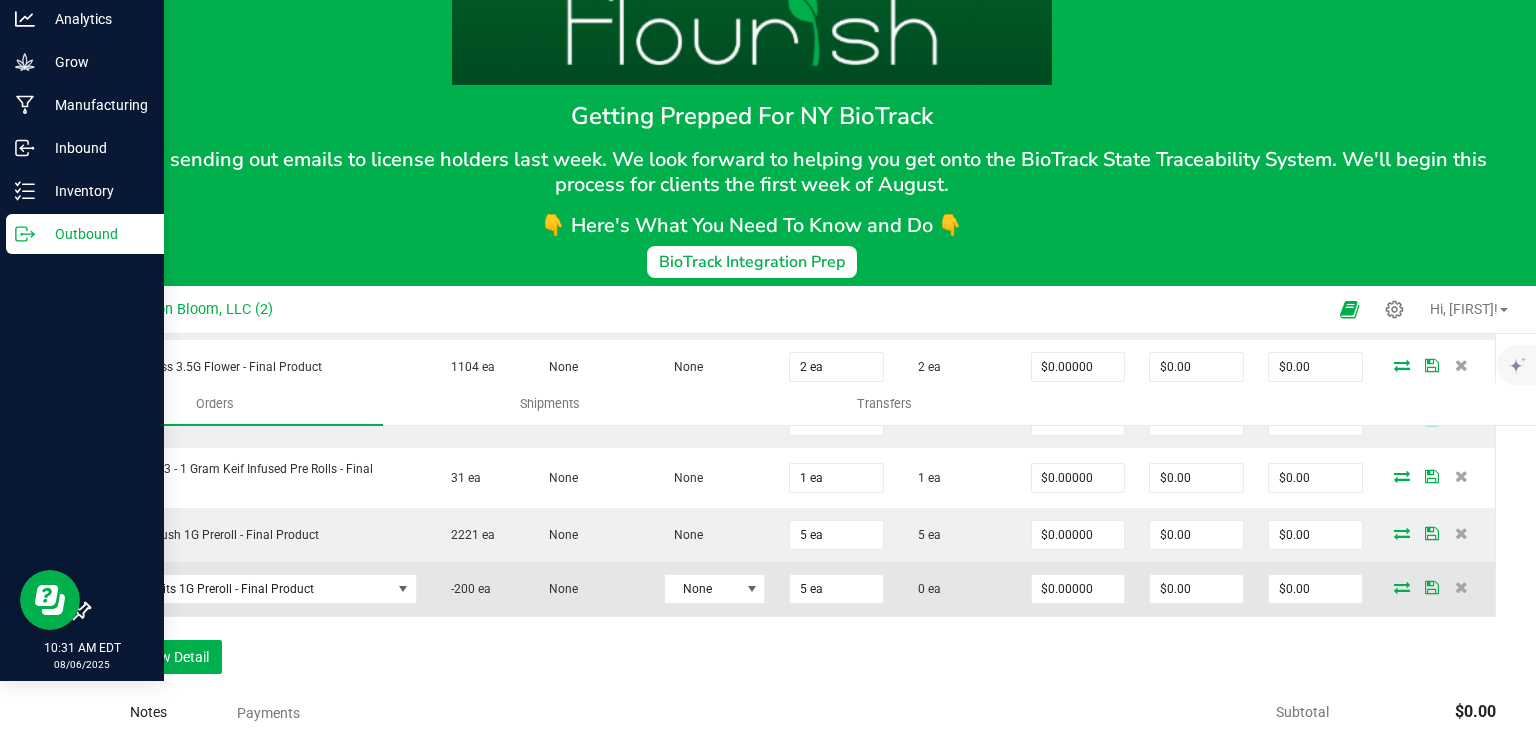 click at bounding box center [1402, 587] 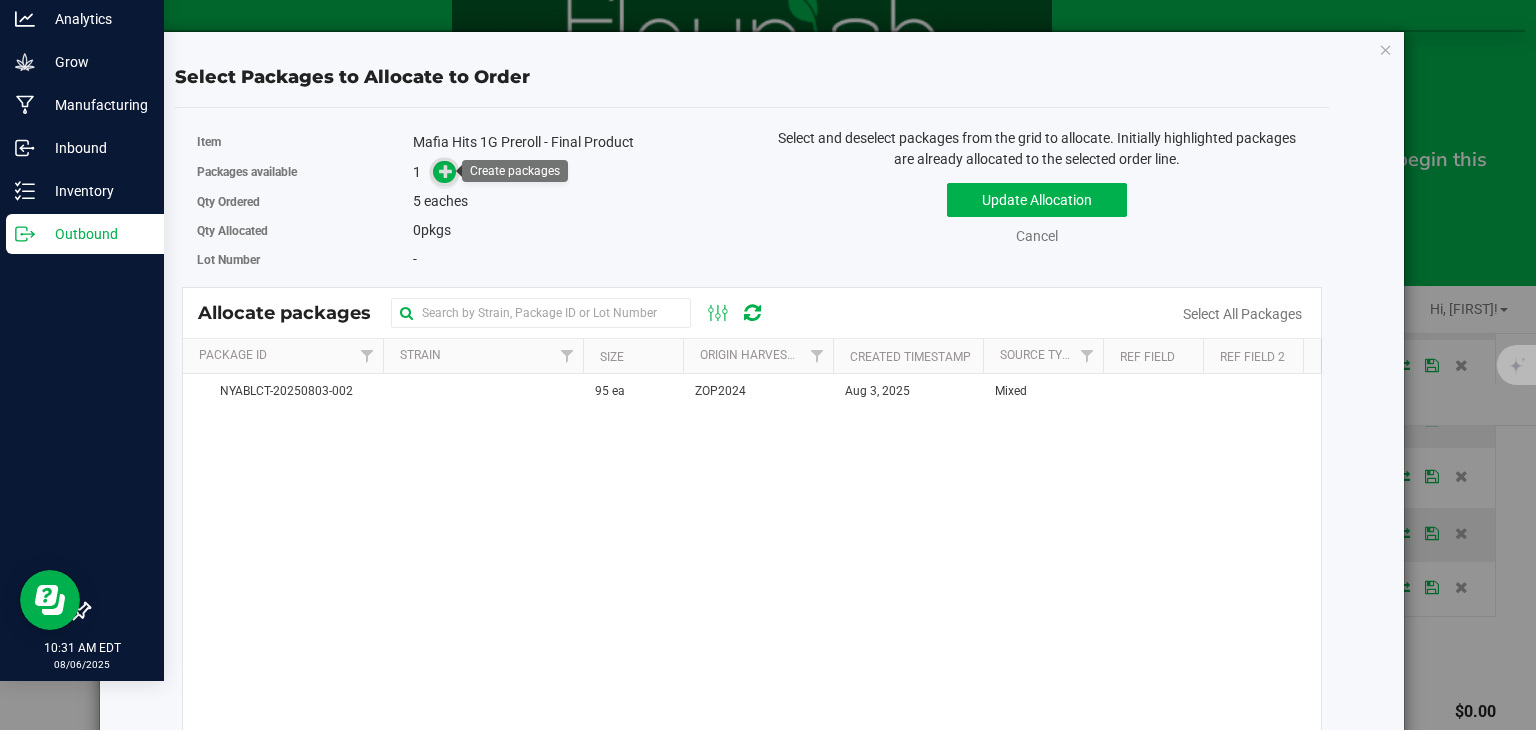 click at bounding box center [446, 171] 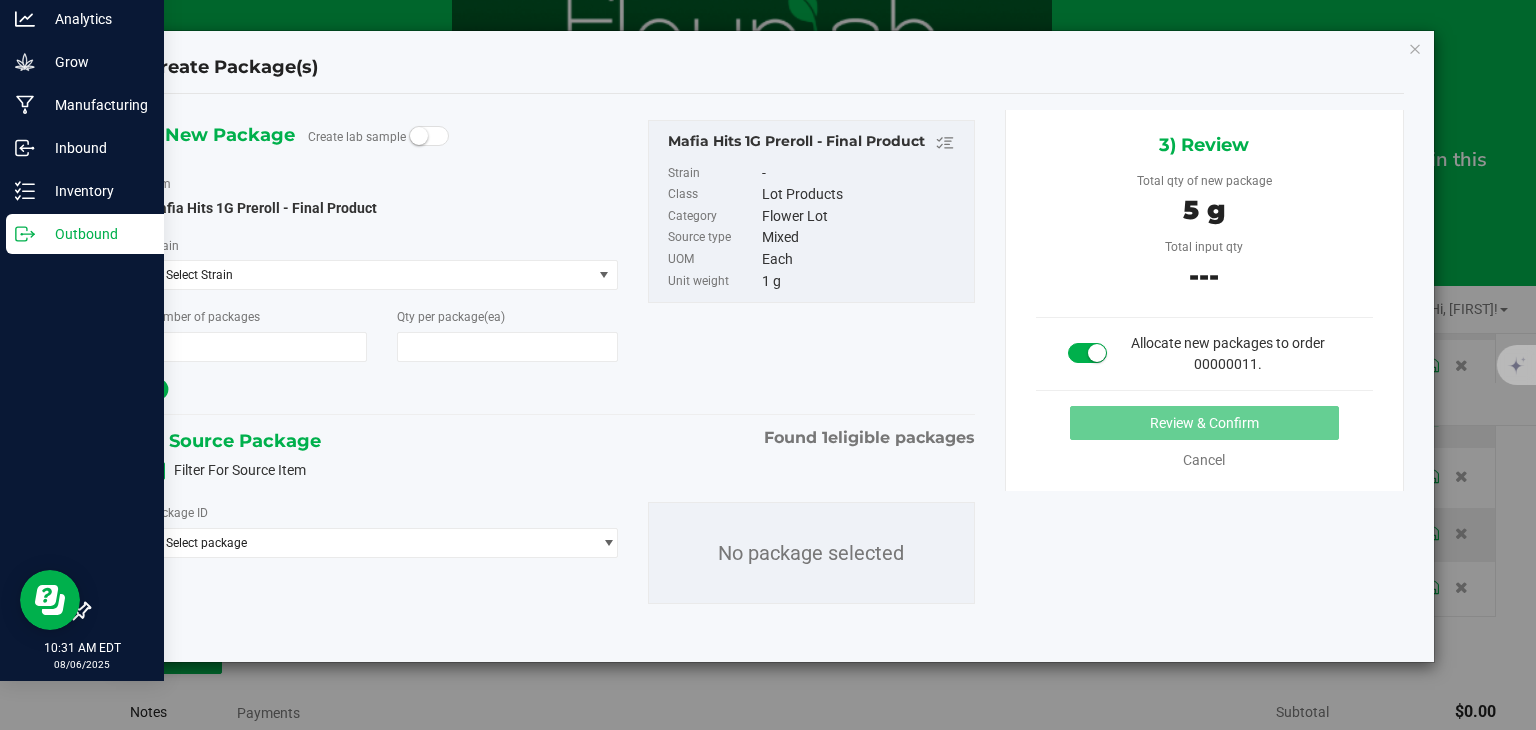 type on "1" 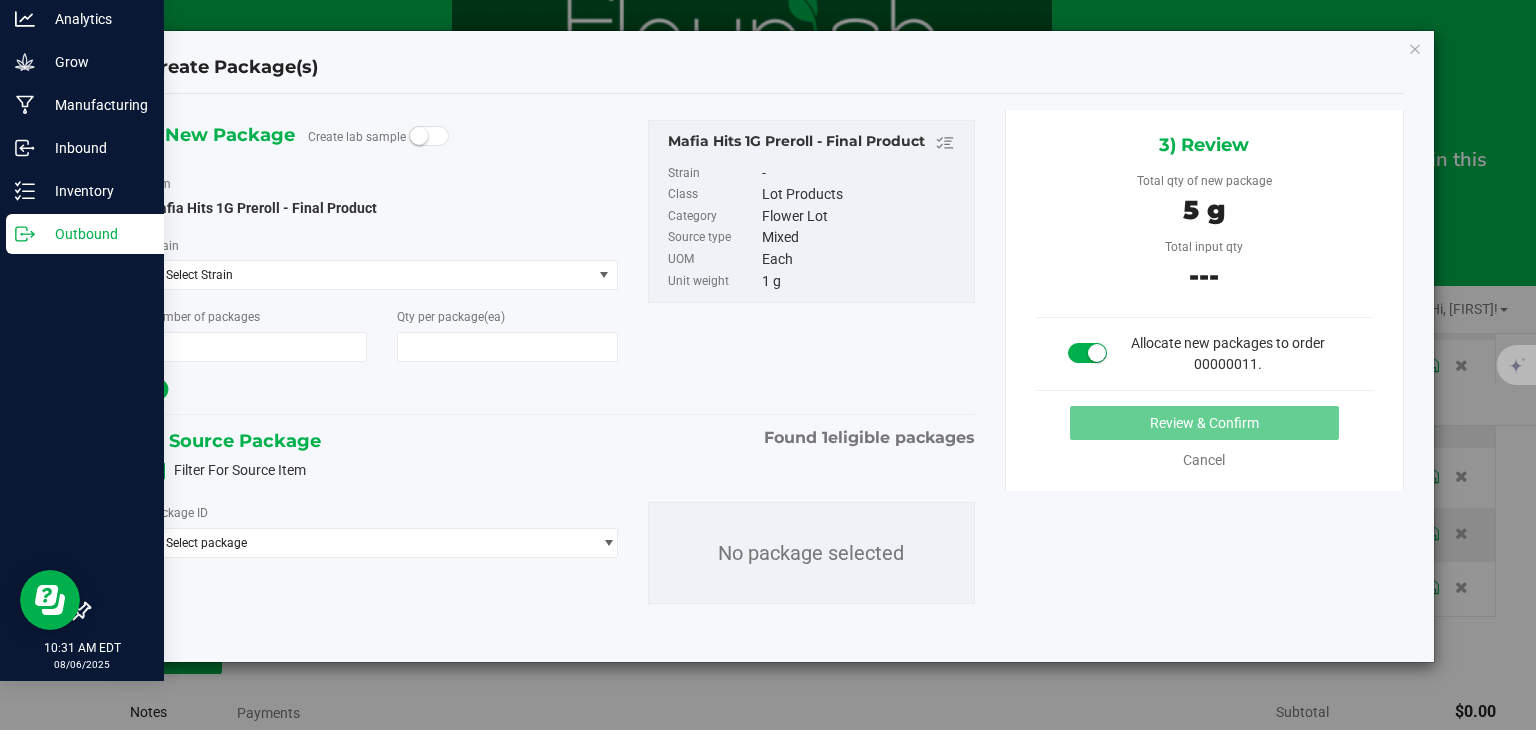 type on "5" 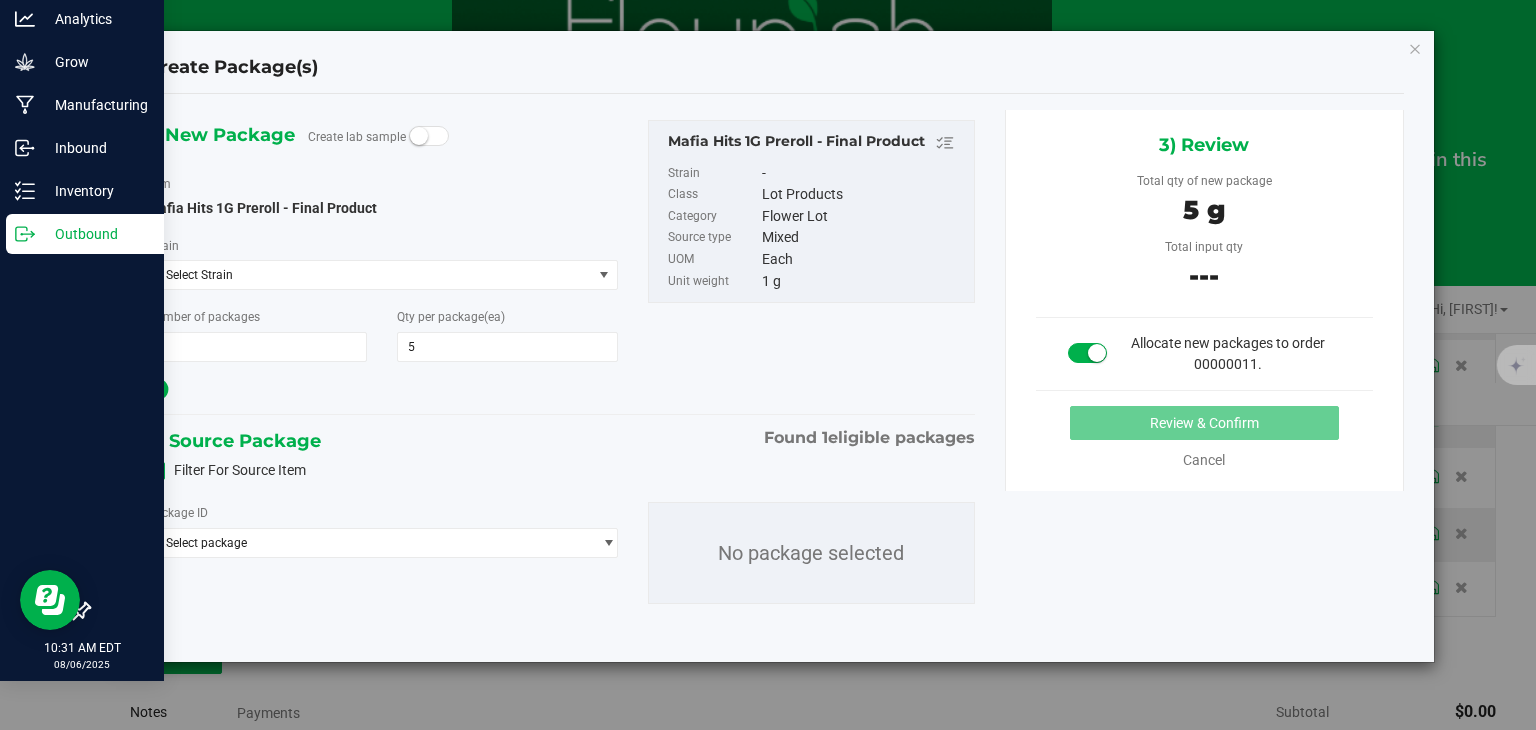 scroll, scrollTop: 0, scrollLeft: 0, axis: both 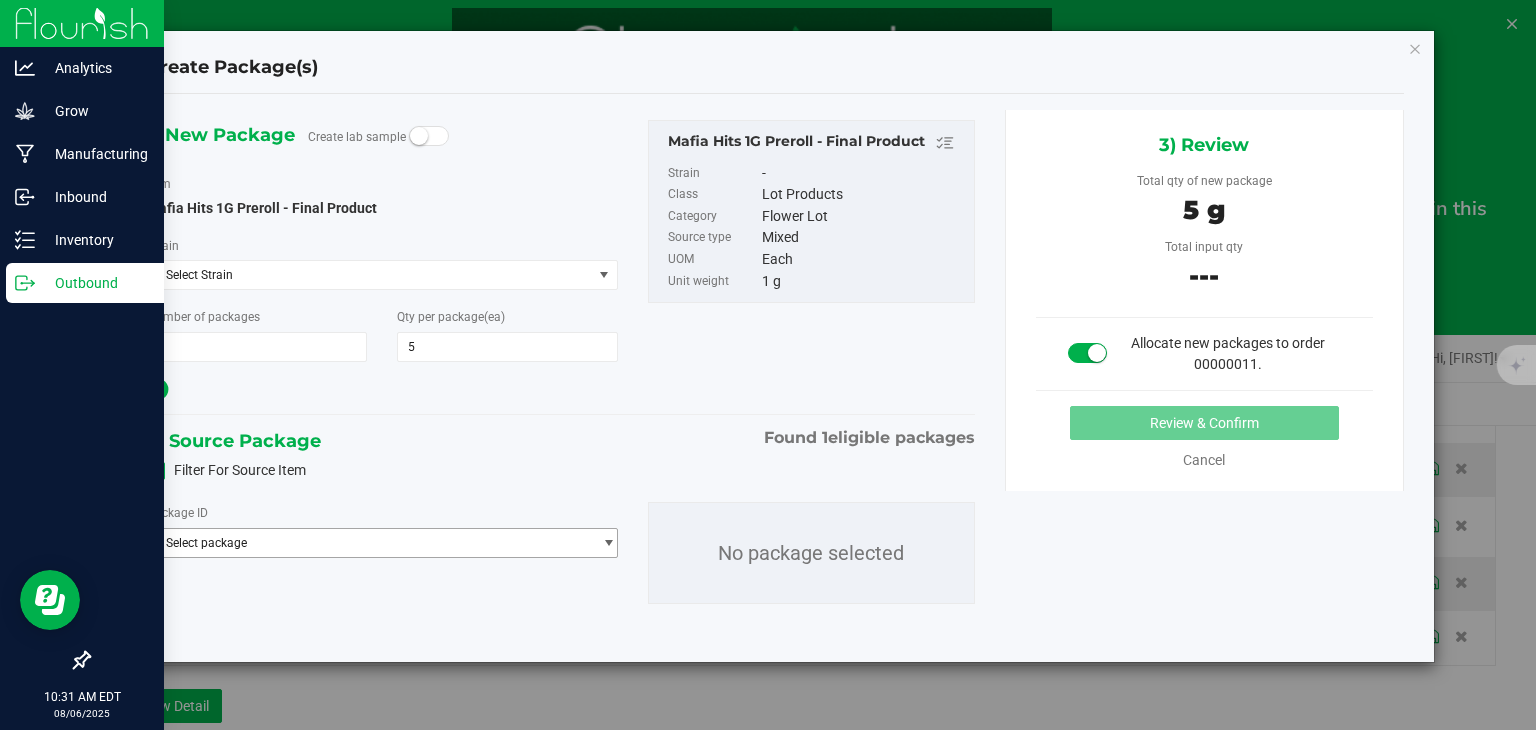 click at bounding box center [608, 543] 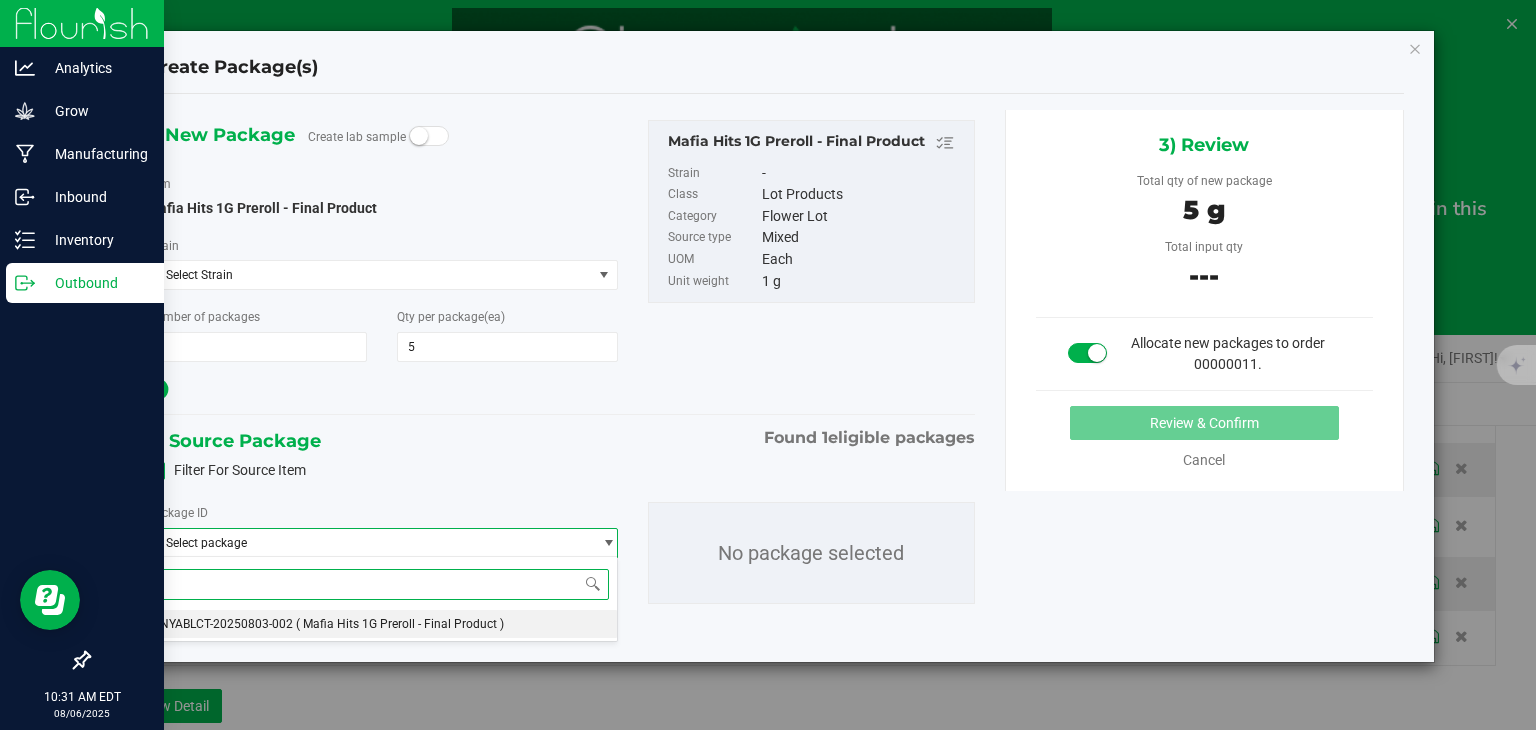 click on "NYABLCT-20250803-002
(
Mafia Hits 1G Preroll - Final Product
)" at bounding box center (382, 624) 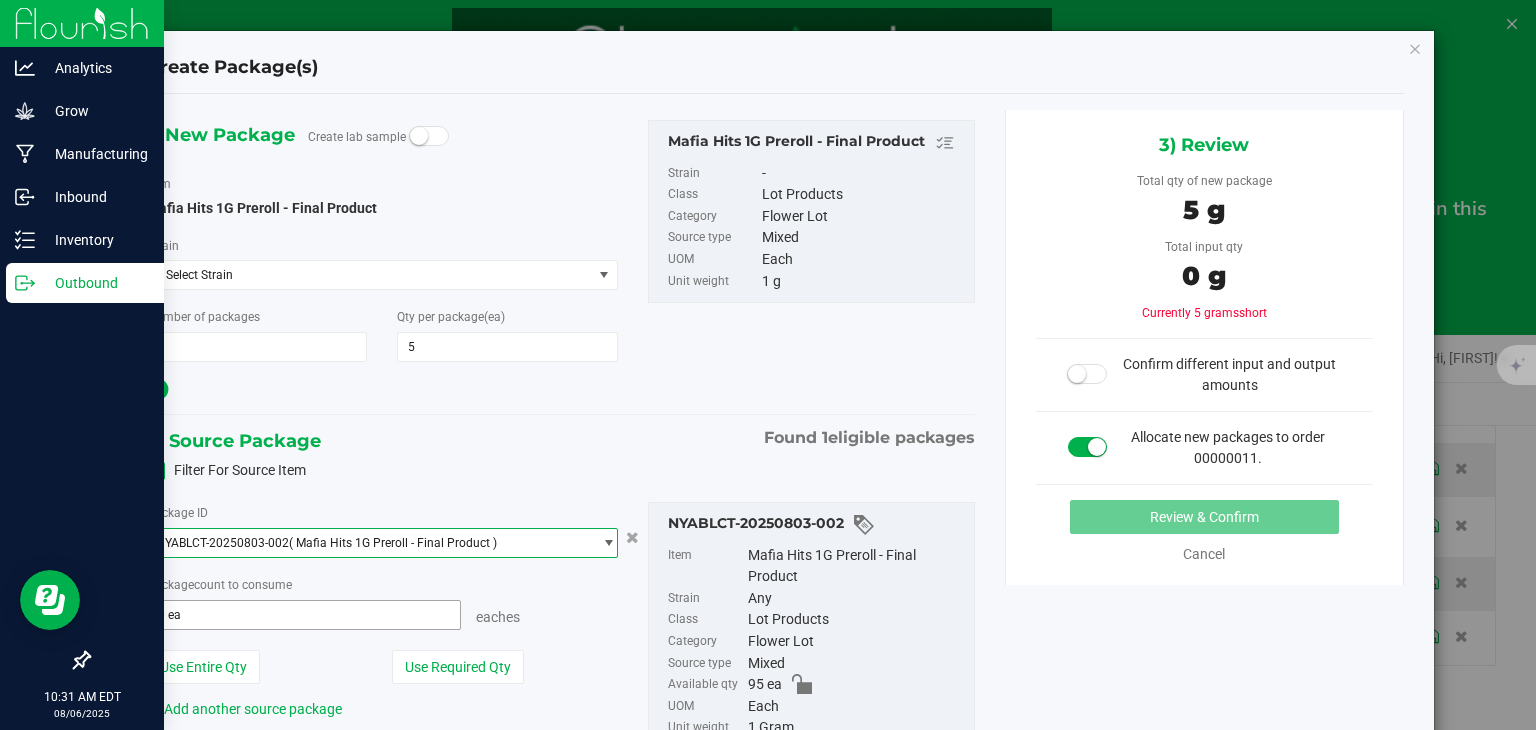 click on "0 ea 0" at bounding box center [303, 615] 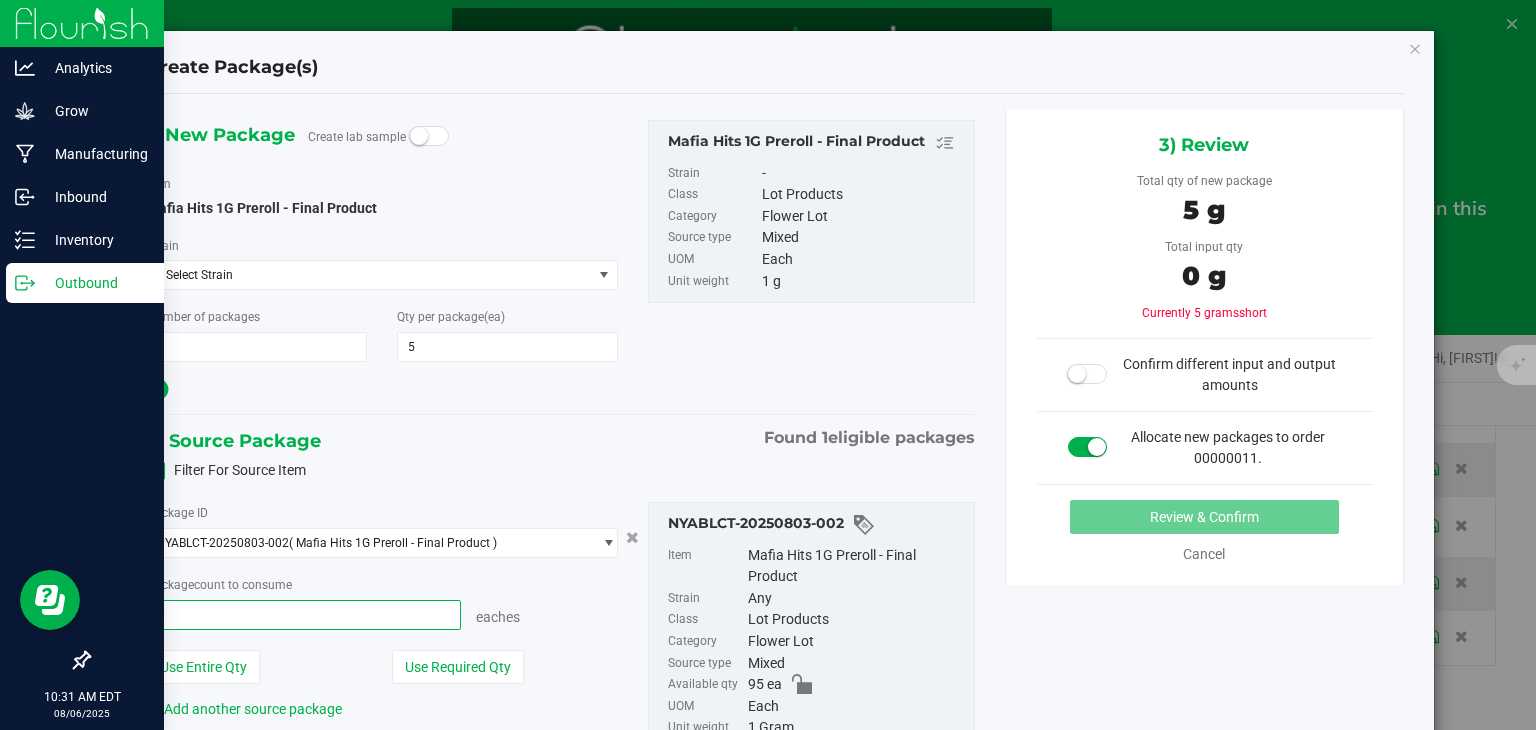 type 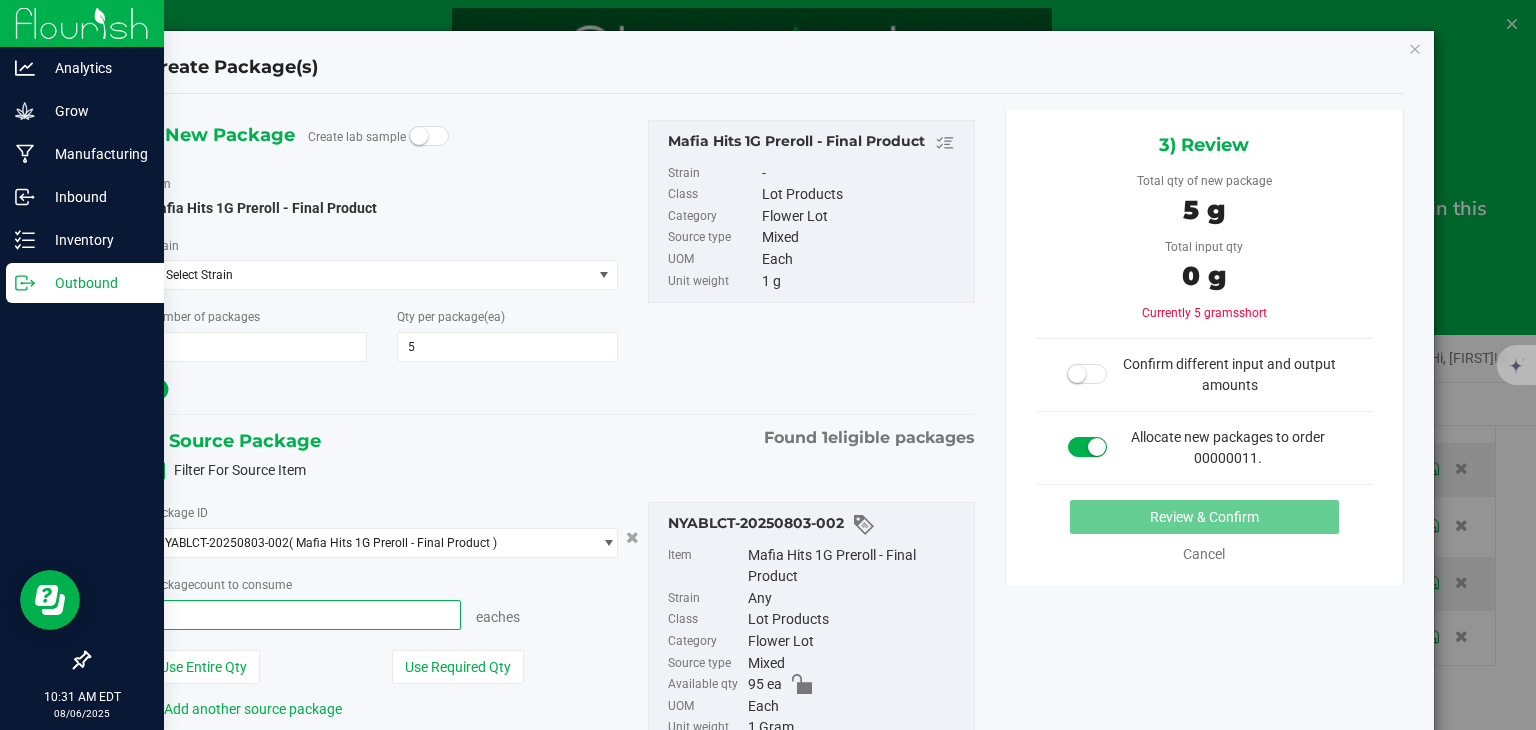 type on "5" 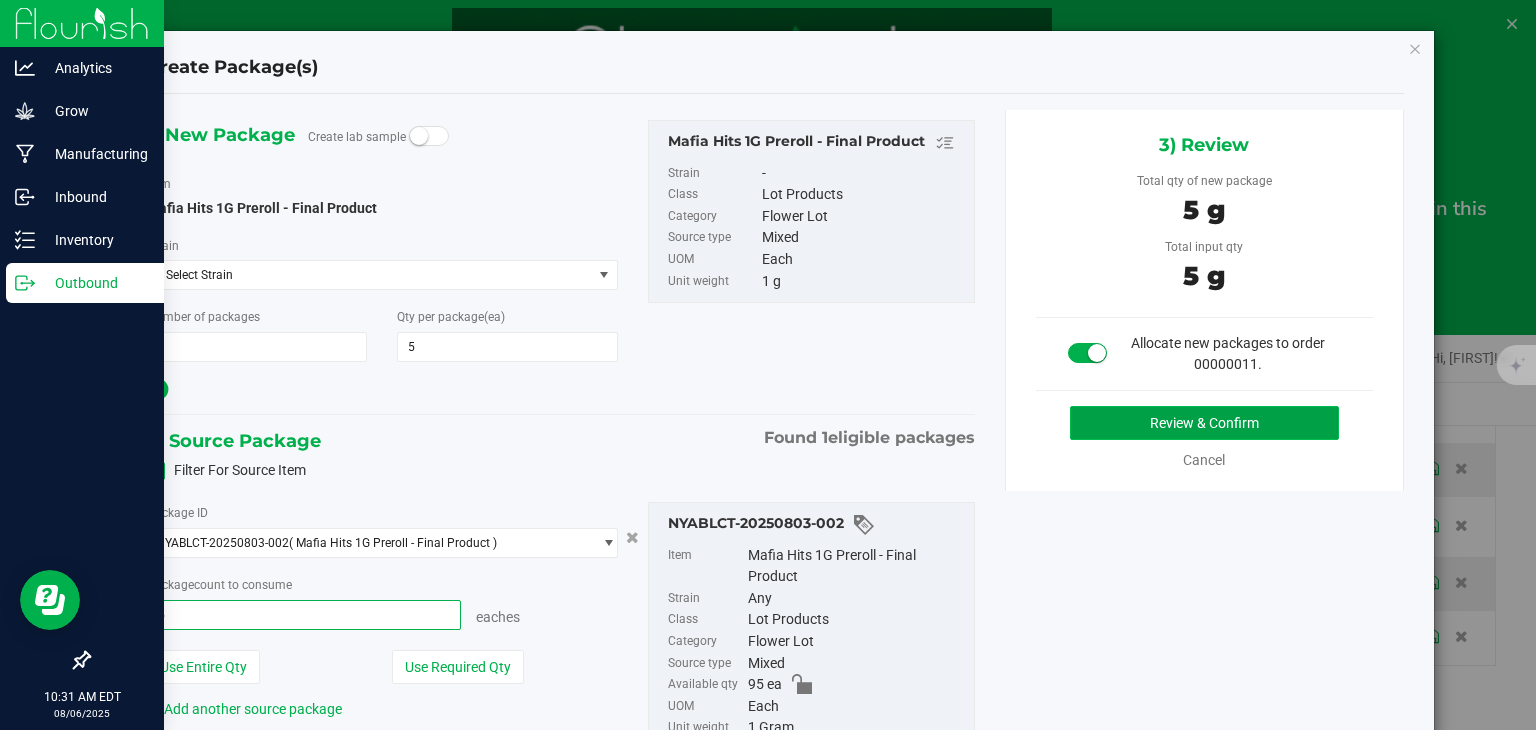 click on "Review & Confirm" at bounding box center [1204, 423] 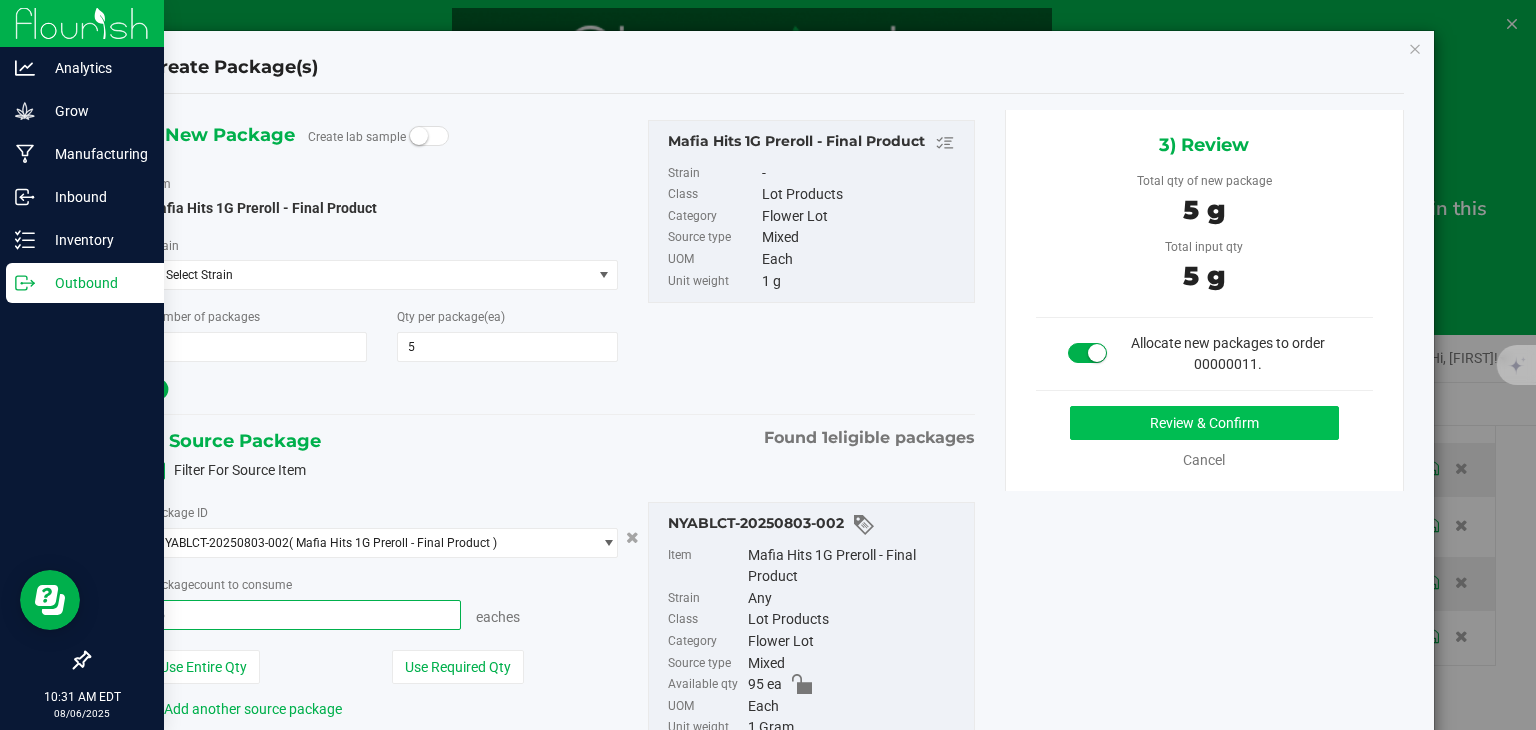 type on "5 ea" 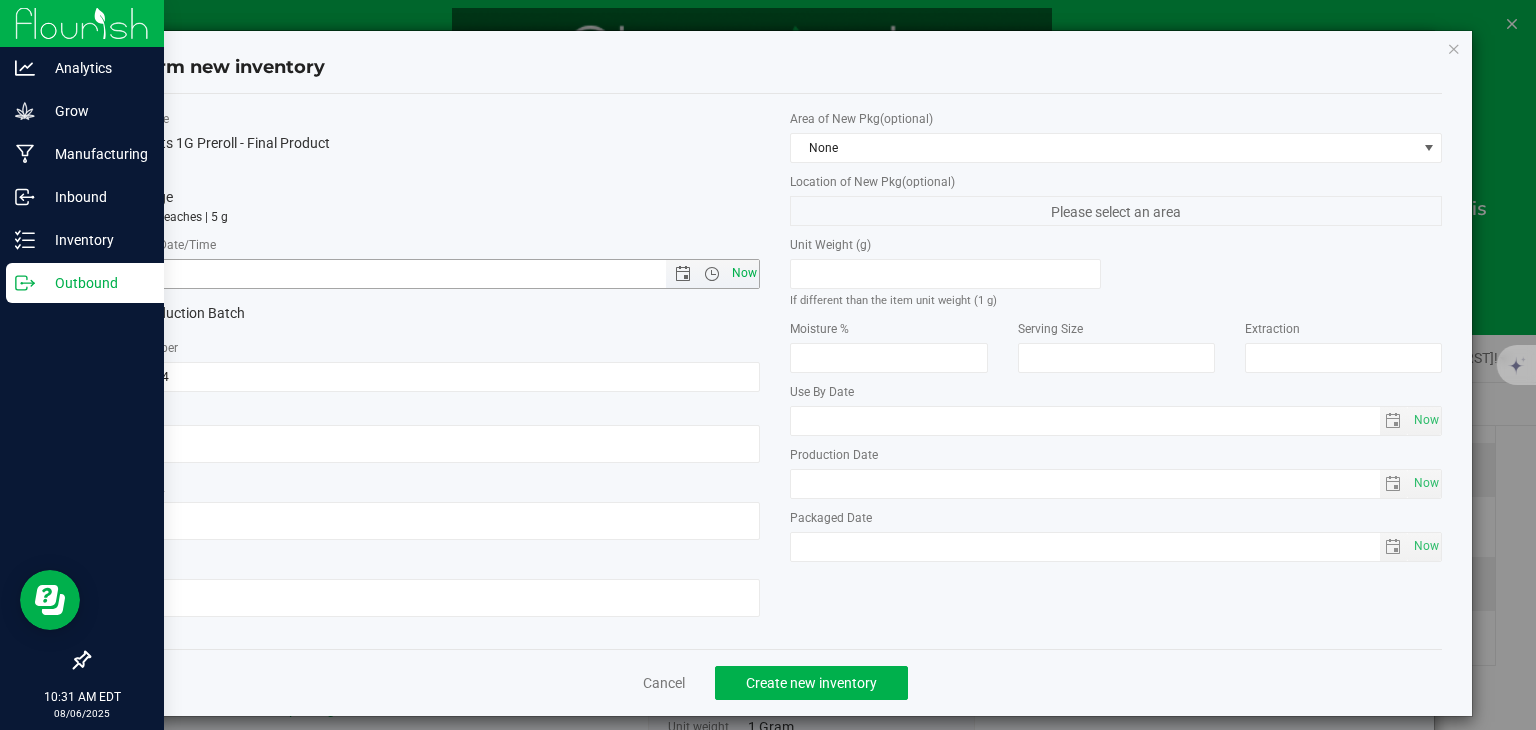 click on "Now" at bounding box center [744, 273] 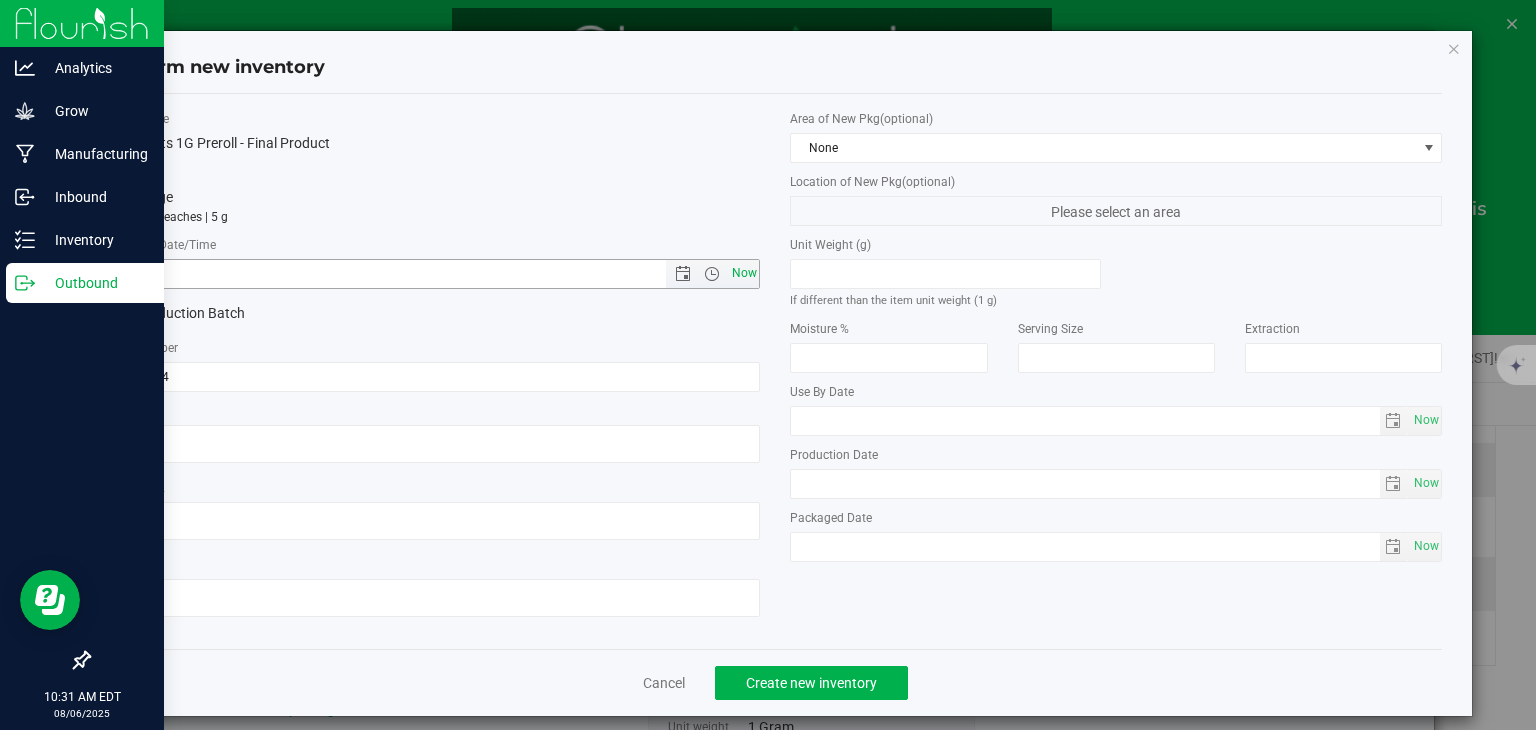 type on "8/6/2025 10:31 AM" 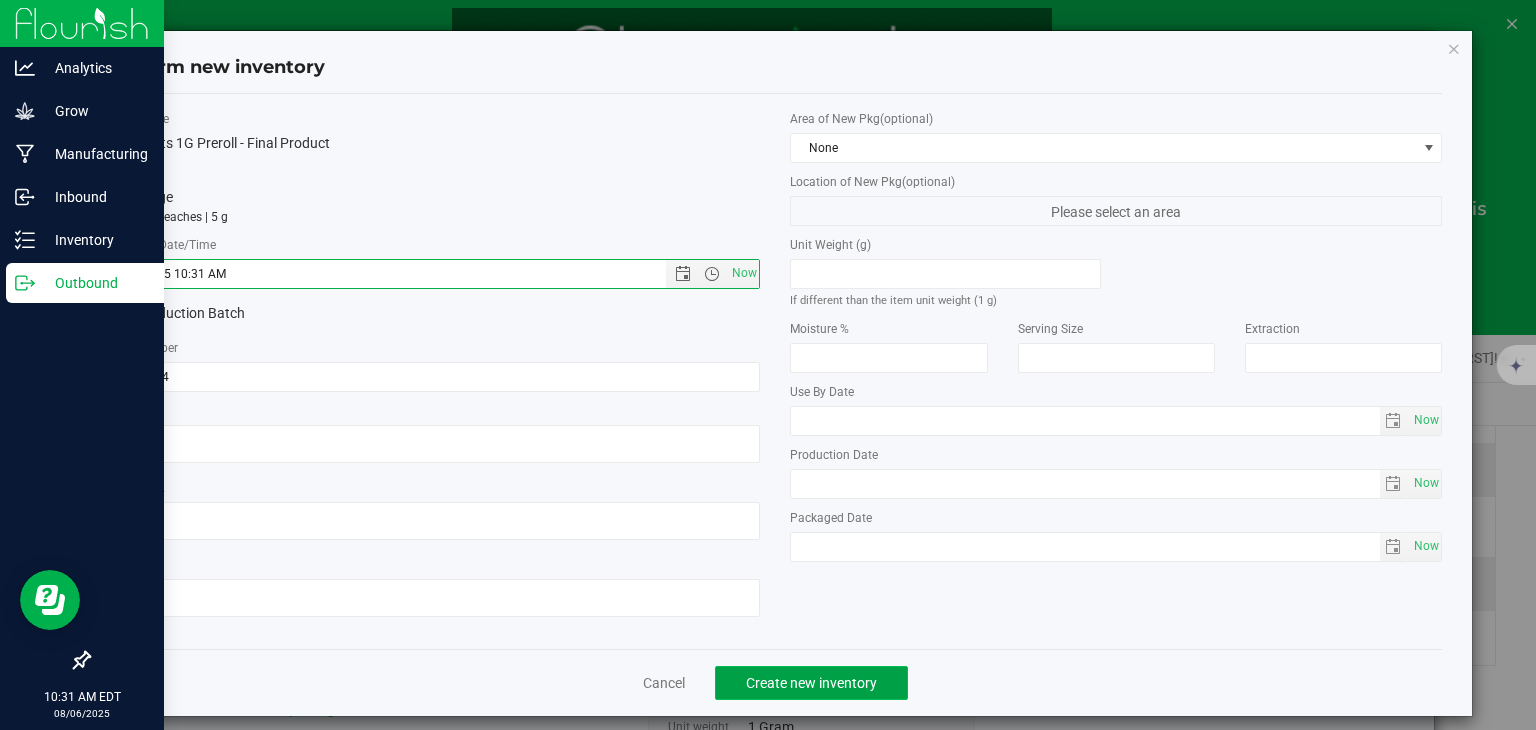 click on "Create new inventory" 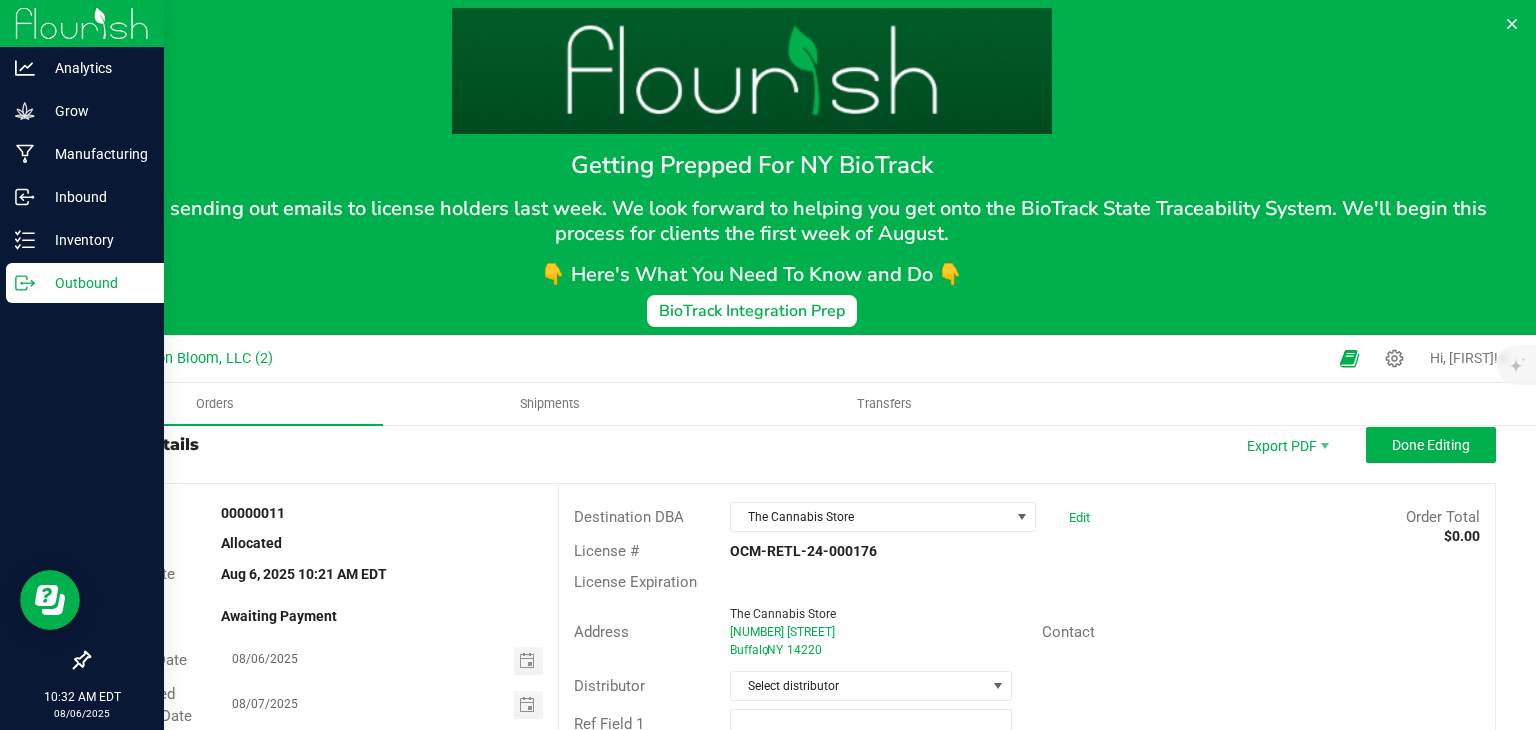 scroll, scrollTop: 0, scrollLeft: 0, axis: both 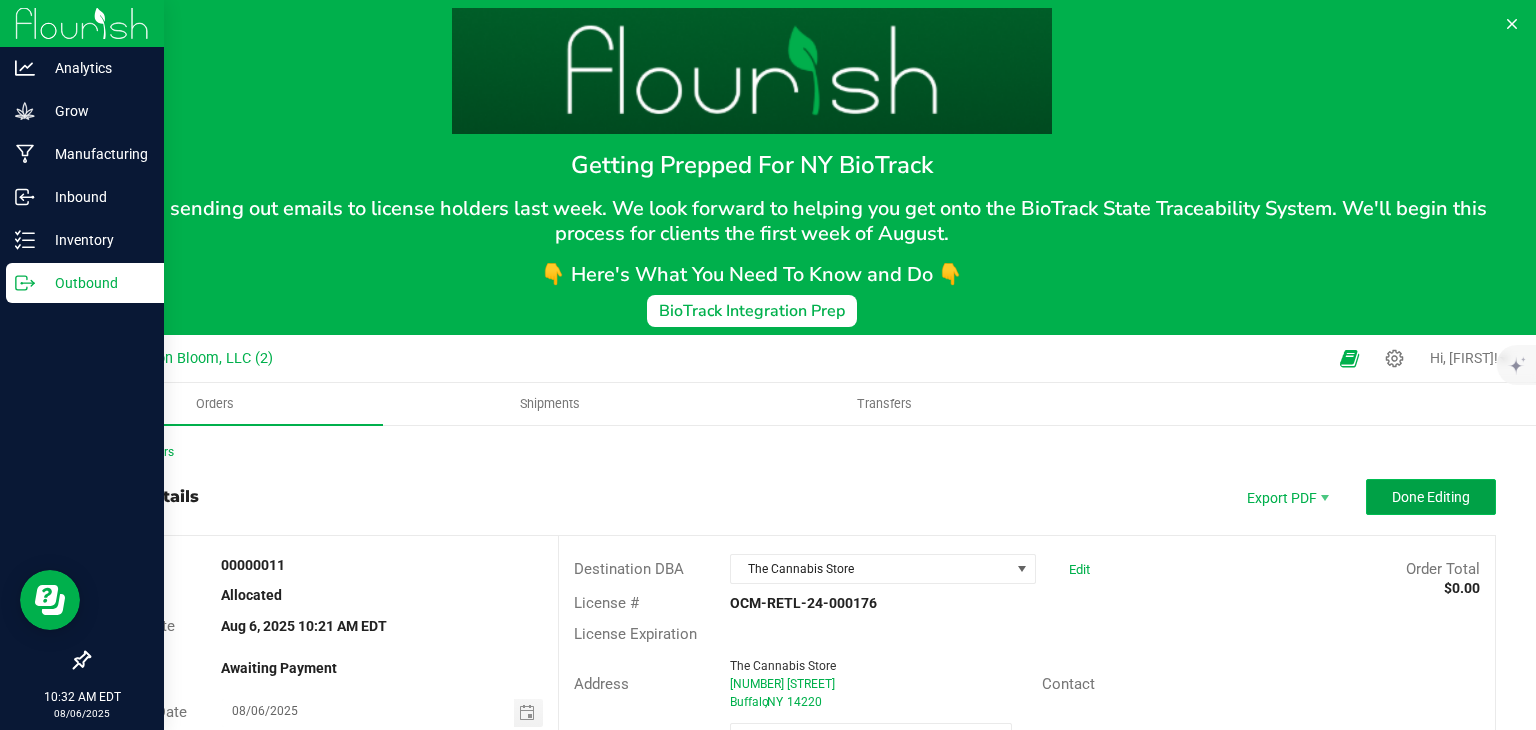 click on "Done Editing" at bounding box center (1431, 497) 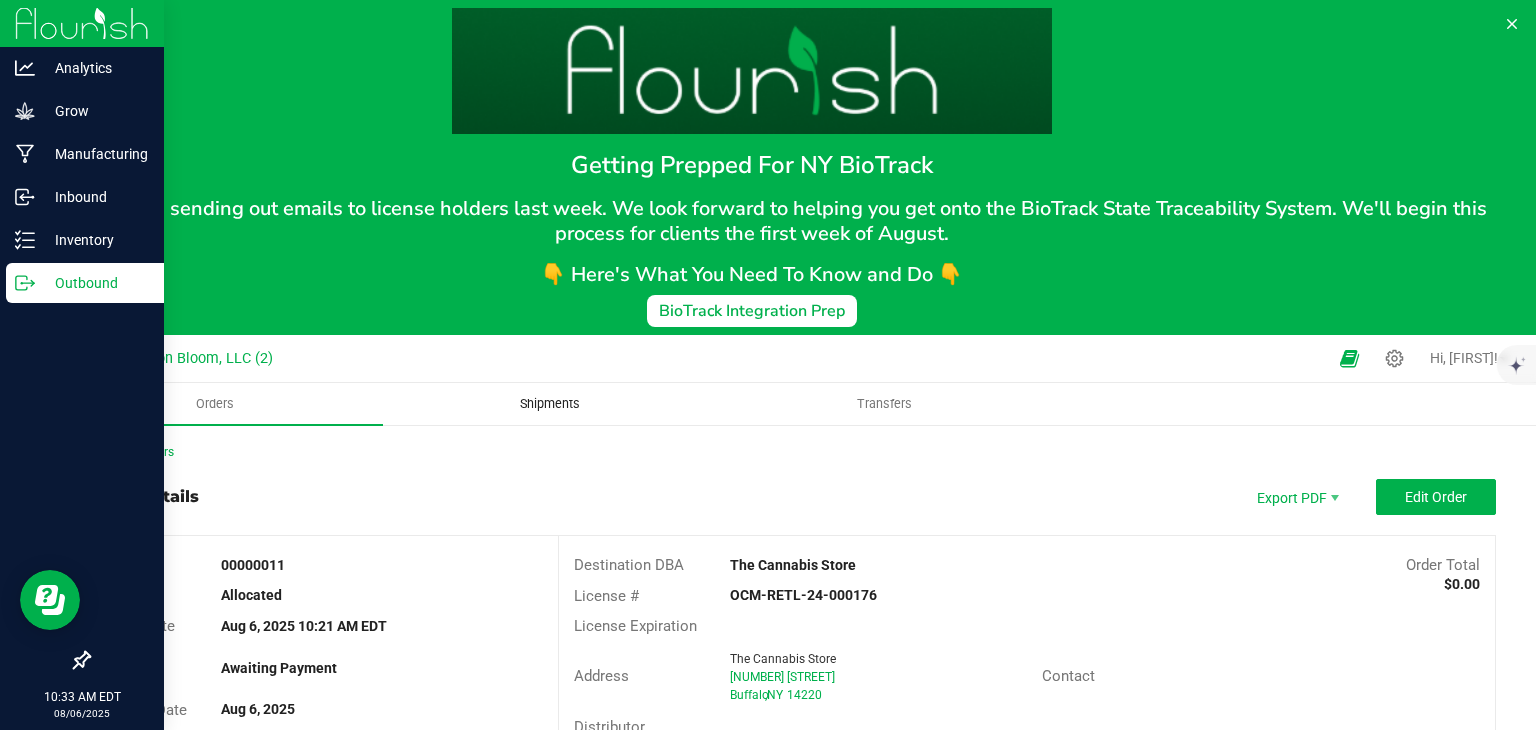 click on "Shipments" at bounding box center (550, 404) 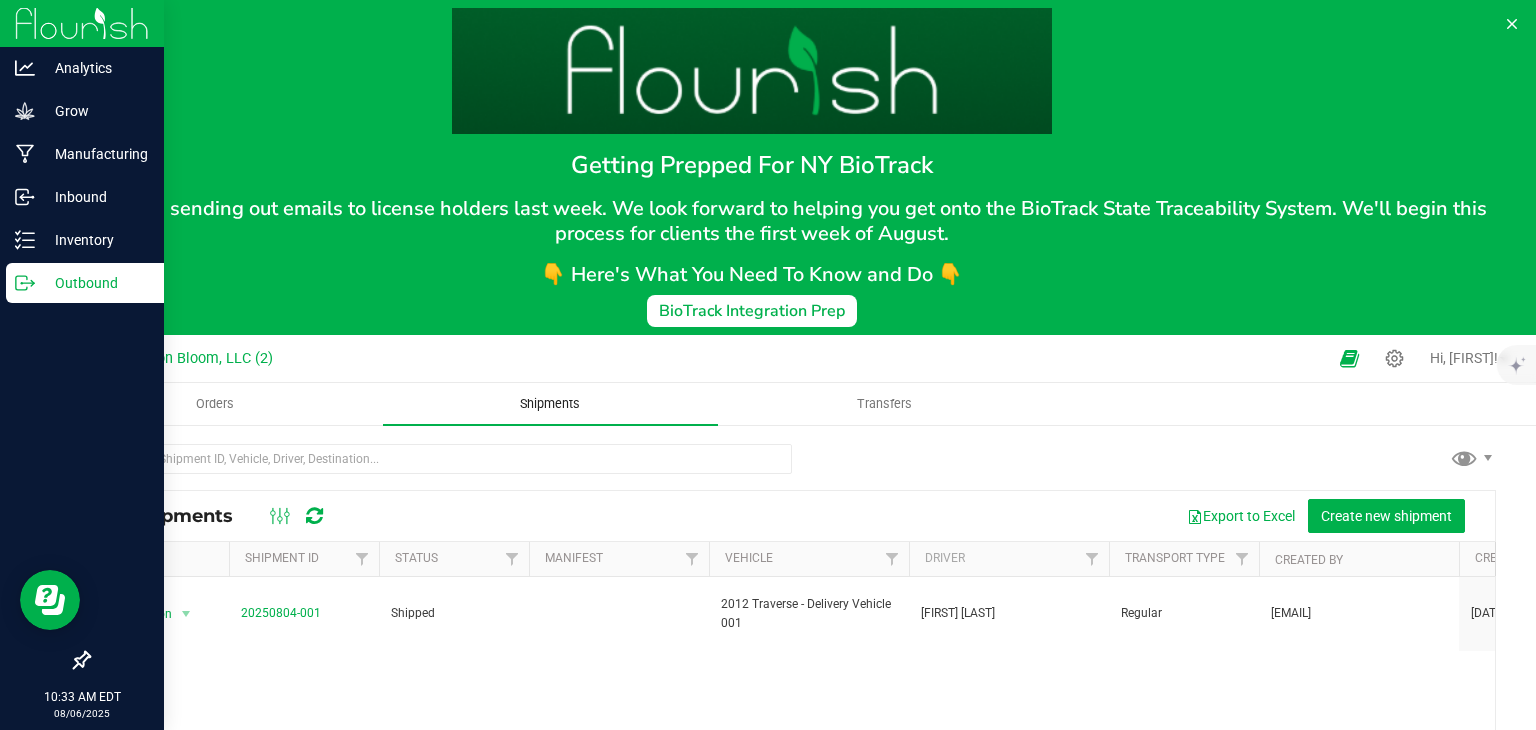 scroll, scrollTop: 39, scrollLeft: 0, axis: vertical 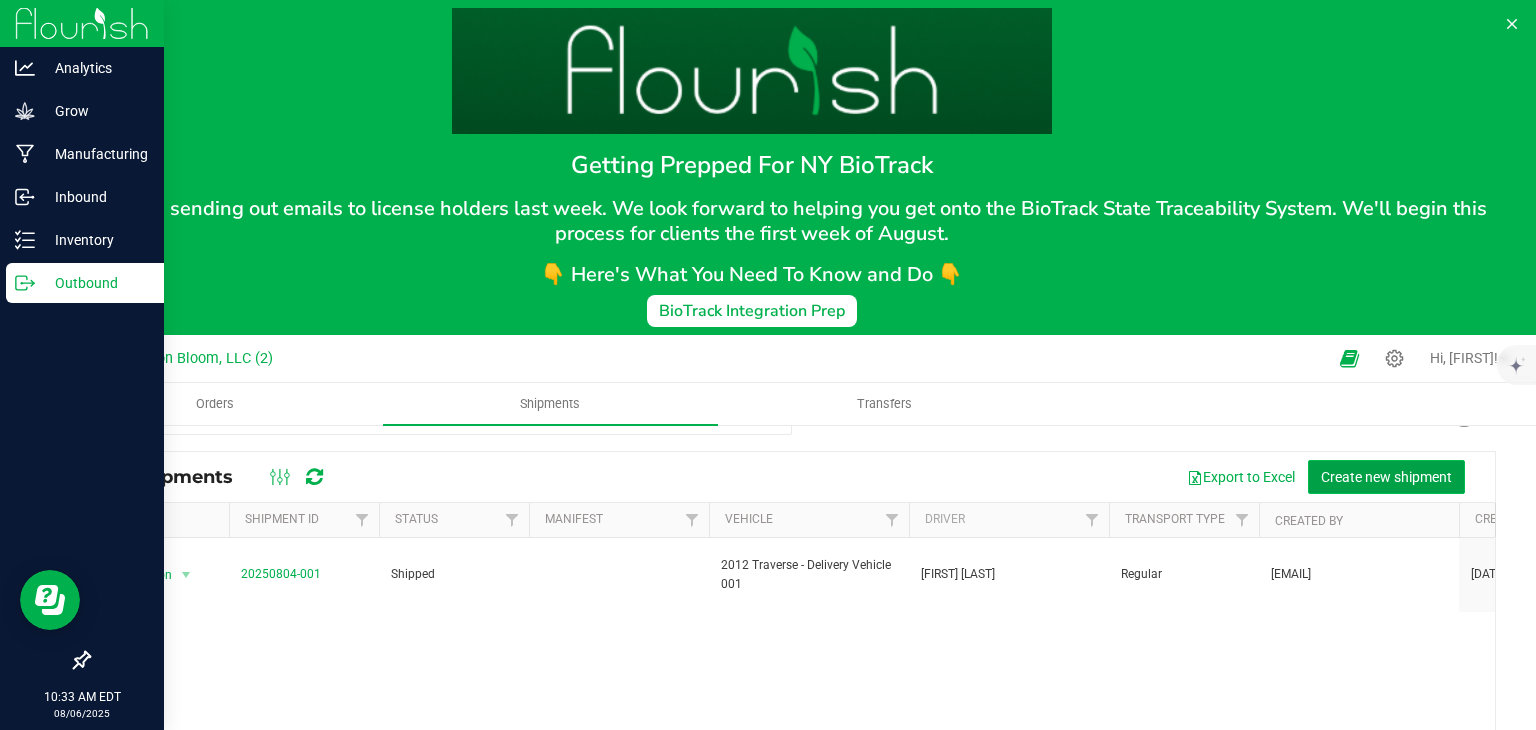 click on "Create new shipment" at bounding box center (1386, 477) 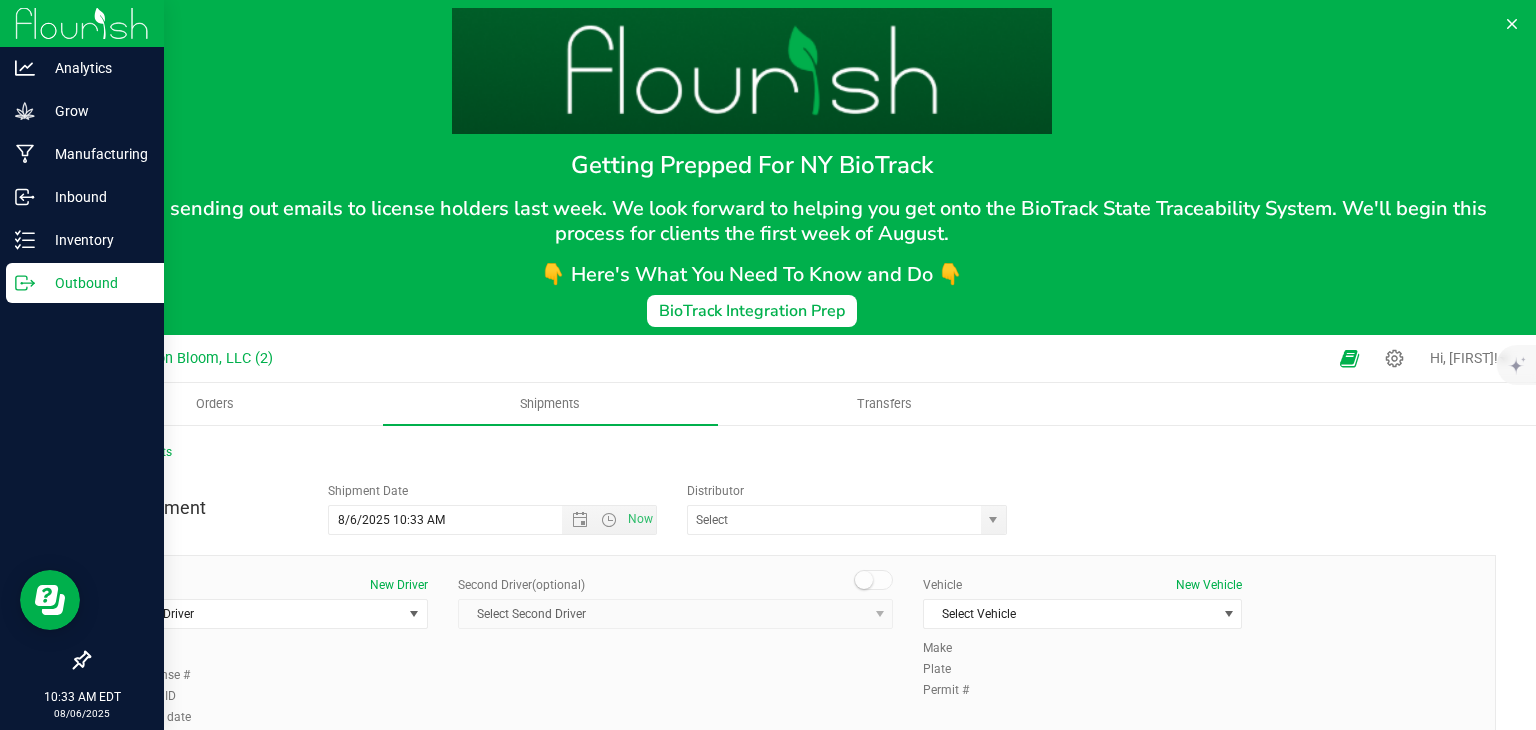 scroll, scrollTop: 0, scrollLeft: 0, axis: both 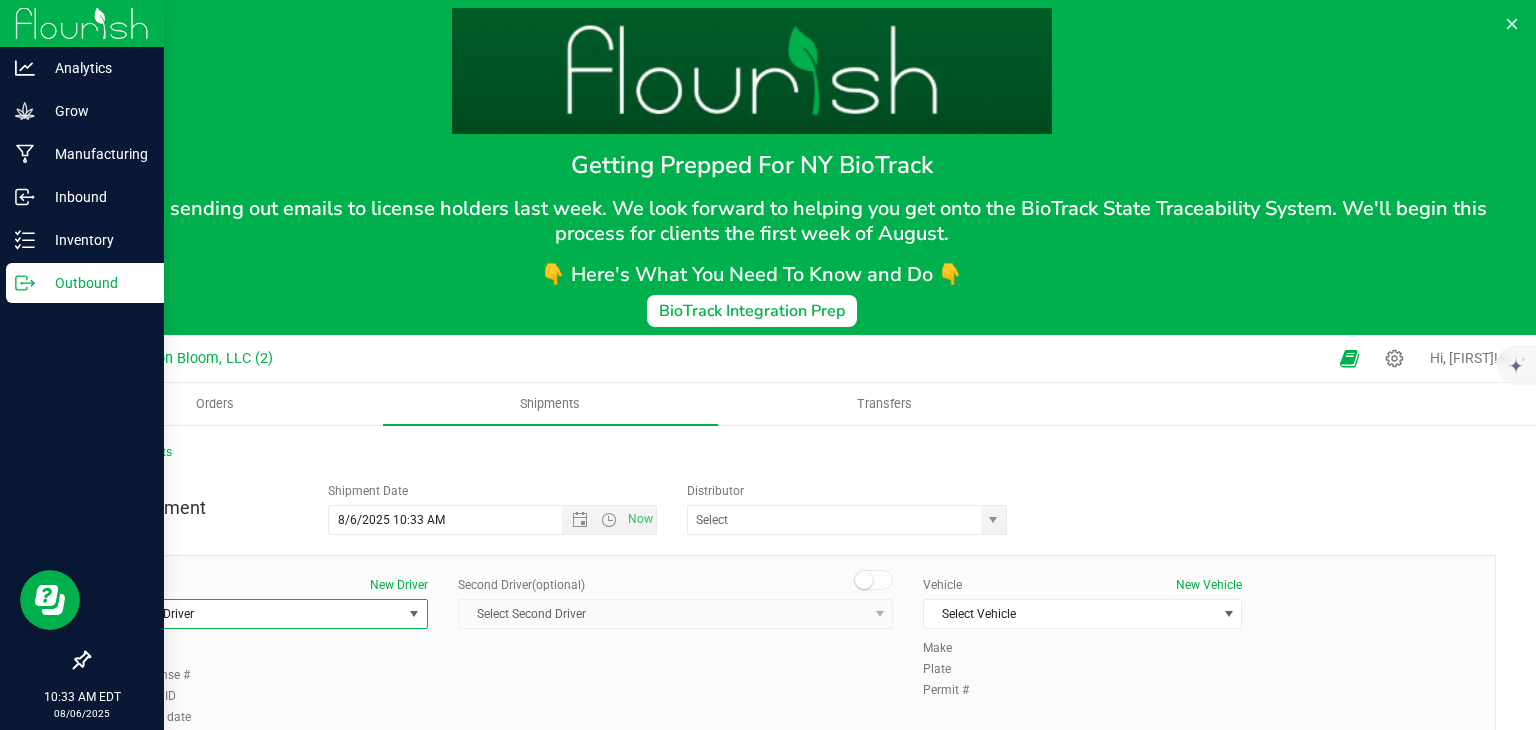 click at bounding box center (414, 614) 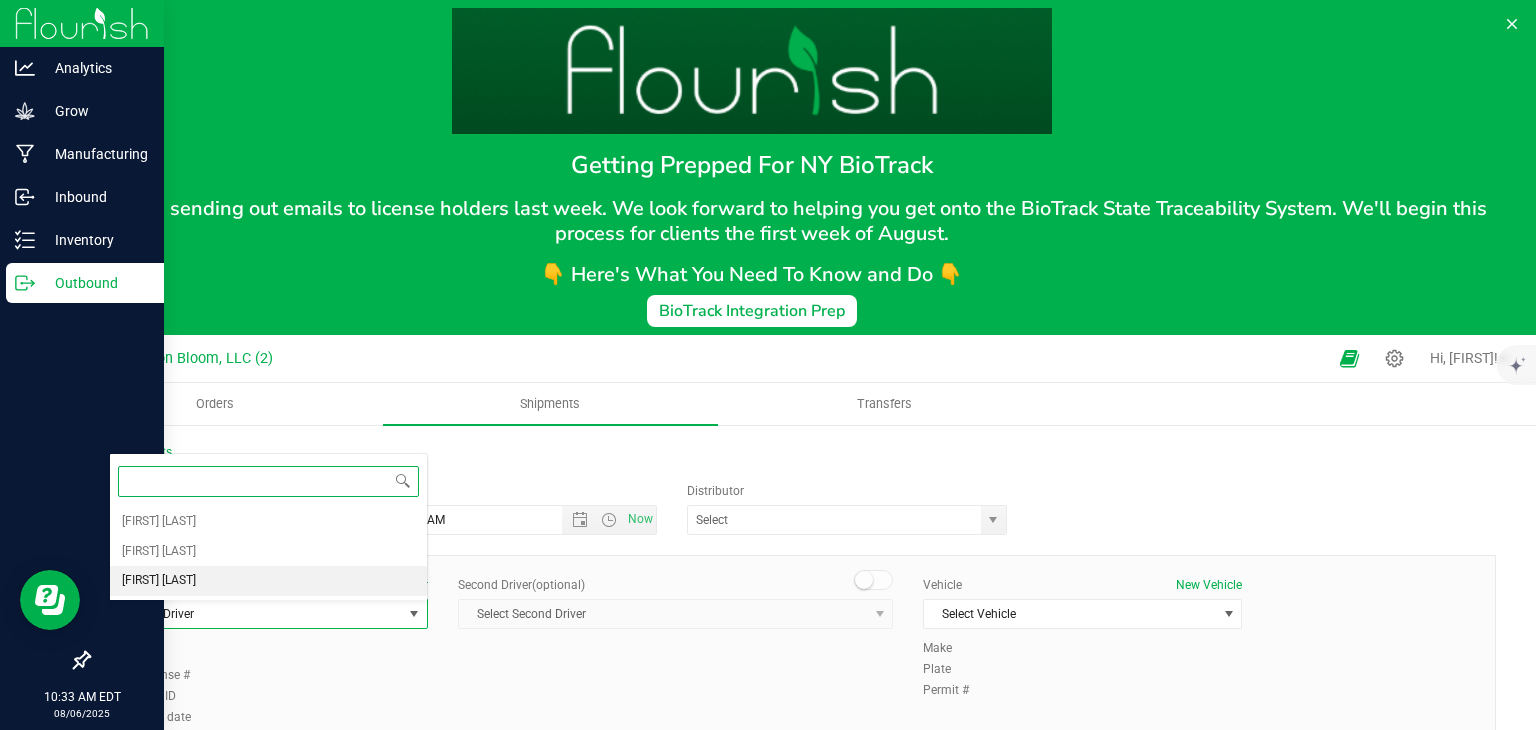 click on "[FIRST] [LAST]" at bounding box center [268, 581] 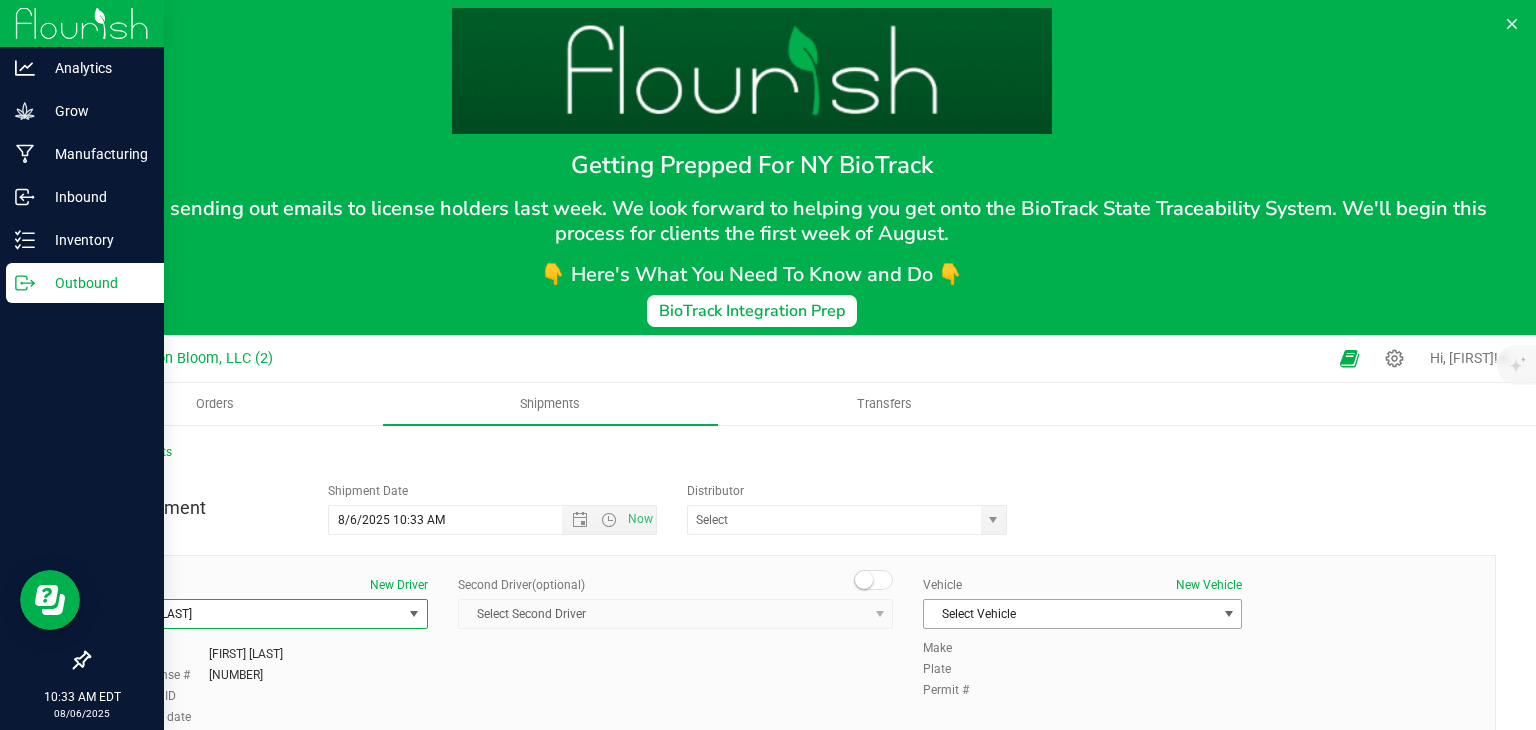 click at bounding box center [1229, 614] 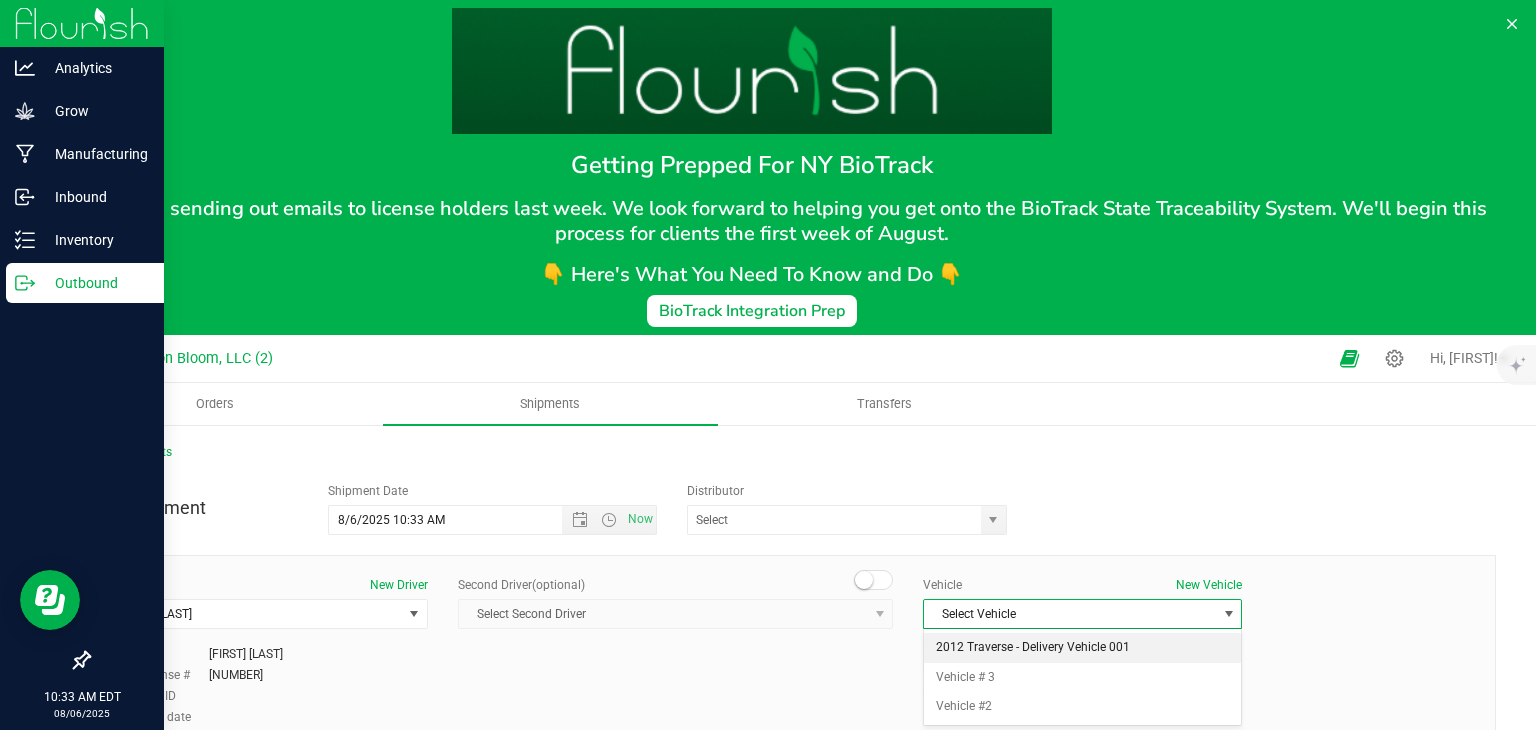 click on "2012 Traverse -  Delivery Vehicle 001" at bounding box center [1082, 648] 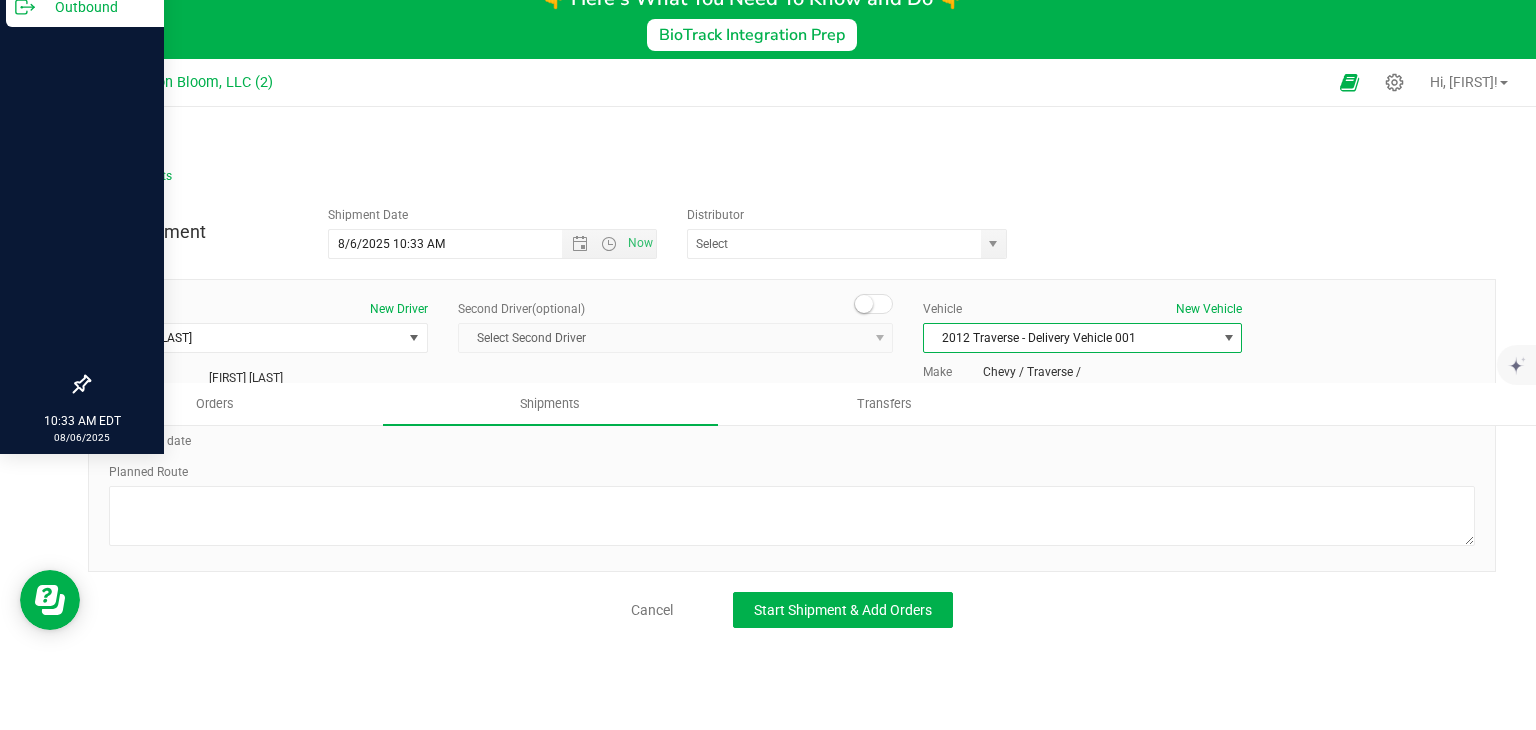 scroll, scrollTop: 300, scrollLeft: 0, axis: vertical 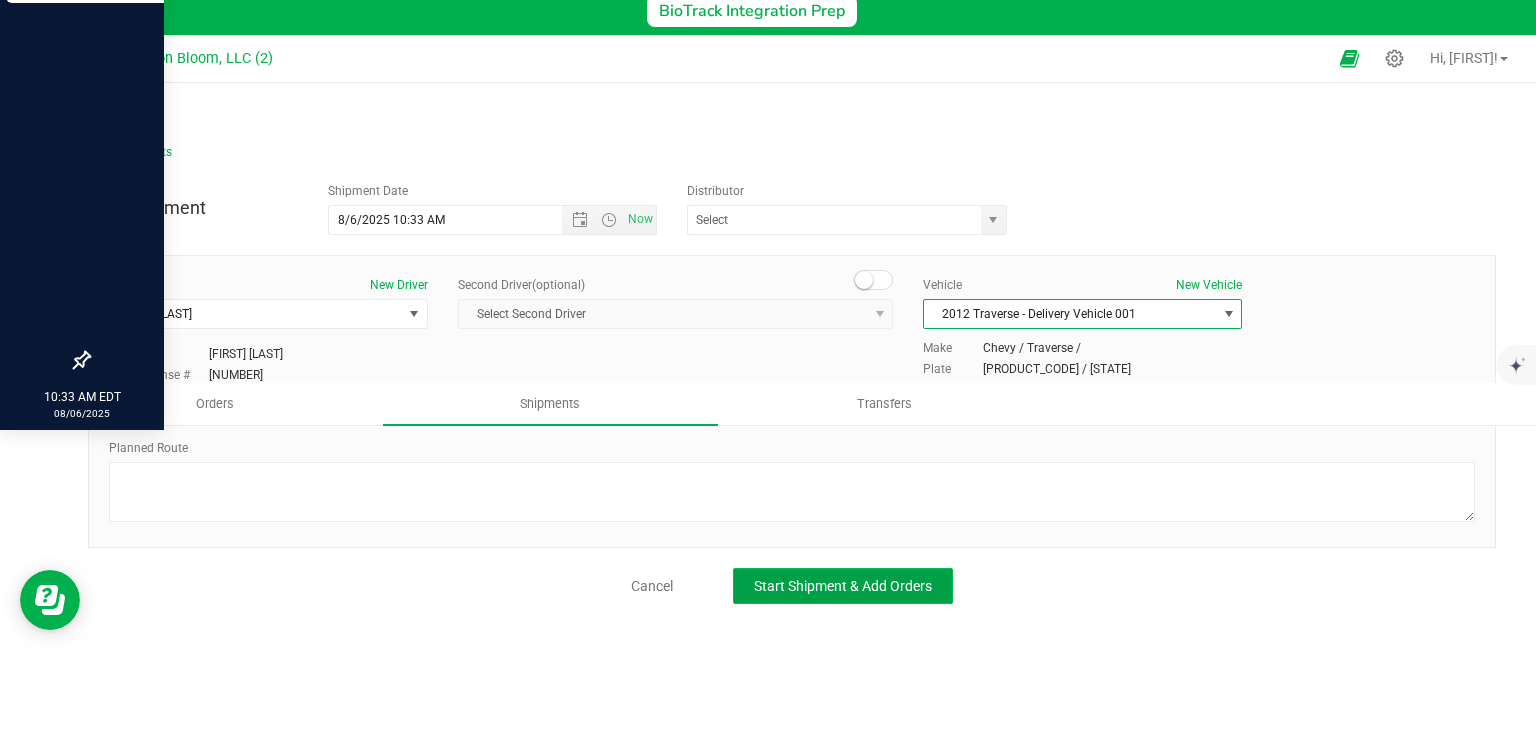 click on "Start Shipment & Add Orders" 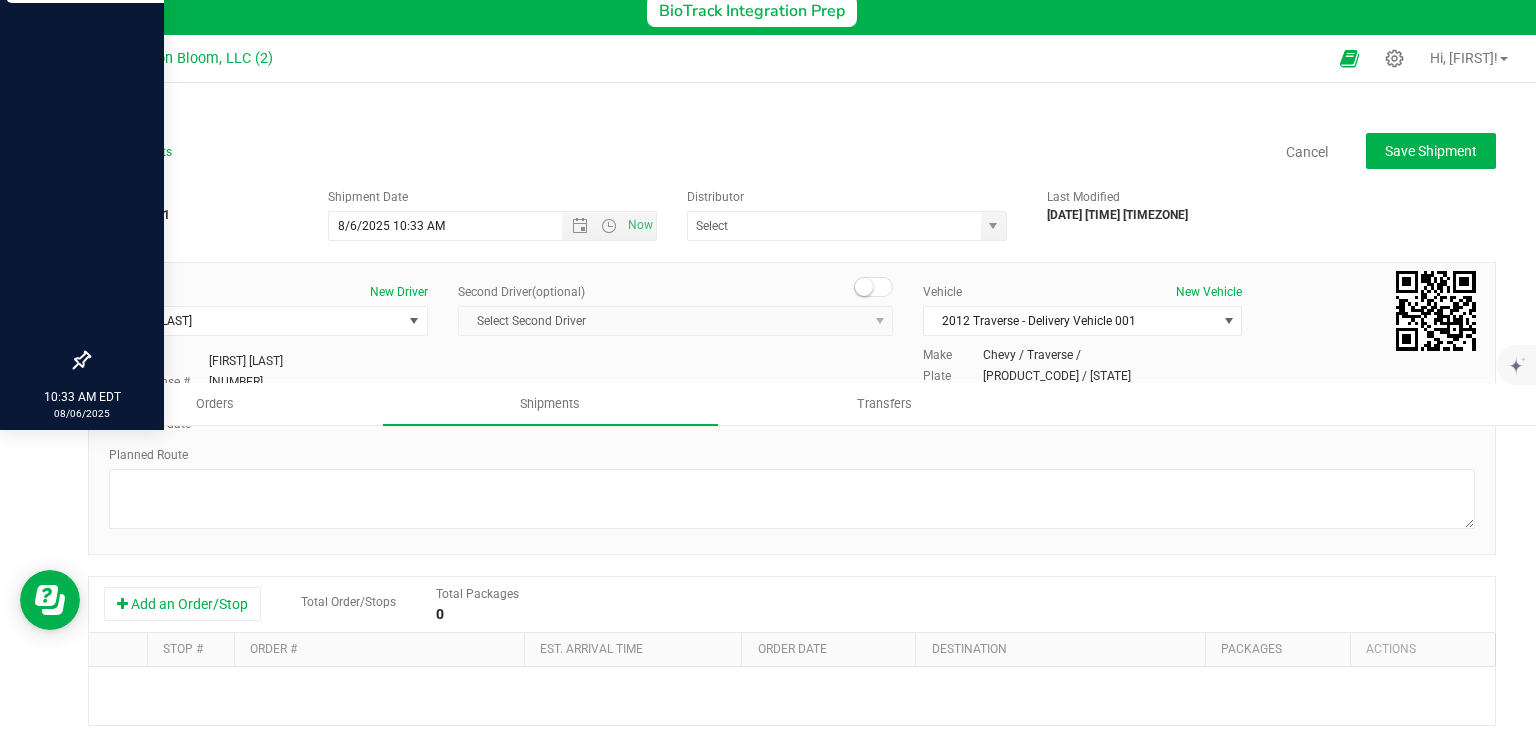 scroll, scrollTop: 0, scrollLeft: 0, axis: both 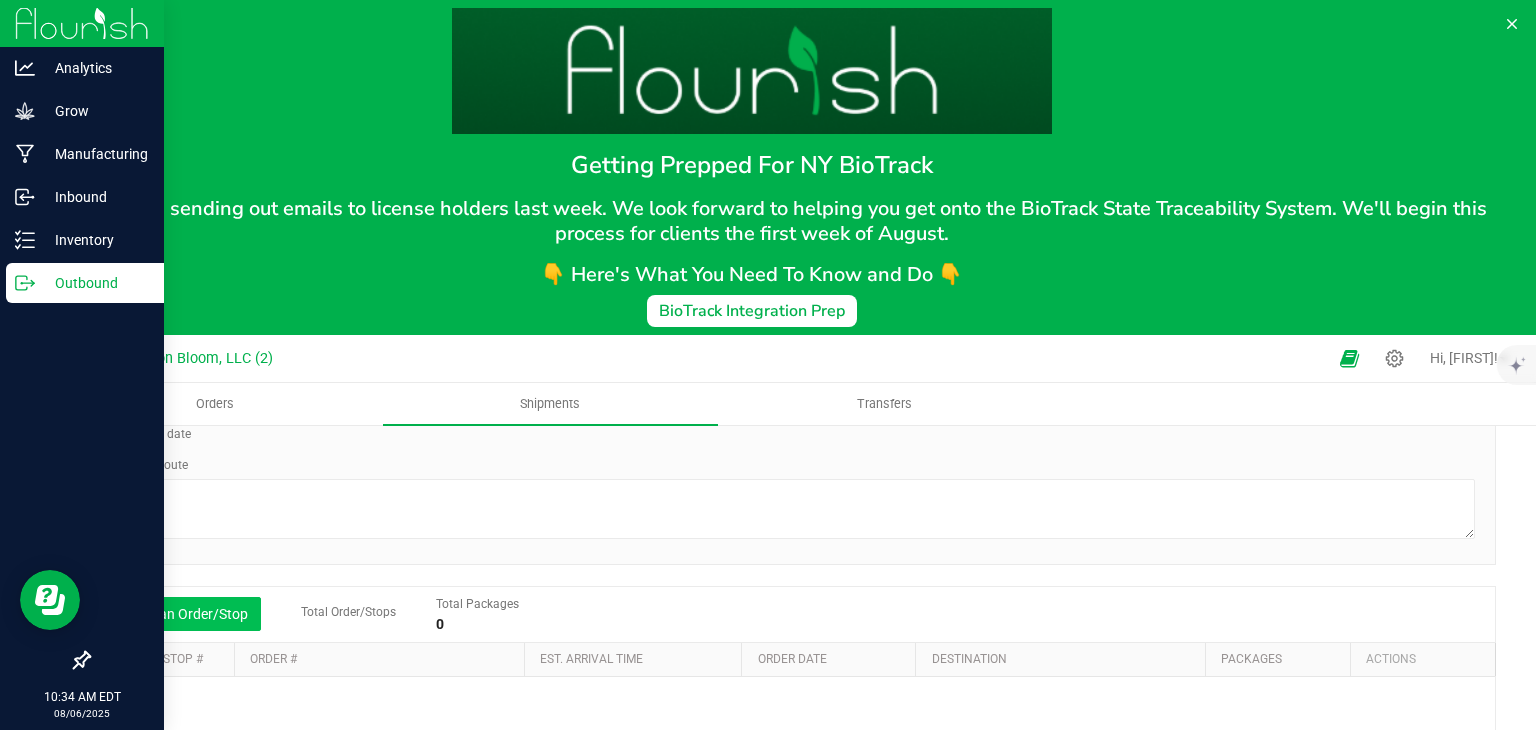 click on "Add an Order/Stop" at bounding box center [182, 614] 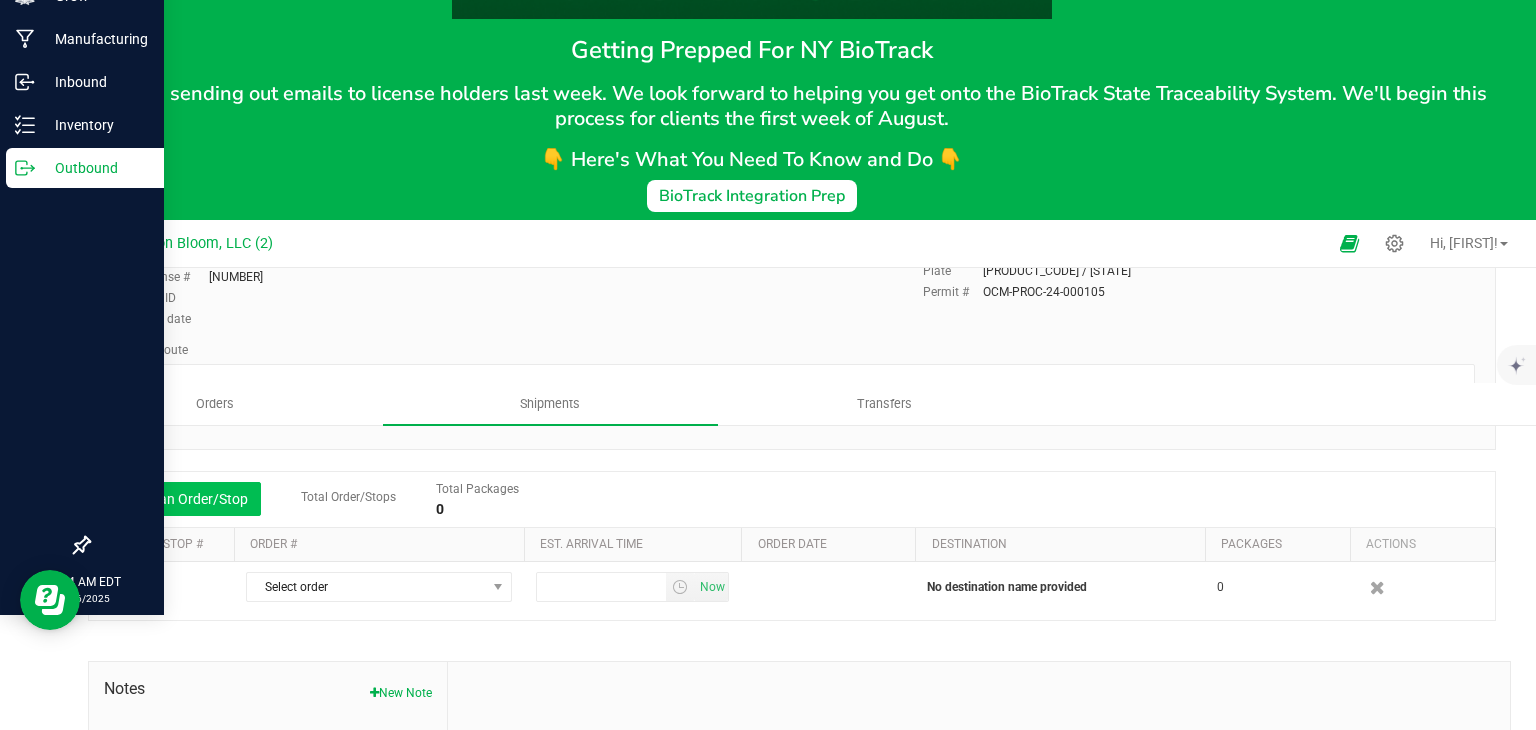 scroll, scrollTop: 152, scrollLeft: 0, axis: vertical 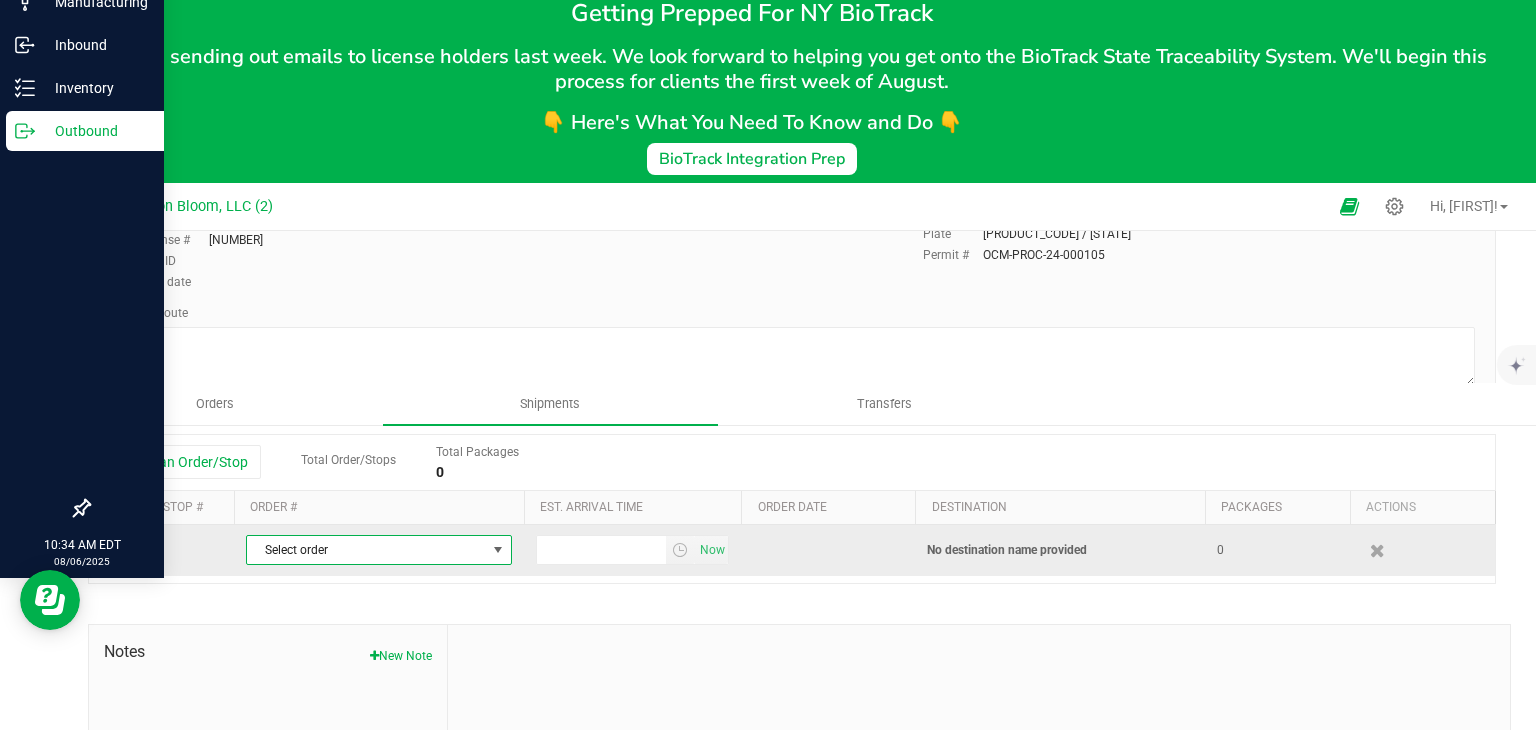 click at bounding box center [498, 550] 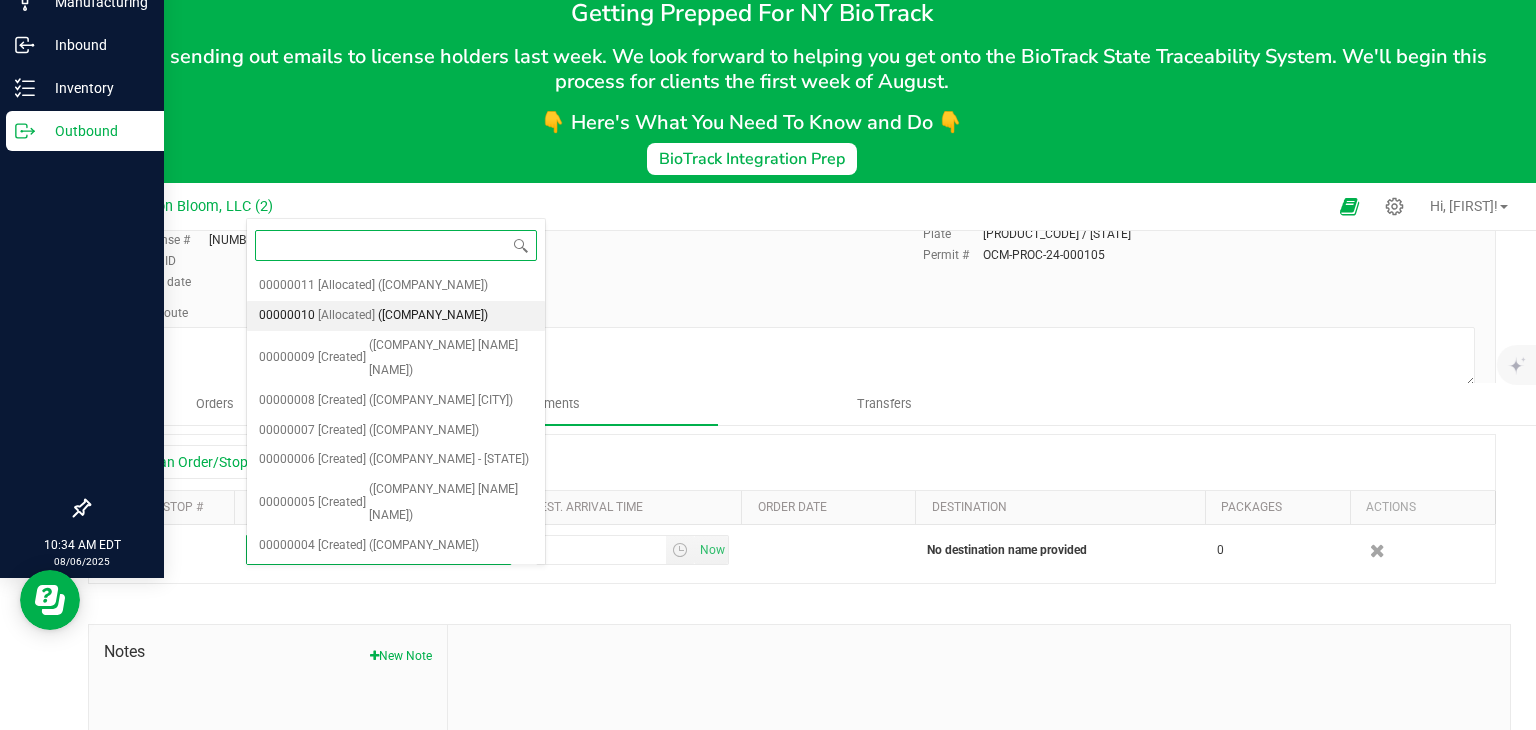 click on "[PRODUCT_CODE] [ALLOCATION_STATUS] ([COMPANY_NAME])" at bounding box center [396, 316] 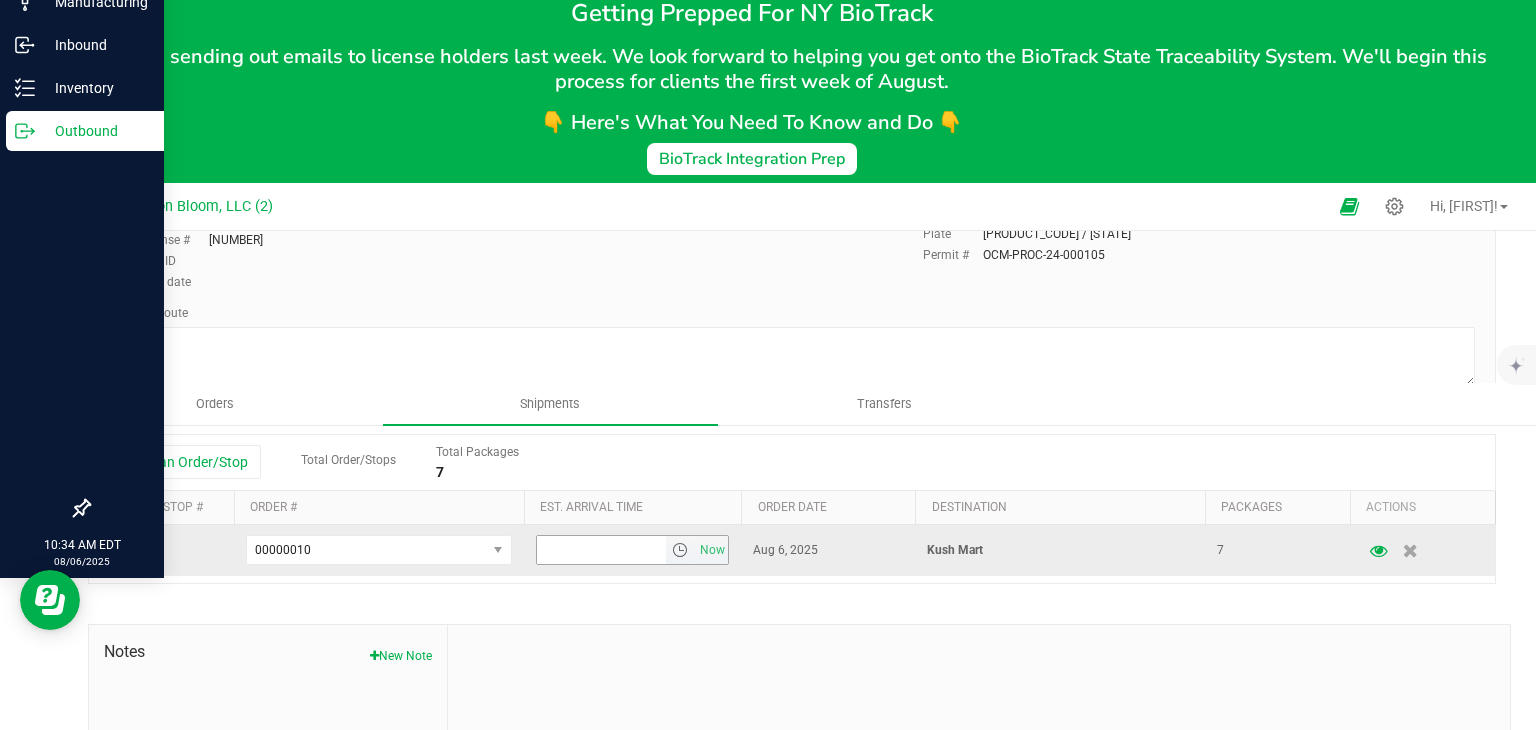 click at bounding box center (602, 550) 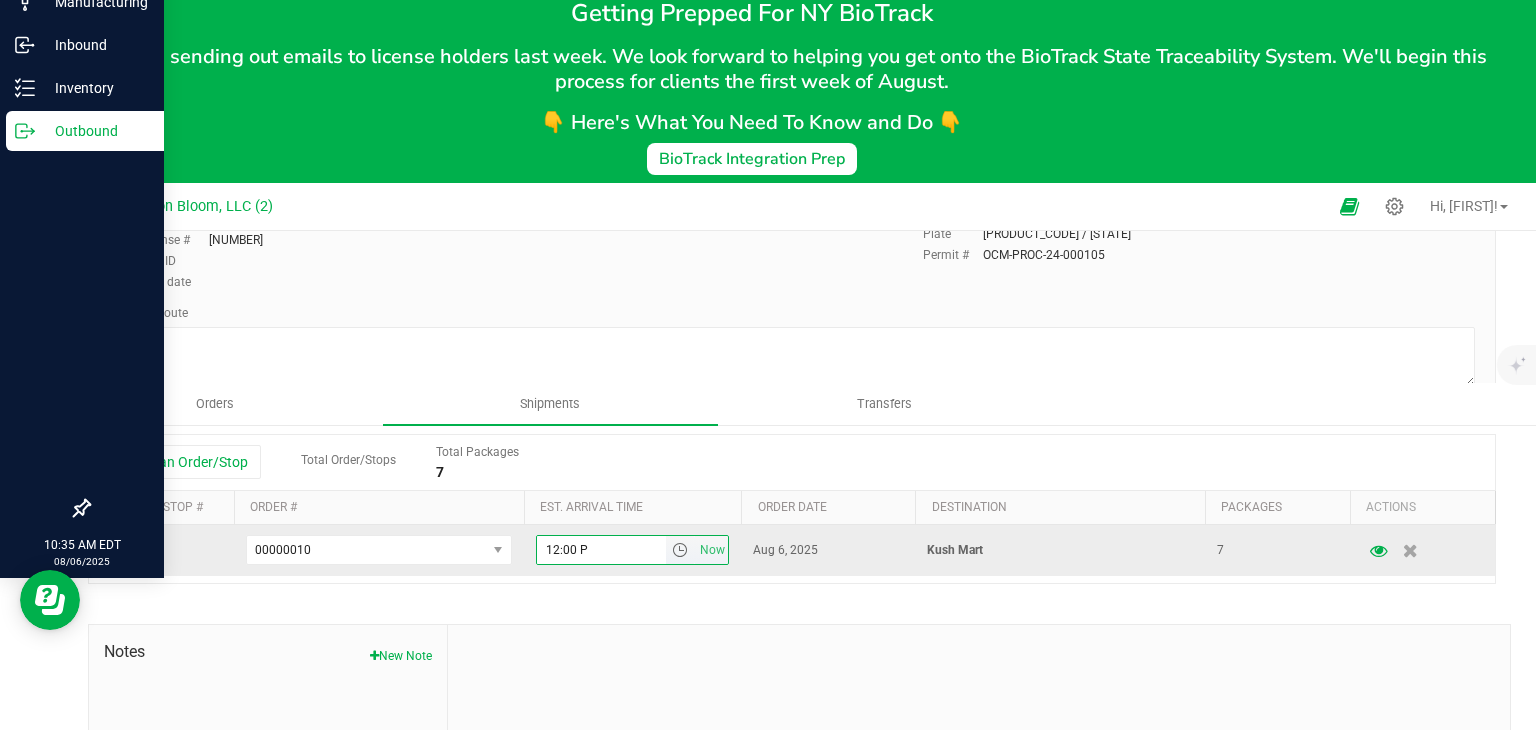 type on "12:00 PM" 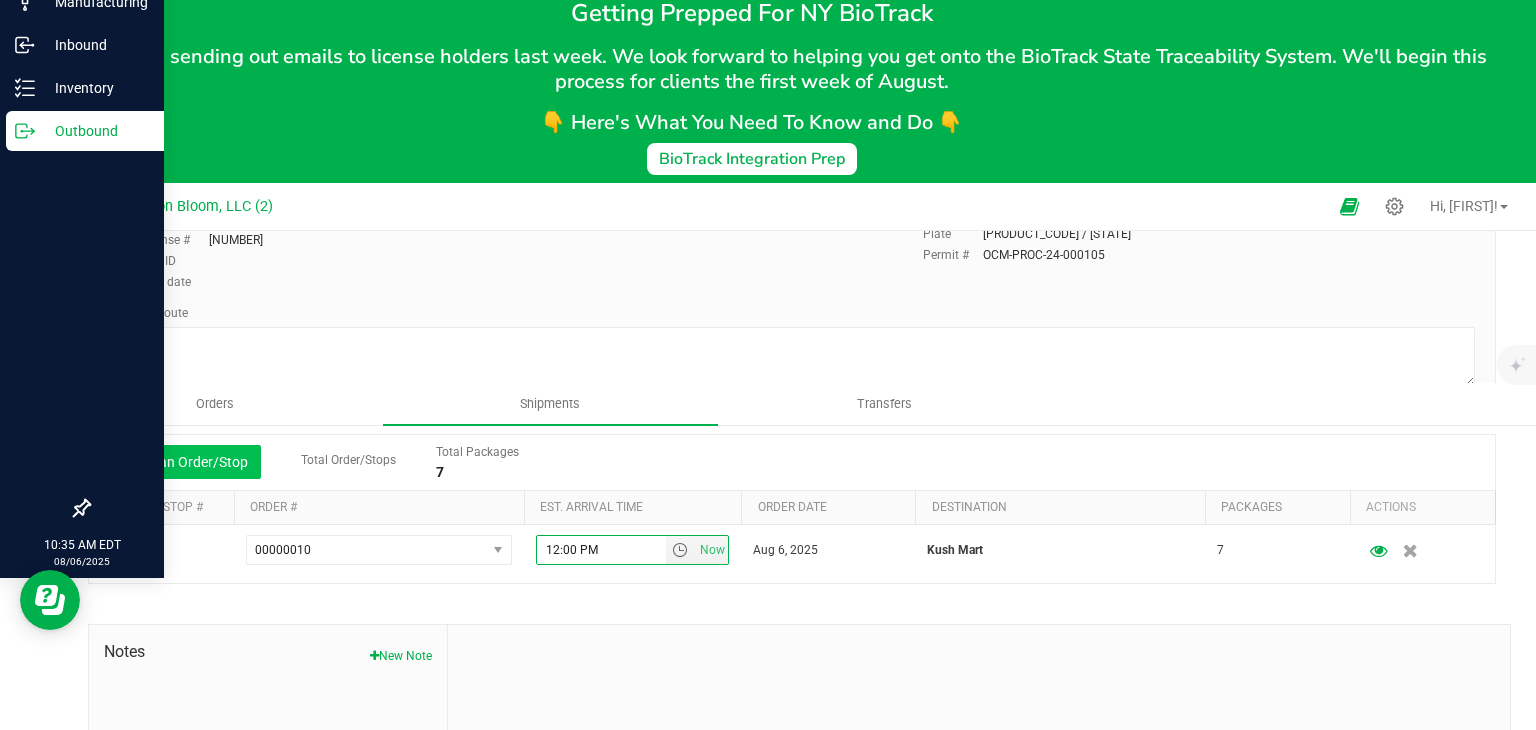 click on "Add an Order/Stop" at bounding box center (182, 462) 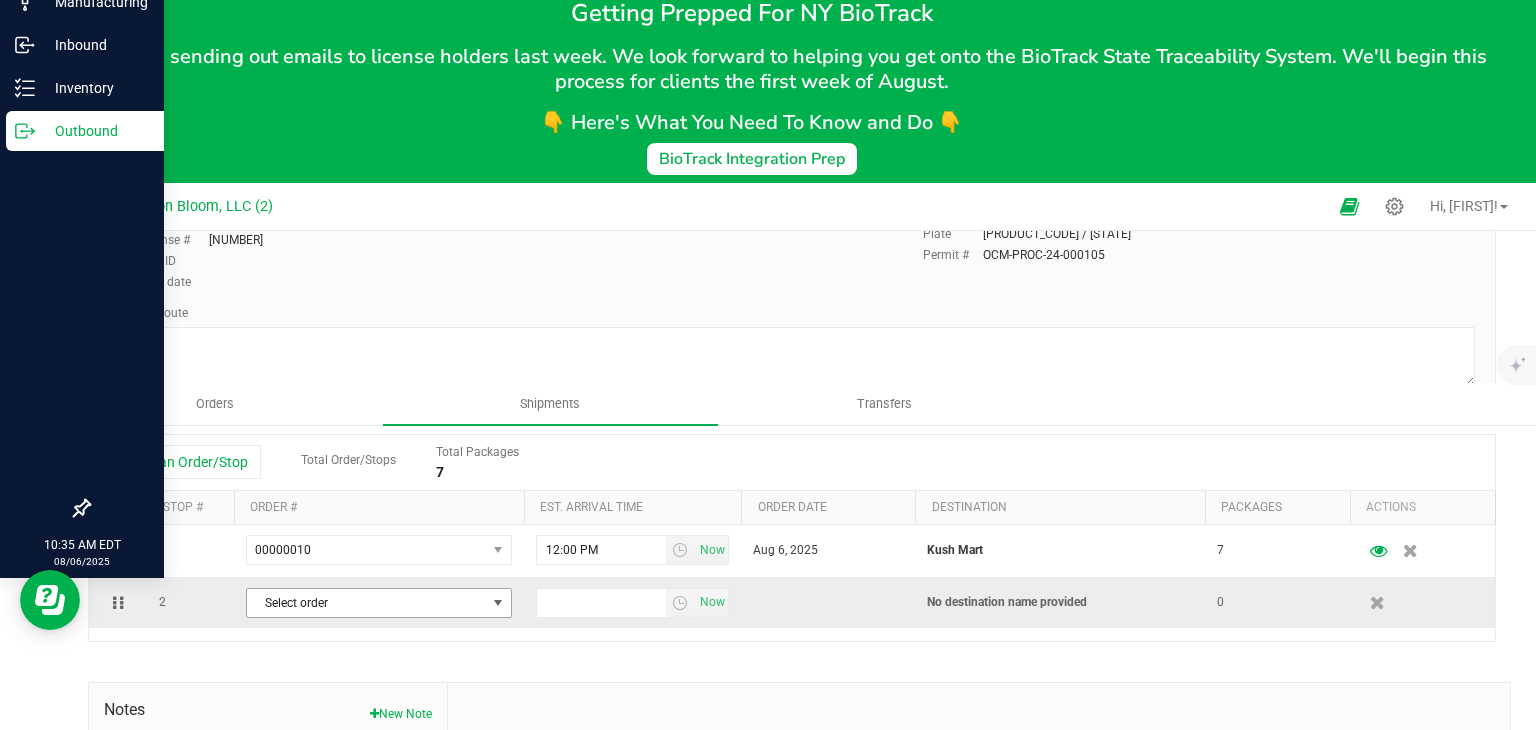 click at bounding box center (498, 603) 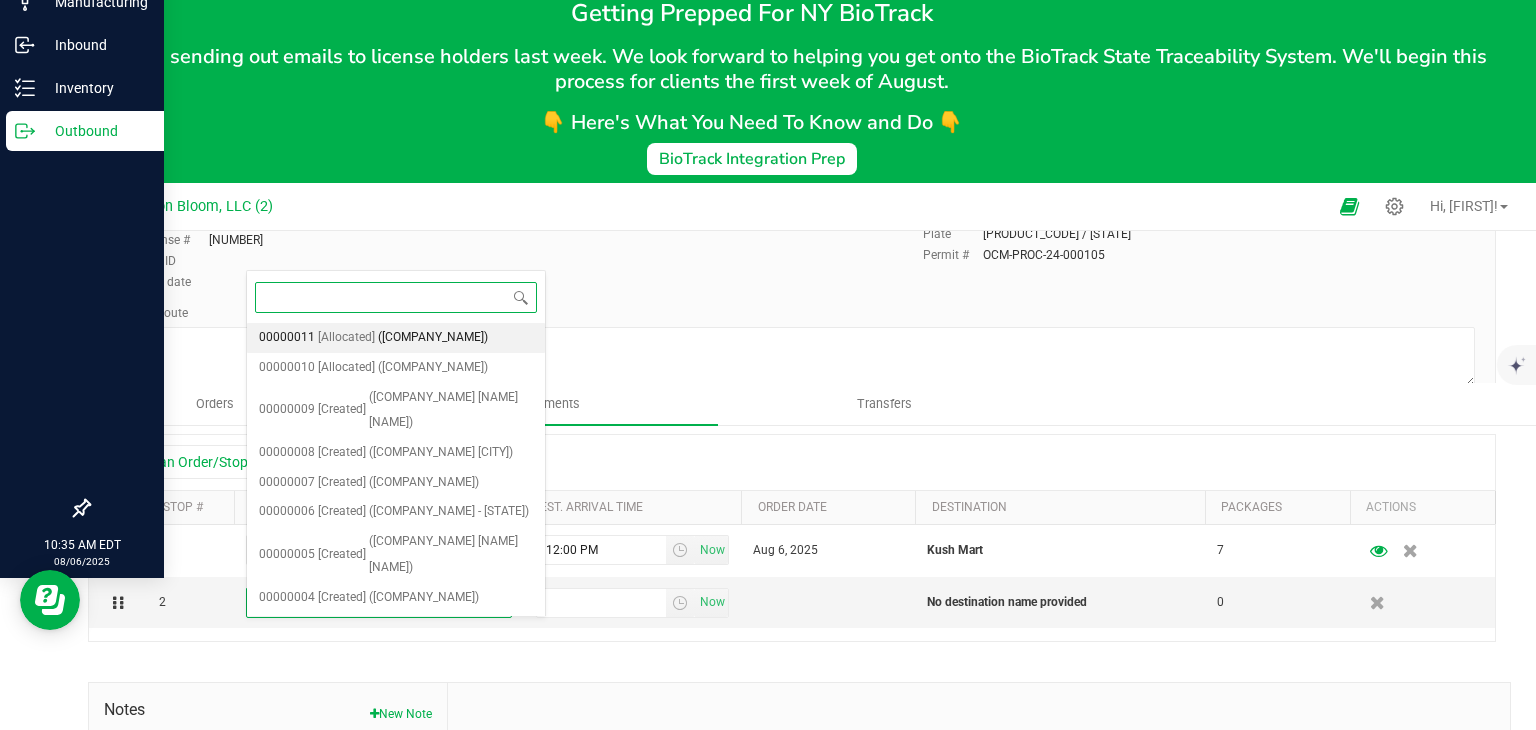 click on "([COMPANY_NAME])" at bounding box center (433, 338) 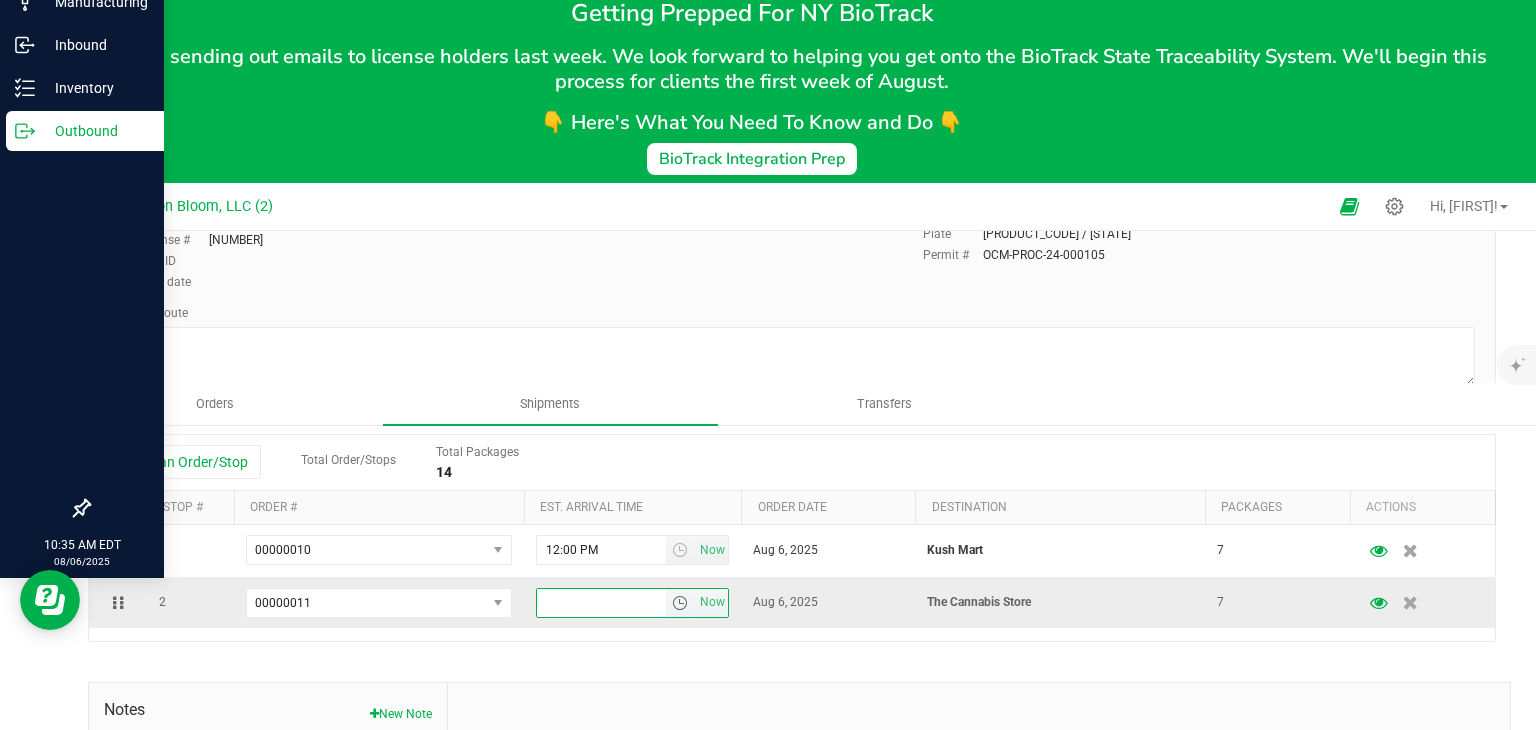 click at bounding box center [602, 603] 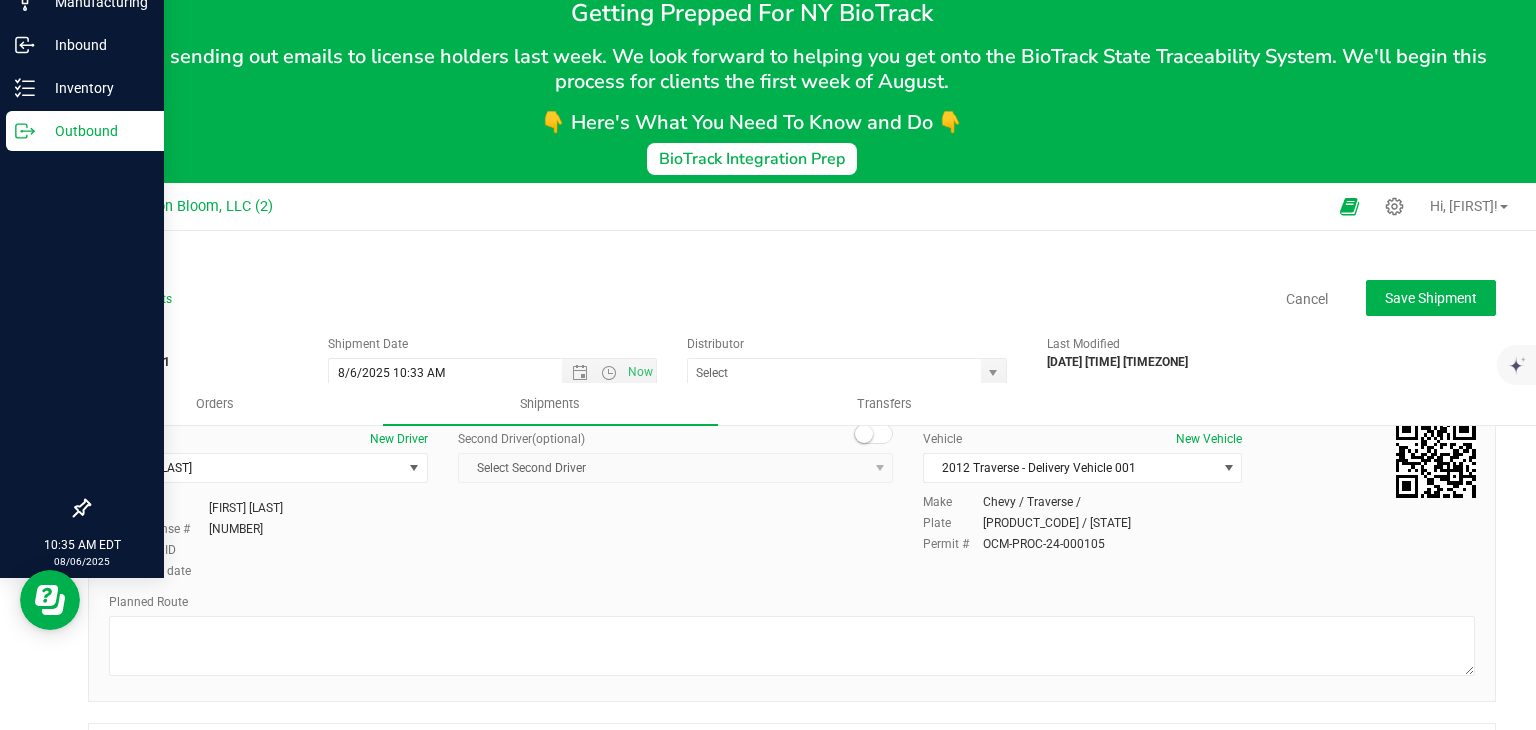 scroll, scrollTop: 0, scrollLeft: 0, axis: both 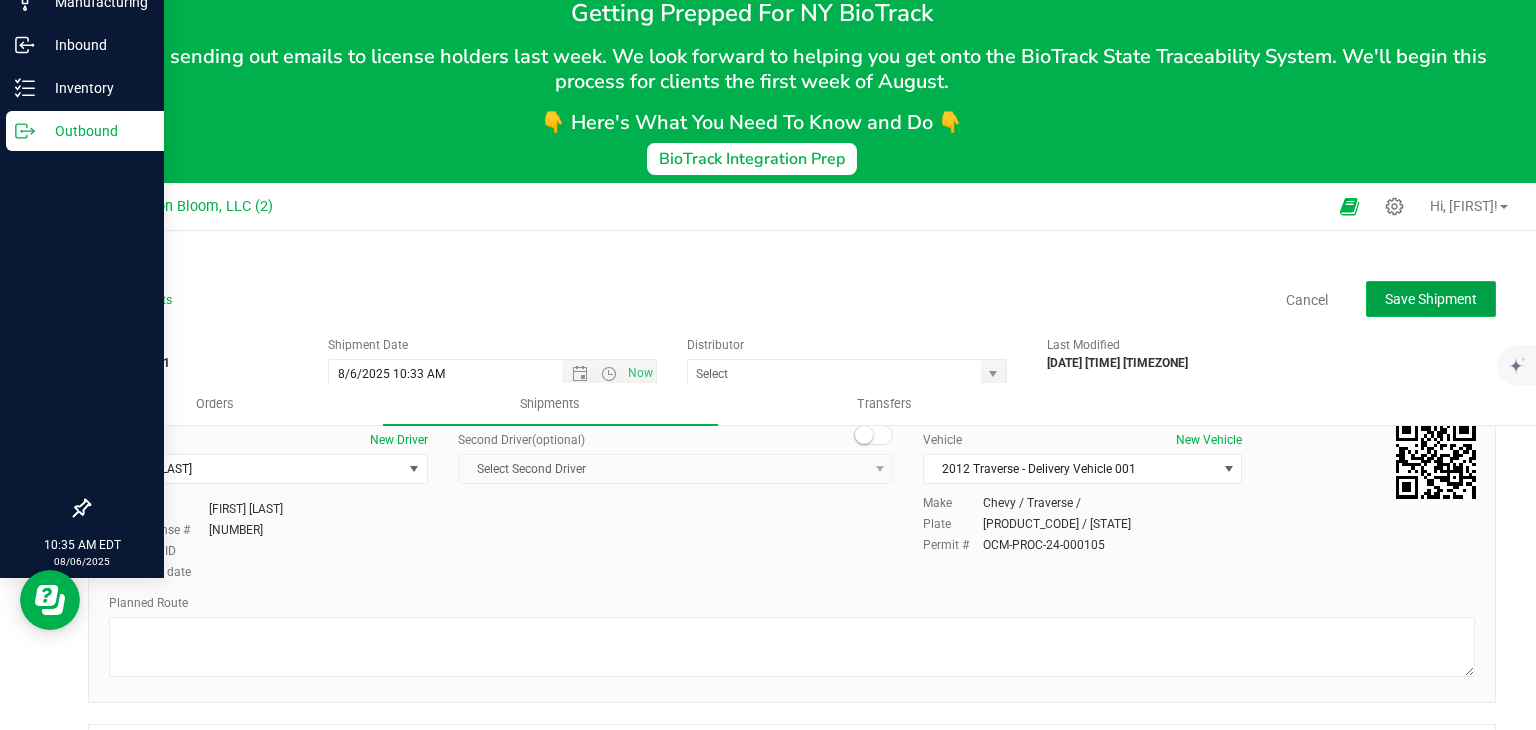 click on "Save Shipment" 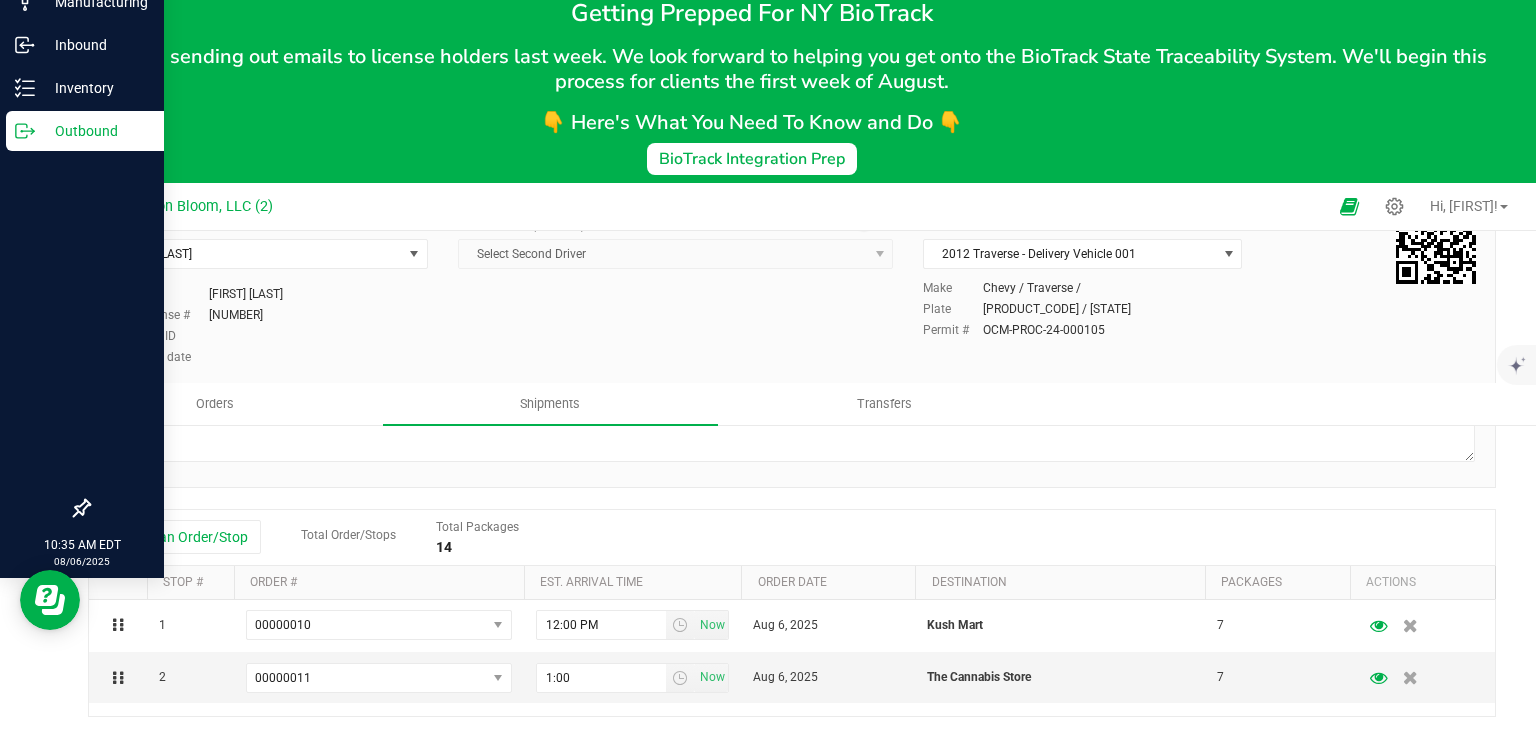 scroll, scrollTop: 228, scrollLeft: 0, axis: vertical 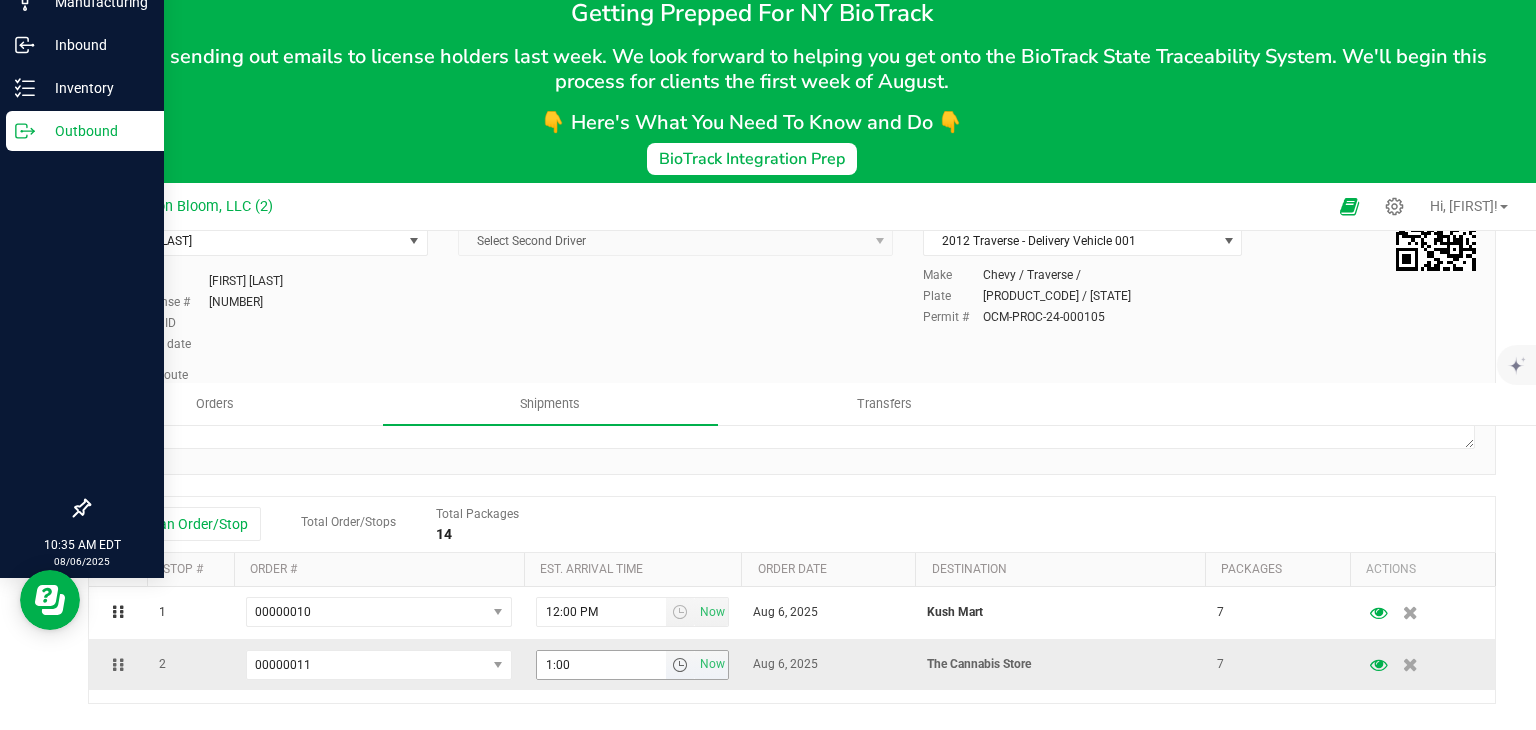 click on "1:00" at bounding box center [602, 665] 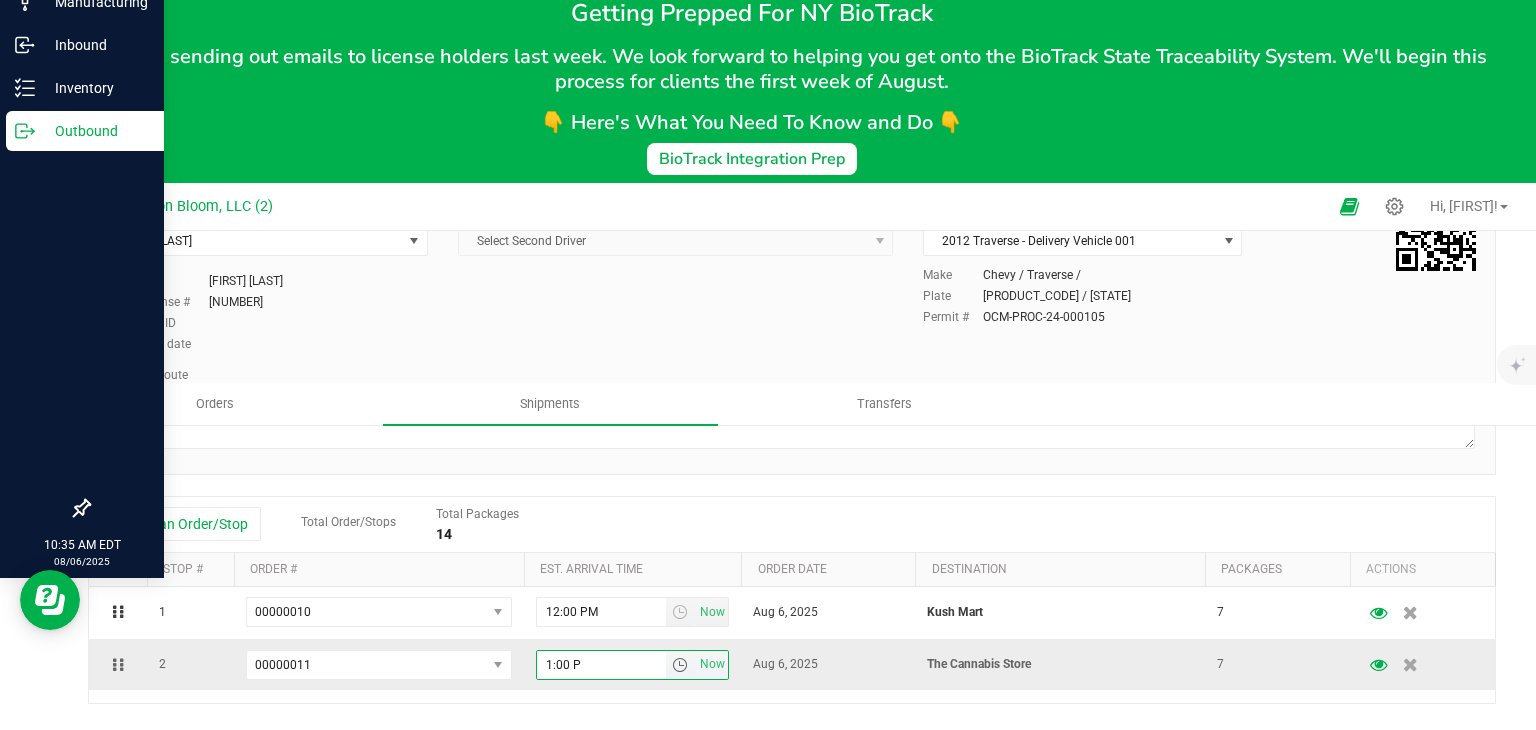type on "1:00 PM" 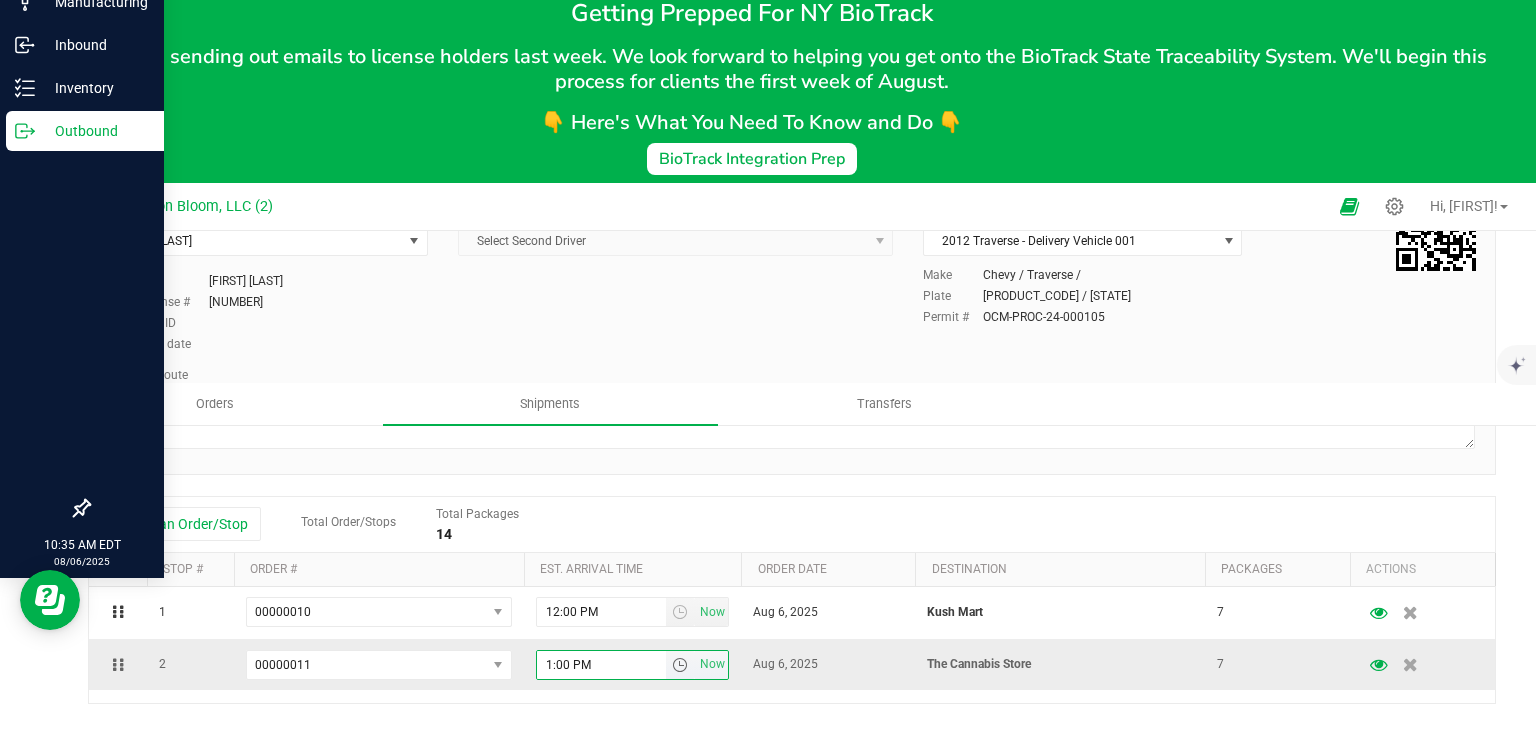 scroll, scrollTop: 0, scrollLeft: 0, axis: both 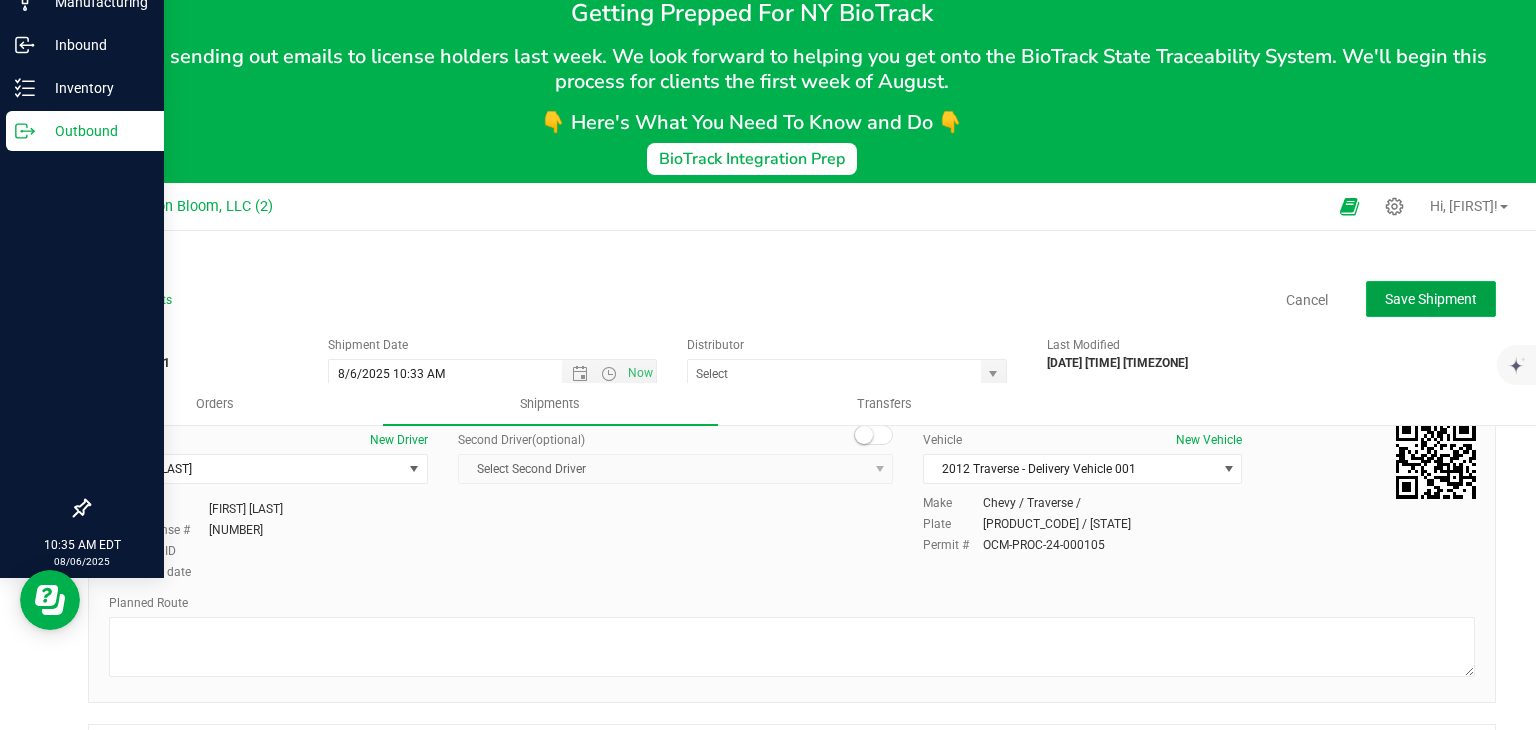 click on "Save Shipment" 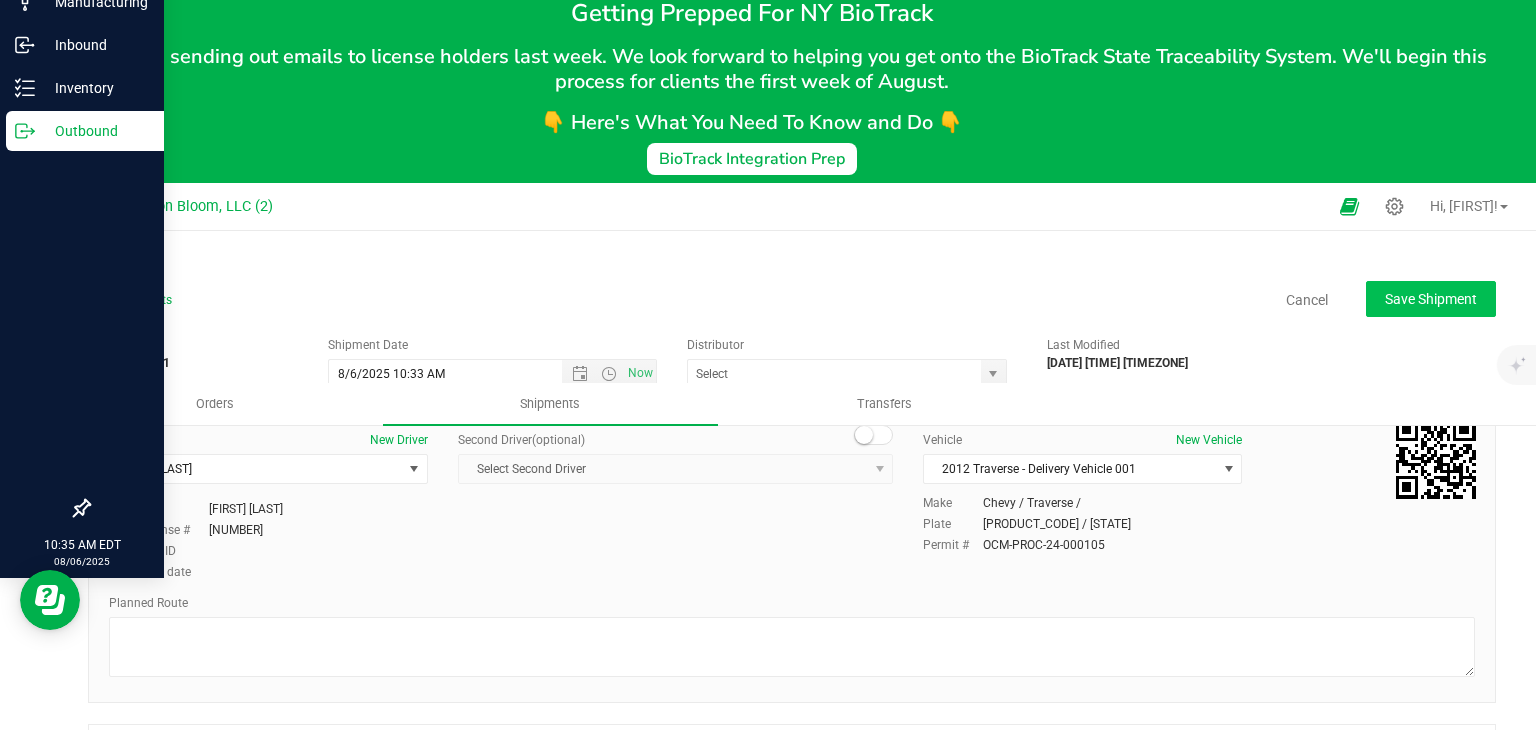 type on "8/6/2025 2:33 PM" 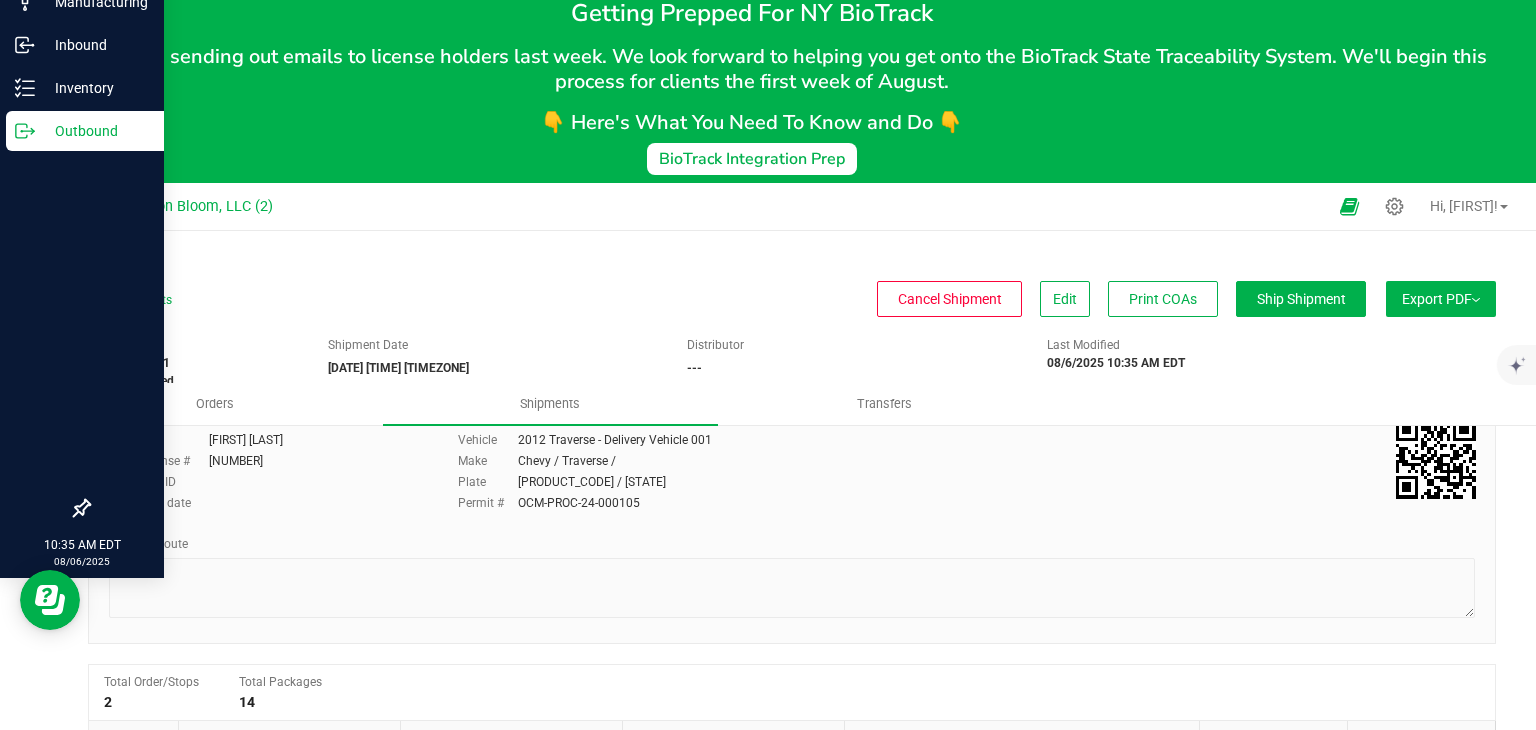 scroll, scrollTop: 0, scrollLeft: 0, axis: both 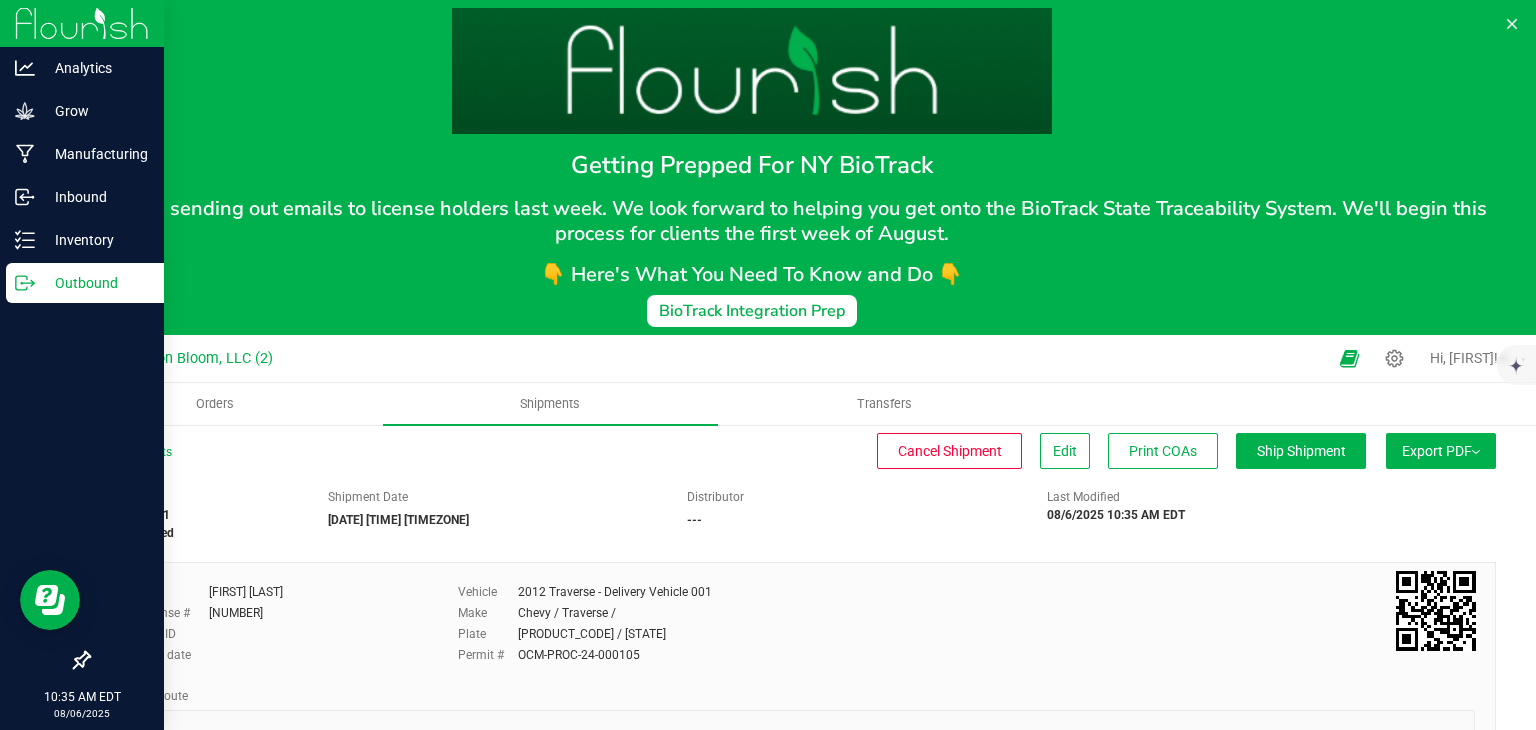 click on "Export PDF" at bounding box center [1441, 451] 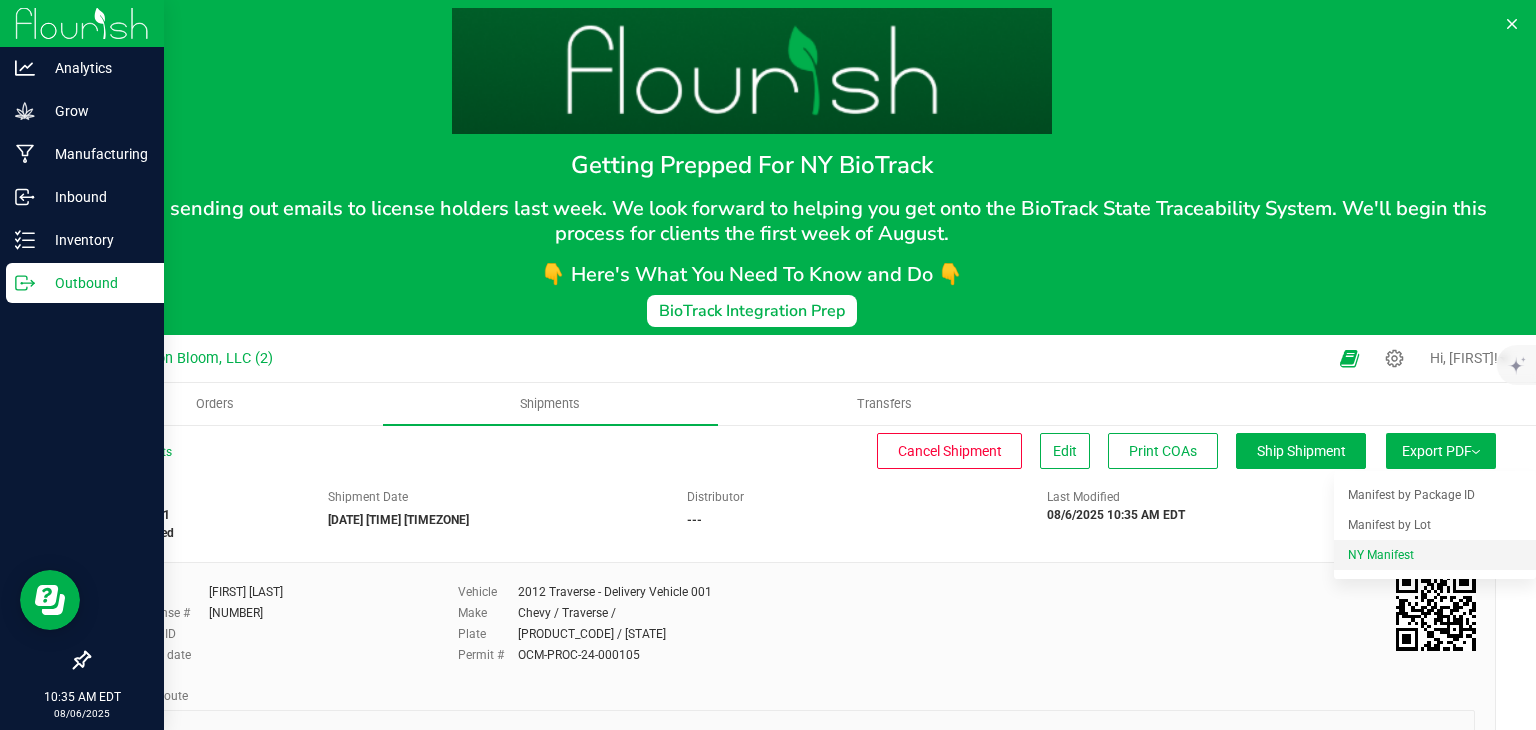 click on "NY Manifest" at bounding box center [1440, 555] 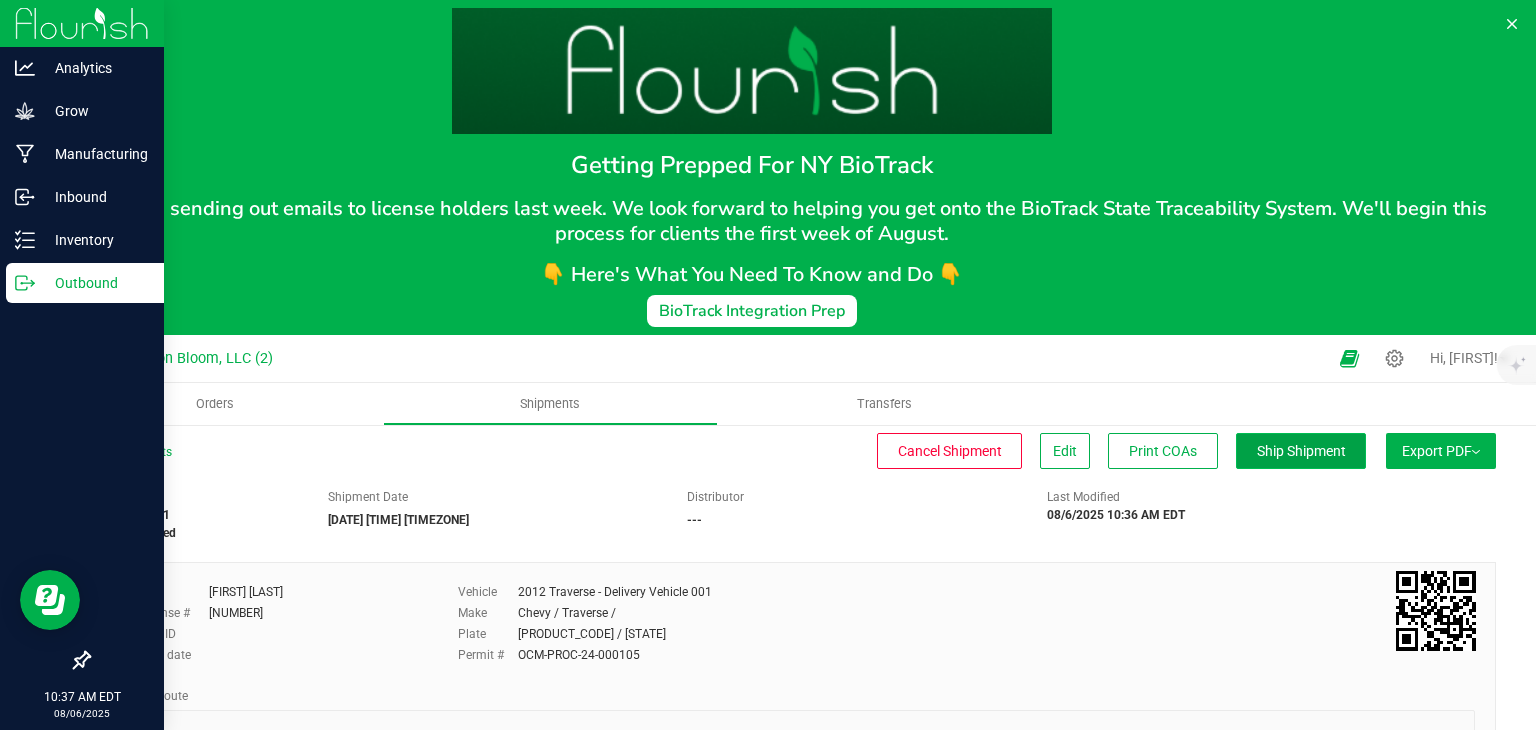 click on "Ship Shipment" at bounding box center [1301, 451] 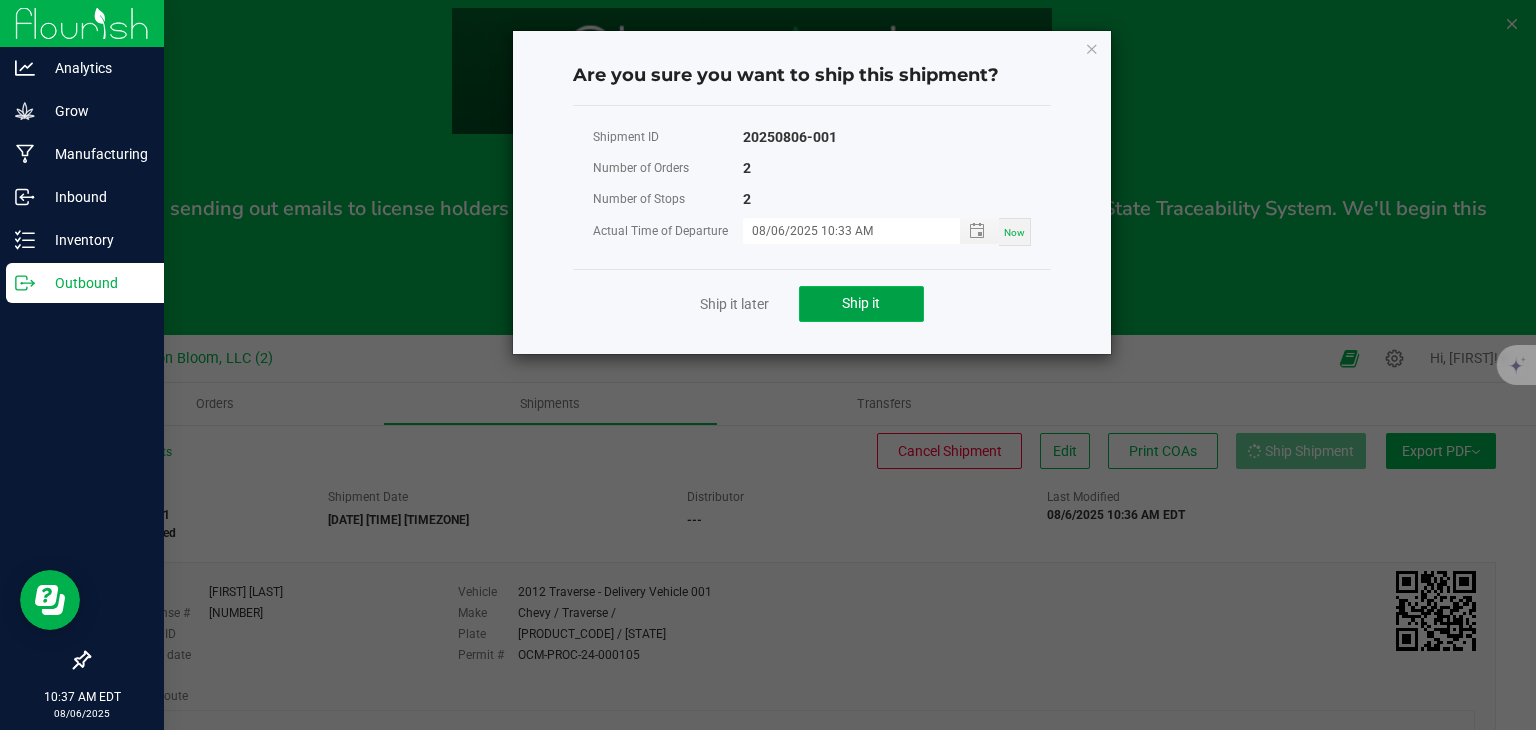 click on "Ship it" 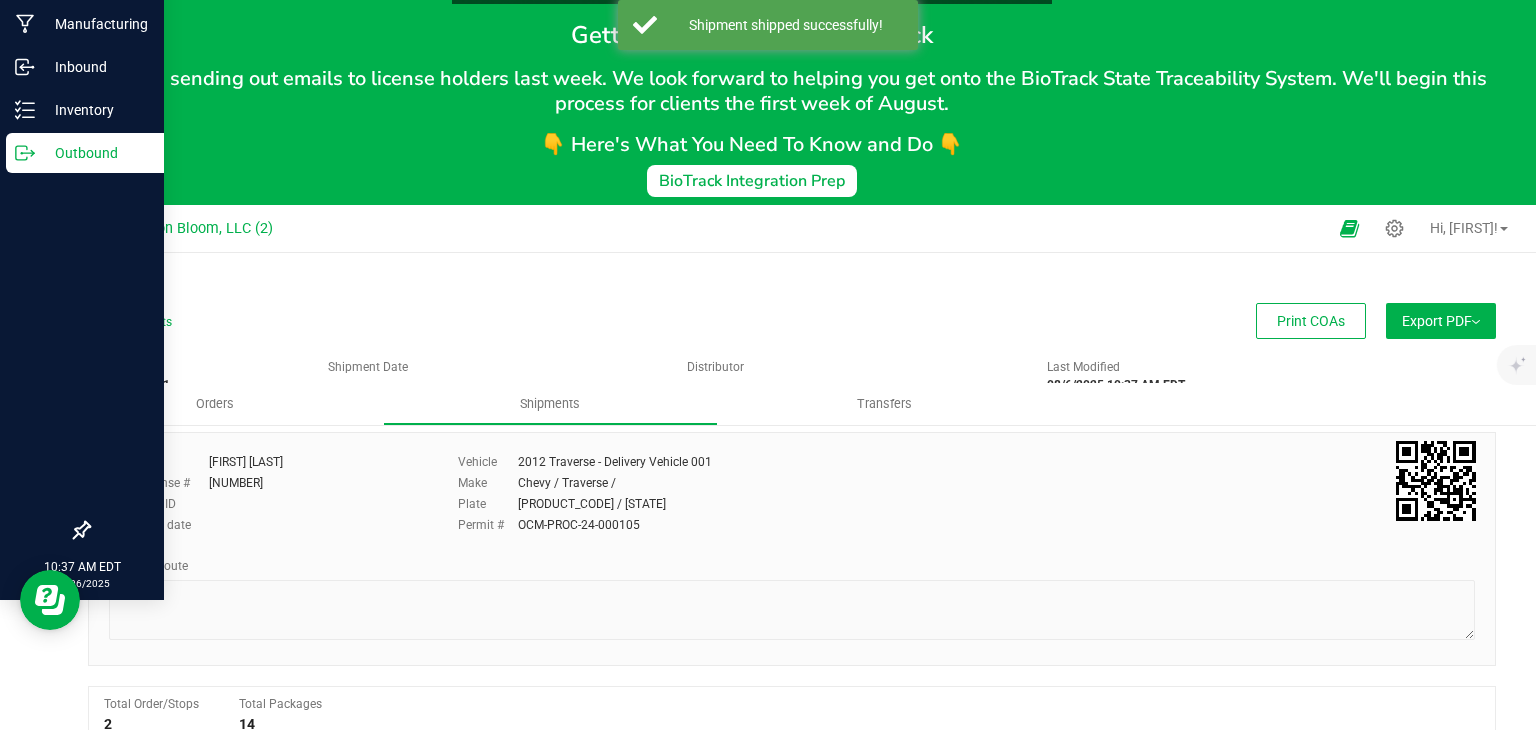 scroll, scrollTop: 141, scrollLeft: 0, axis: vertical 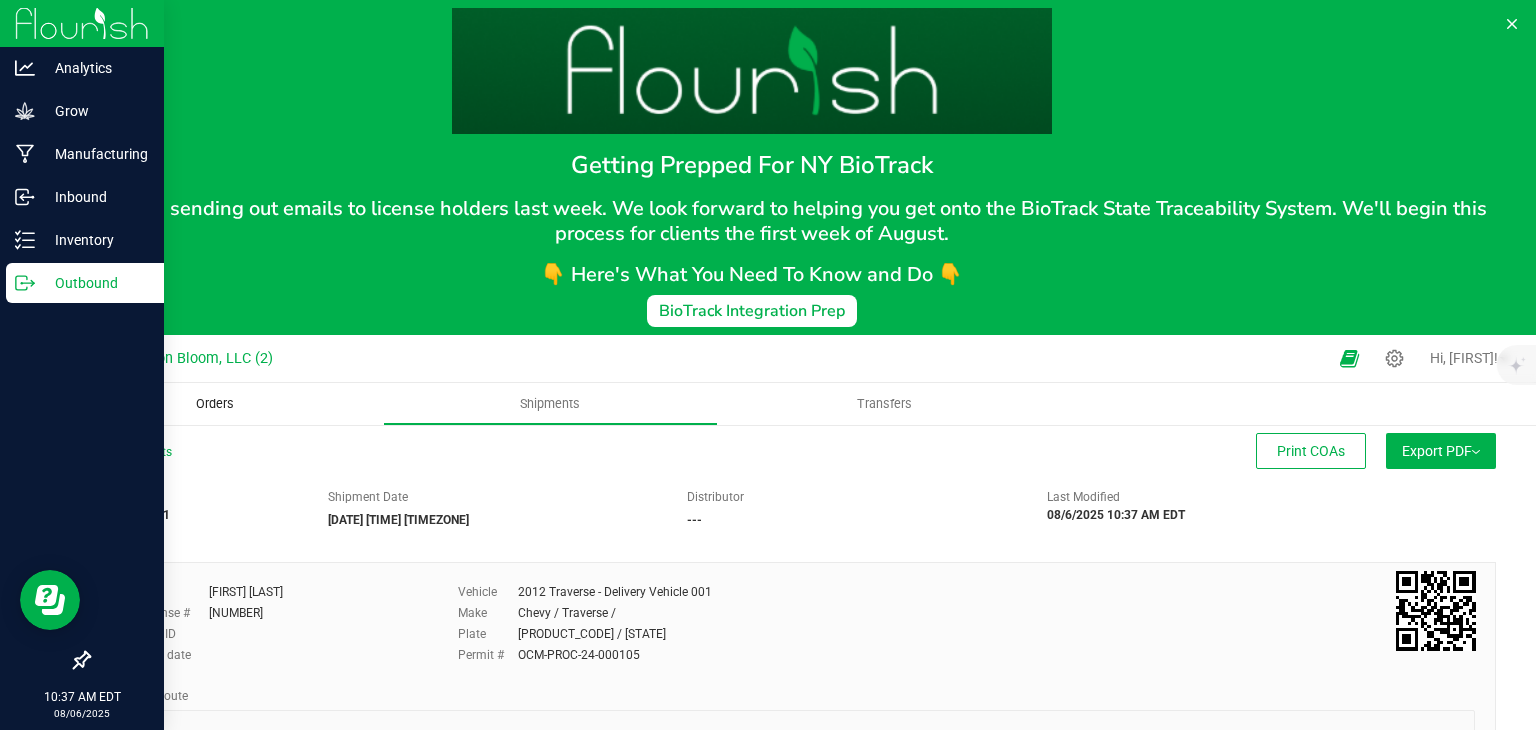 click on "Orders" at bounding box center (215, 404) 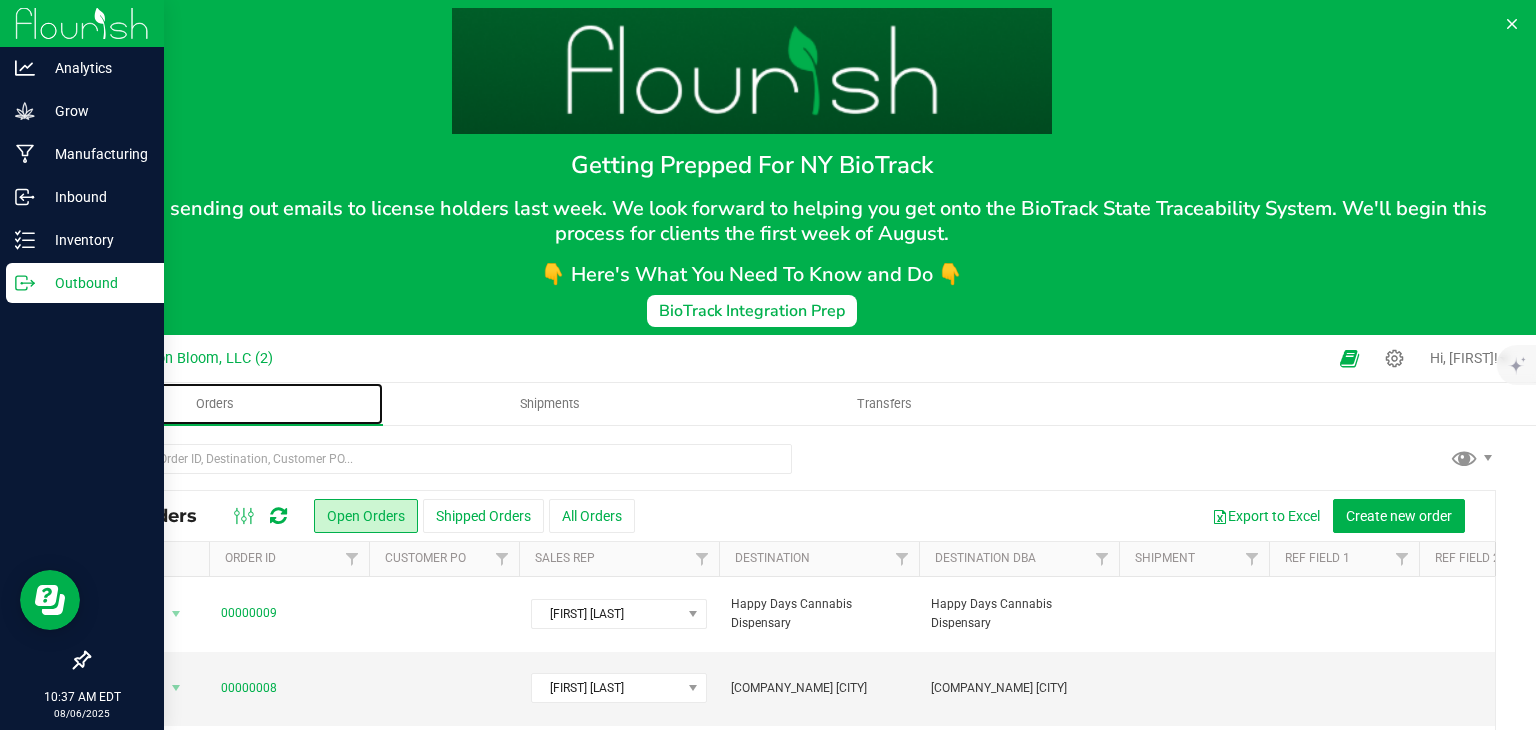 scroll, scrollTop: 173, scrollLeft: 0, axis: vertical 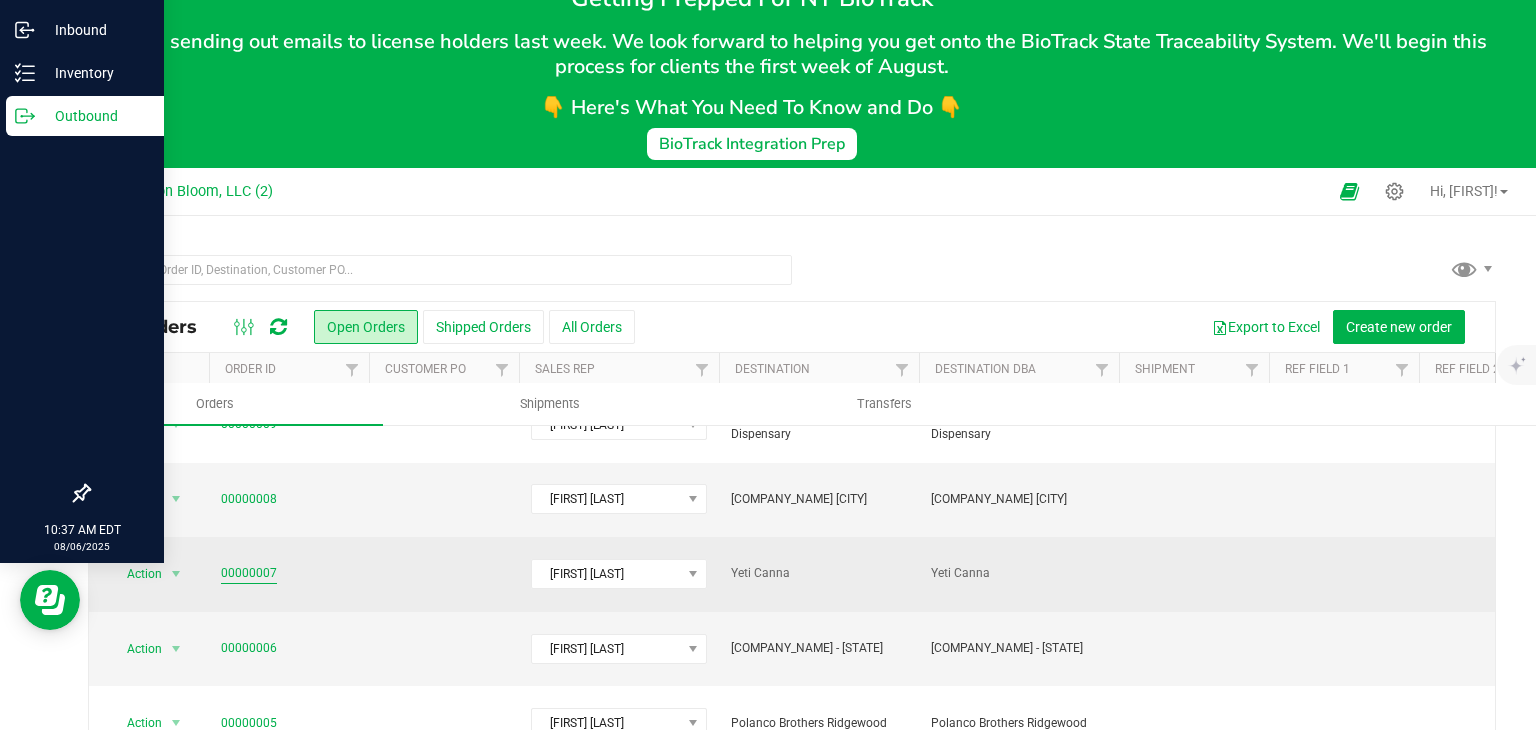 click on "00000007" at bounding box center (249, 573) 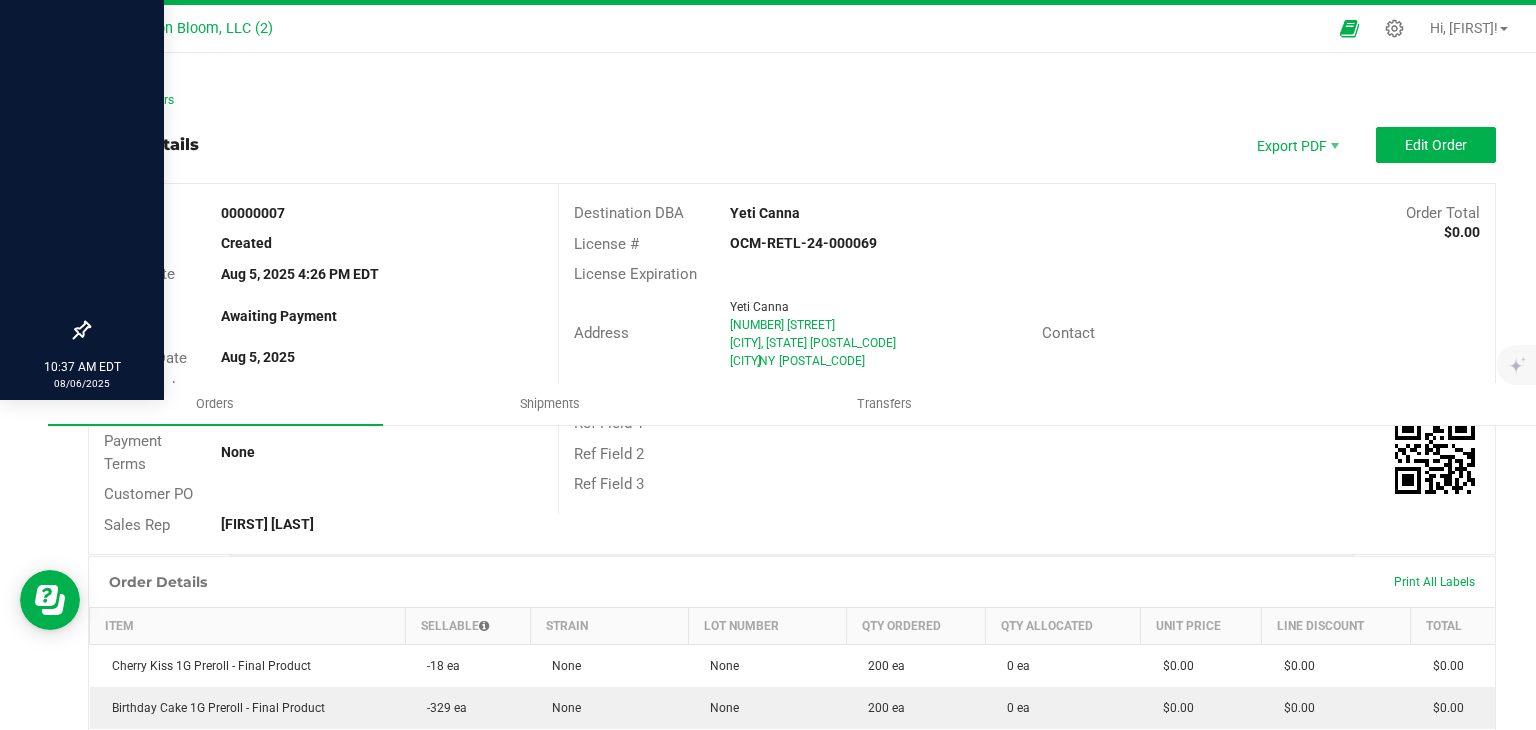 scroll, scrollTop: 331, scrollLeft: 0, axis: vertical 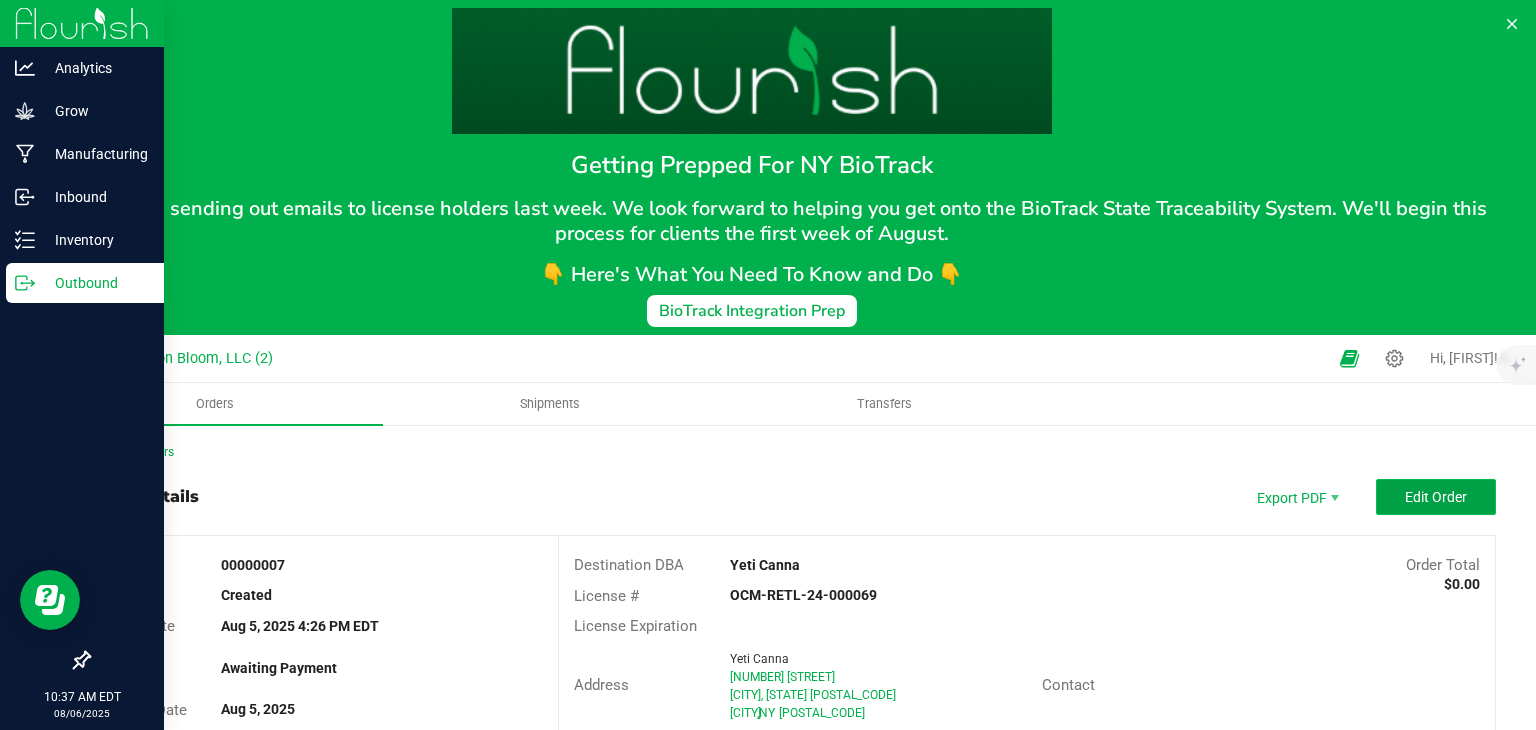 click on "Edit Order" at bounding box center (1436, 497) 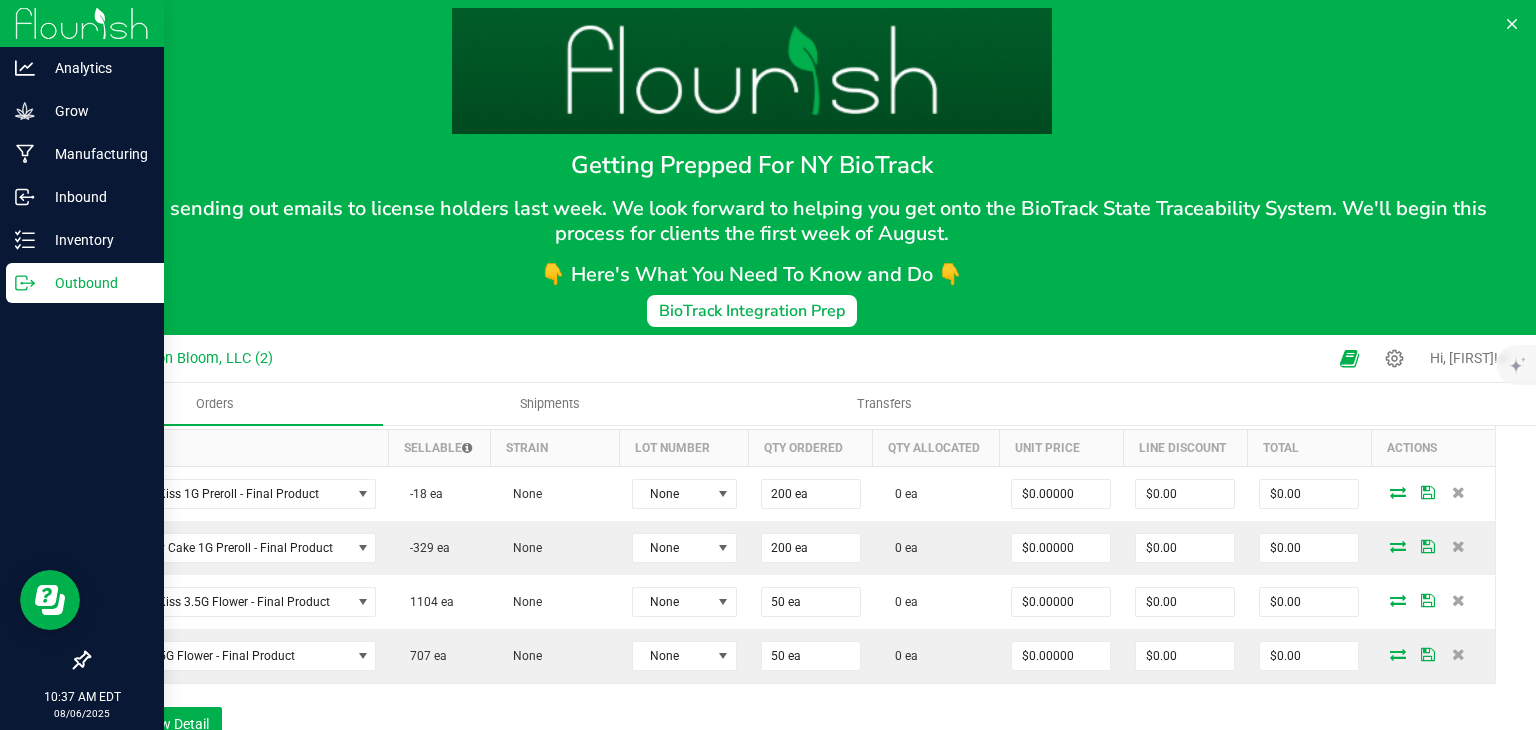 scroll, scrollTop: 572, scrollLeft: 0, axis: vertical 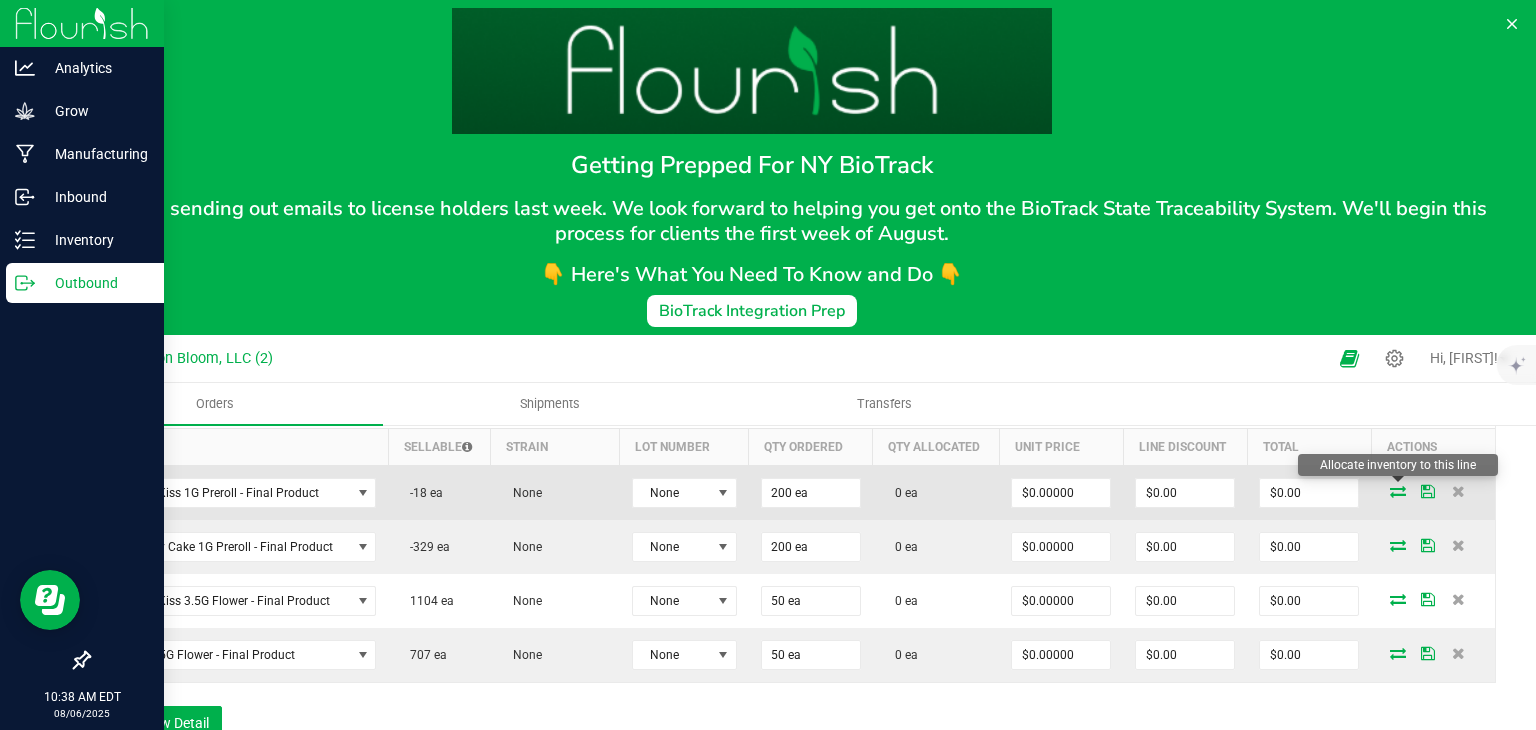 click at bounding box center [1398, 491] 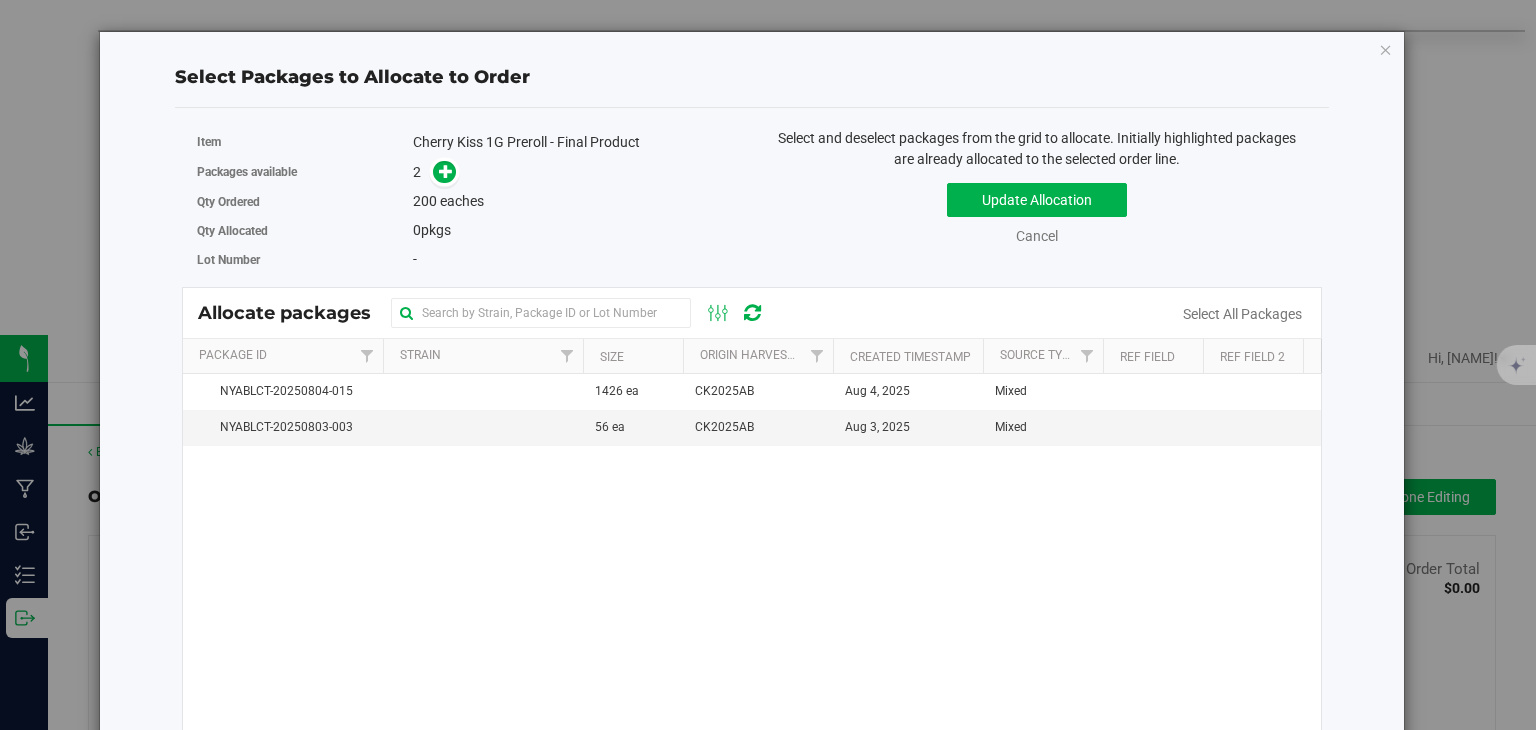 scroll, scrollTop: 0, scrollLeft: 0, axis: both 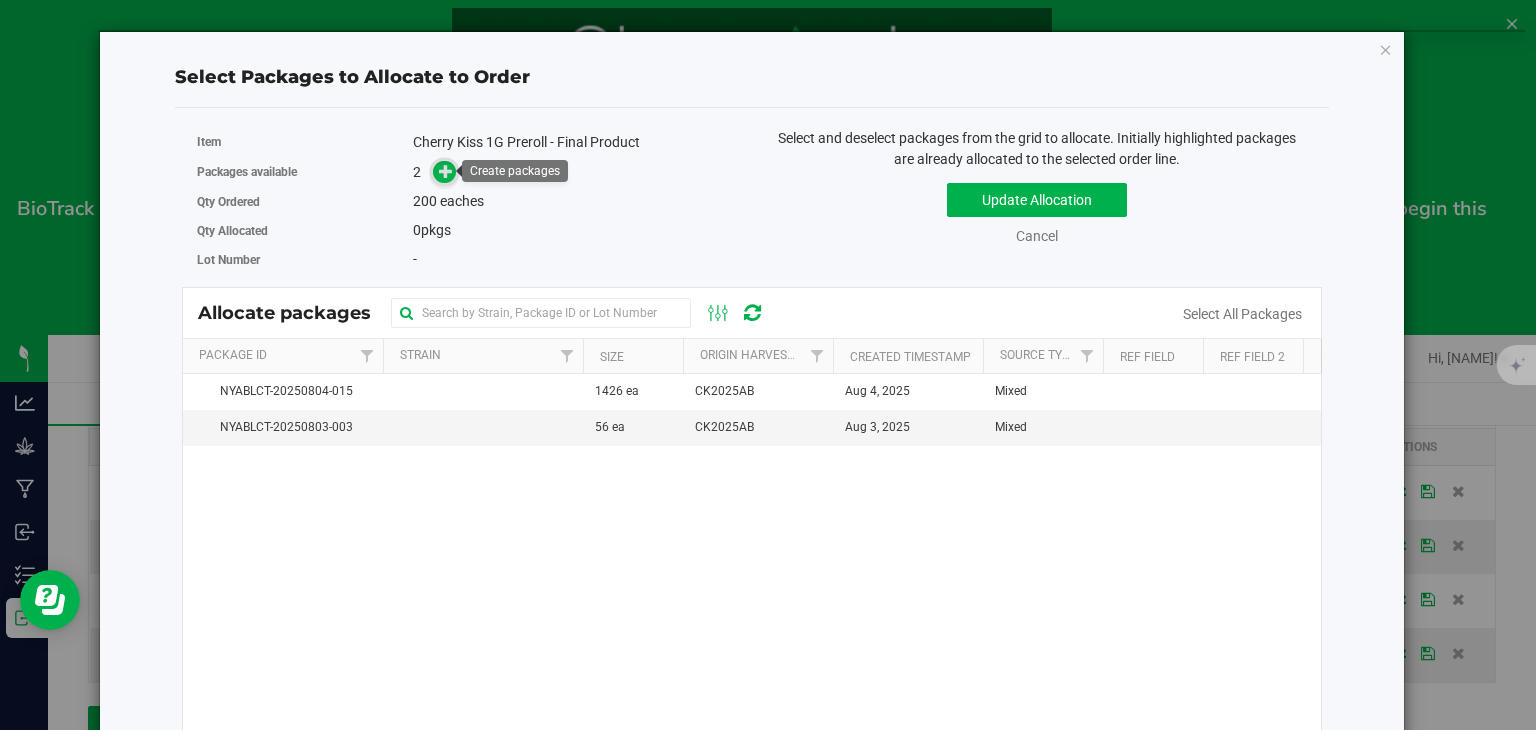 click at bounding box center (446, 171) 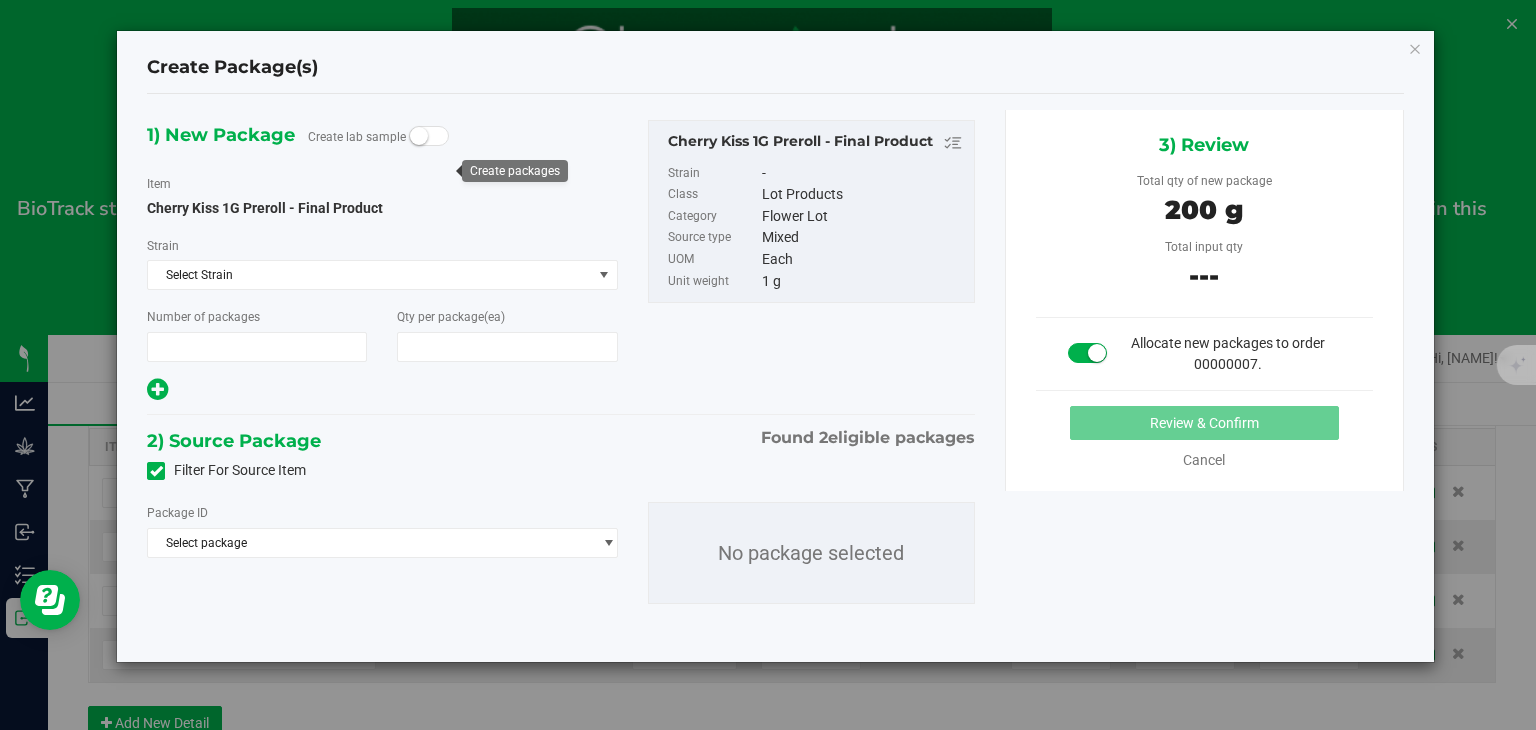 type on "1" 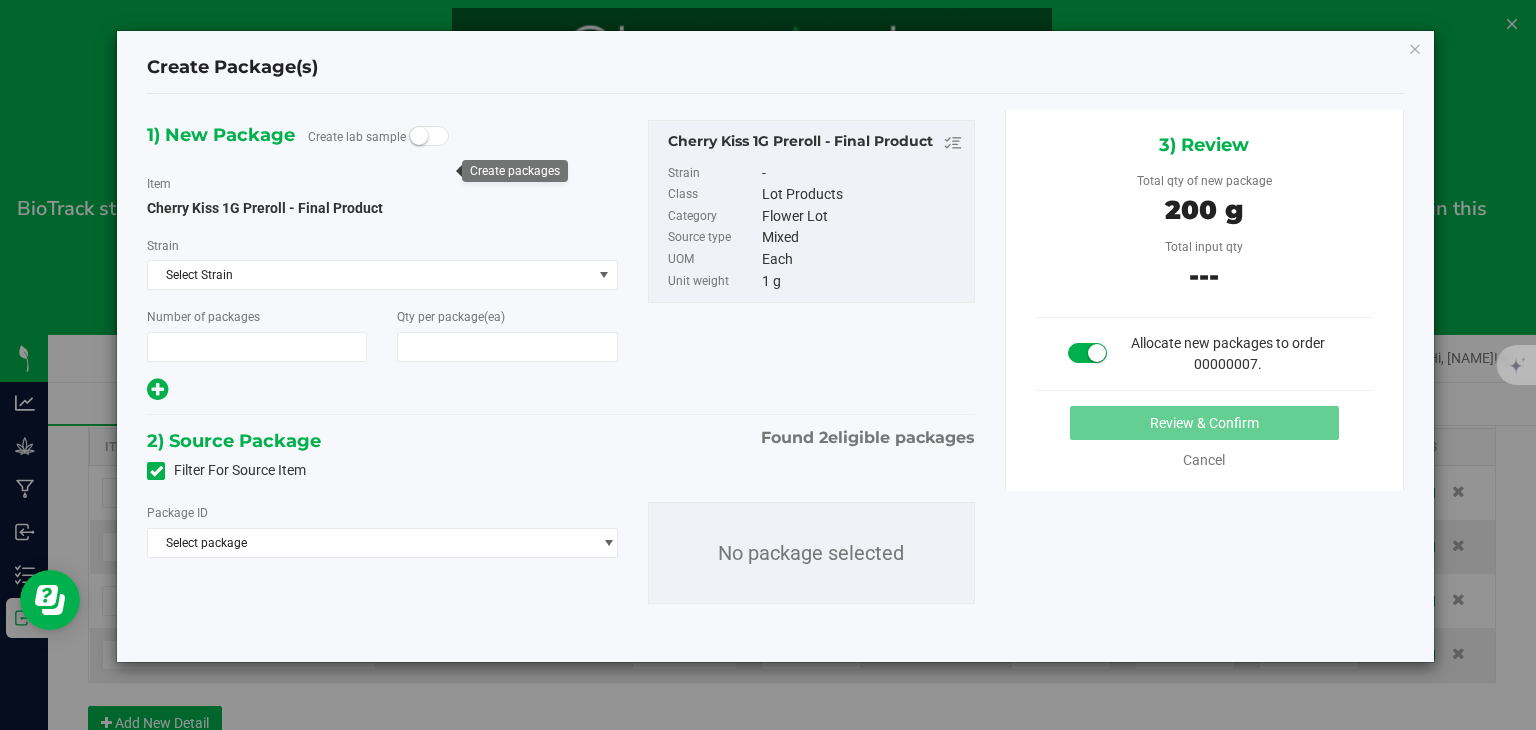 type on "200" 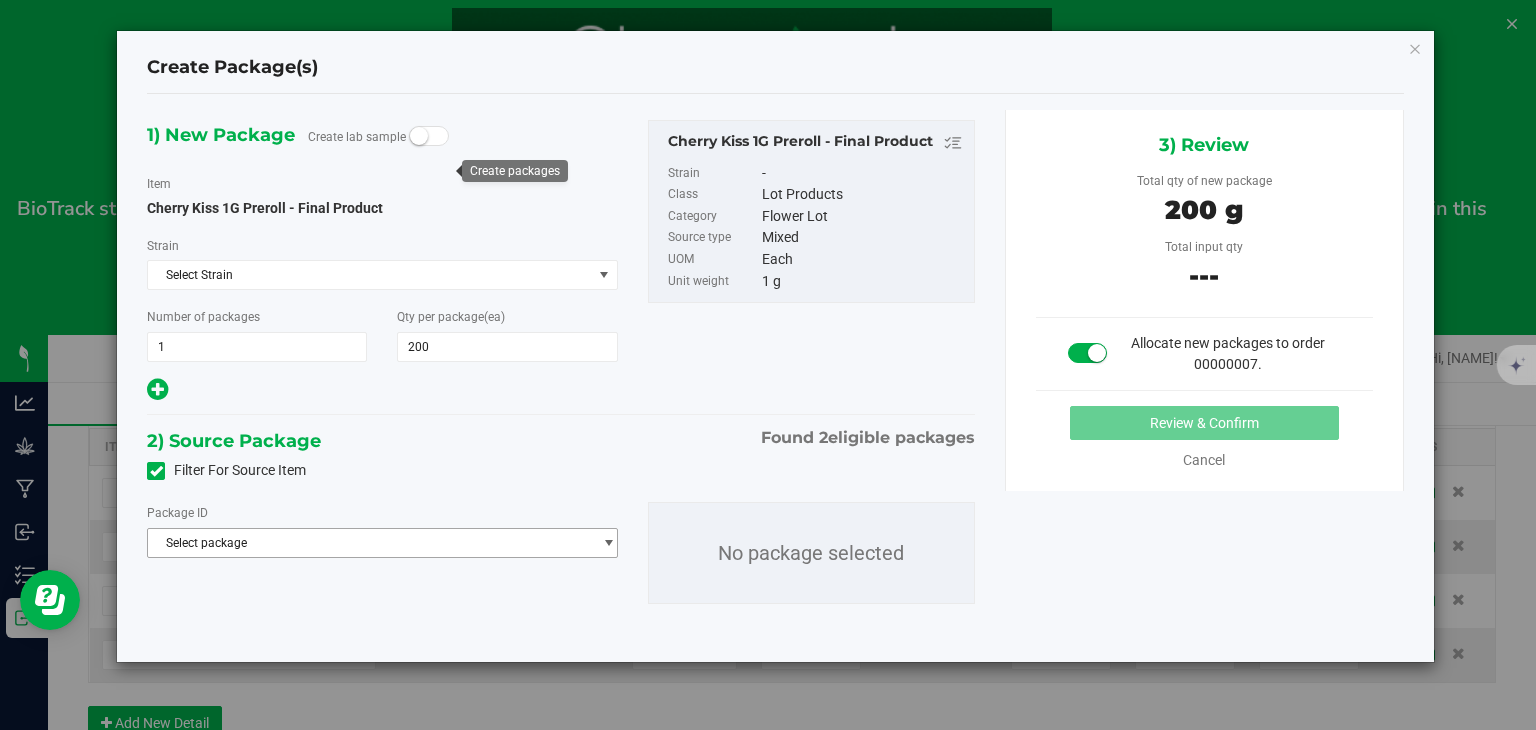click at bounding box center [608, 543] 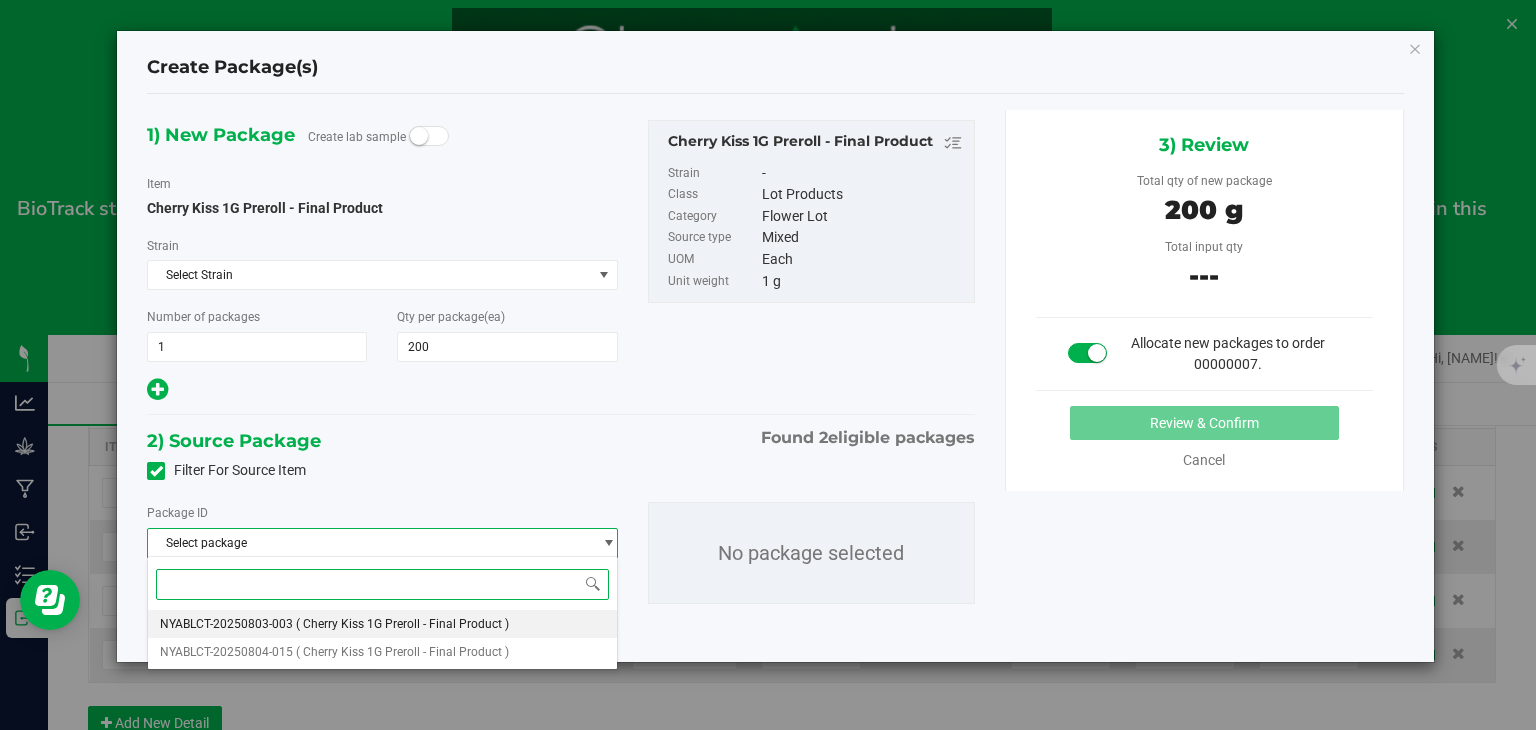 click on "NYABLCT-20250803-003
(
Cherry Kiss 1G Preroll - Final Product
)" at bounding box center [382, 624] 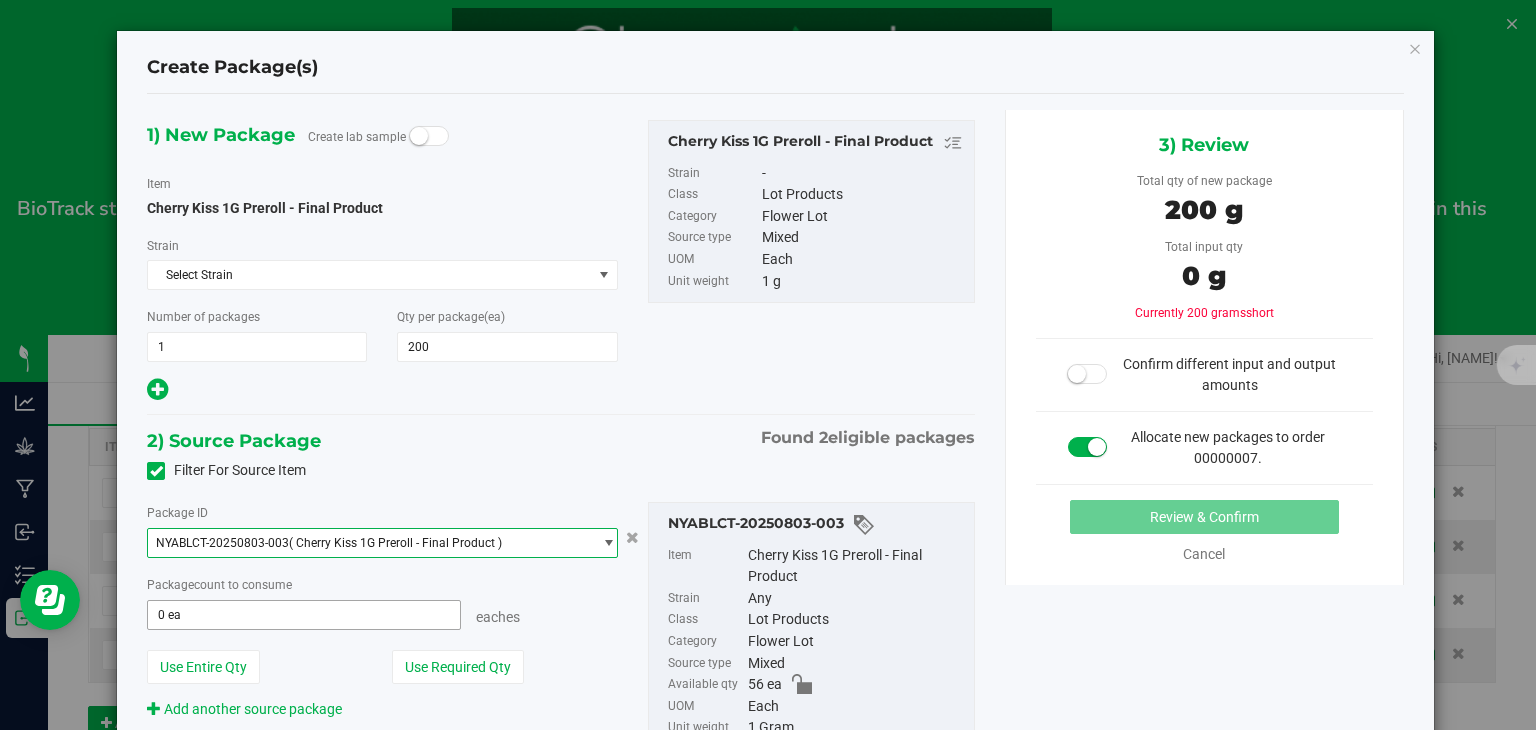 click on "0 ea 0" at bounding box center [303, 615] 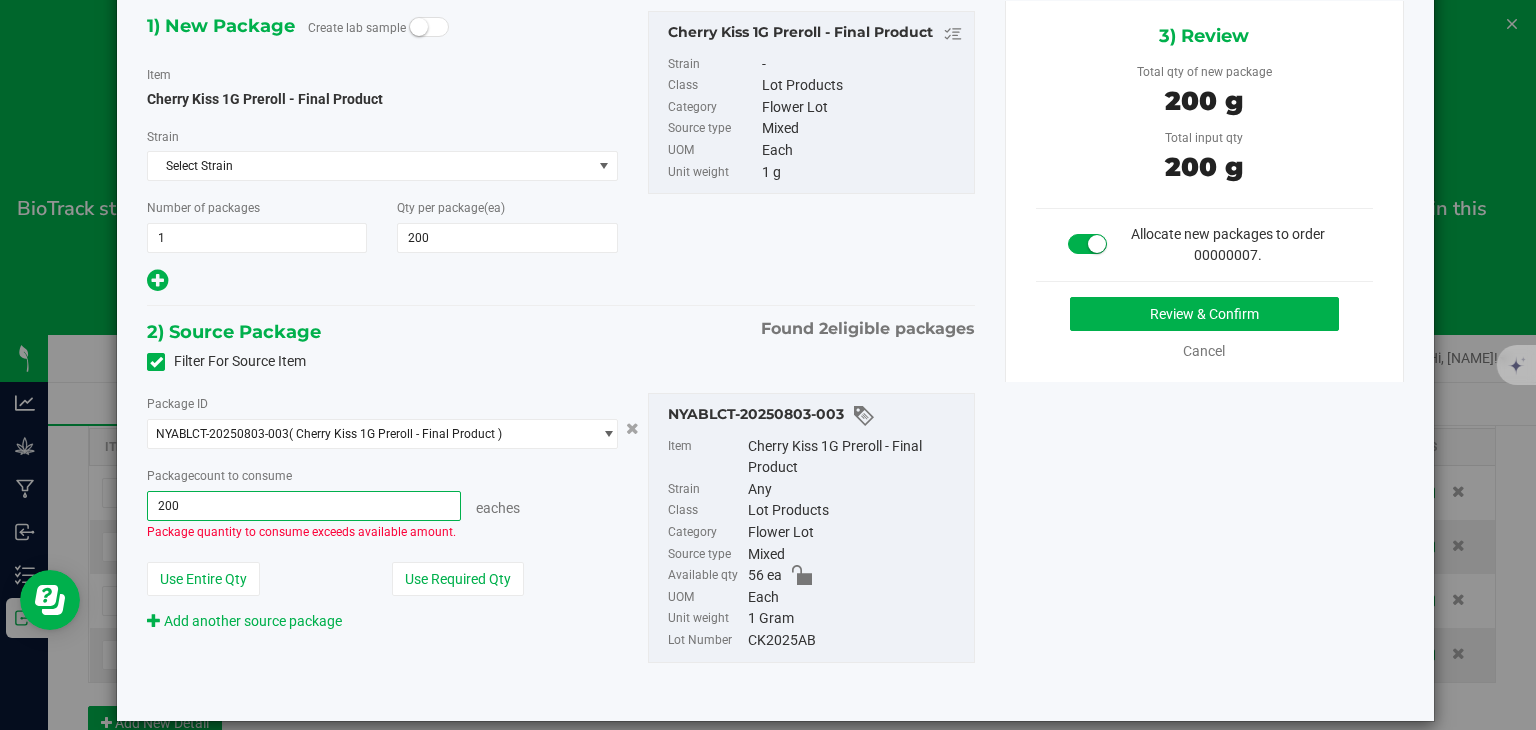 scroll, scrollTop: 110, scrollLeft: 0, axis: vertical 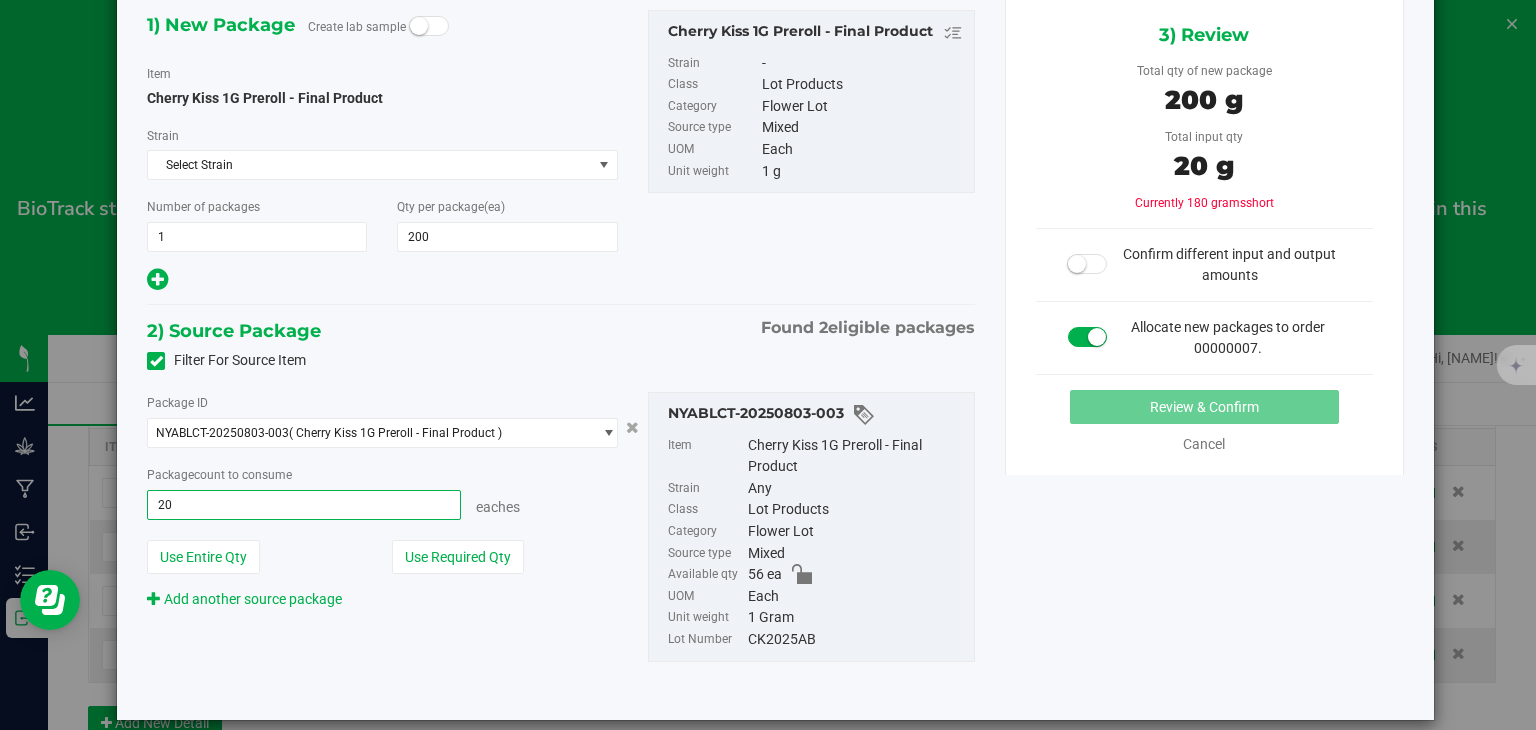 type on "200" 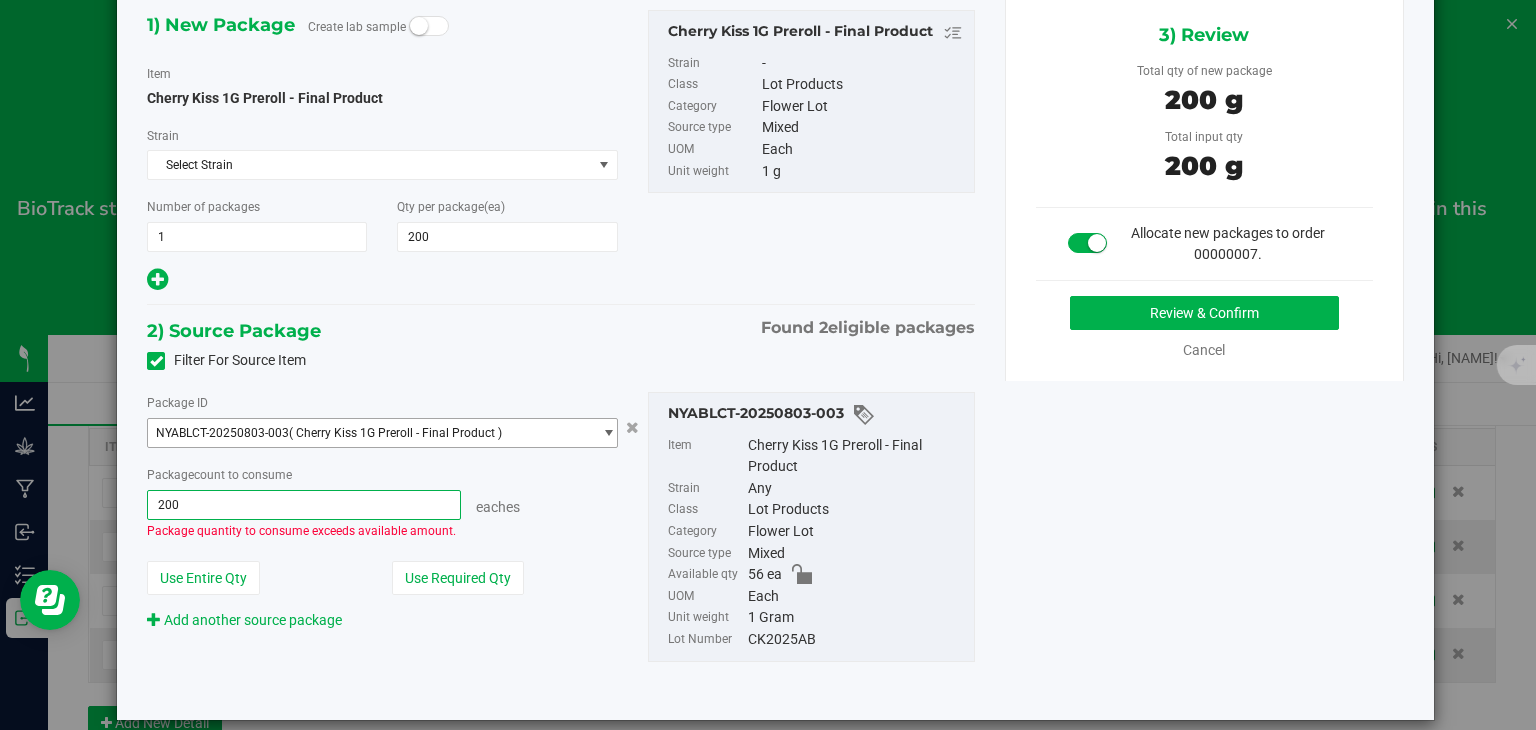 click at bounding box center (608, 433) 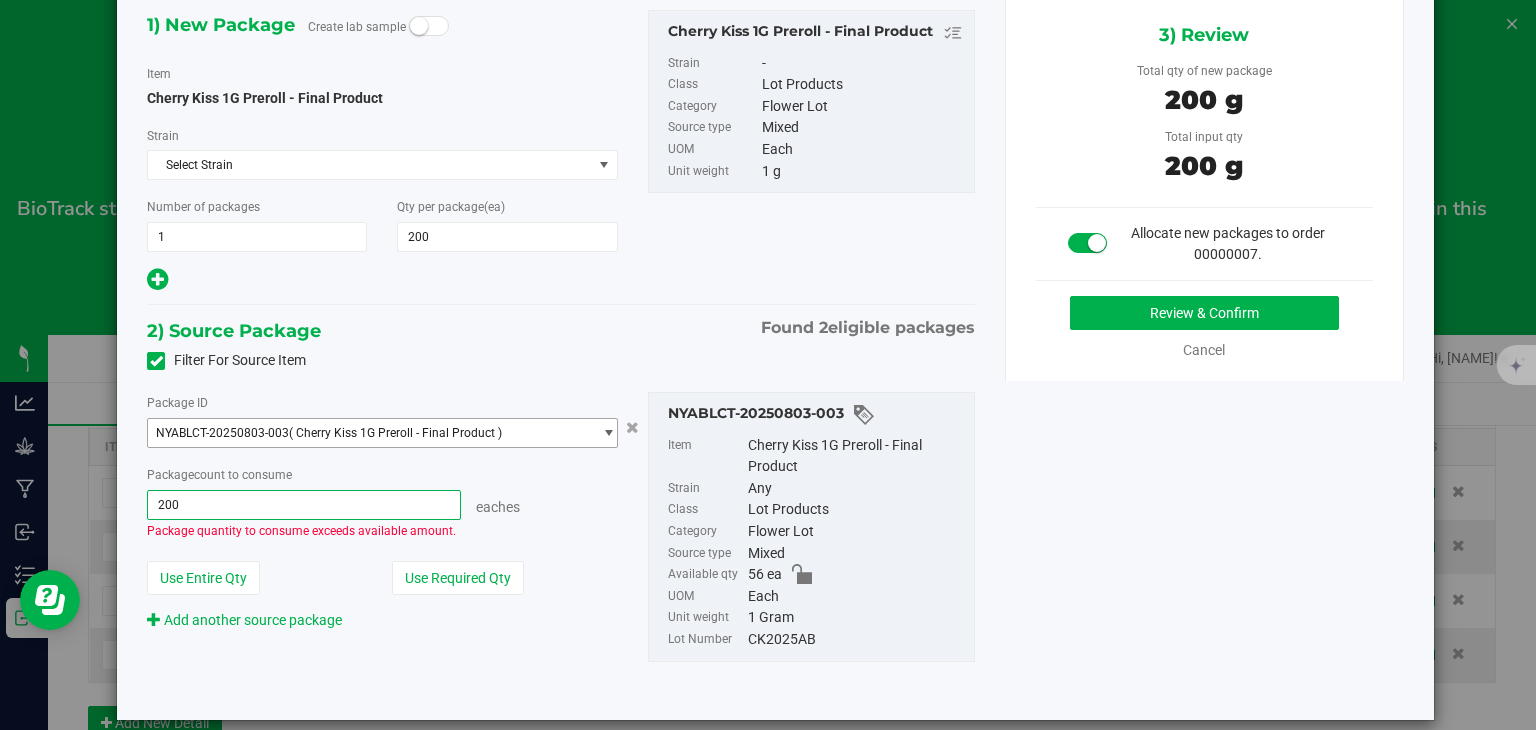 type on "200 ea" 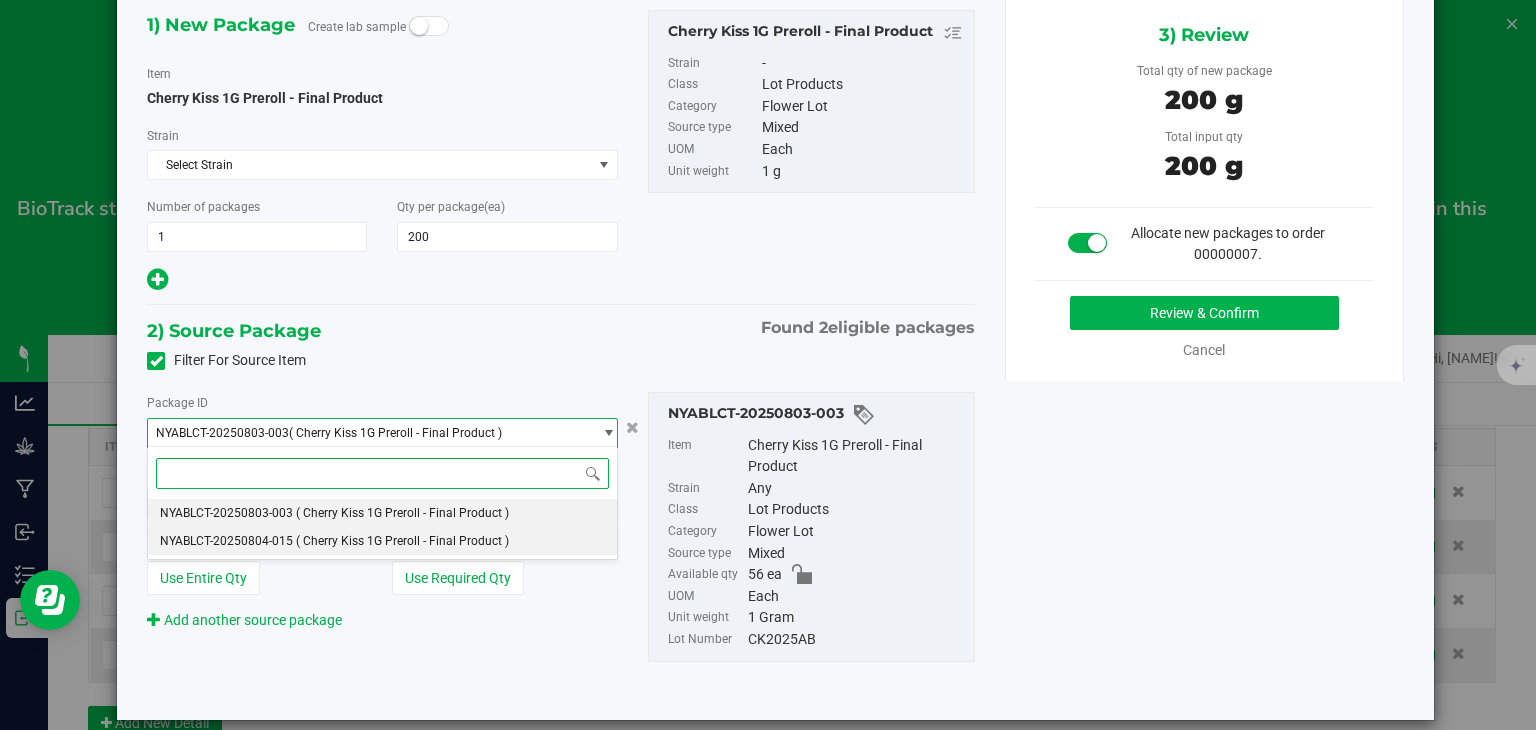 click on "NYABLCT-20250804-015
(
Cherry Kiss 1G Preroll - Final Product
)" at bounding box center [382, 541] 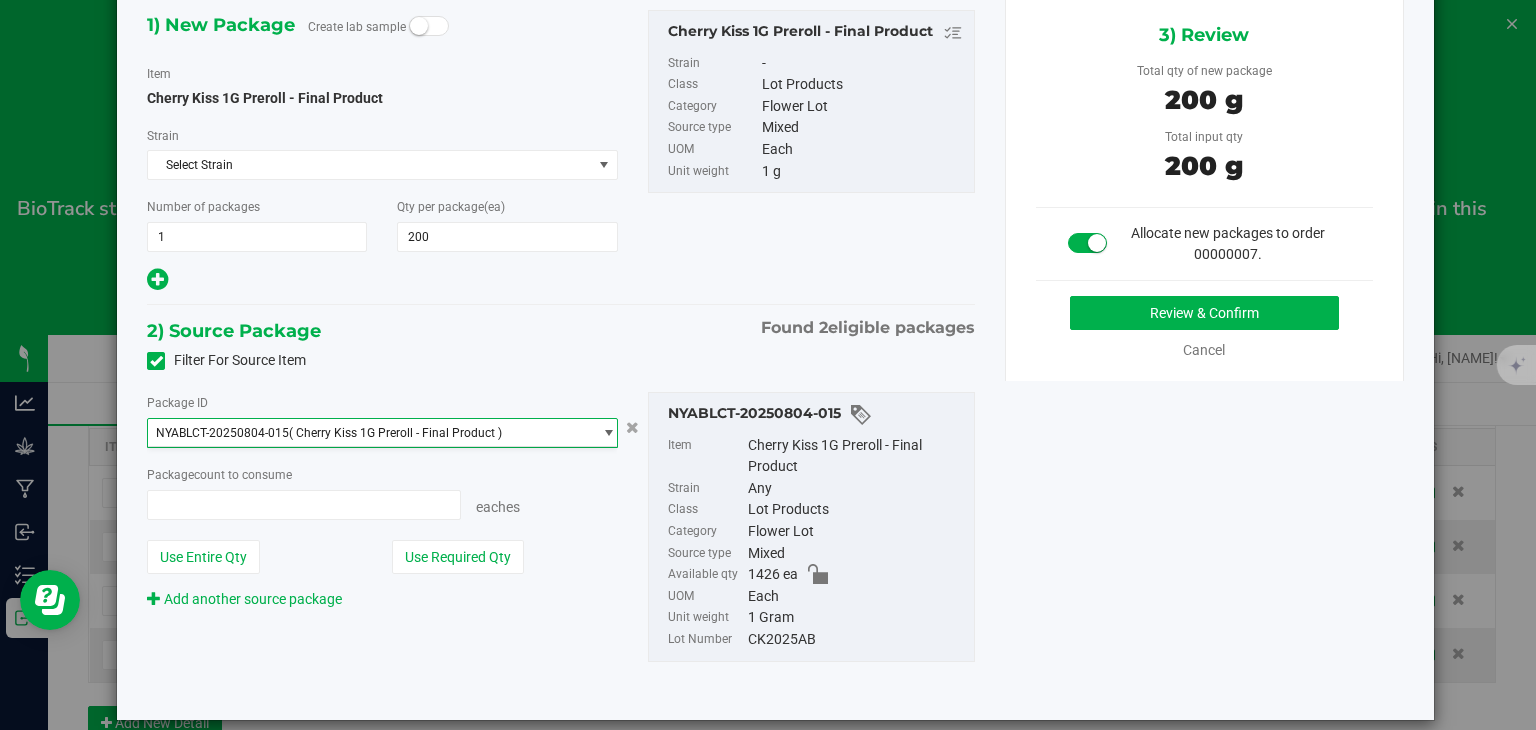 type on "200 ea" 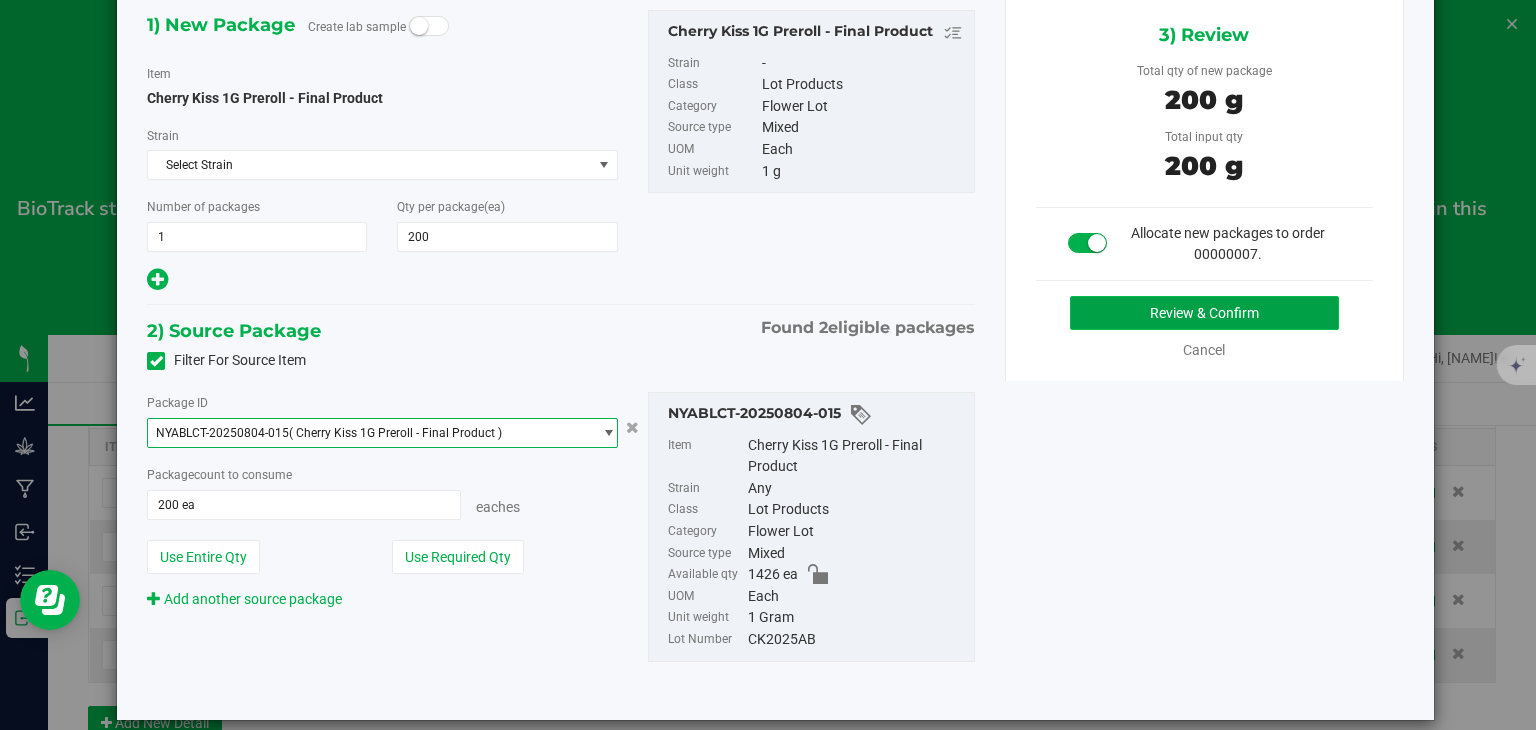 click on "Review & Confirm" at bounding box center [1204, 313] 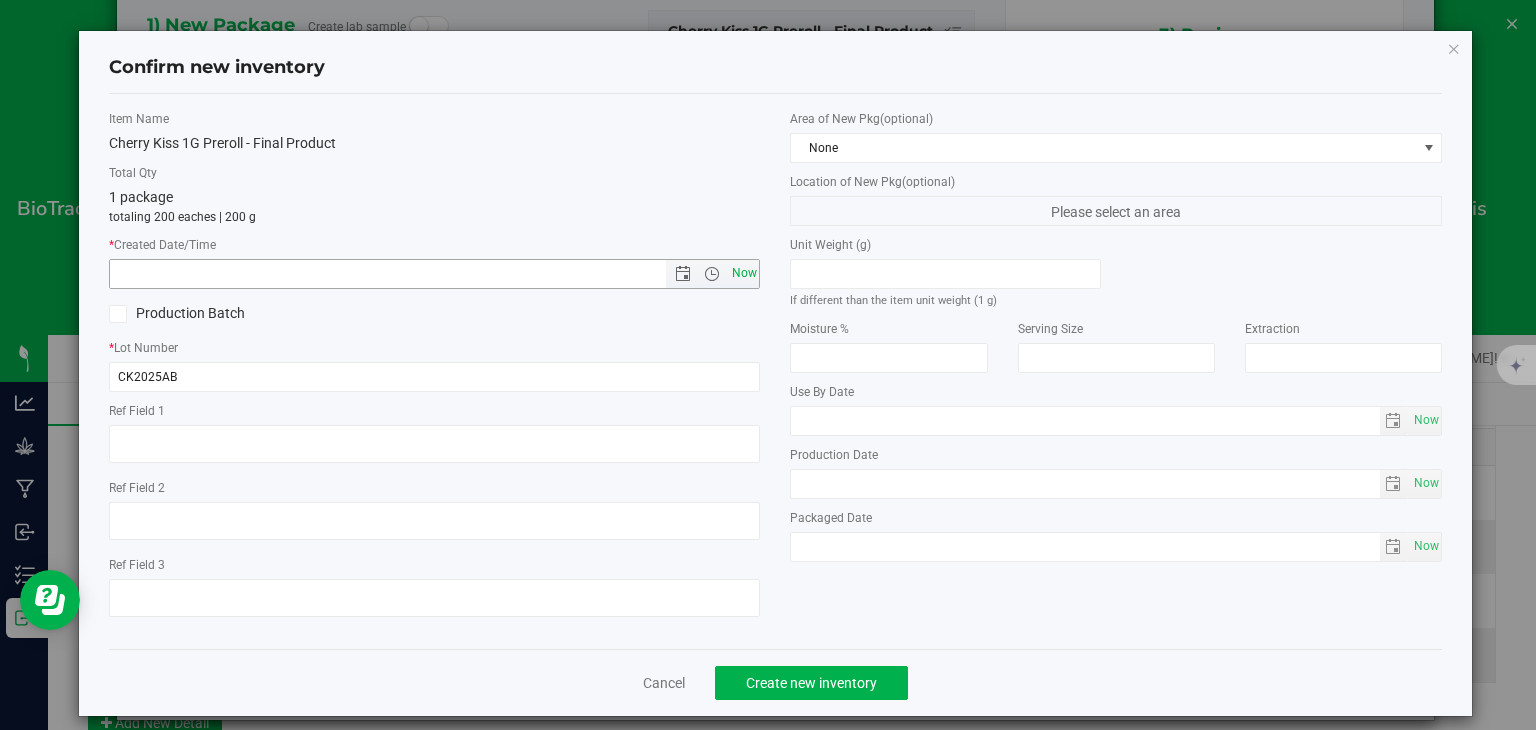 click on "Now" at bounding box center (744, 273) 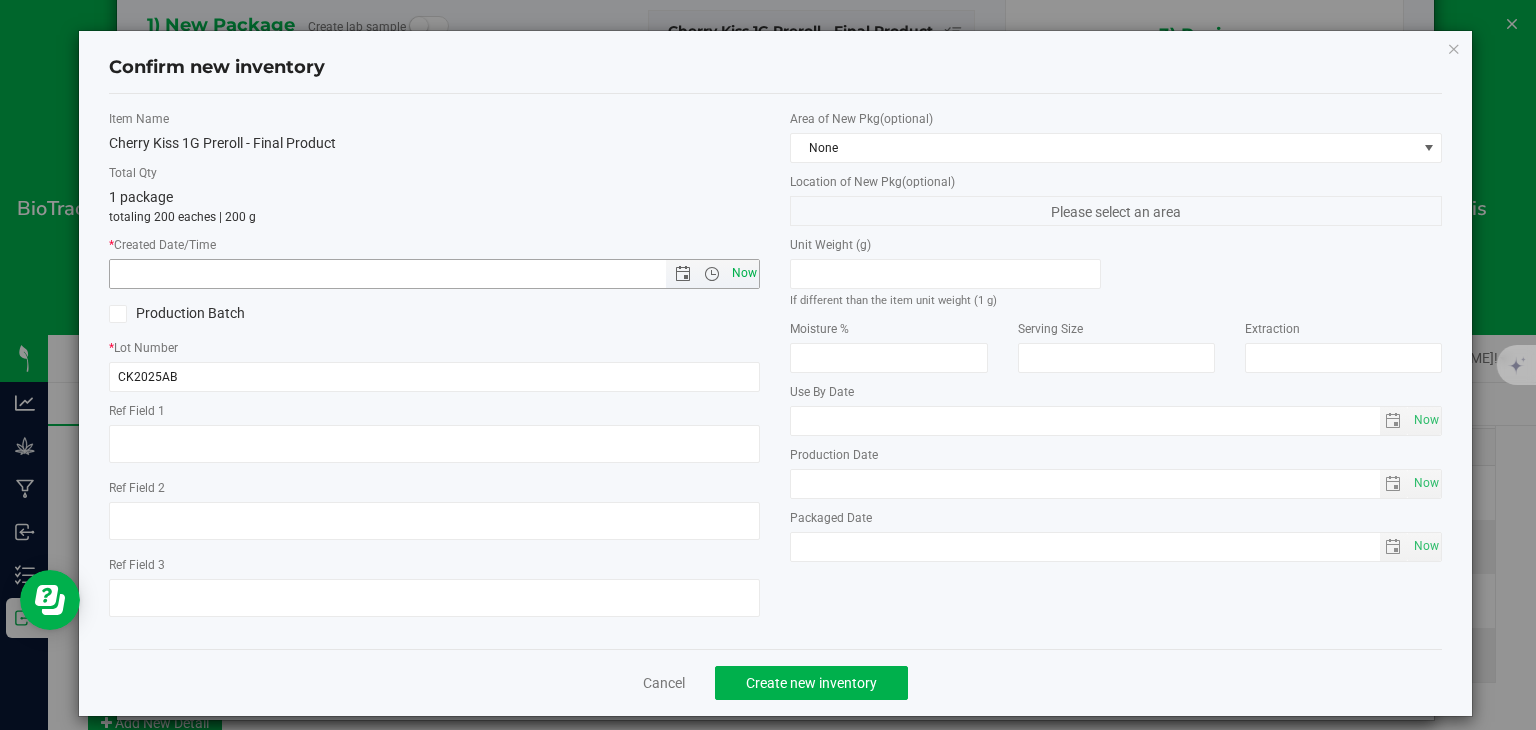 type on "8/6/2025 10:38 AM" 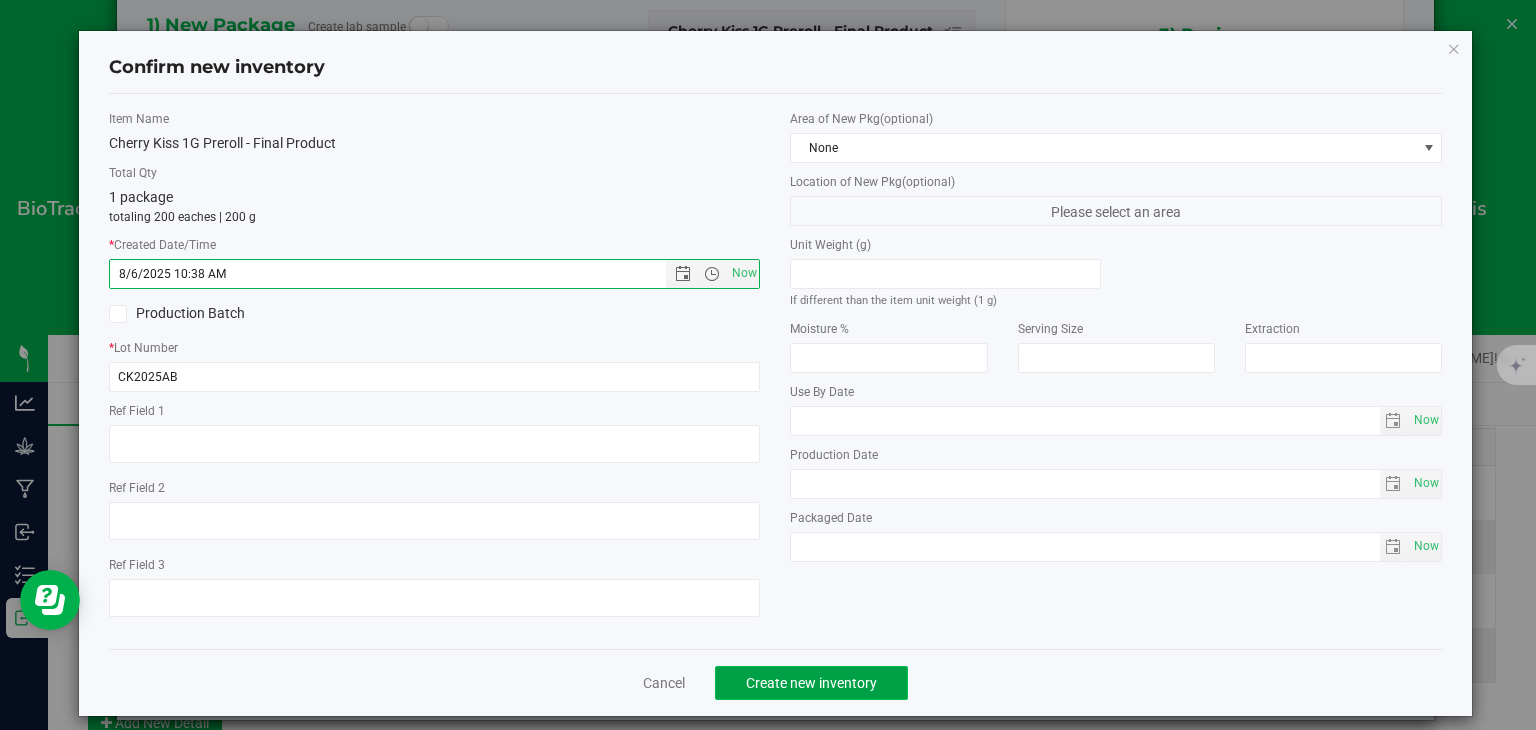 click on "Create new inventory" 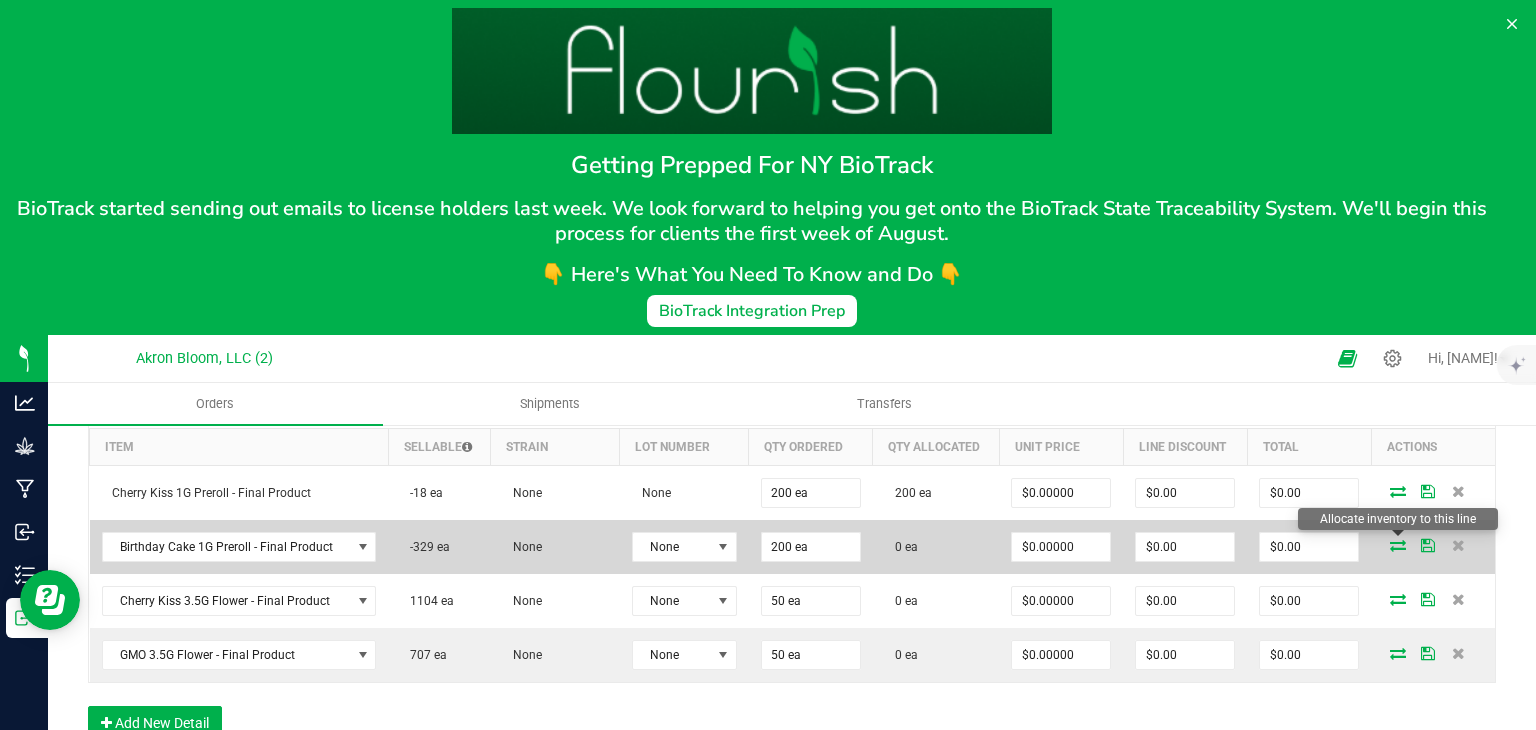 click at bounding box center (1398, 545) 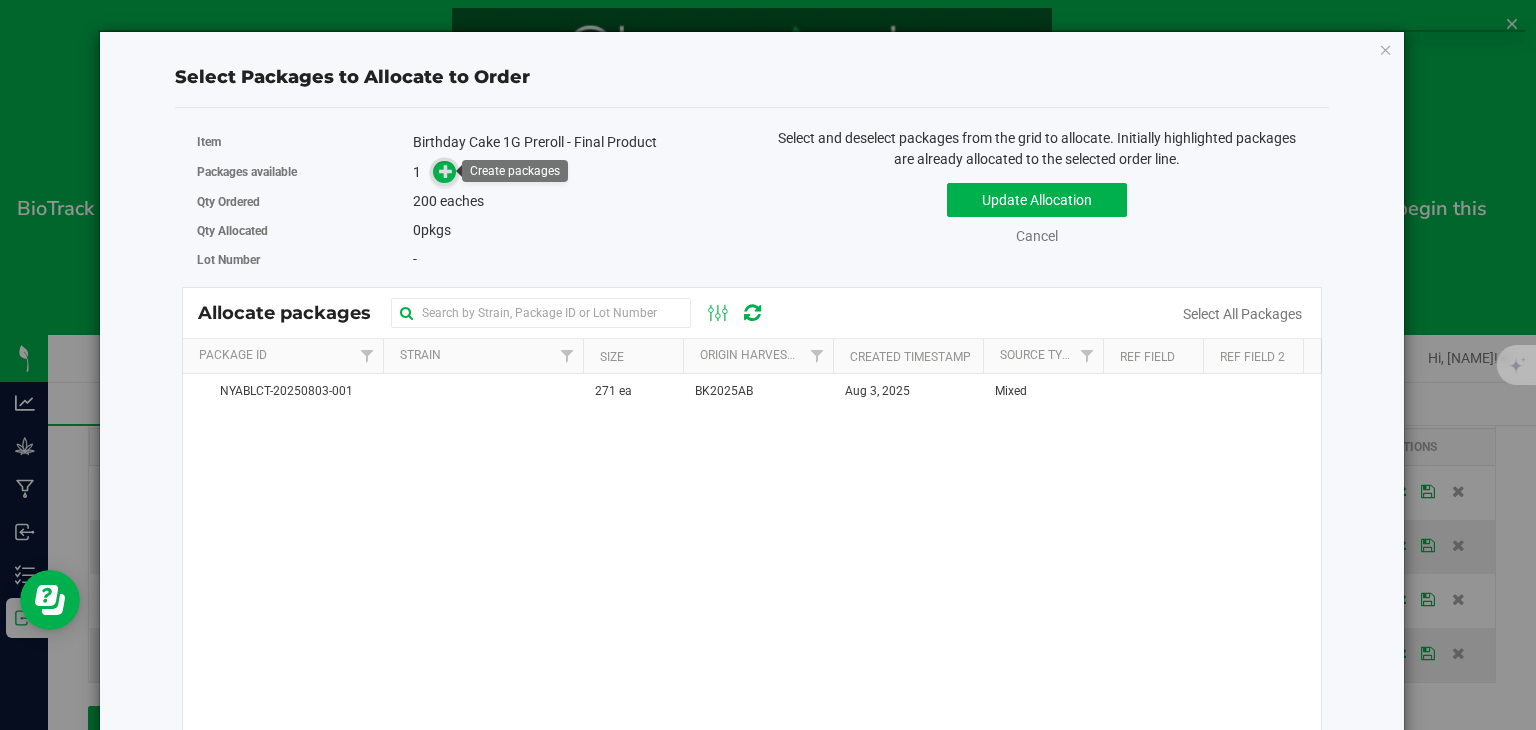 click at bounding box center [446, 171] 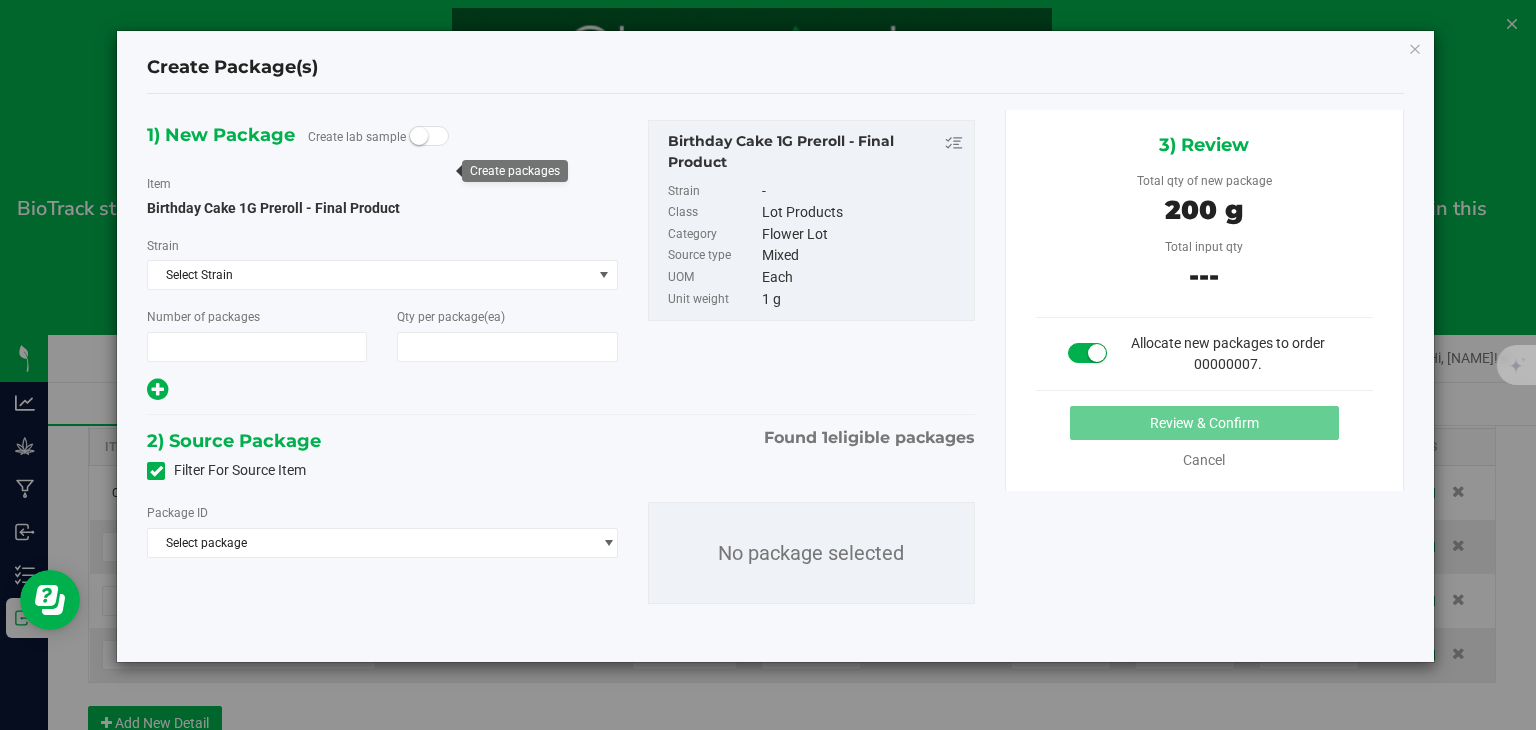 type on "1" 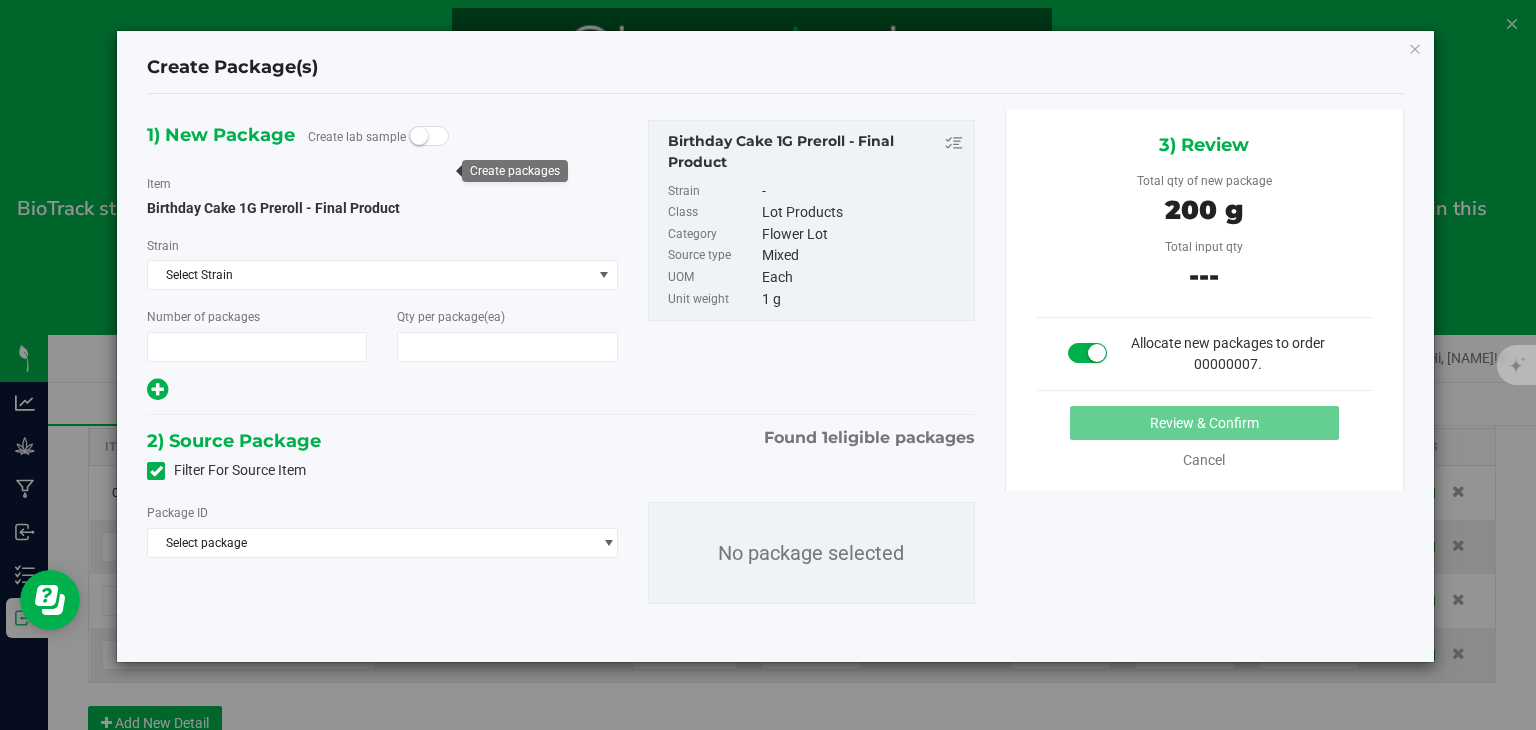 type on "200" 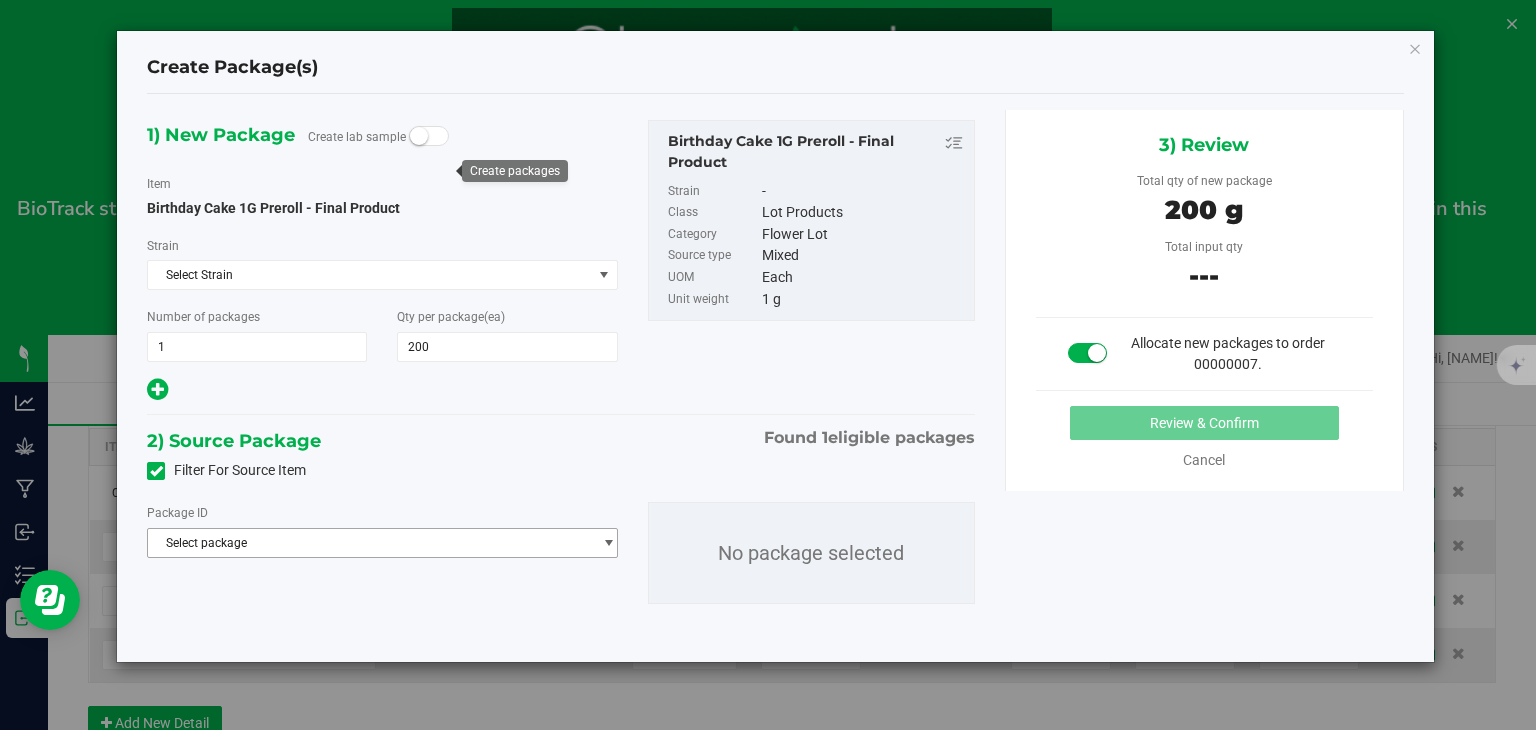 click at bounding box center [608, 543] 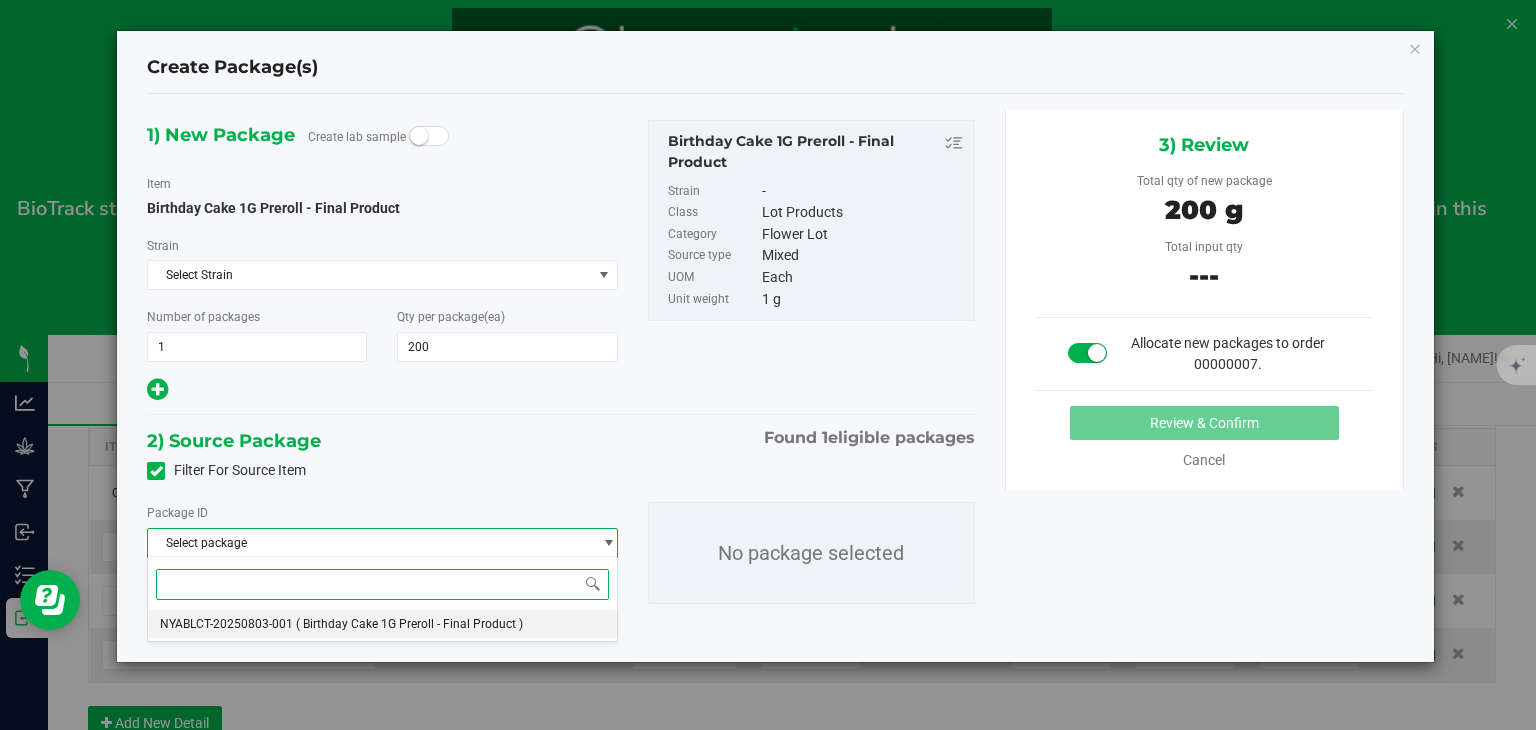 click on "[PRODUCT_CODE] [DATE] [TIME] [TIMEZONE]" at bounding box center (382, 624) 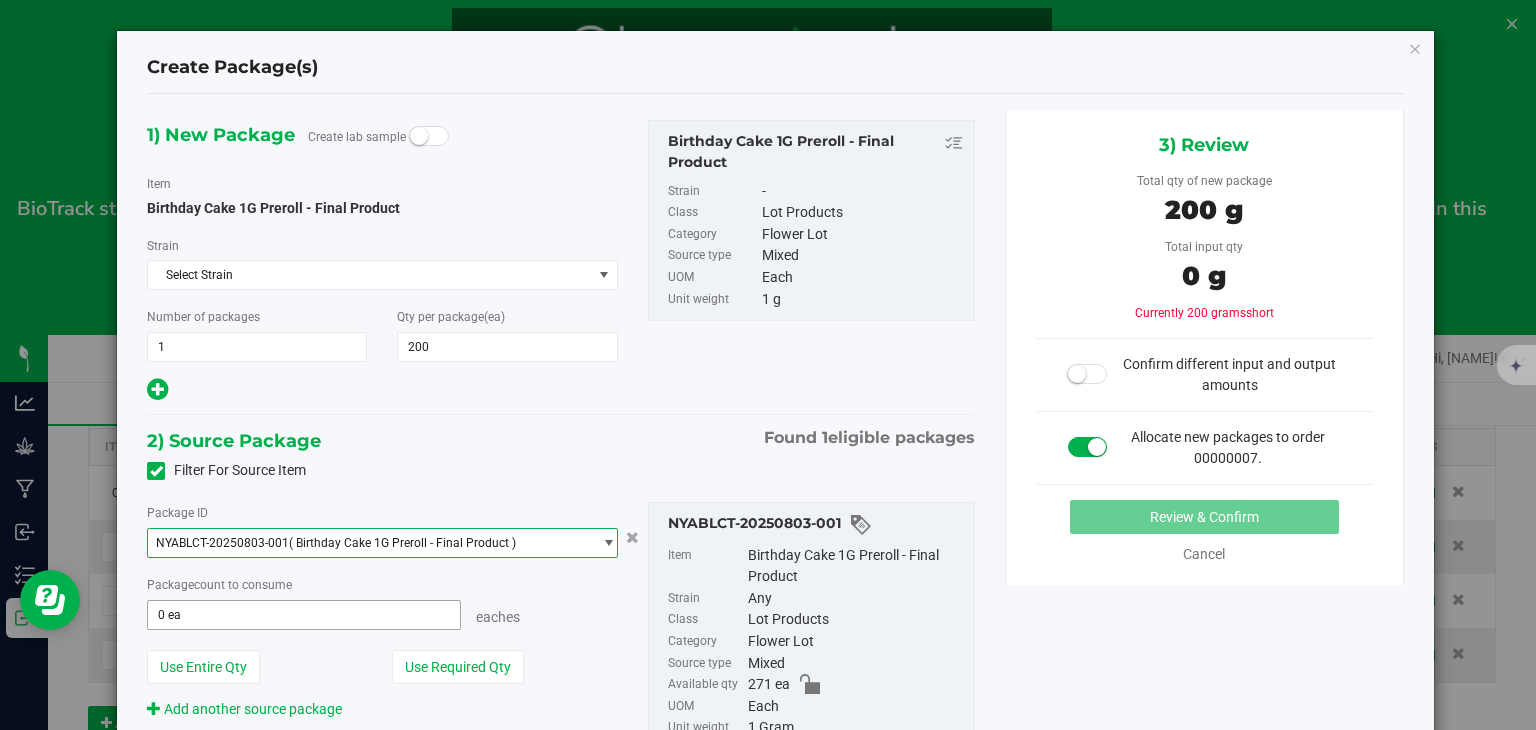 click on "0 ea 0" at bounding box center [303, 615] 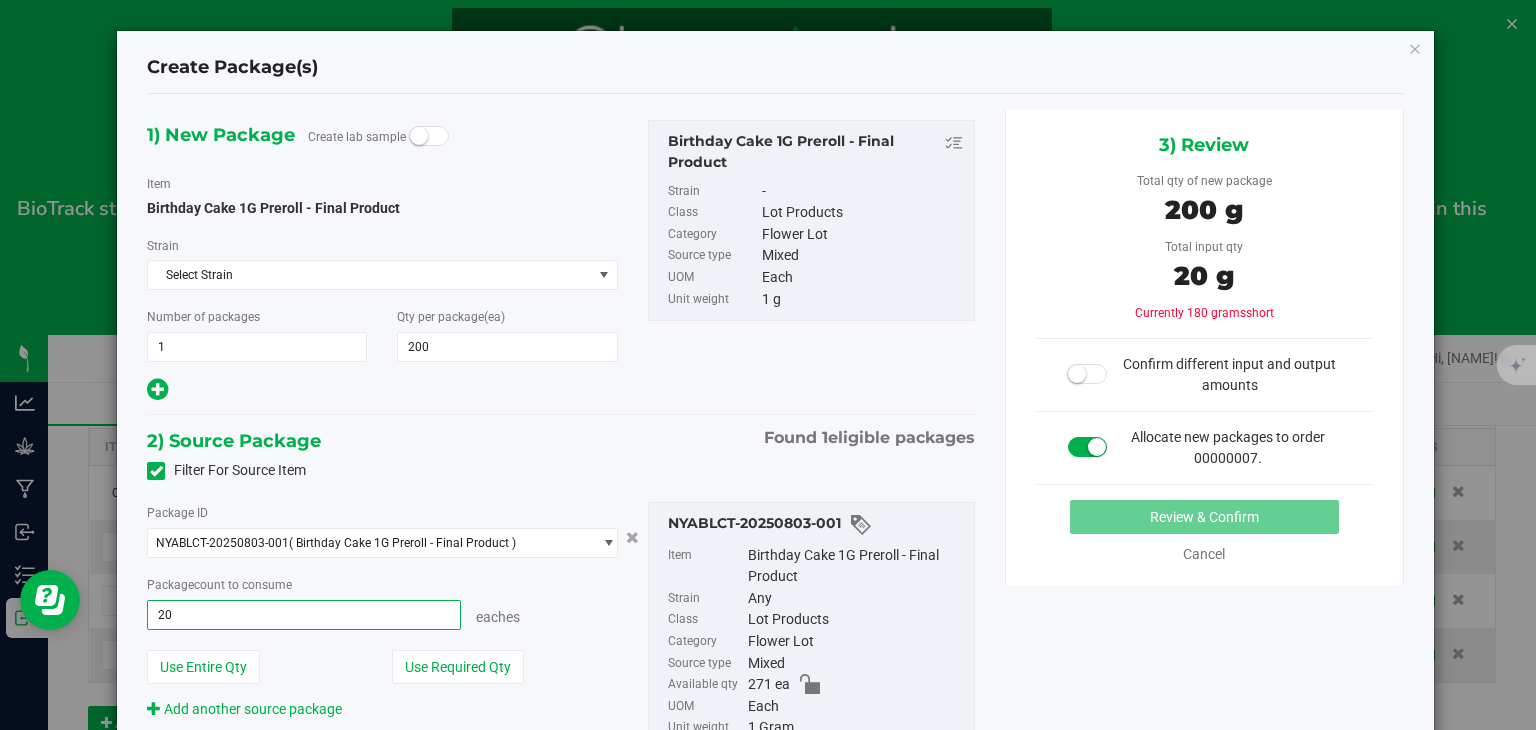 type on "200" 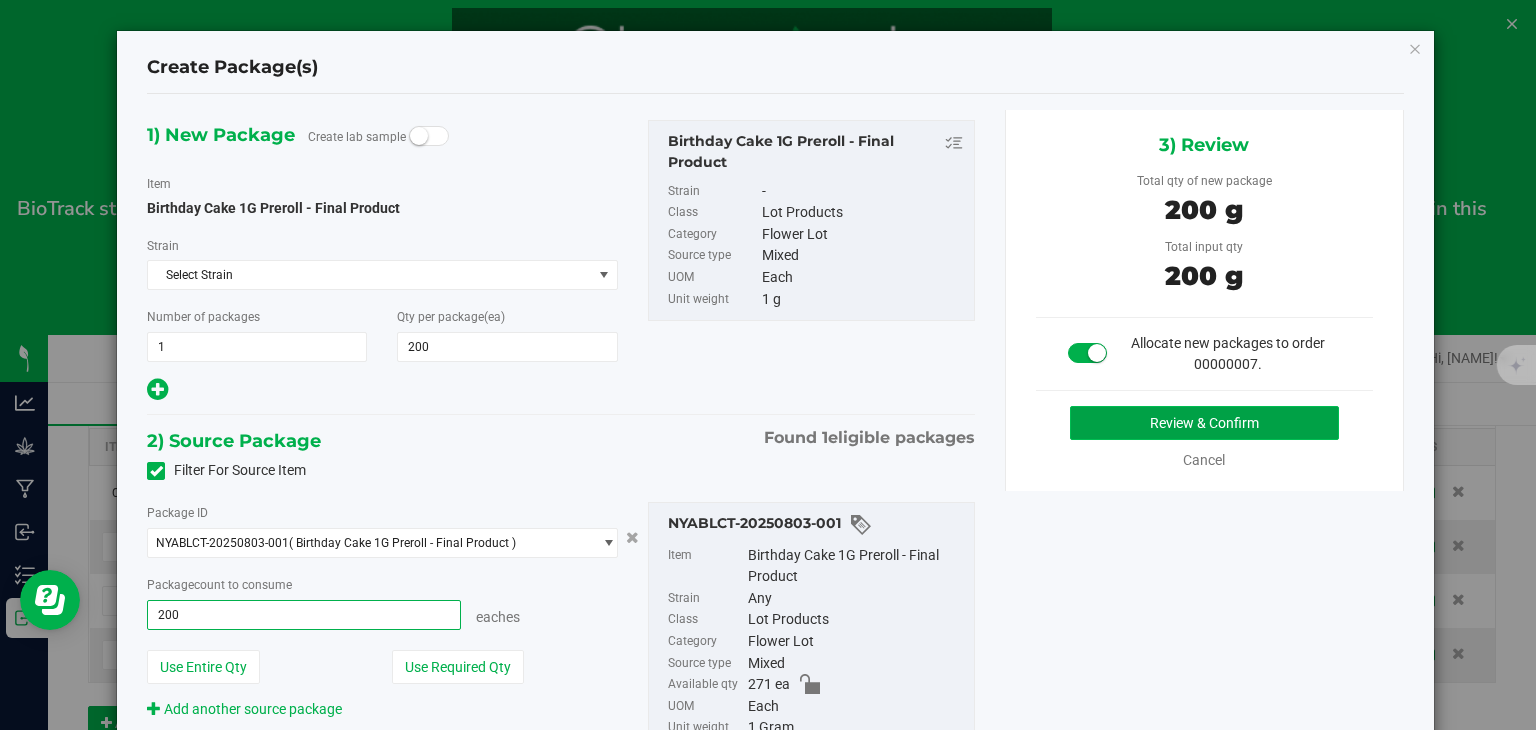 click on "Review & Confirm" at bounding box center [1204, 423] 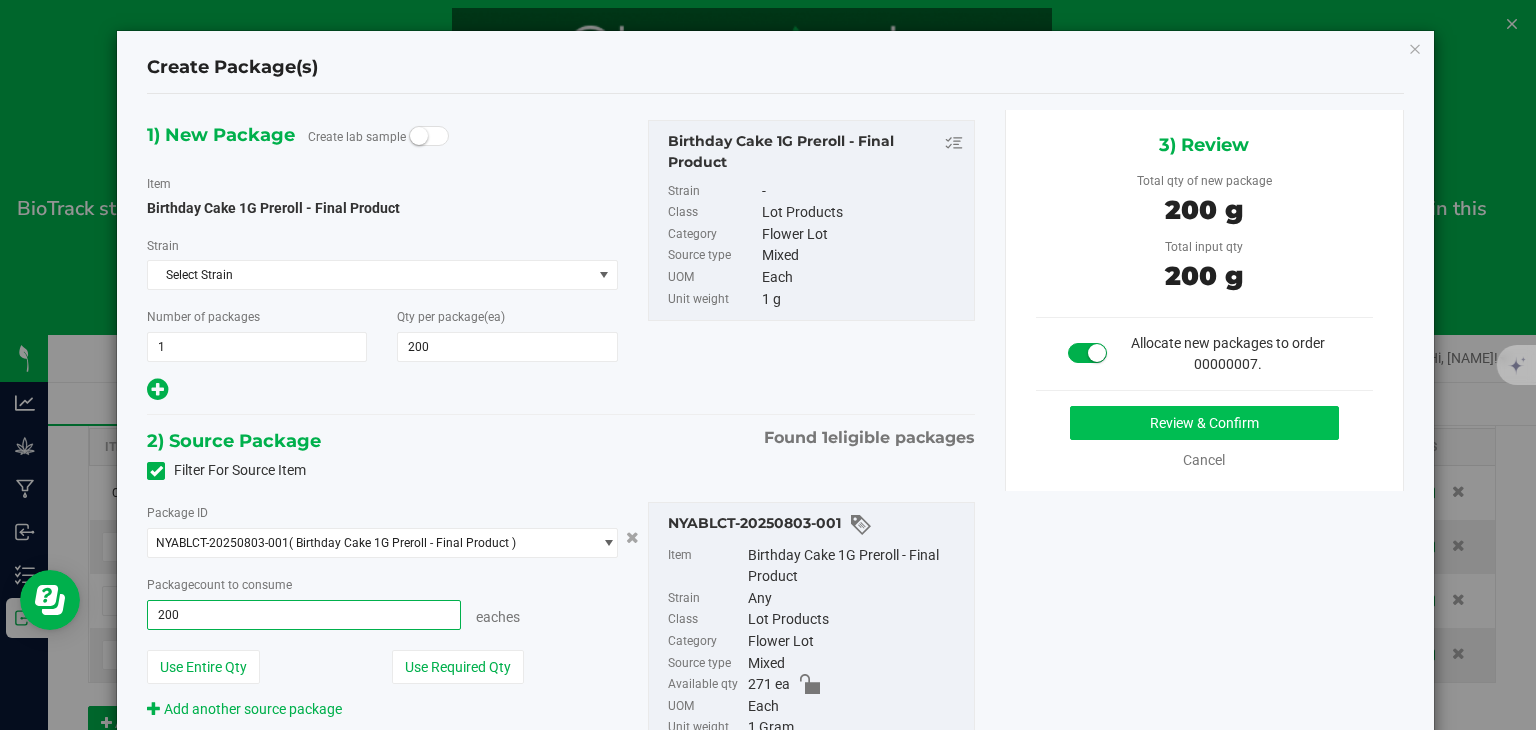 type on "200 ea" 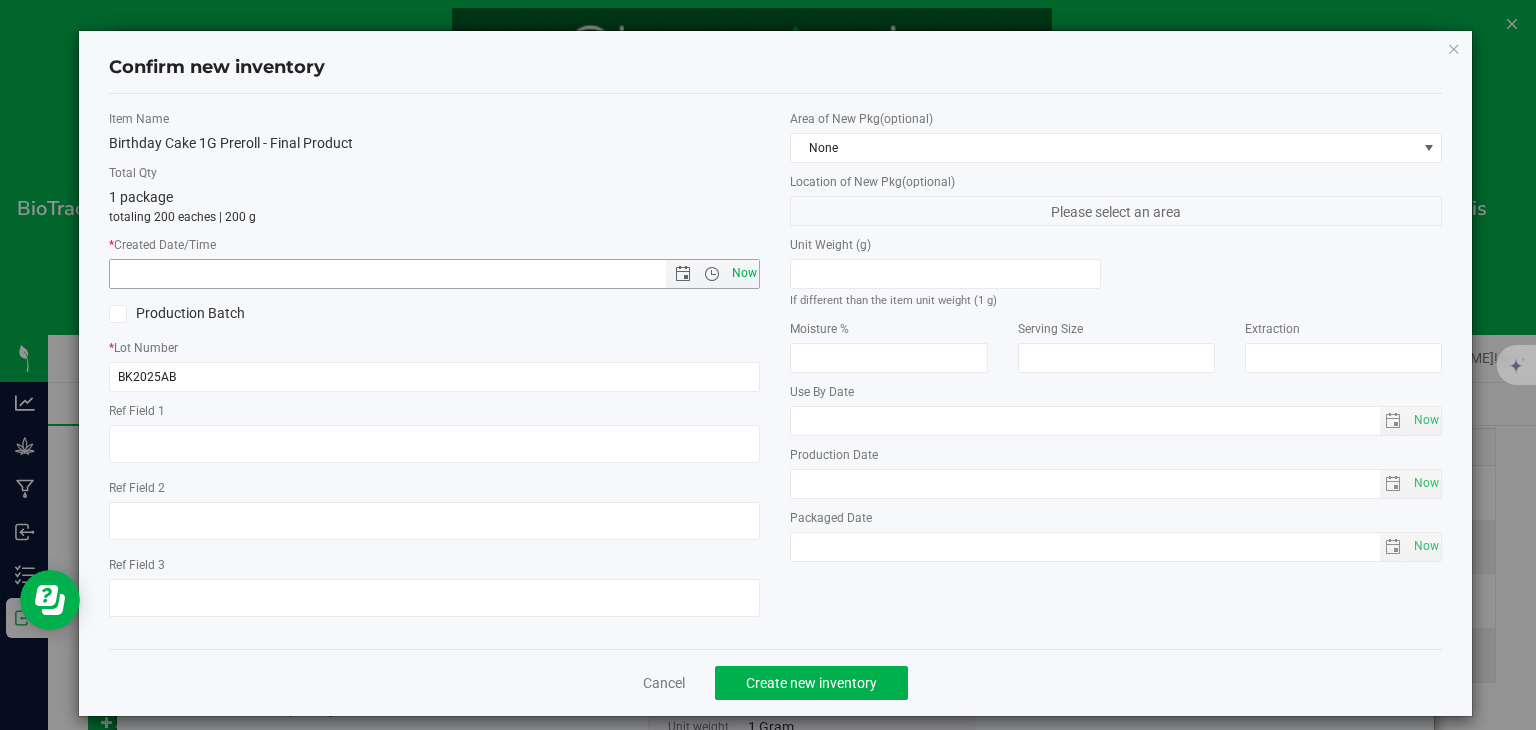 click on "Now" at bounding box center (744, 273) 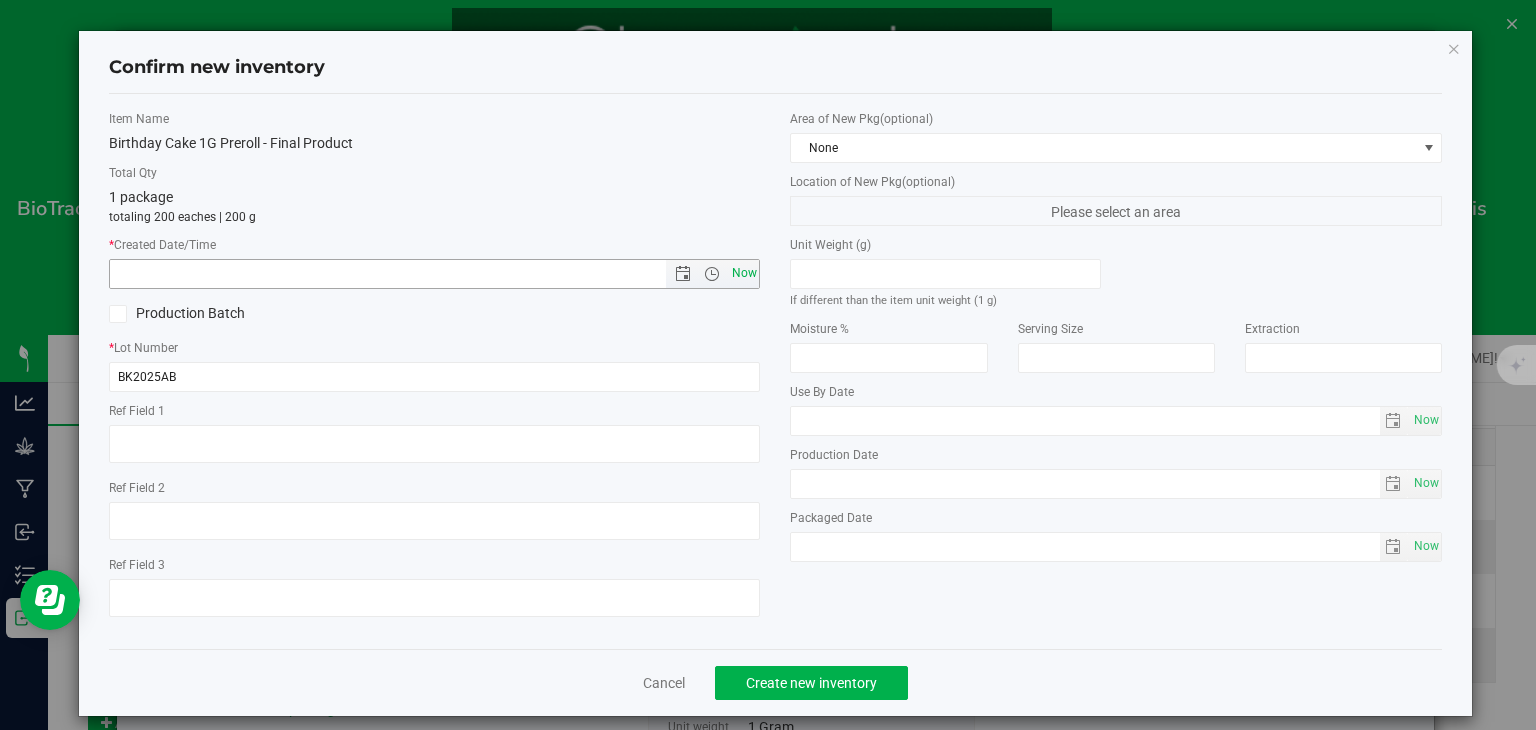 type on "8/6/2025 10:39 AM" 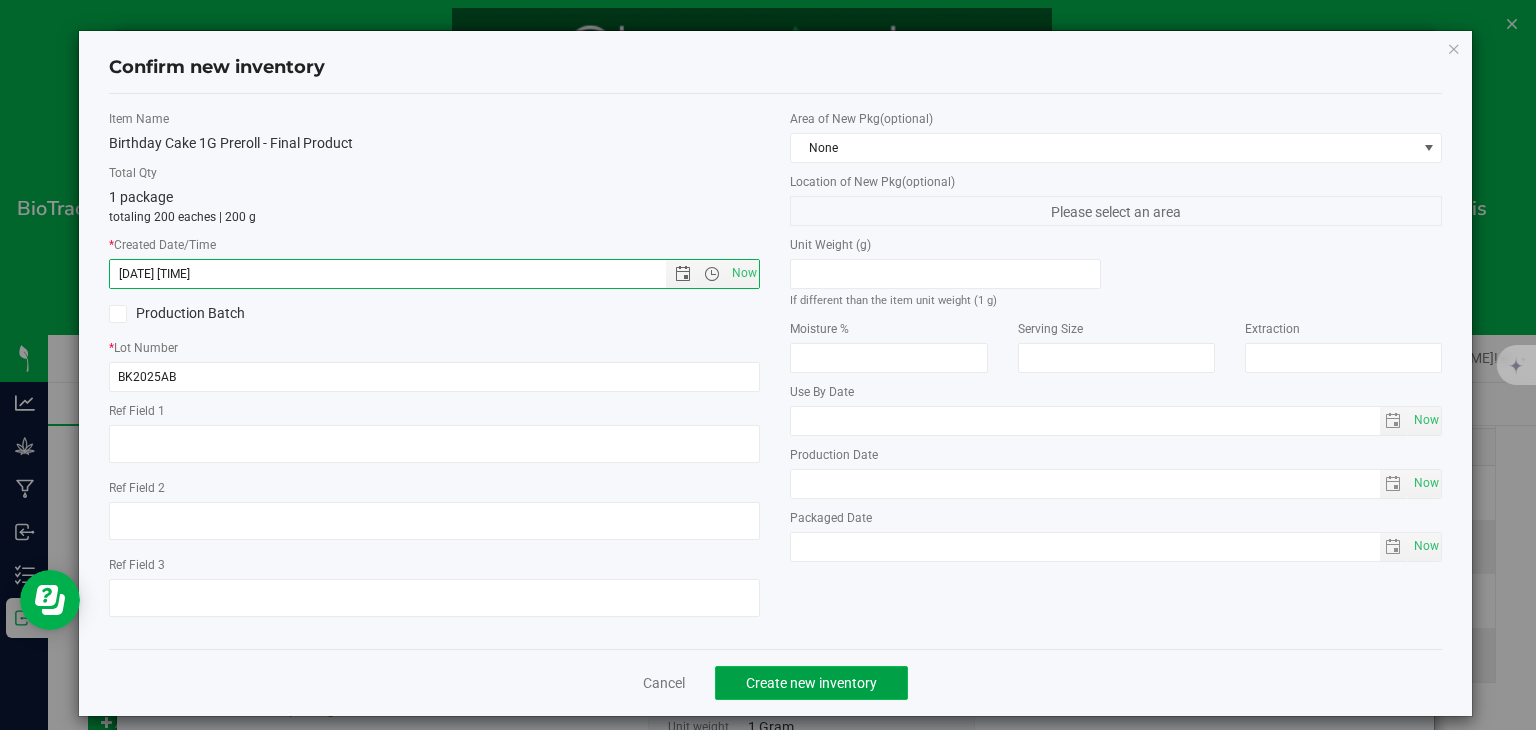 click on "Create new inventory" 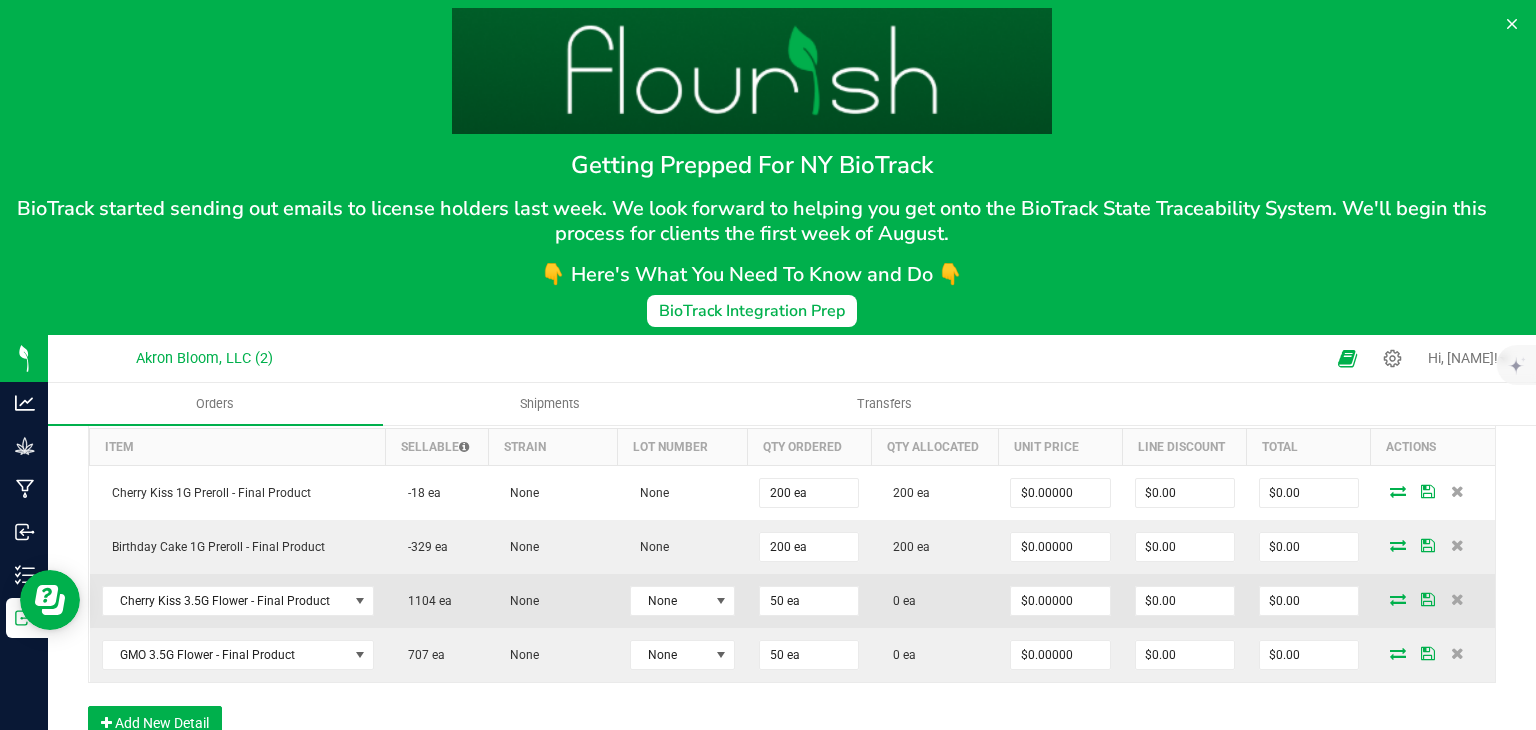 click at bounding box center [1398, 599] 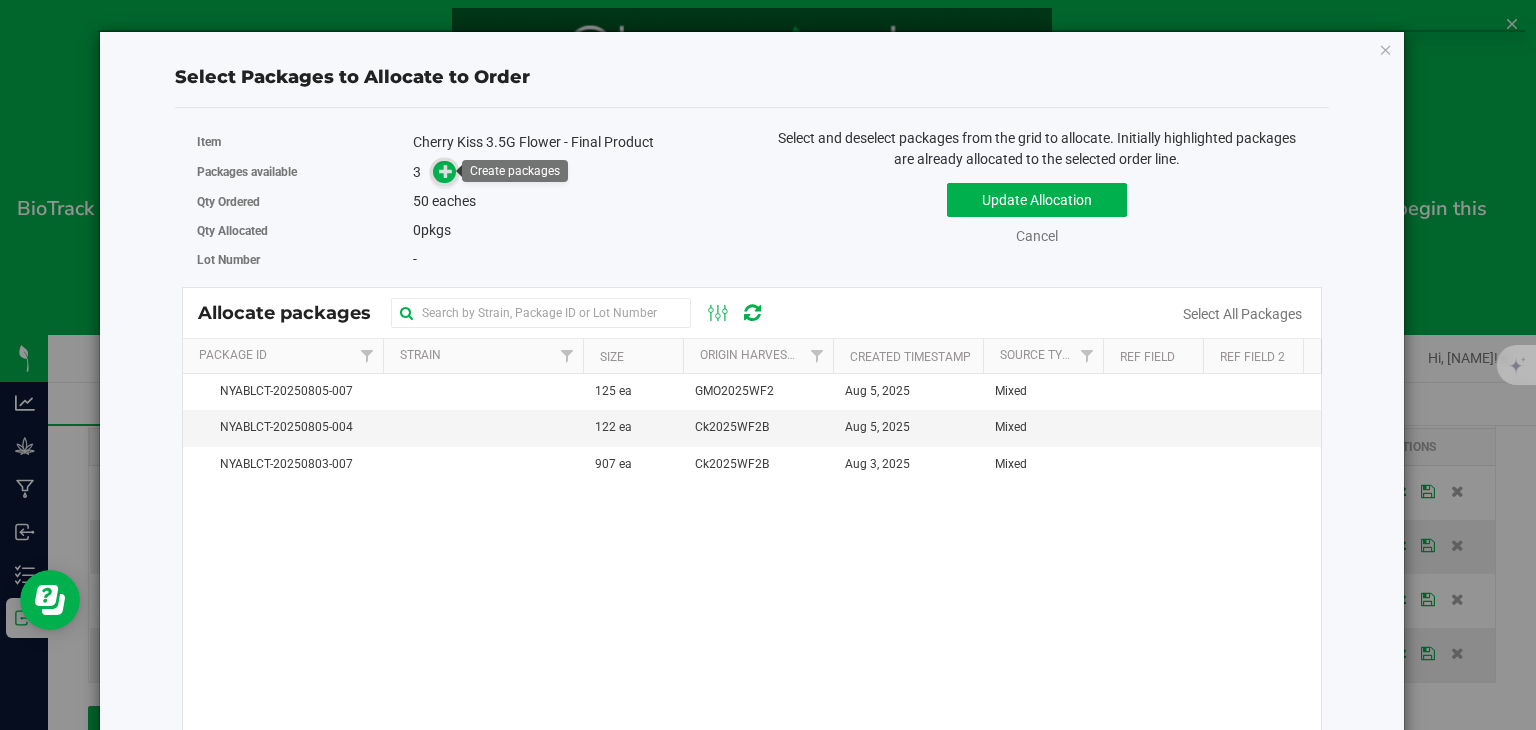 click at bounding box center [446, 171] 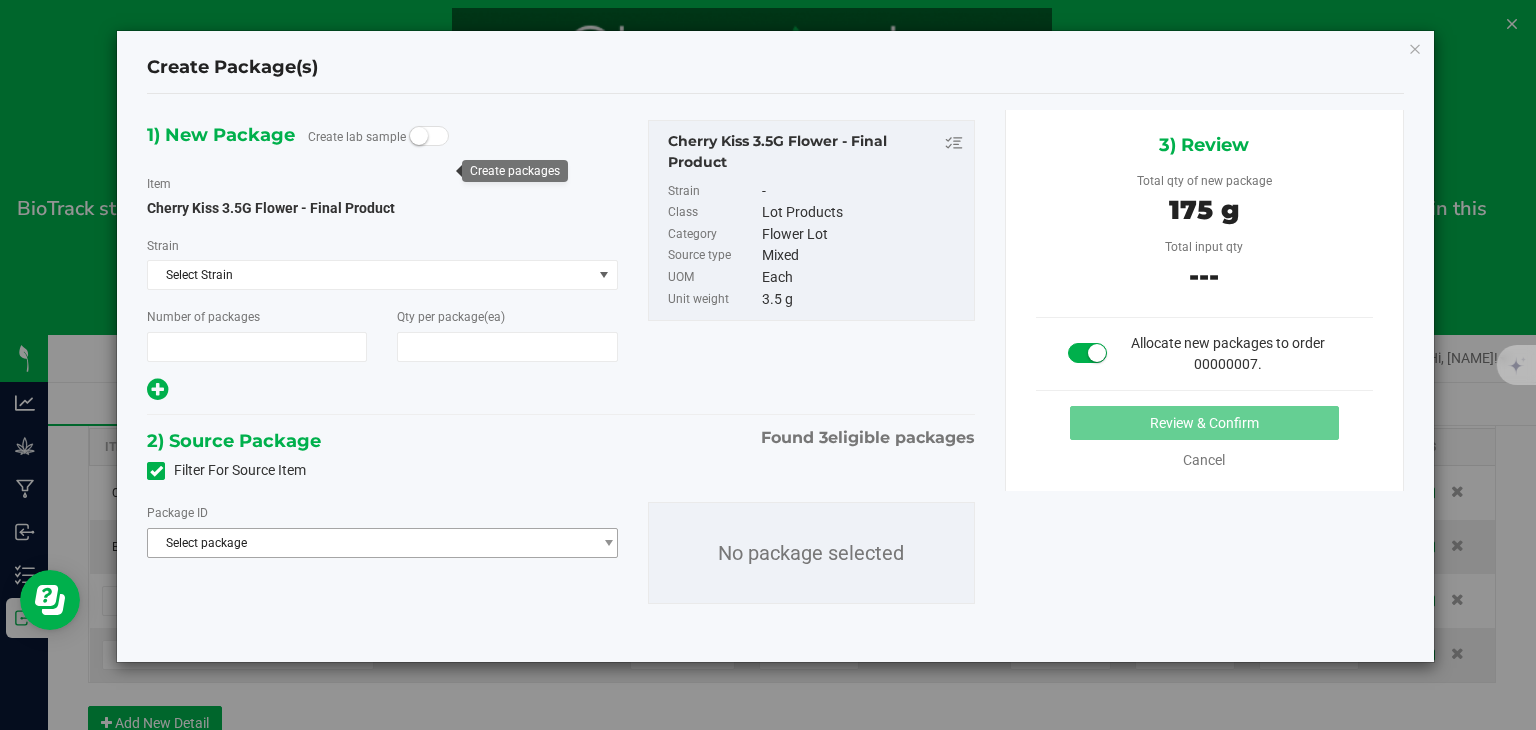 type on "1" 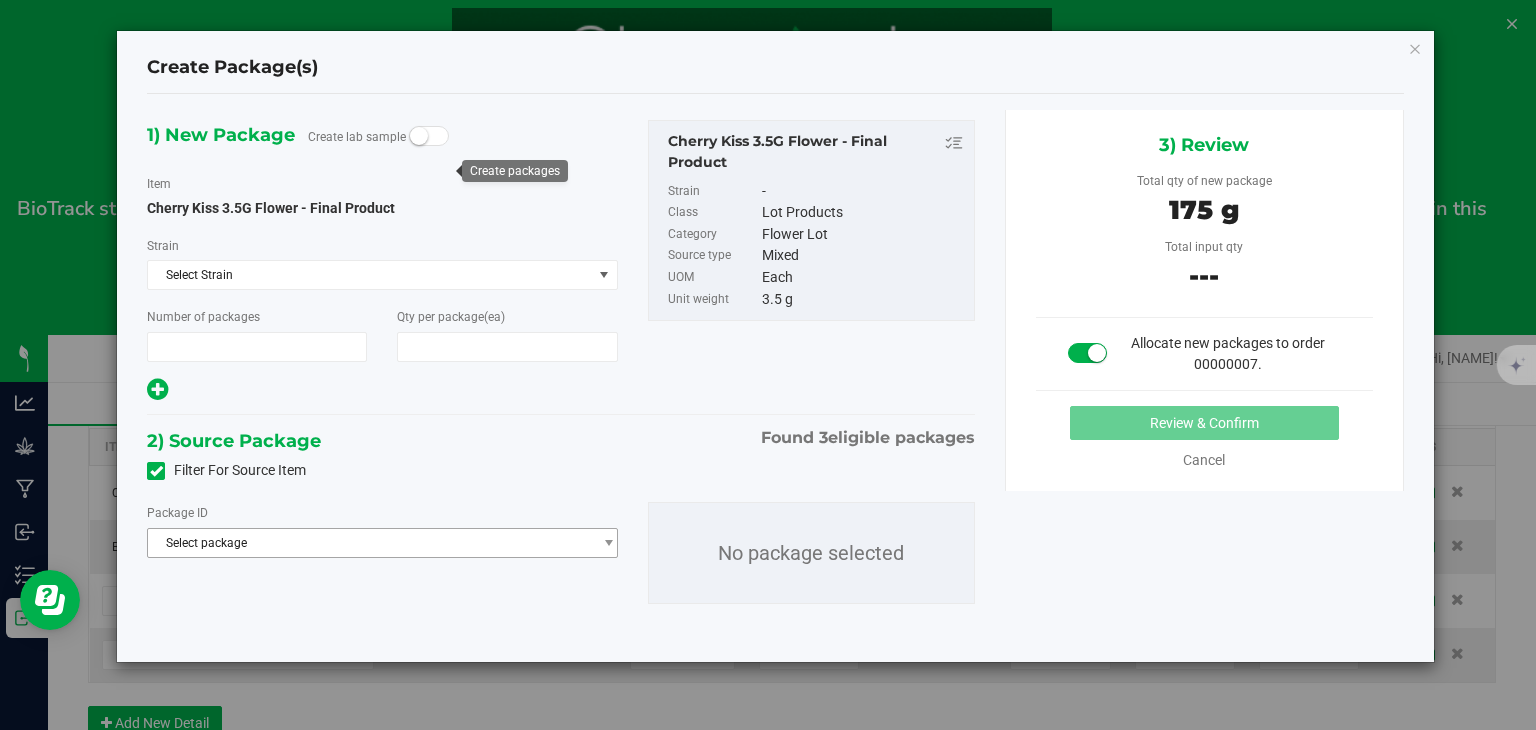 type on "50" 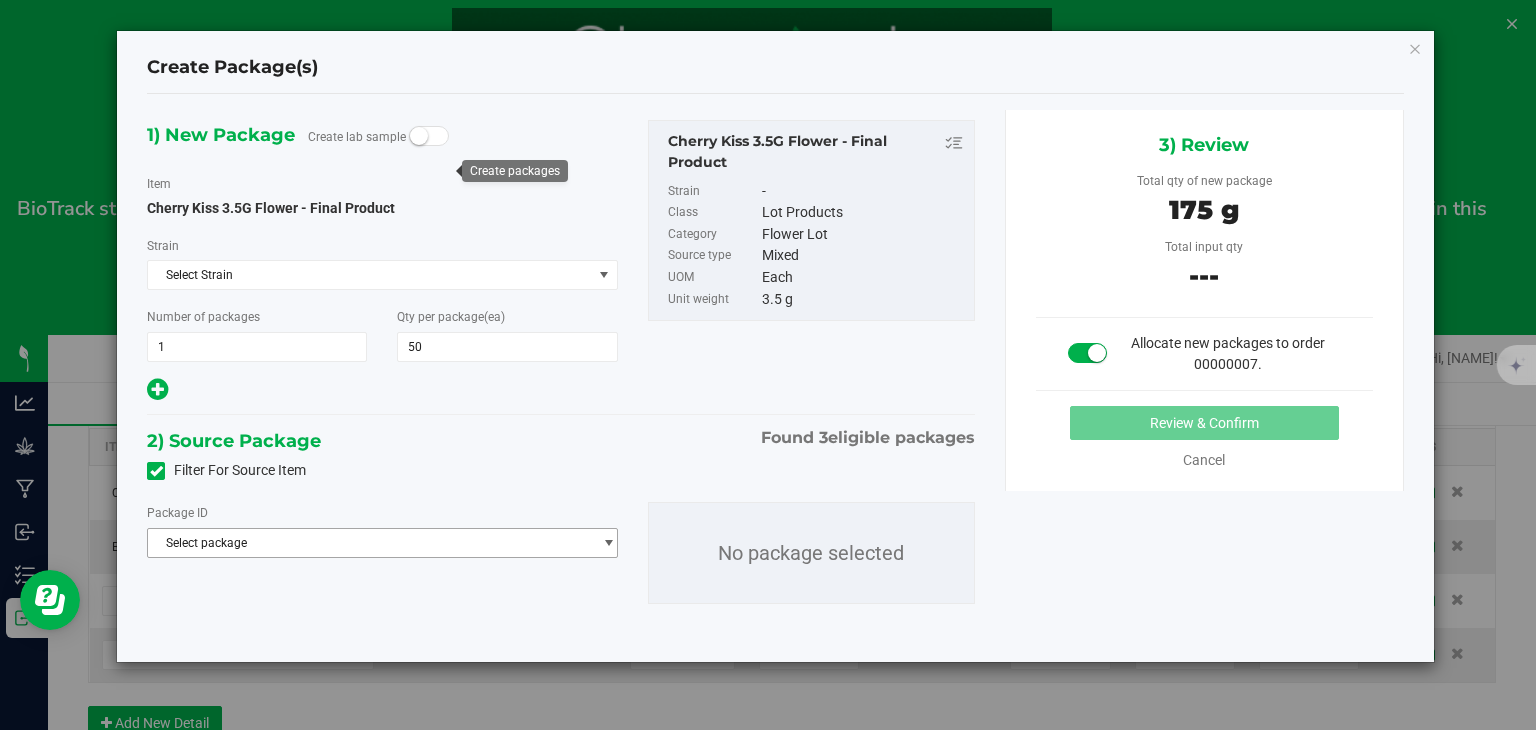 click at bounding box center [608, 543] 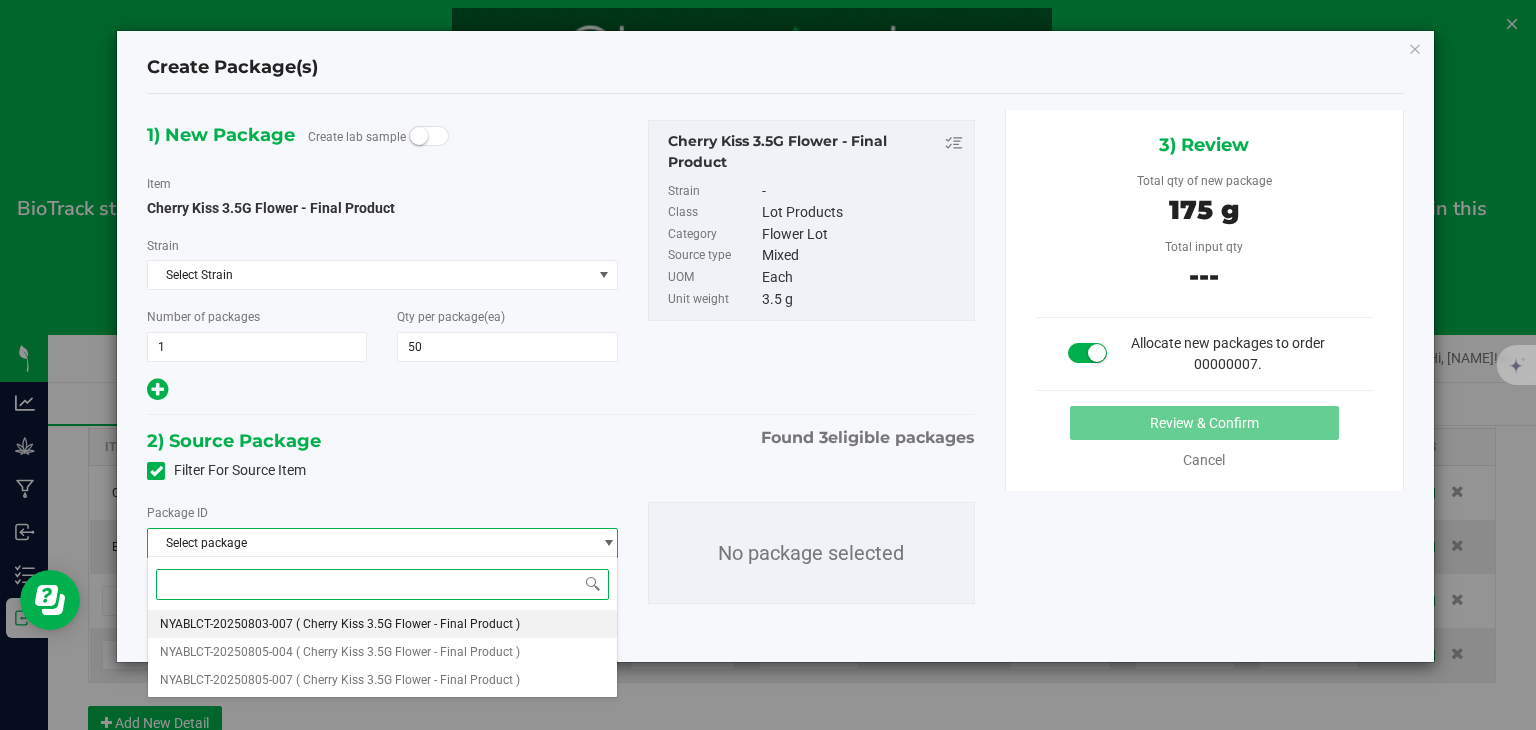 click on "NYABLCT-20250803-007
(
Cherry Kiss 3.5G Flower - Final Product
)" at bounding box center (382, 624) 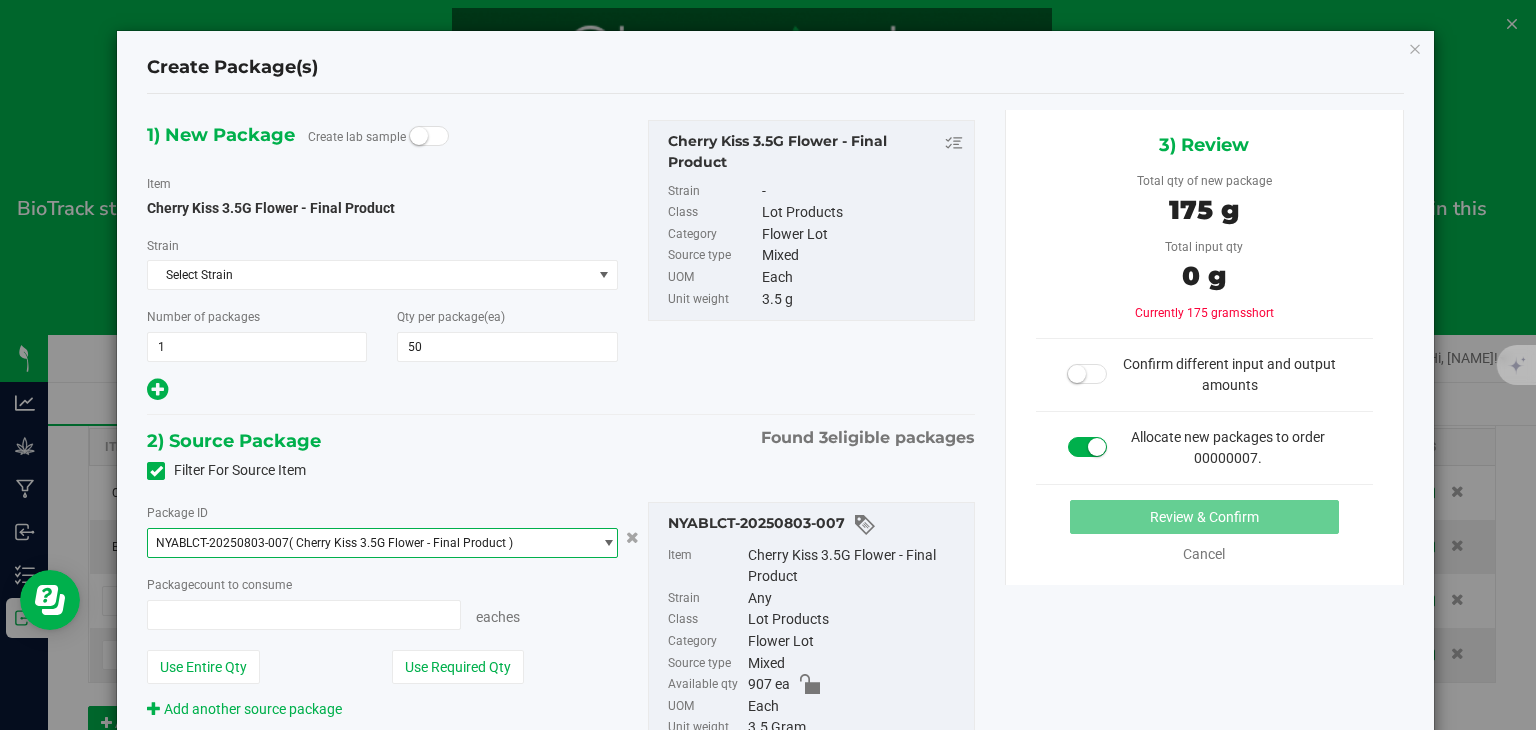 type on "0 ea" 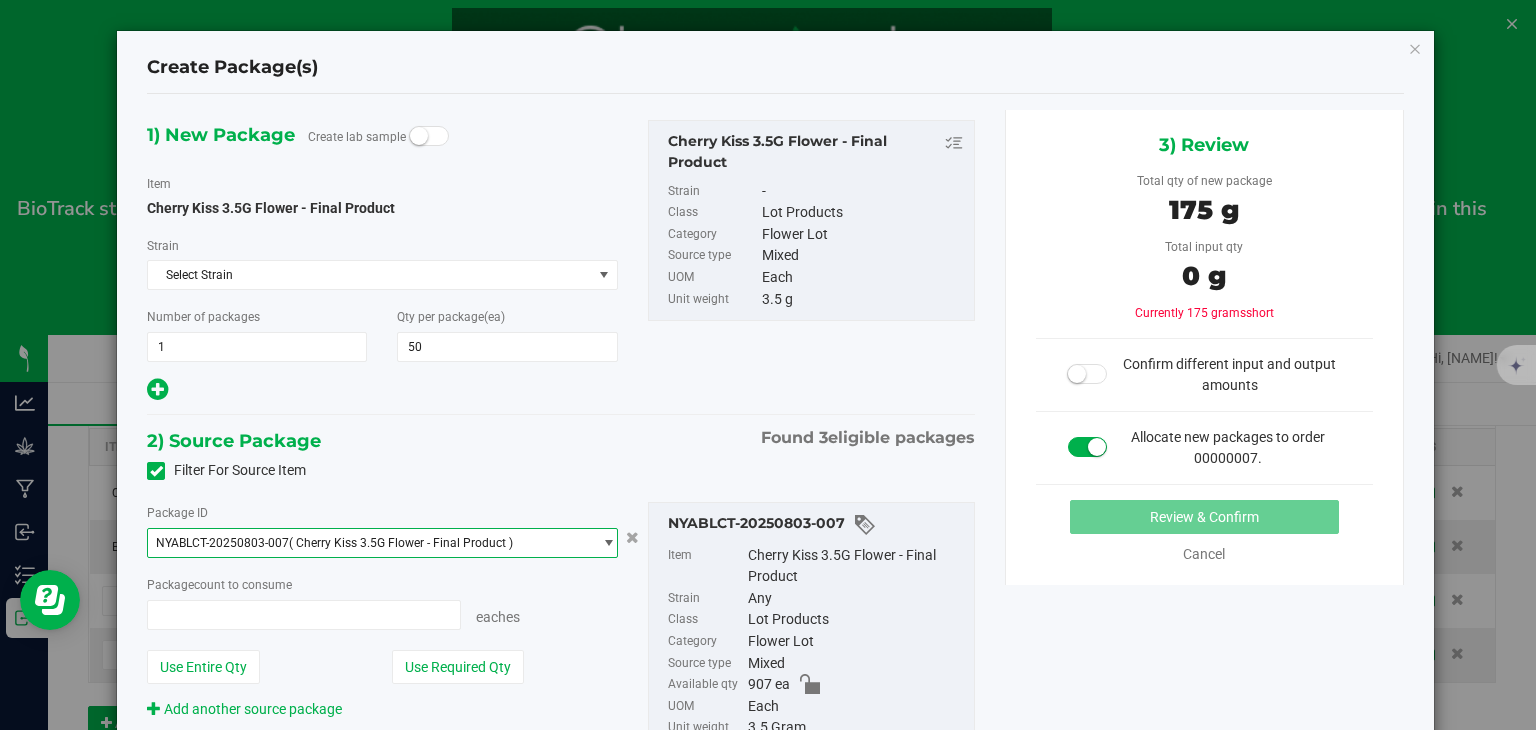 type on "0" 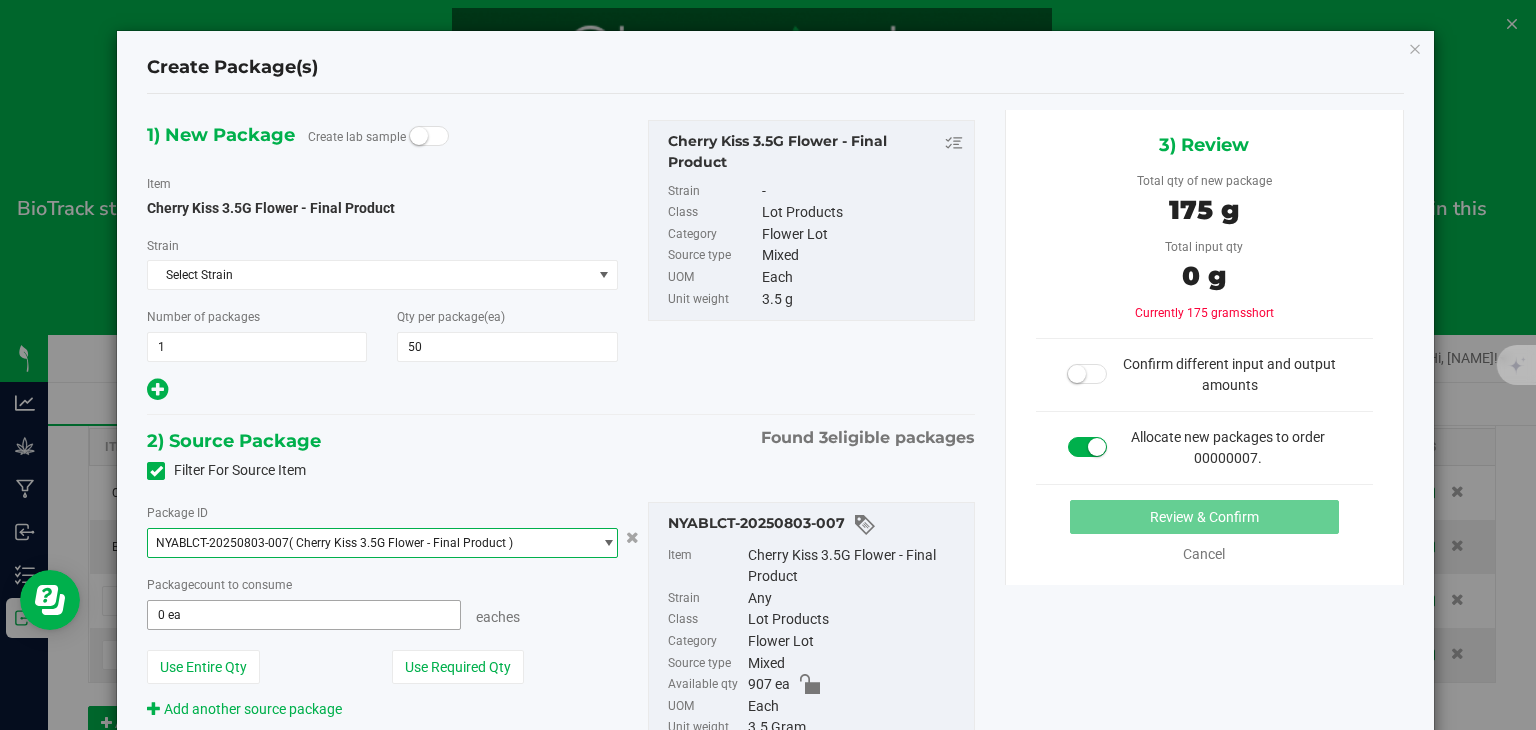 click on "0 ea 0" at bounding box center [303, 615] 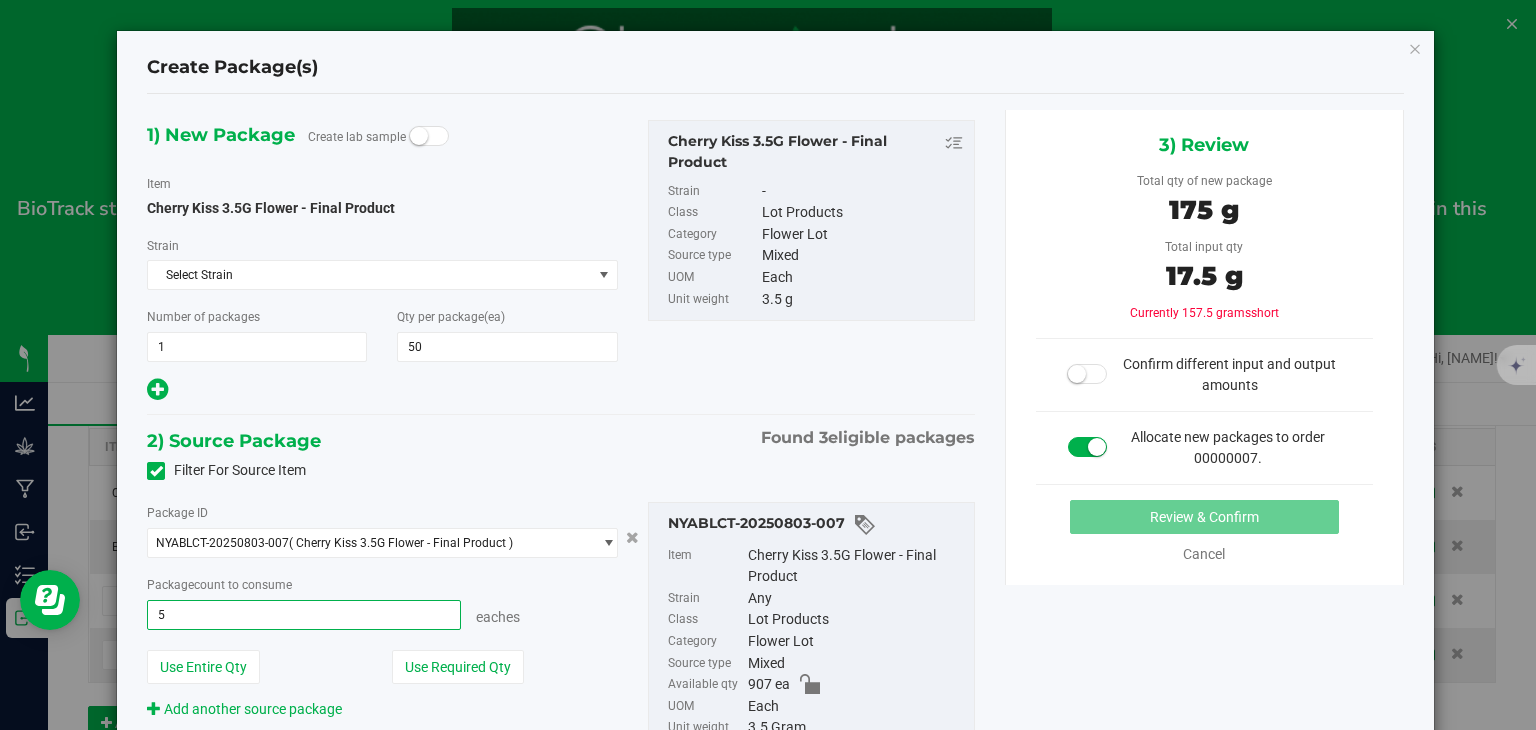type on "50" 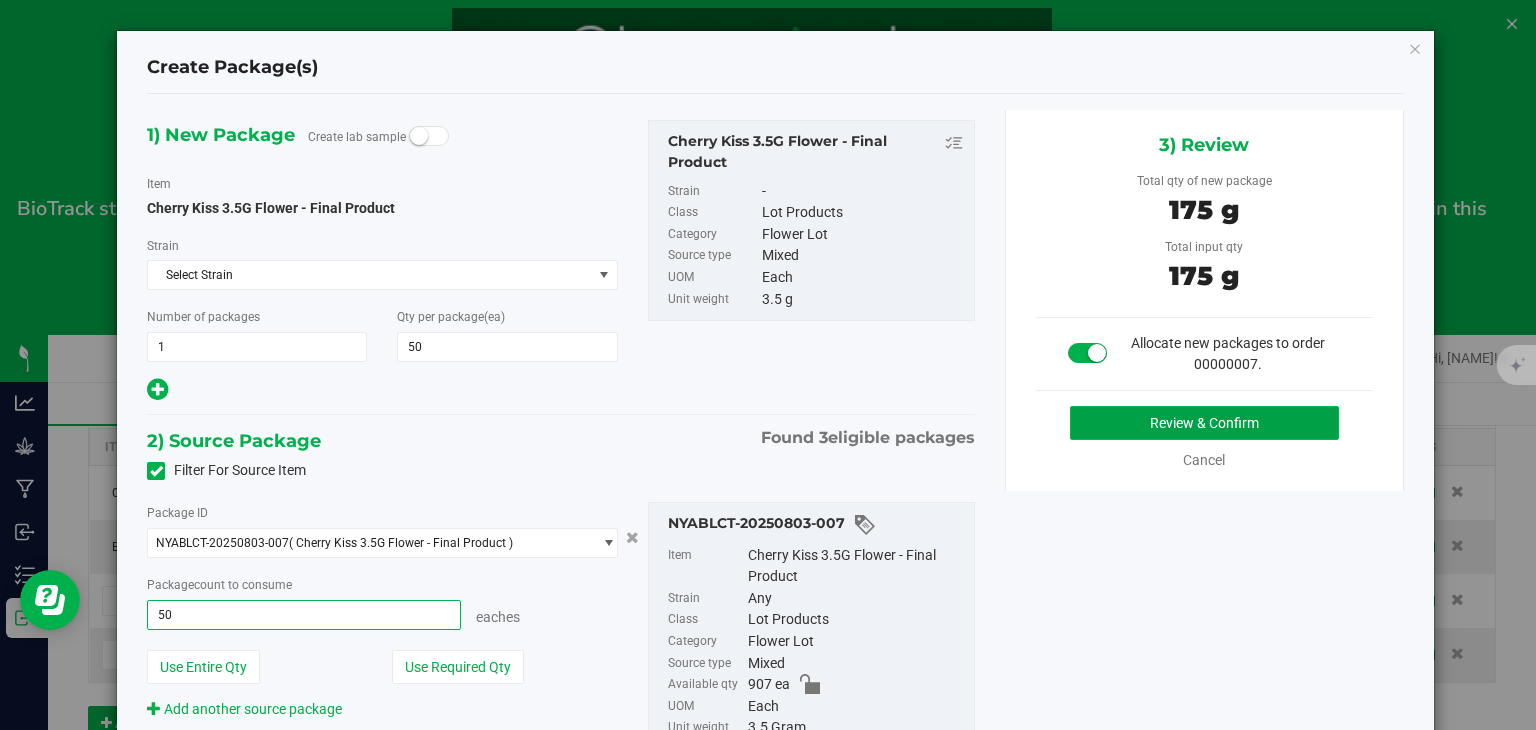 click on "Review & Confirm" at bounding box center (1204, 423) 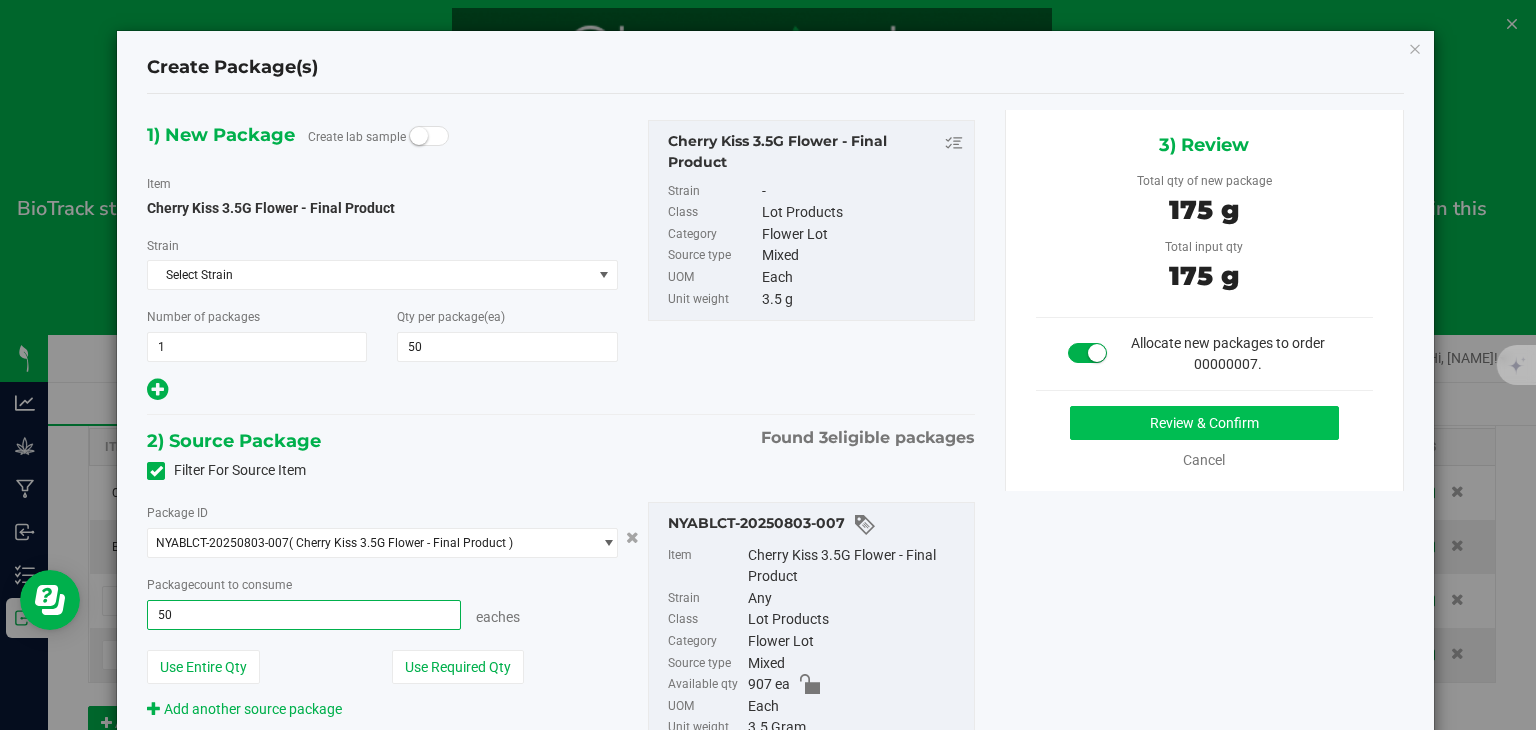 type on "50 ea" 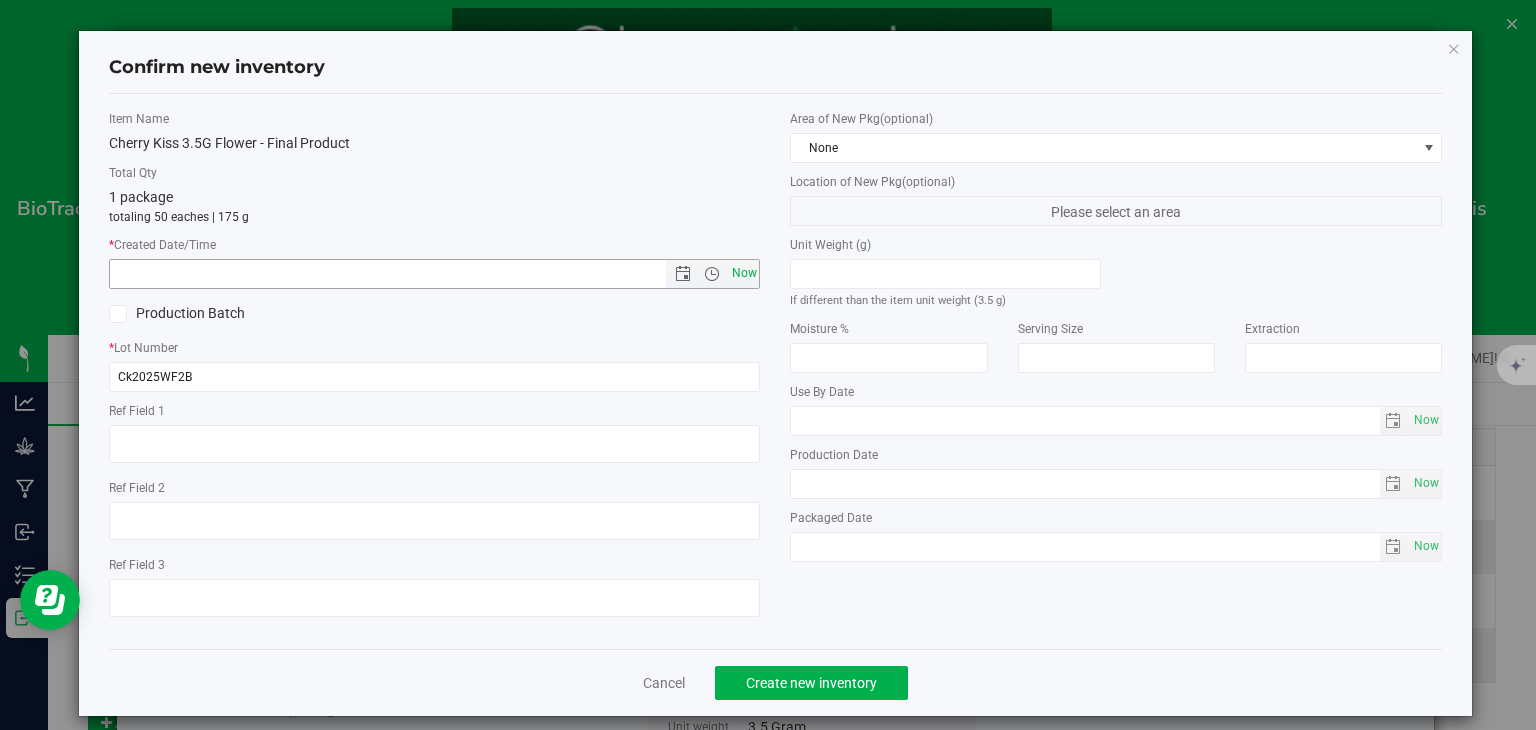 click on "Now" at bounding box center [744, 273] 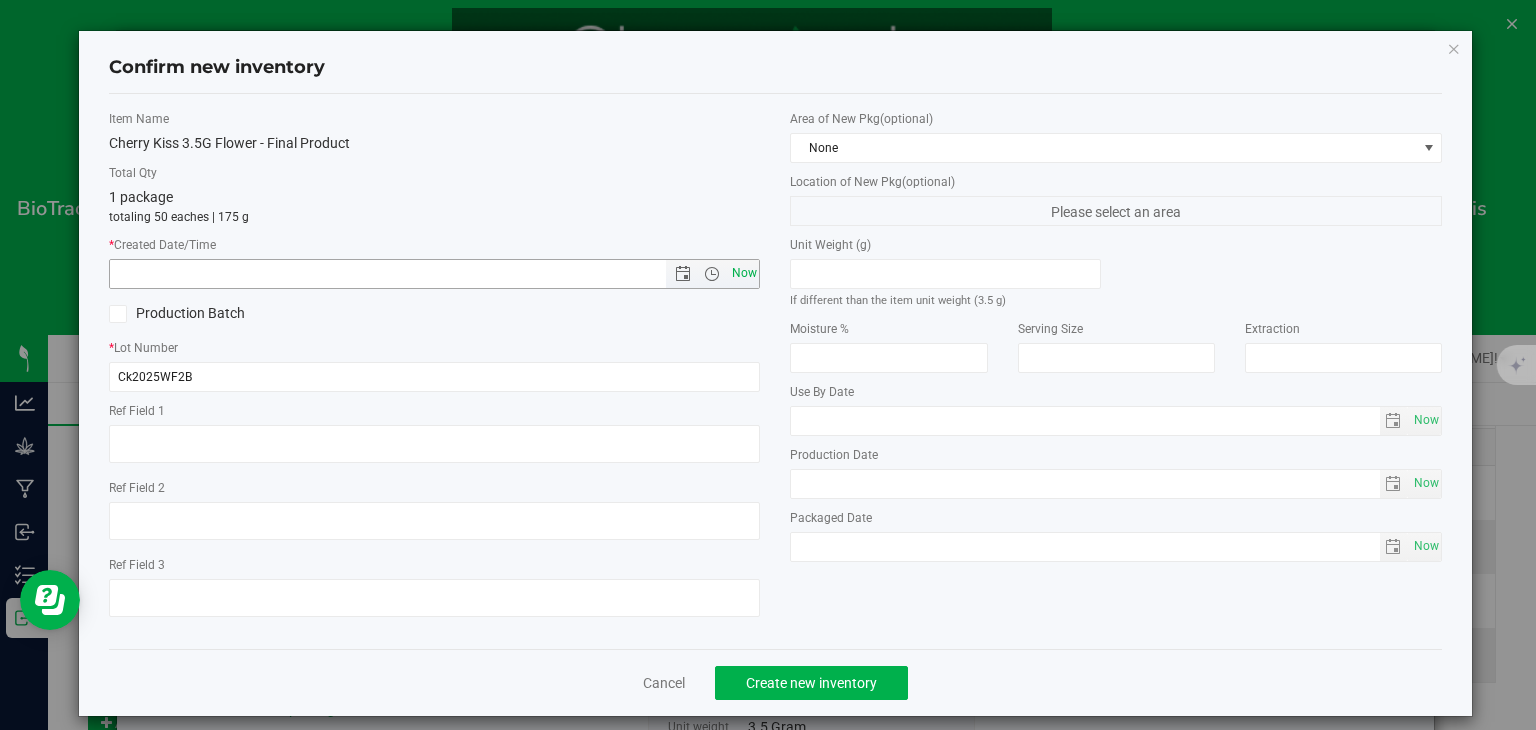 type on "8/6/2025 10:40 AM" 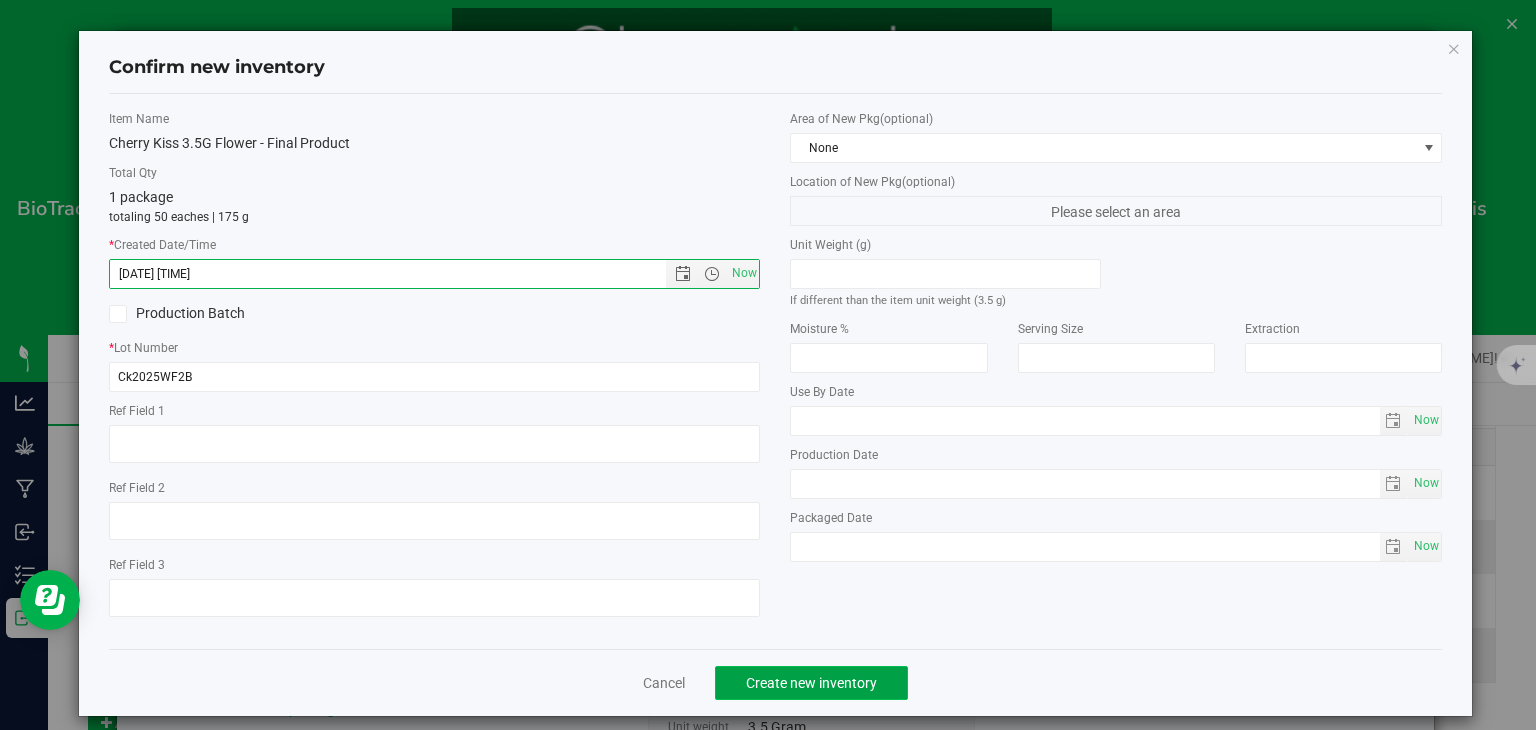 click on "Create new inventory" 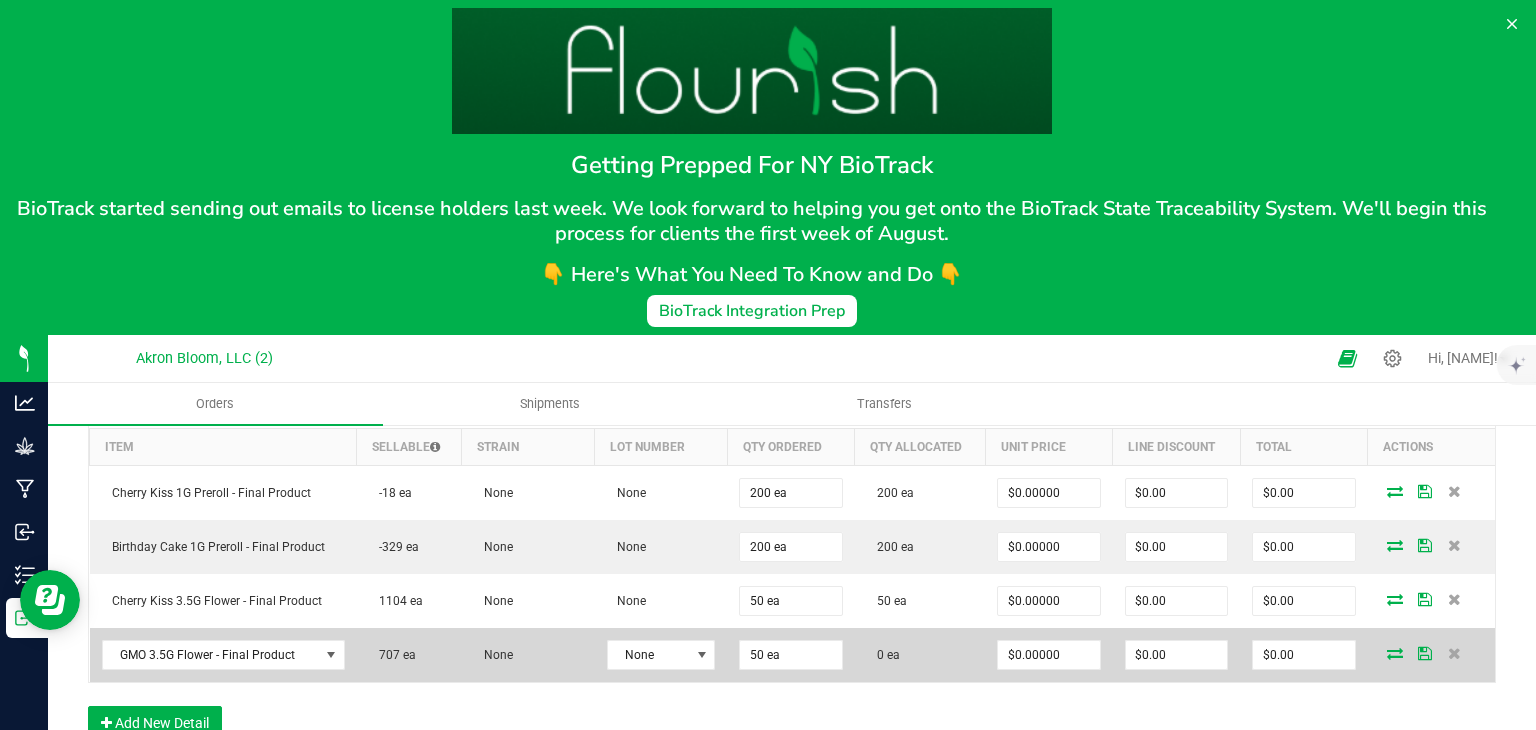 click at bounding box center (1395, 653) 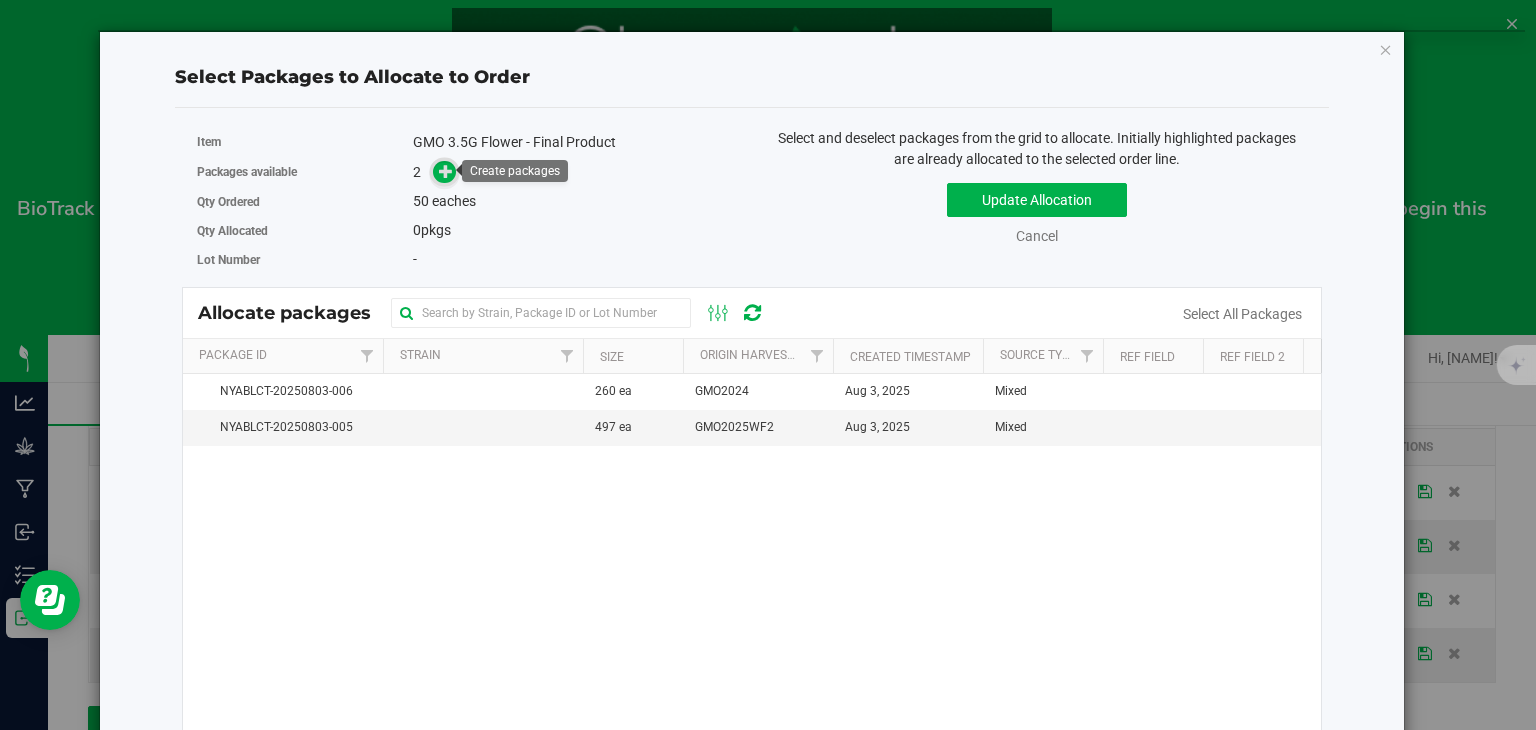 click at bounding box center [446, 171] 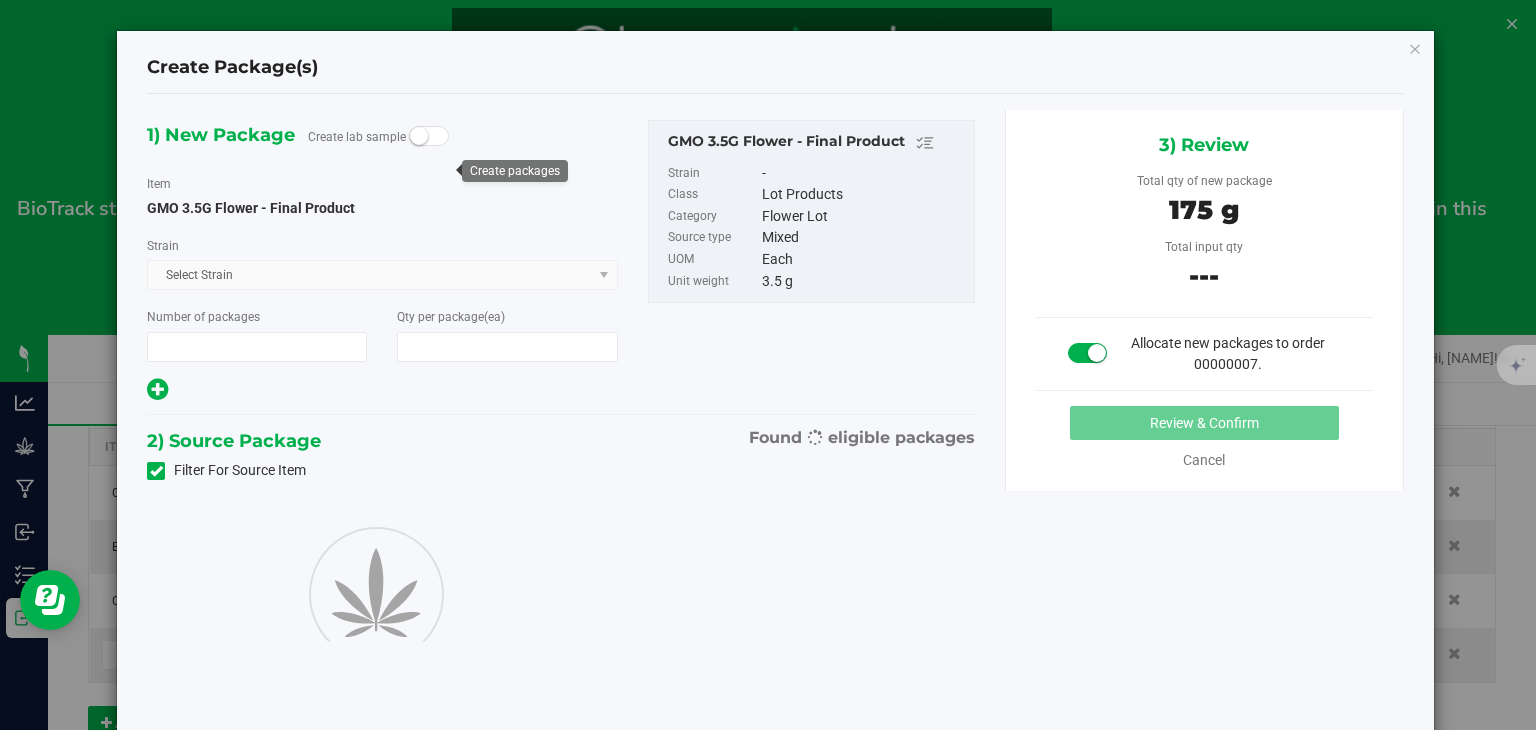 type on "1" 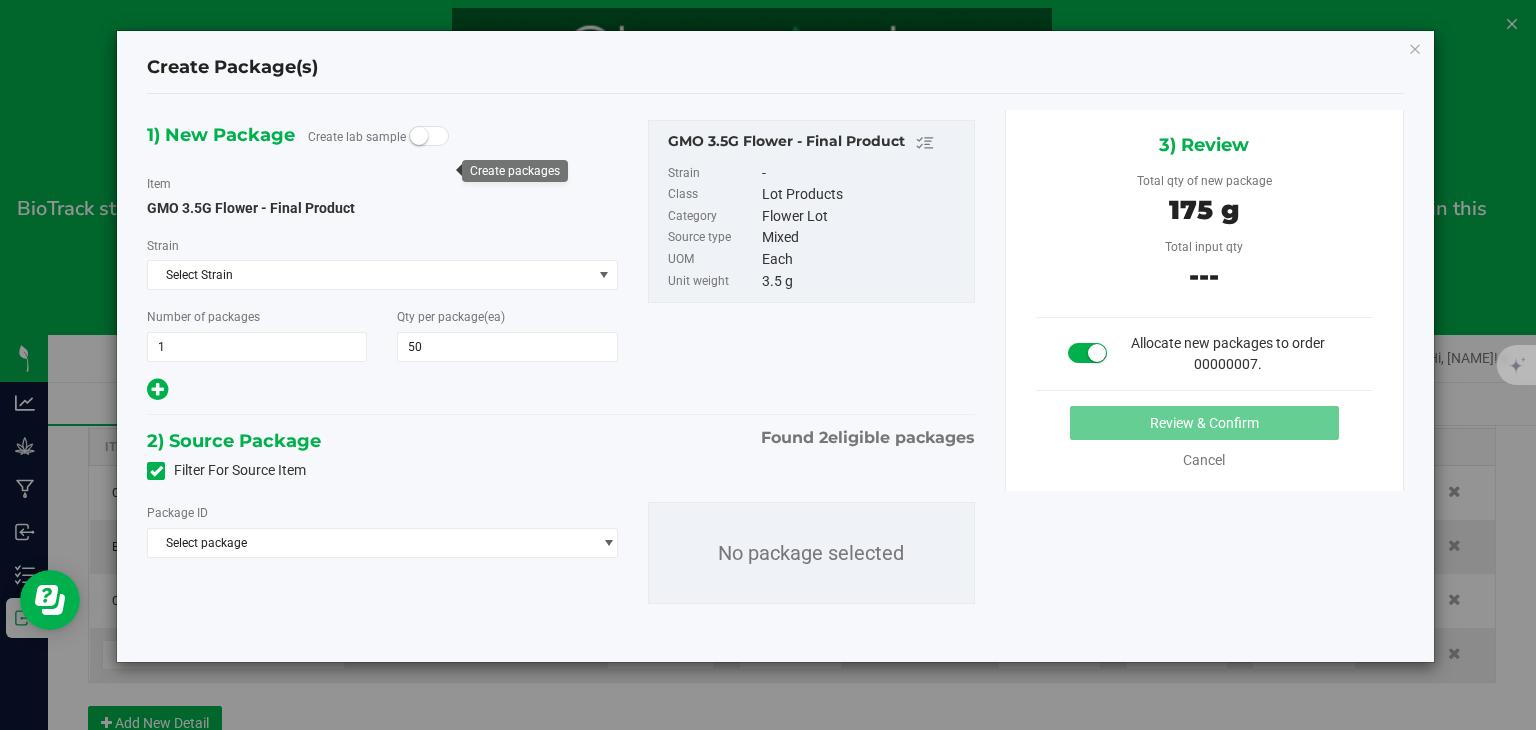 type on "50" 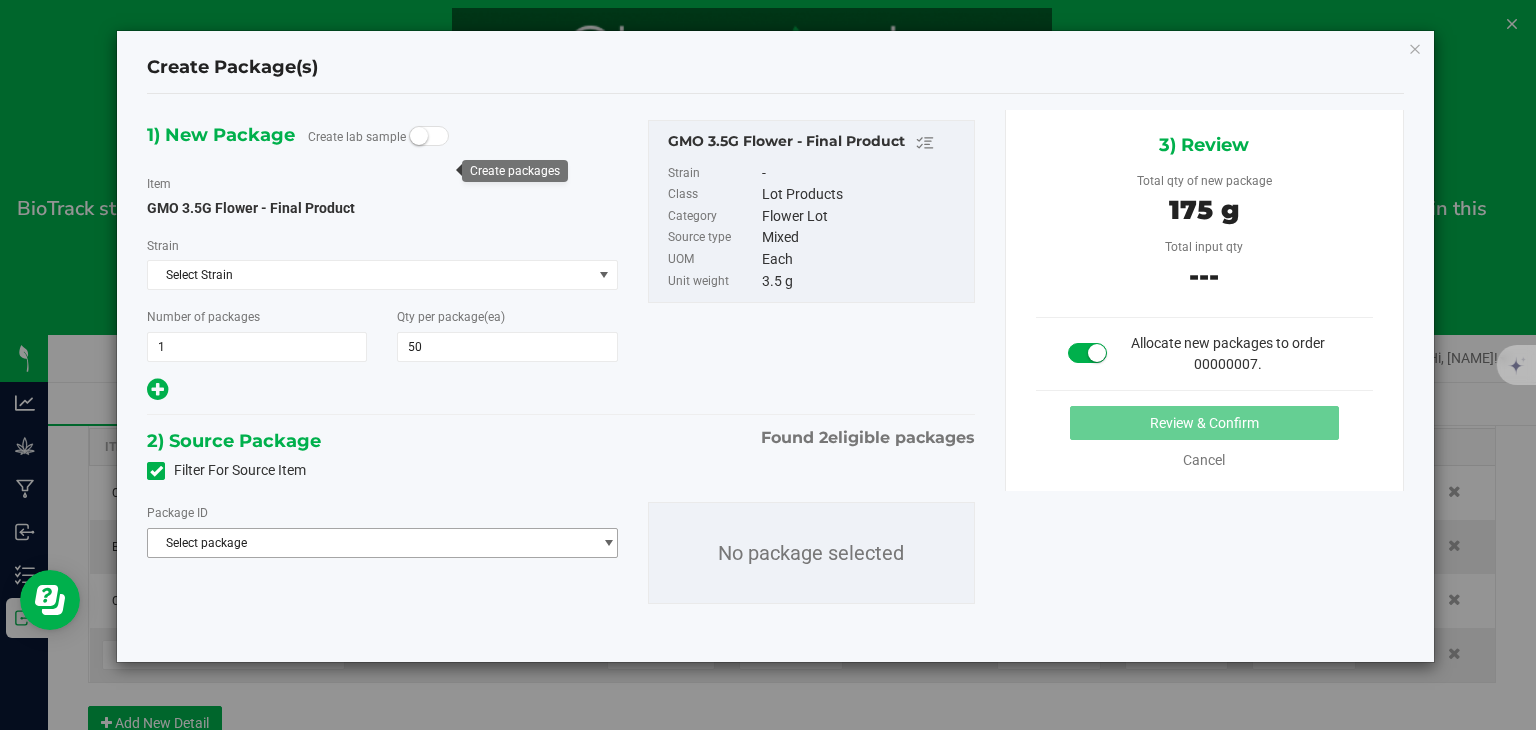 click at bounding box center (608, 543) 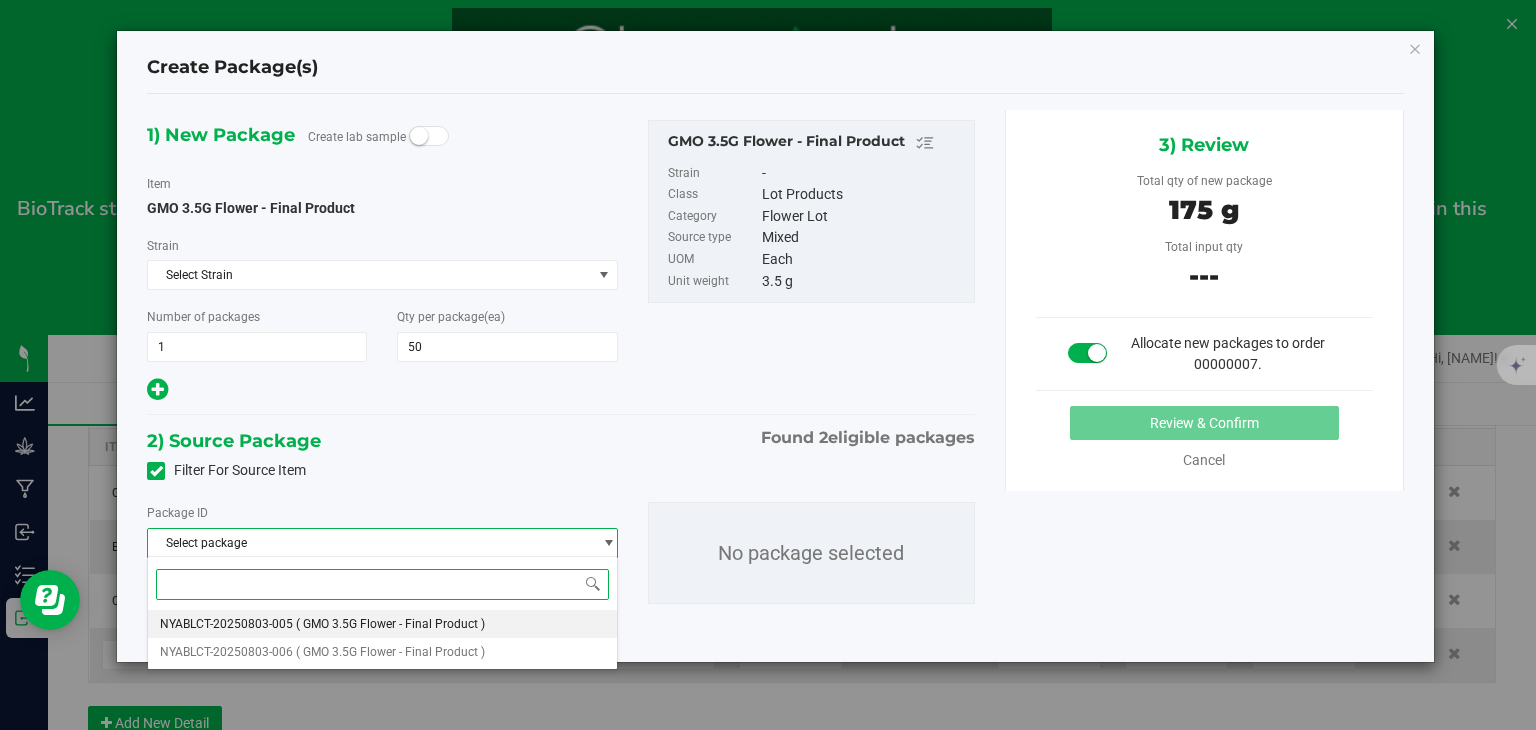 click on "NYABLCT-20250803-005
(
GMO 3.5G Flower - Final Product
)" at bounding box center (382, 624) 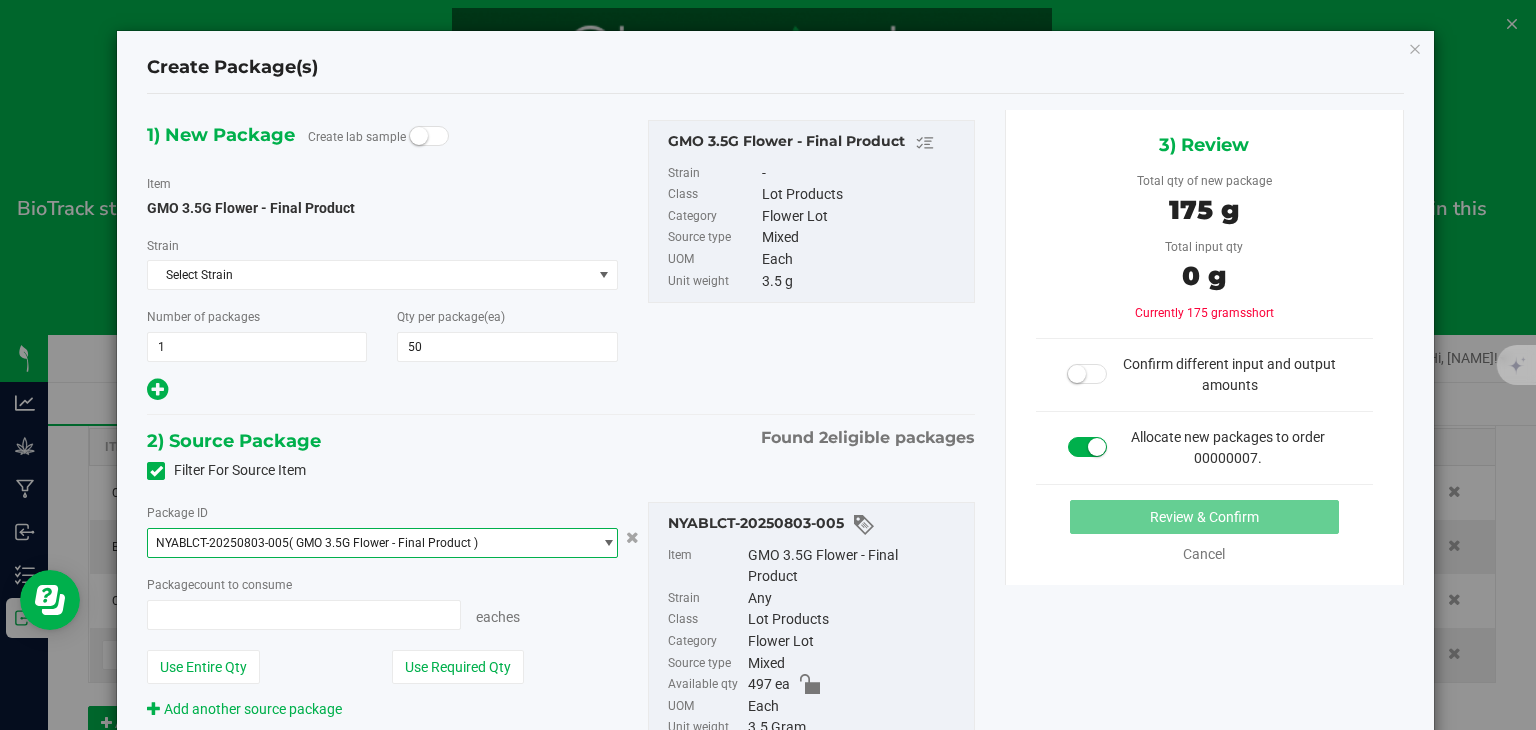 type on "0 ea" 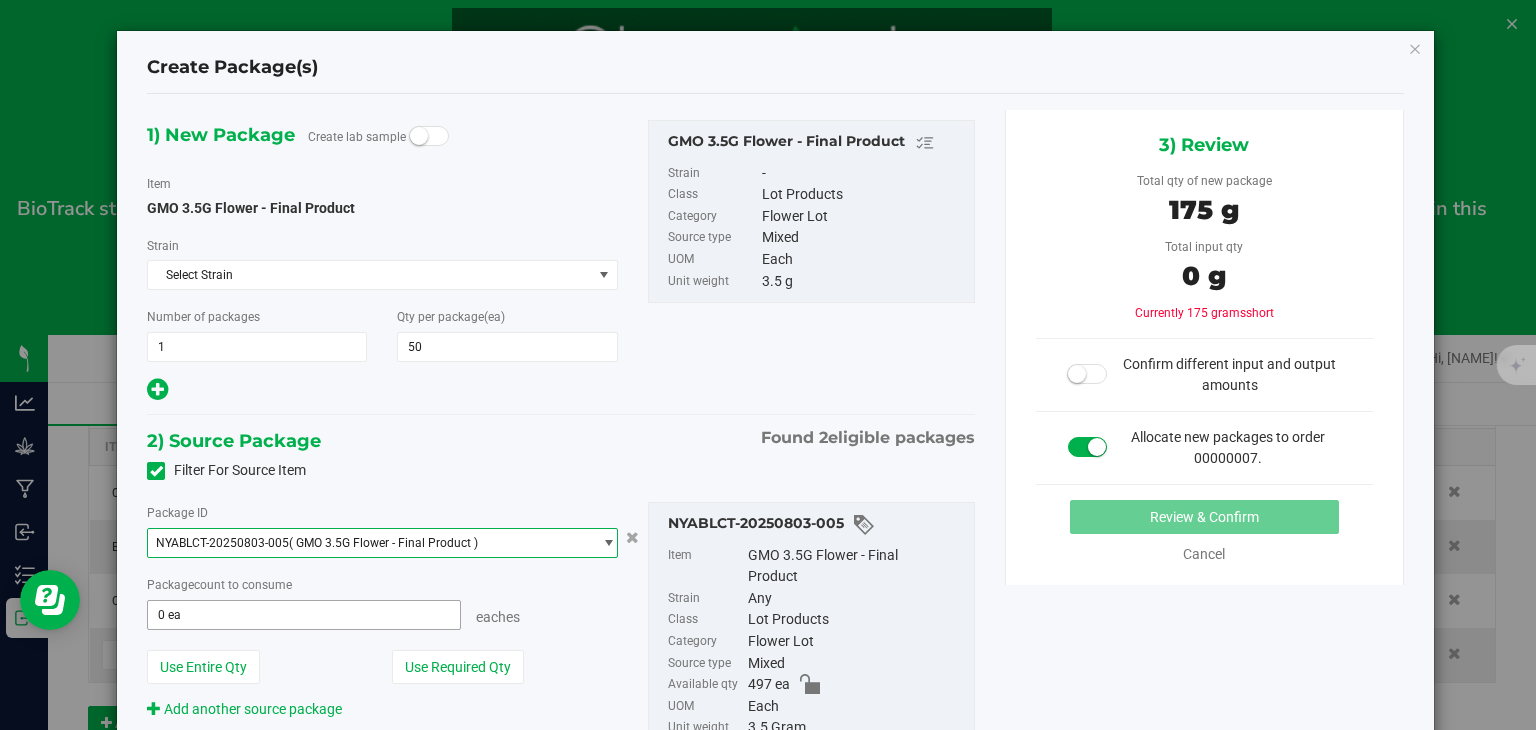 click on "0 ea" at bounding box center (303, 615) 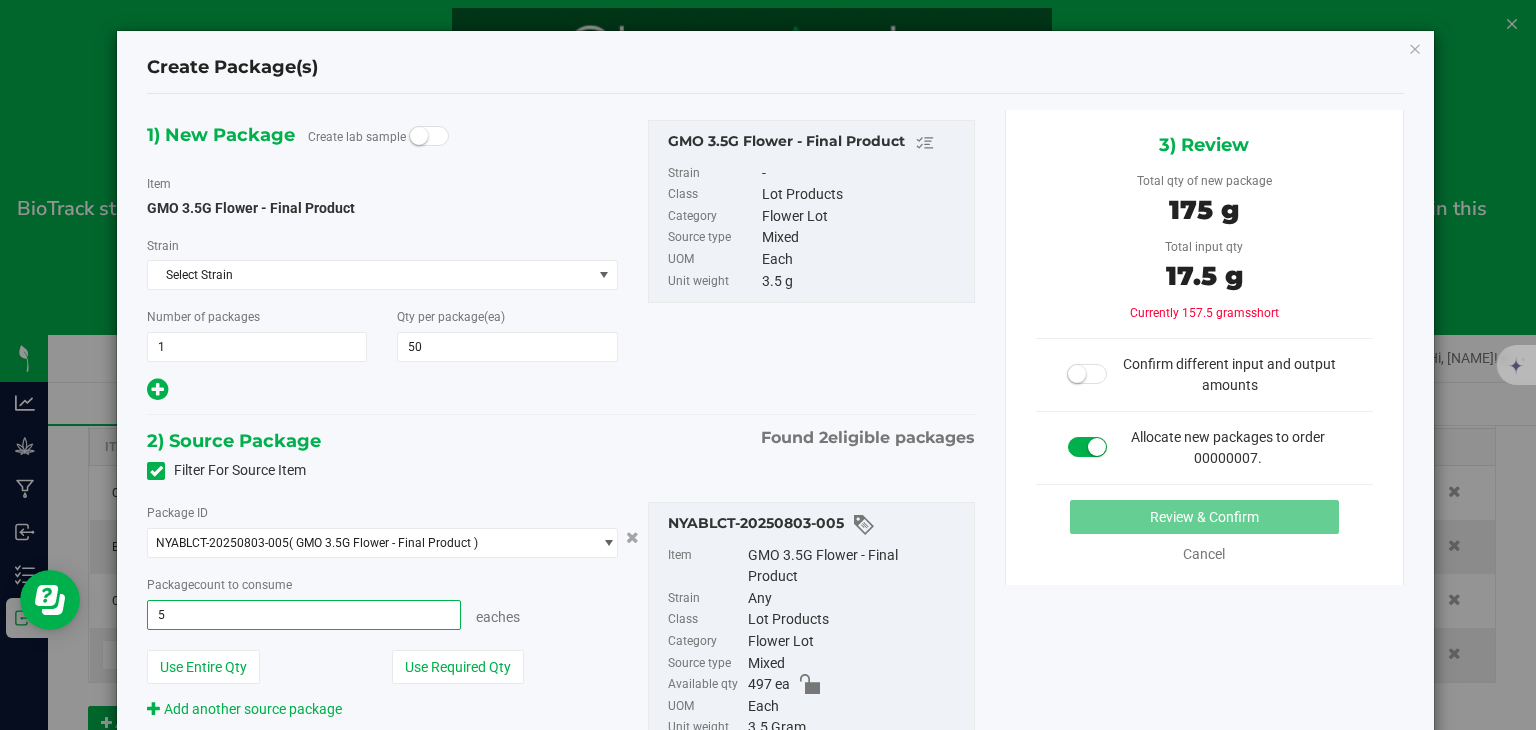 type on "50" 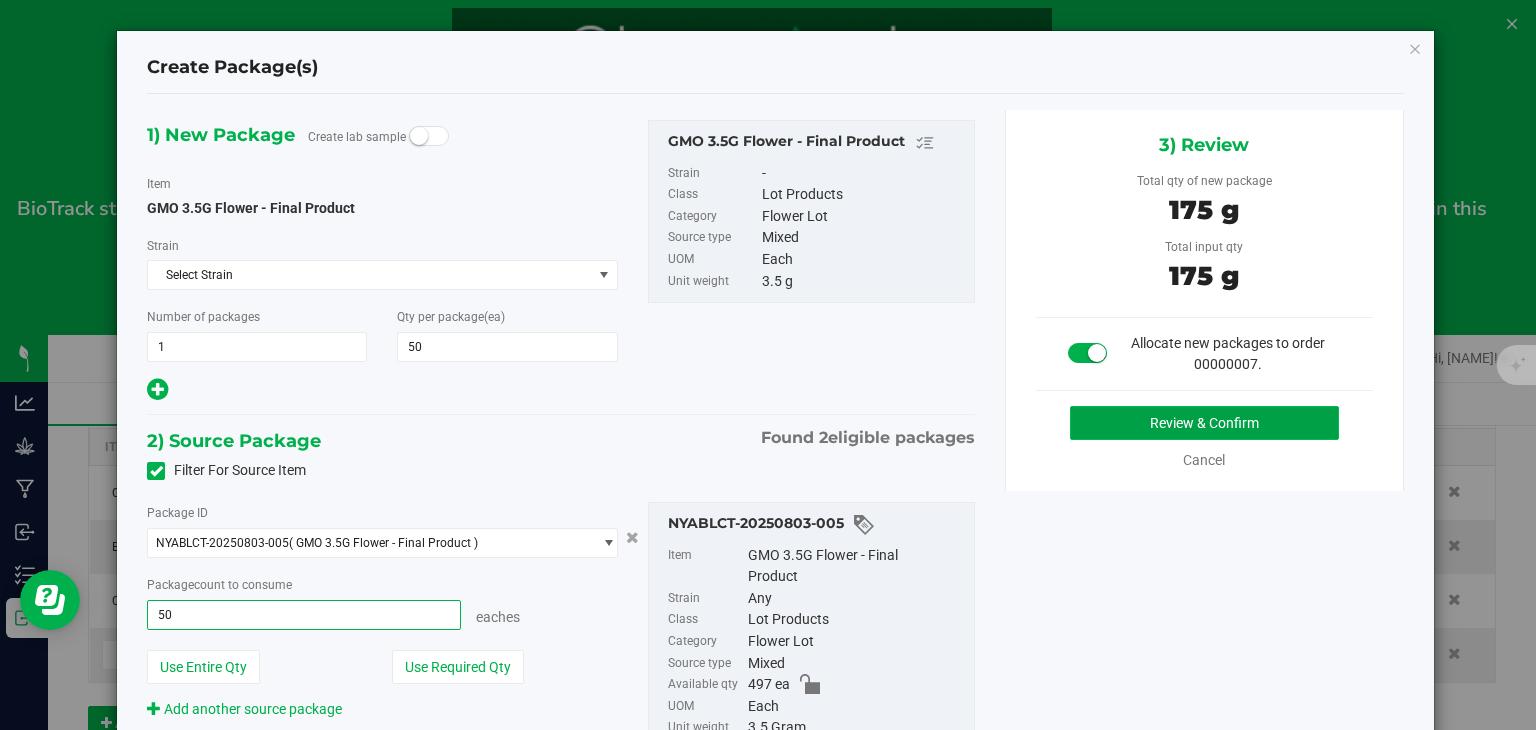 click on "Review & Confirm" at bounding box center (1204, 423) 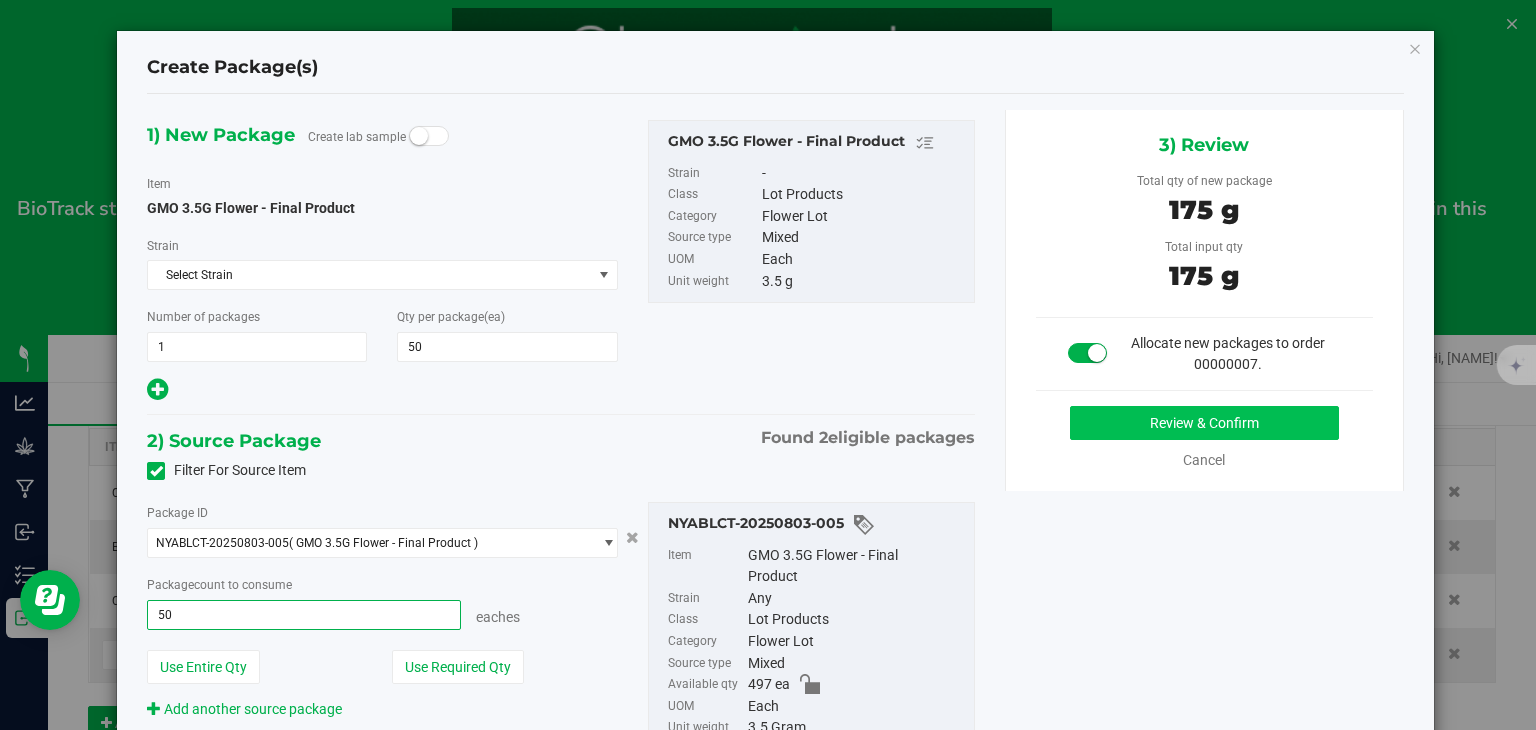 type on "50 ea" 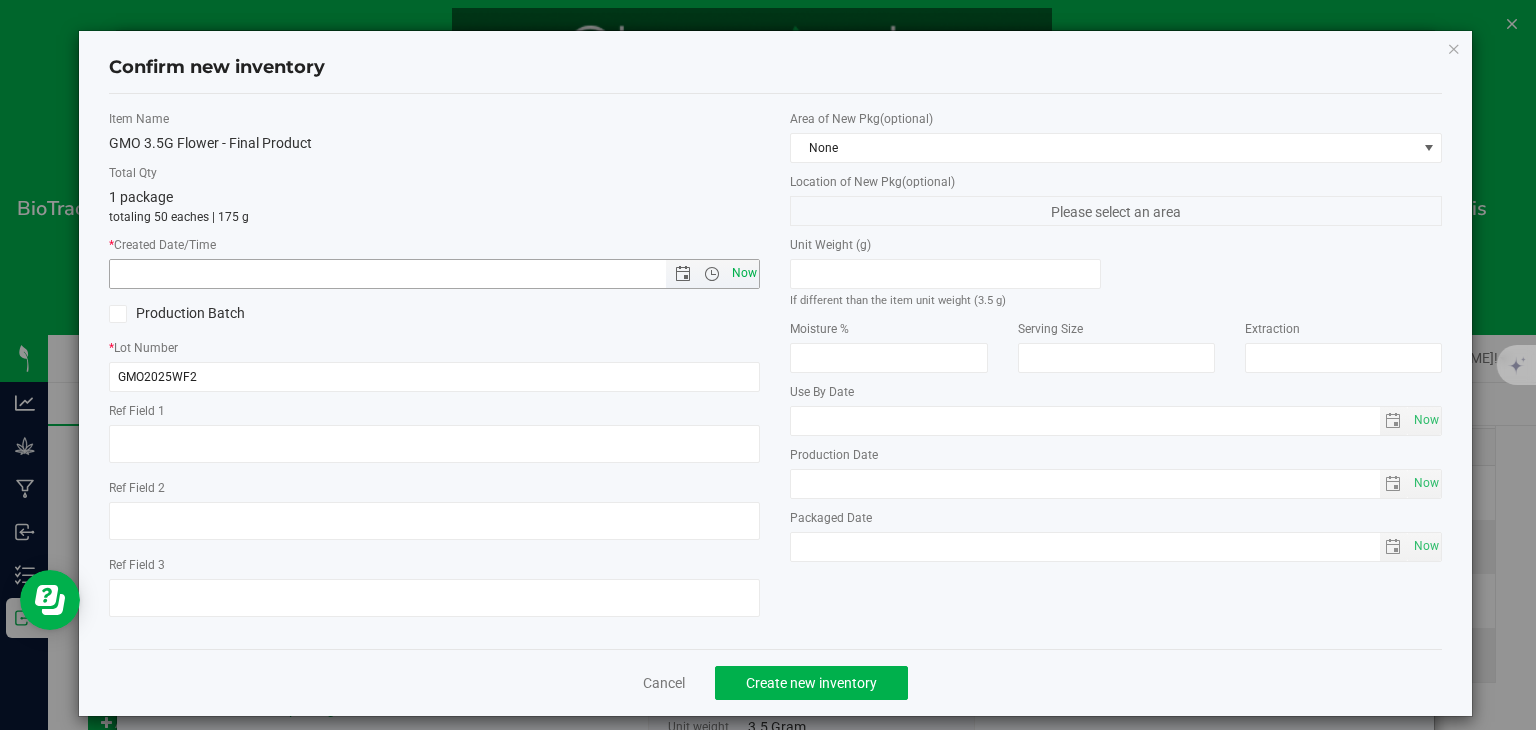 click on "Now" at bounding box center [744, 273] 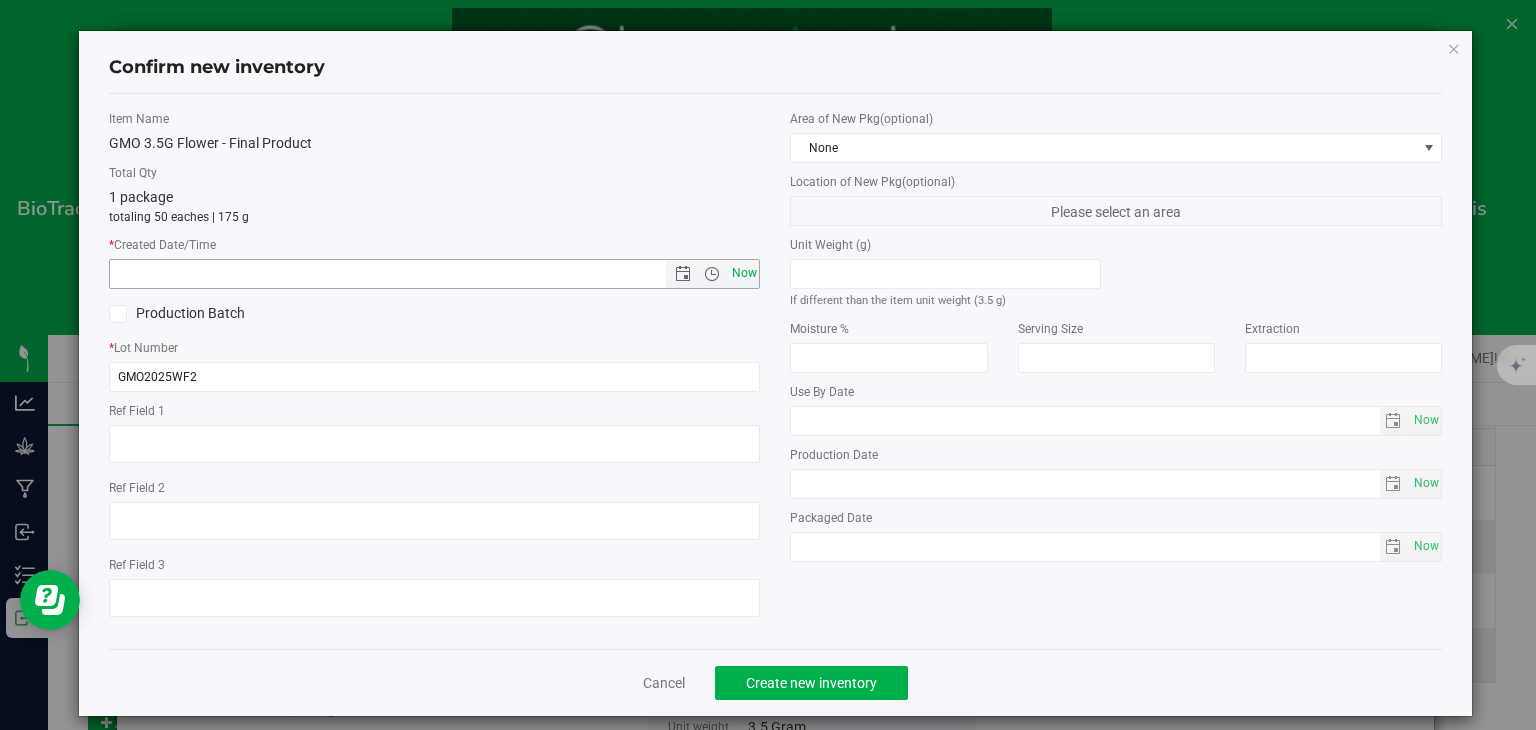 type on "8/6/2025 10:40 AM" 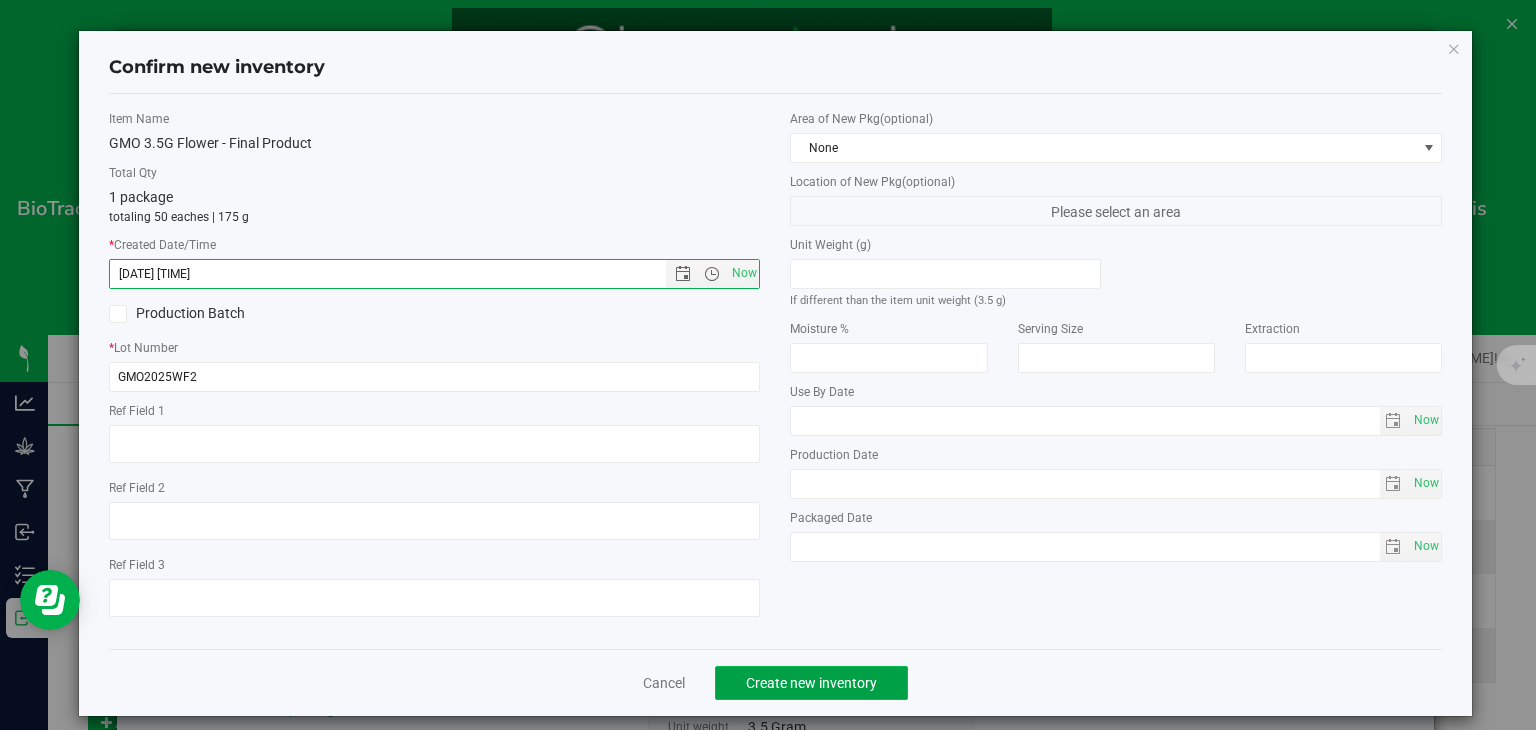 click on "Create new inventory" 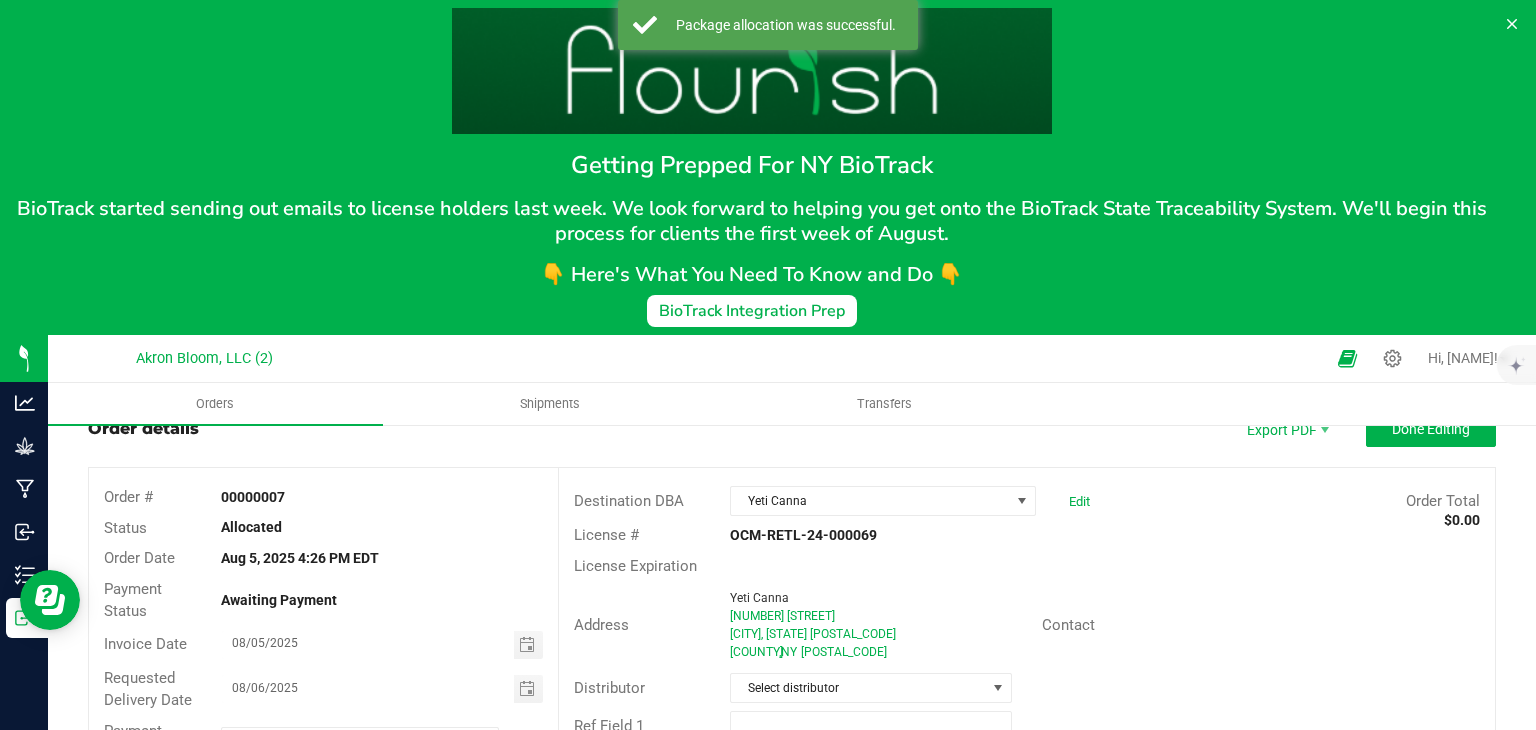 scroll, scrollTop: 0, scrollLeft: 0, axis: both 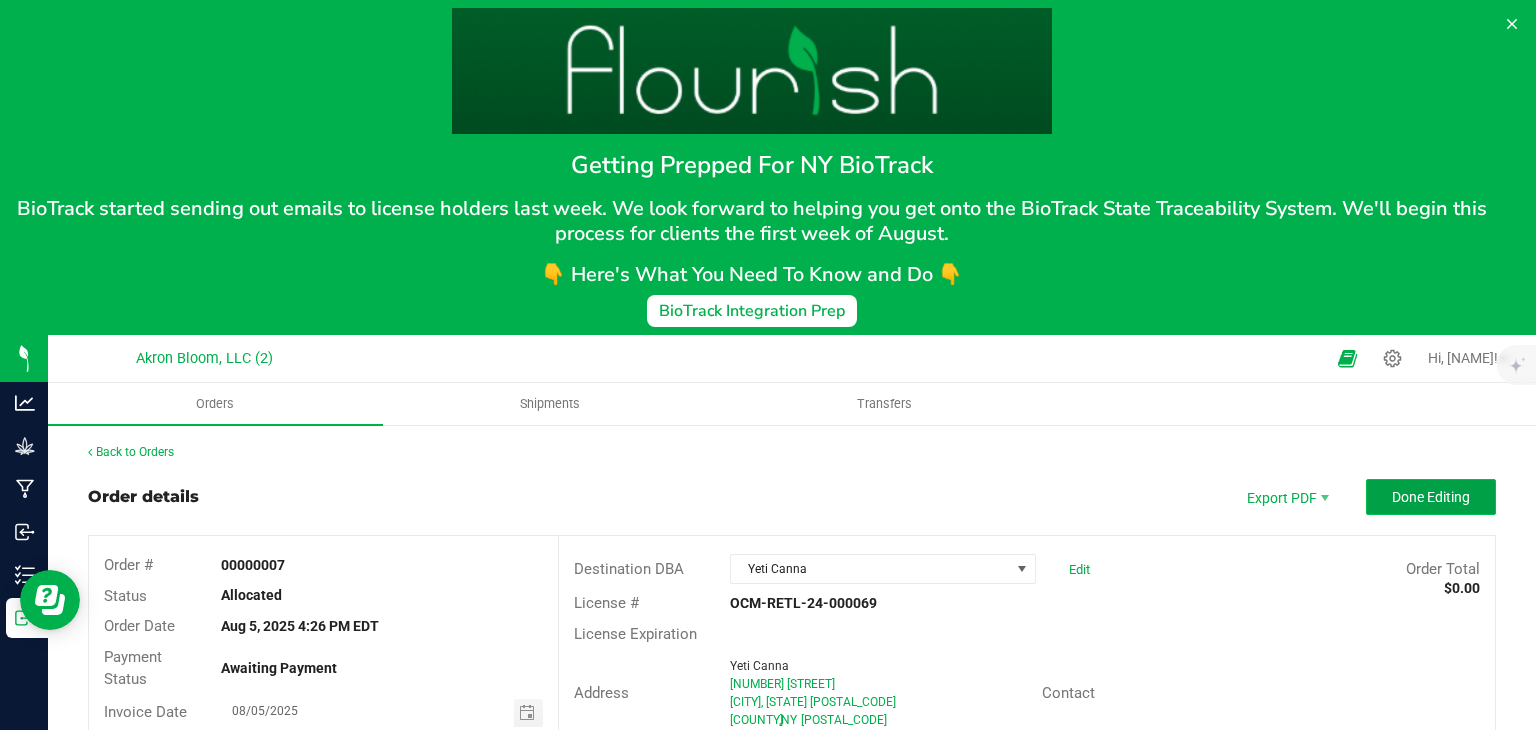 click on "Done Editing" at bounding box center [1431, 497] 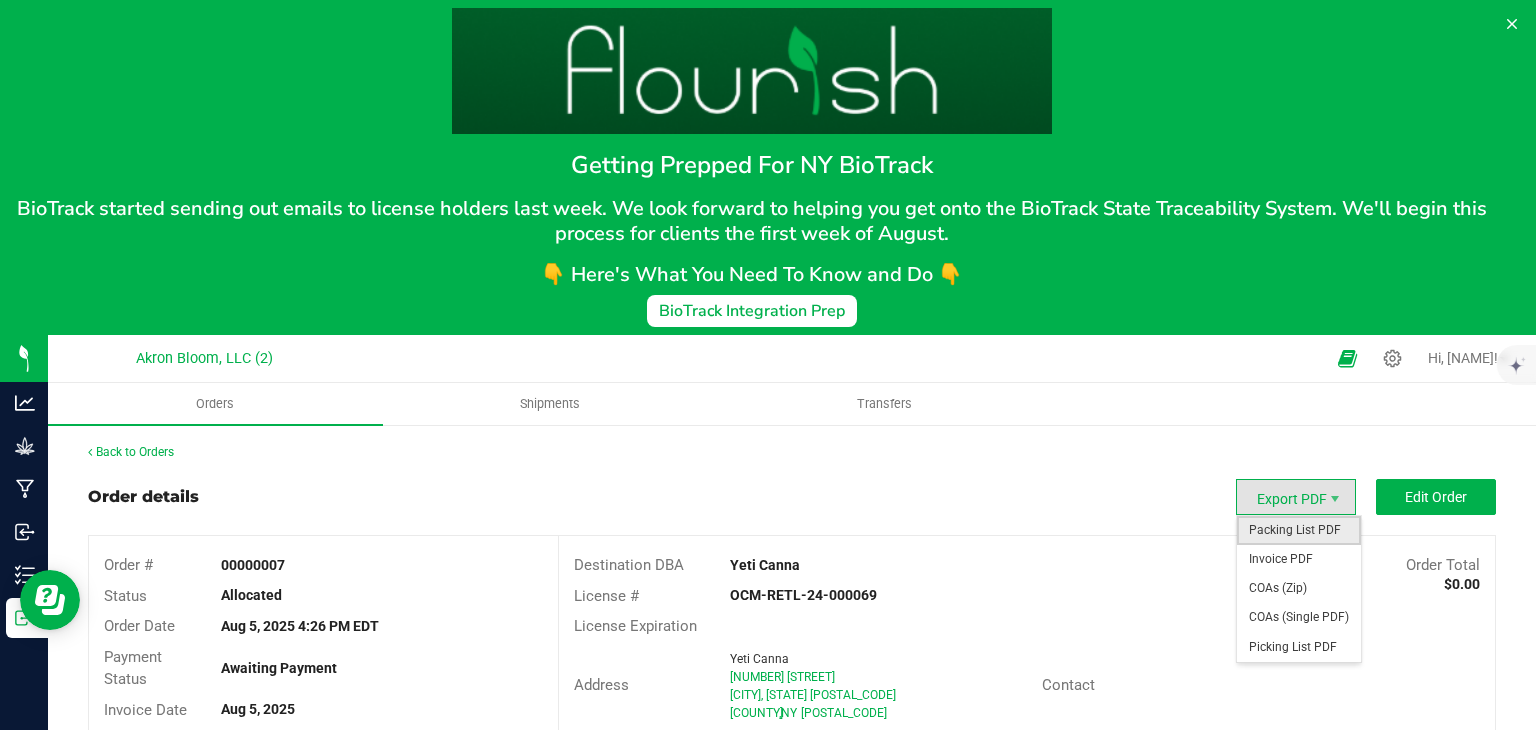 click on "Packing List PDF" at bounding box center [1299, 530] 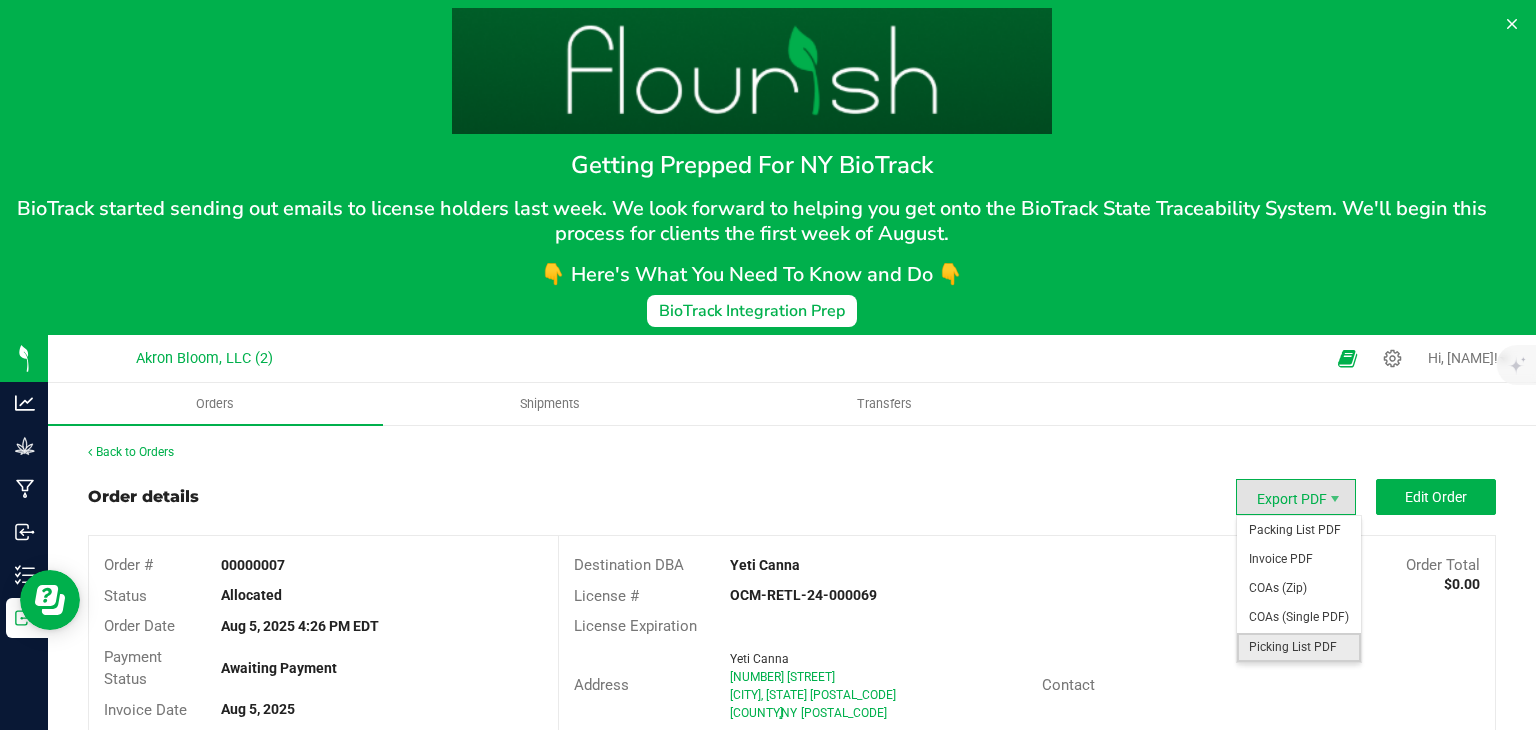 click on "Picking List PDF" at bounding box center [1299, 647] 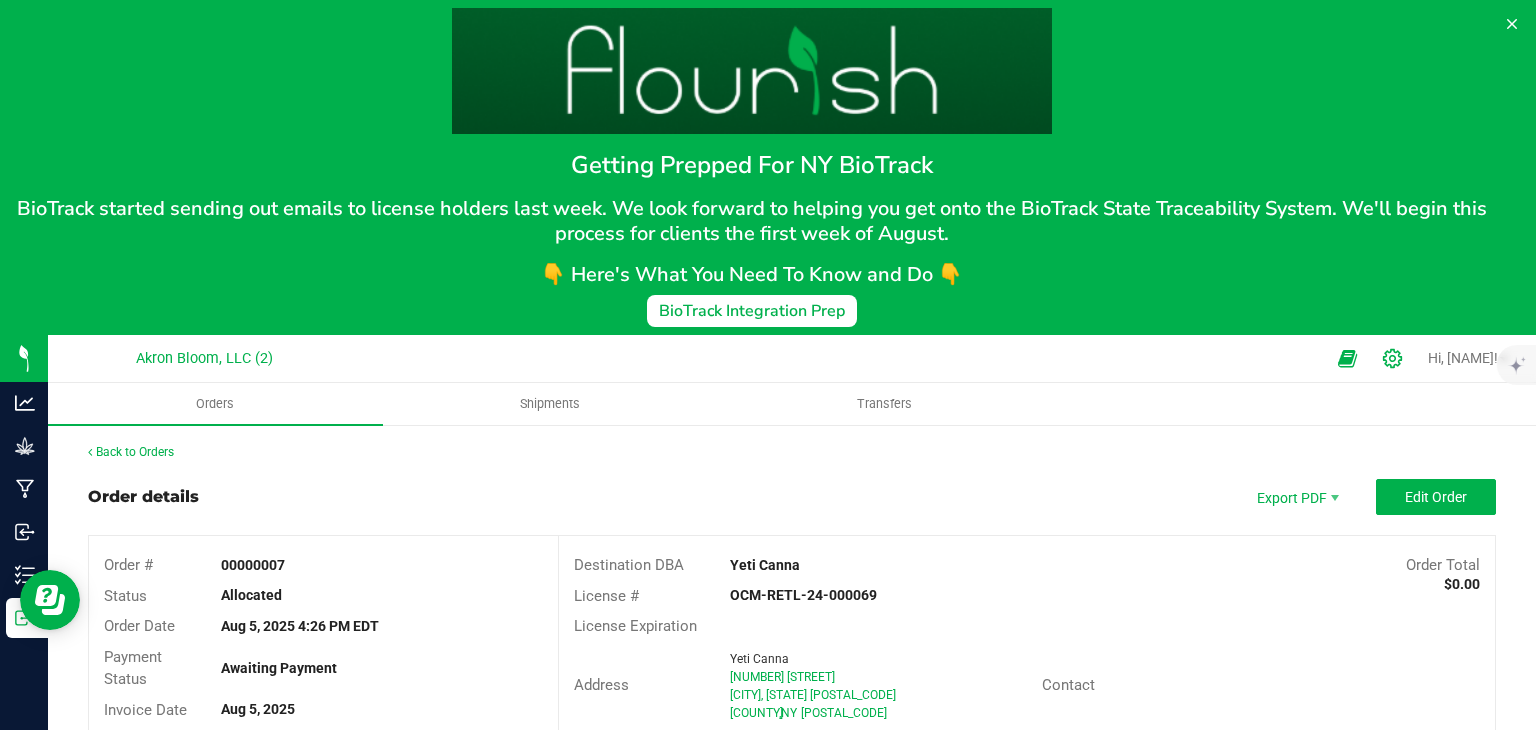 click 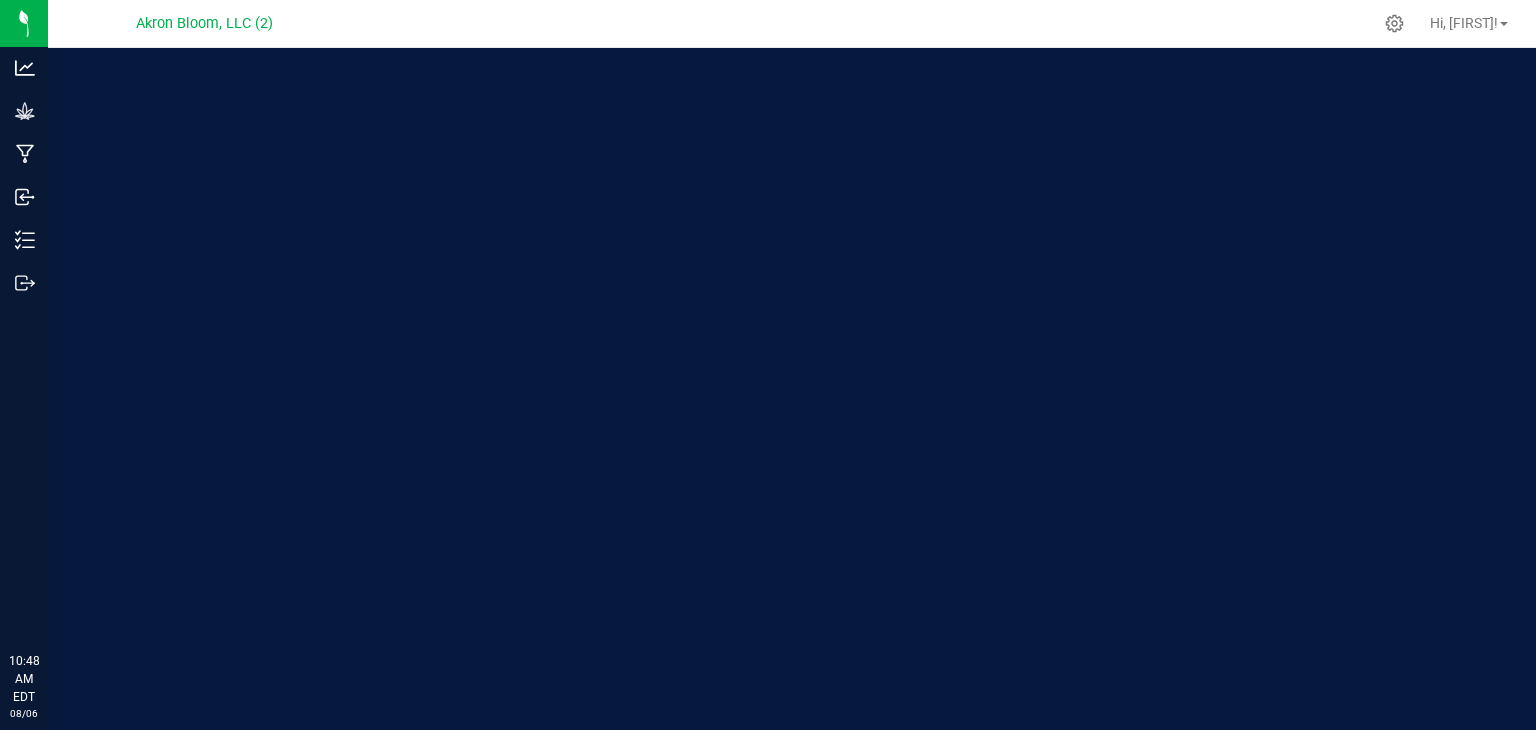 scroll, scrollTop: 0, scrollLeft: 0, axis: both 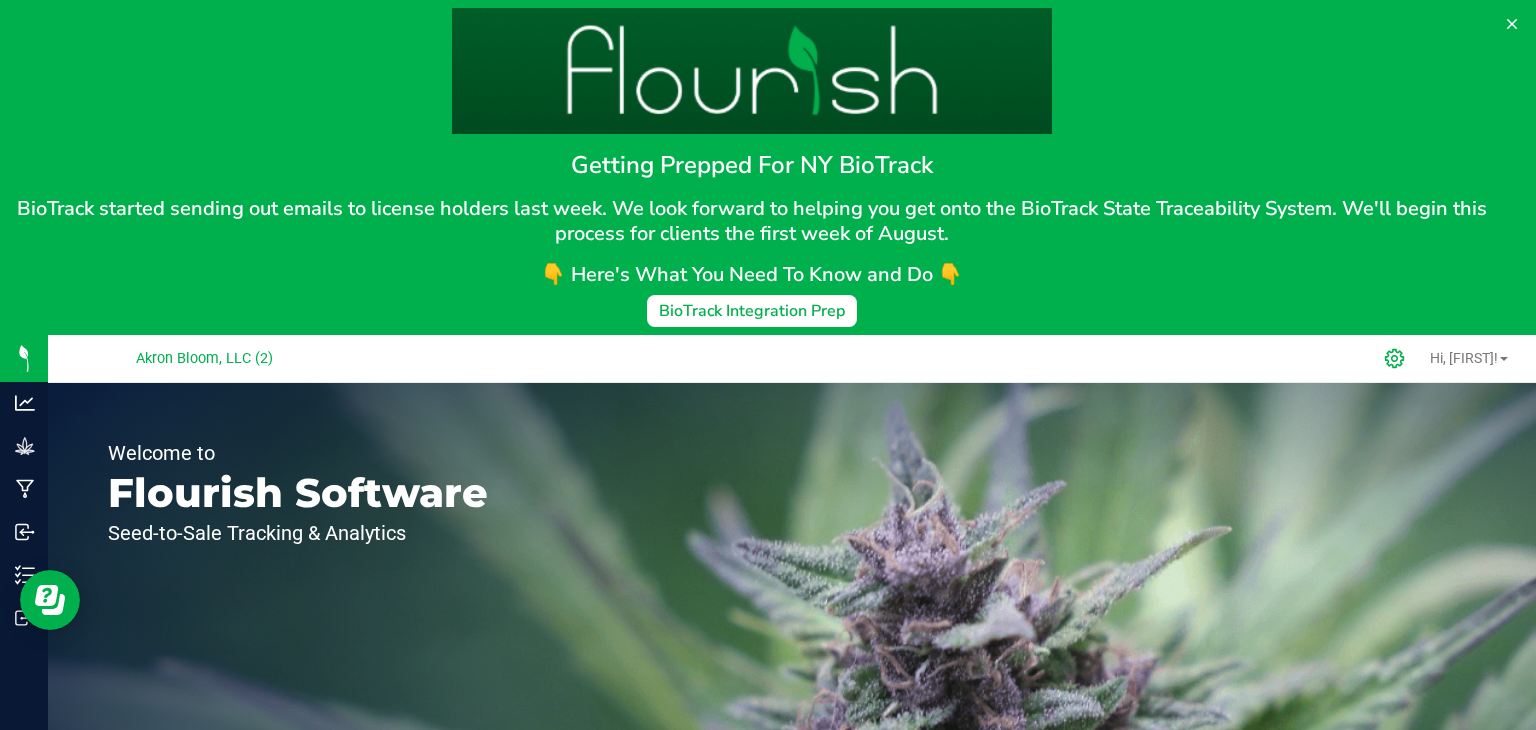 click 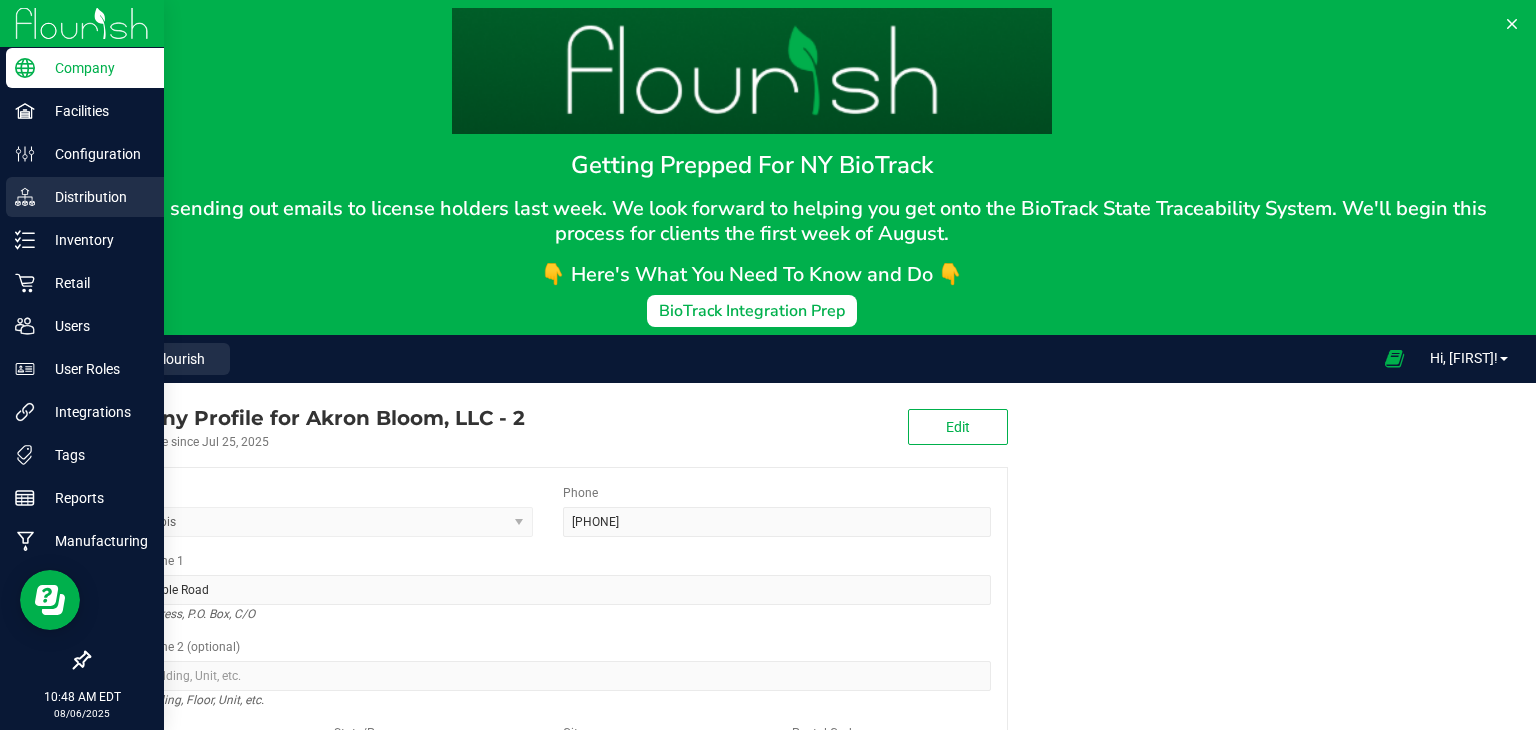 click on "Distribution" at bounding box center (95, 197) 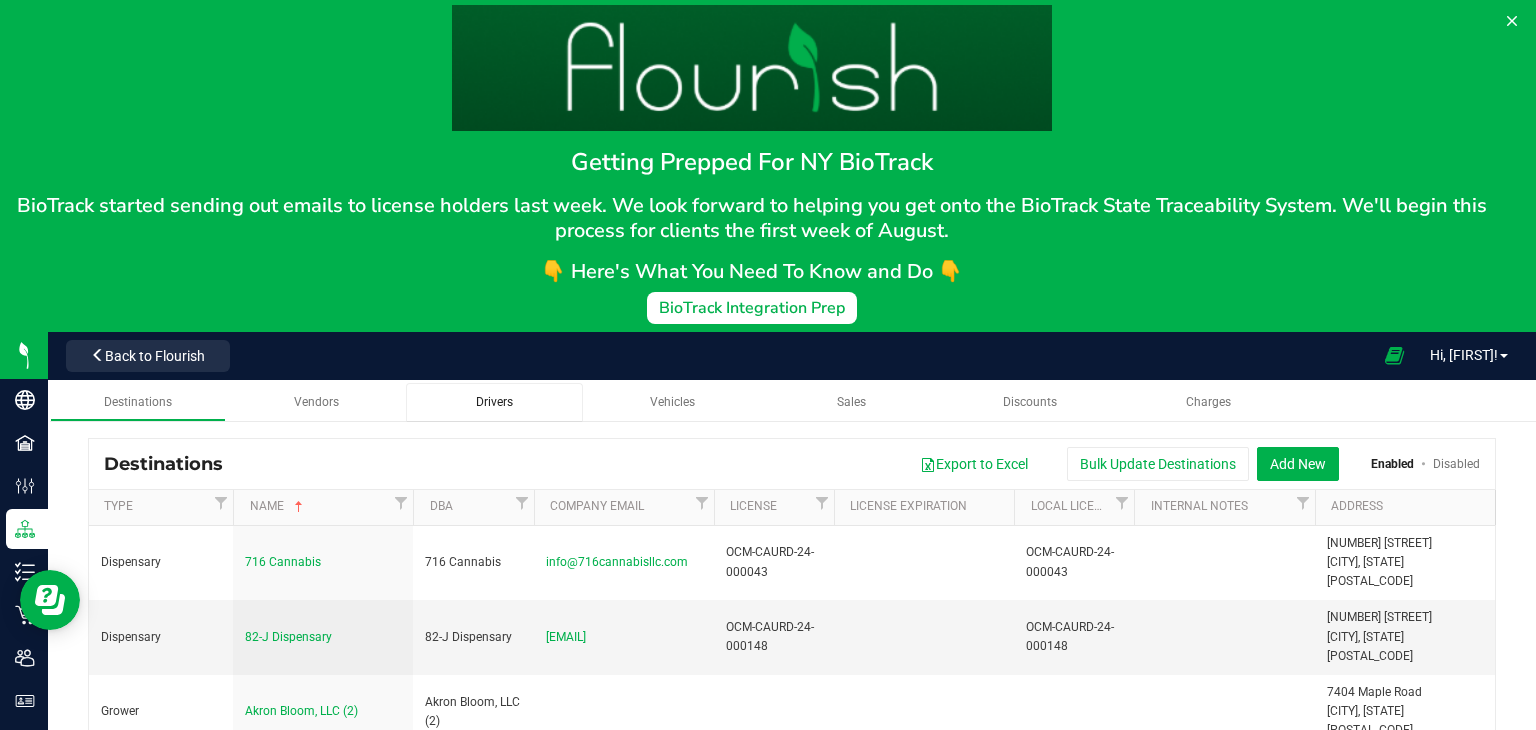 scroll, scrollTop: 0, scrollLeft: 0, axis: both 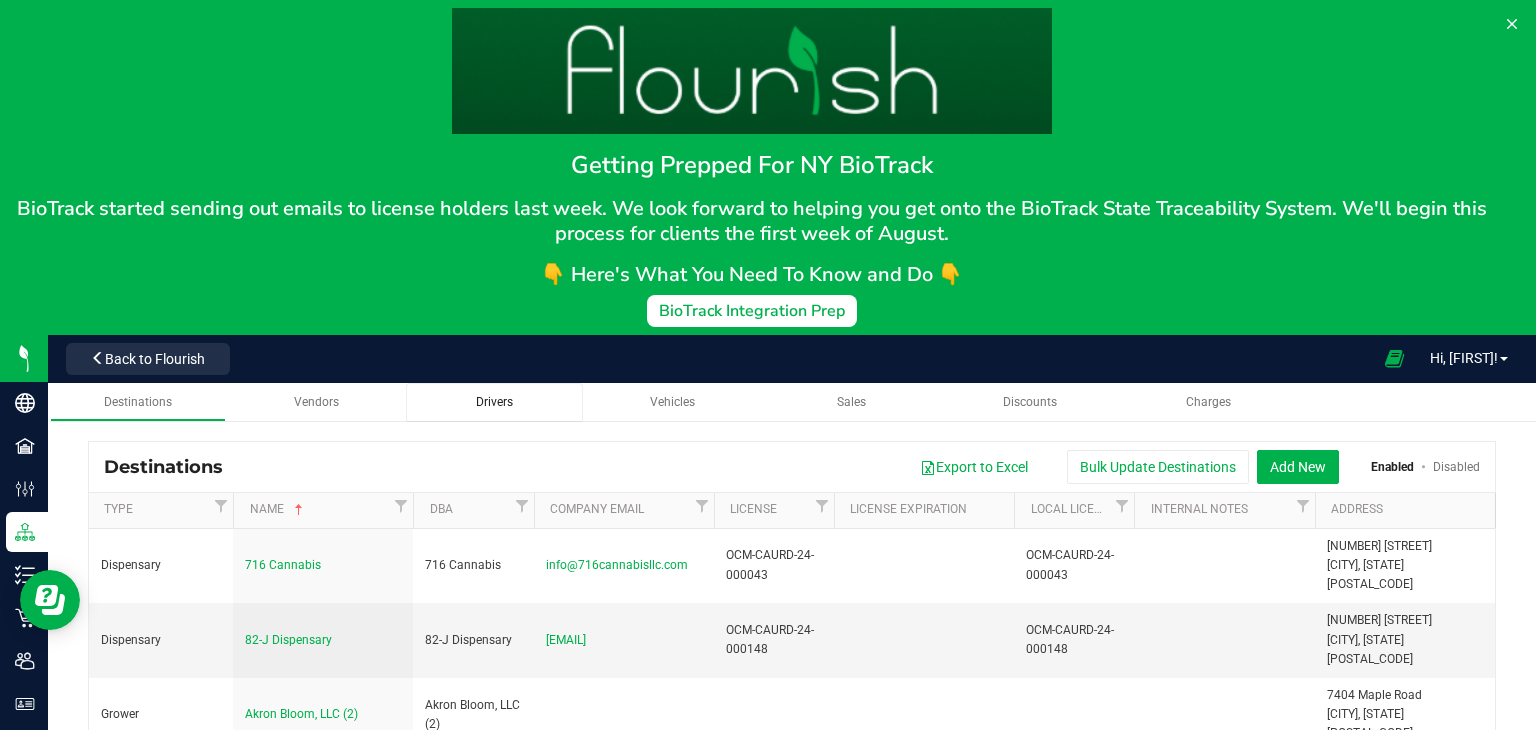 click on "Drivers" at bounding box center [494, 402] 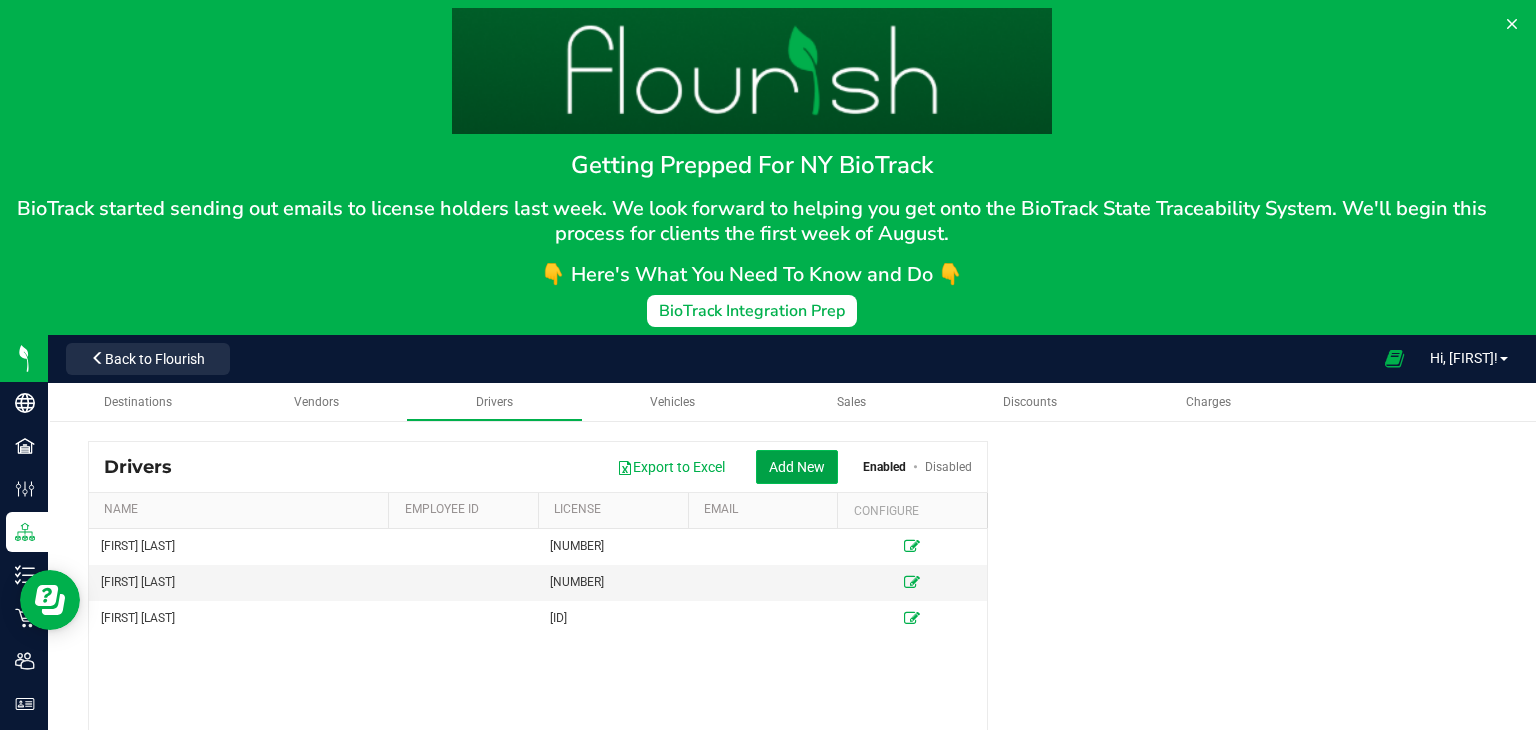 click on "Add New" at bounding box center (797, 467) 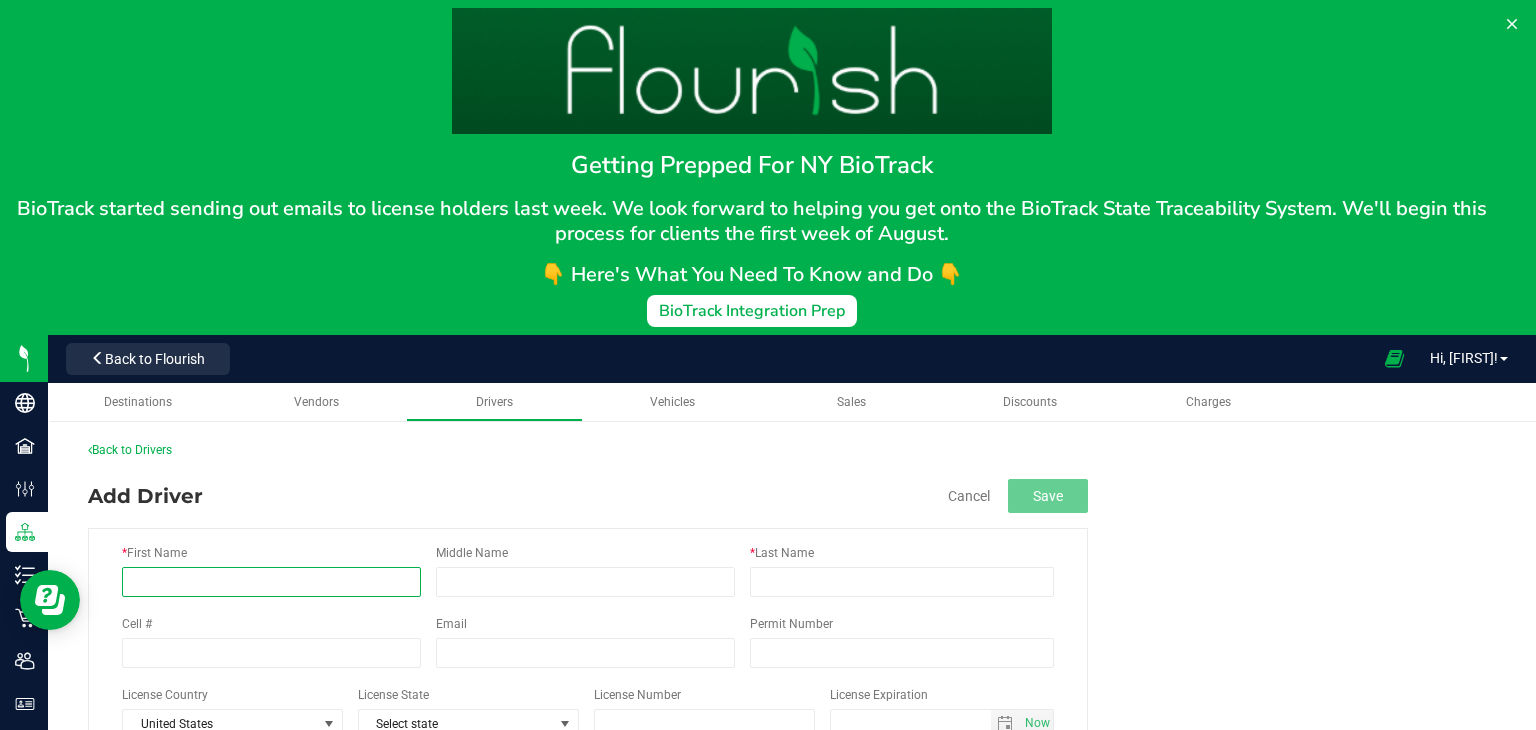 click on "*
First Name" at bounding box center (271, 582) 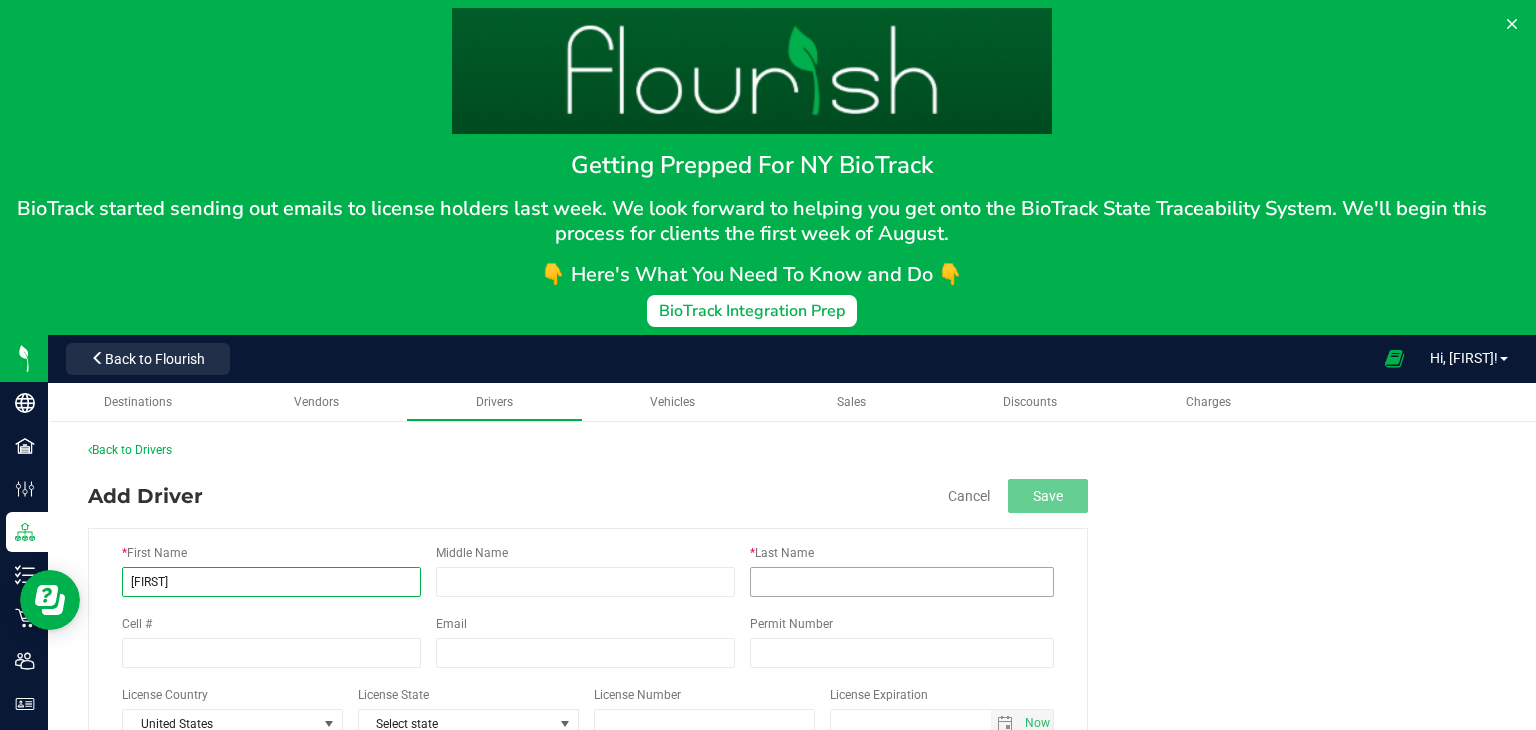 type on "Catherine" 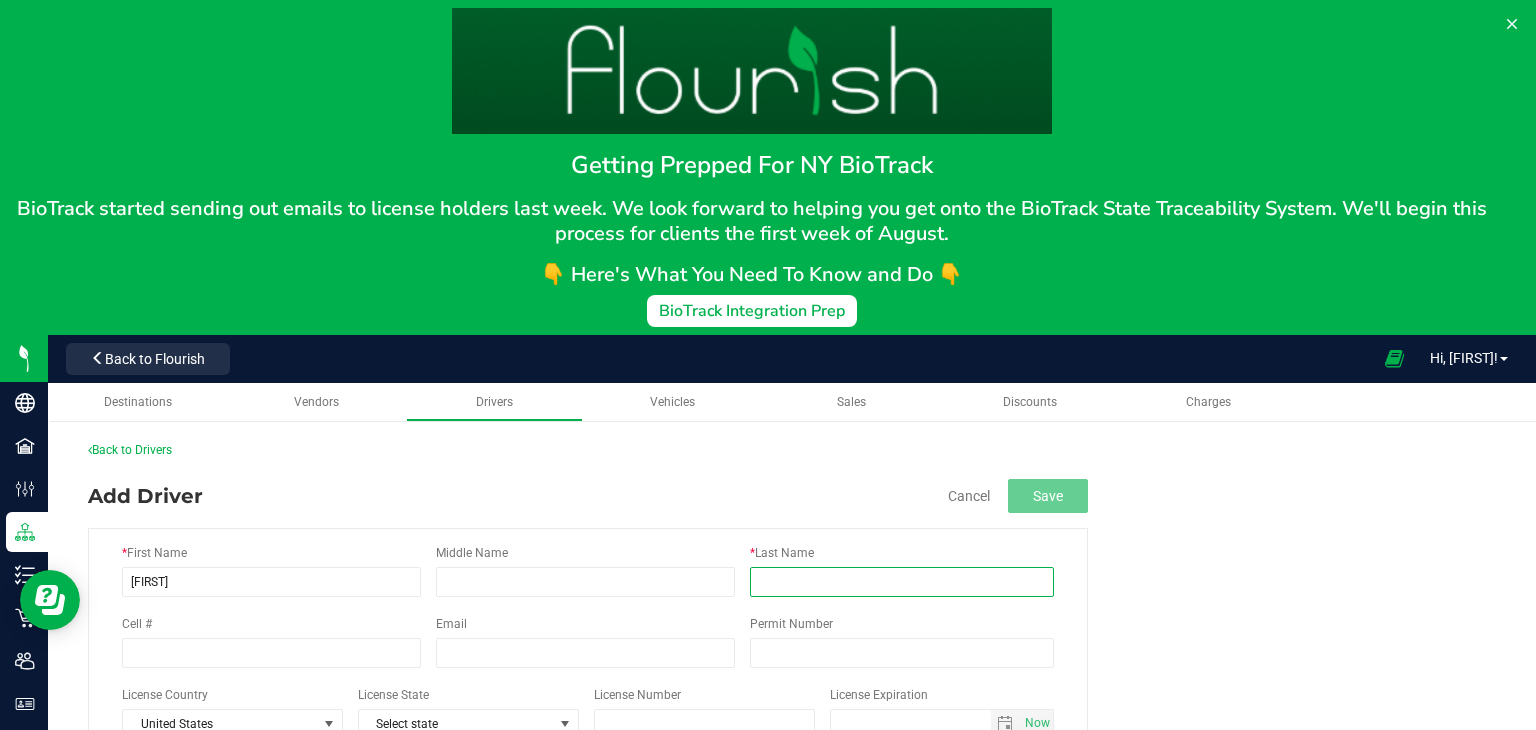 click on "*
Last Name" at bounding box center [902, 582] 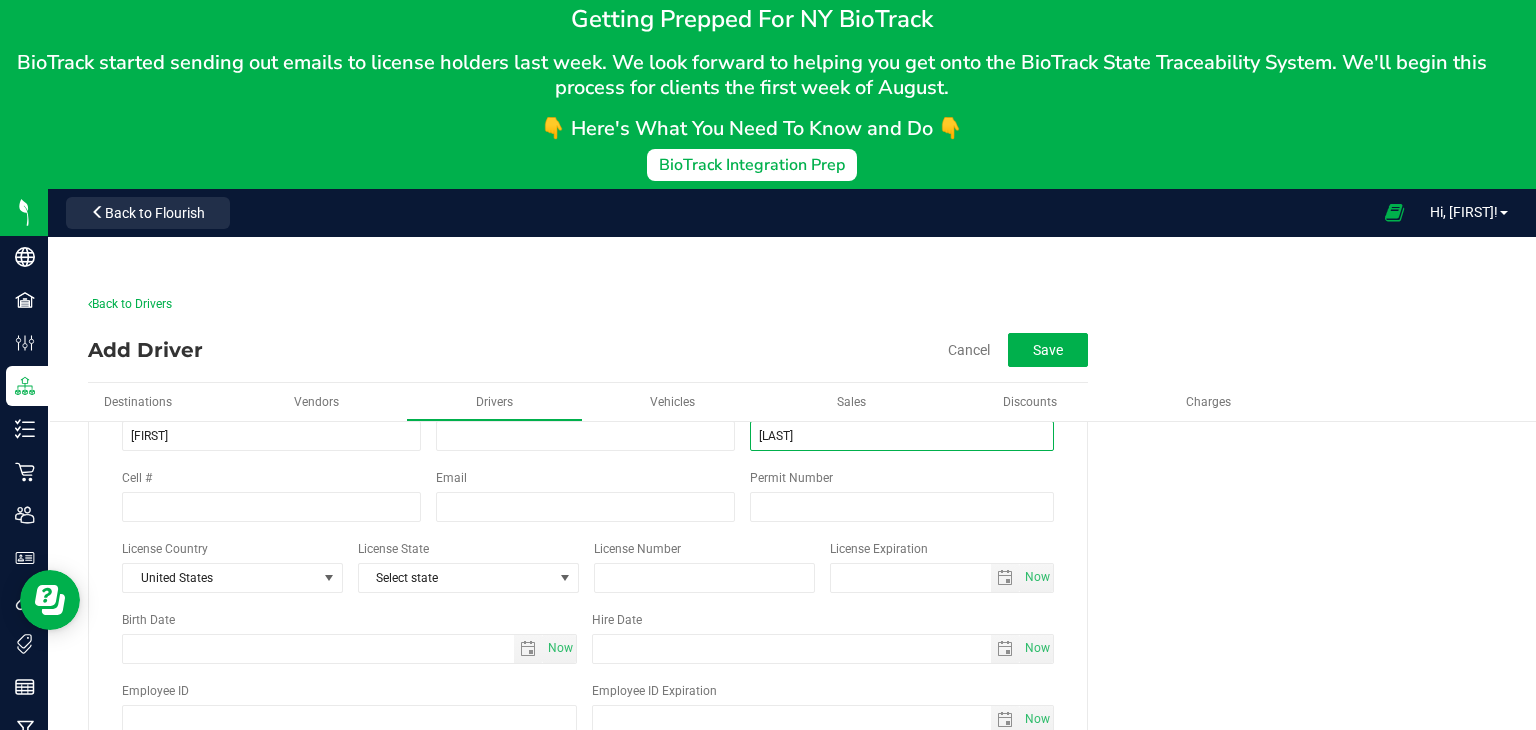 scroll, scrollTop: 150, scrollLeft: 0, axis: vertical 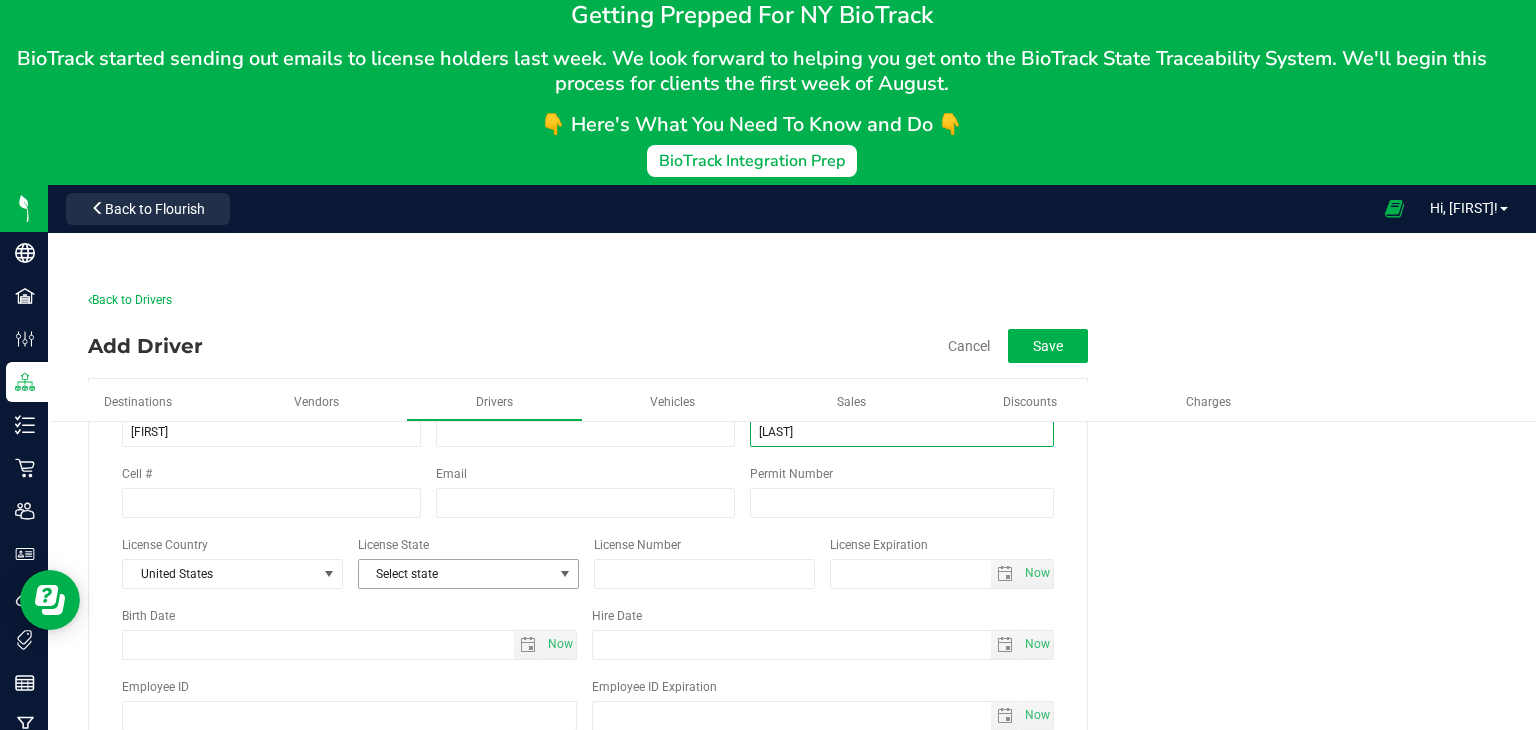 type on "Kelley" 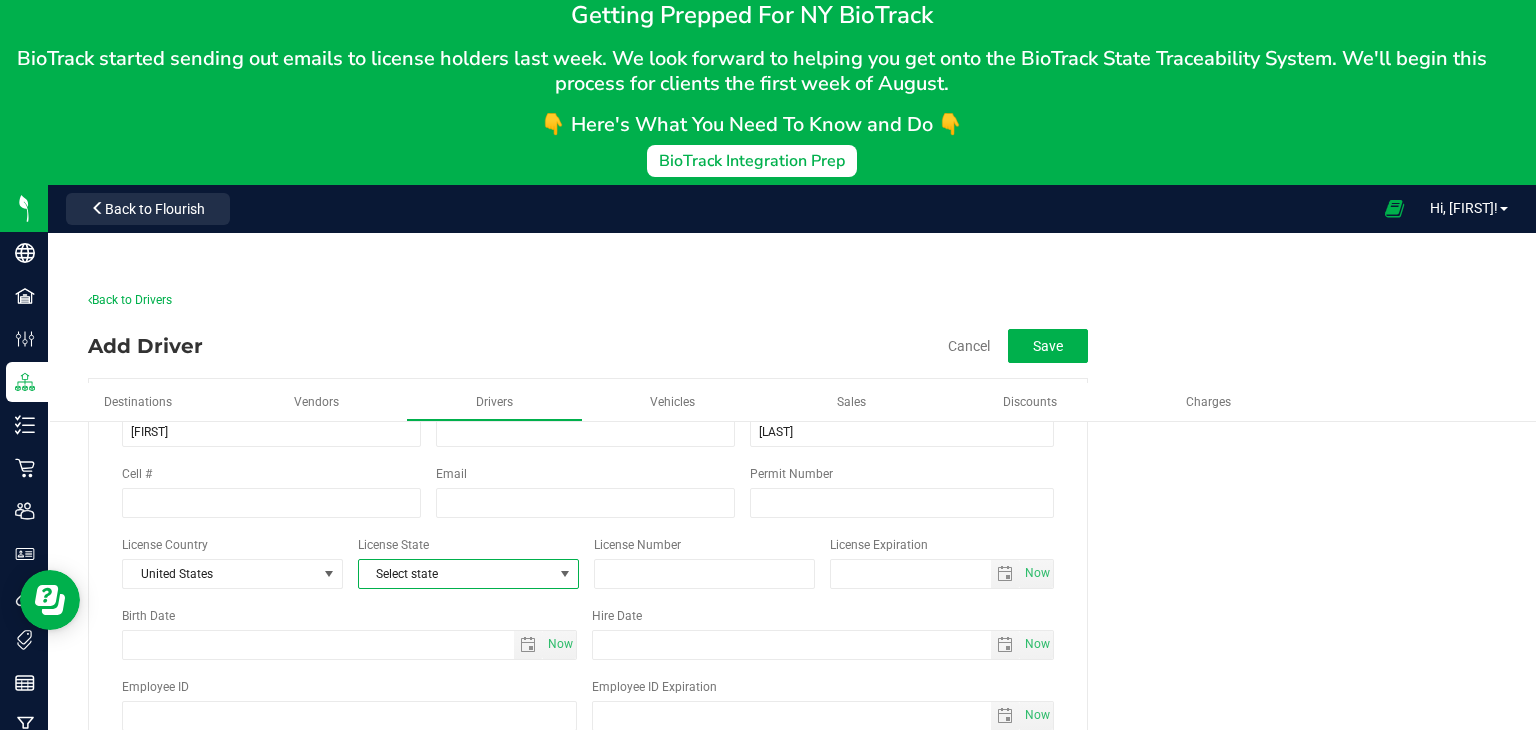 click at bounding box center [565, 574] 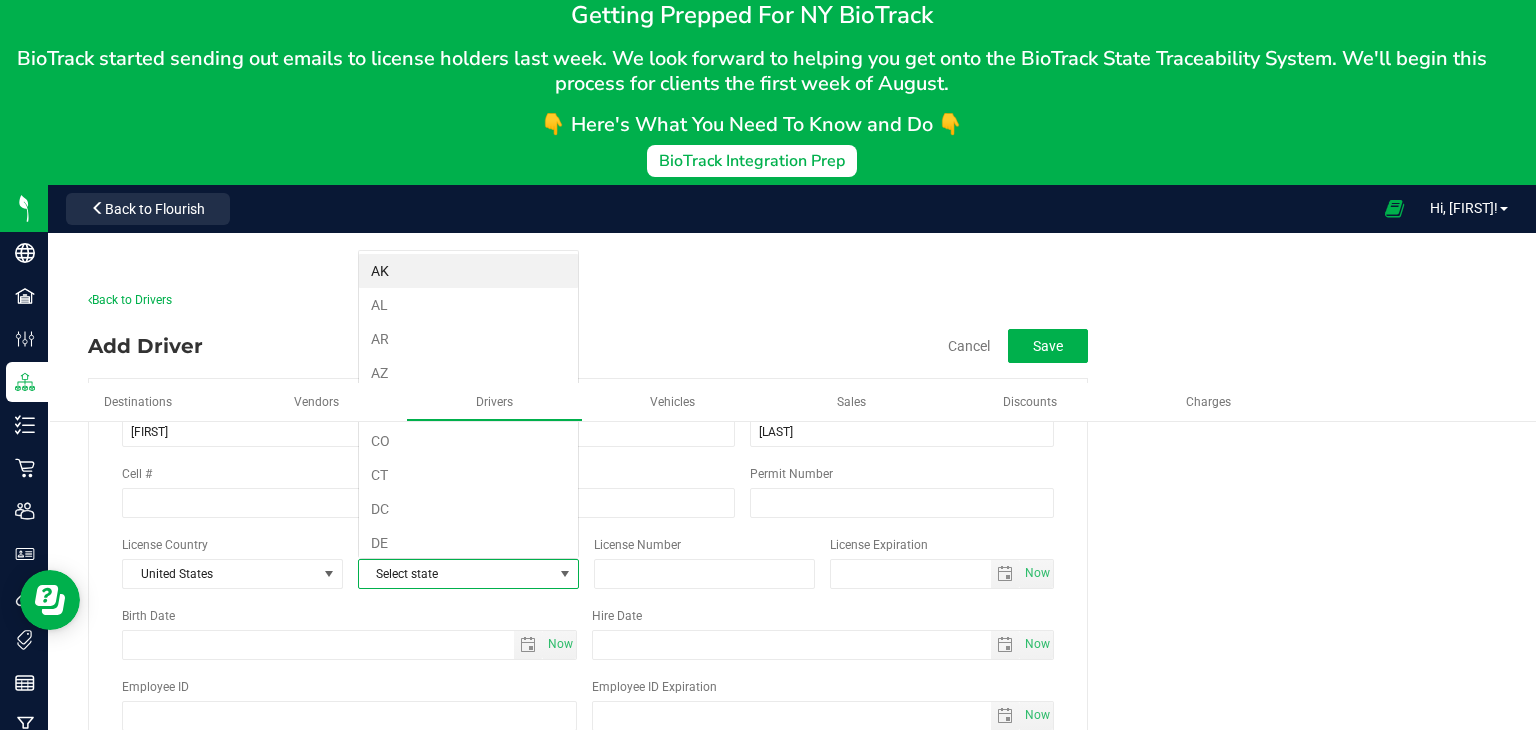 scroll, scrollTop: 99970, scrollLeft: 99779, axis: both 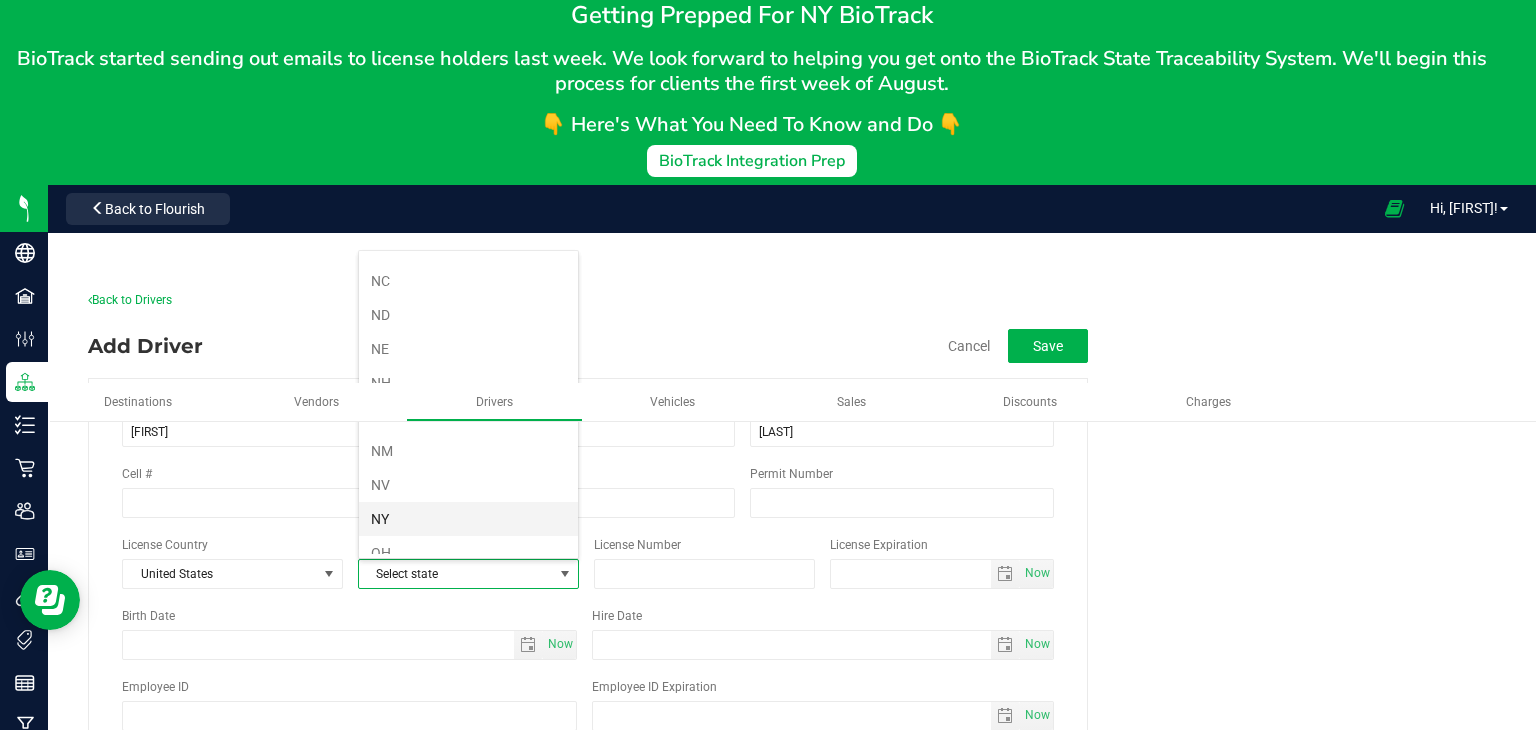 click on "NY" at bounding box center (468, 519) 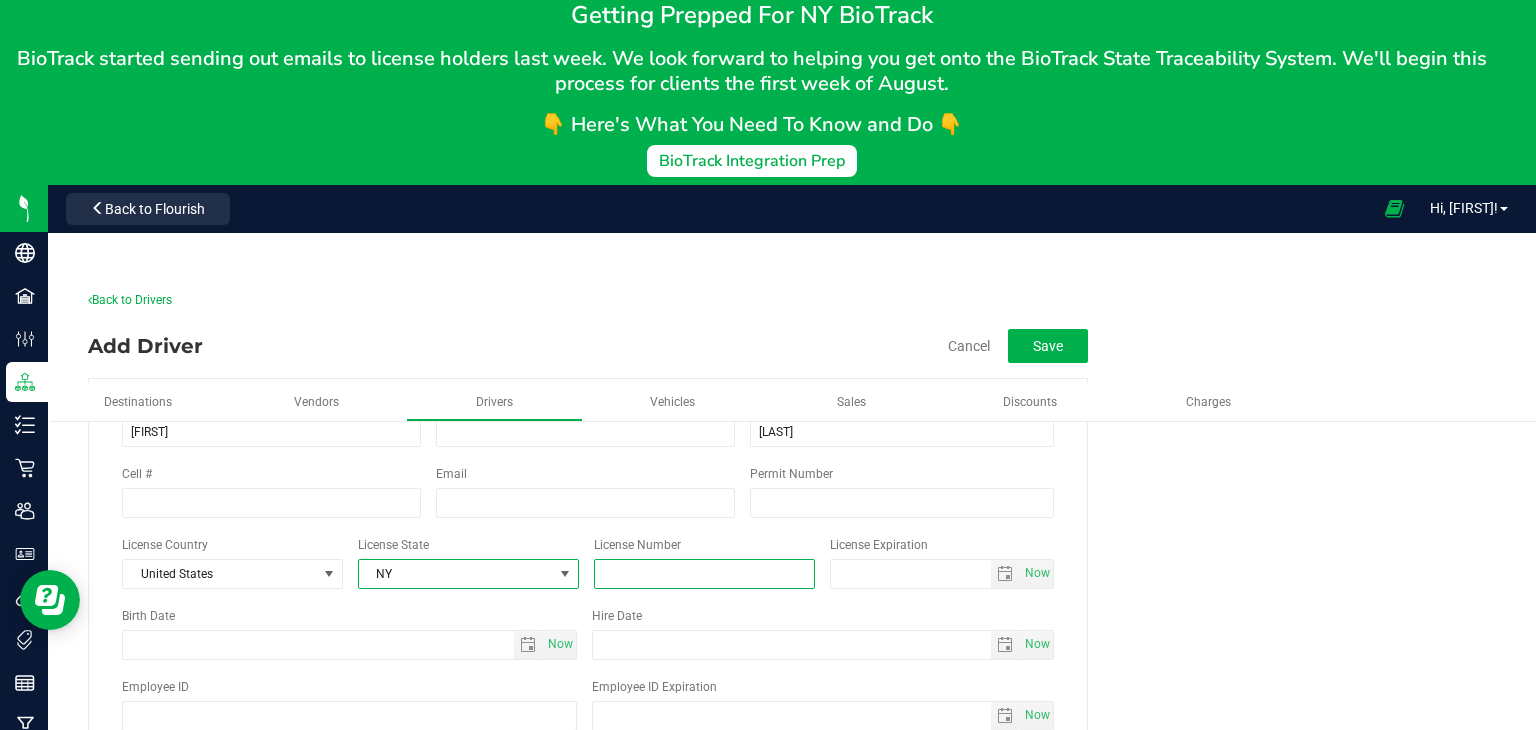 click at bounding box center (704, 574) 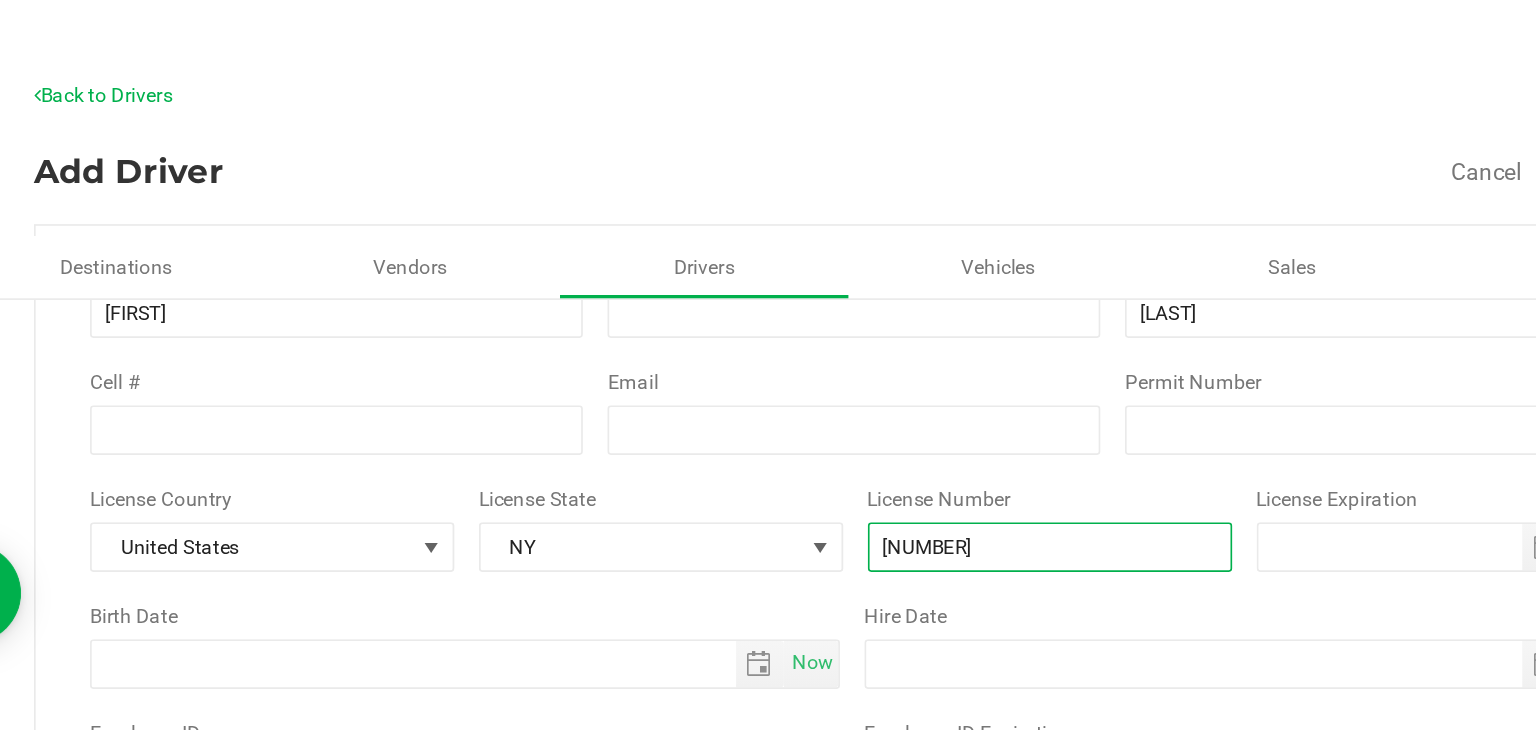 scroll, scrollTop: 152, scrollLeft: 0, axis: vertical 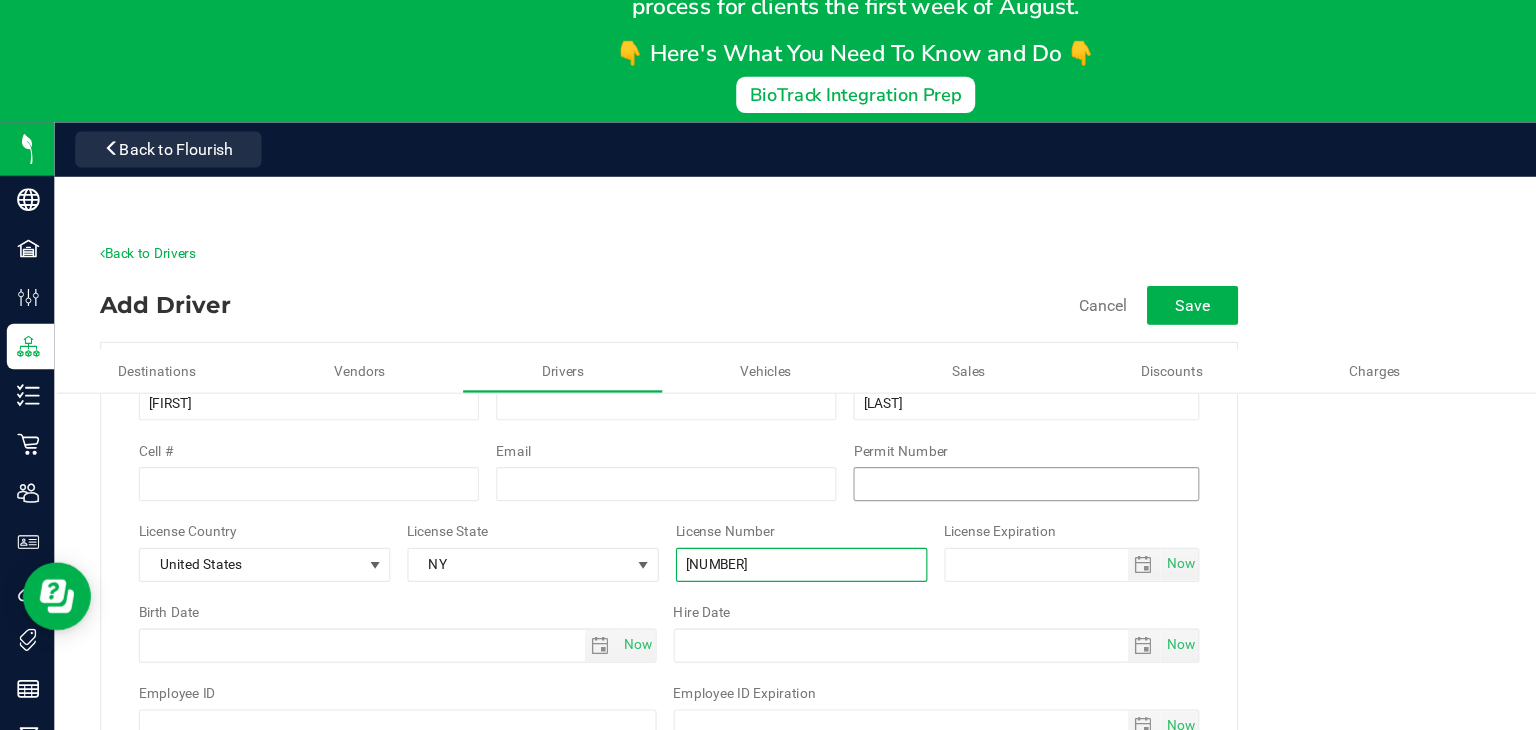 type on "285708159" 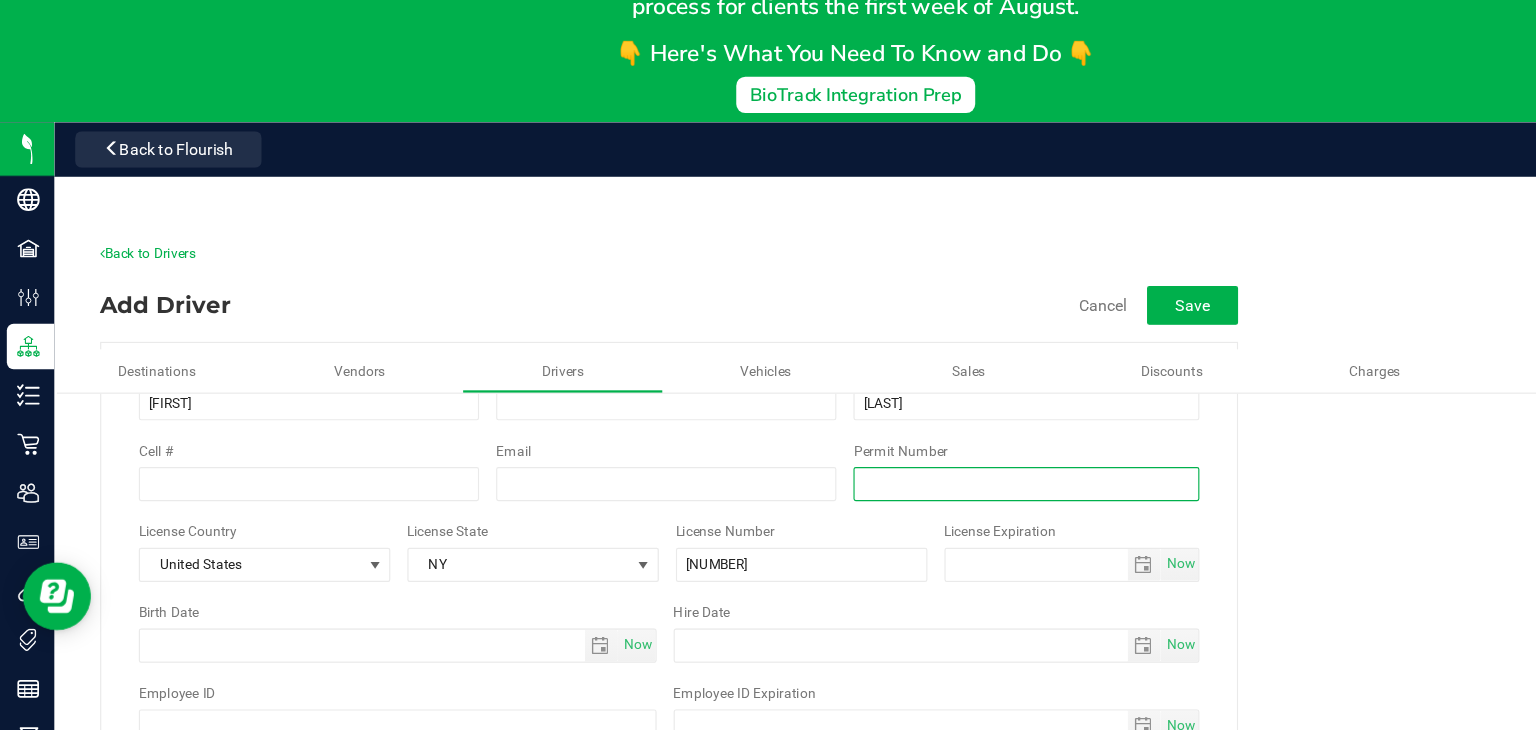 click on "Permit Number" at bounding box center (902, 501) 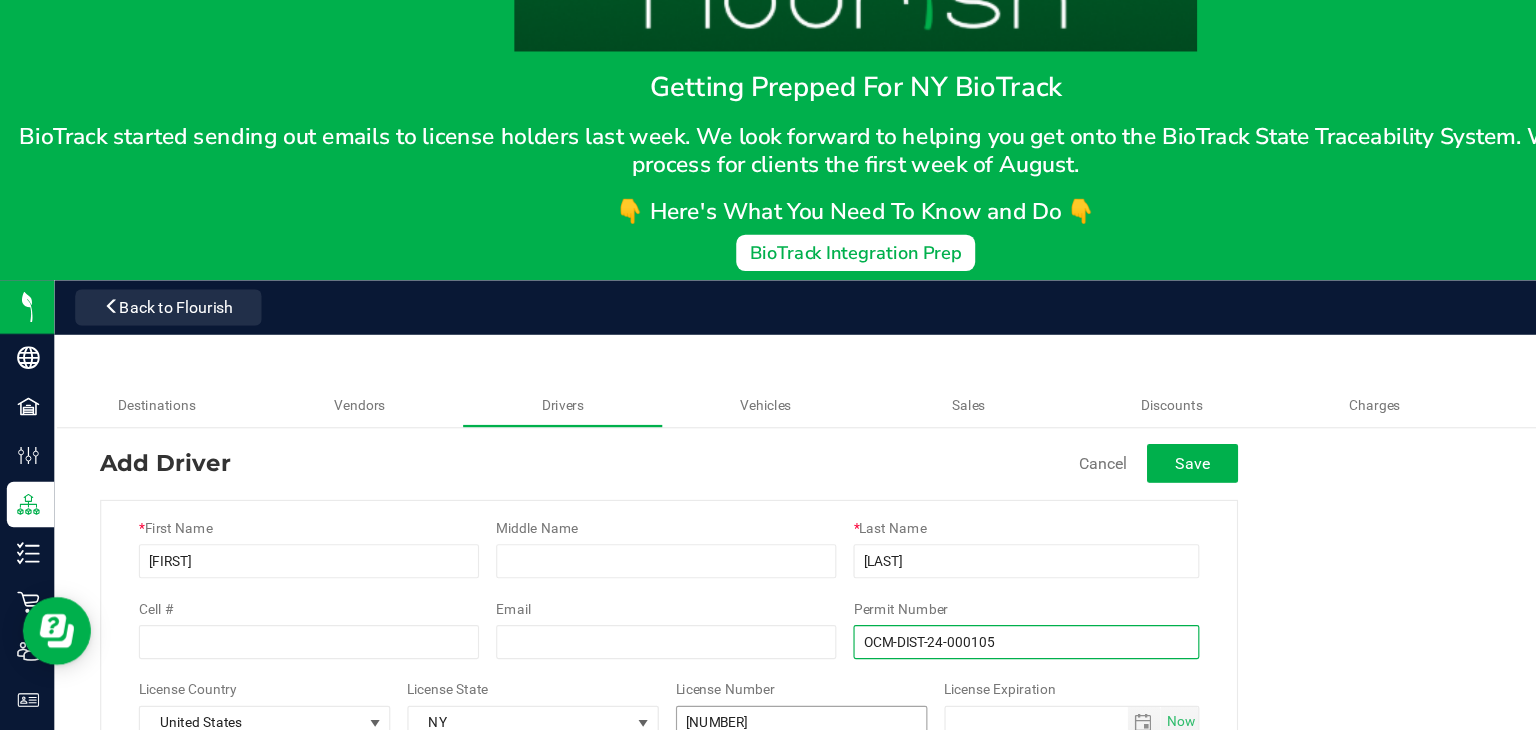 scroll, scrollTop: 43, scrollLeft: 0, axis: vertical 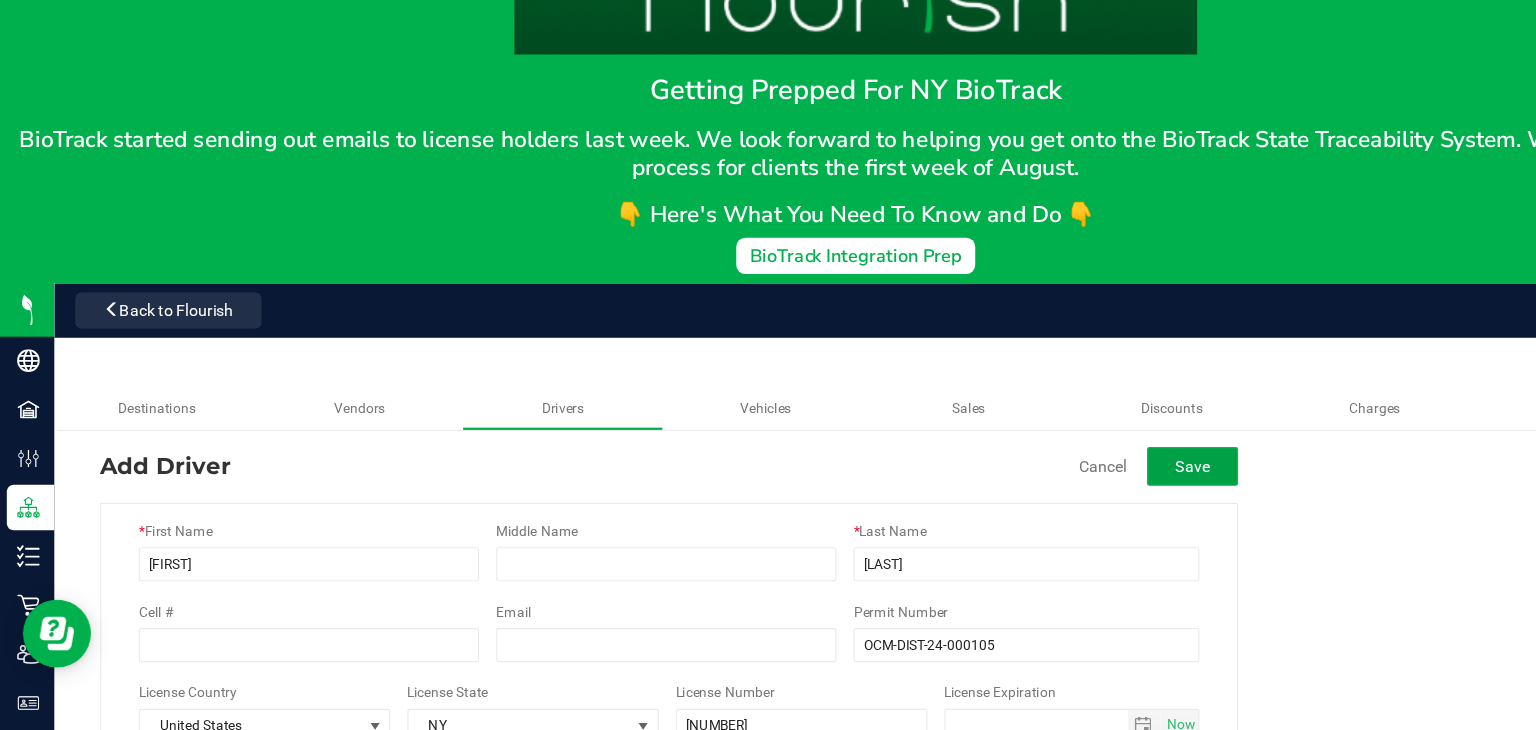click on "Save" at bounding box center [1048, 453] 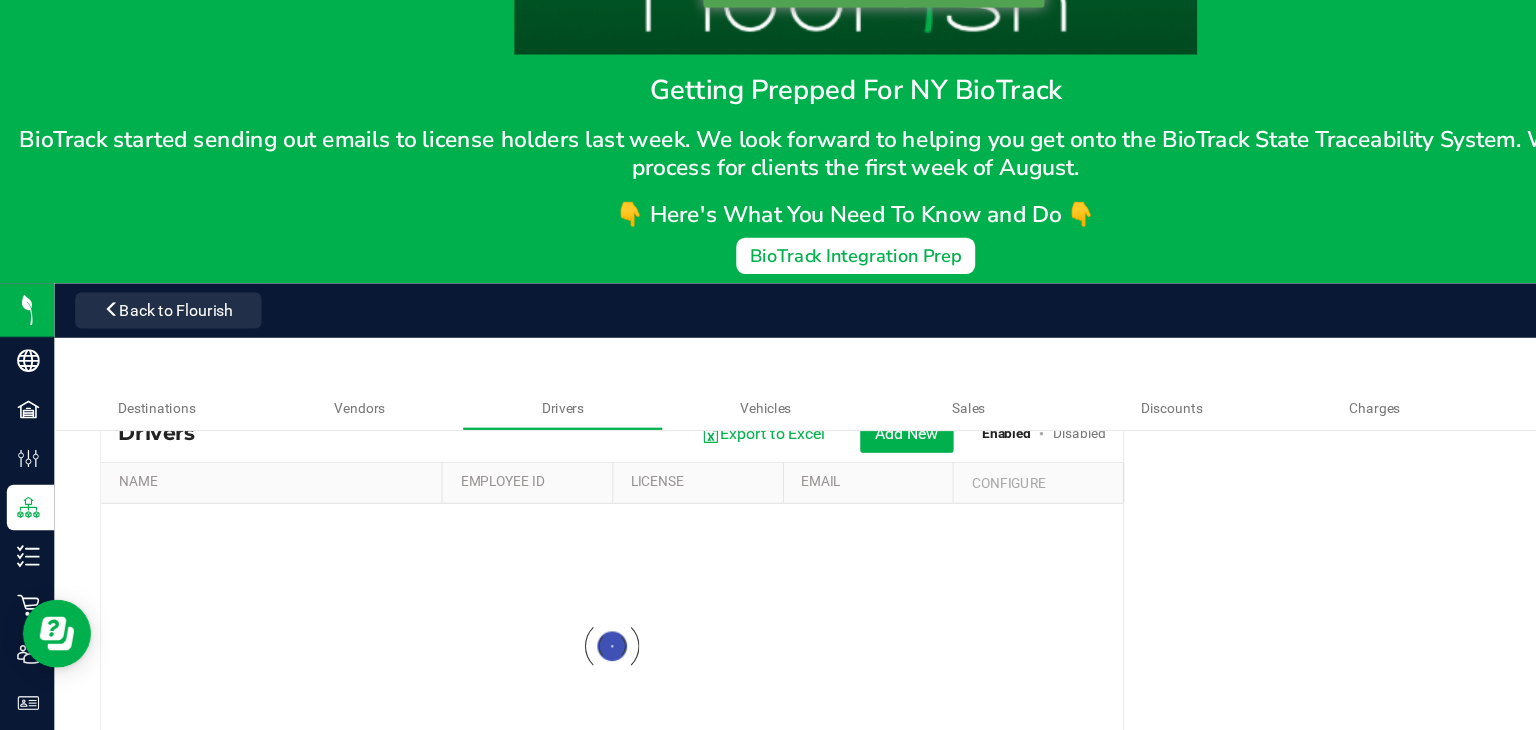 scroll, scrollTop: 0, scrollLeft: 0, axis: both 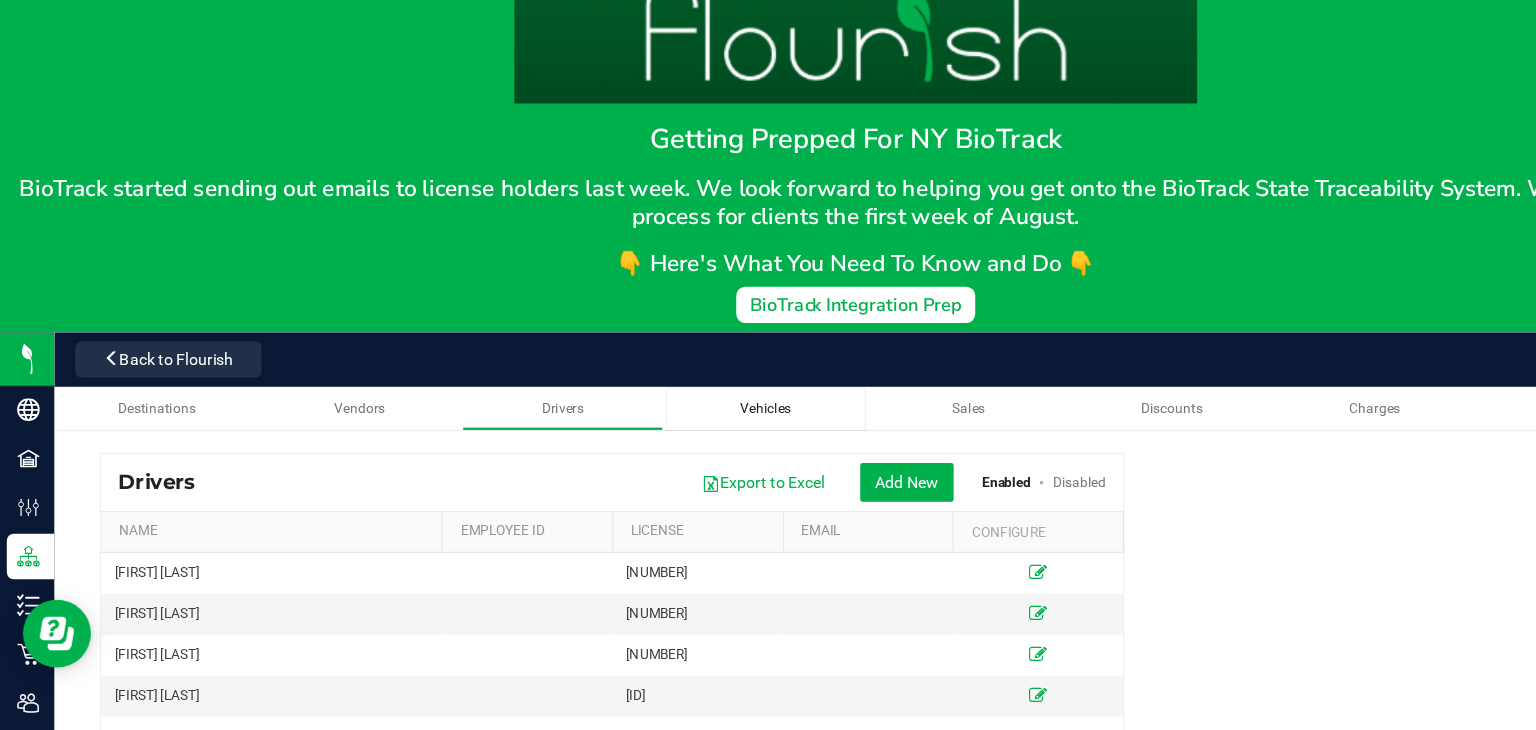 click on "Vehicles" at bounding box center (672, 402) 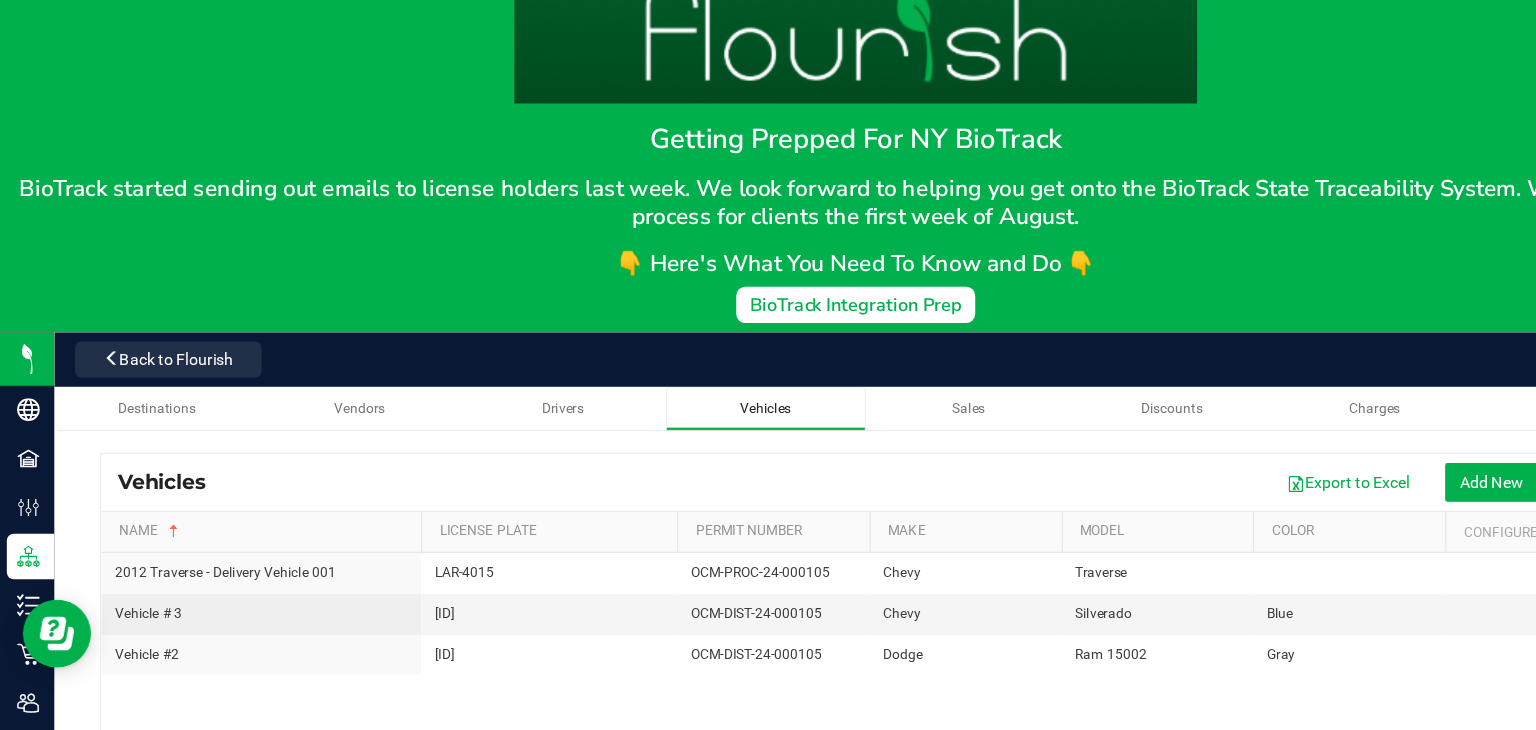 click on "Vehicles" at bounding box center (672, 402) 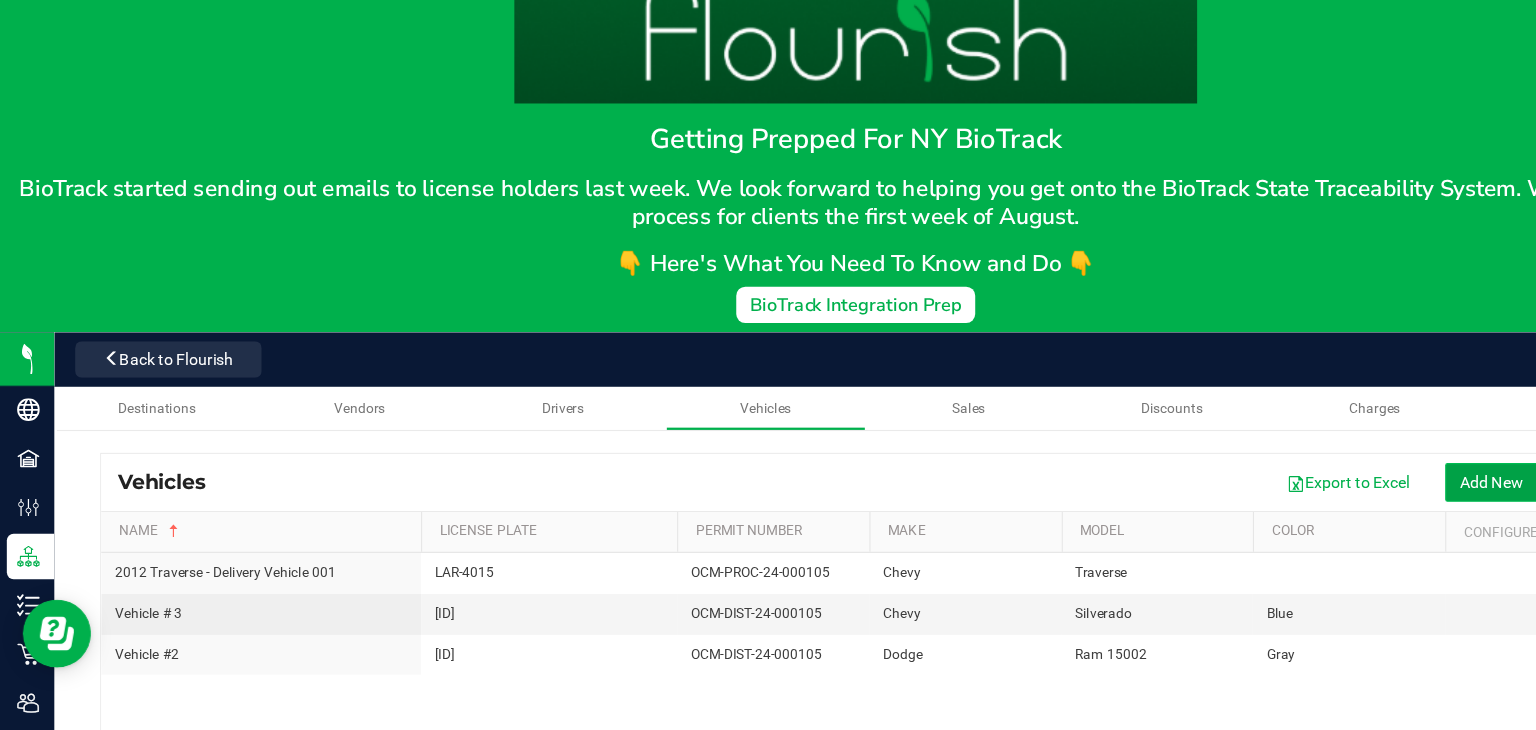 click on "Add New" at bounding box center (1311, 467) 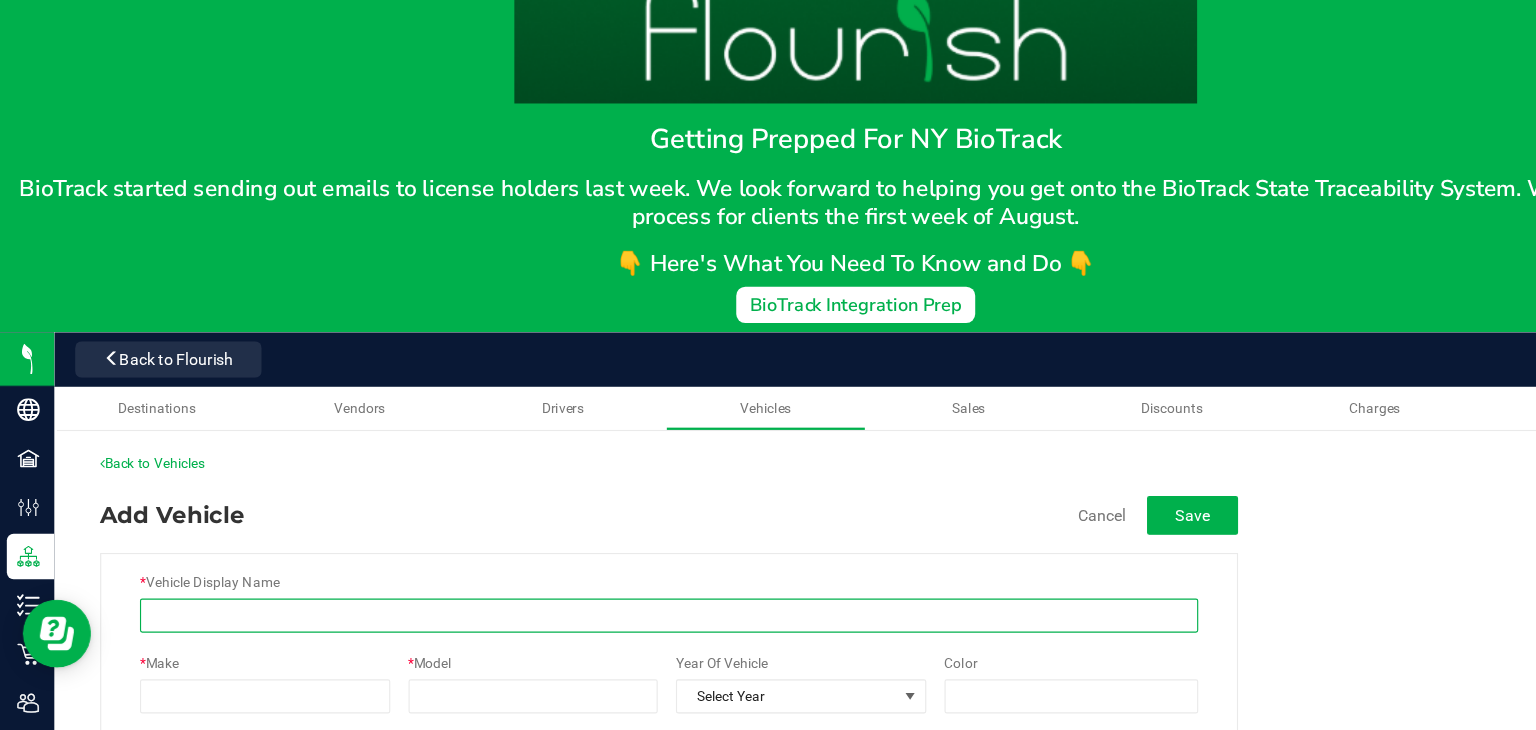click on "*
Vehicle Display Name" at bounding box center [588, 584] 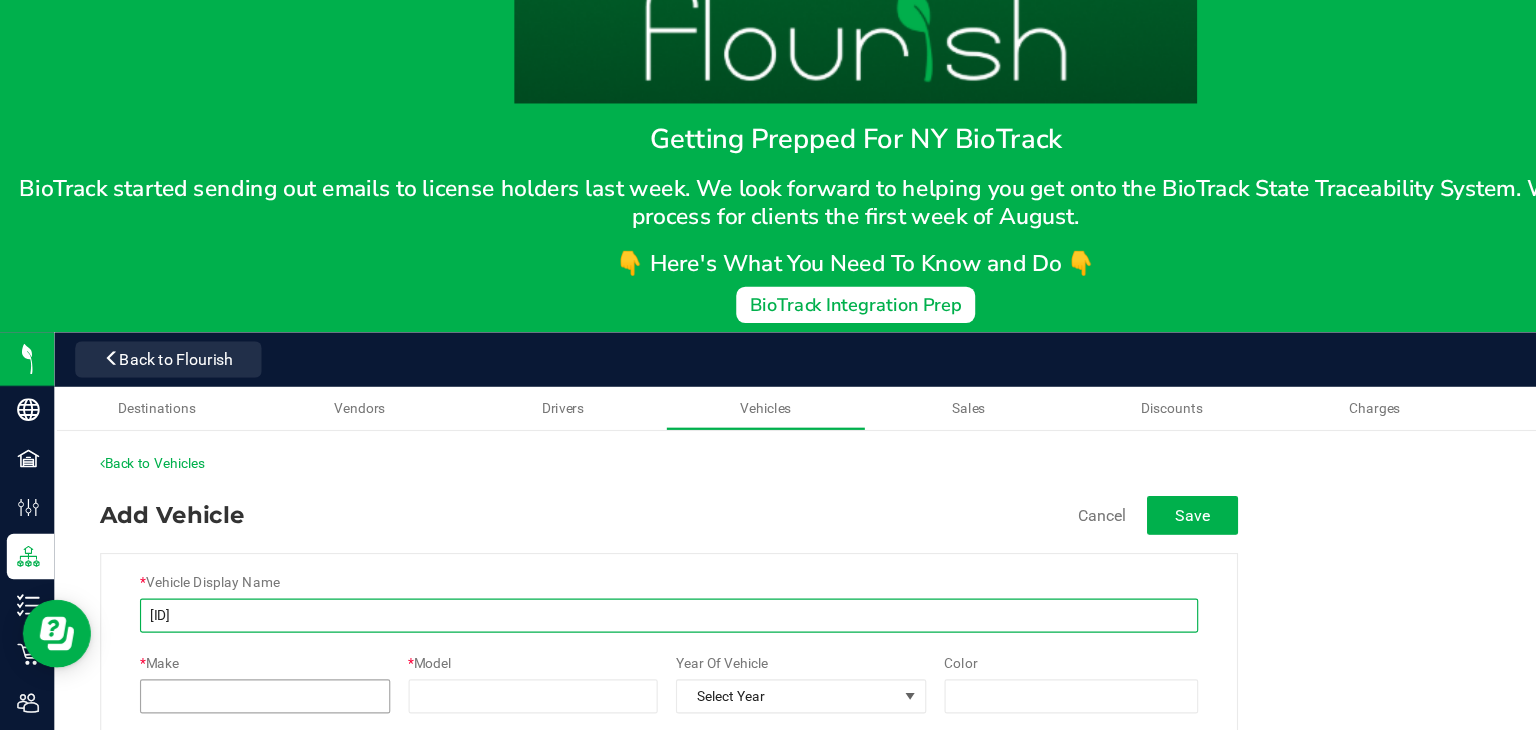 type on "Traverse # 2" 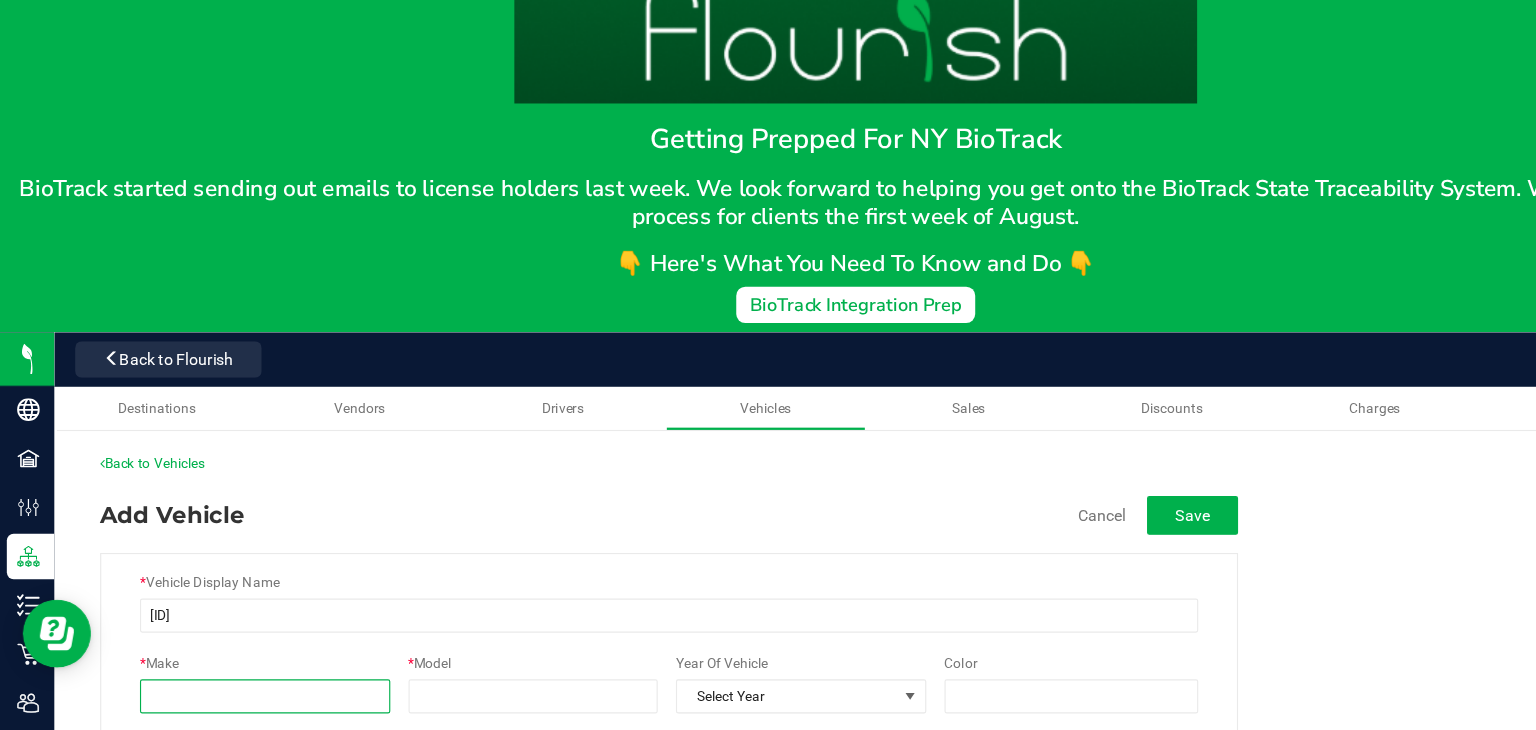 click on "*
Make" at bounding box center [233, 655] 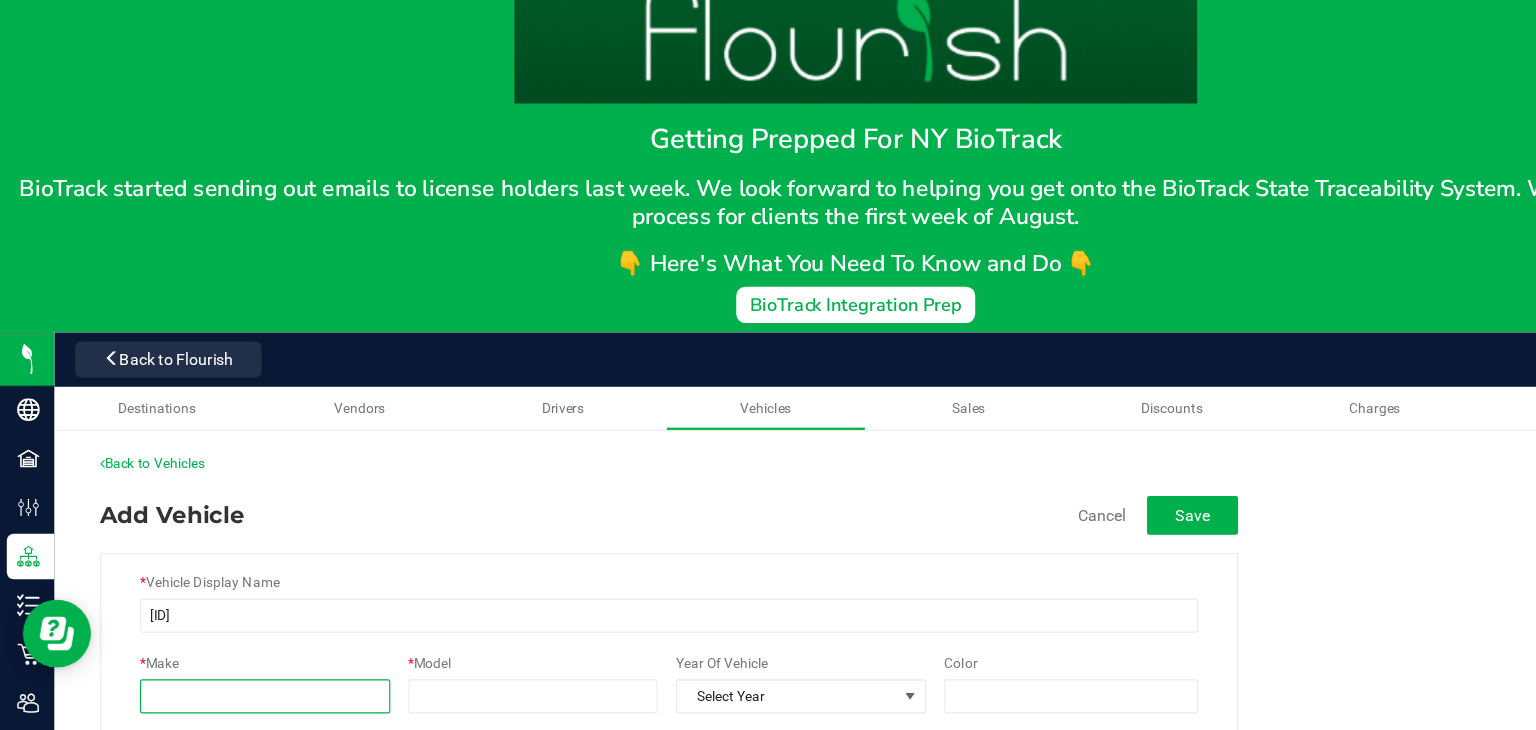 type on "Chevy" 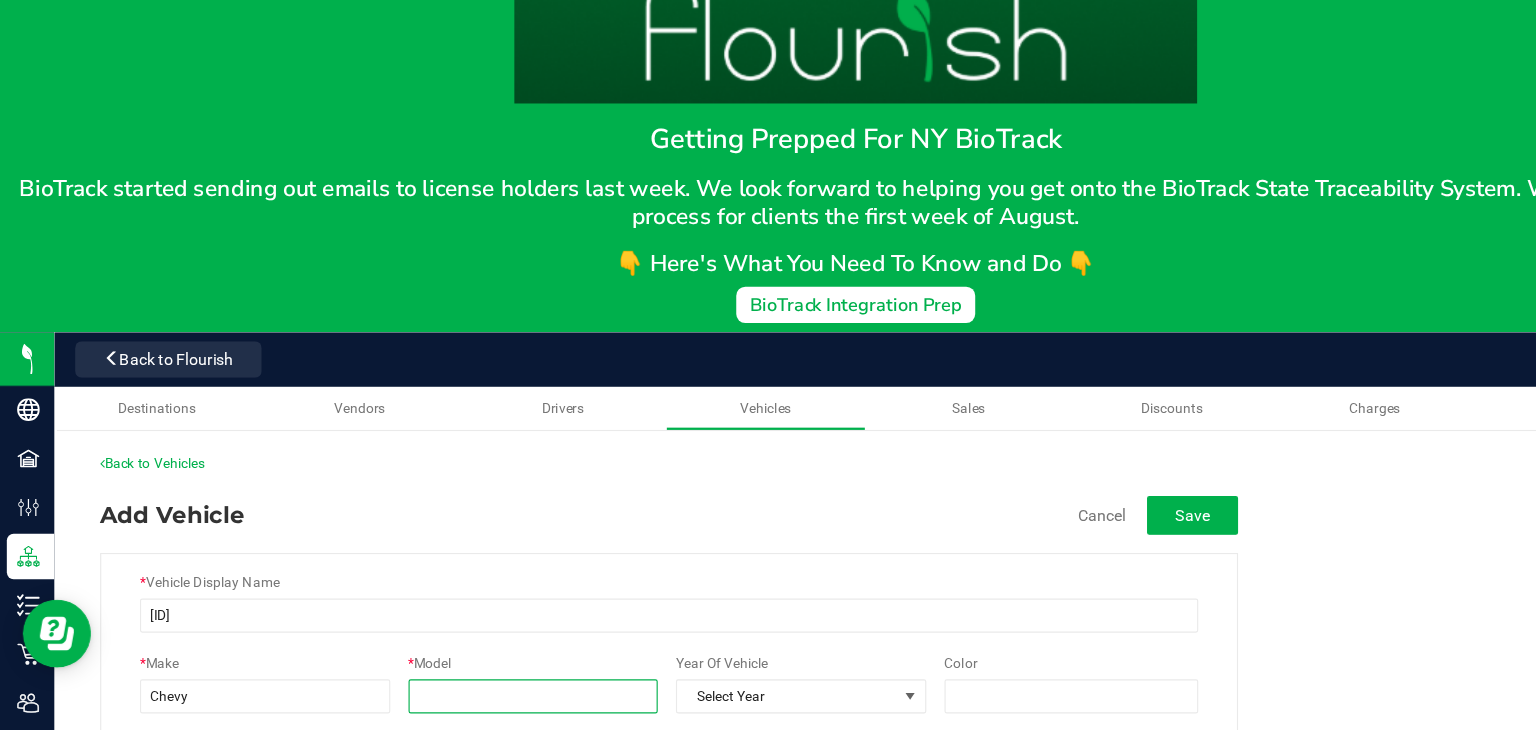 click on "*
Model" at bounding box center [469, 655] 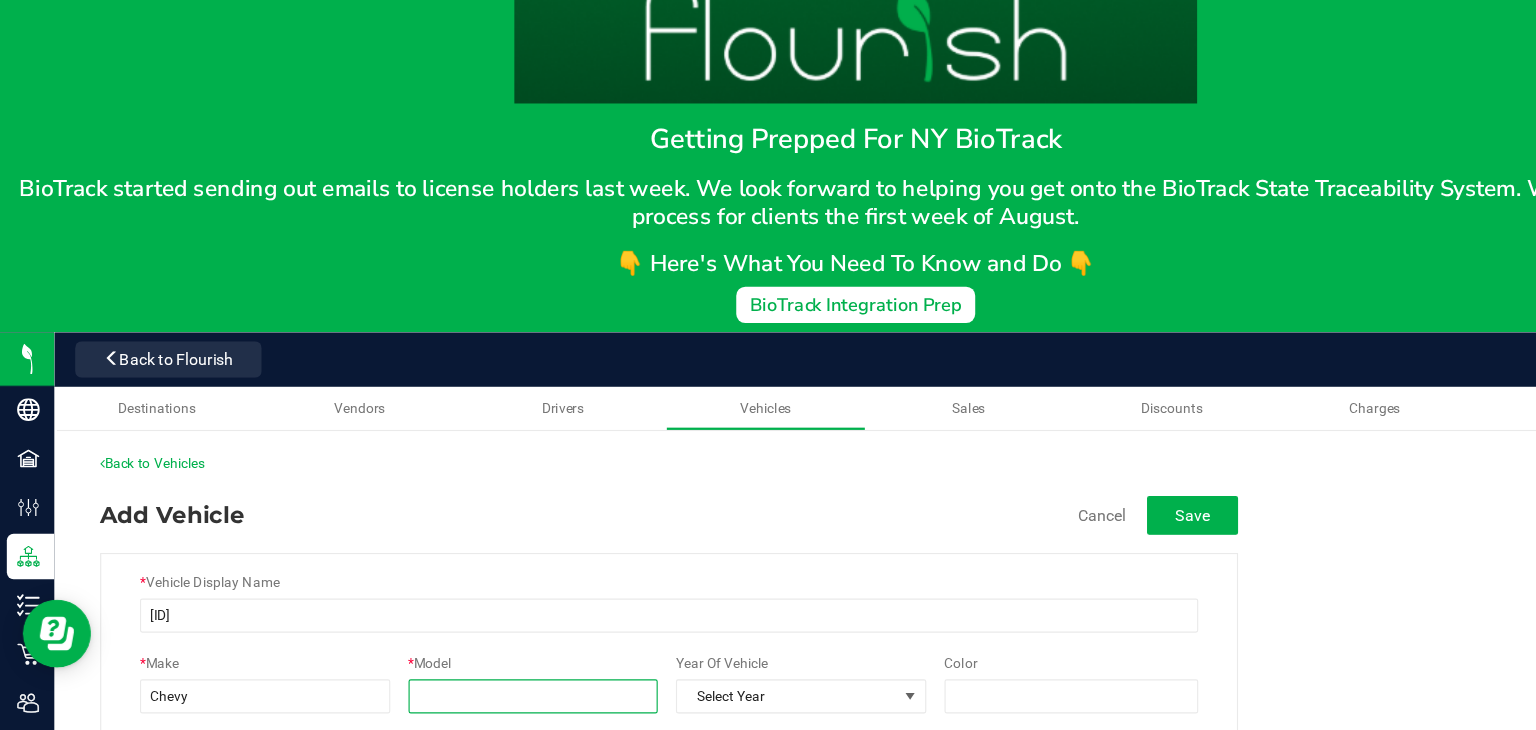 type on "Traverse" 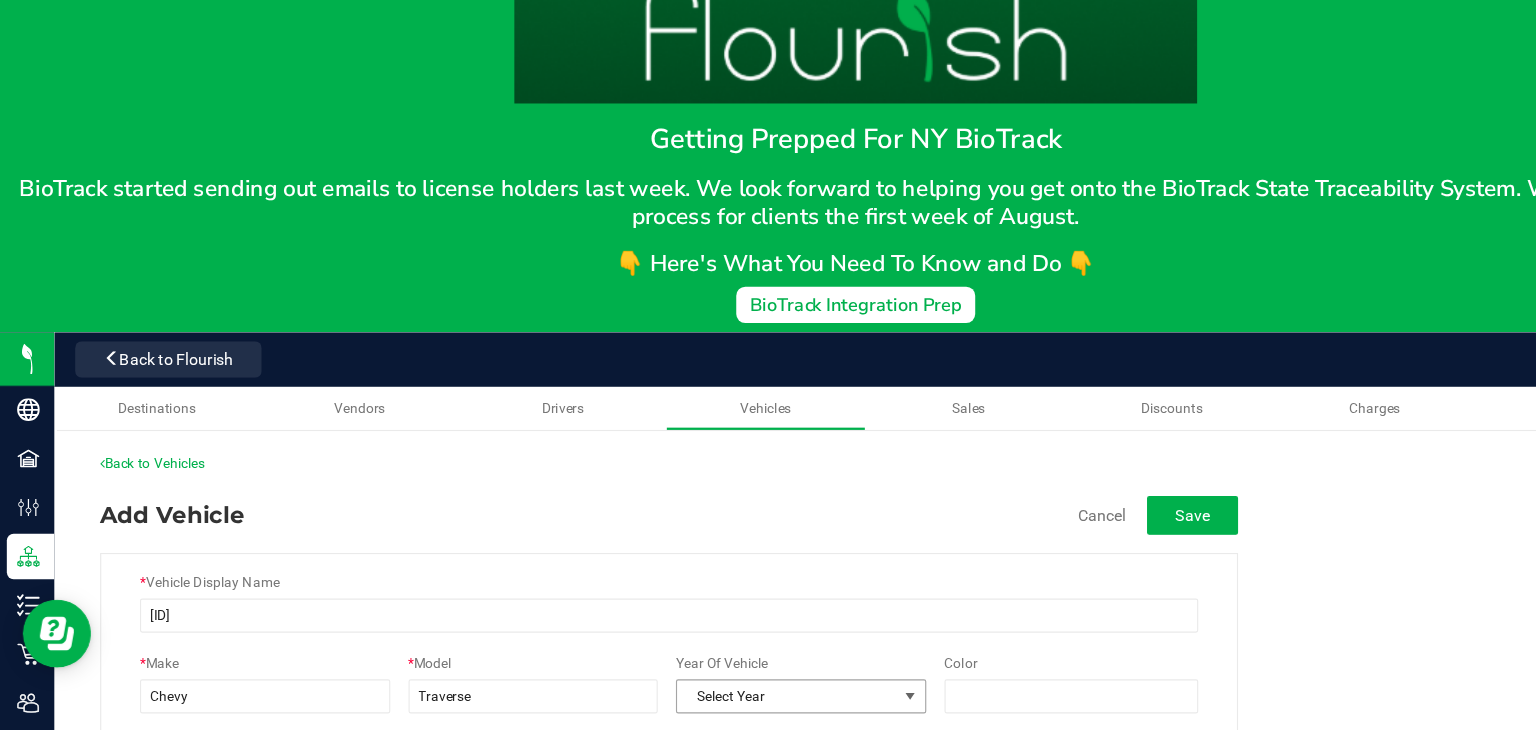 click at bounding box center (800, 655) 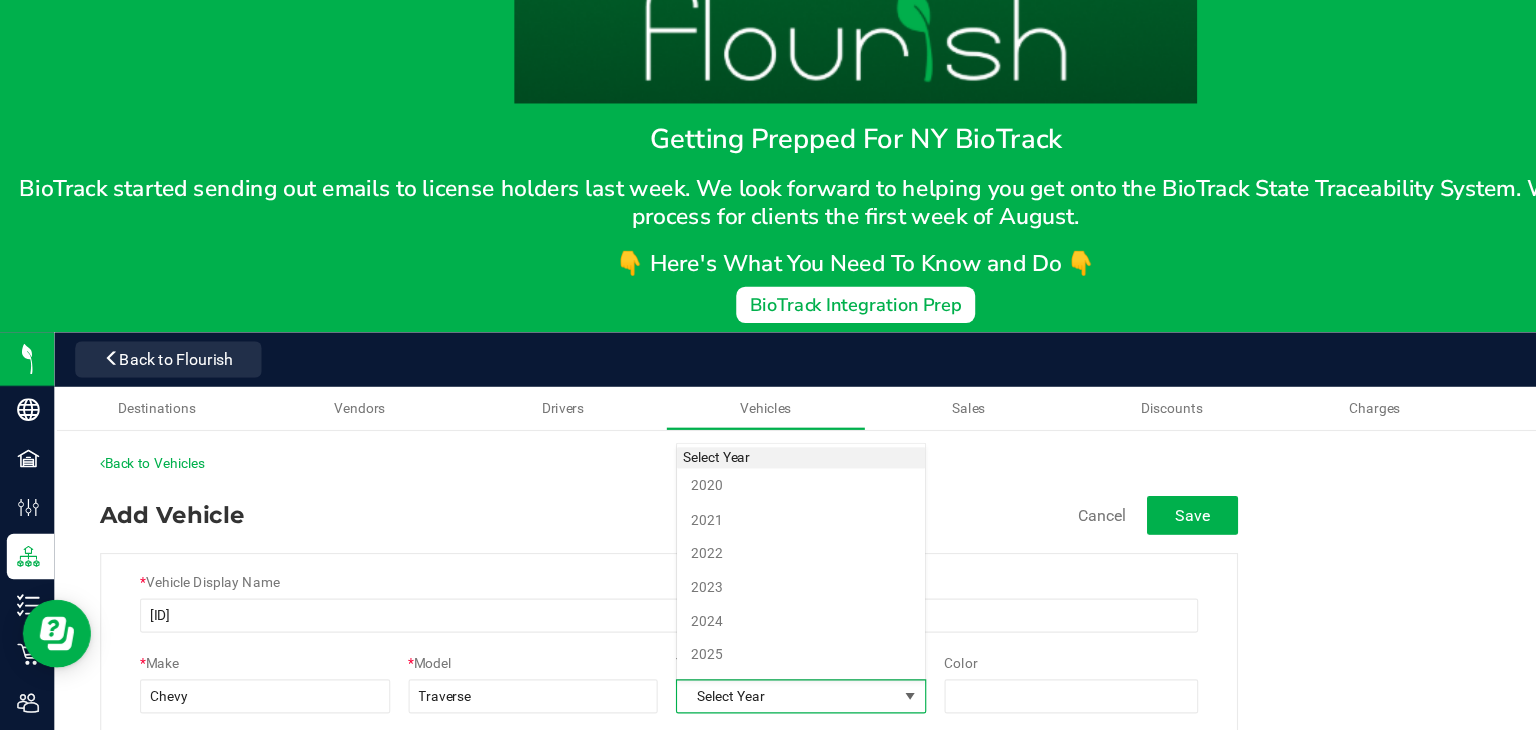 scroll, scrollTop: 1194, scrollLeft: 0, axis: vertical 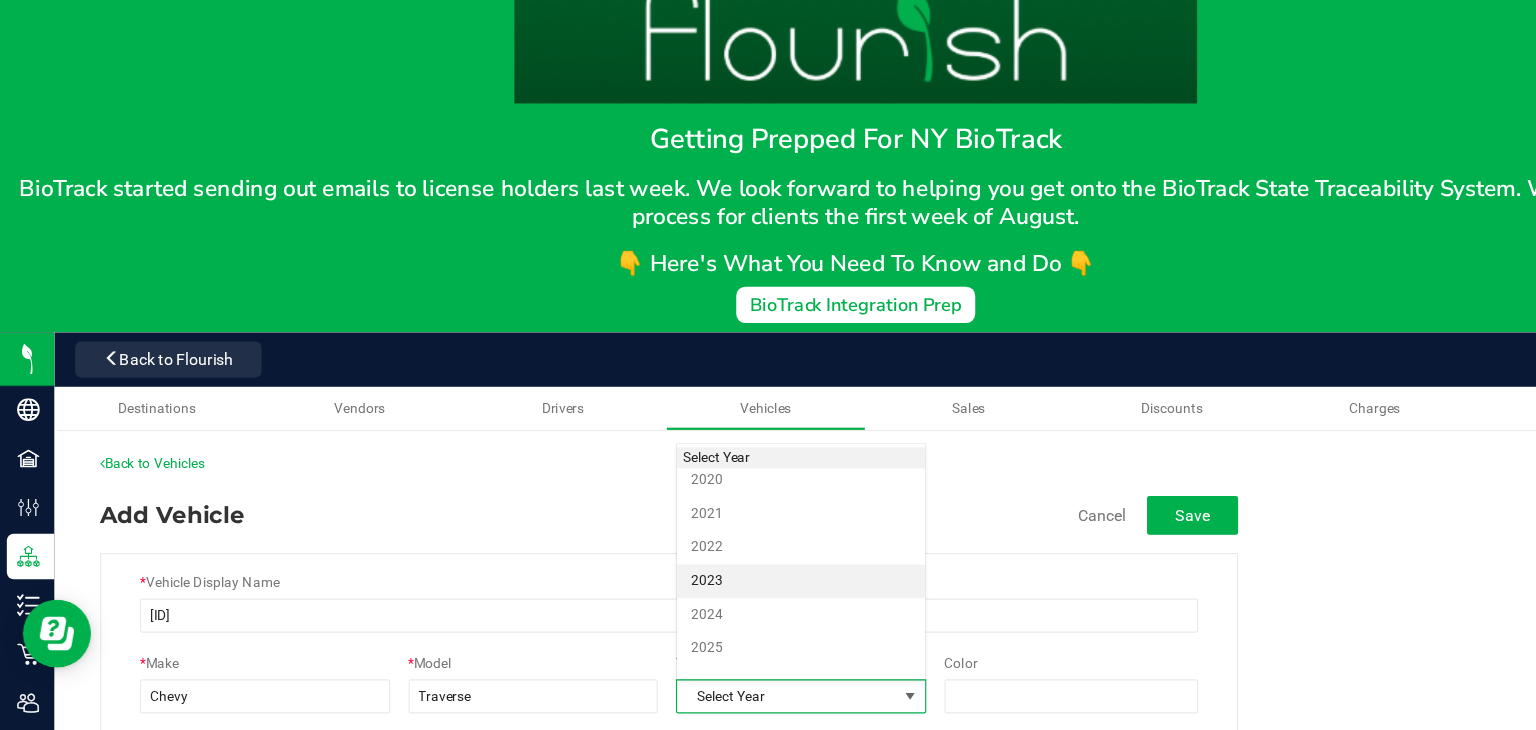 click on "2023" at bounding box center (704, 554) 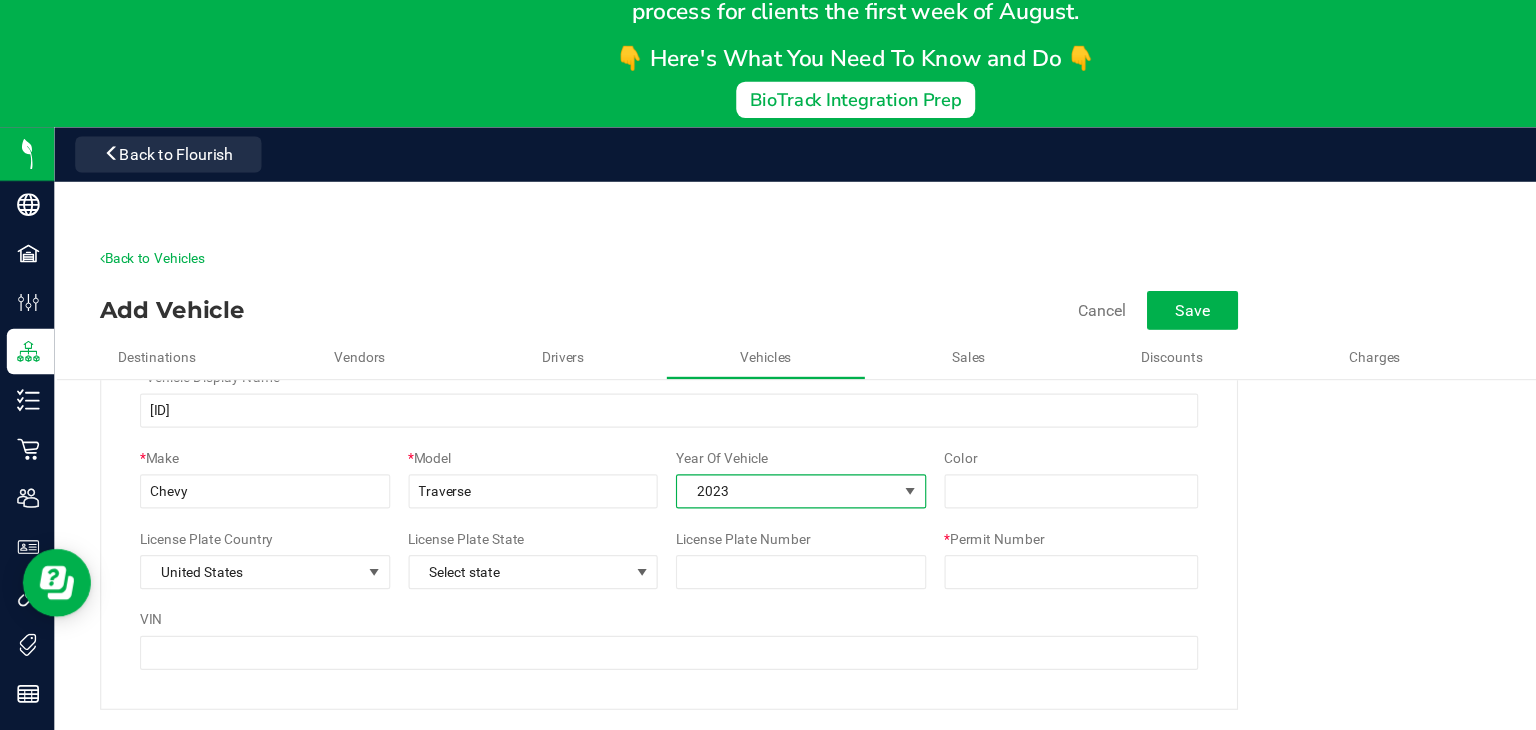 scroll, scrollTop: 136, scrollLeft: 0, axis: vertical 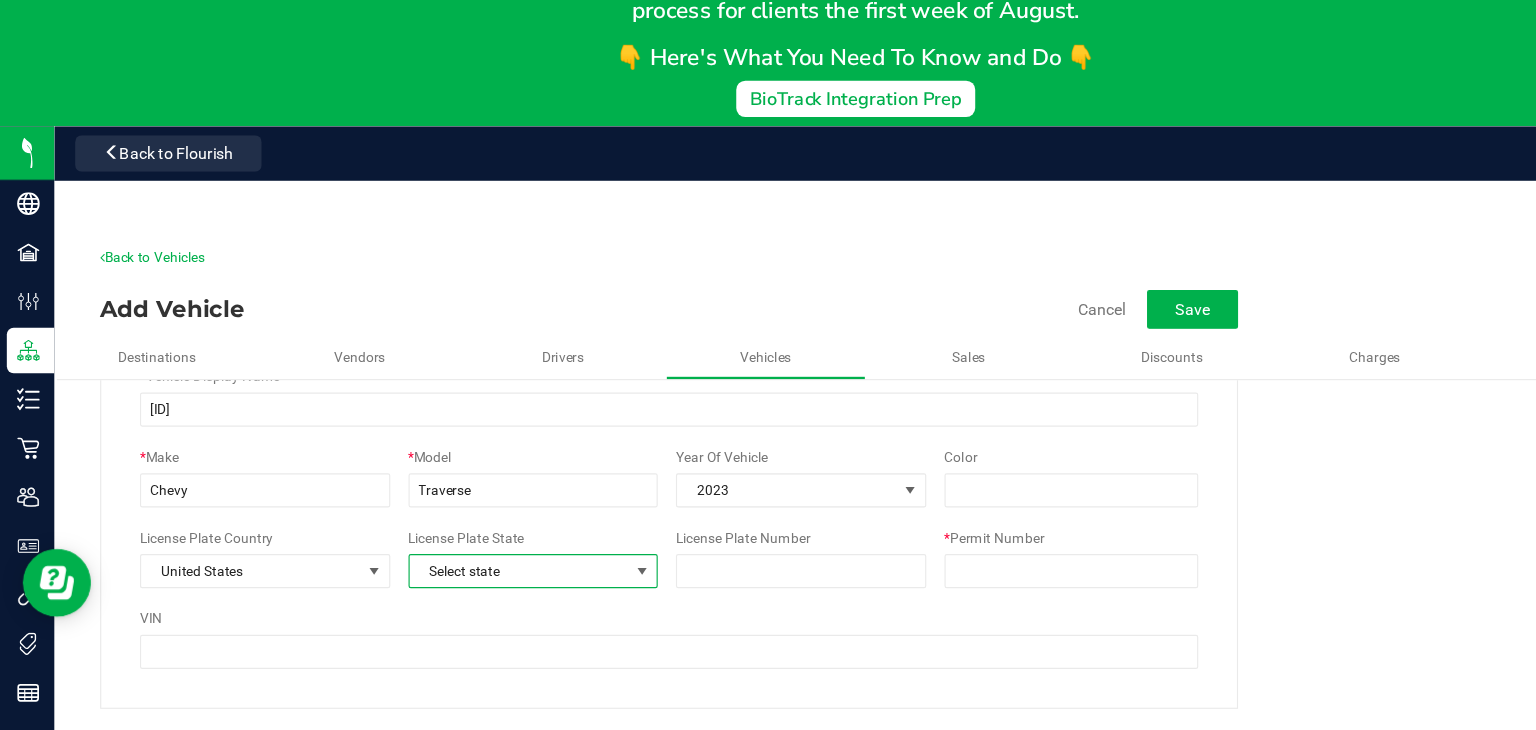 click at bounding box center [565, 590] 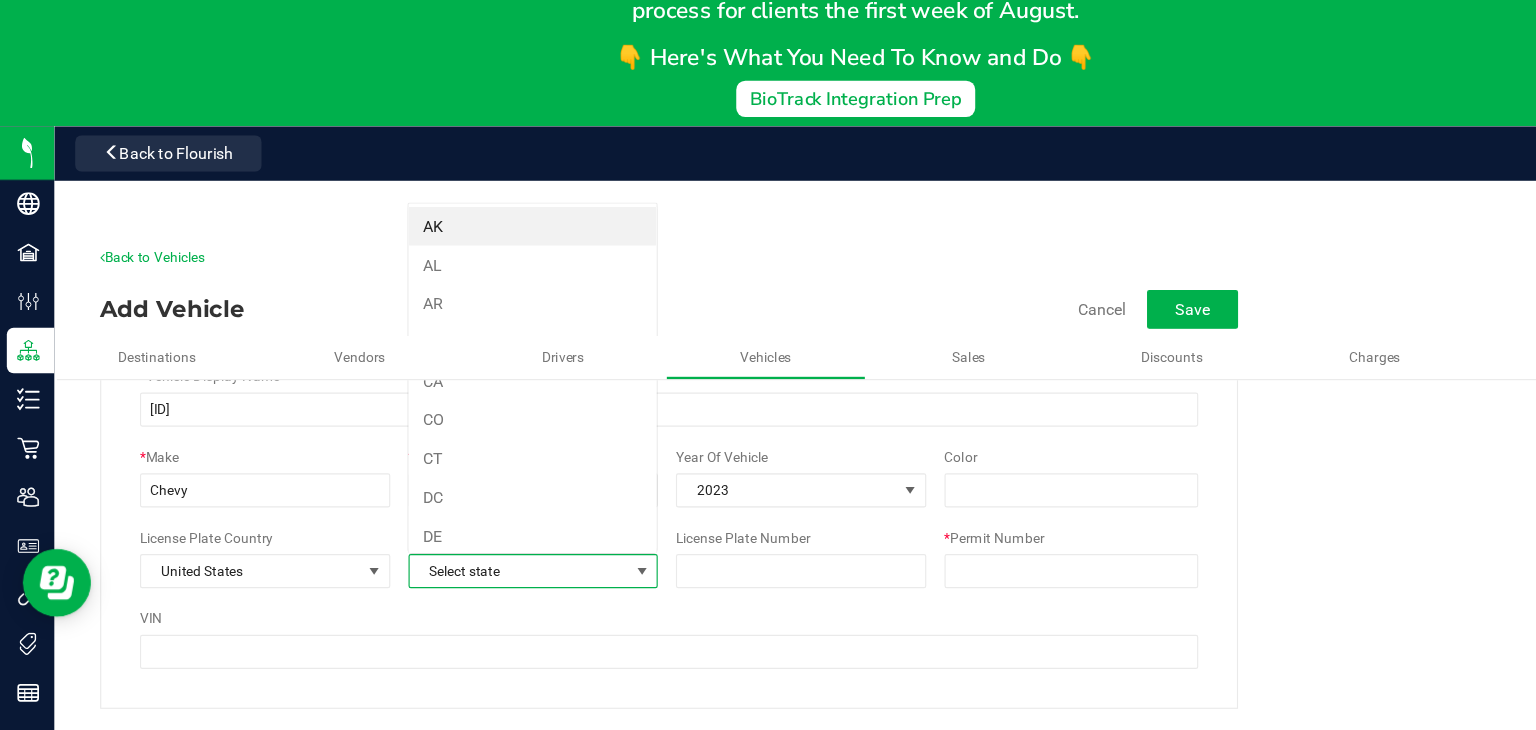 scroll, scrollTop: 99970, scrollLeft: 99780, axis: both 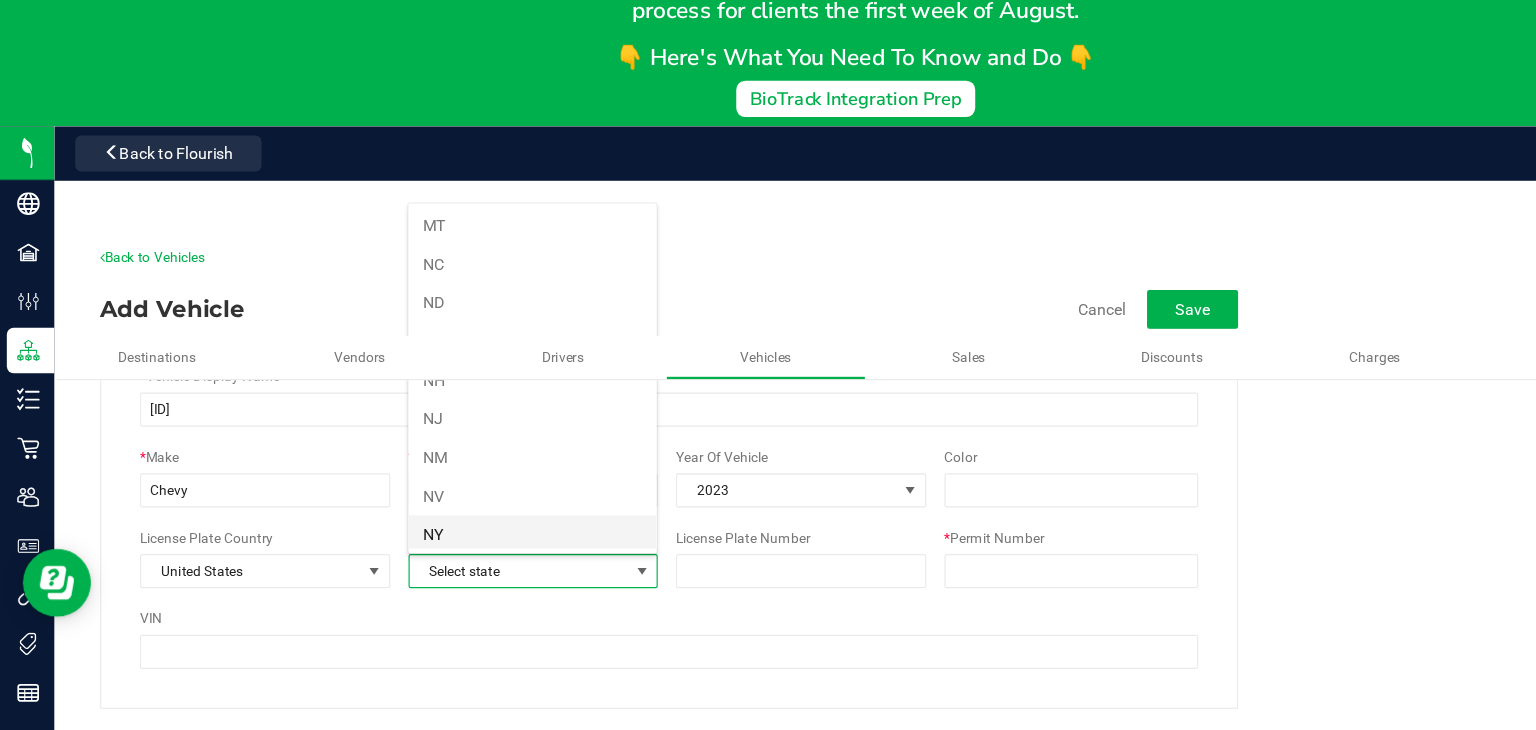 click on "NY" at bounding box center (468, 558) 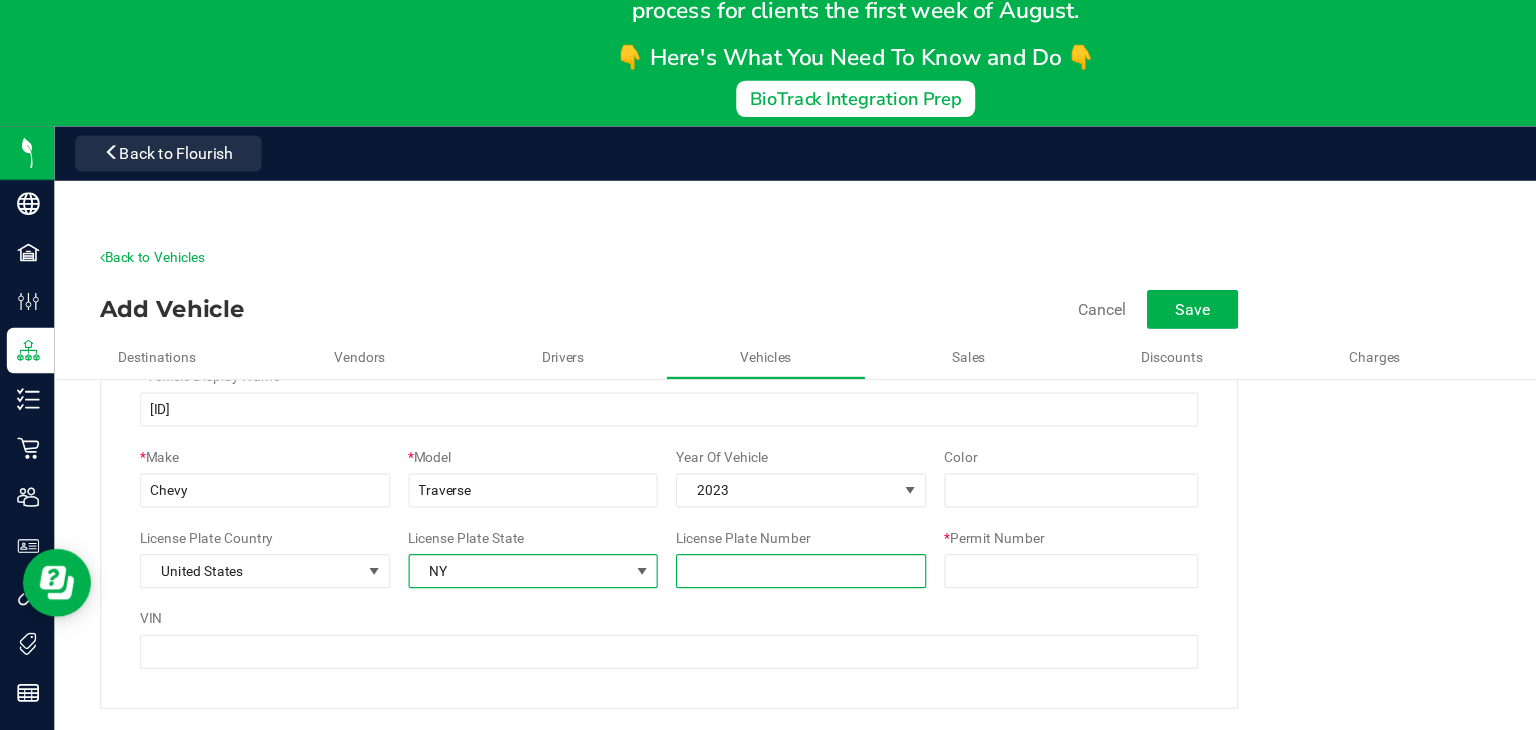 click on "License Plate Number" at bounding box center [704, 590] 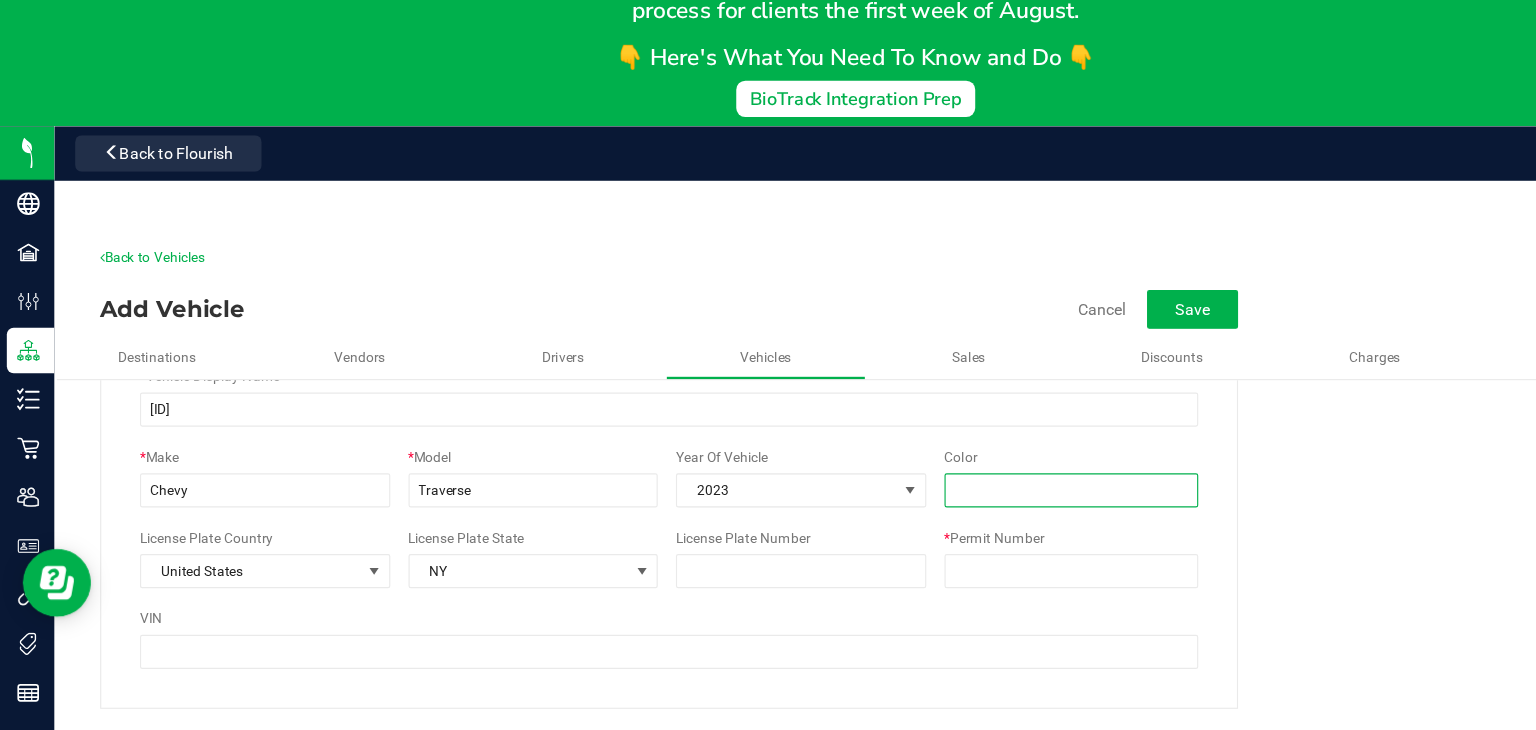 click on "Color" at bounding box center [941, 519] 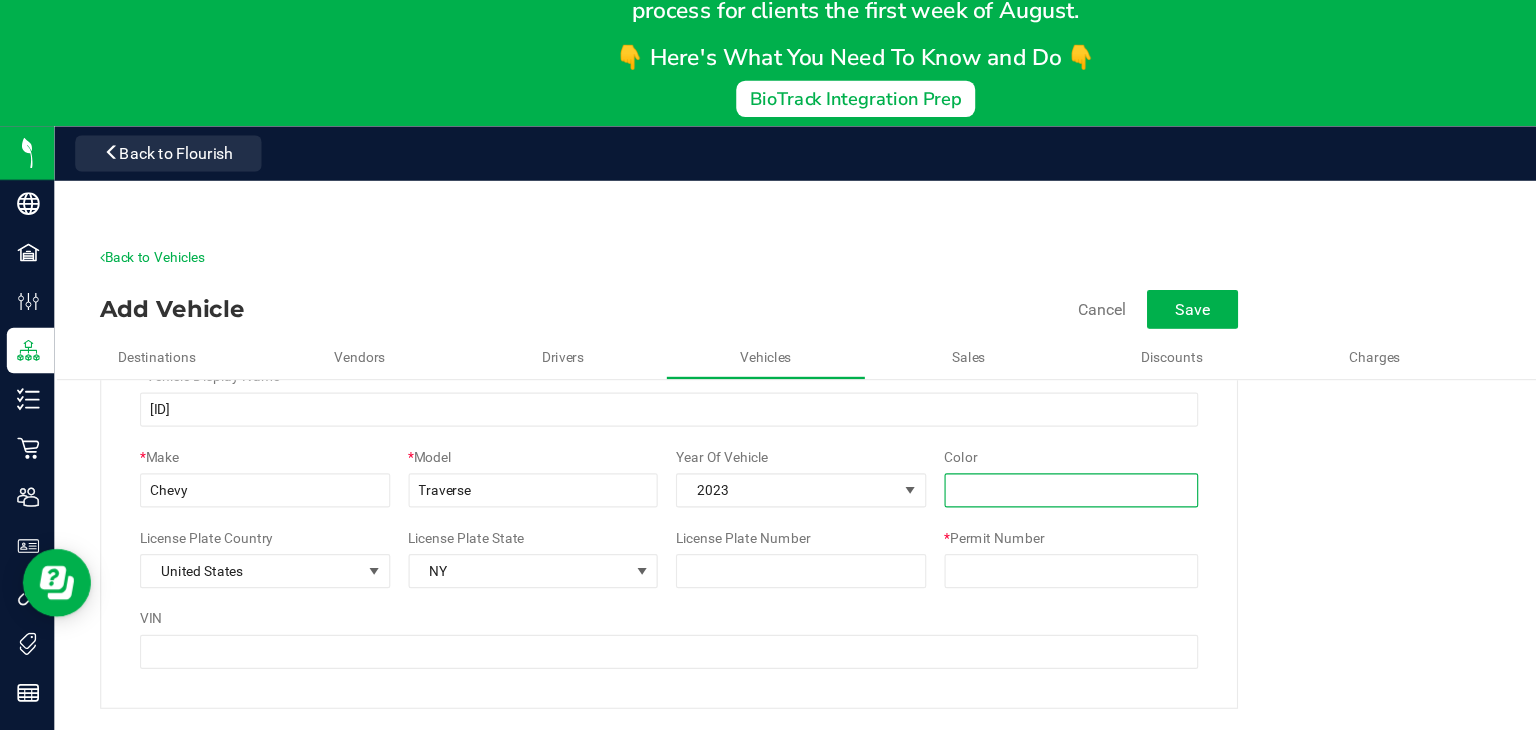 click on "Color" at bounding box center (941, 519) 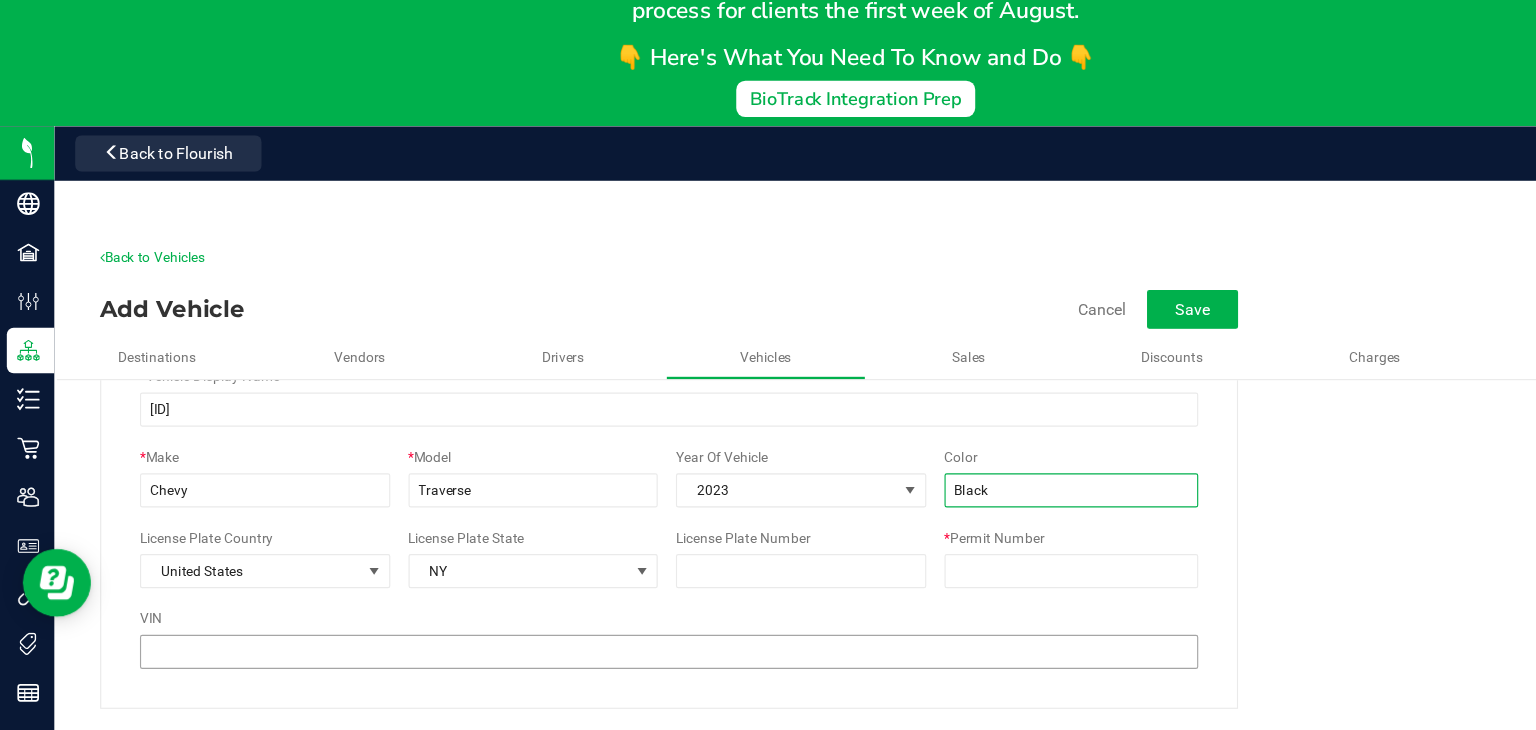 type on "Black" 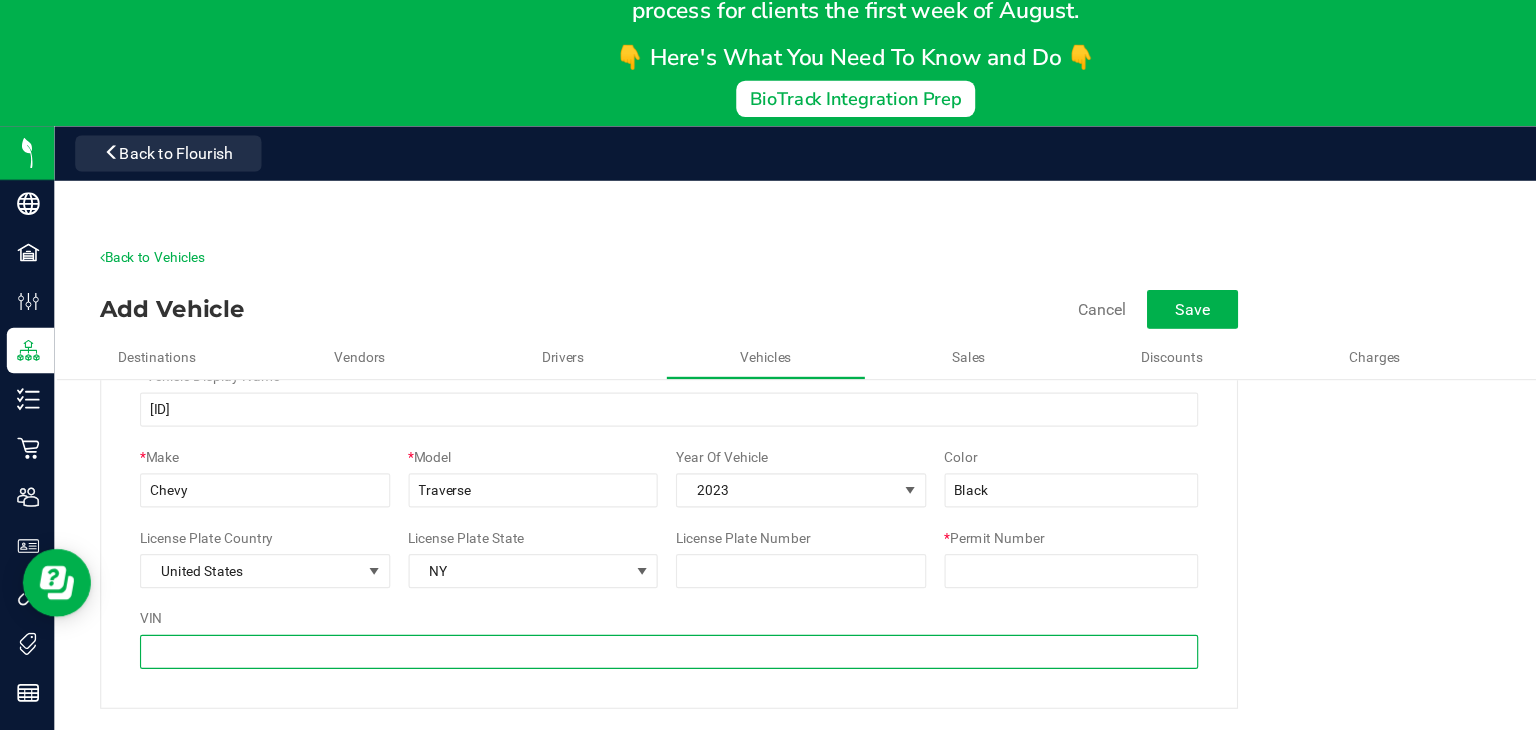 click on "VIN" at bounding box center [588, 661] 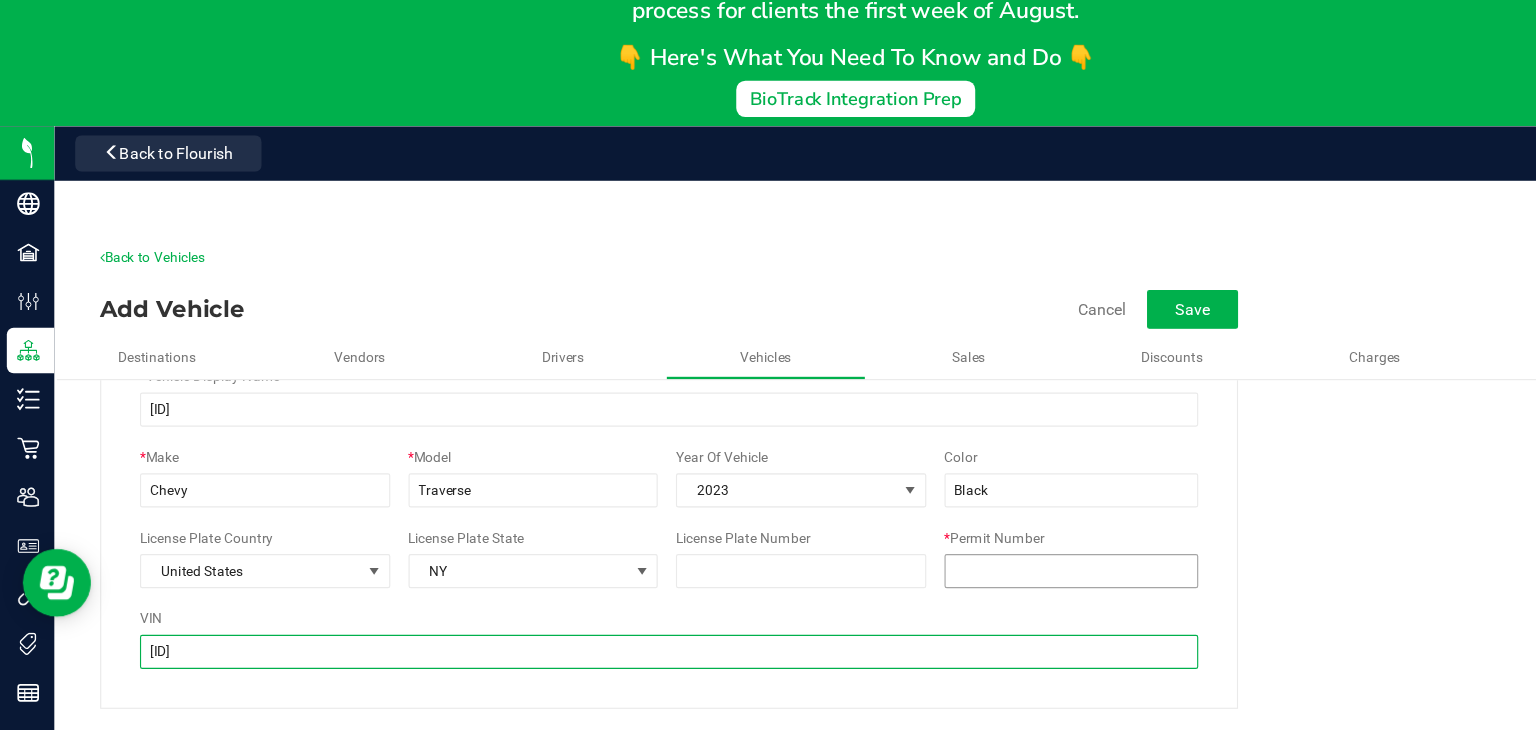 type on "1GNEVGKWXPJ290583" 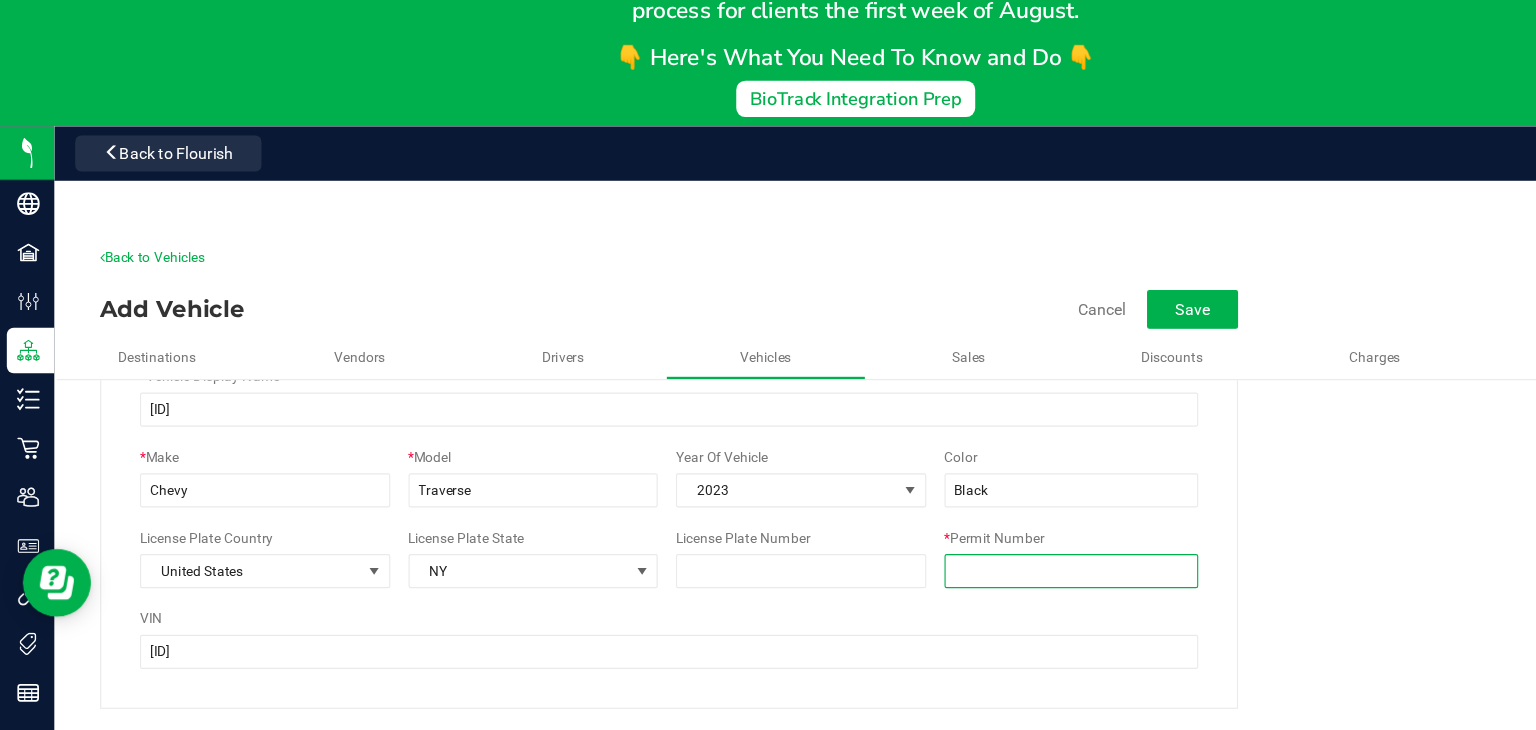 click on "*
Permit Number" at bounding box center [941, 590] 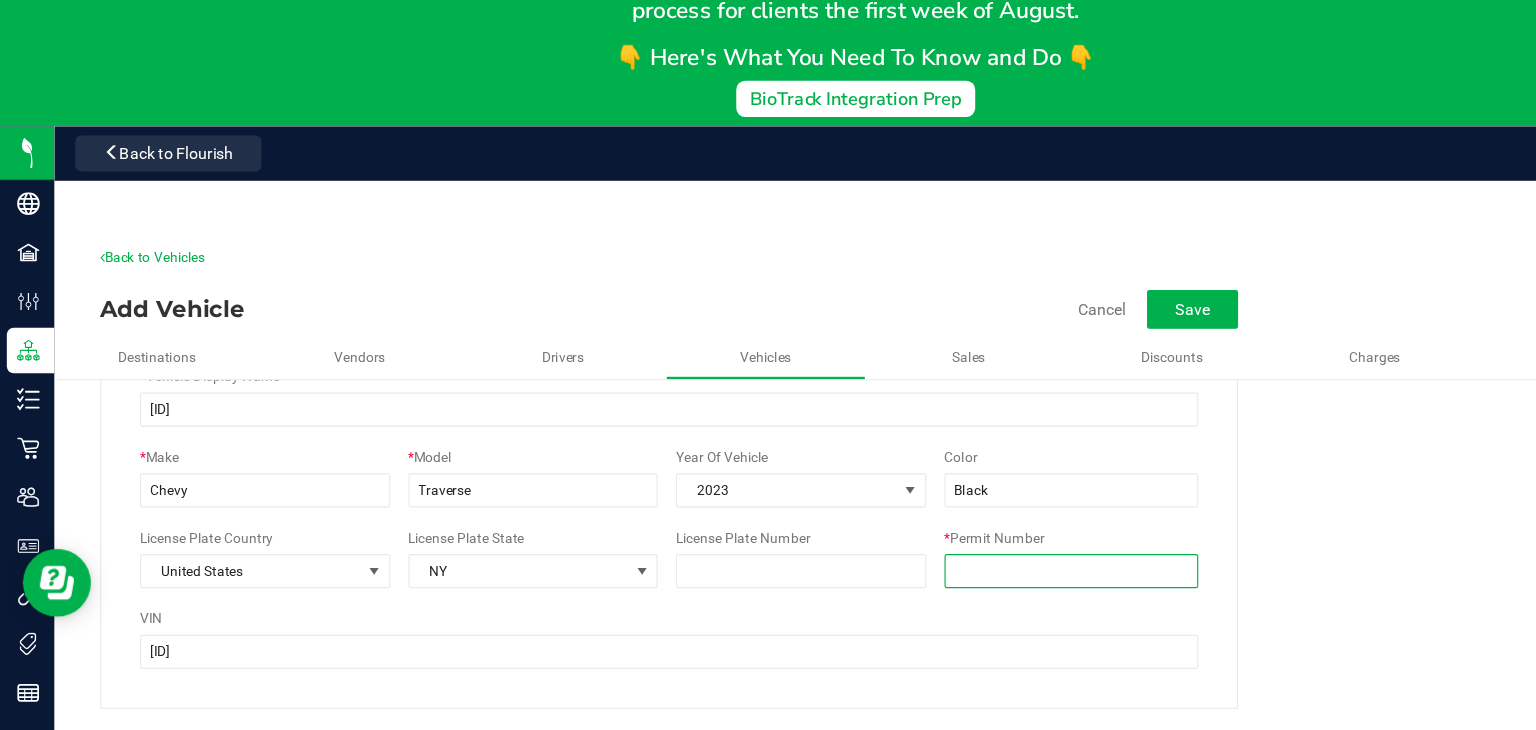 type on "OCM-DIST-24-000105" 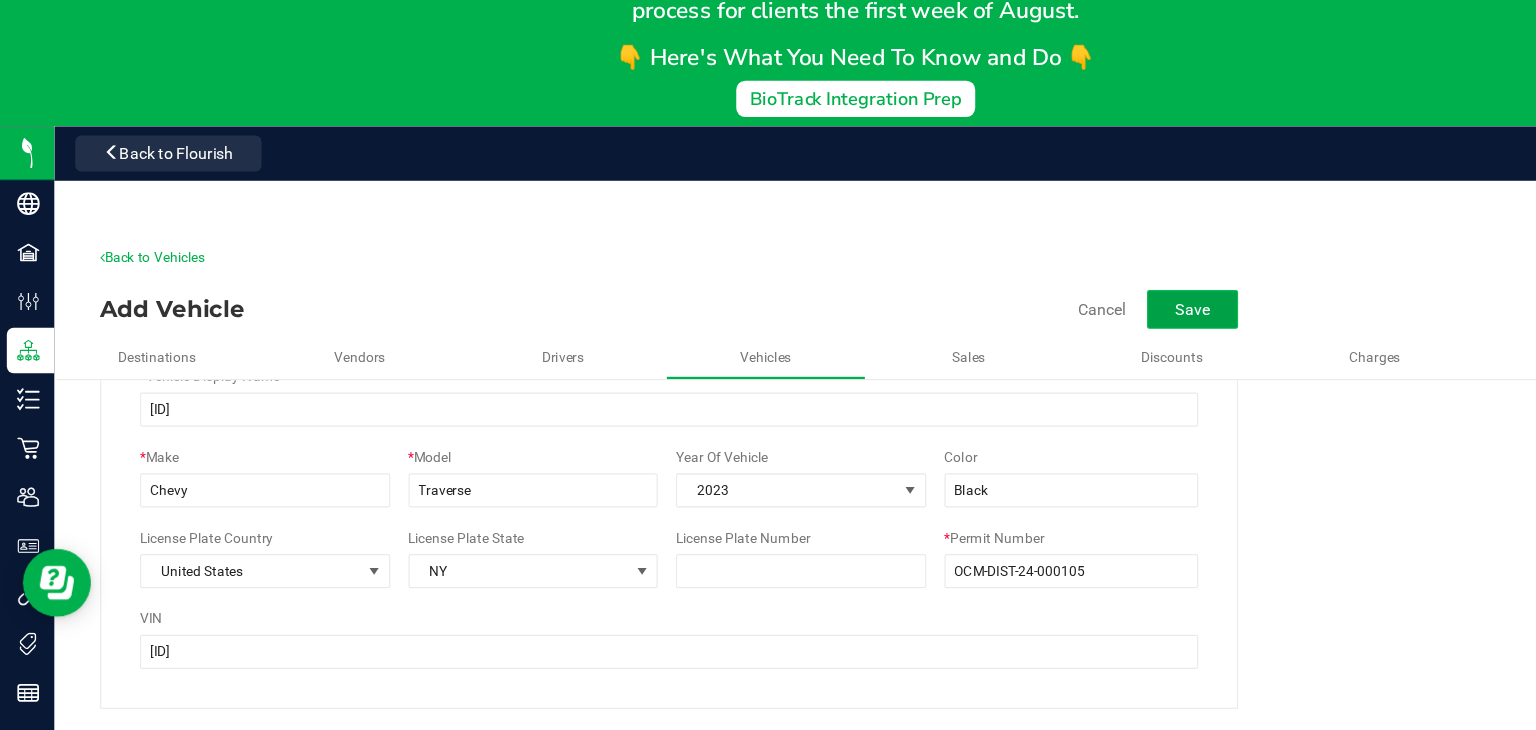 click on "Save" at bounding box center [1048, 360] 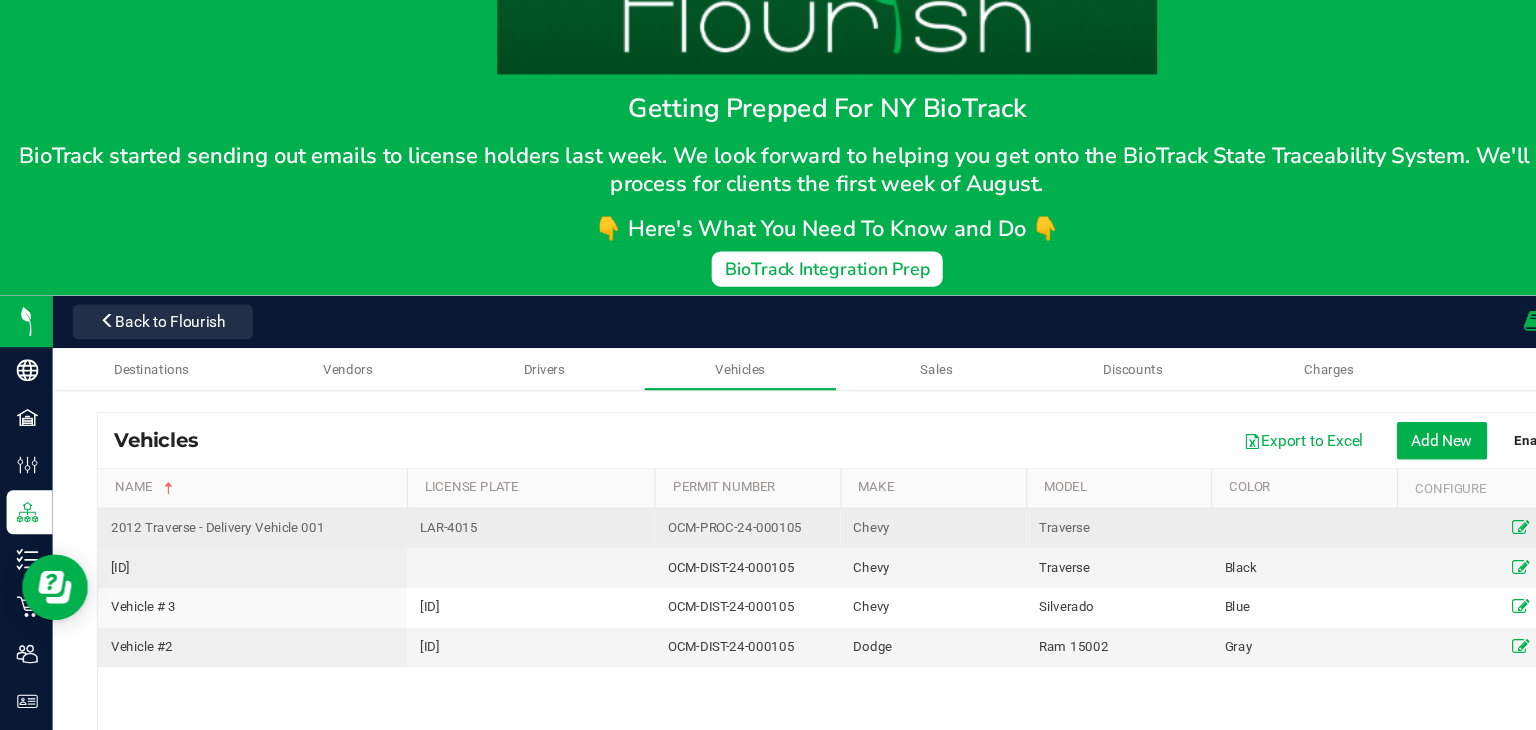 scroll, scrollTop: 0, scrollLeft: 0, axis: both 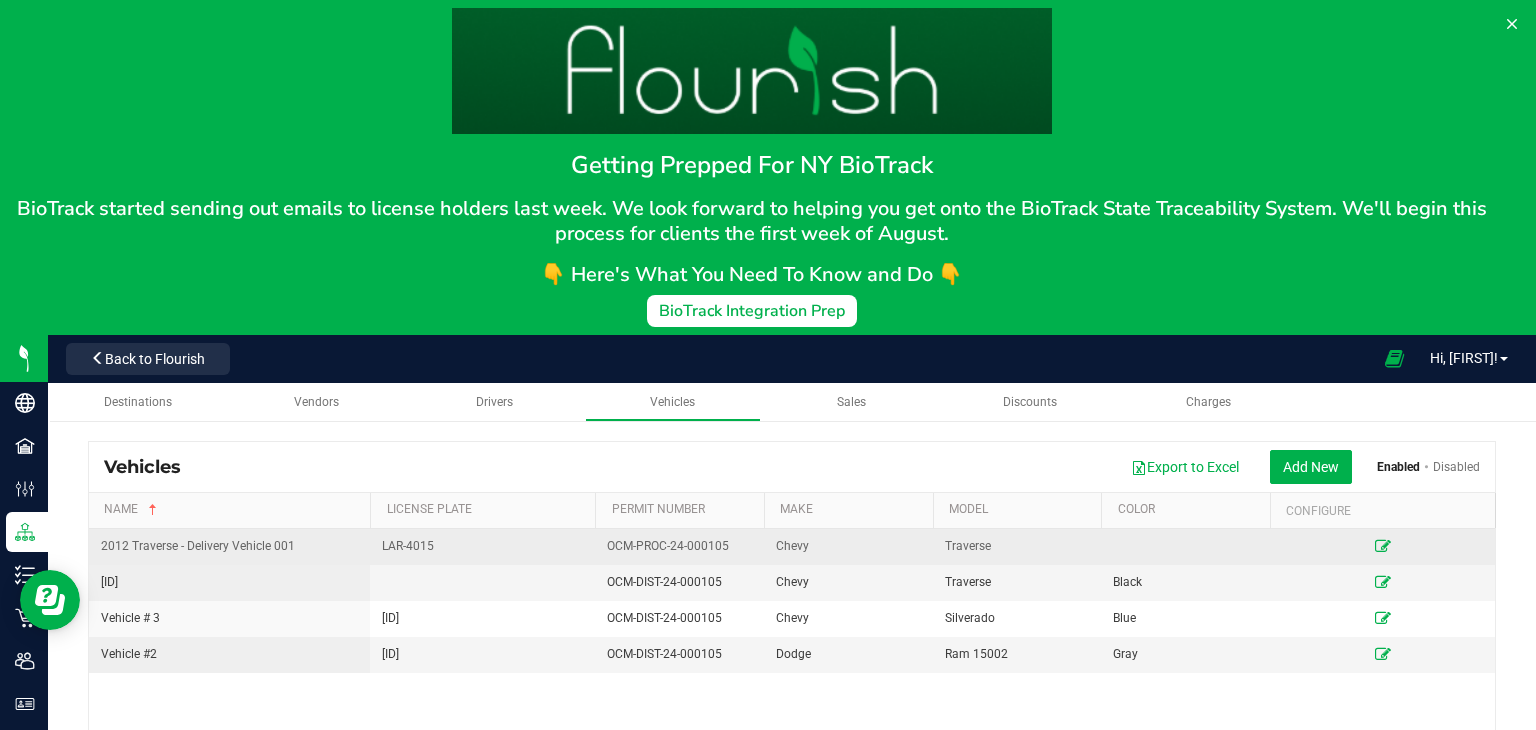 click at bounding box center [1383, 546] 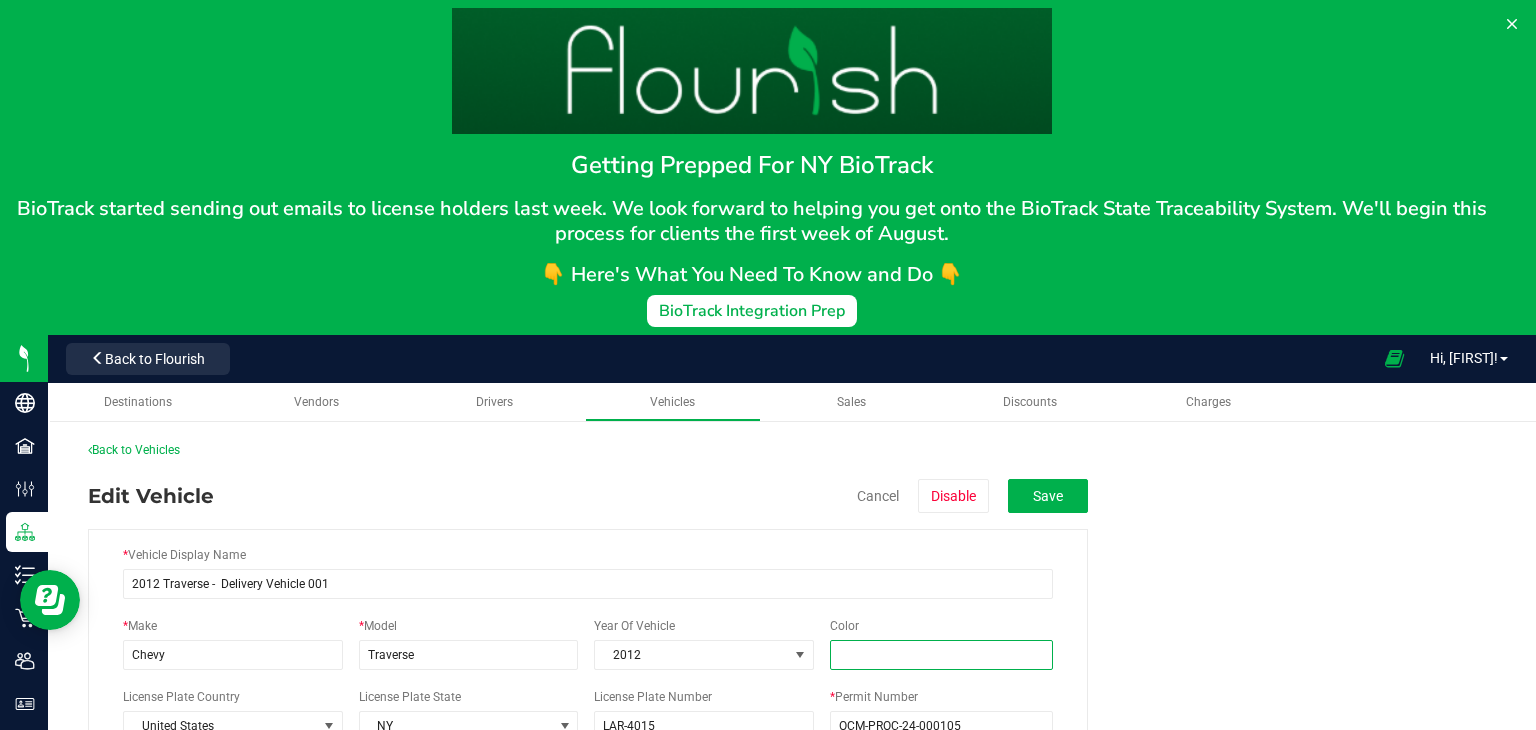 click on "Color" at bounding box center (941, 655) 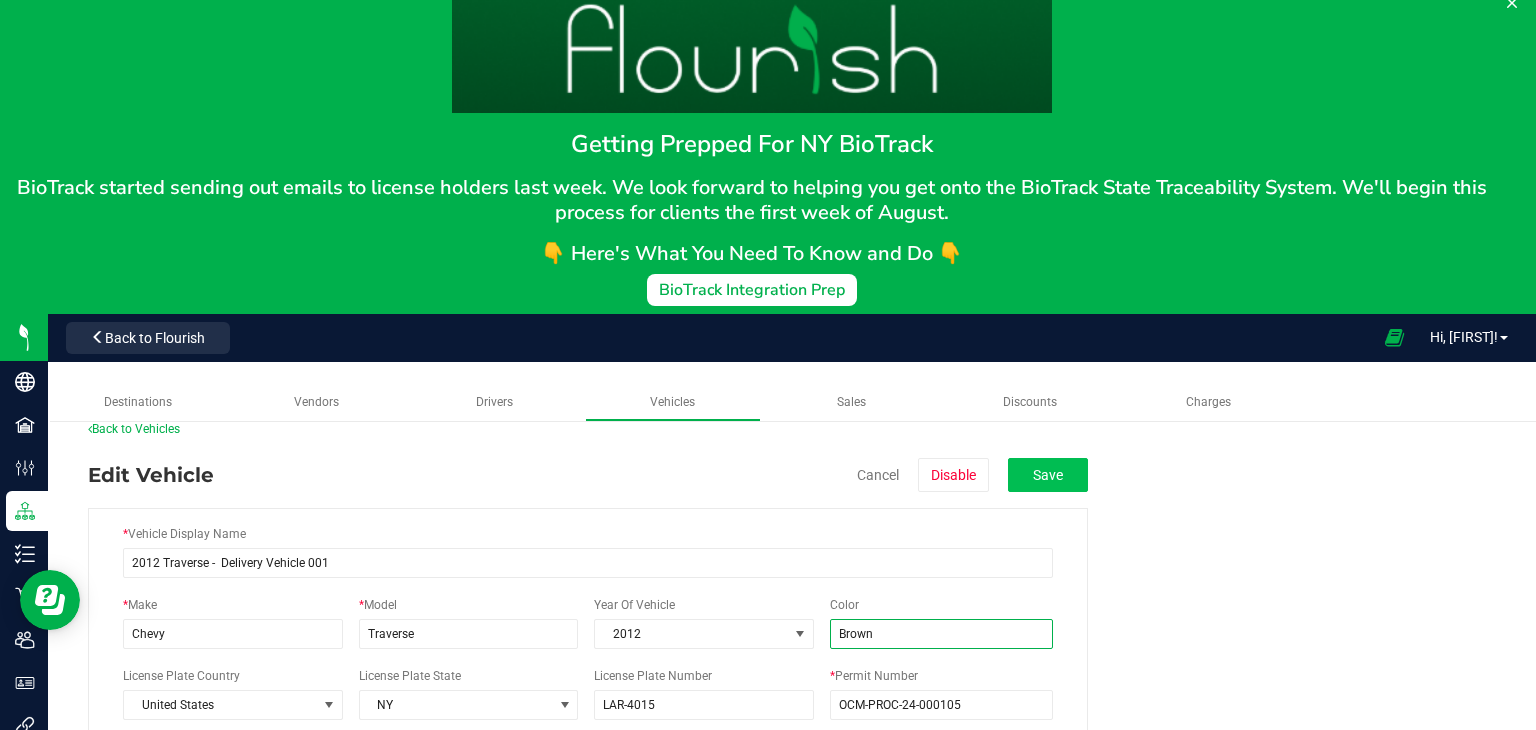 scroll, scrollTop: 20, scrollLeft: 0, axis: vertical 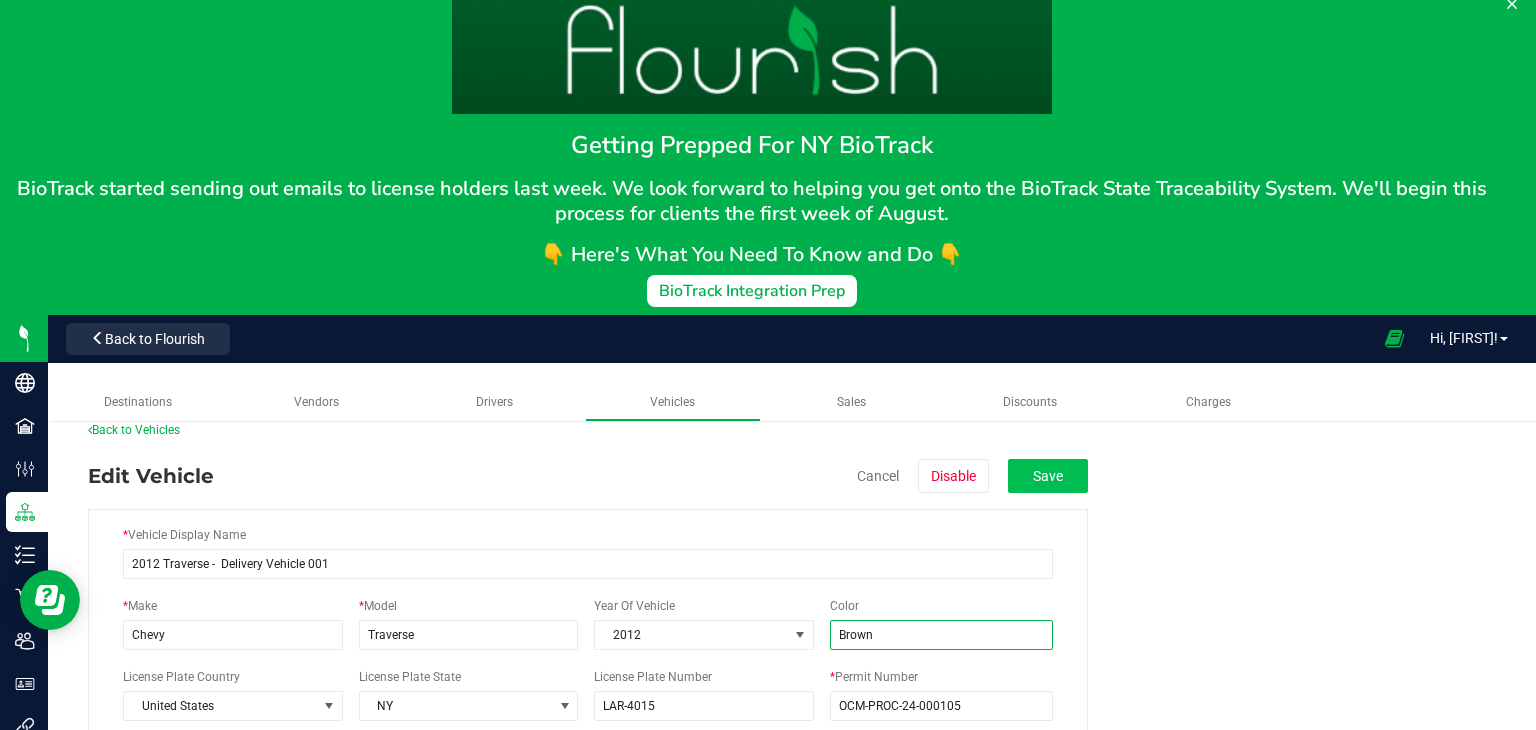 type on "Brown" 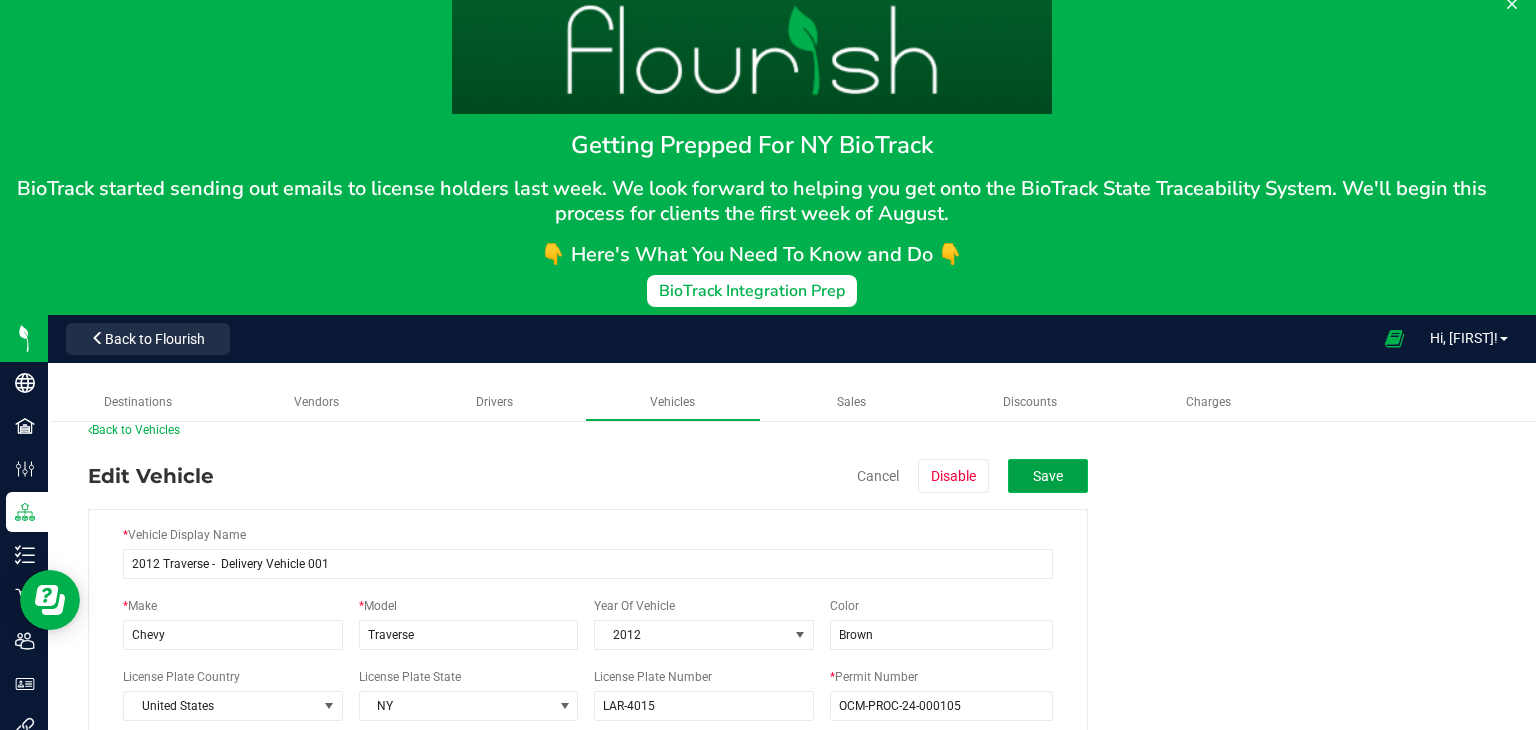 click on "Save" at bounding box center (1048, 476) 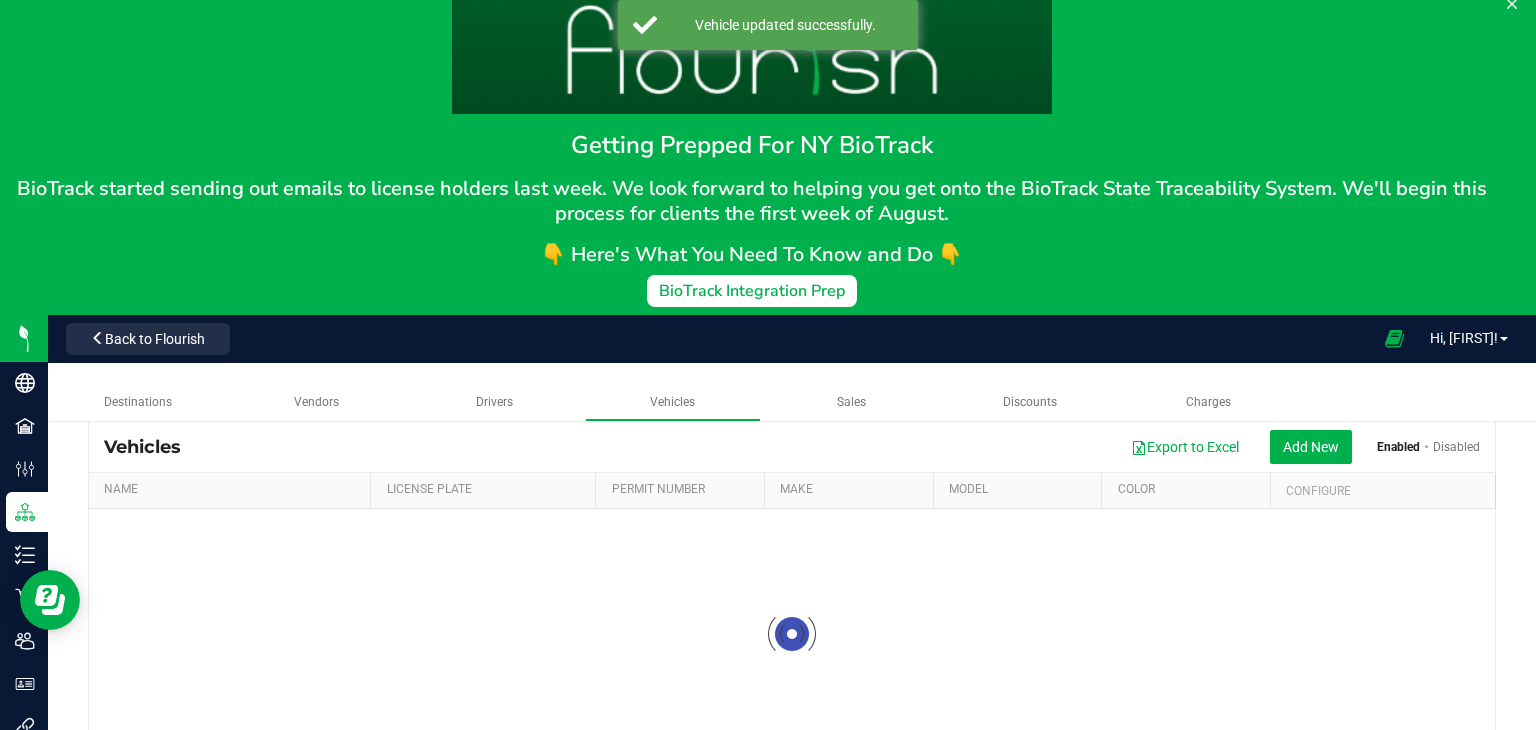 scroll, scrollTop: 0, scrollLeft: 0, axis: both 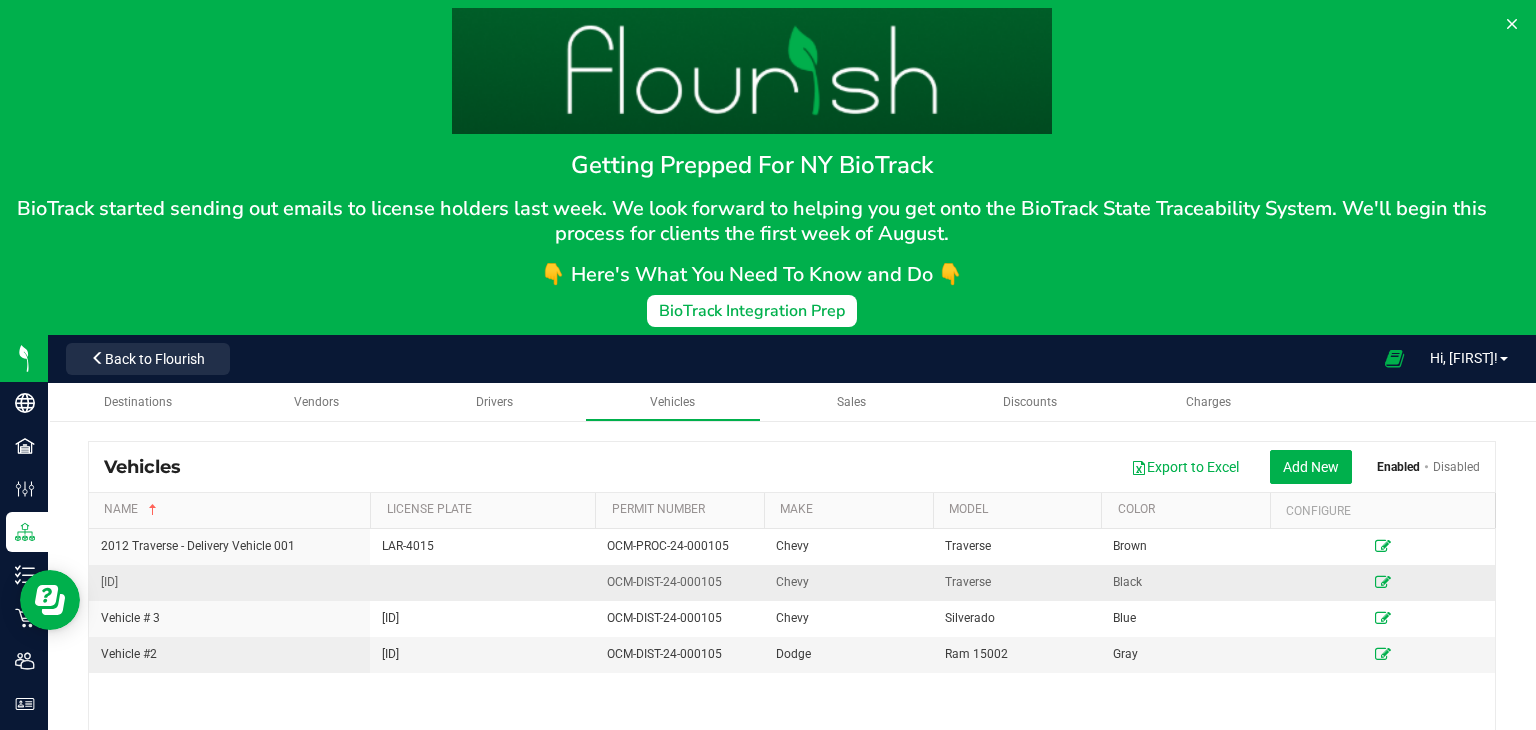 click at bounding box center (1383, 582) 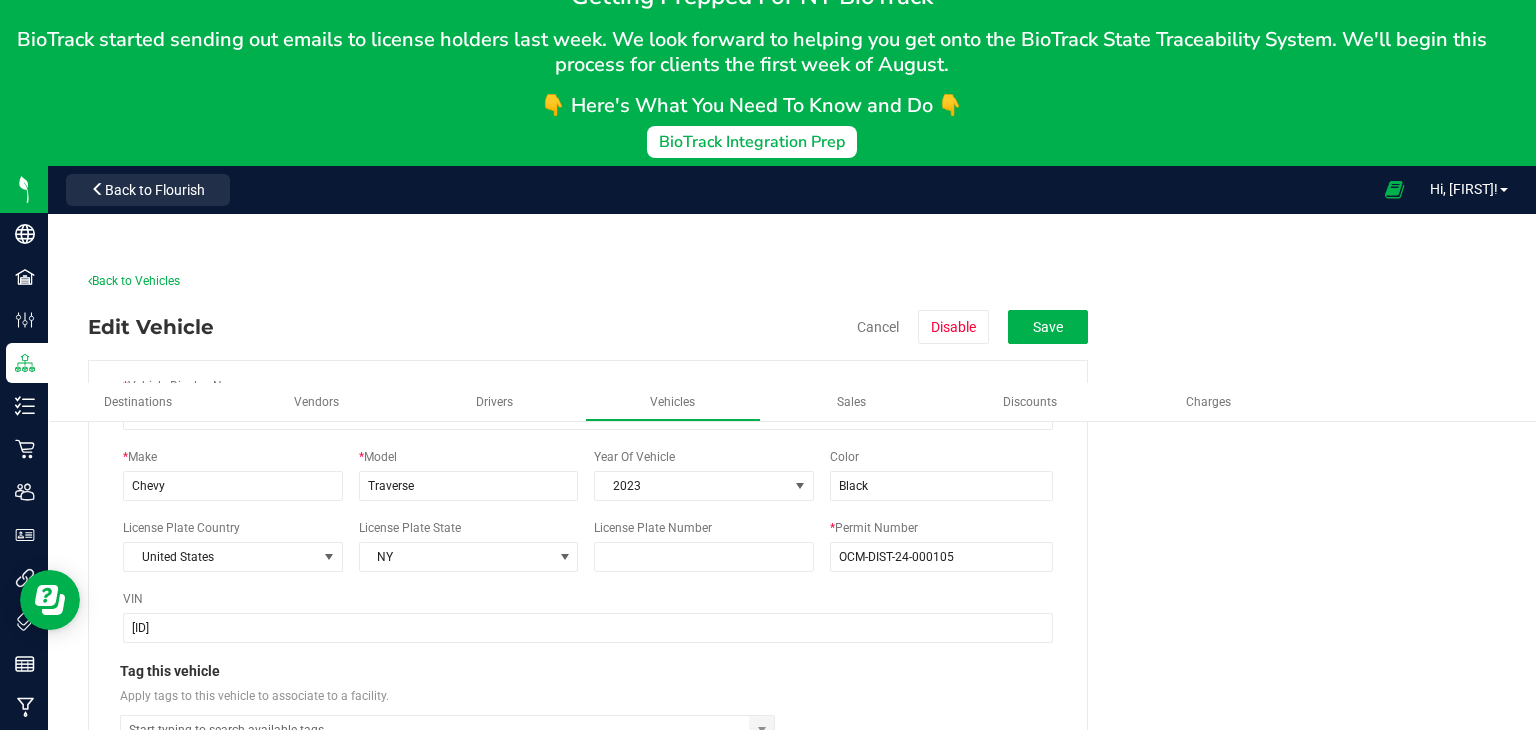 scroll, scrollTop: 189, scrollLeft: 0, axis: vertical 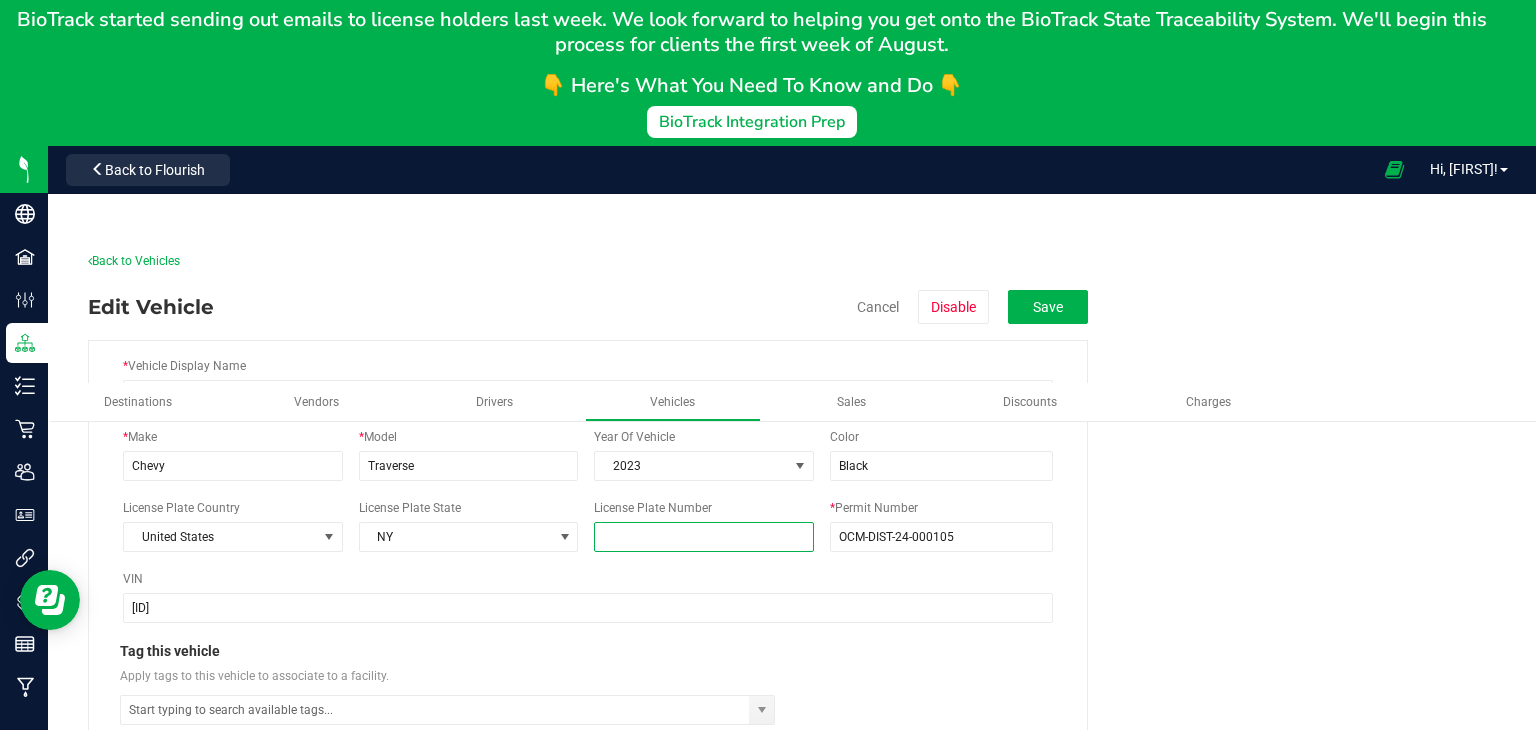 click on "License Plate Number" at bounding box center (704, 537) 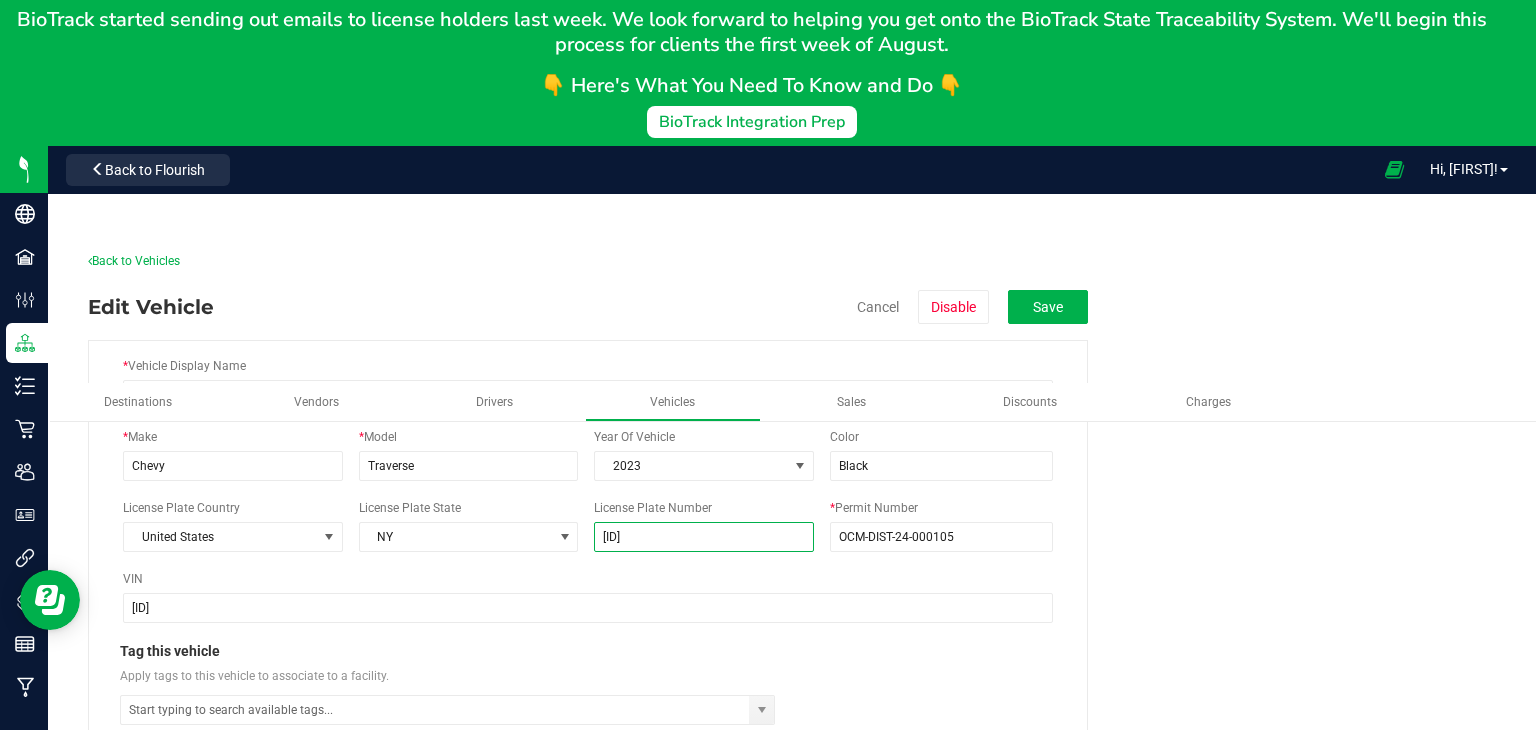 click on "LcL-3608" at bounding box center (704, 537) 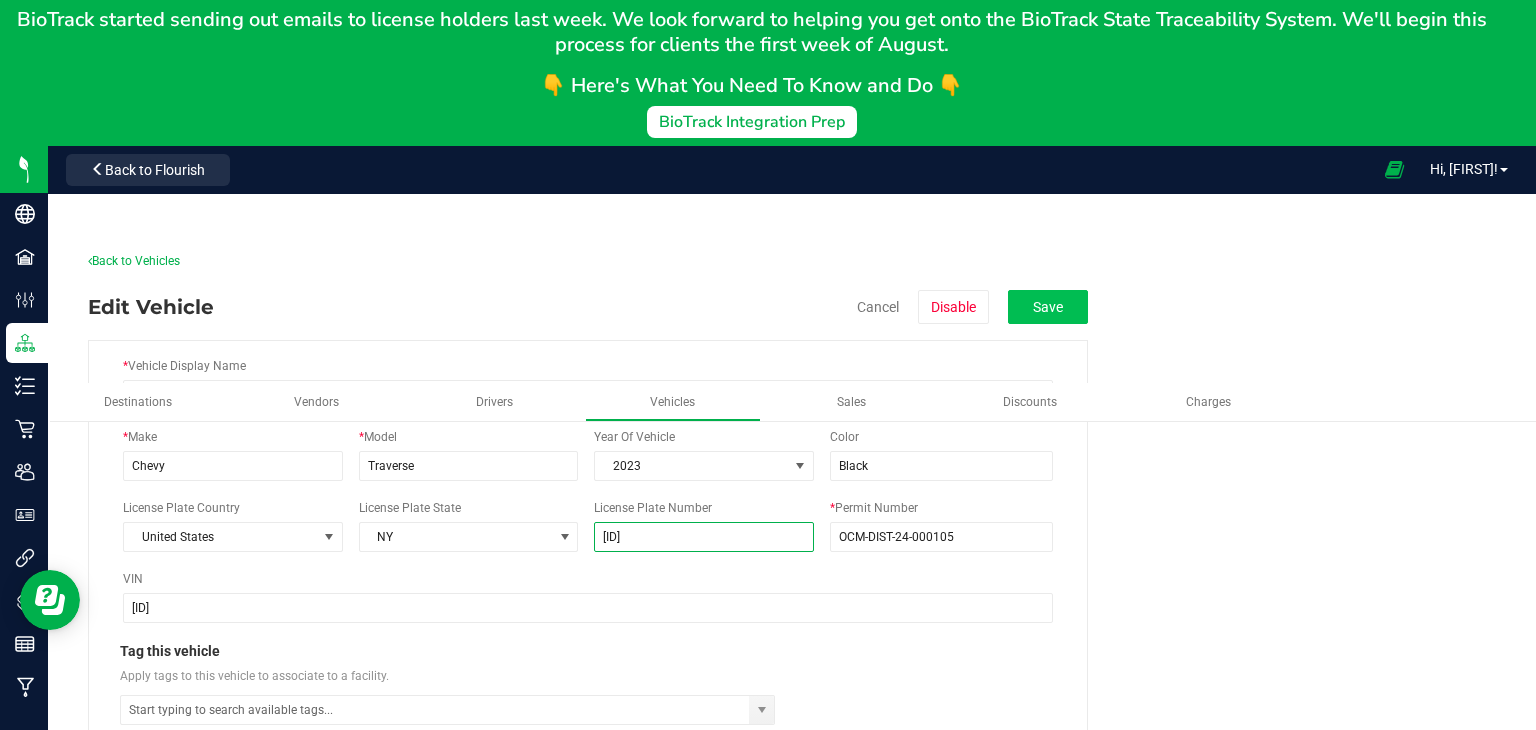 type on "LCL-3608" 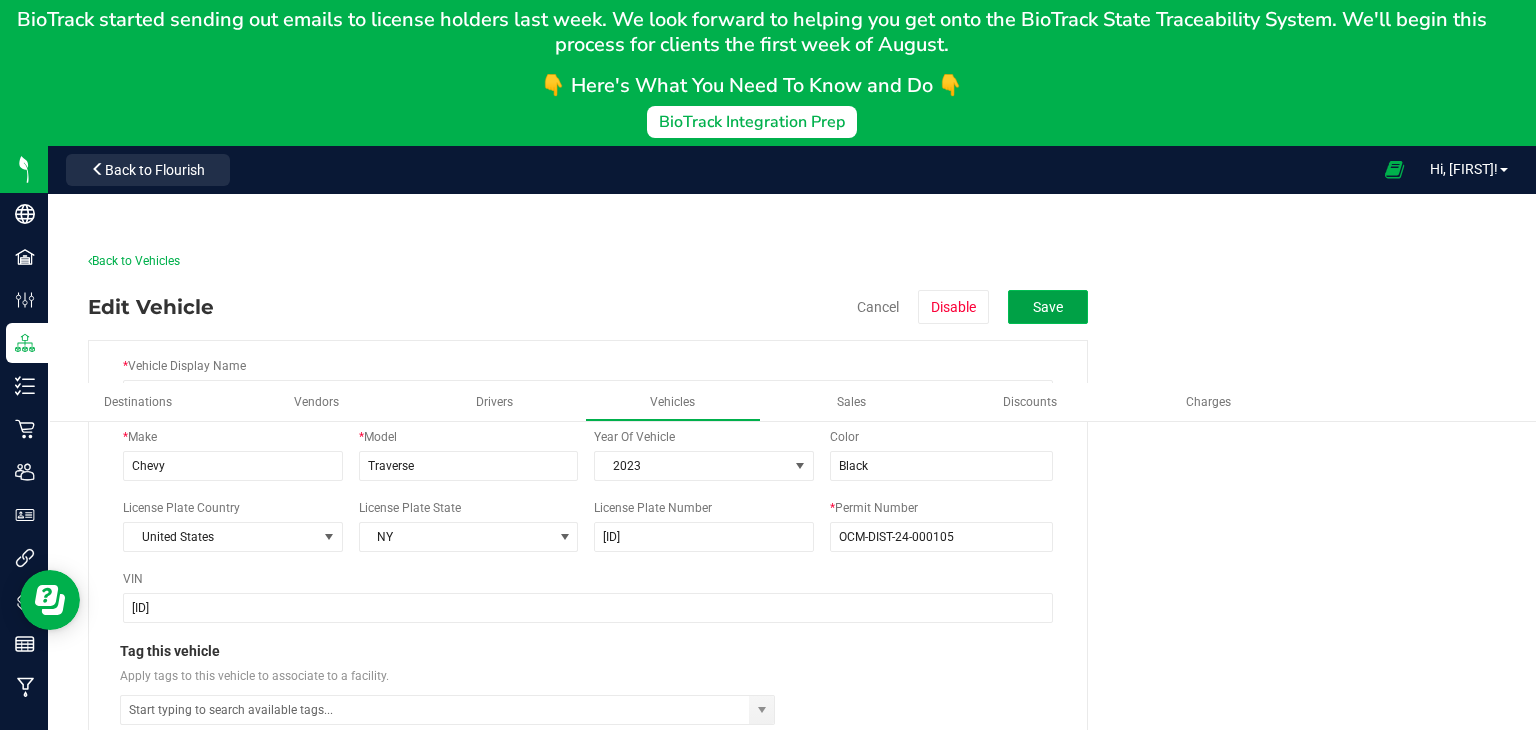 click on "Save" at bounding box center (1048, 307) 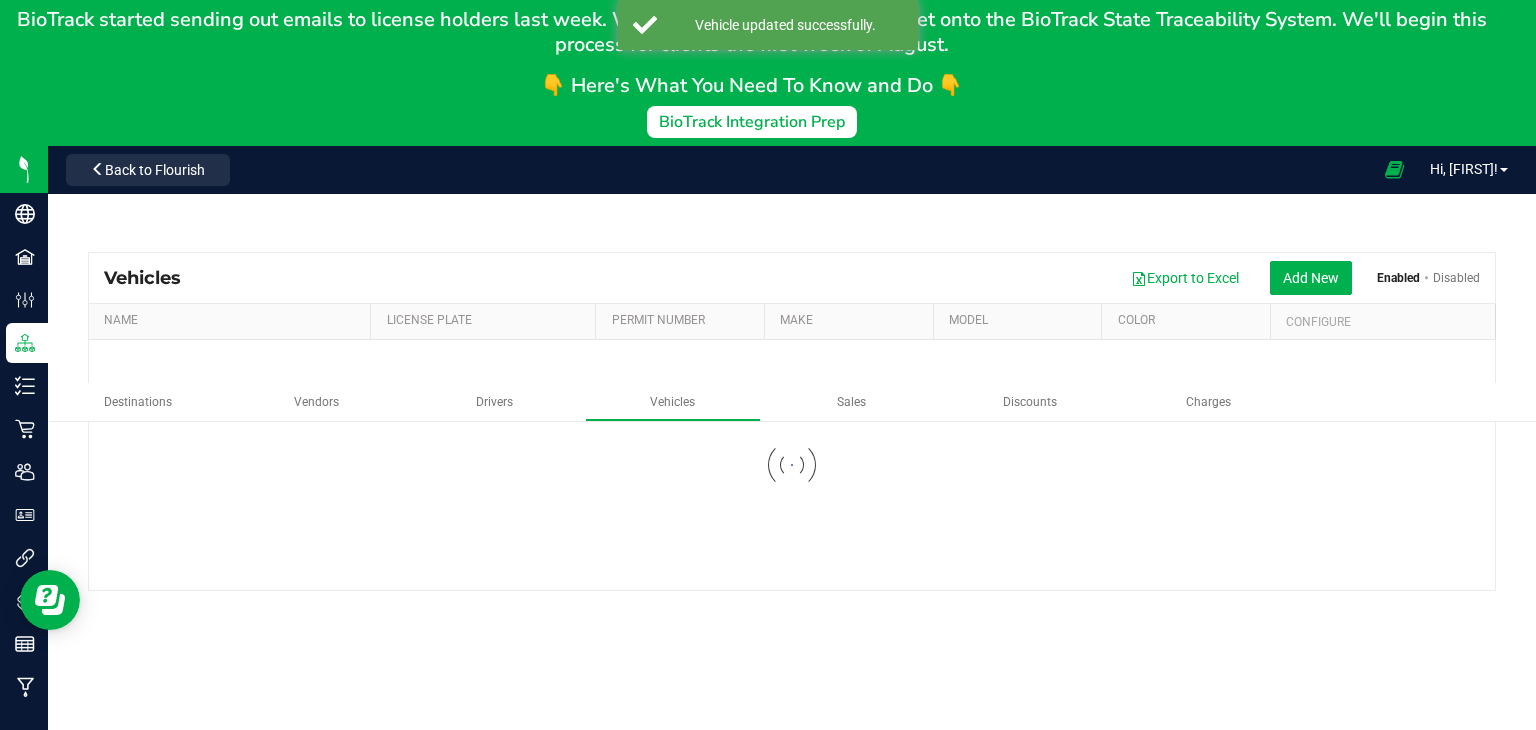 scroll, scrollTop: 0, scrollLeft: 0, axis: both 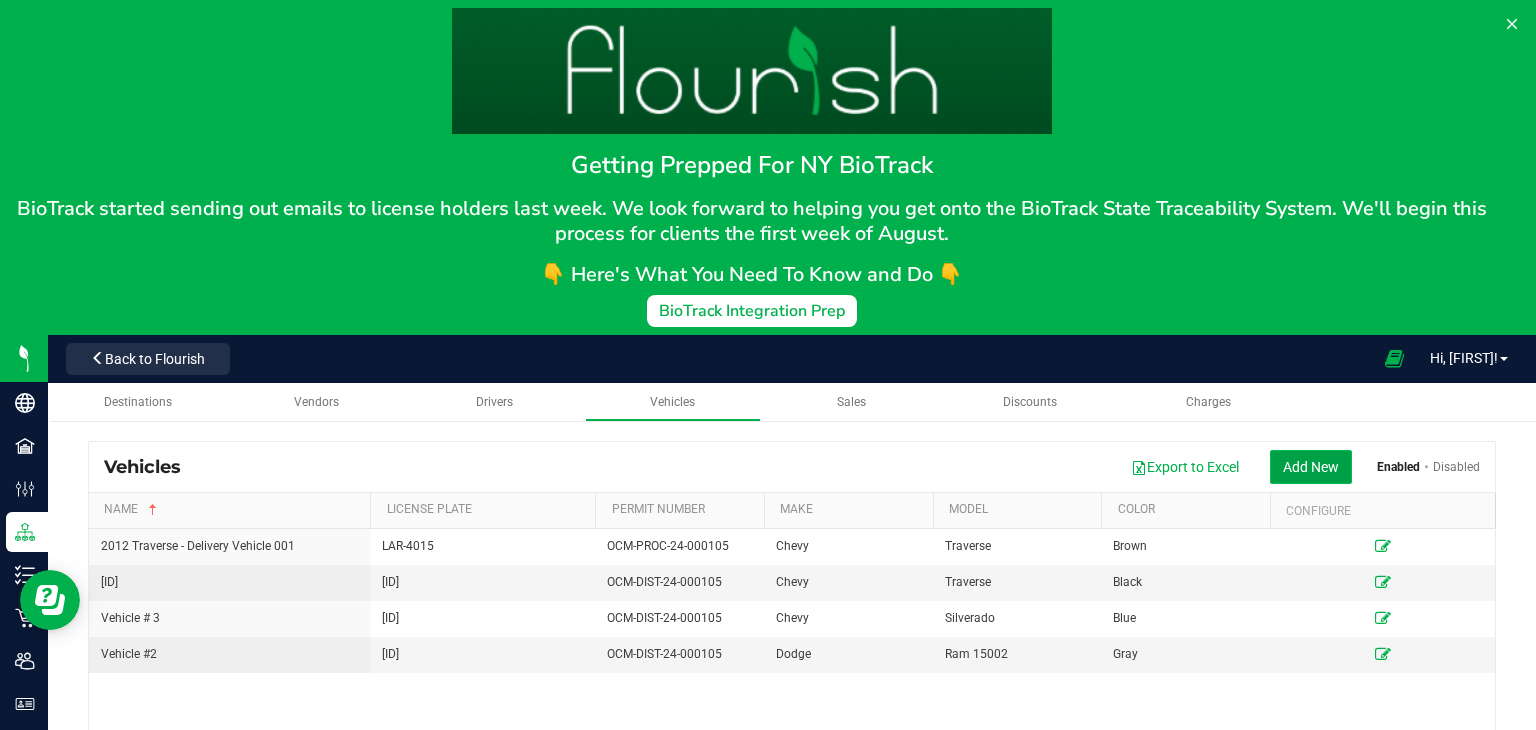 click on "Add New" at bounding box center [1311, 467] 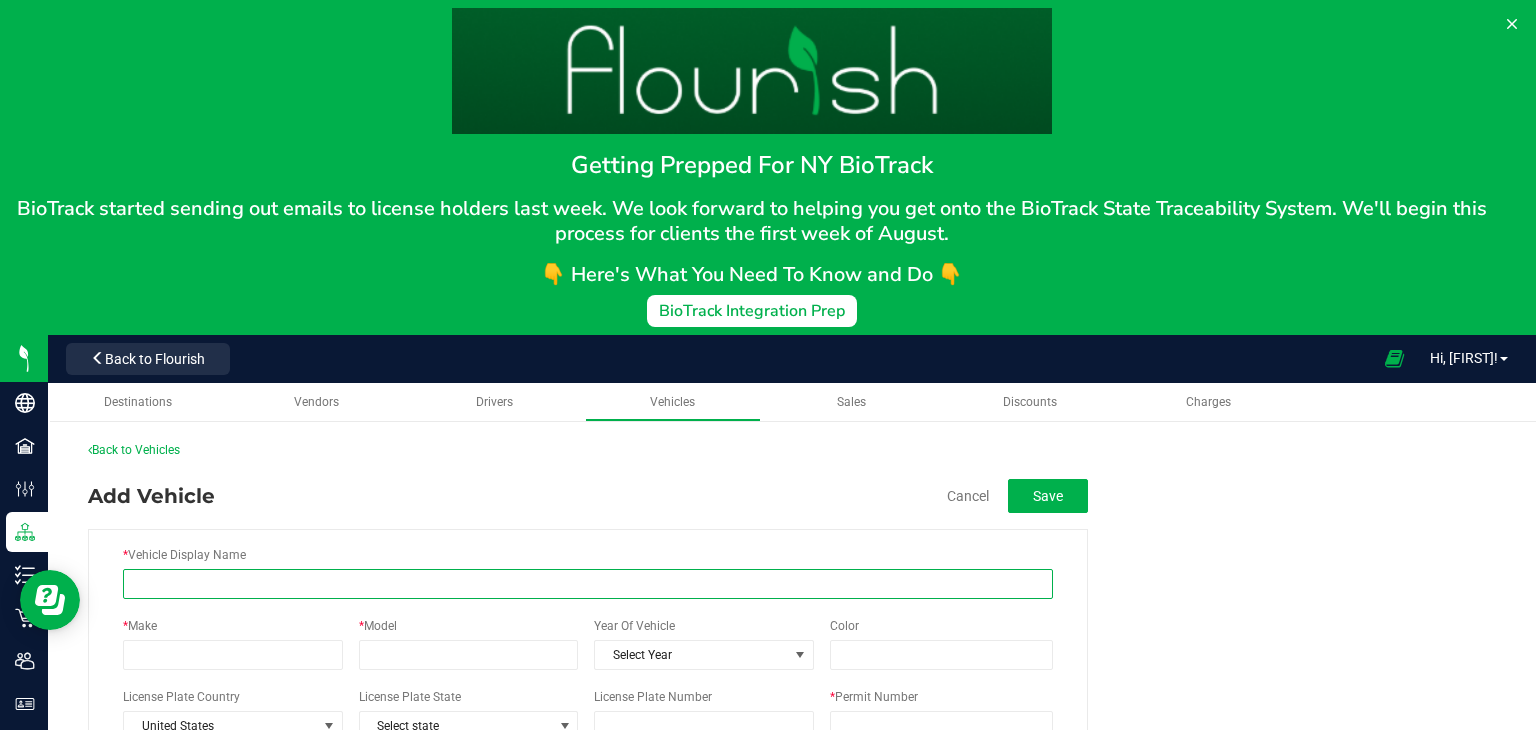 click on "*
Vehicle Display Name" at bounding box center (588, 584) 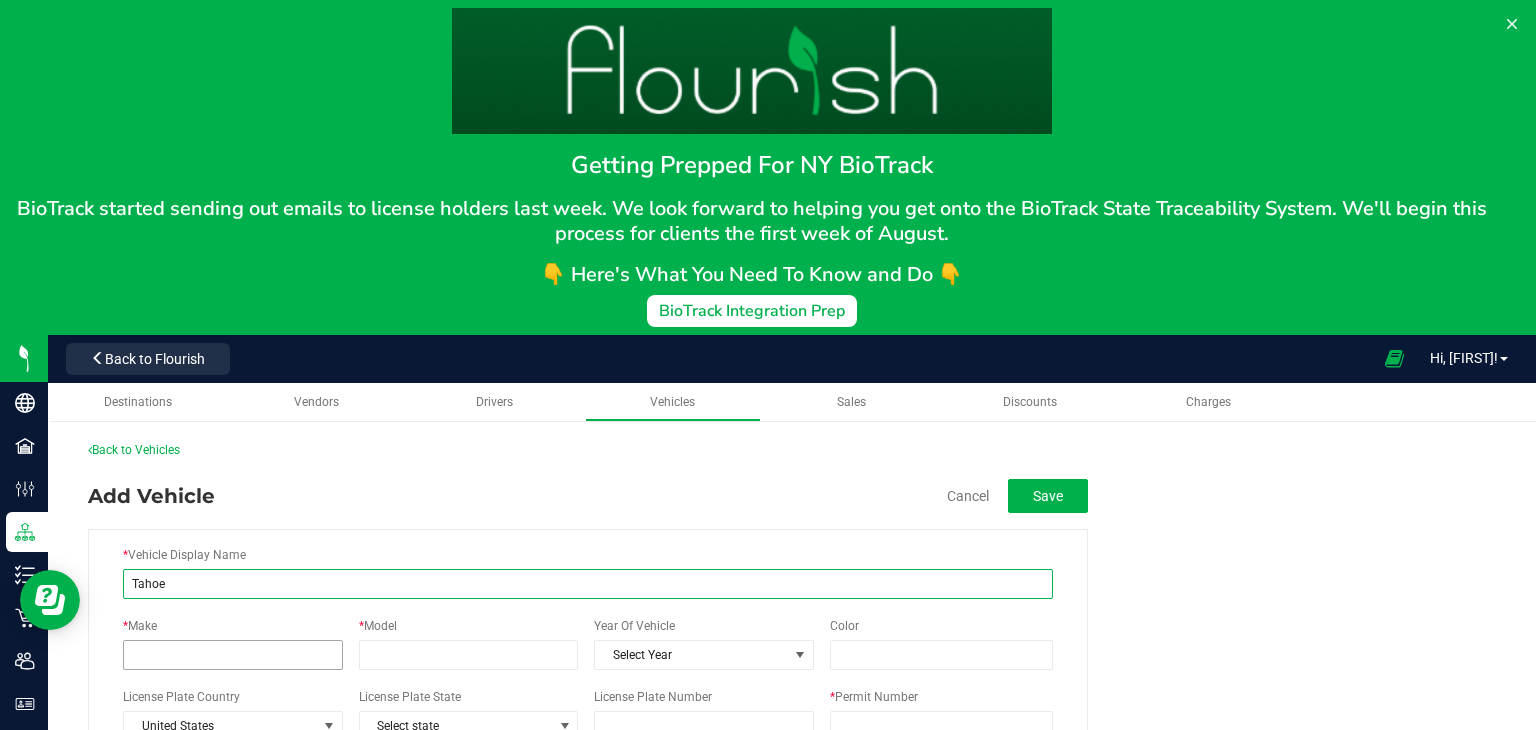 type on "Tahoe" 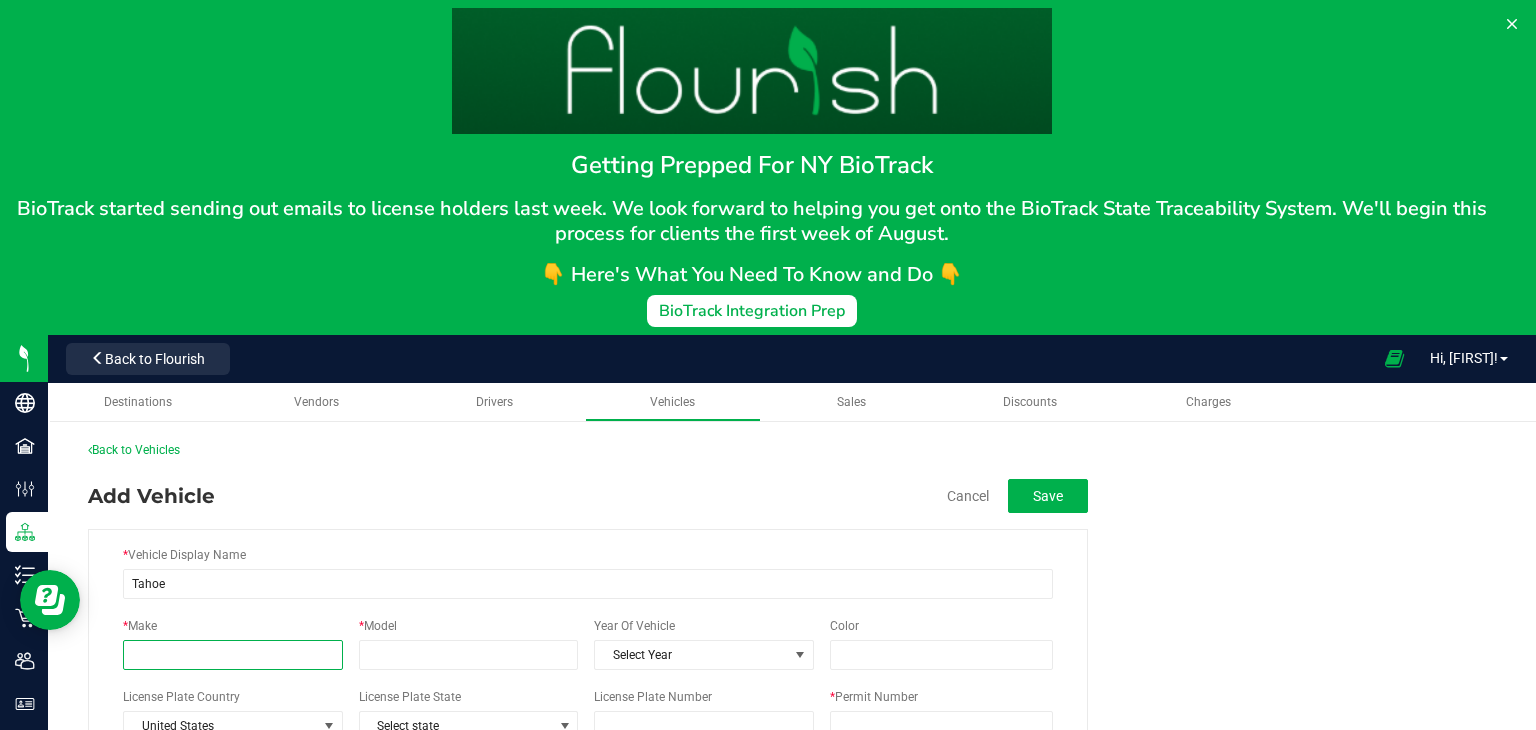 click on "*
Make" at bounding box center [233, 655] 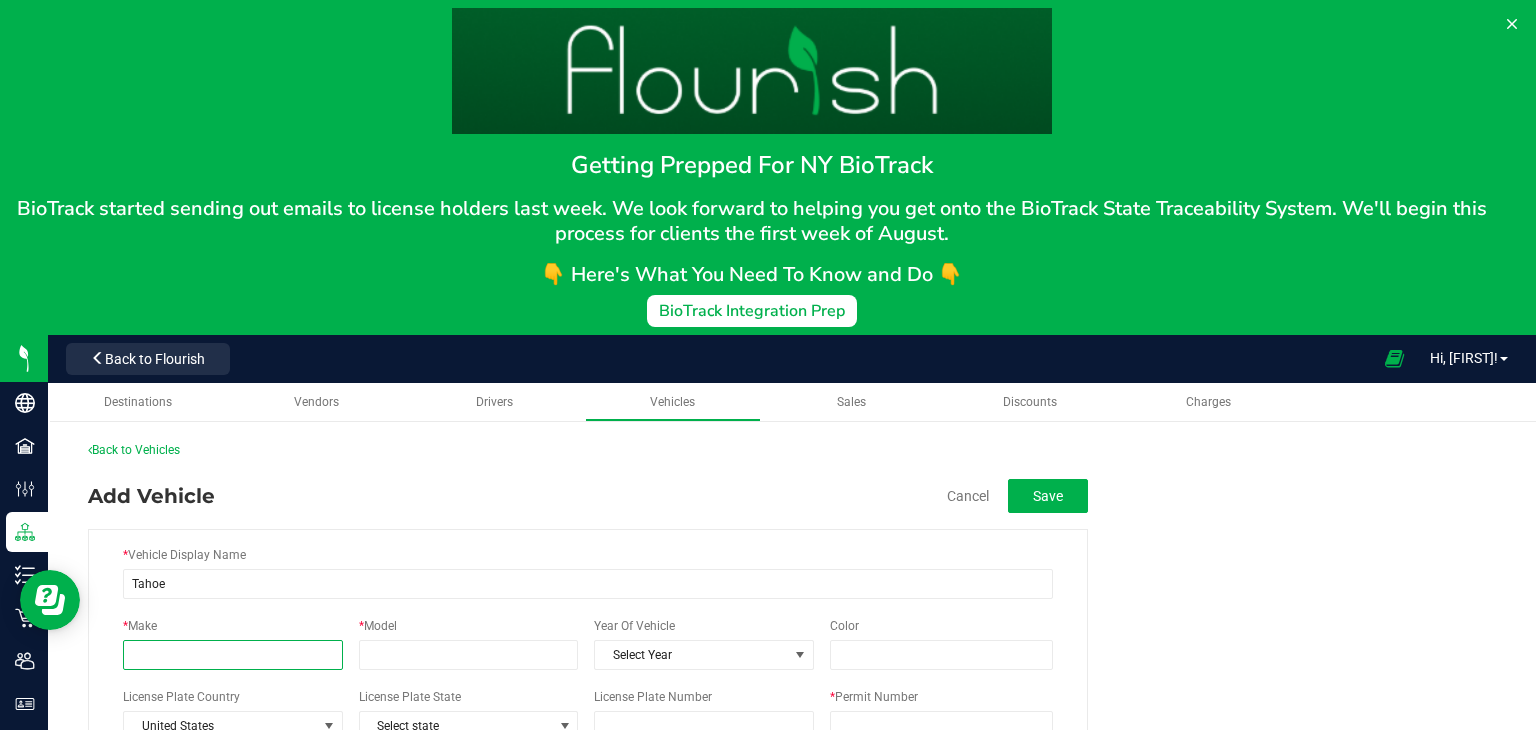 type on "Chevy" 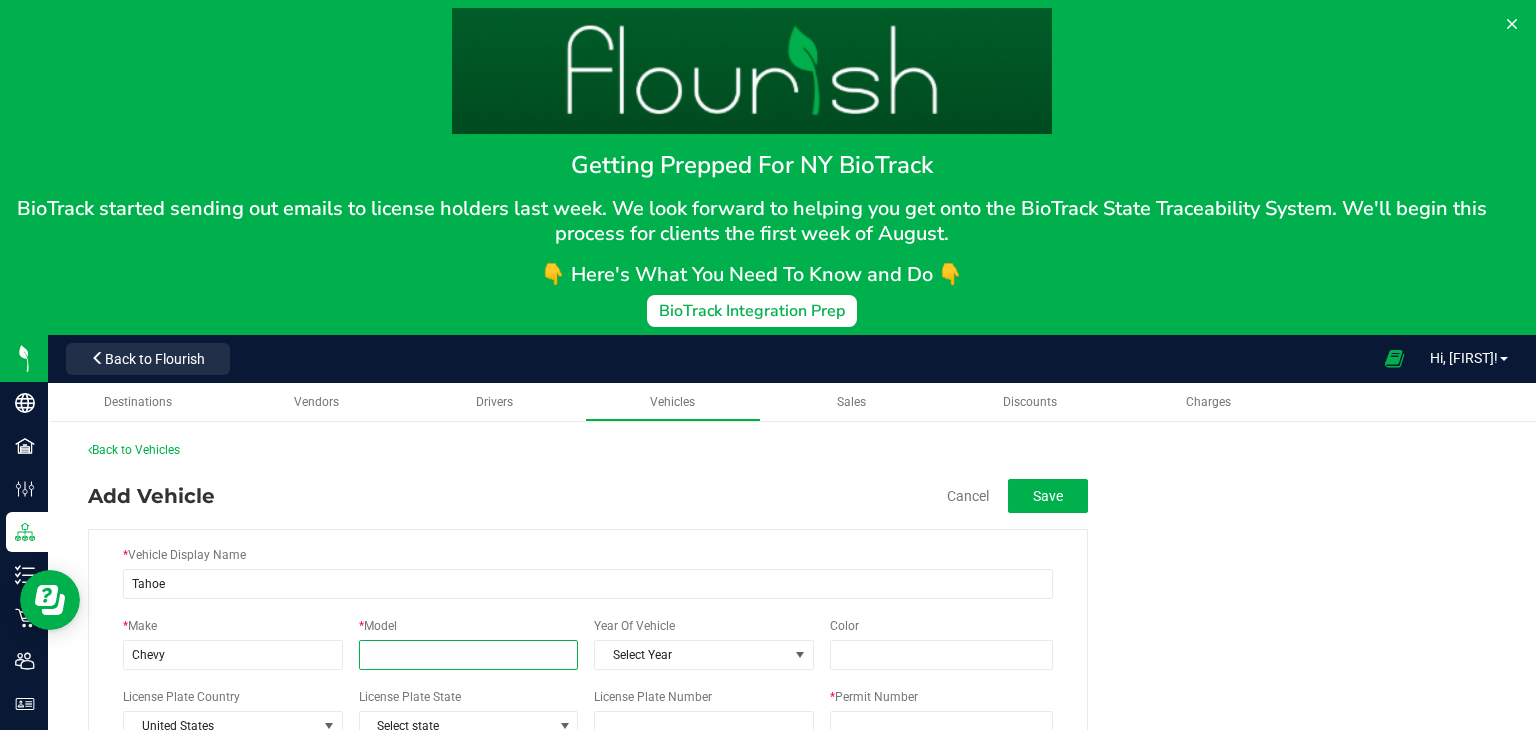click on "*
Model" at bounding box center (469, 655) 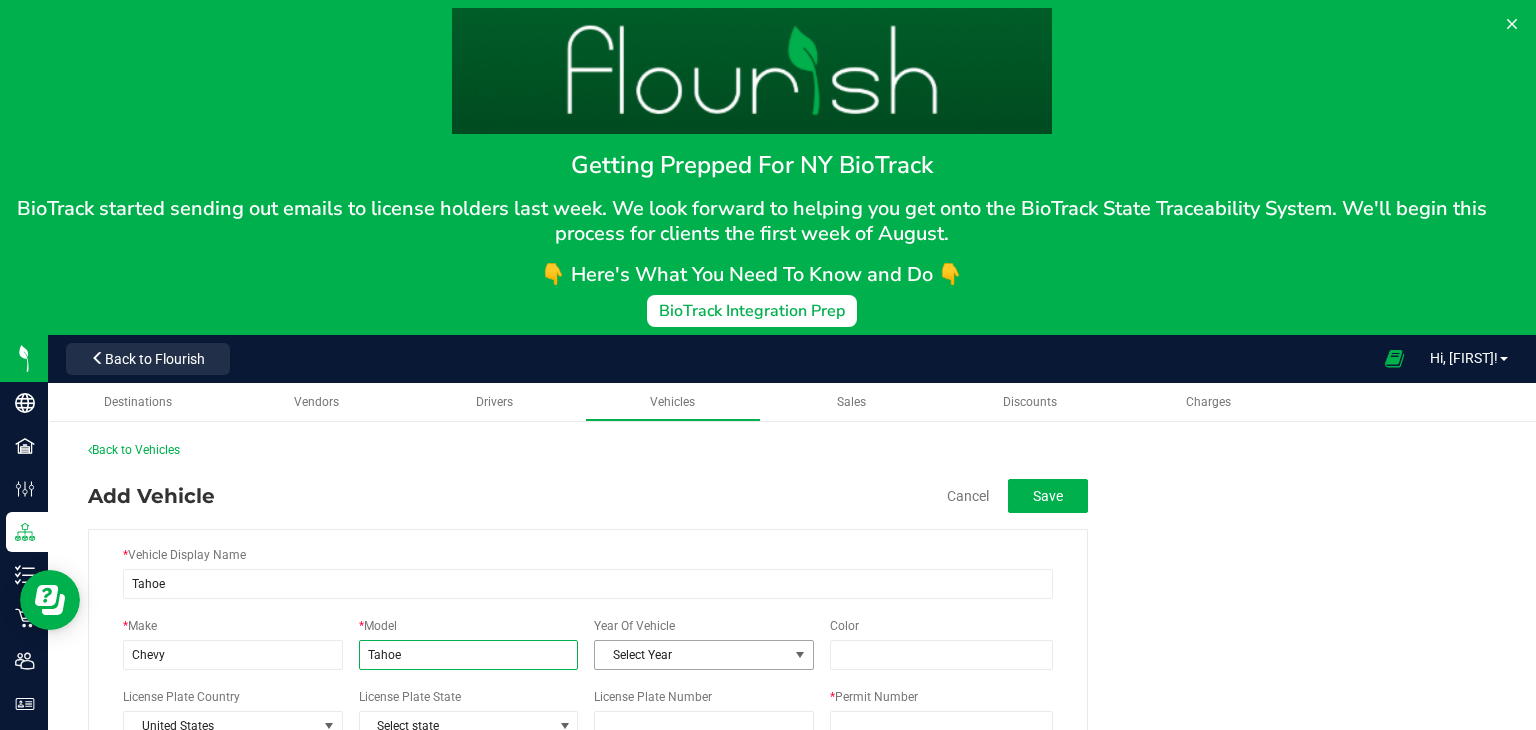 type on "Tahoe" 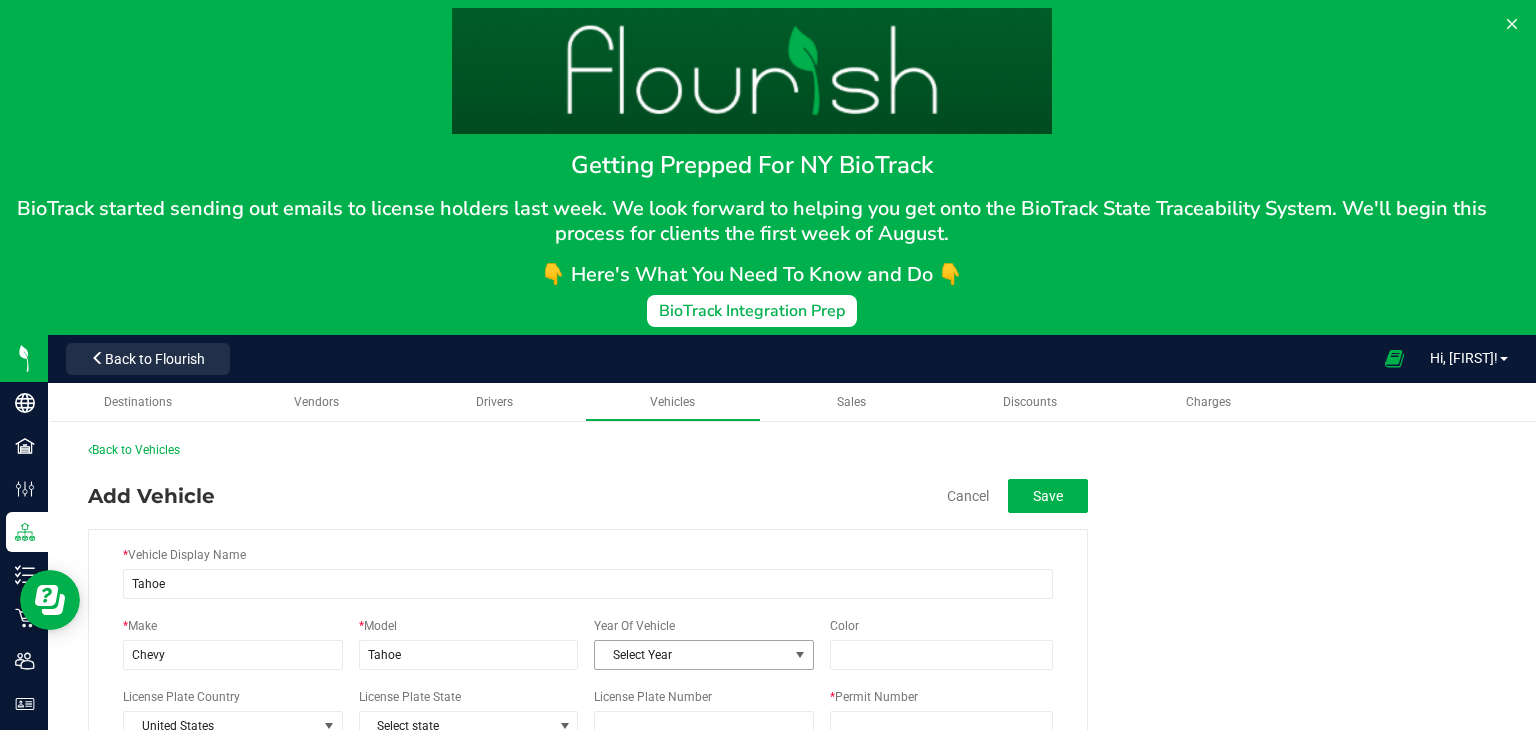 click at bounding box center [800, 655] 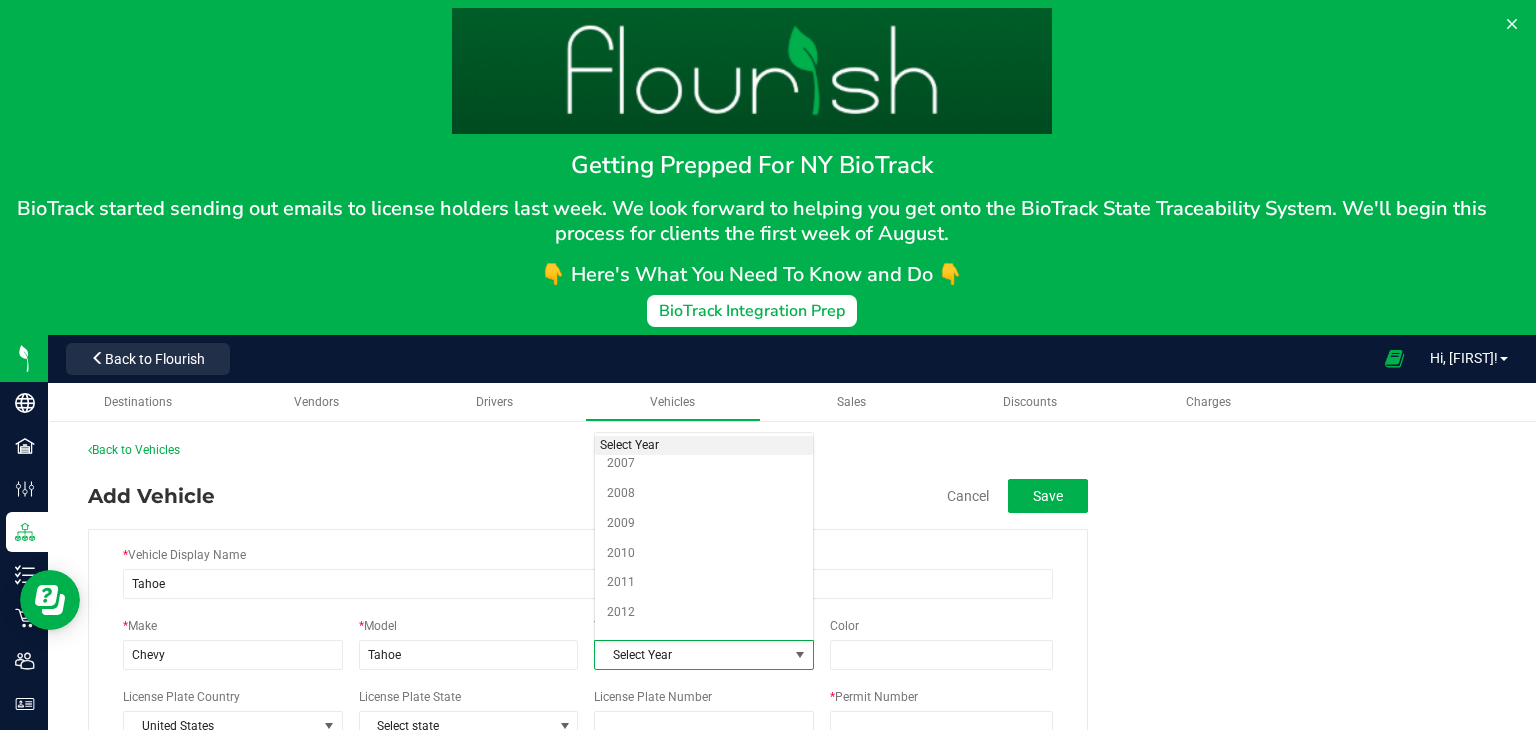 scroll, scrollTop: 827, scrollLeft: 0, axis: vertical 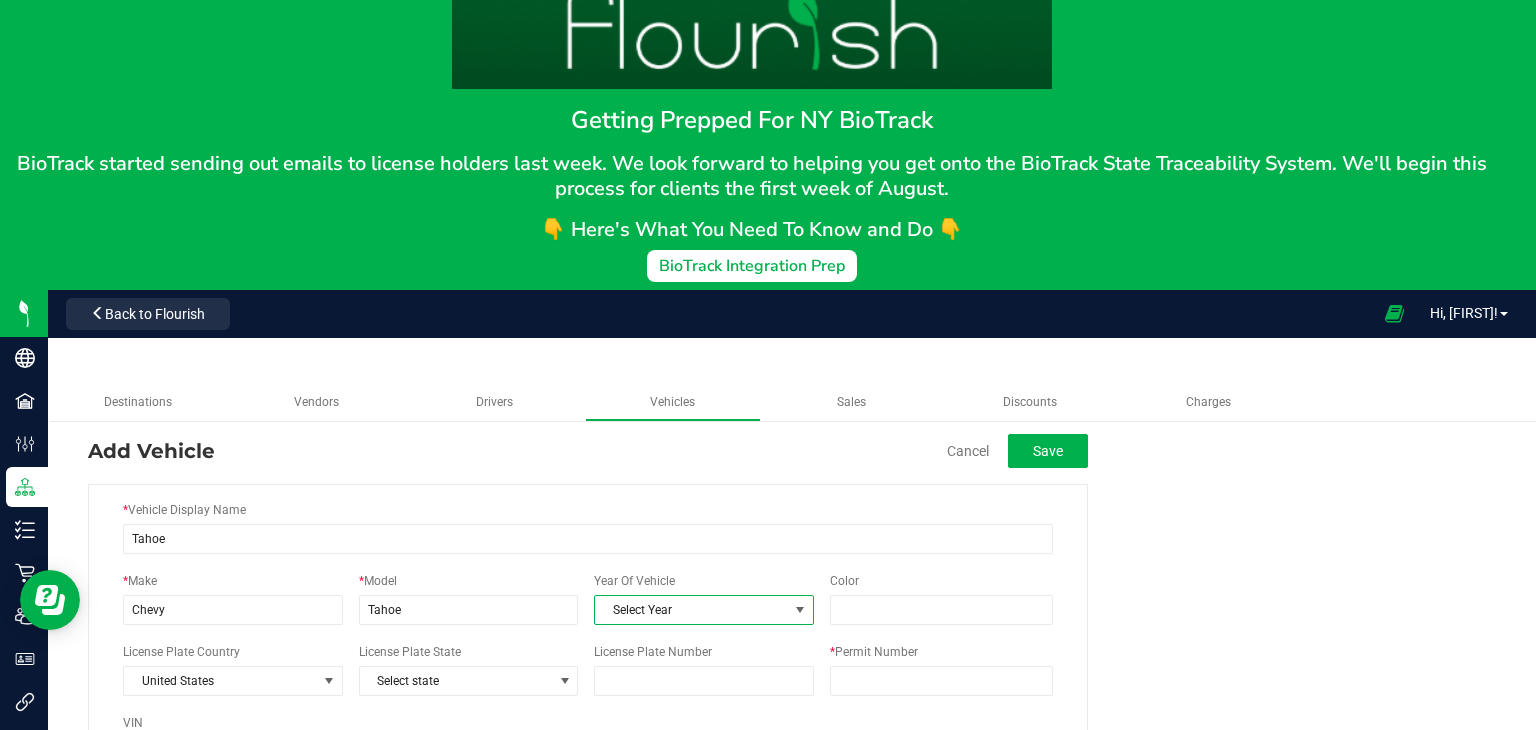 click at bounding box center [800, 610] 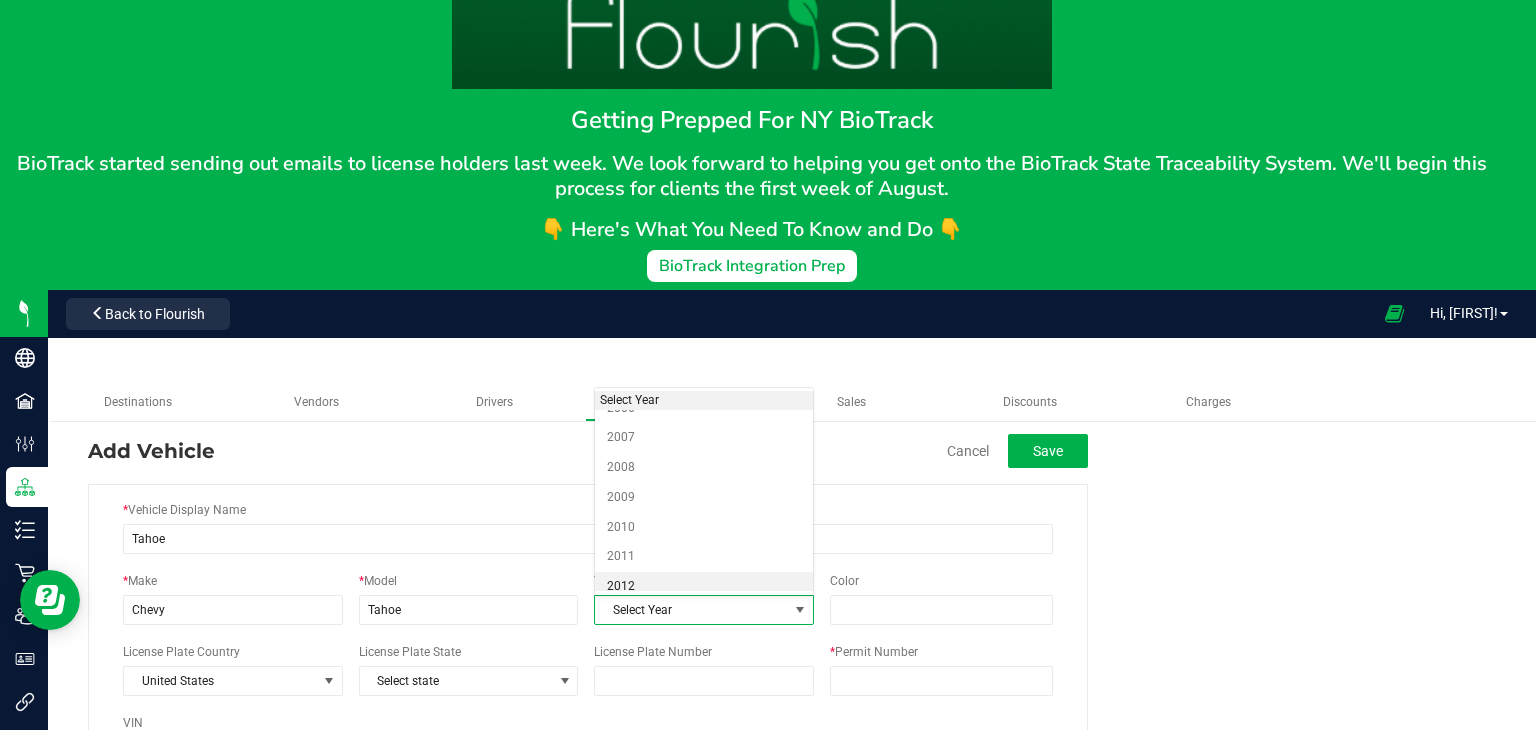 scroll, scrollTop: 802, scrollLeft: 0, axis: vertical 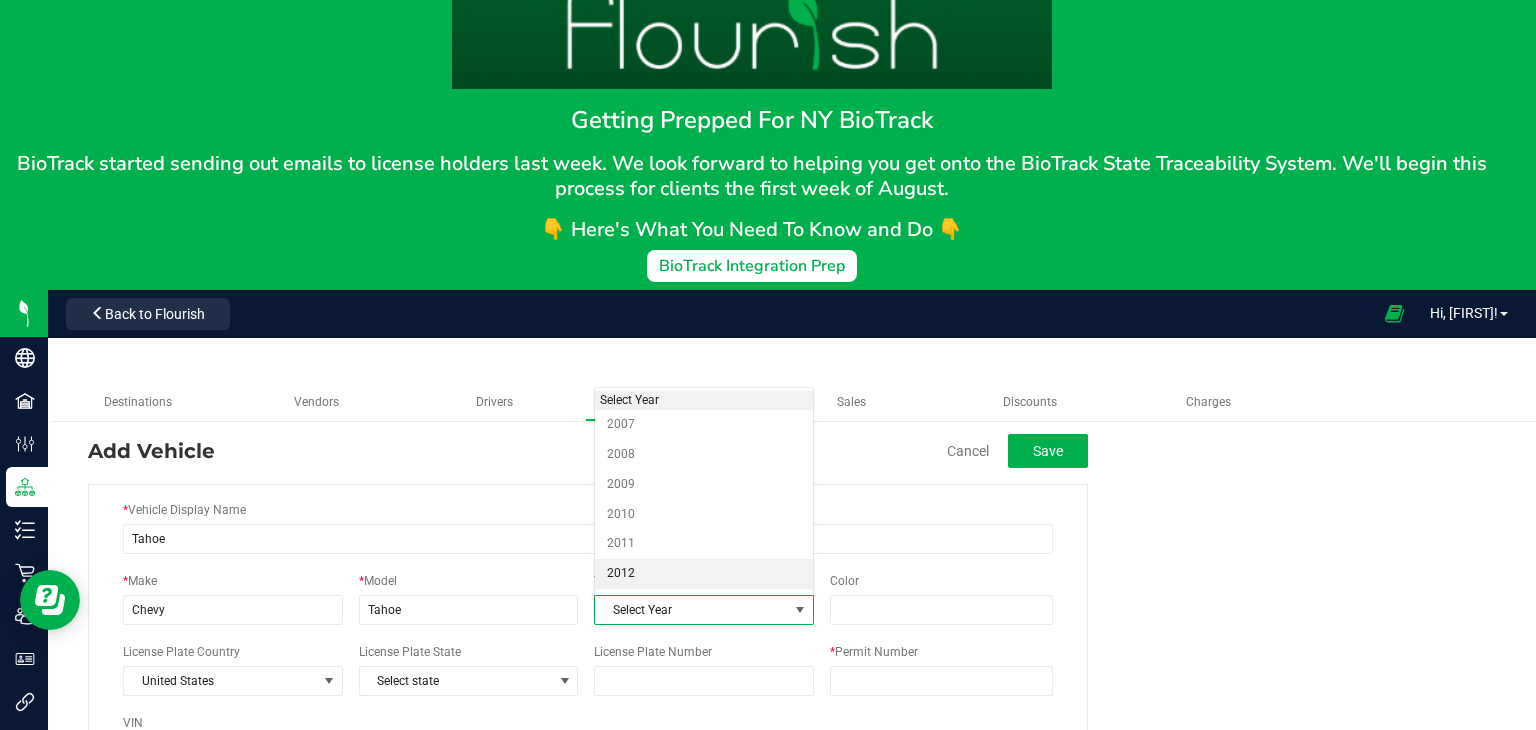 click on "2012" at bounding box center (704, 574) 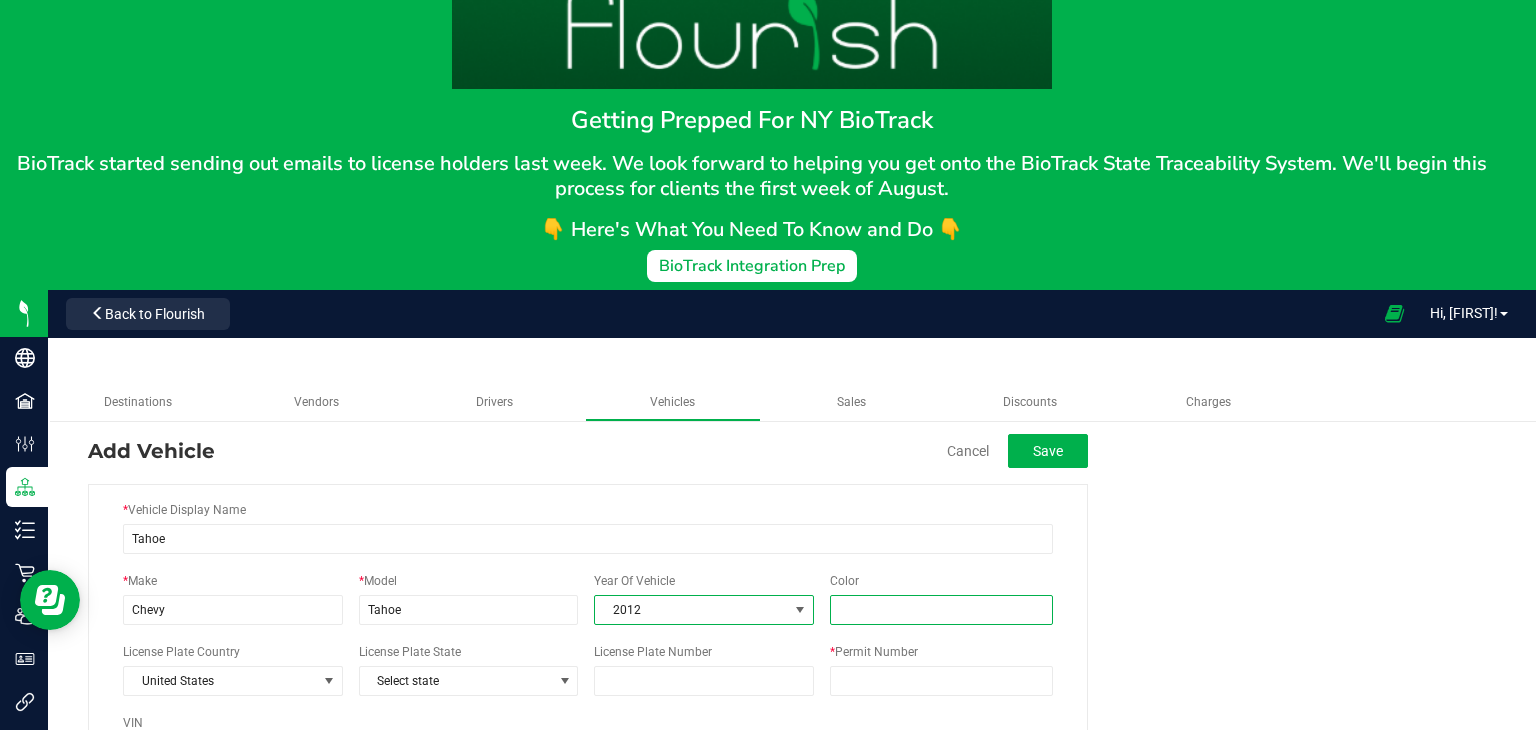 click on "Color" at bounding box center (941, 610) 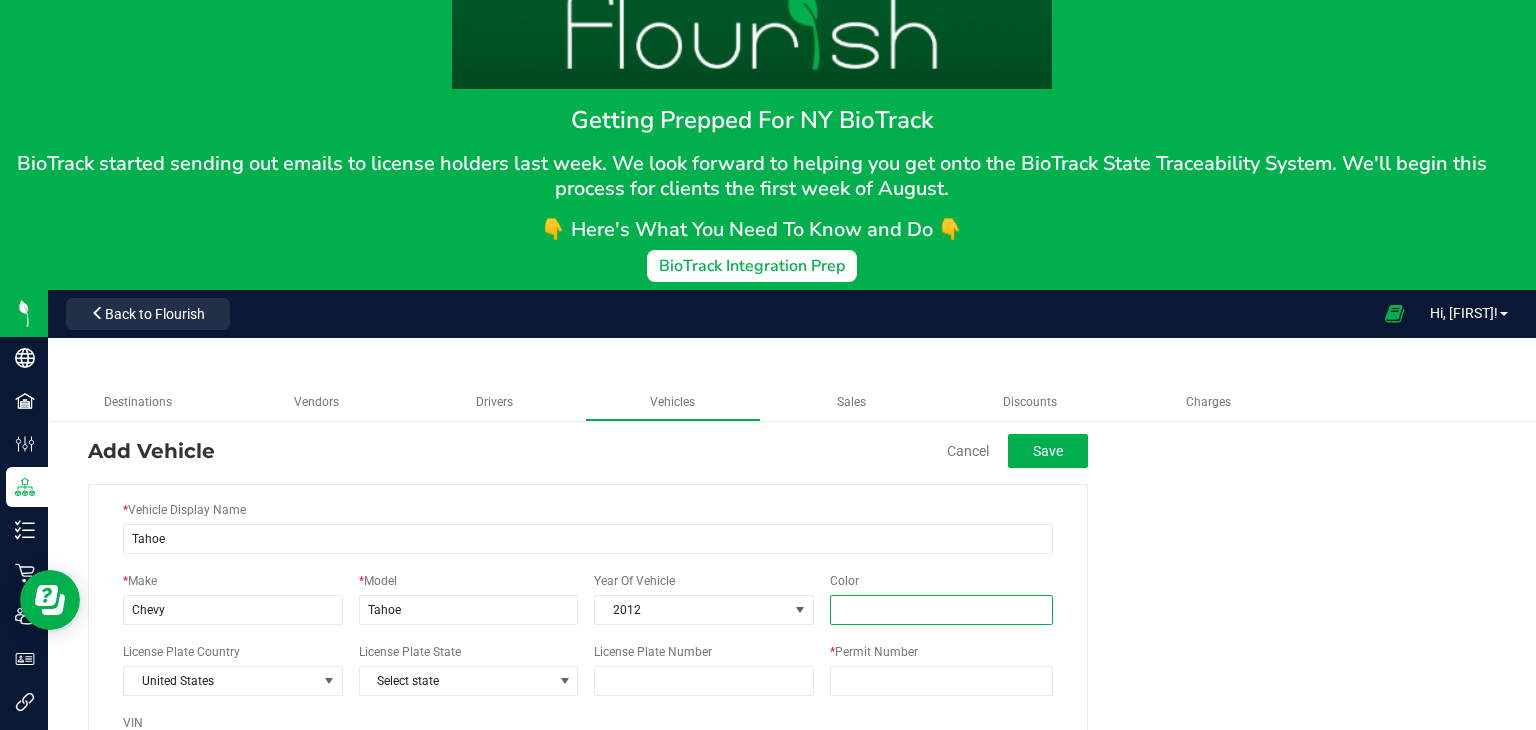 type on "Black" 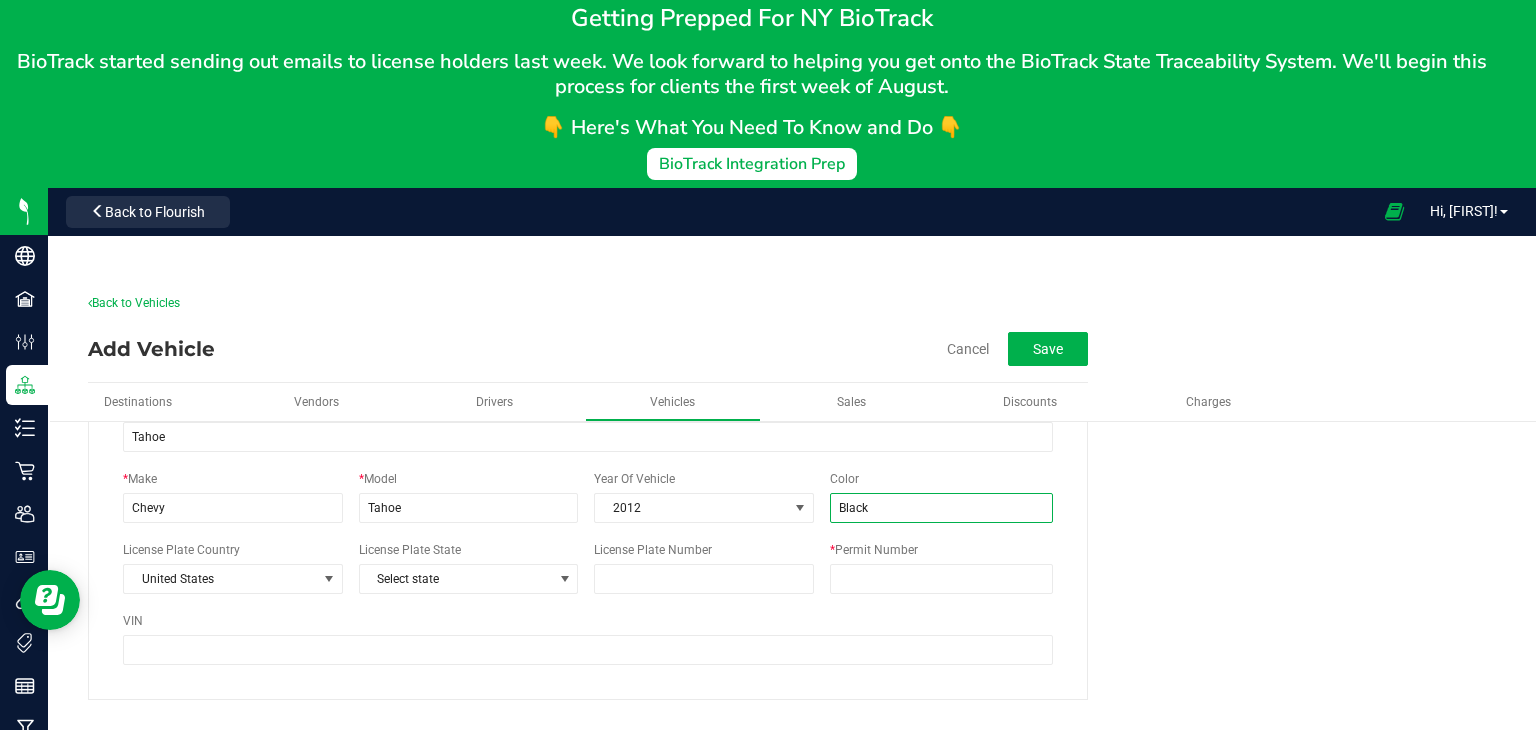 scroll, scrollTop: 156, scrollLeft: 0, axis: vertical 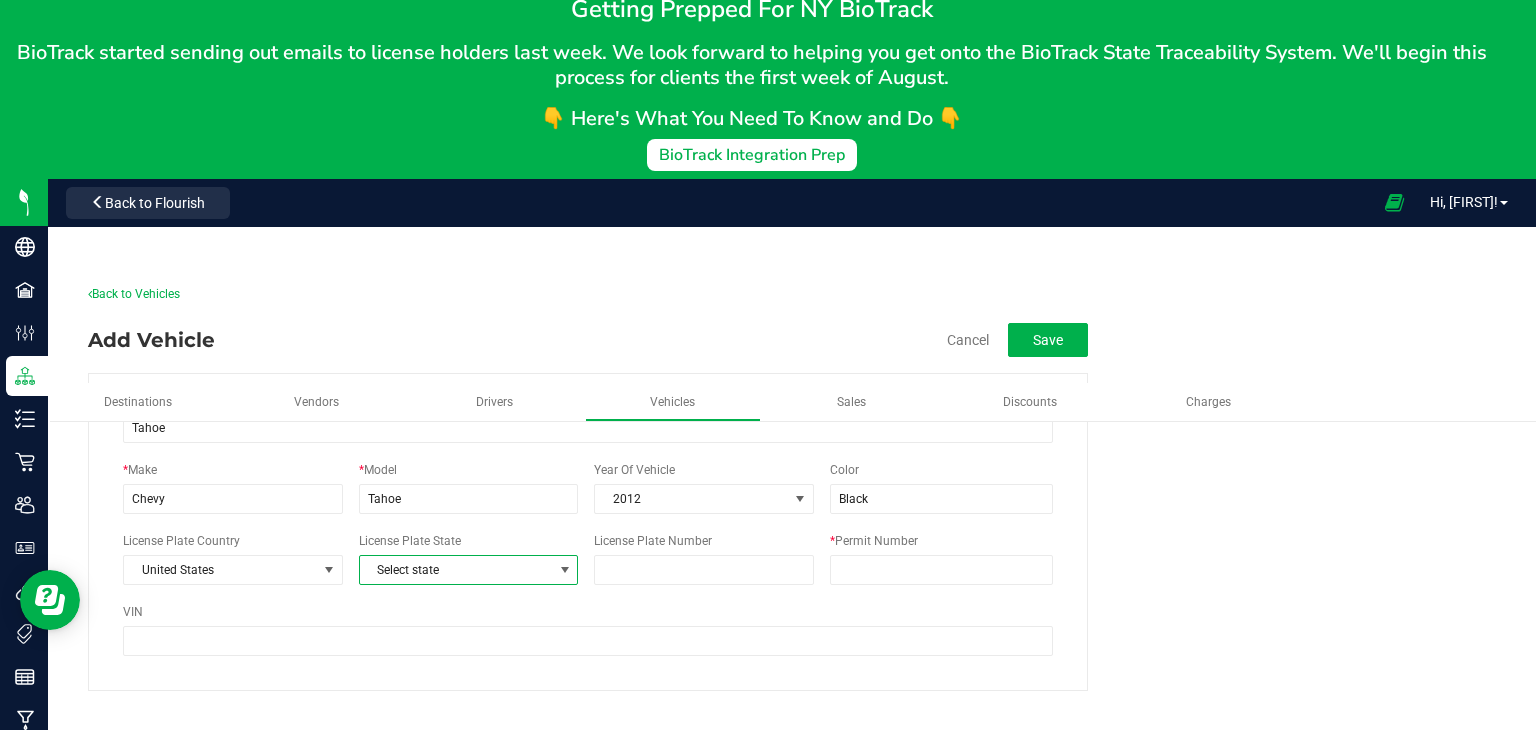 click at bounding box center (565, 570) 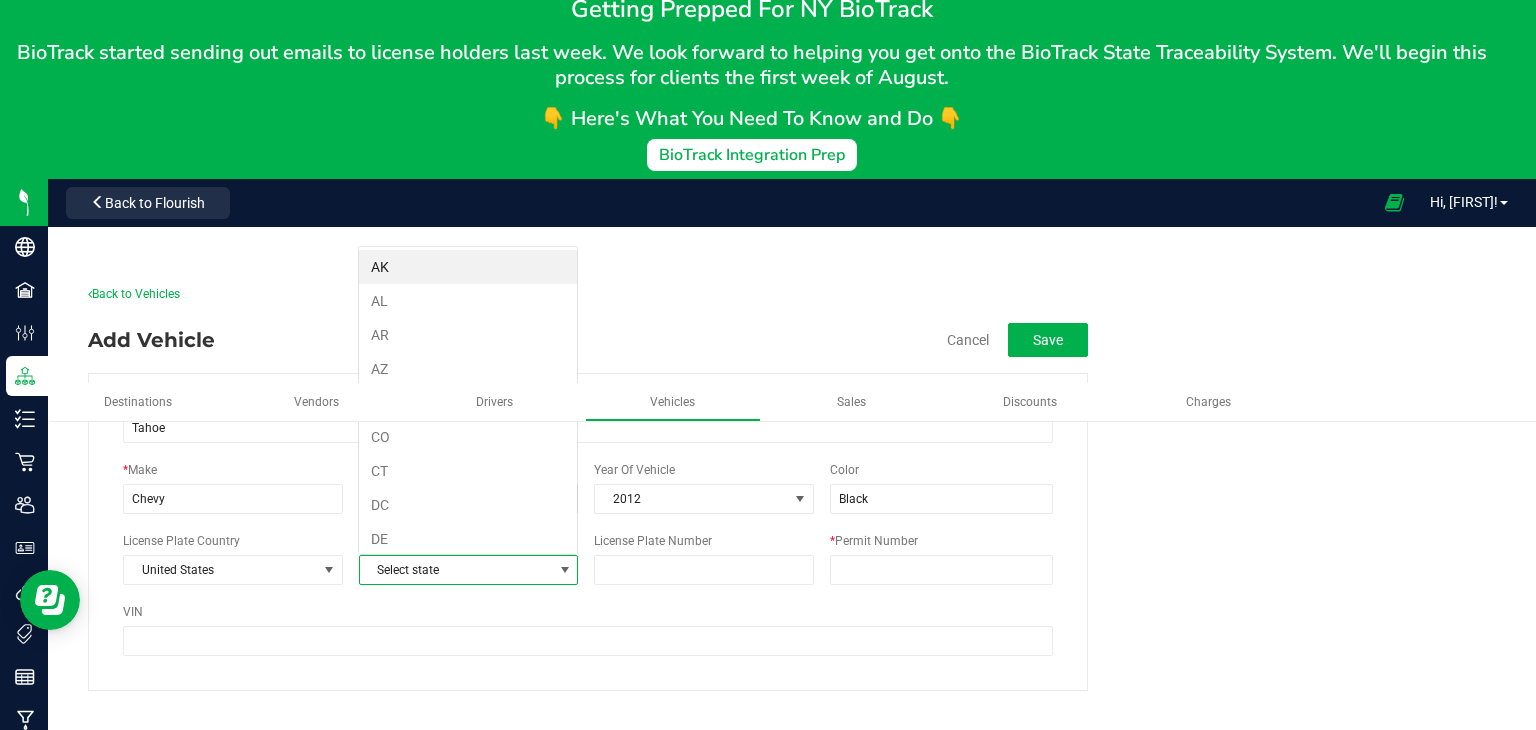 scroll, scrollTop: 99970, scrollLeft: 99780, axis: both 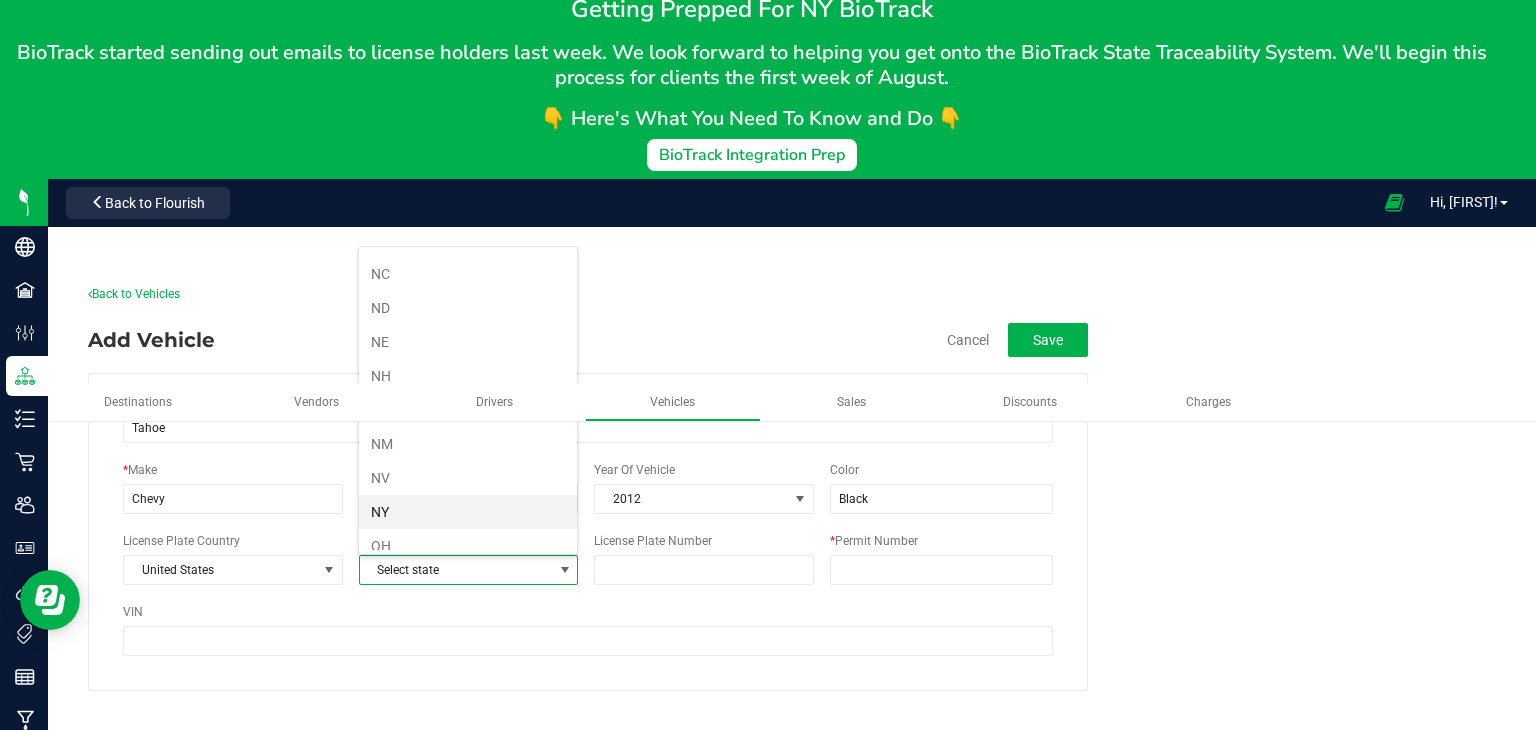 click on "NY" at bounding box center (468, 512) 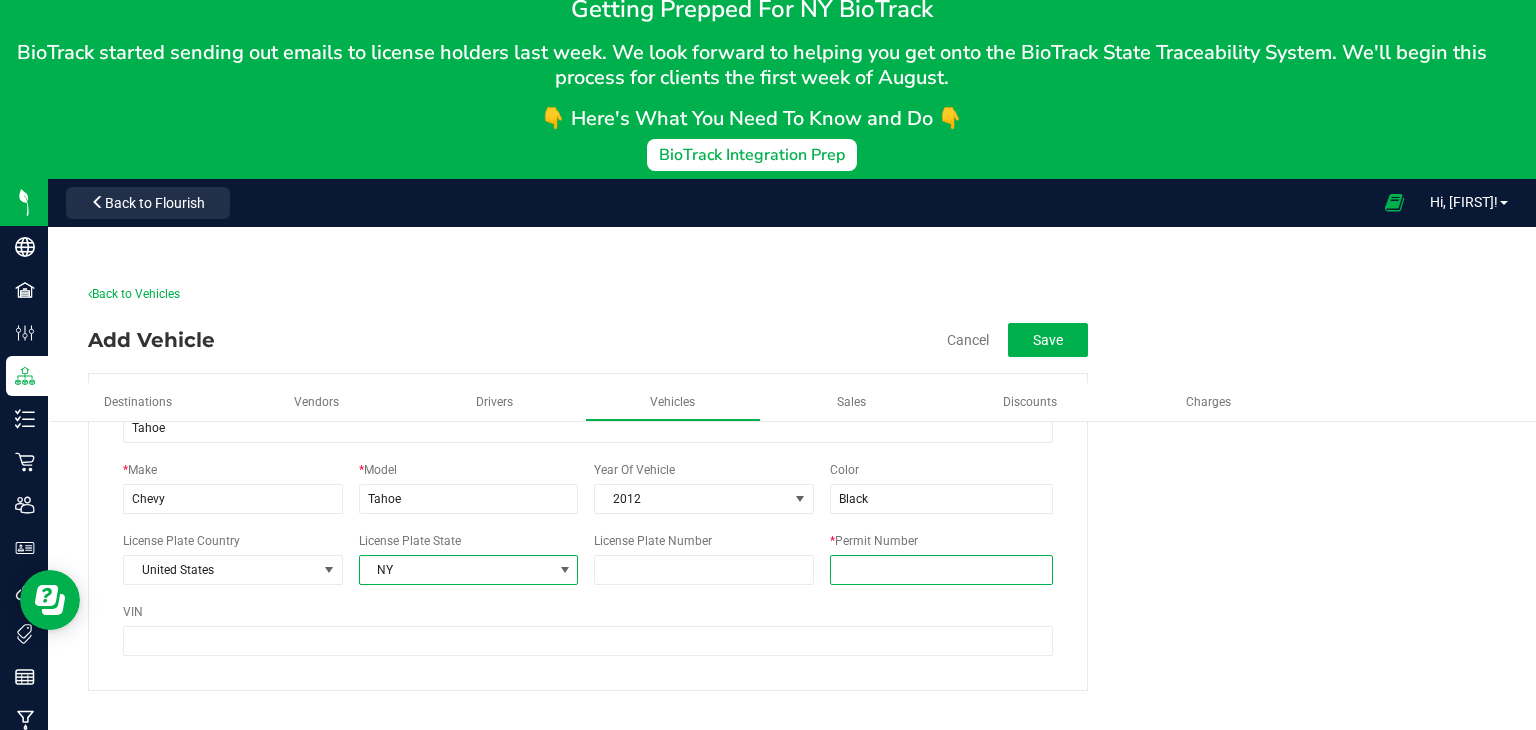 click on "*
Permit Number" at bounding box center [941, 570] 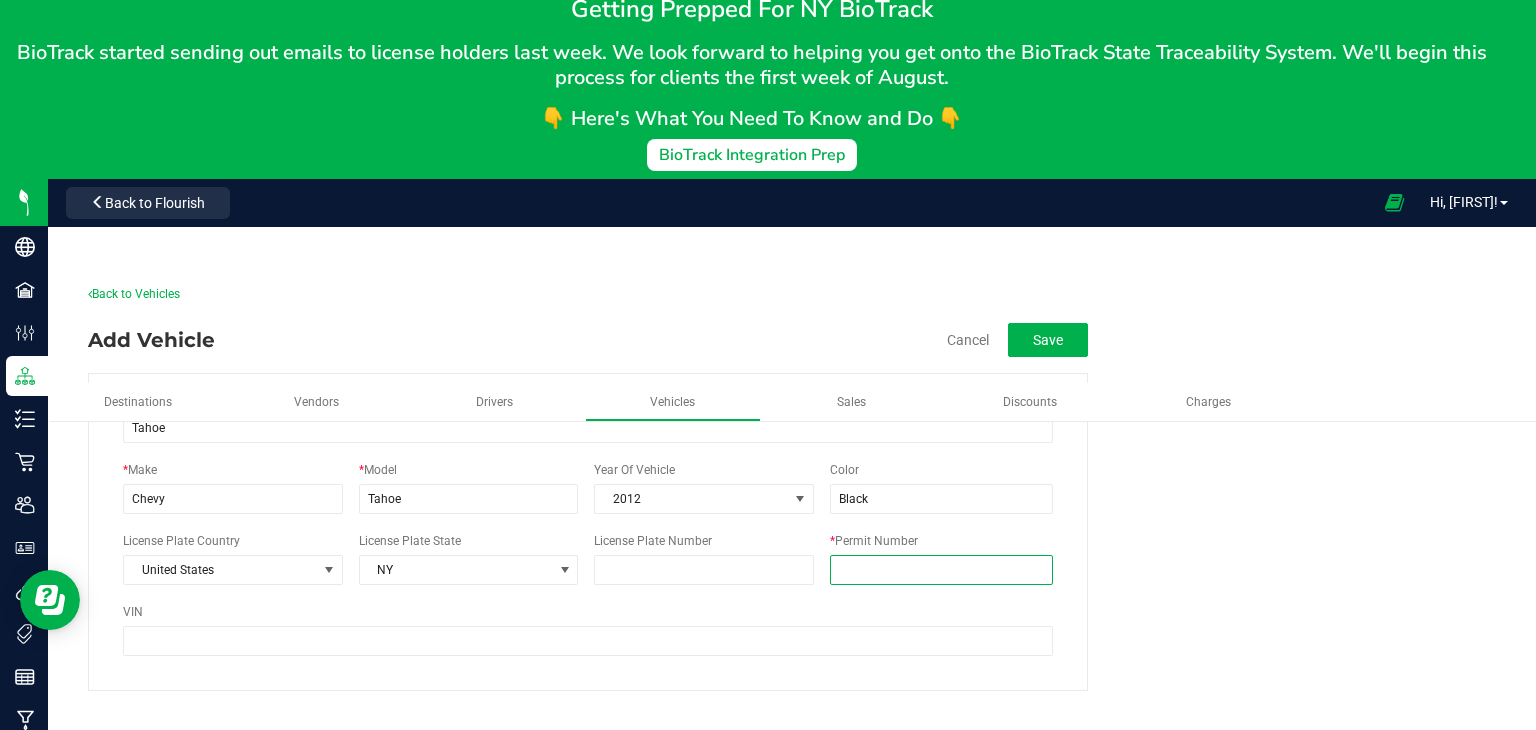 type on "OCM-DIST-24-000105" 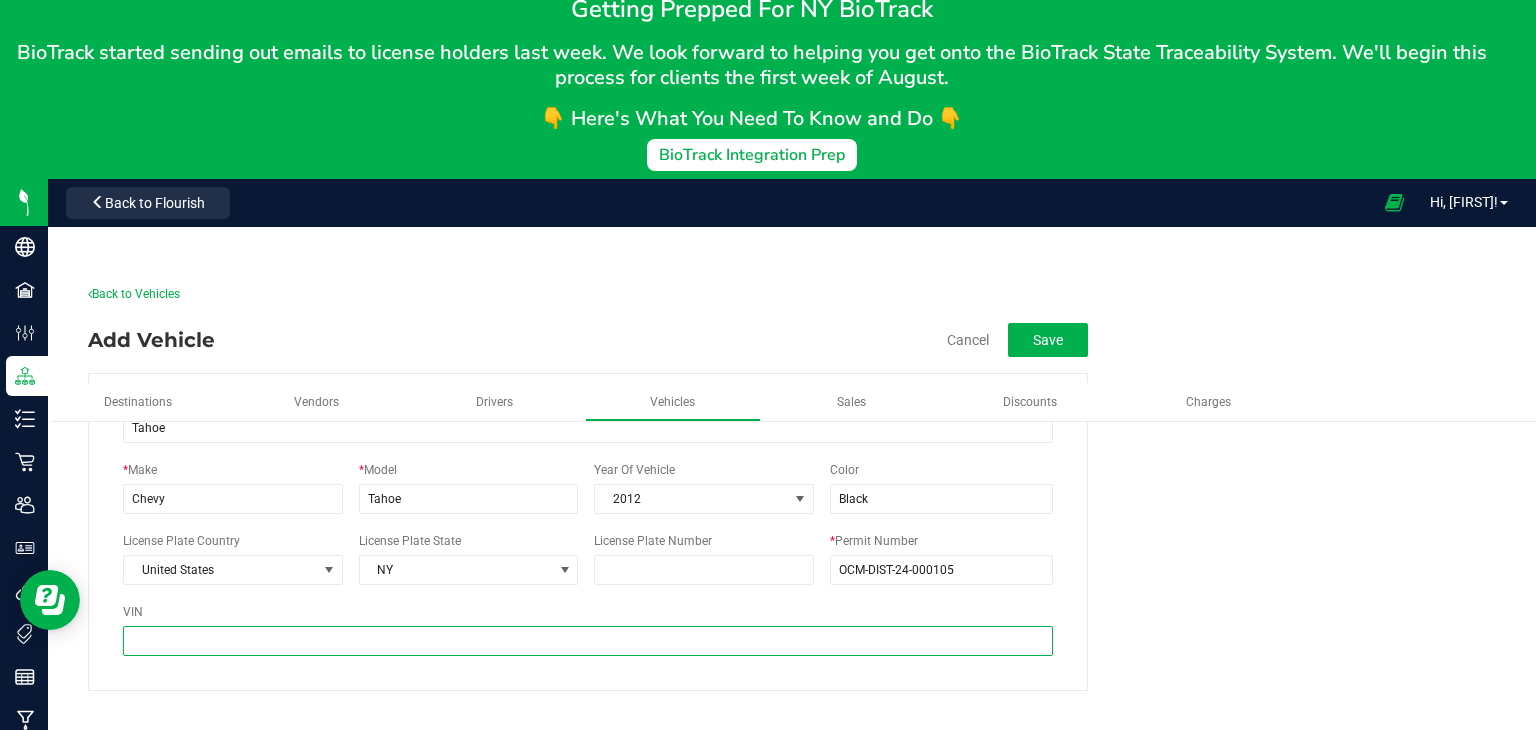 click on "VIN" at bounding box center (588, 641) 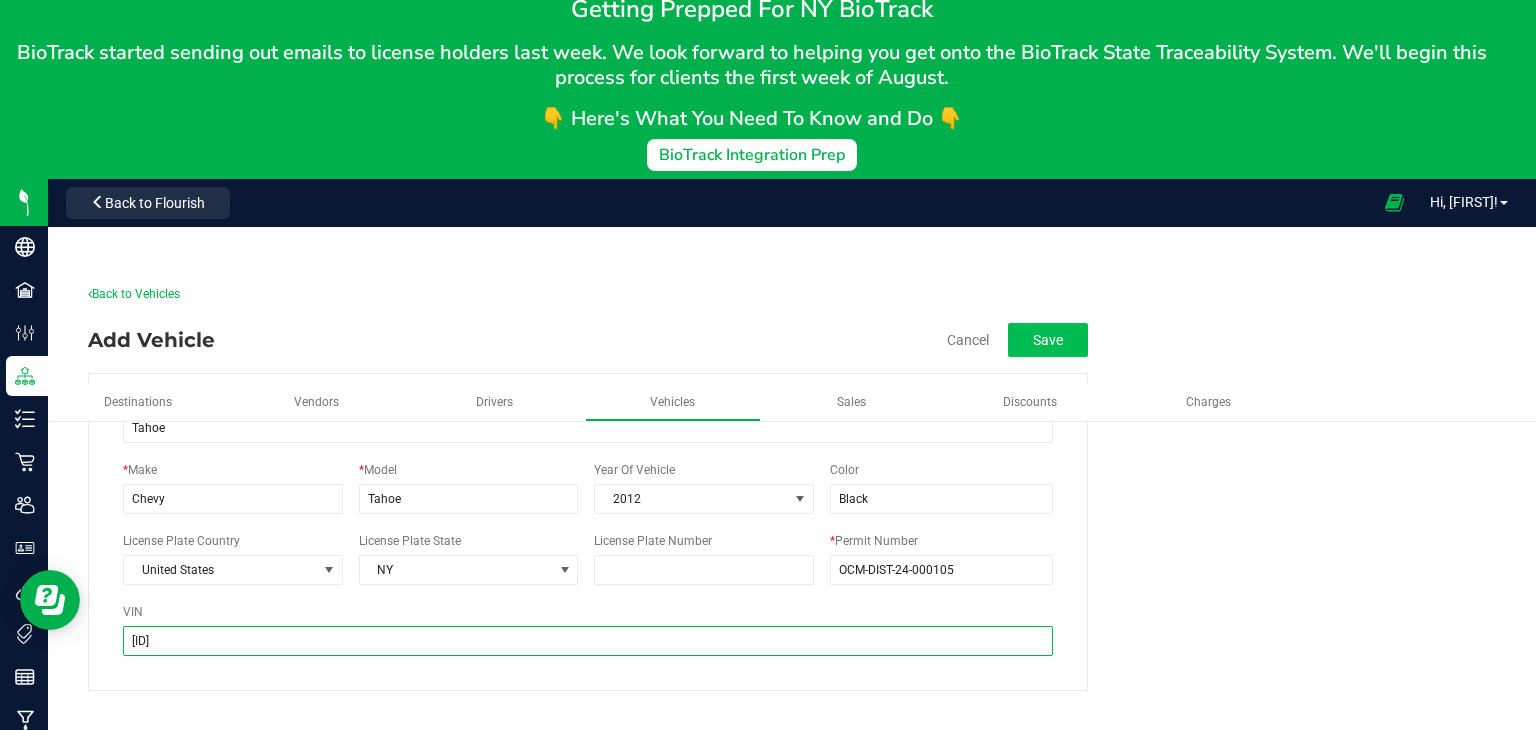 type on "1GNSKJE70CR103540" 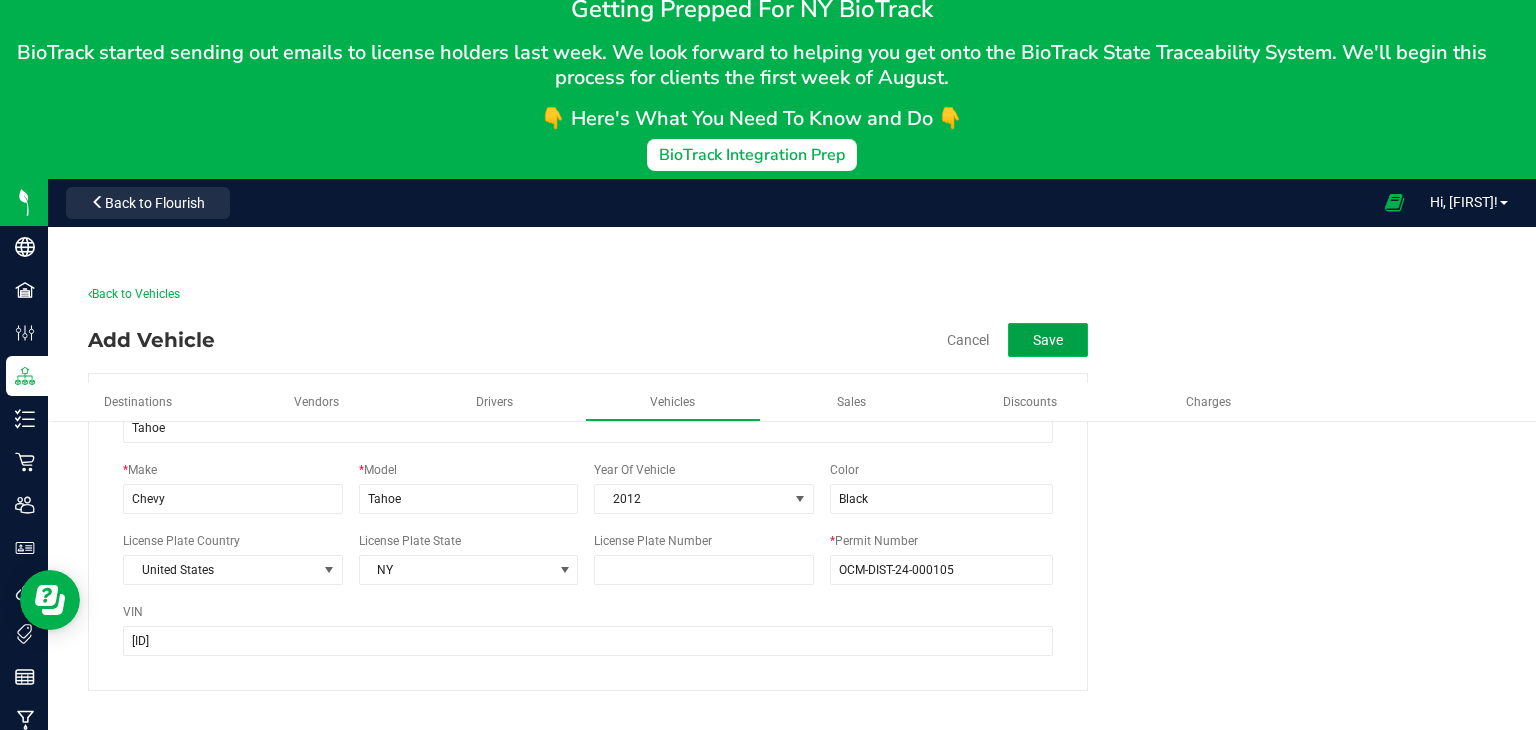 click on "Save" at bounding box center [1048, 340] 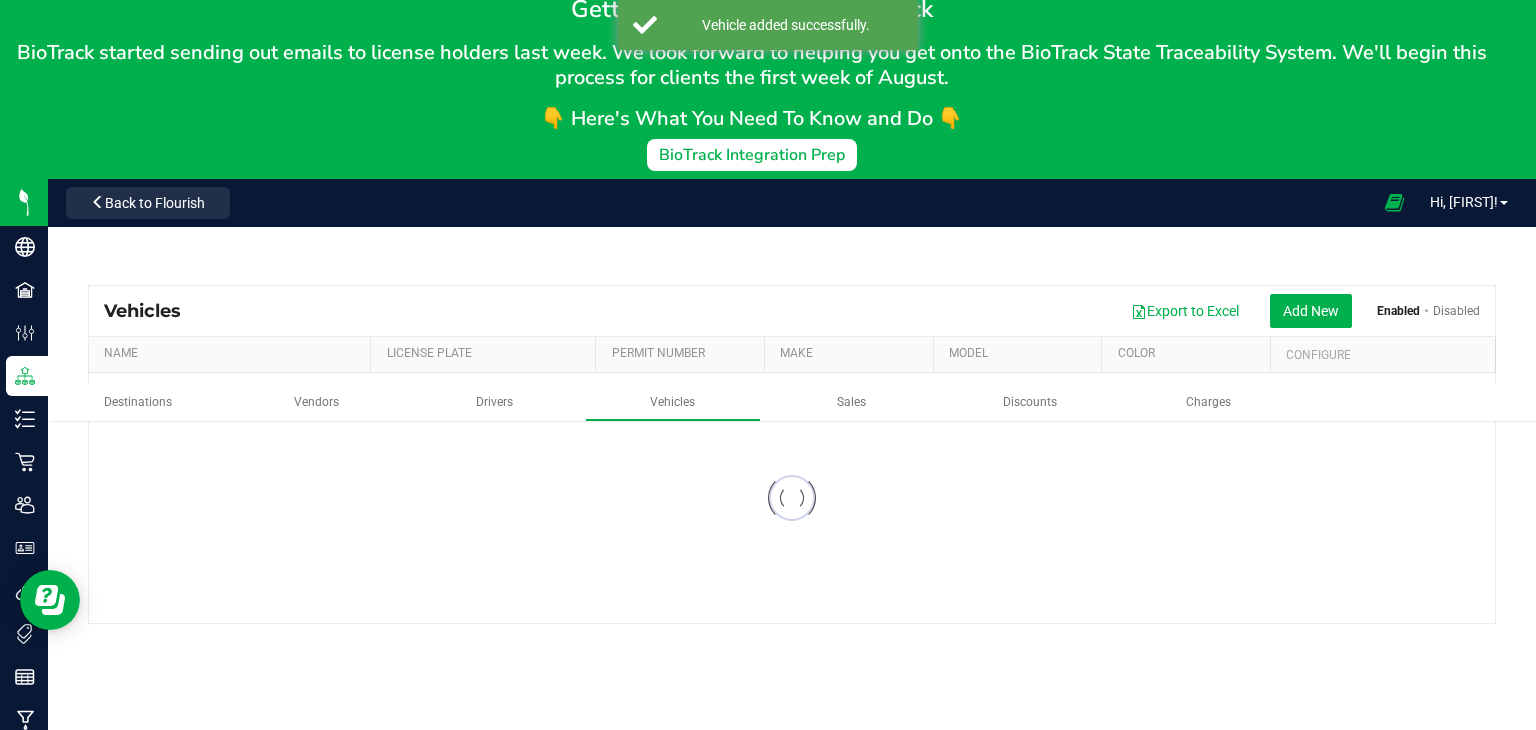 scroll, scrollTop: 0, scrollLeft: 0, axis: both 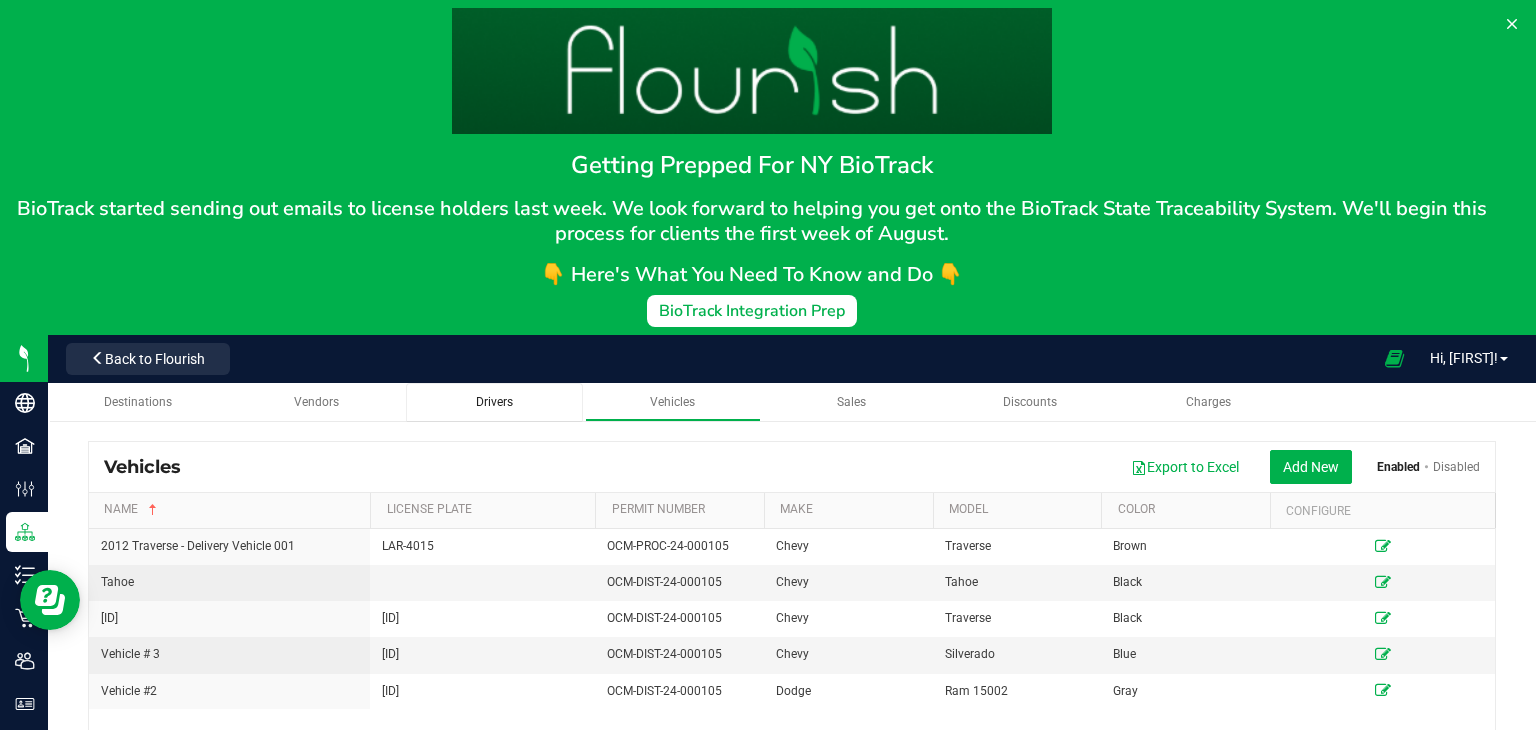 click on "Drivers" at bounding box center (494, 402) 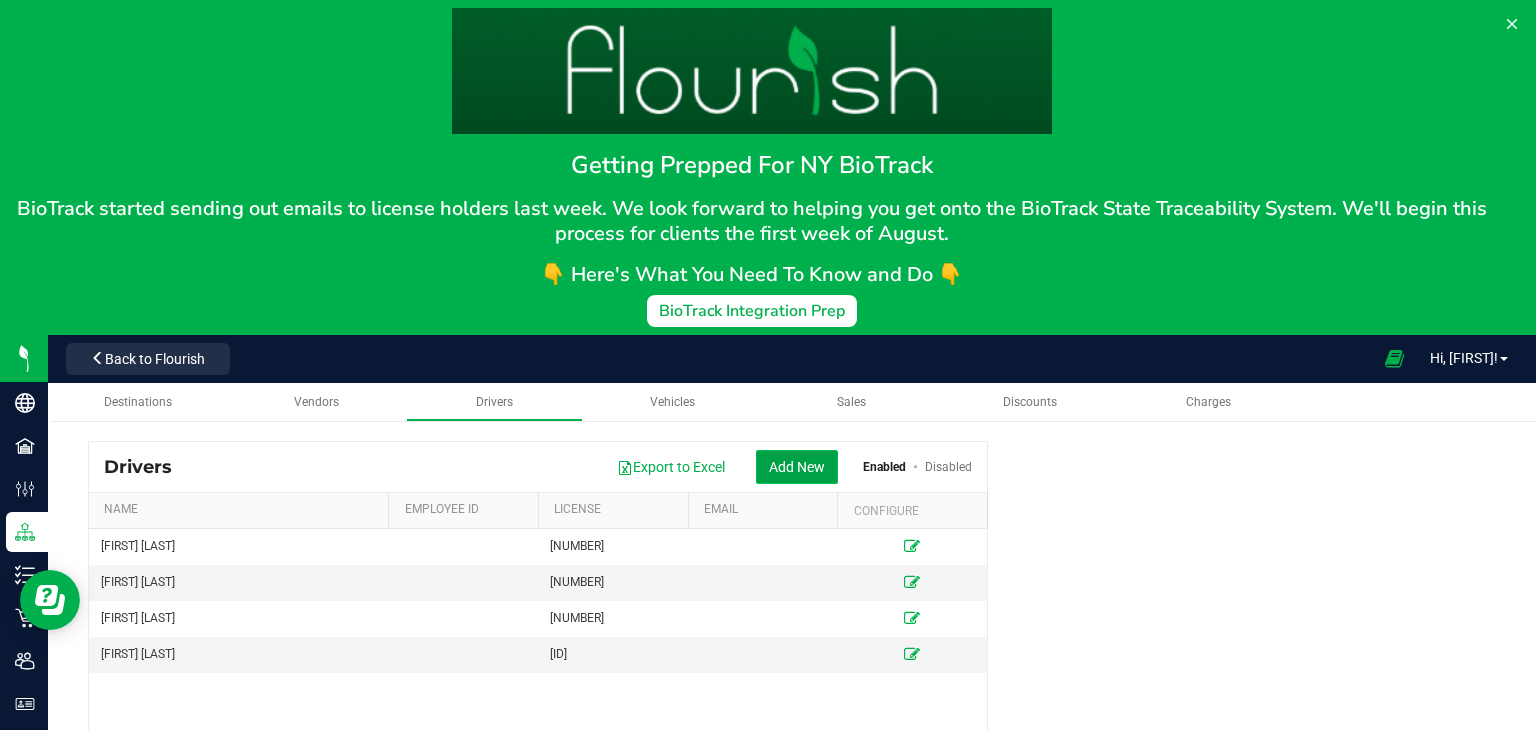 click on "Add New" at bounding box center [797, 467] 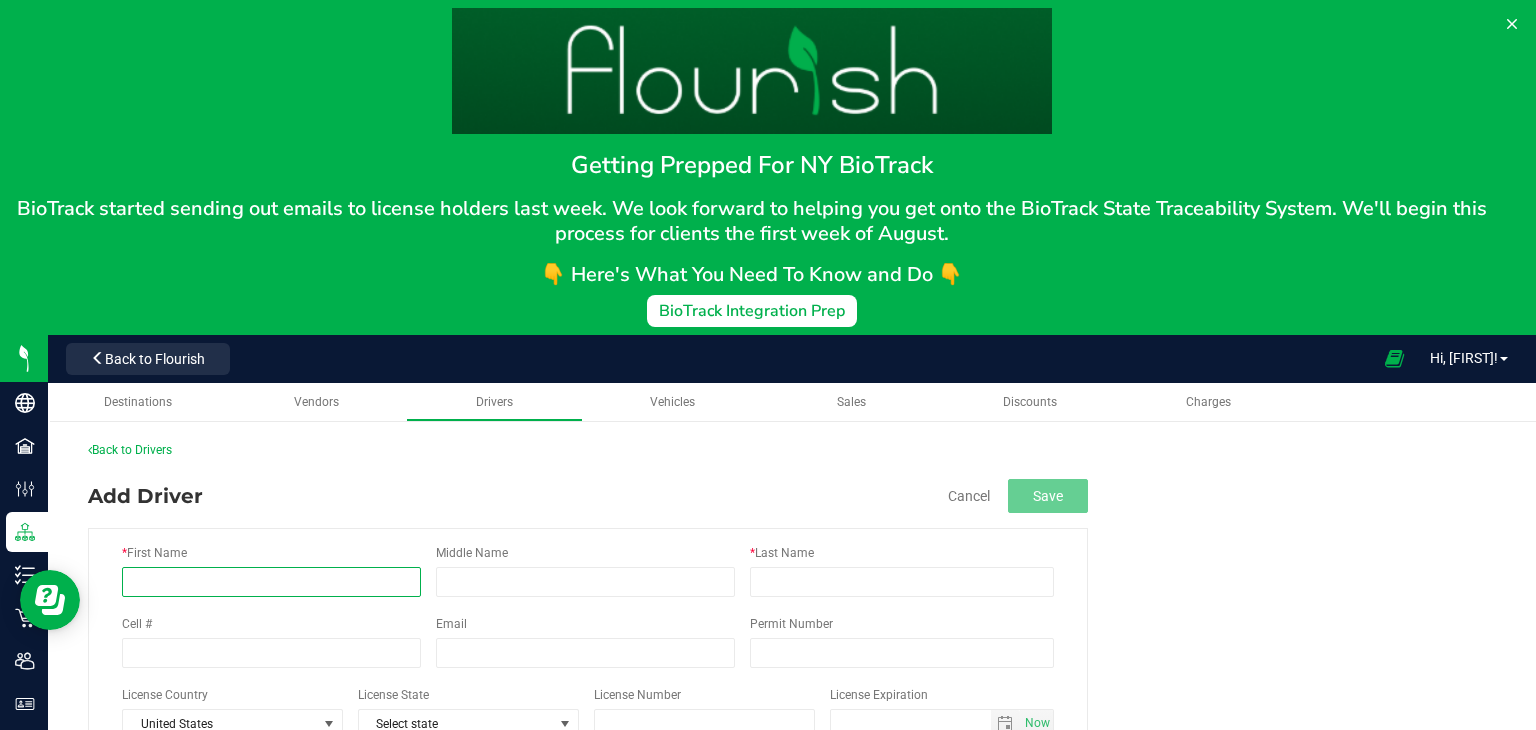 click on "*
First Name" at bounding box center (271, 582) 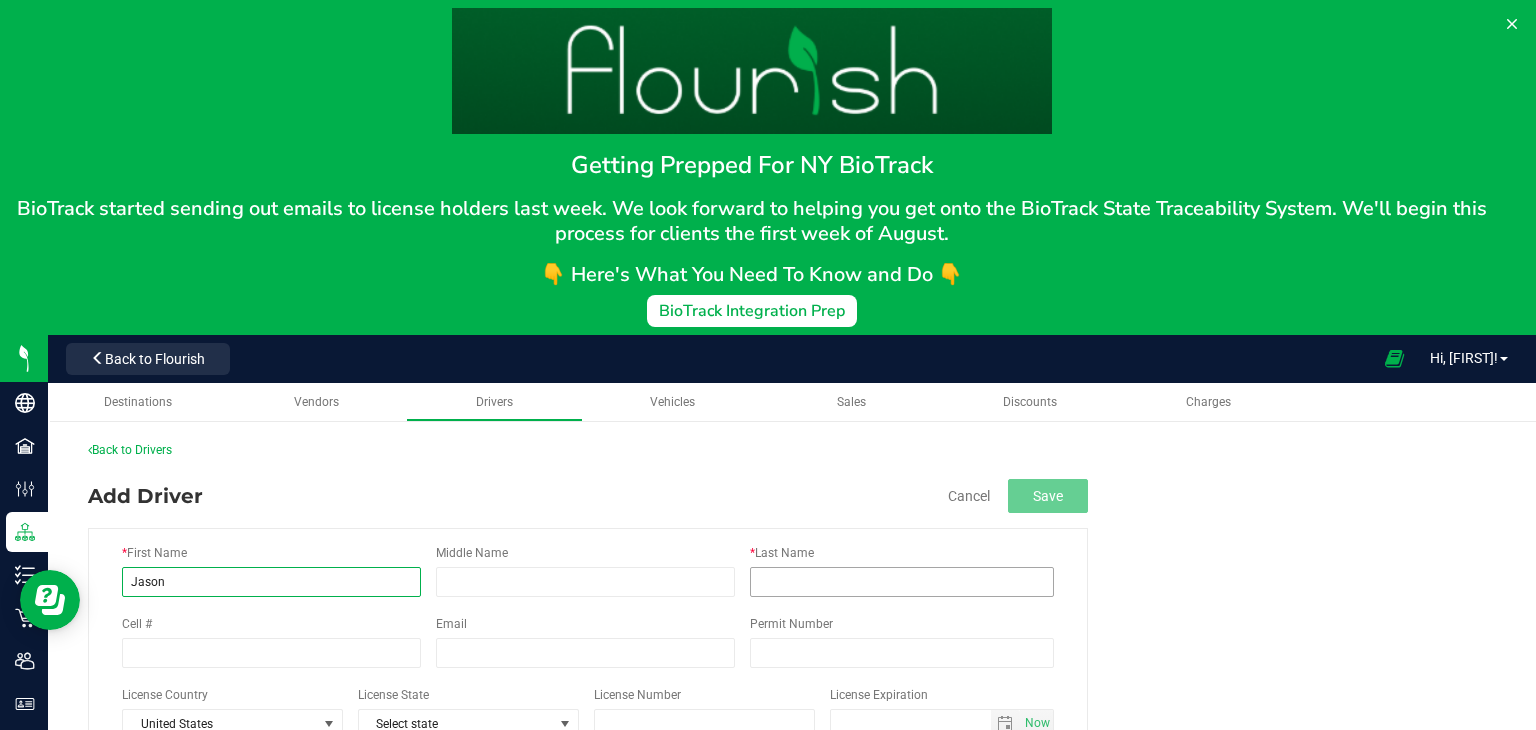 type on "Jason" 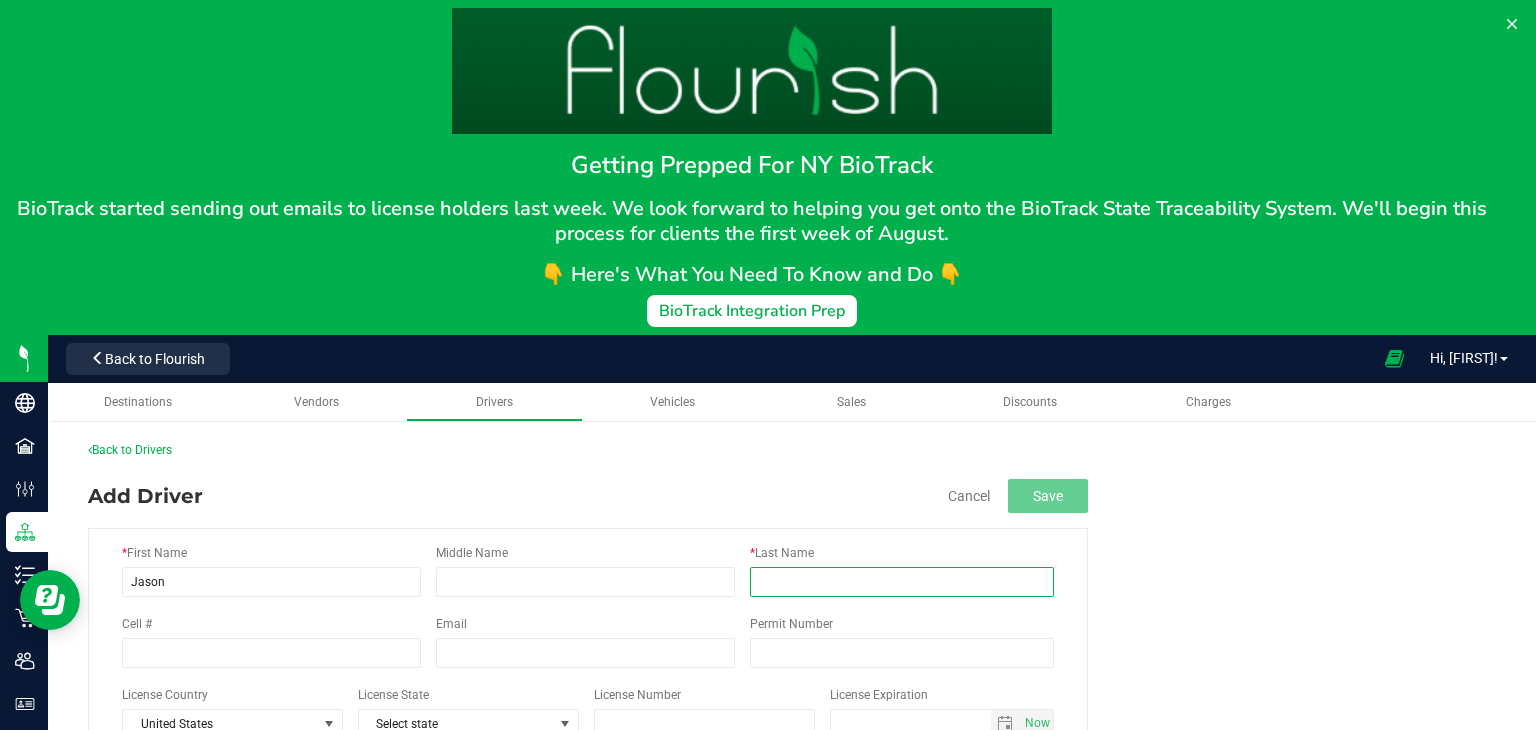 click on "*
Last Name" at bounding box center [902, 582] 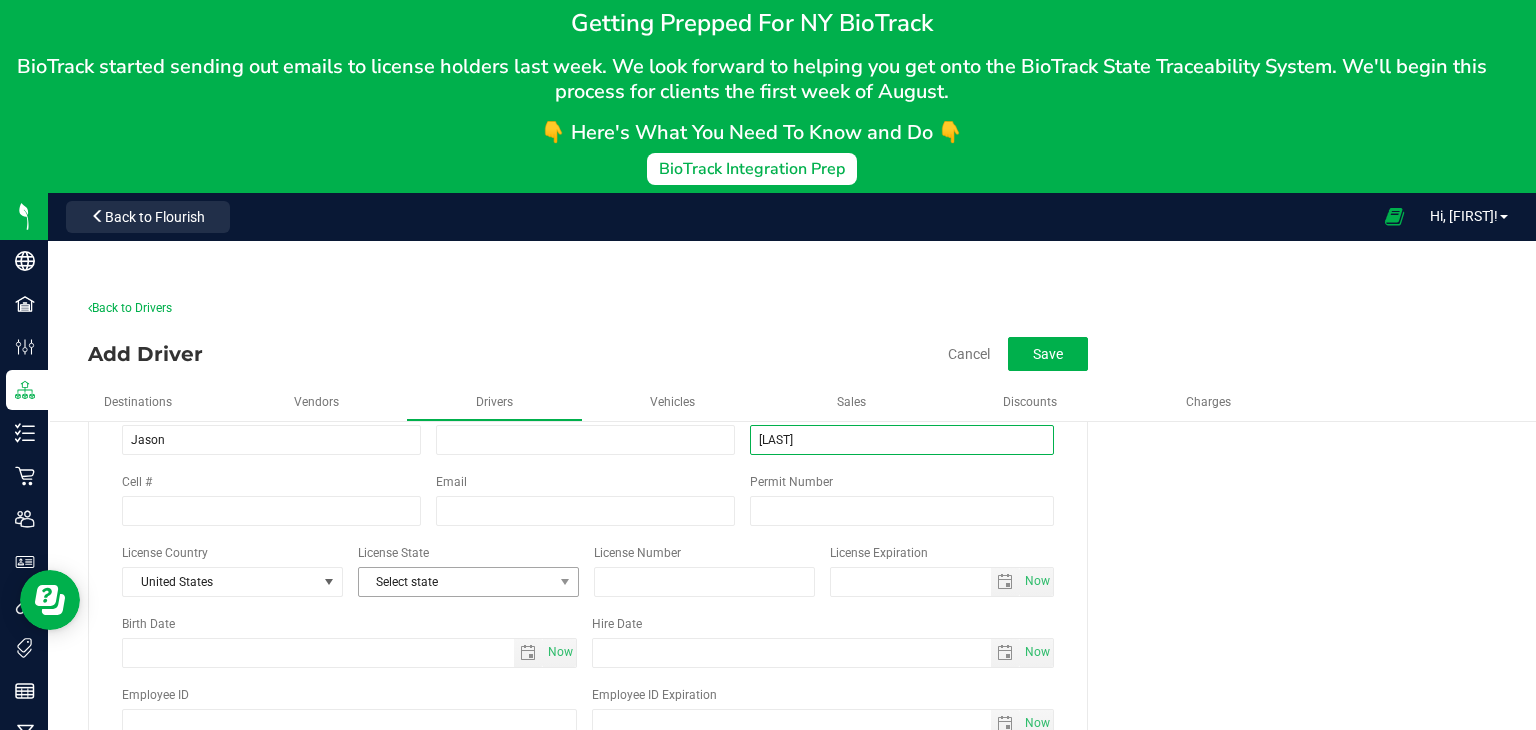 scroll, scrollTop: 148, scrollLeft: 0, axis: vertical 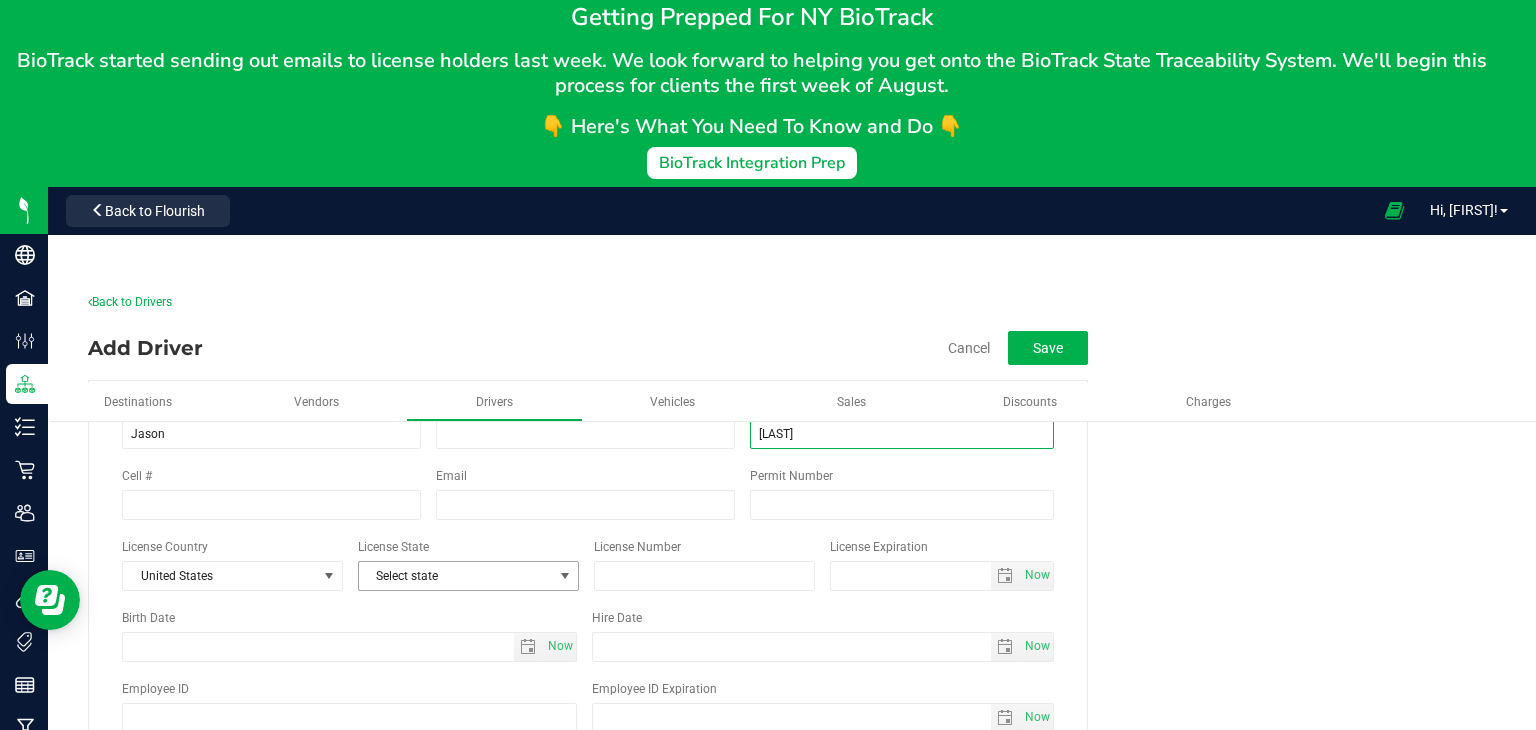type on "Abounader" 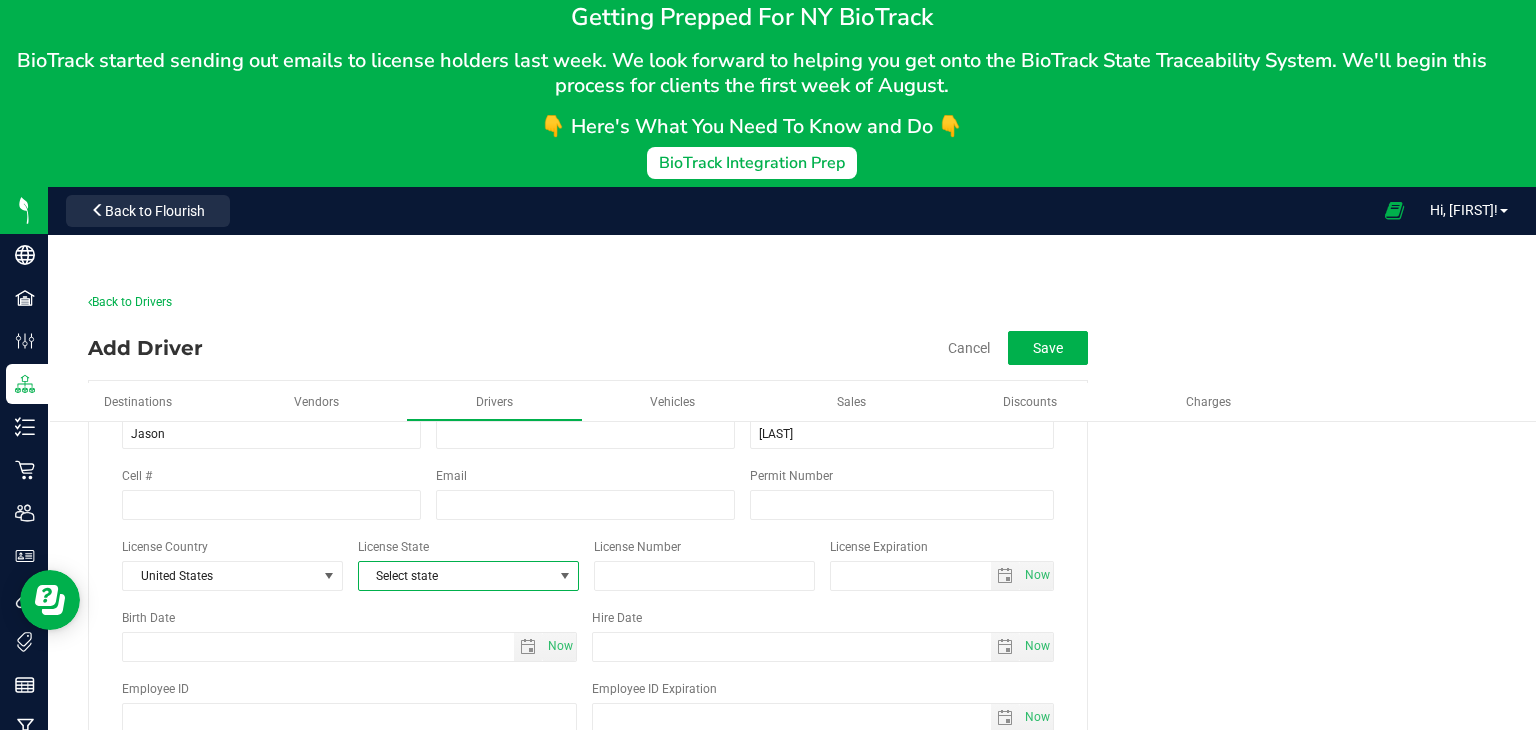 click at bounding box center [565, 576] 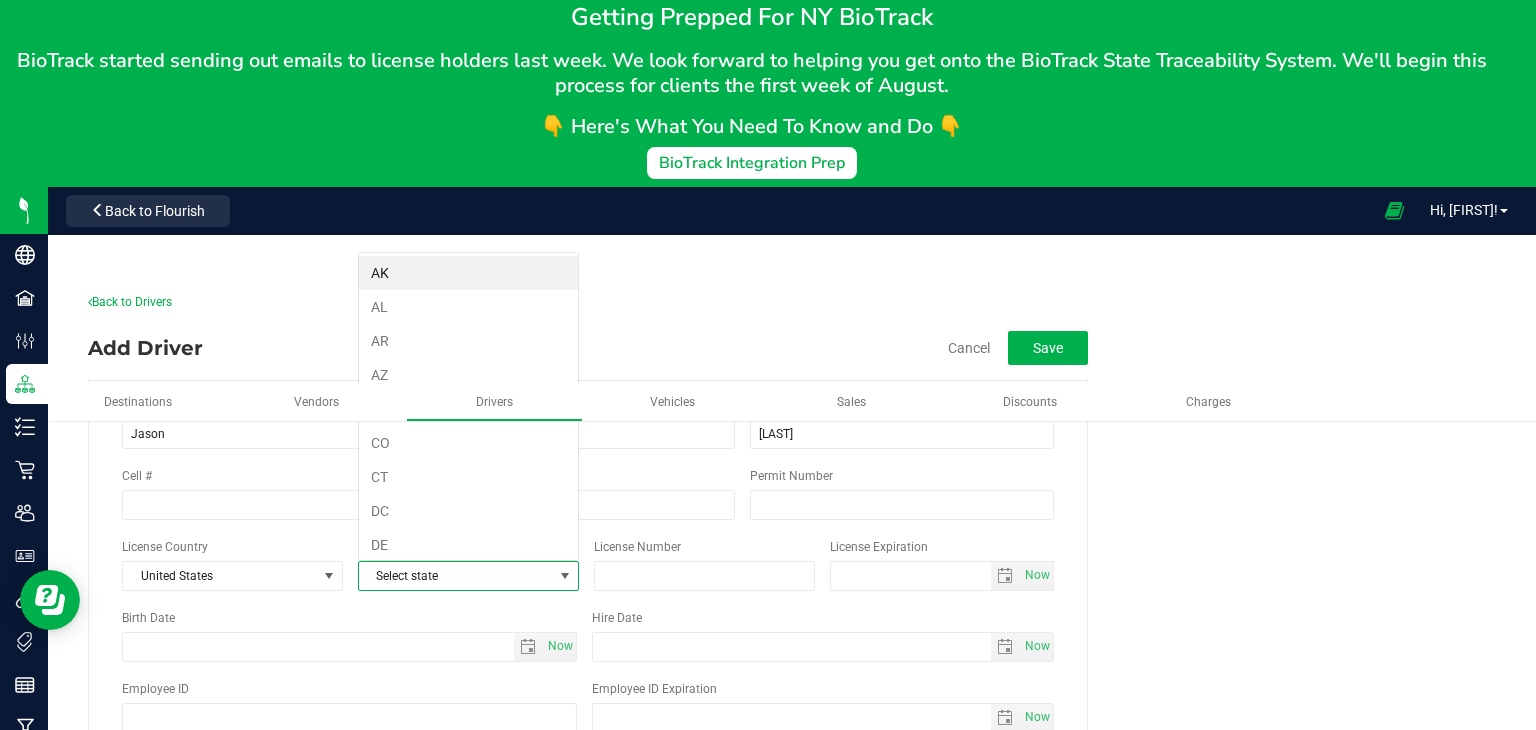 scroll, scrollTop: 99970, scrollLeft: 99779, axis: both 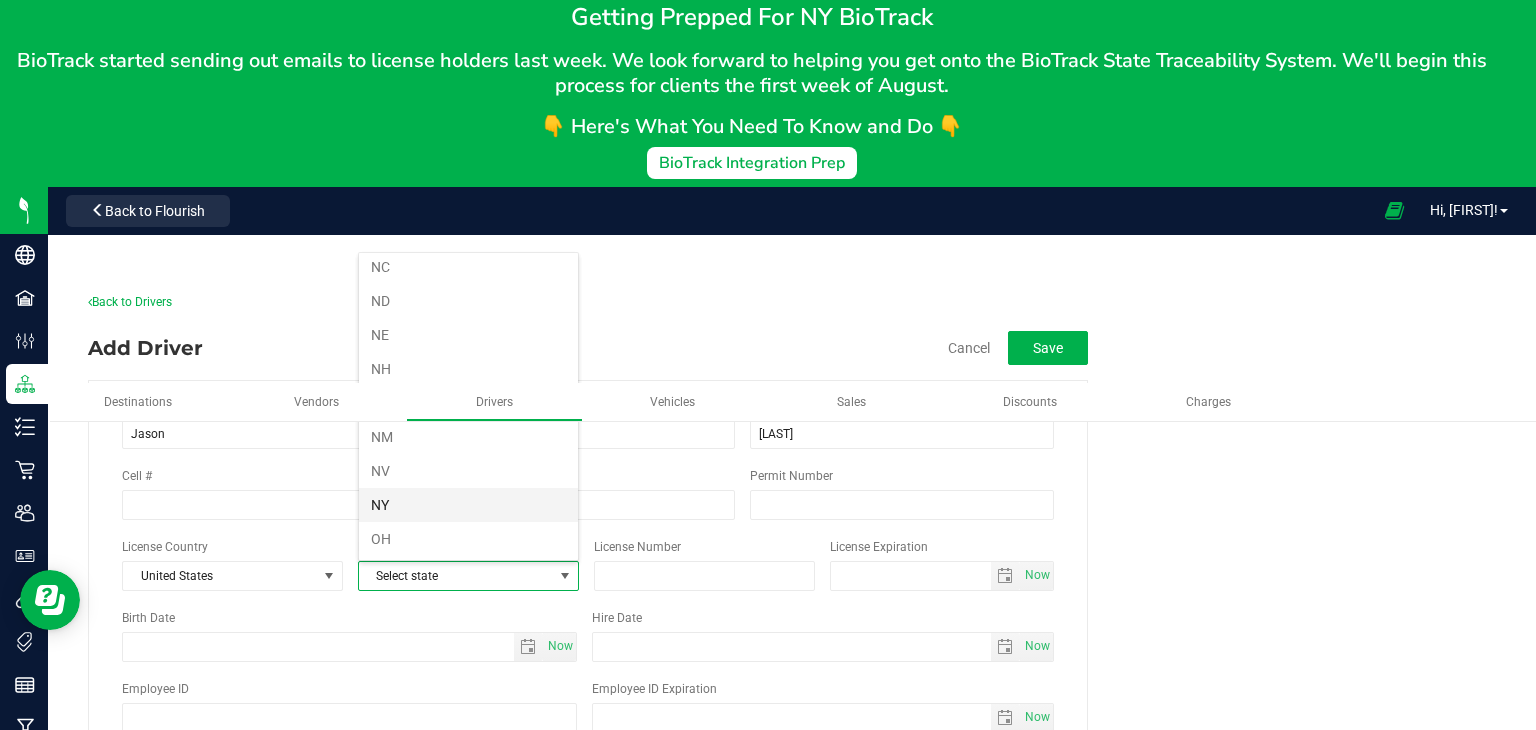 click on "NY" at bounding box center (468, 505) 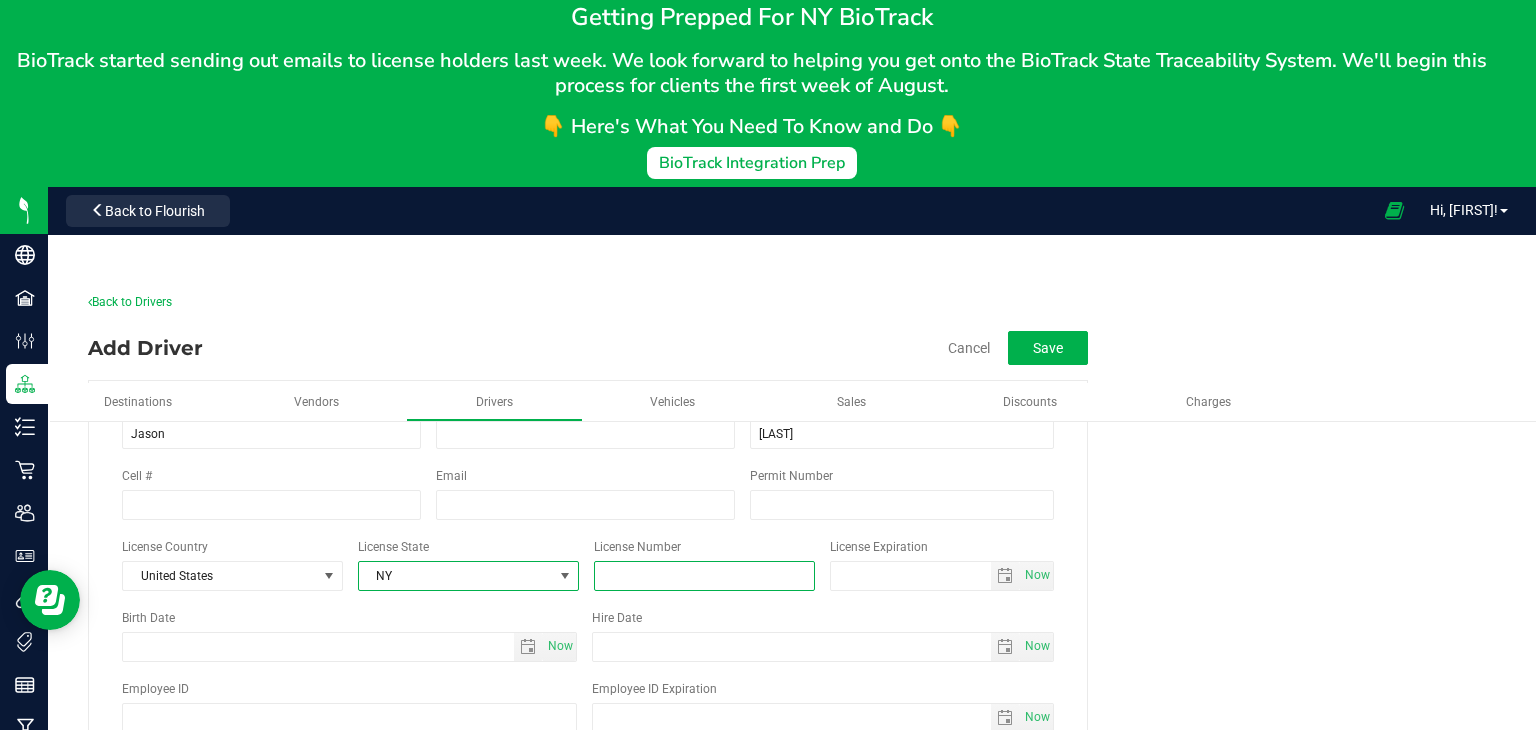 click at bounding box center [704, 576] 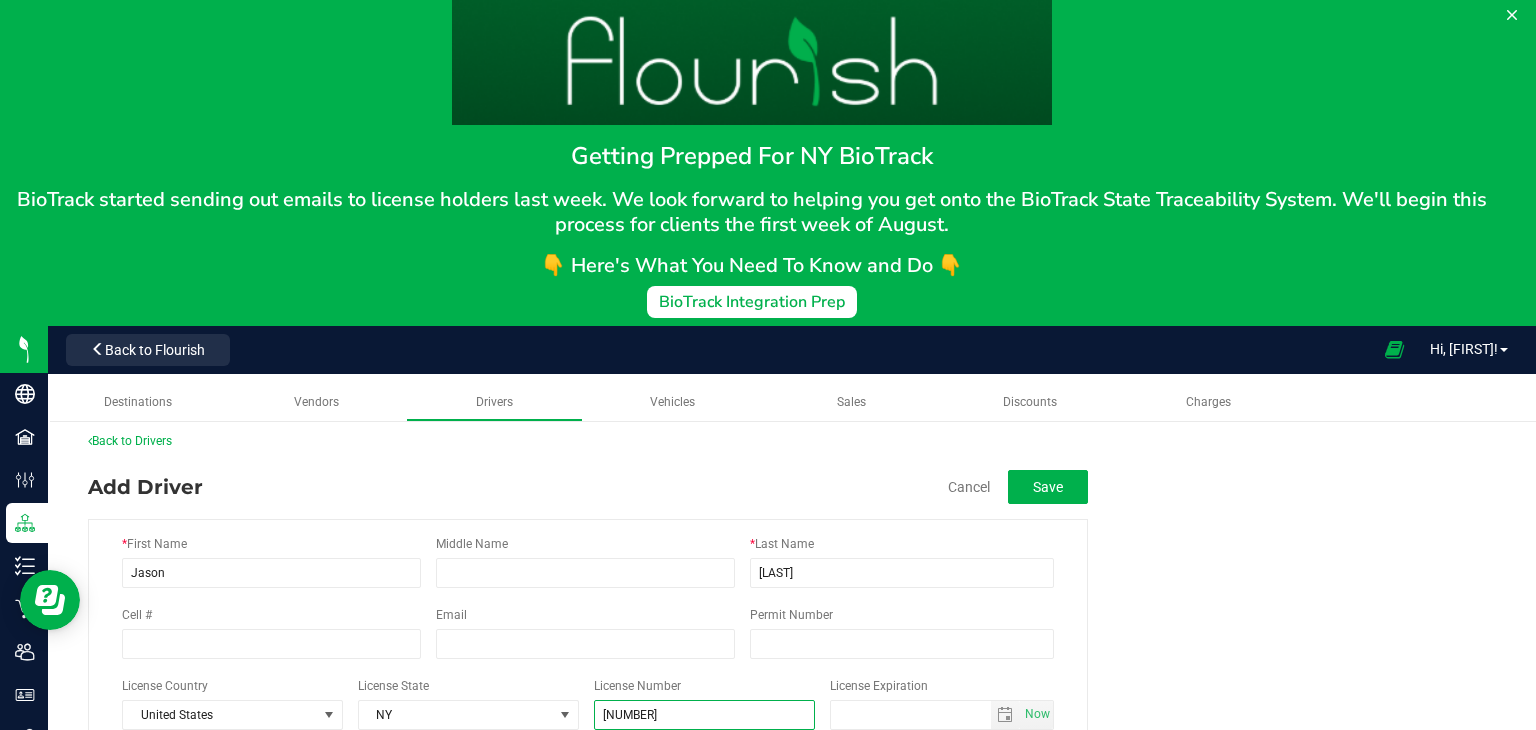 scroll, scrollTop: 0, scrollLeft: 0, axis: both 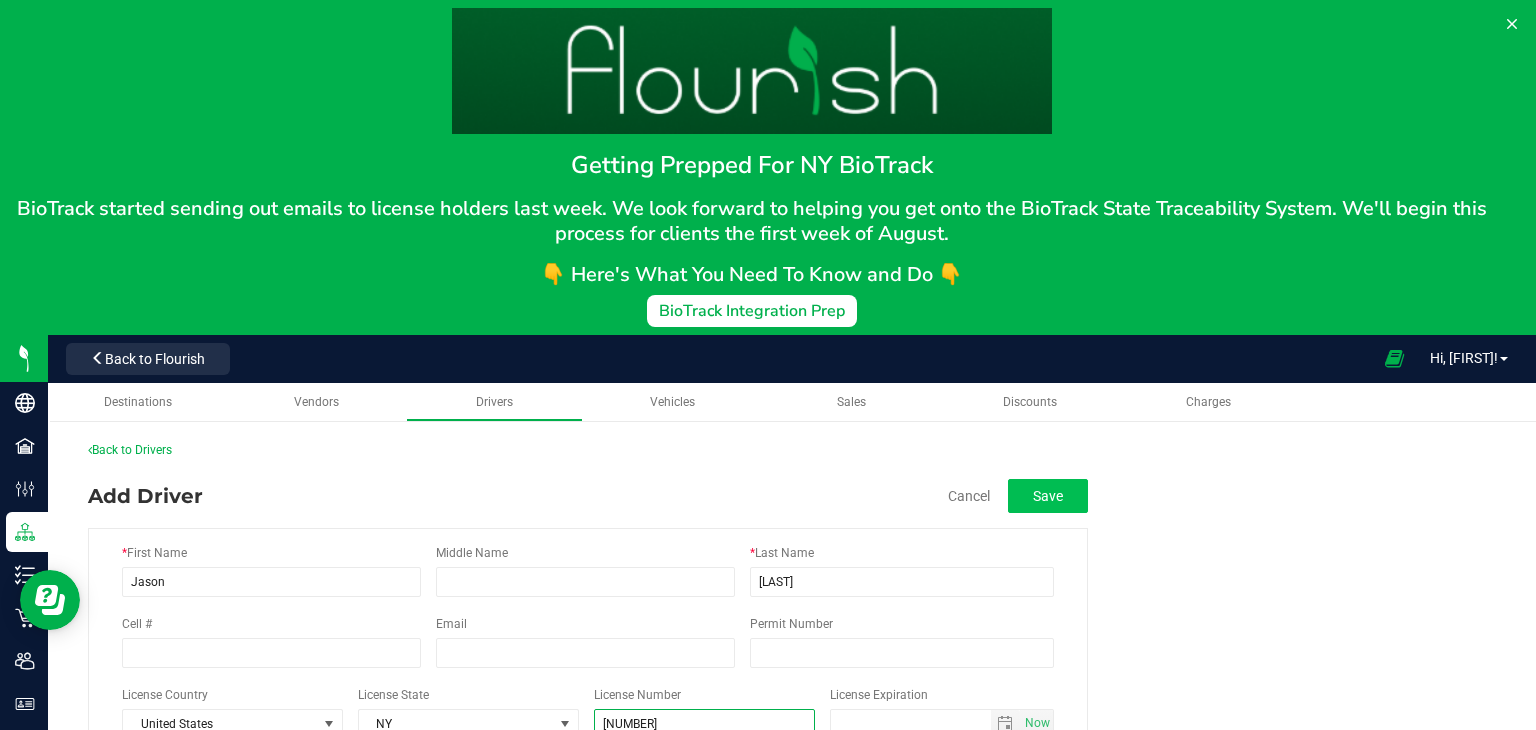 type on "946727866" 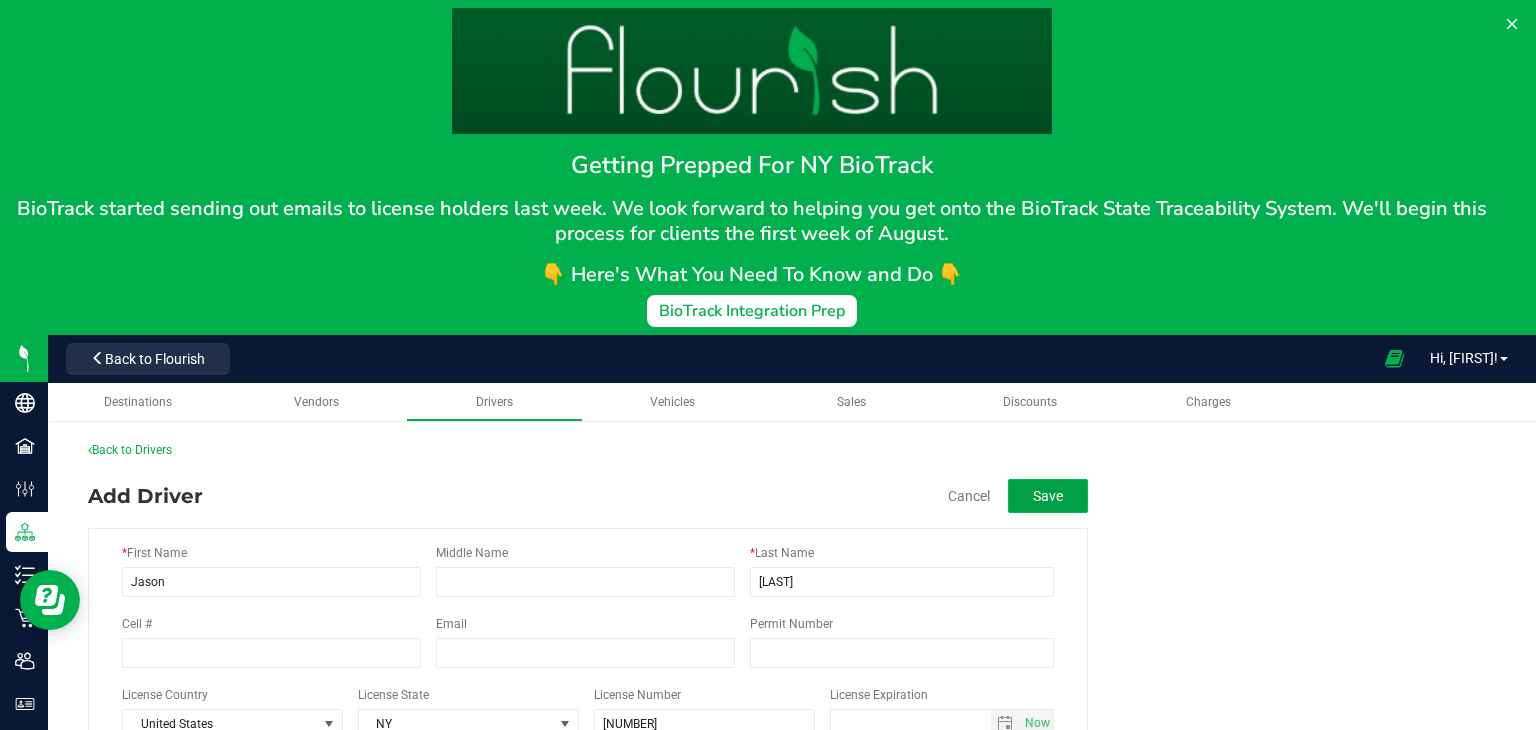 click on "Save" at bounding box center [1048, 496] 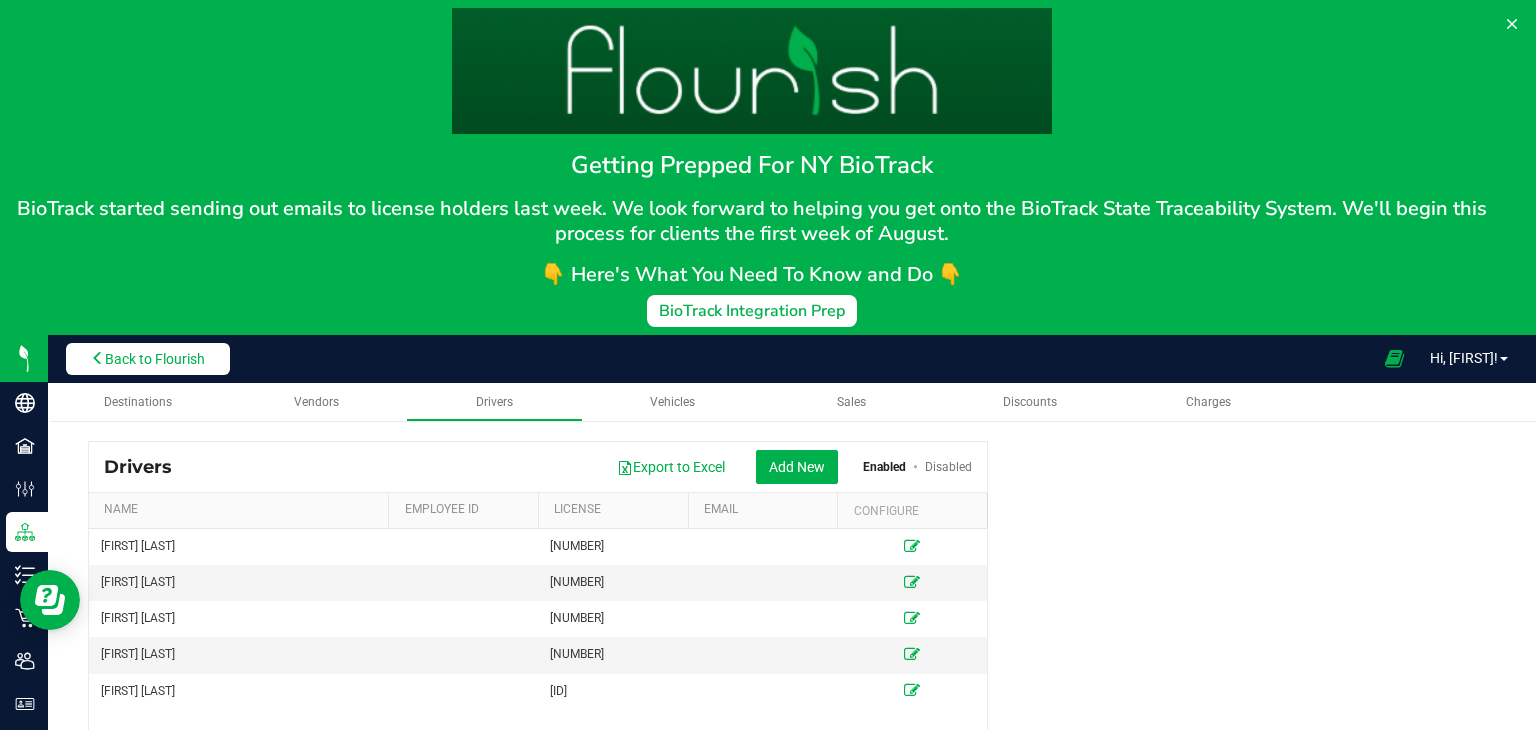 click on "Back to Flourish" at bounding box center [155, 359] 